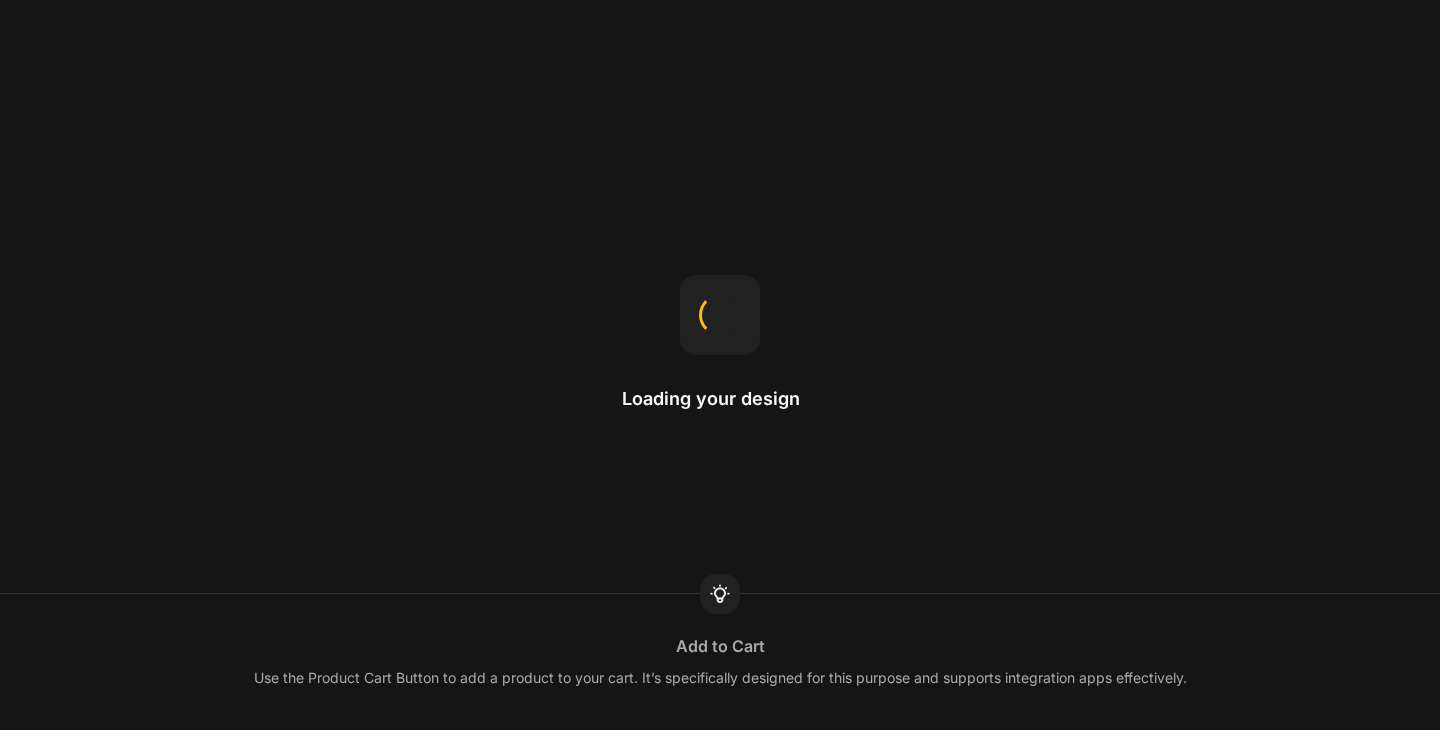 scroll, scrollTop: 0, scrollLeft: 0, axis: both 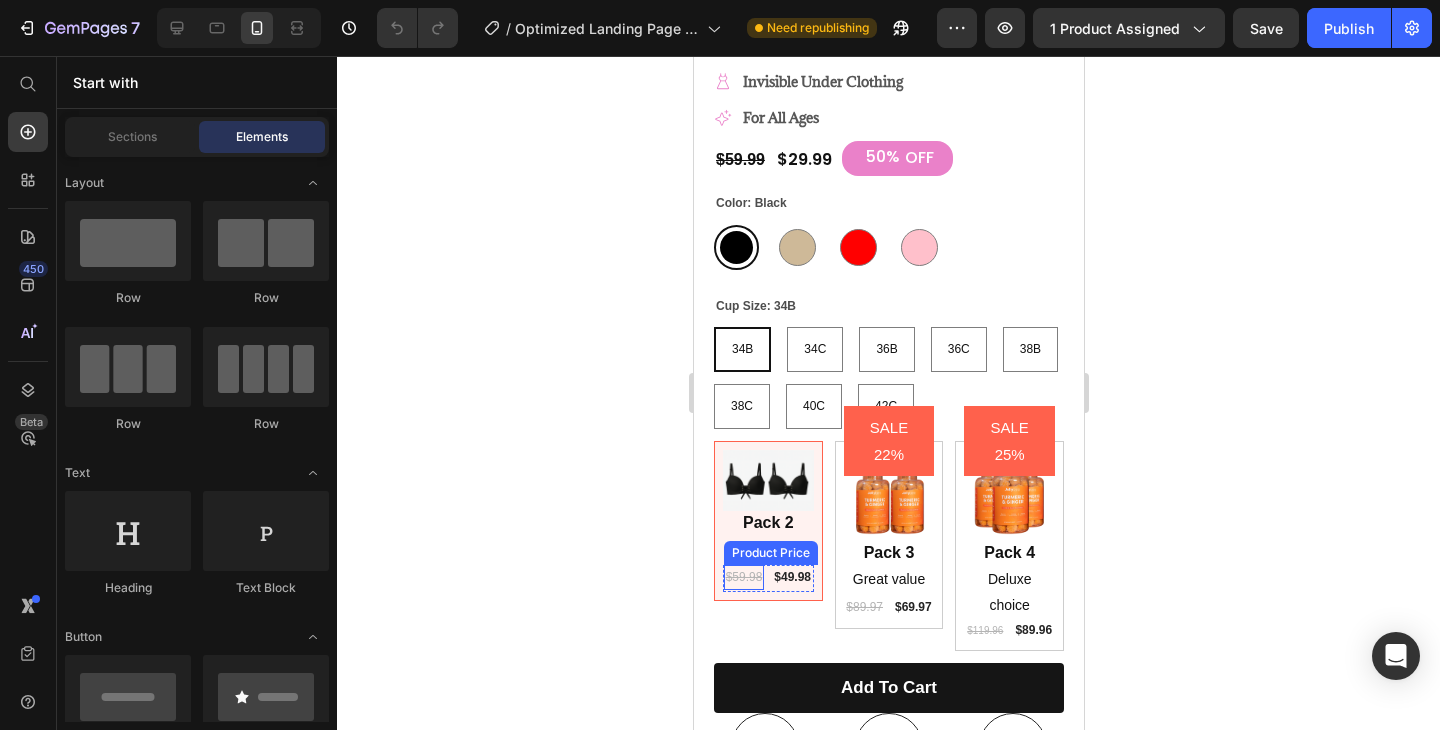 click on "$59.98" at bounding box center (743, 578) 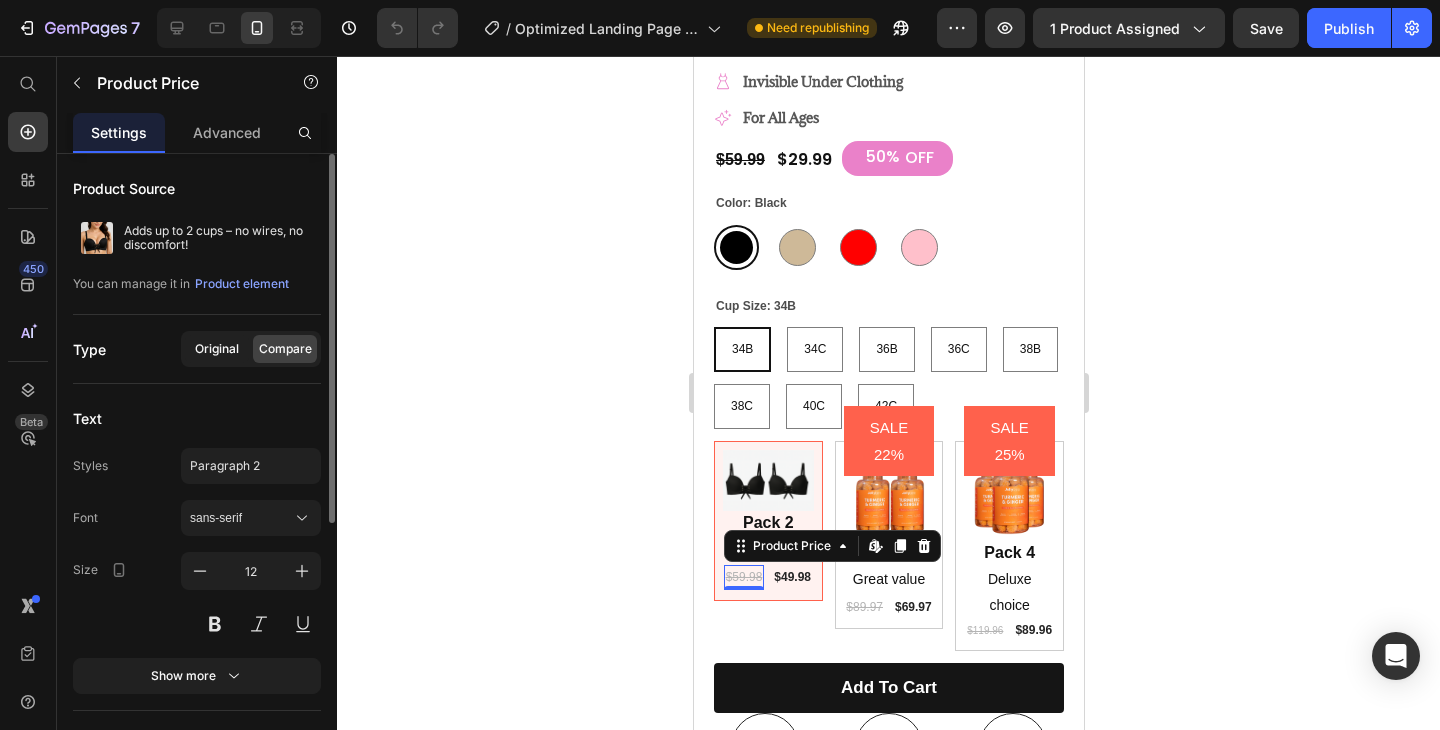 click on "Original" 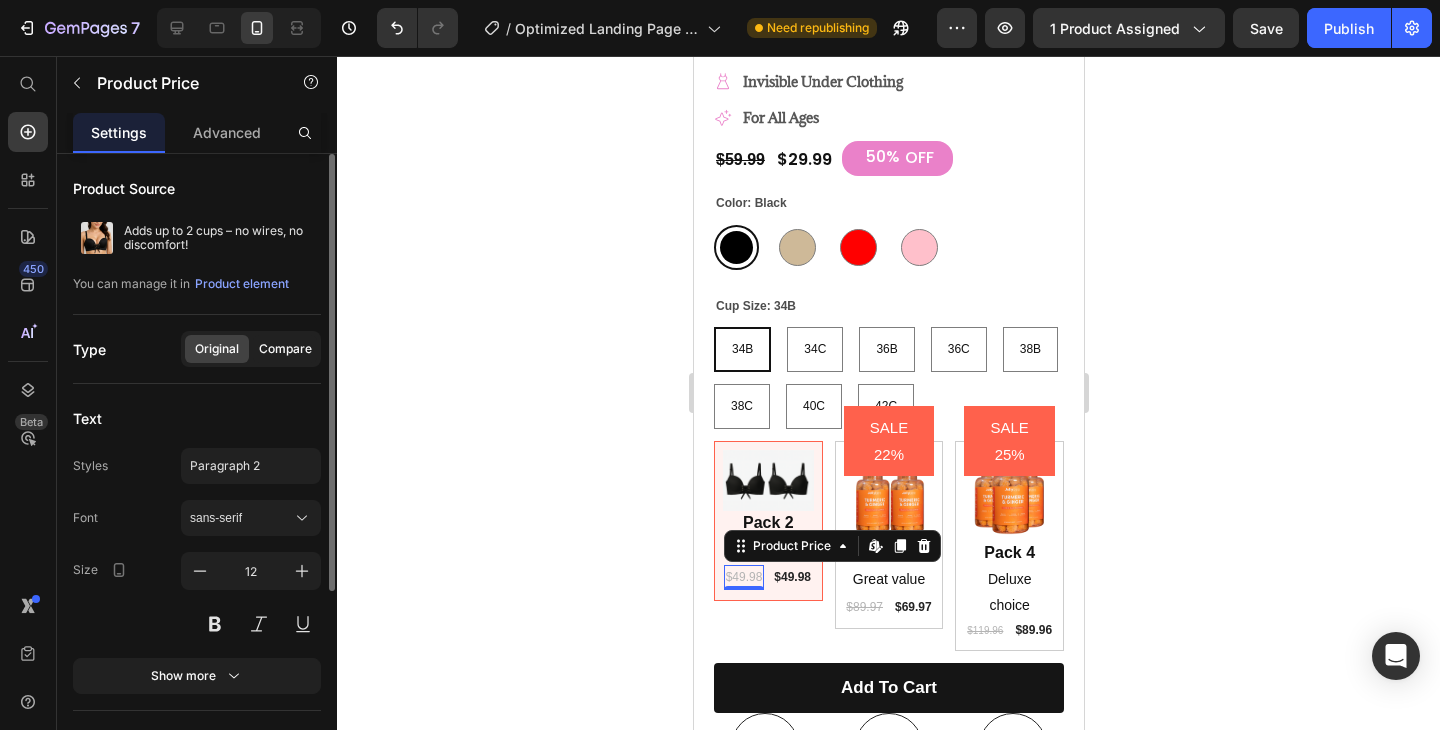 click on "Original Compare" 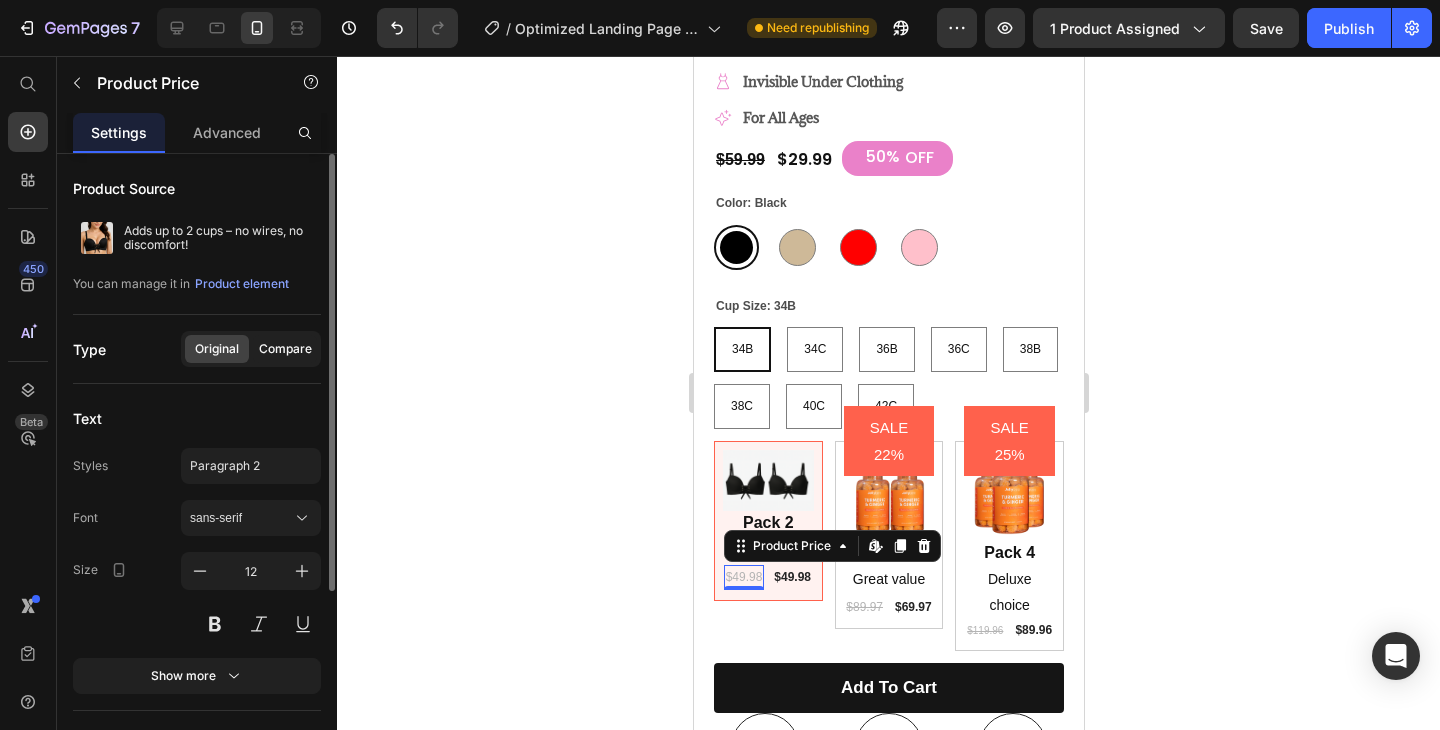 click on "Compare" 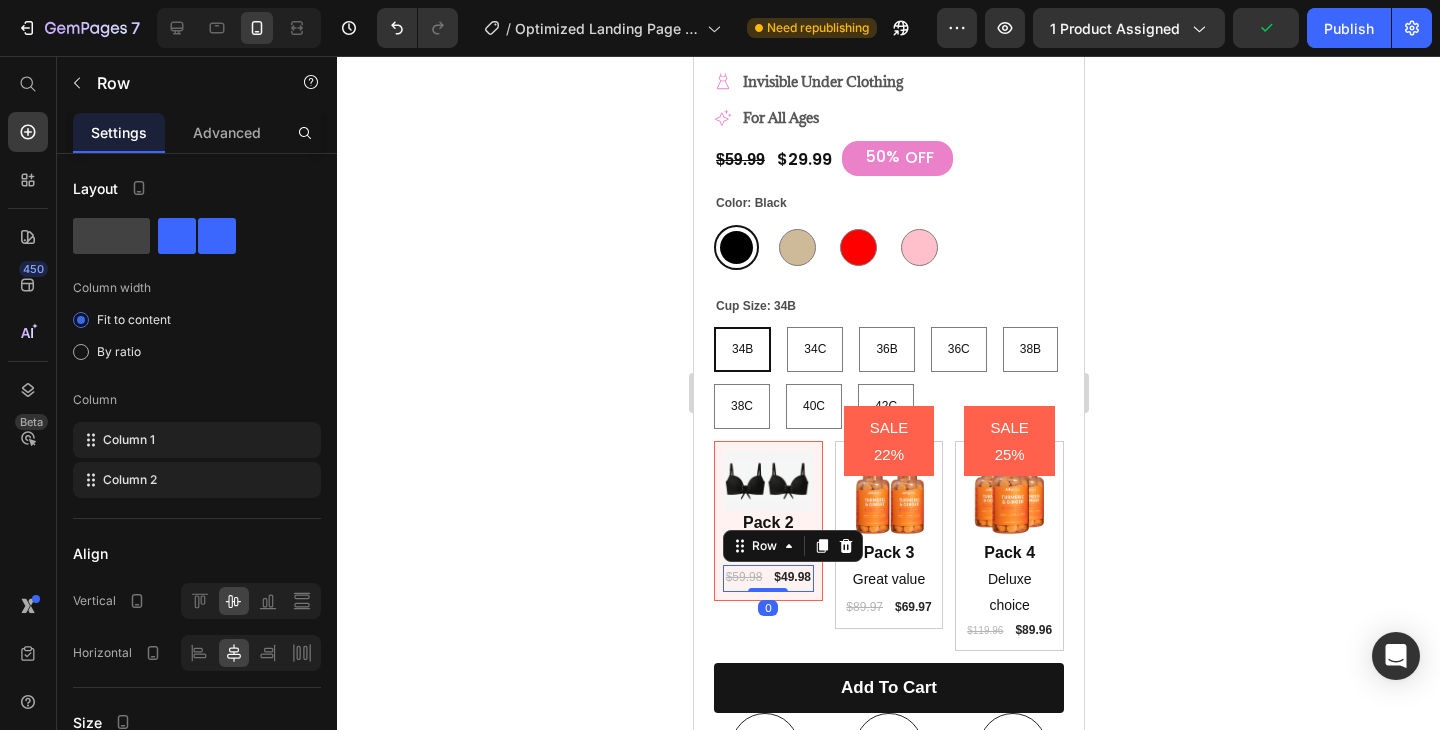 click on "$59.98 Product Price $49.98 Product Price Row   0" at bounding box center [767, 579] 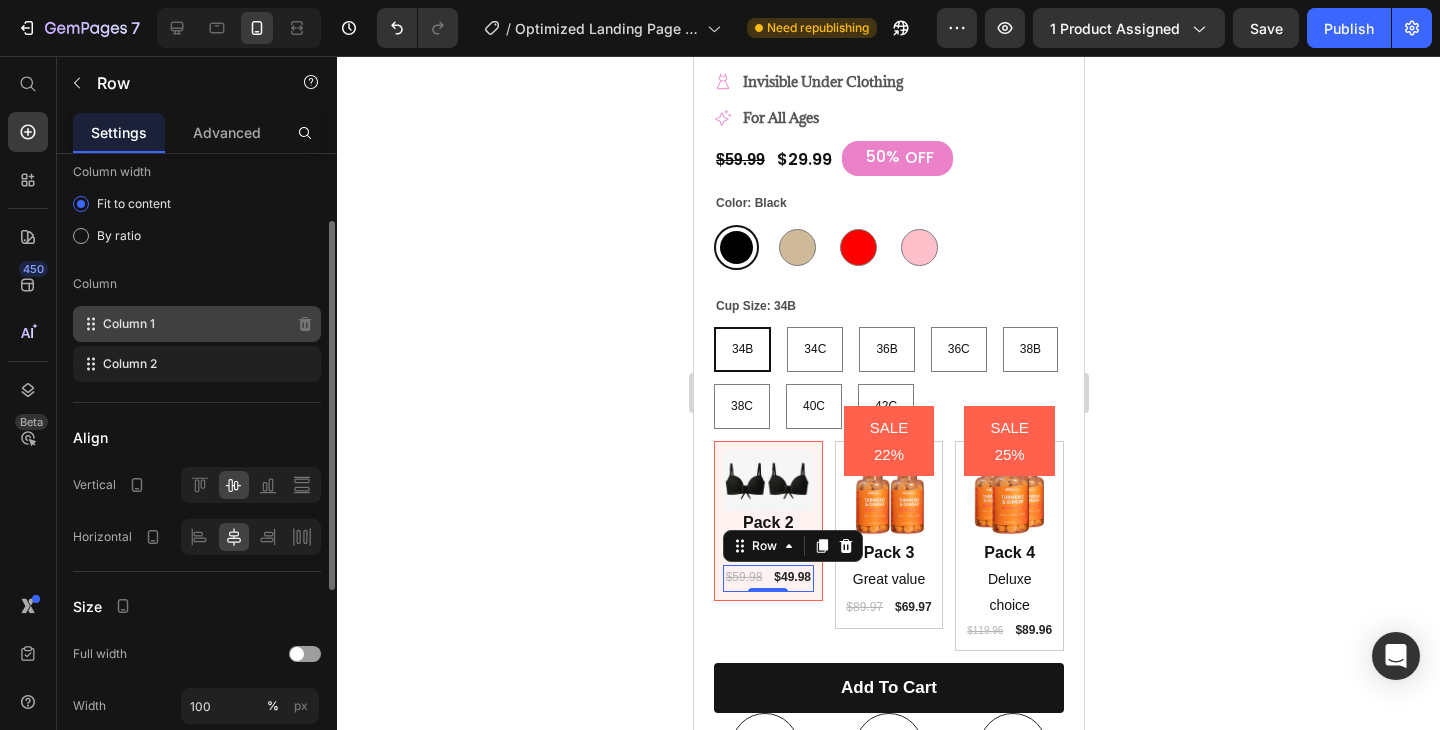 scroll, scrollTop: 83, scrollLeft: 0, axis: vertical 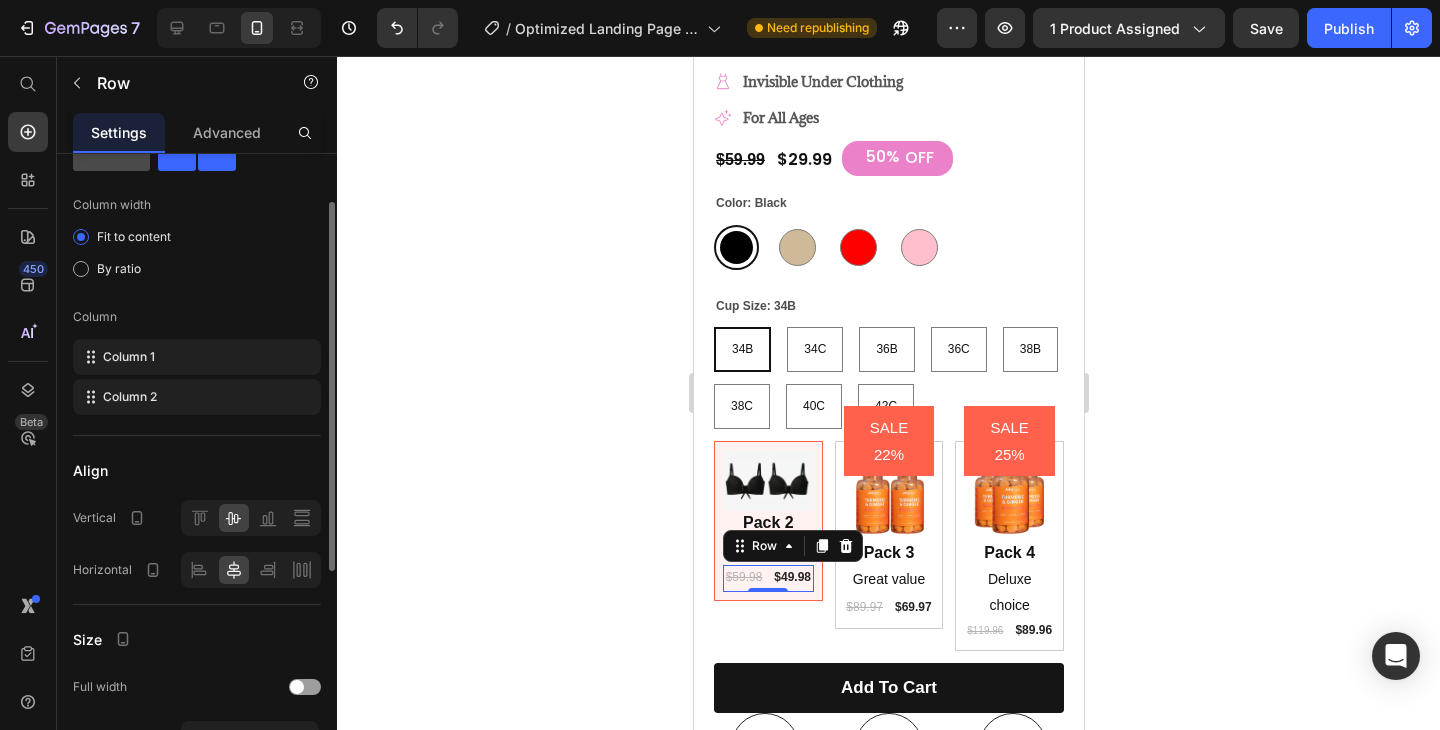 click 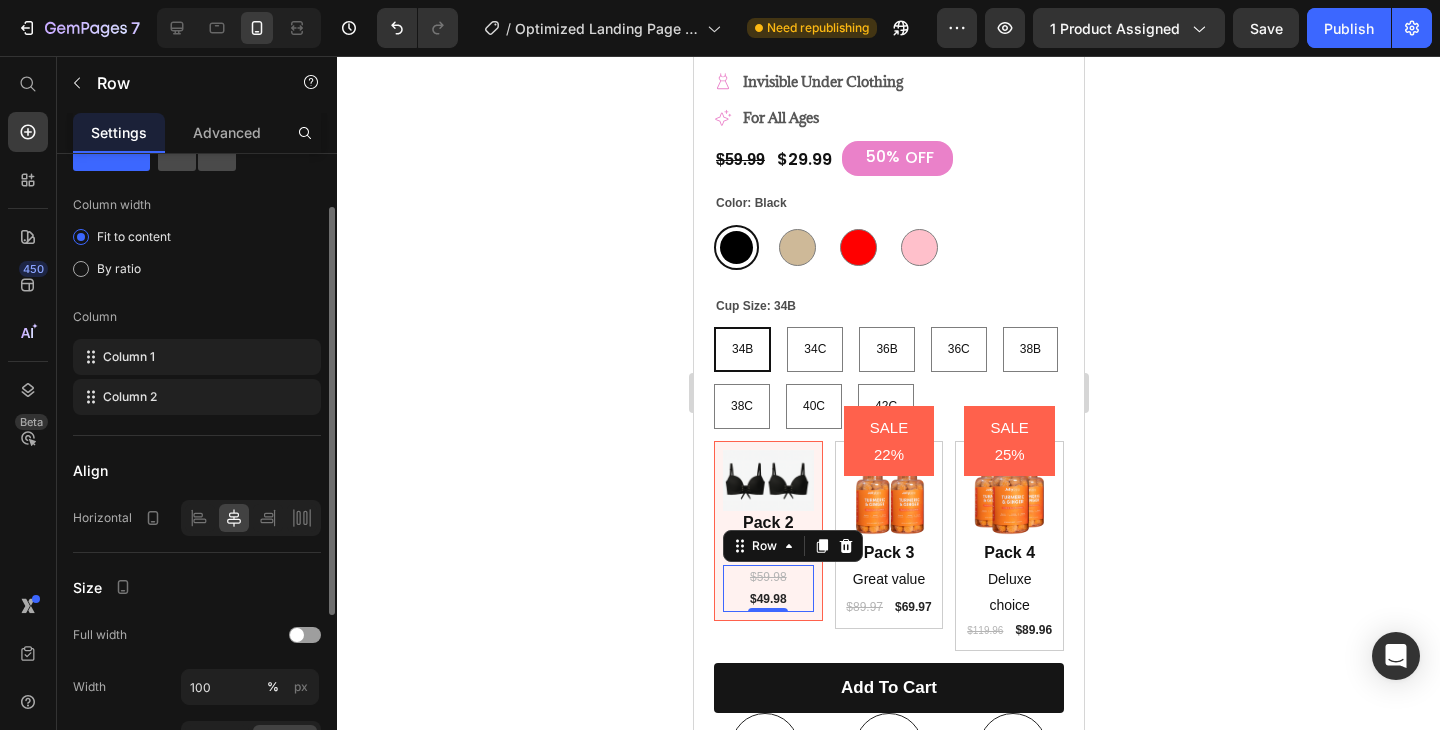 click 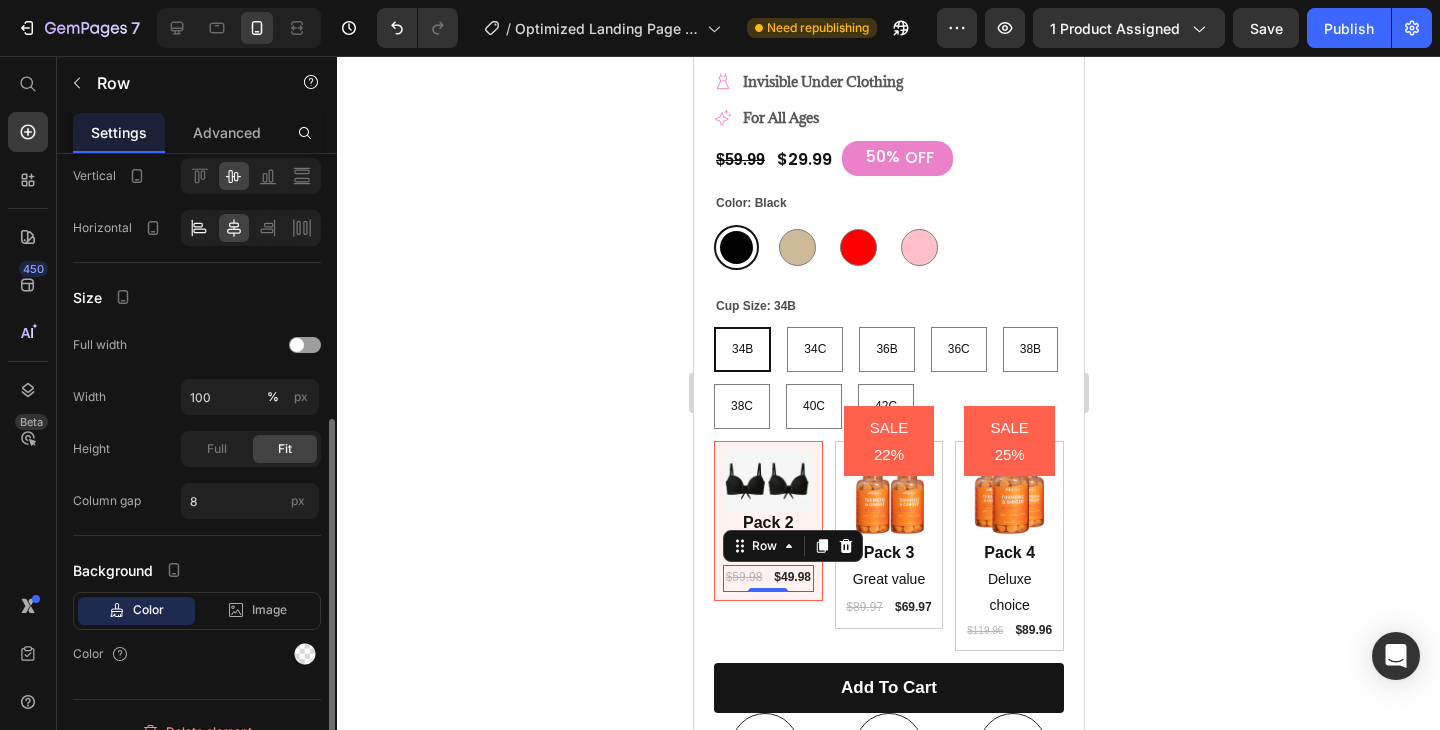 scroll, scrollTop: 452, scrollLeft: 0, axis: vertical 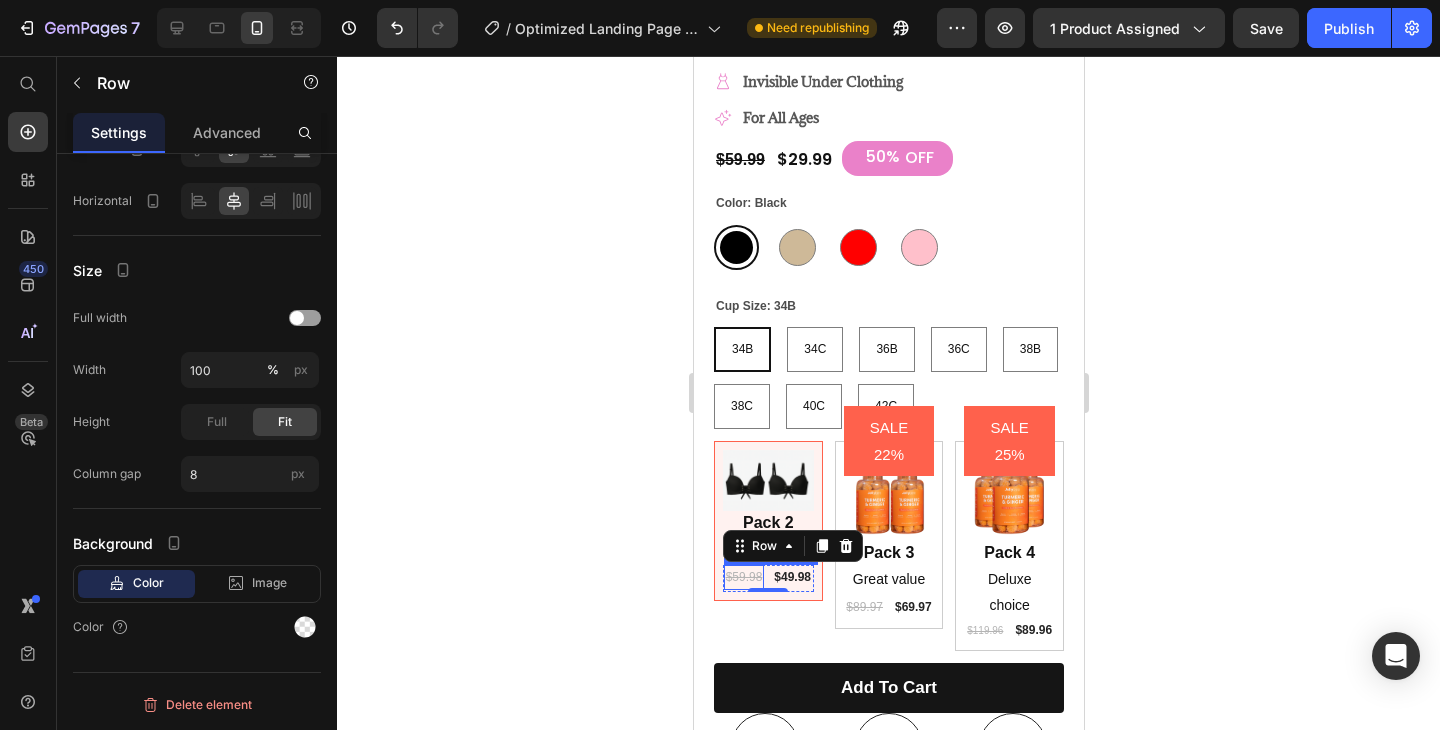 click on "$59.98" at bounding box center [743, 578] 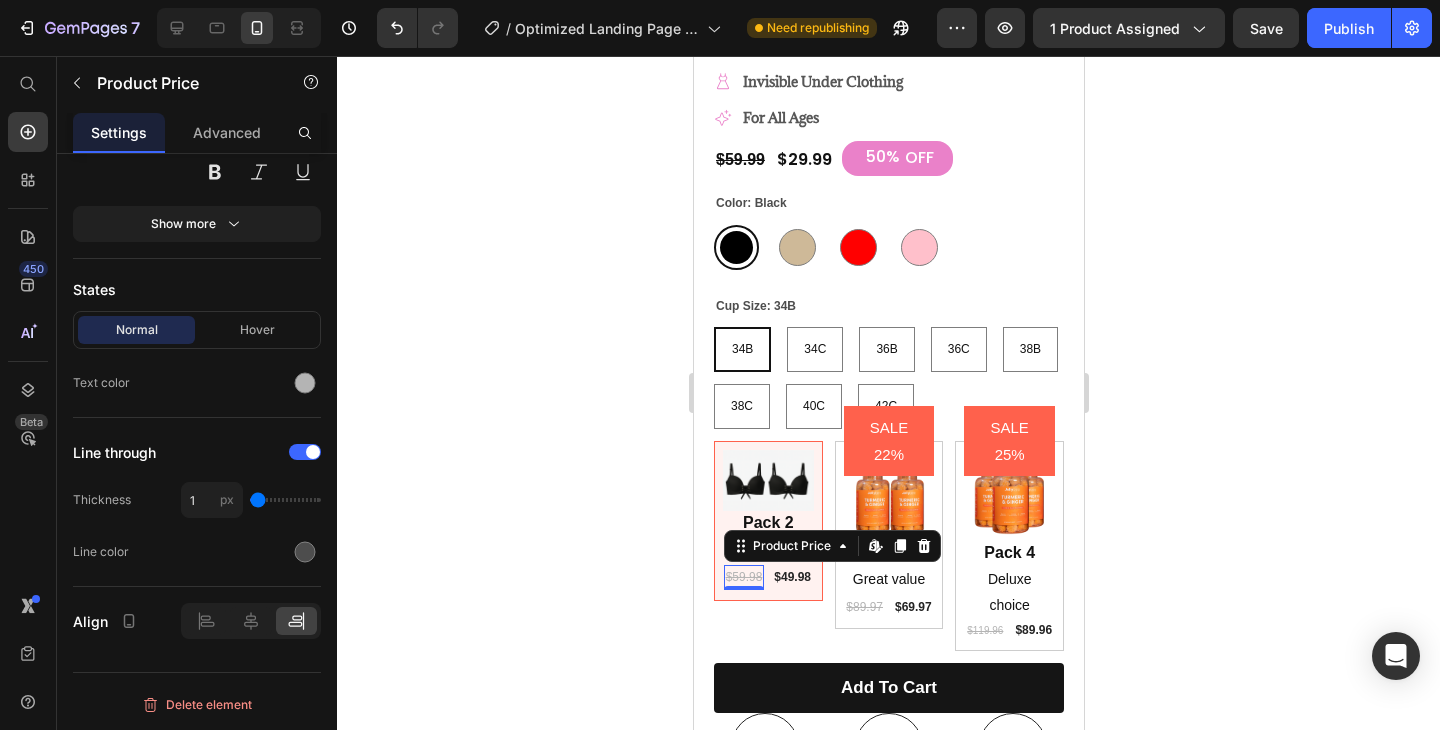 scroll, scrollTop: 0, scrollLeft: 0, axis: both 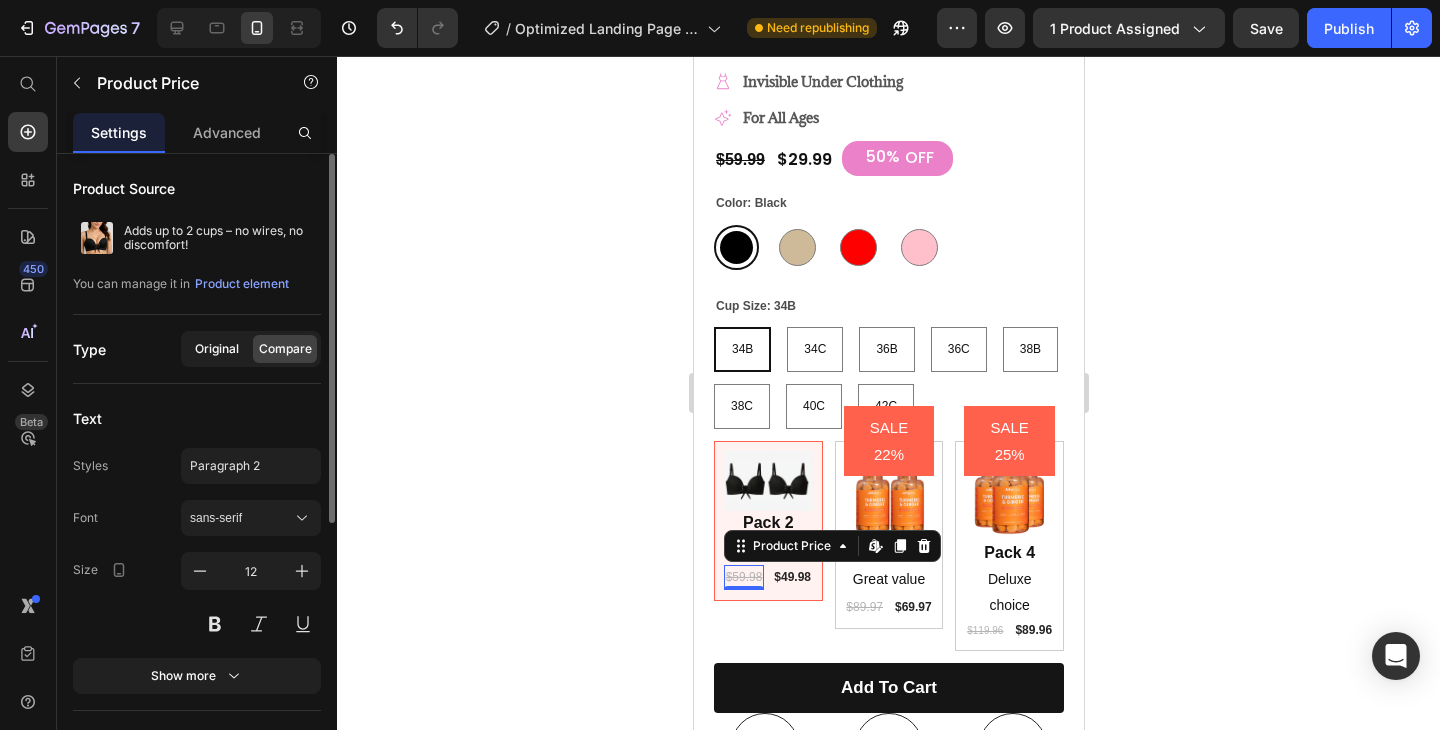 click on "Original" 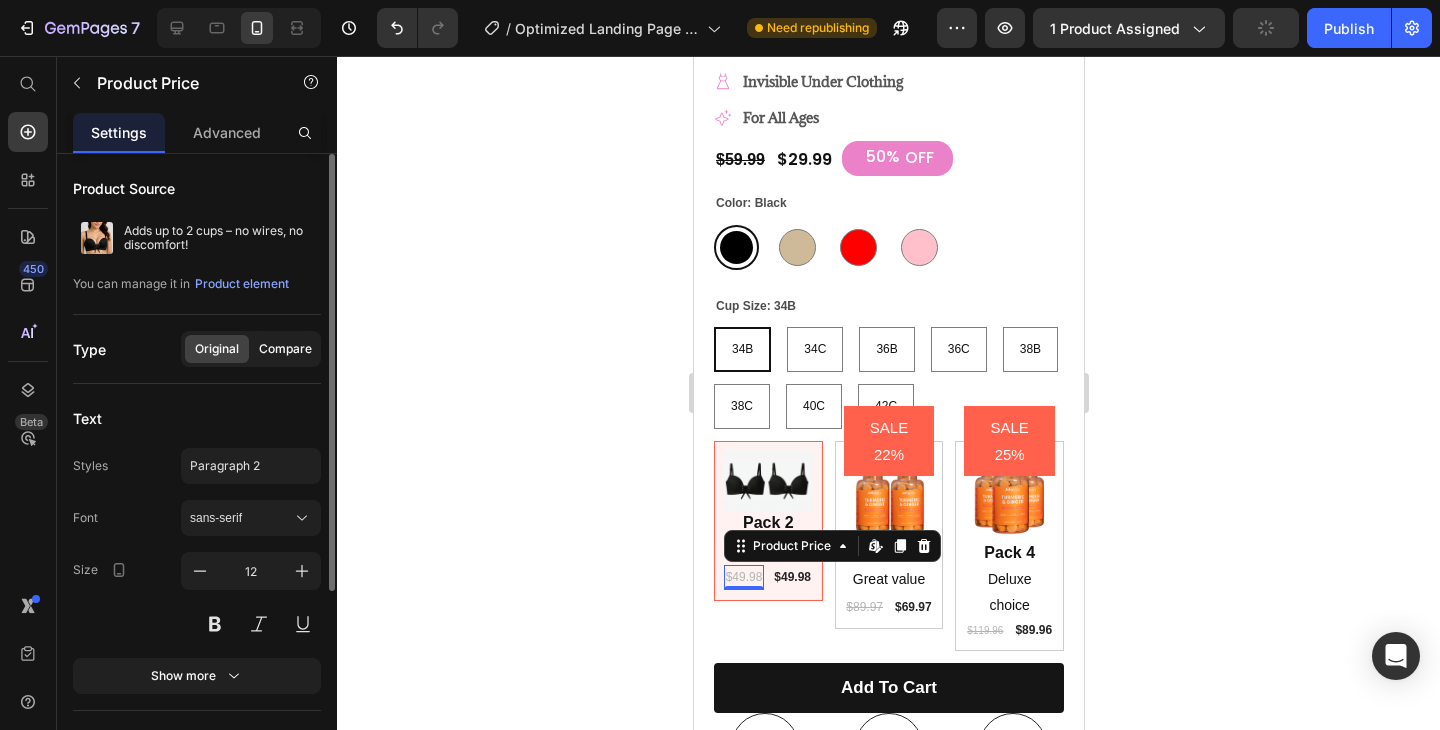 click on "Compare" 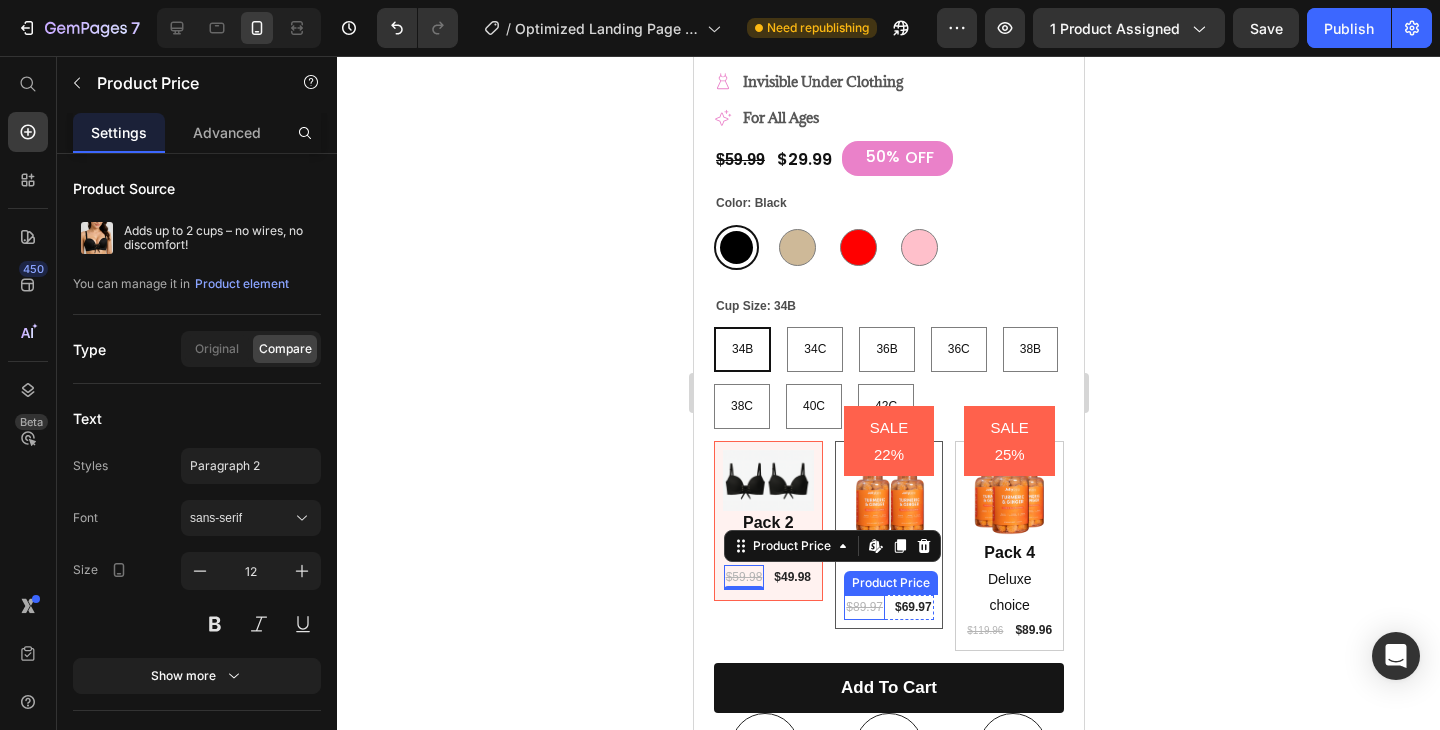 click on "$89.97" at bounding box center [863, 608] 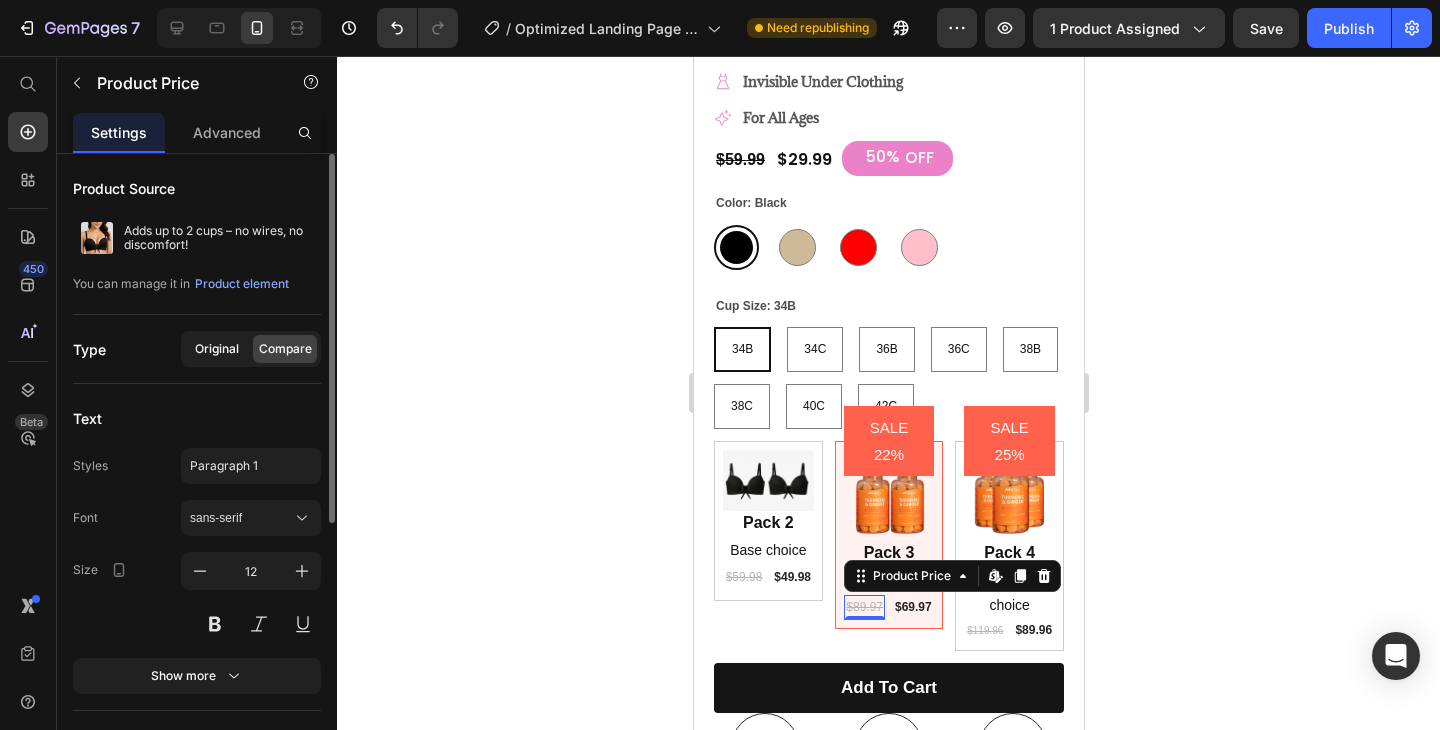 click on "Original" 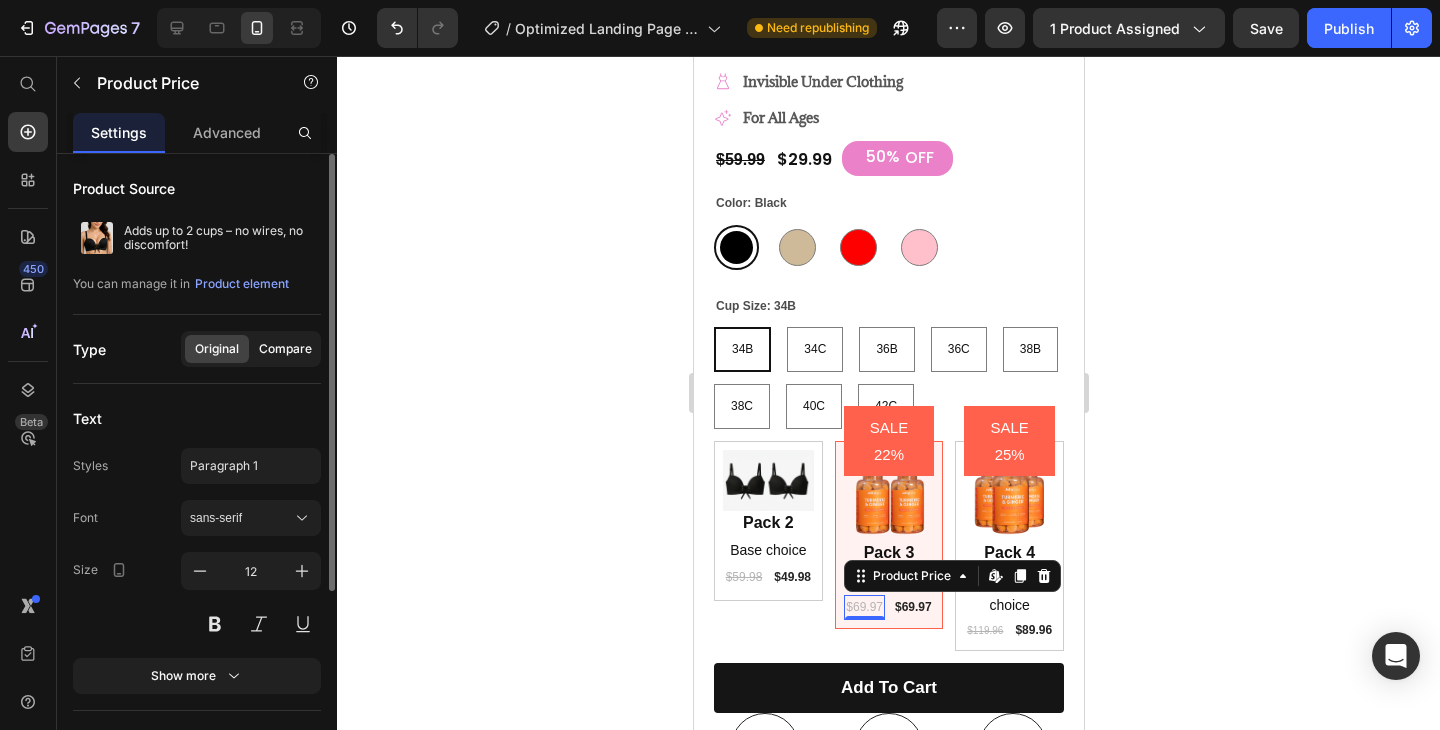 click on "Compare" 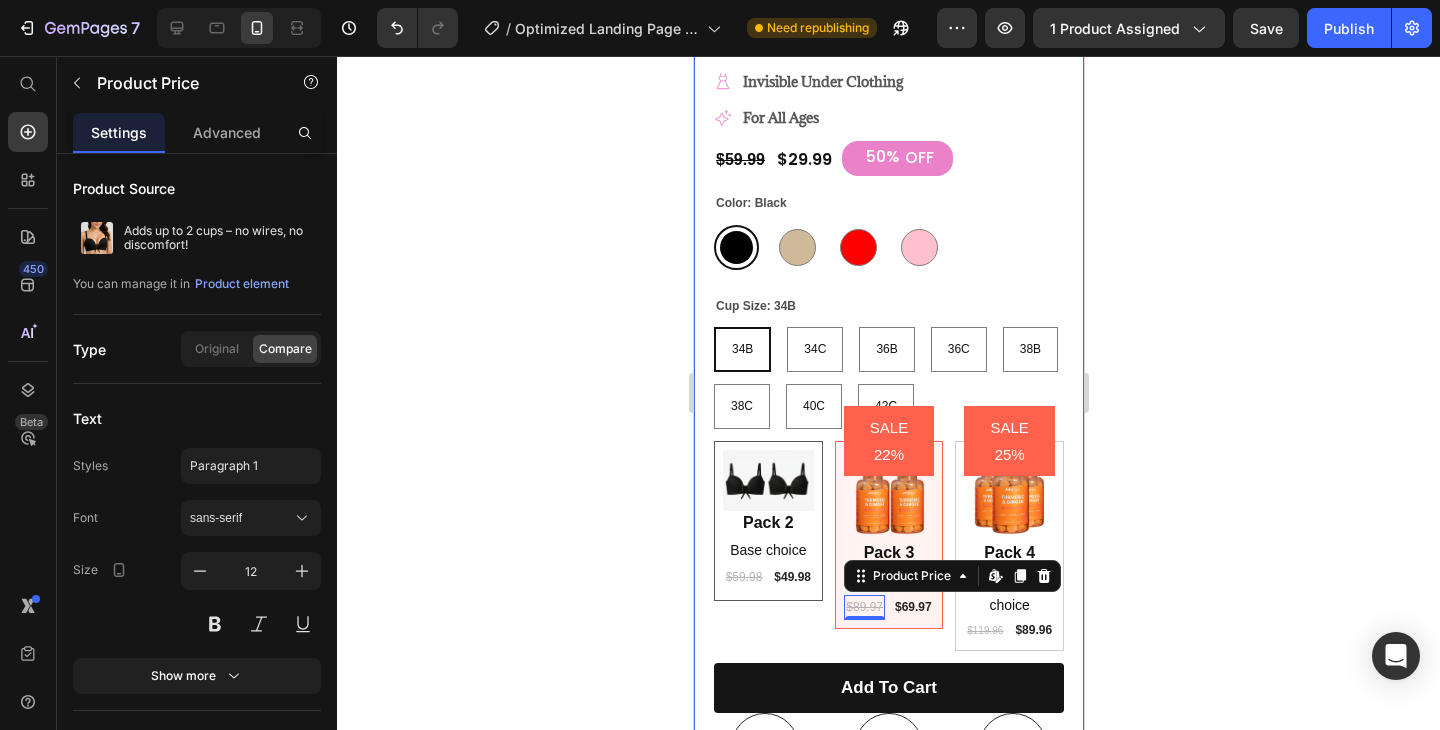 click on "$59.98" at bounding box center (743, 578) 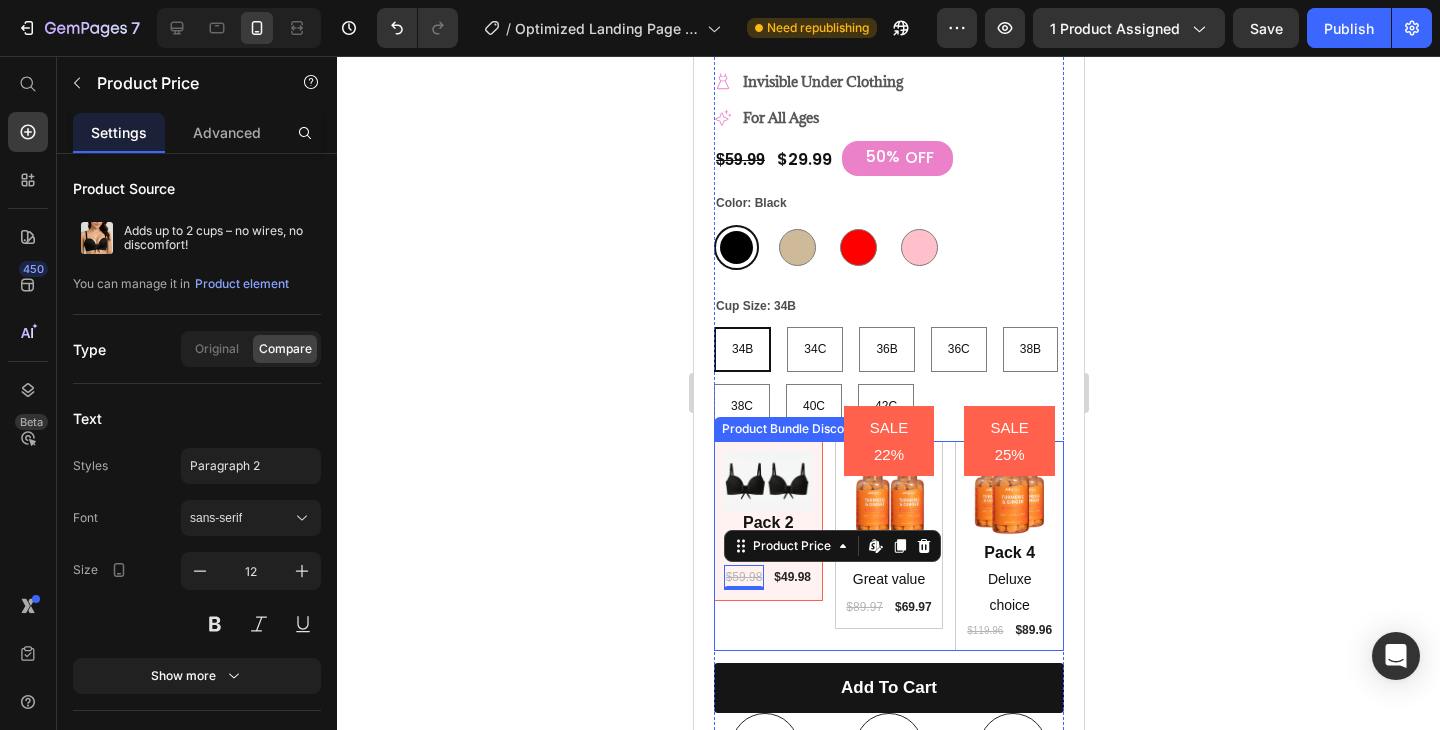 click on "Image Pack 2 Text Block Base choice Text Block $59.98 Product Price   Edit content in Shopify 0 $49.98 Product Price Row Row SALE 22% Product Badge Image Pack 3 Text Block Great value Text Block $89.97 Product Price $69.97 Product Price Row Row SALE 25% Product Badge Image Pack 4 Text Block Deluxe choice Text Block $119.96 Product Price $89.96 Product Price Row Row" at bounding box center (888, 545) 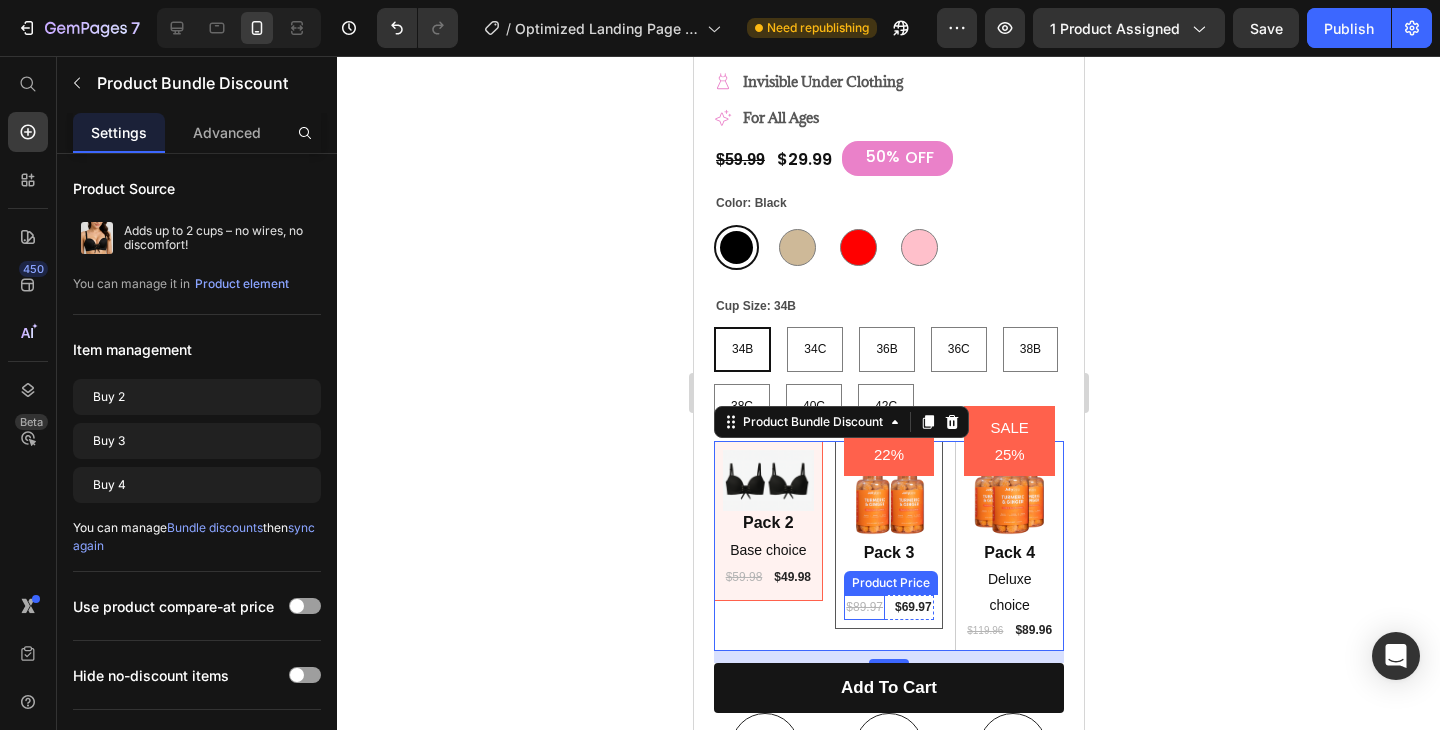 click on "$89.97" at bounding box center (863, 608) 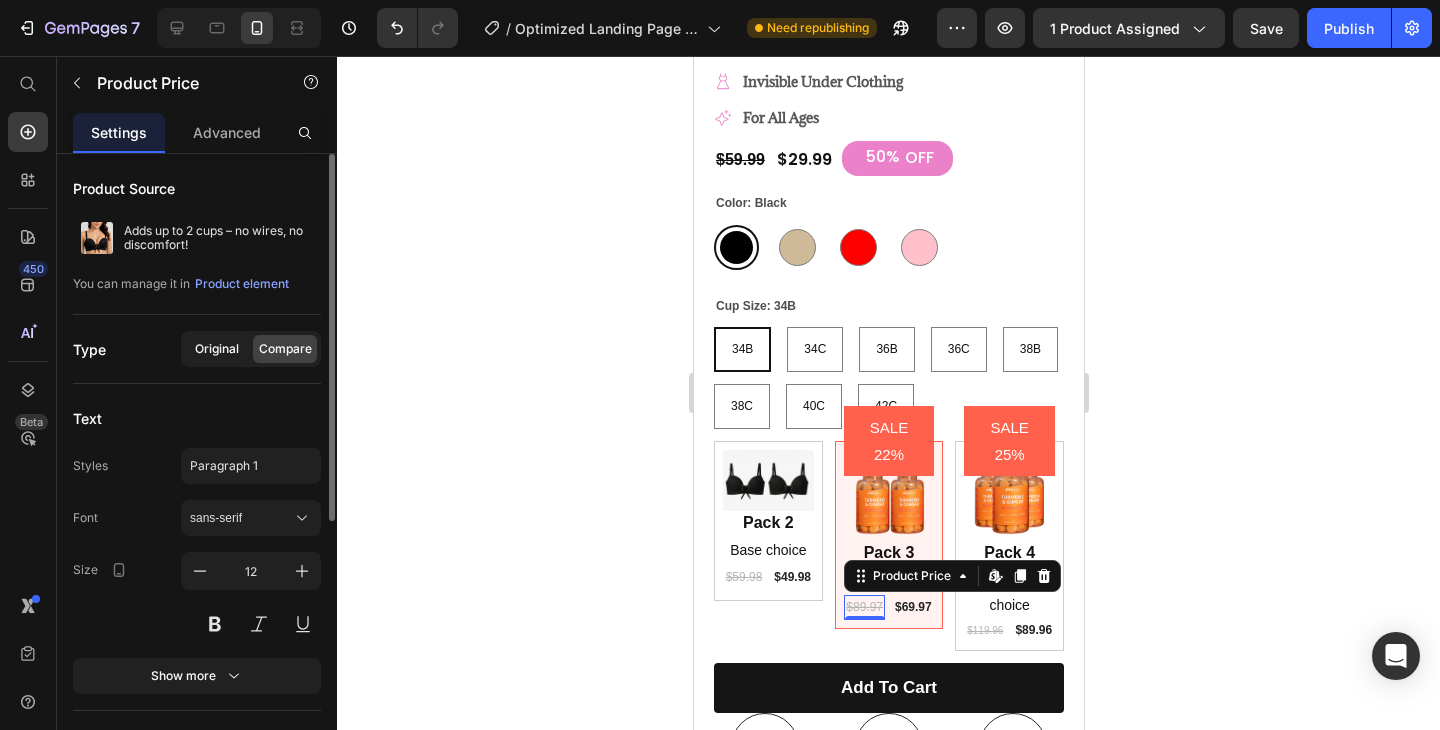 click on "Original" 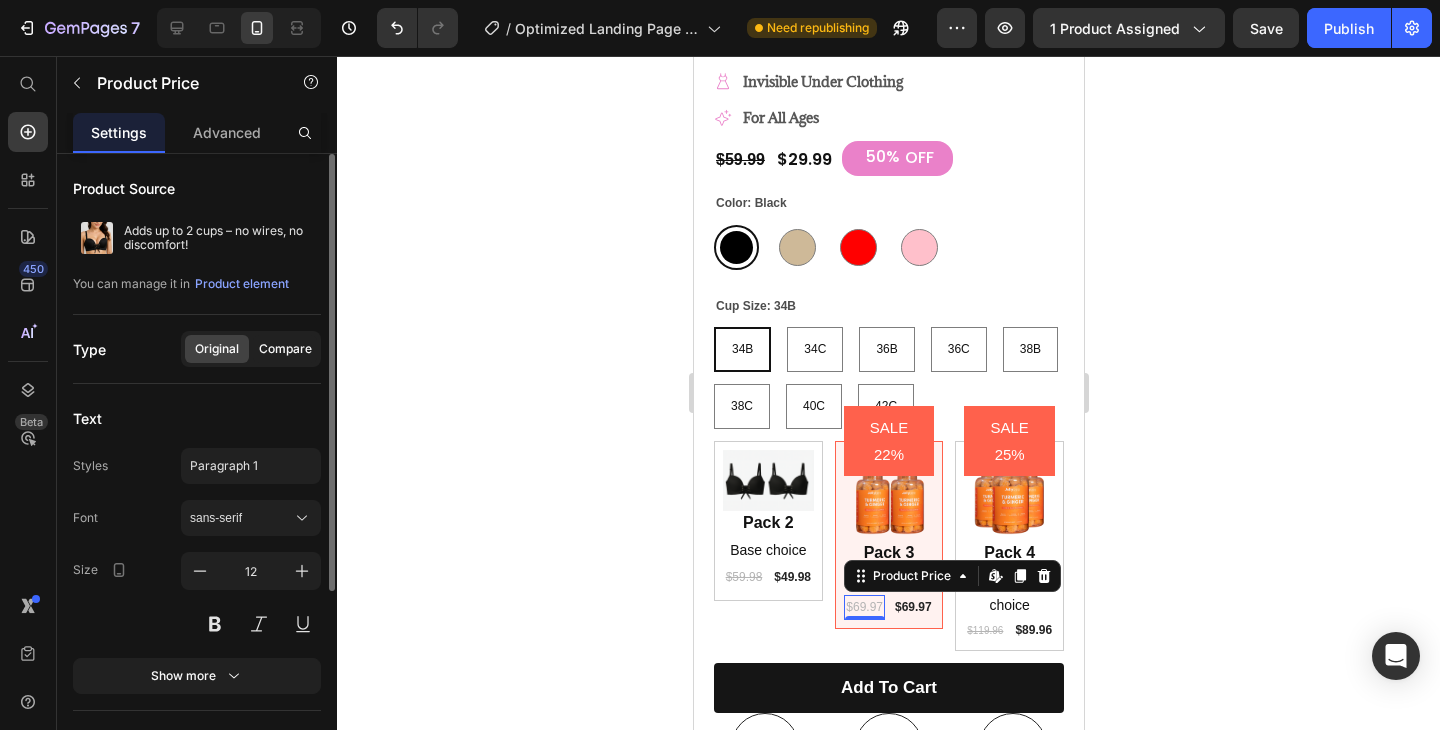 click on "Compare" 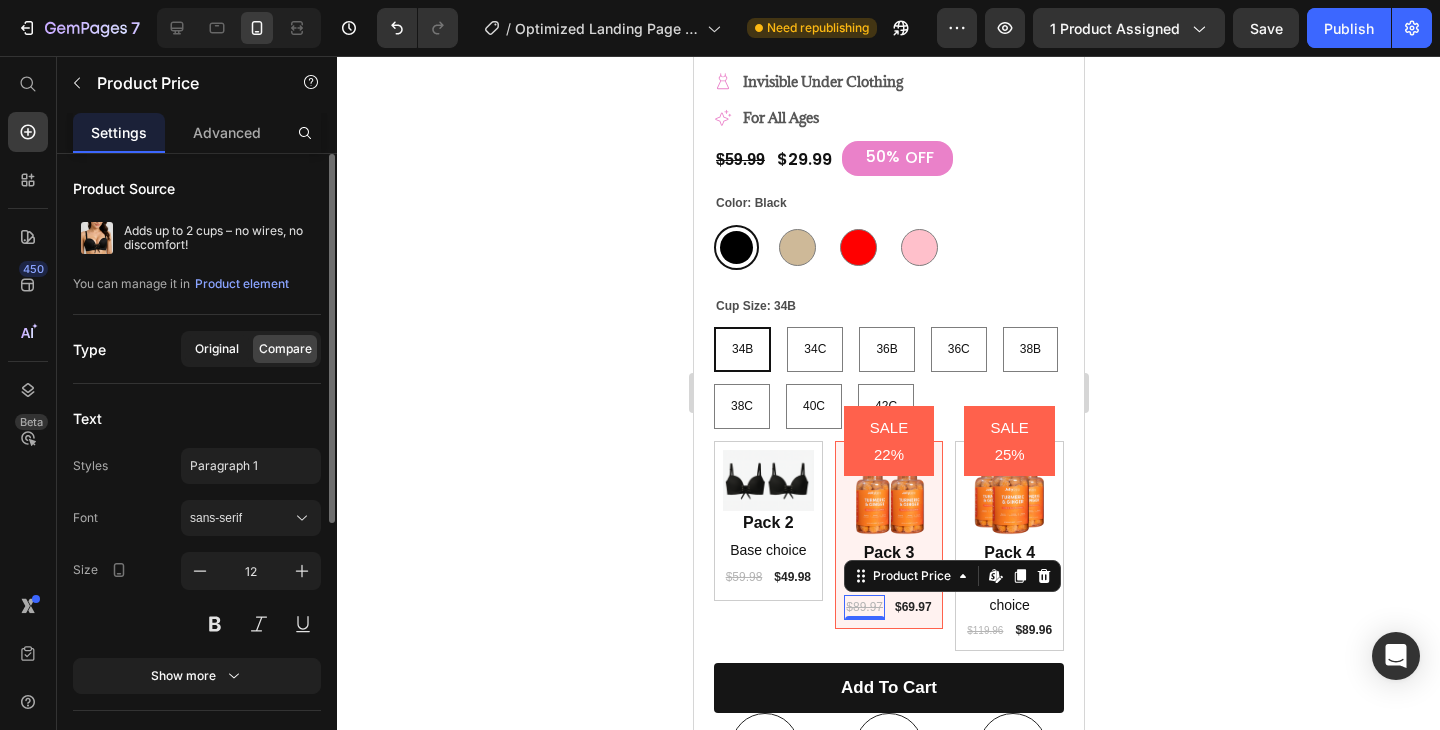 click on "Original" 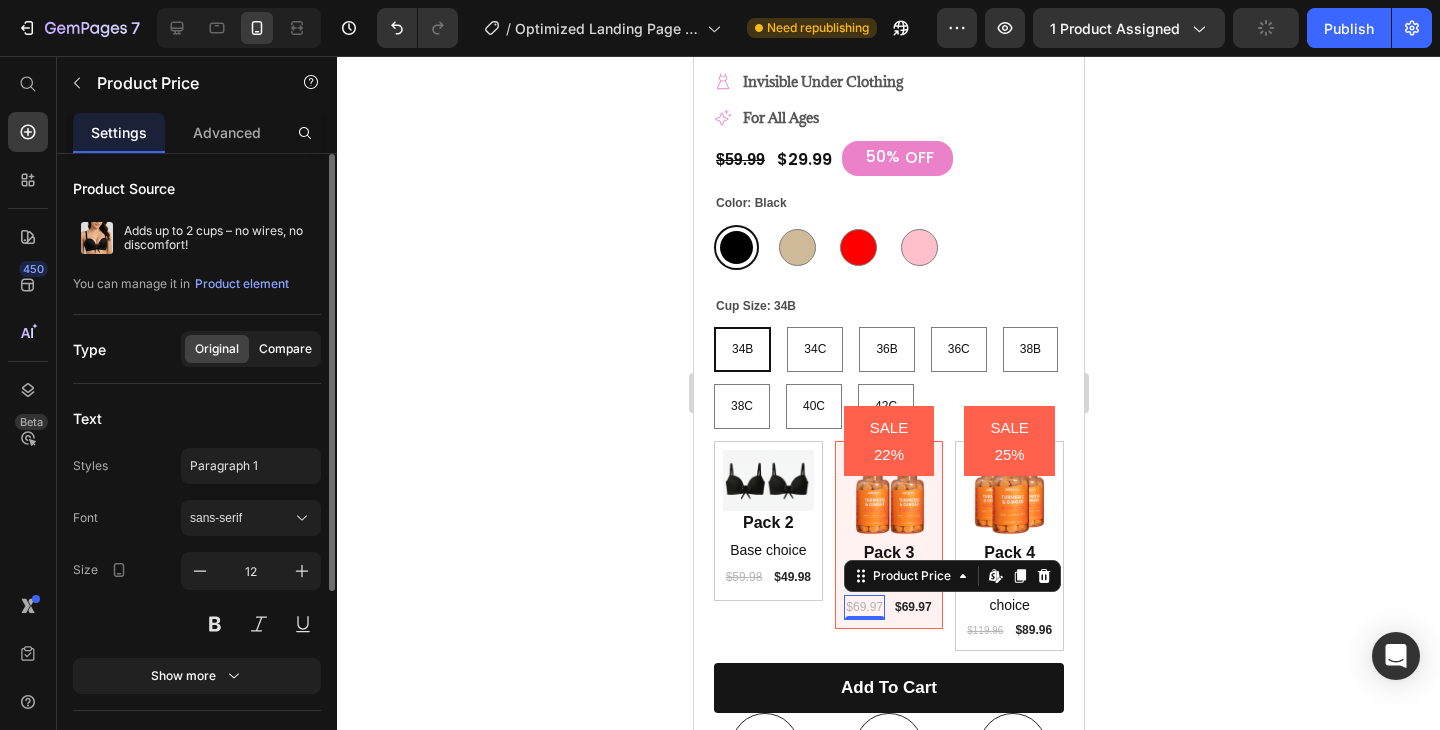 click on "Compare" 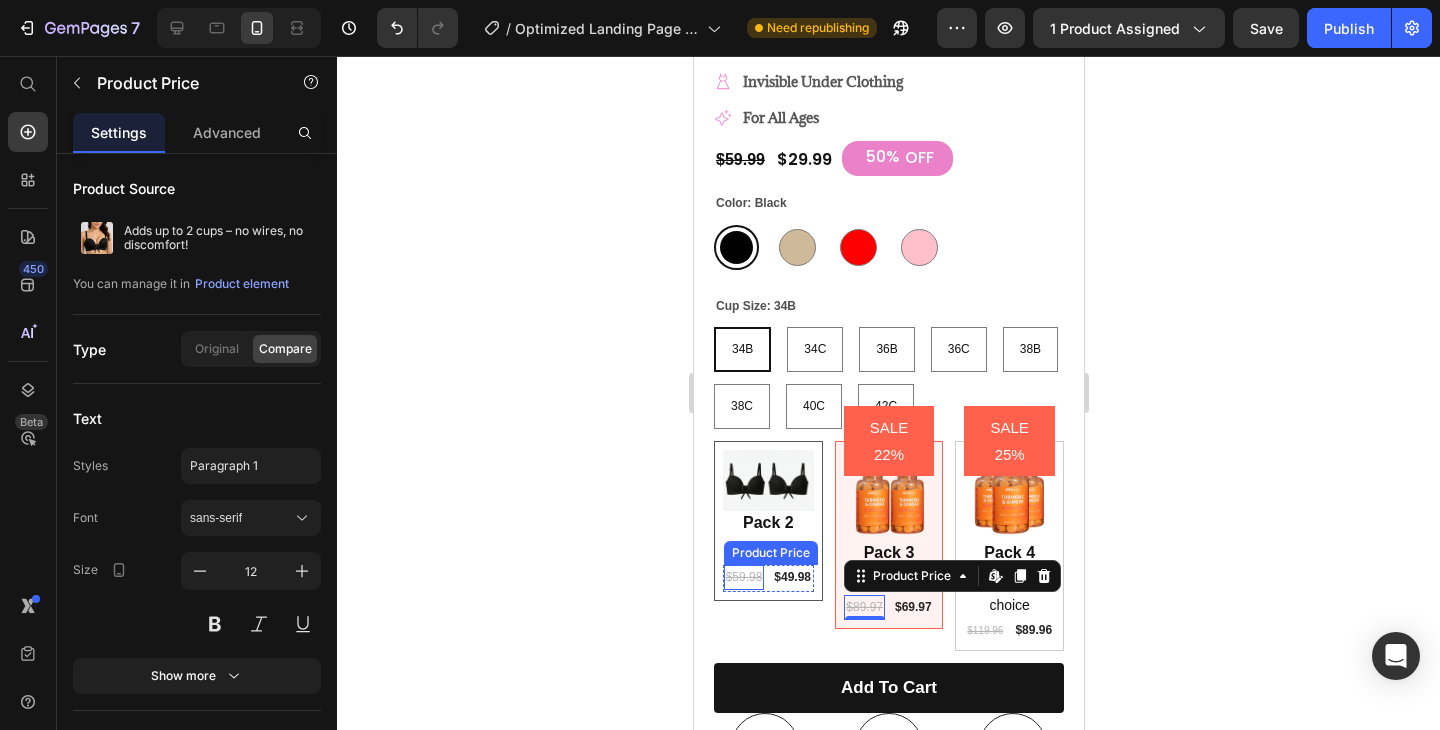 click on "$59.98" at bounding box center [743, 578] 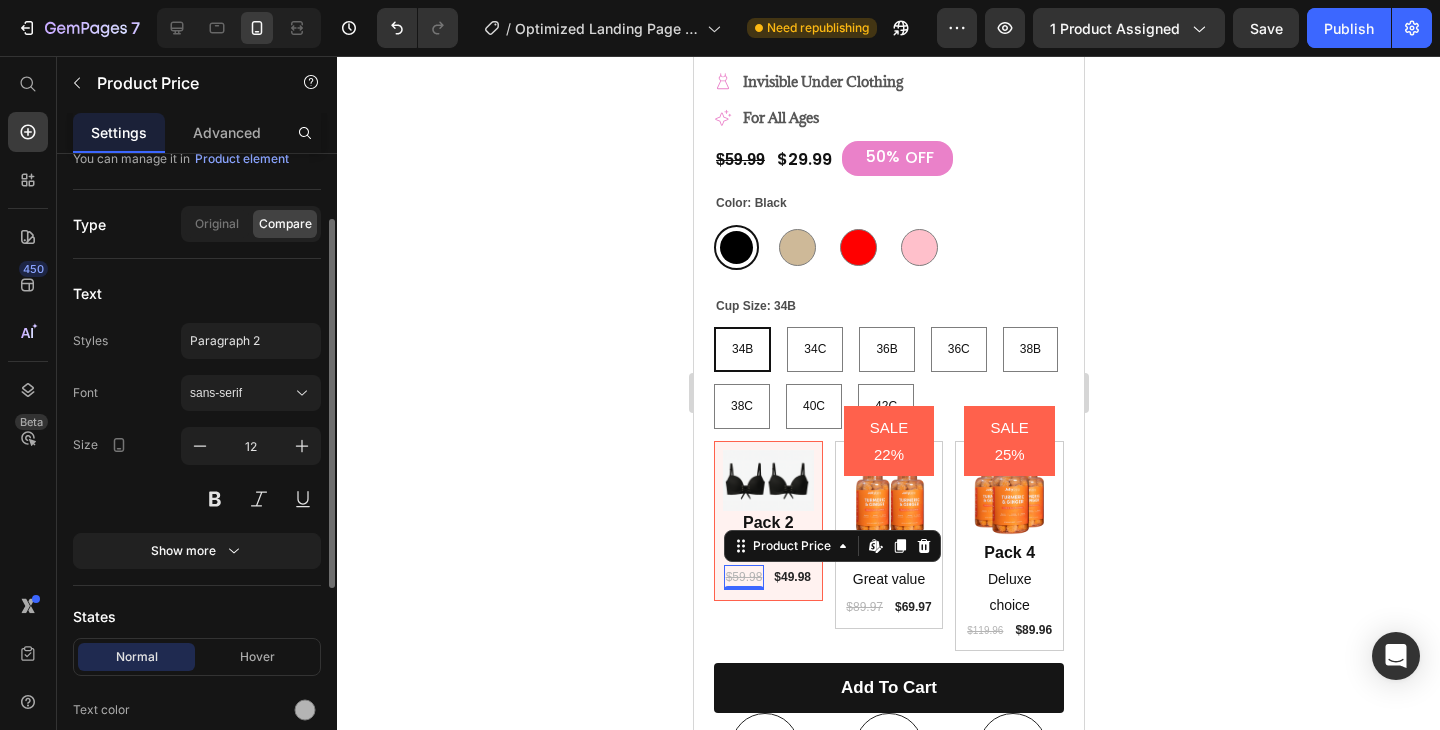 scroll, scrollTop: 213, scrollLeft: 0, axis: vertical 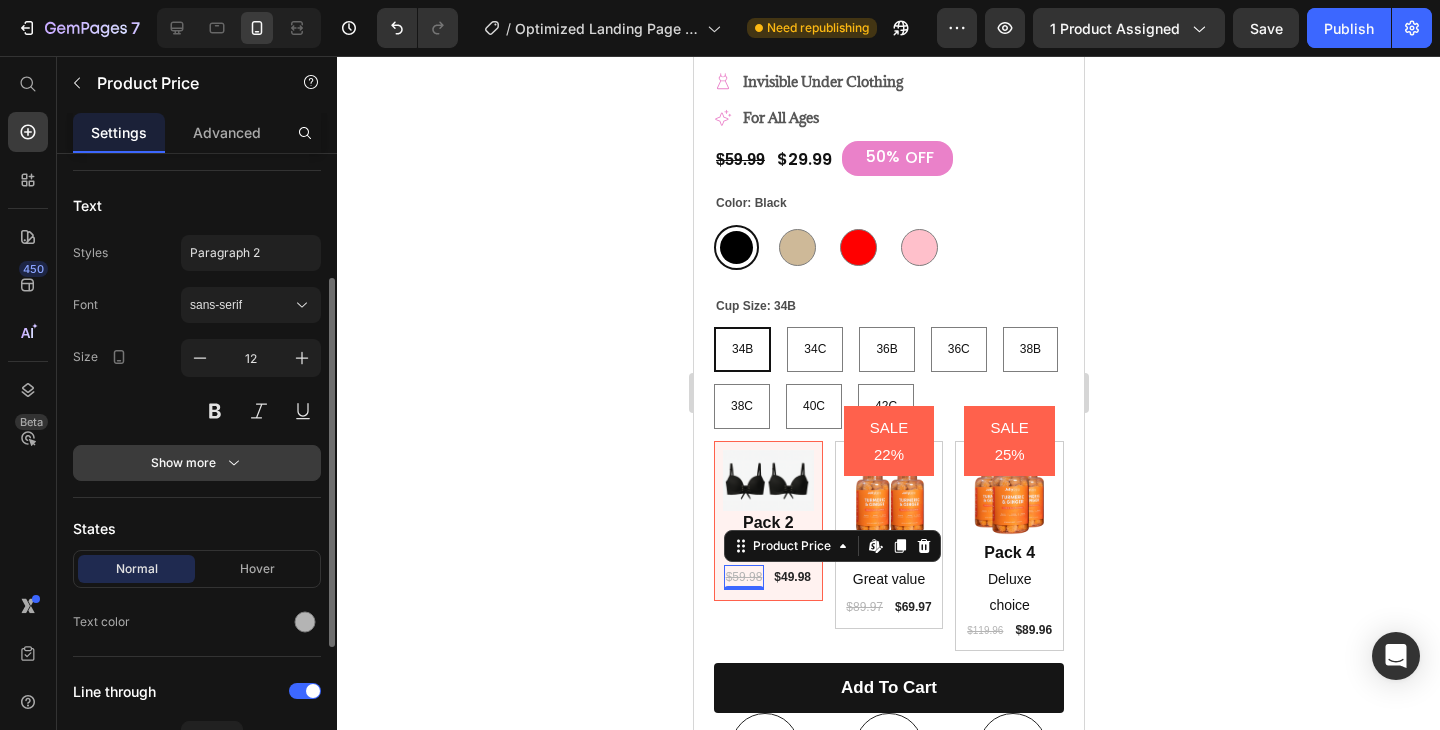 click on "Show more" at bounding box center (197, 463) 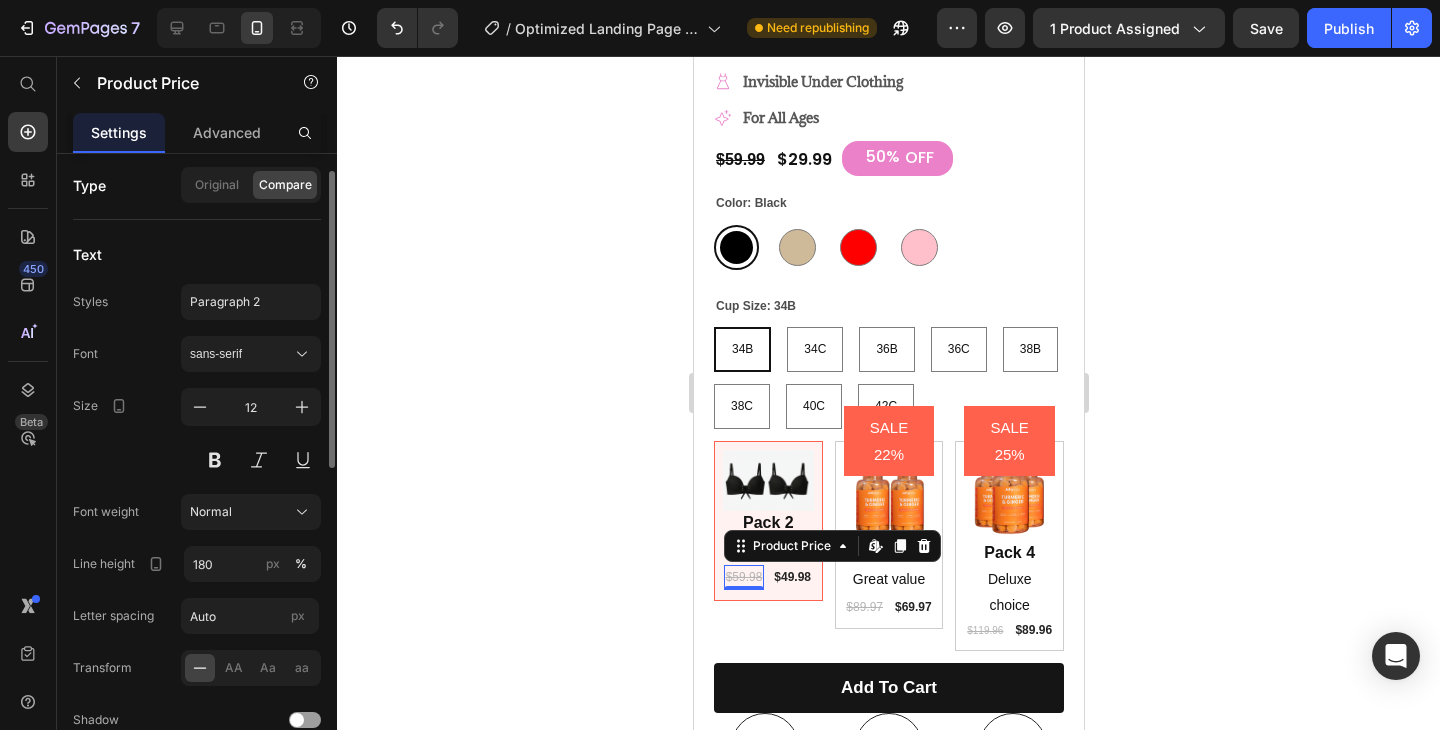 scroll, scrollTop: 168, scrollLeft: 0, axis: vertical 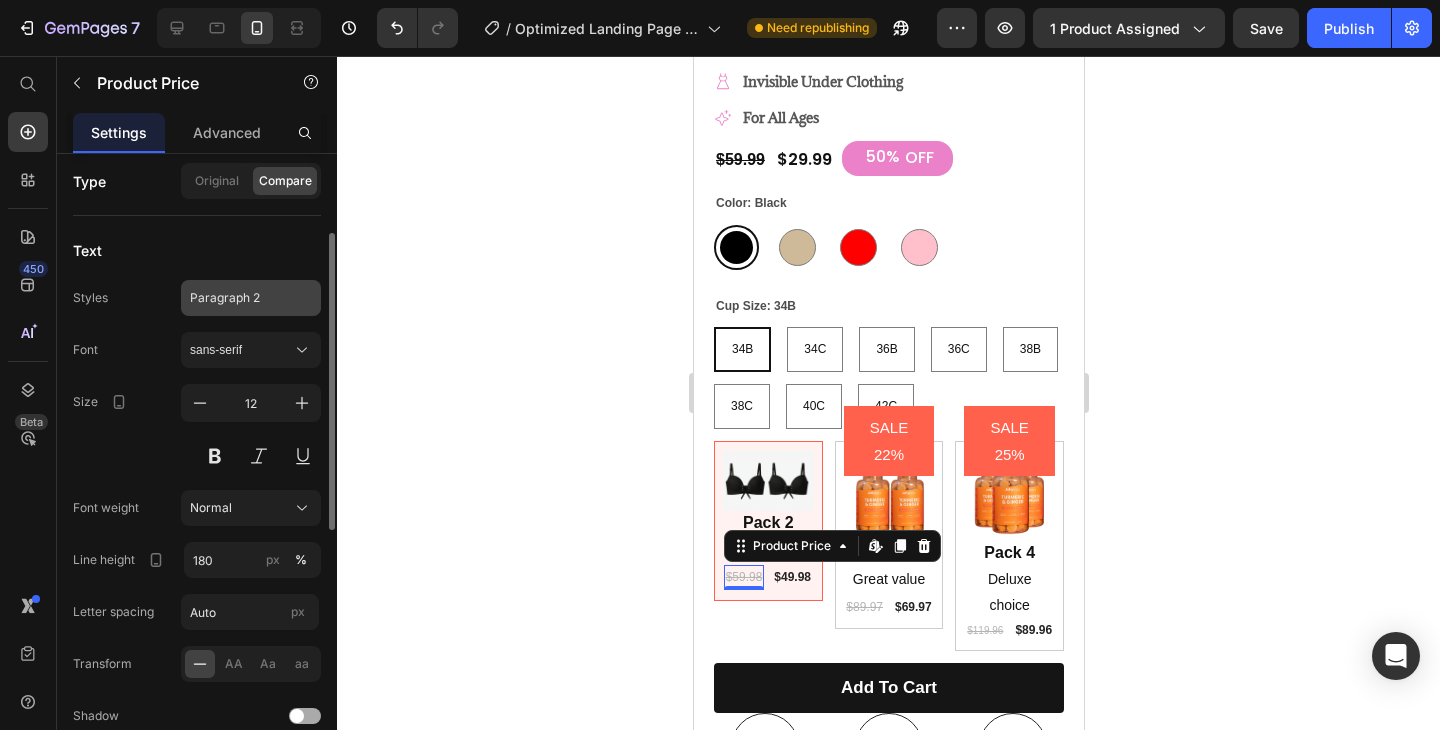 click on "Paragraph 2" 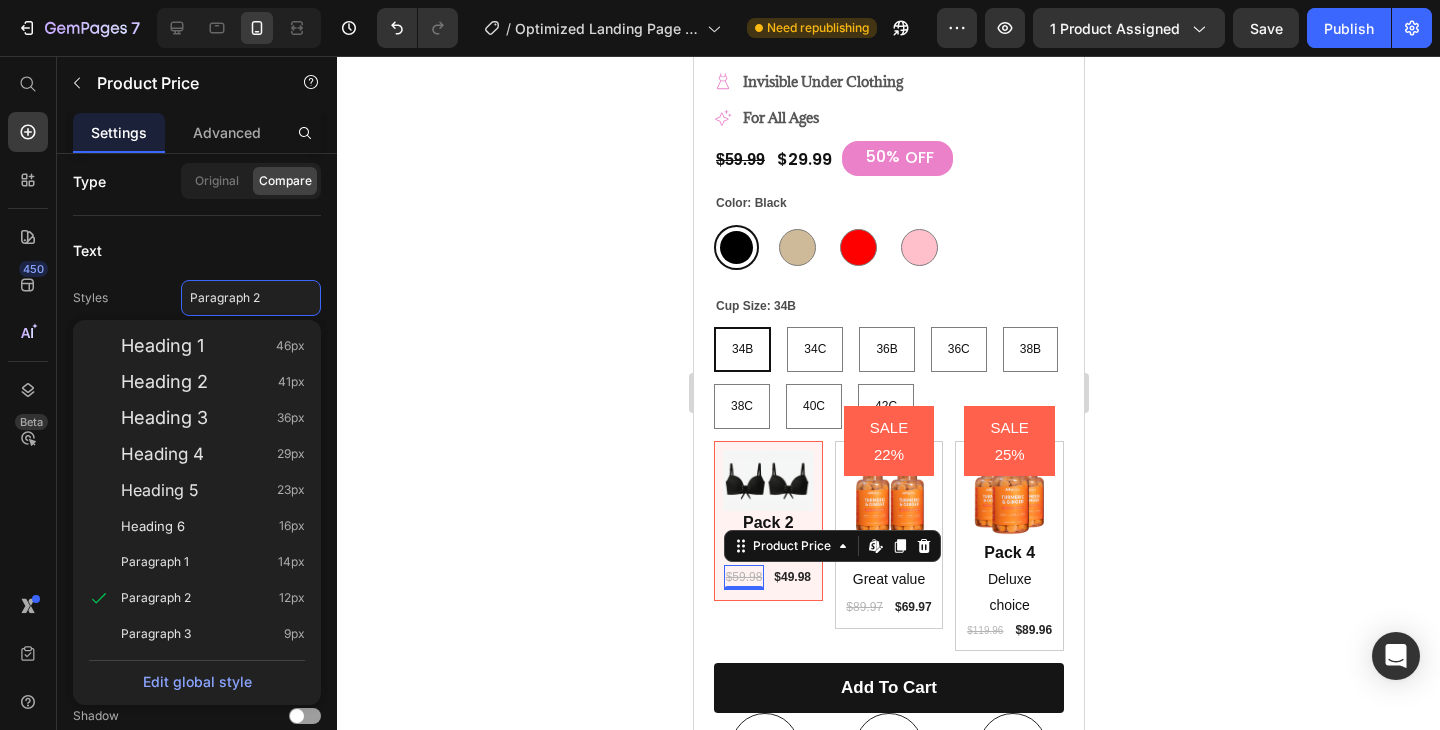 click 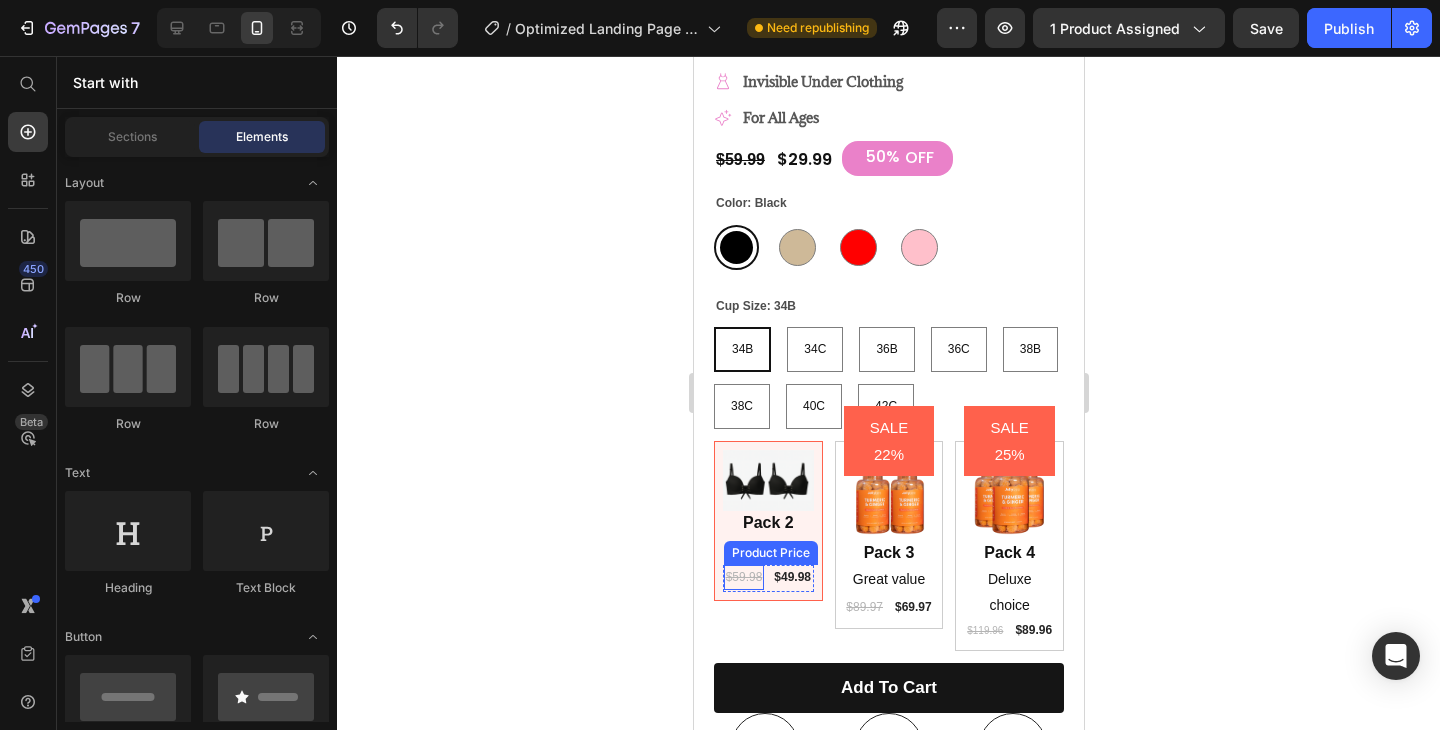 click on "$59.98" at bounding box center (743, 578) 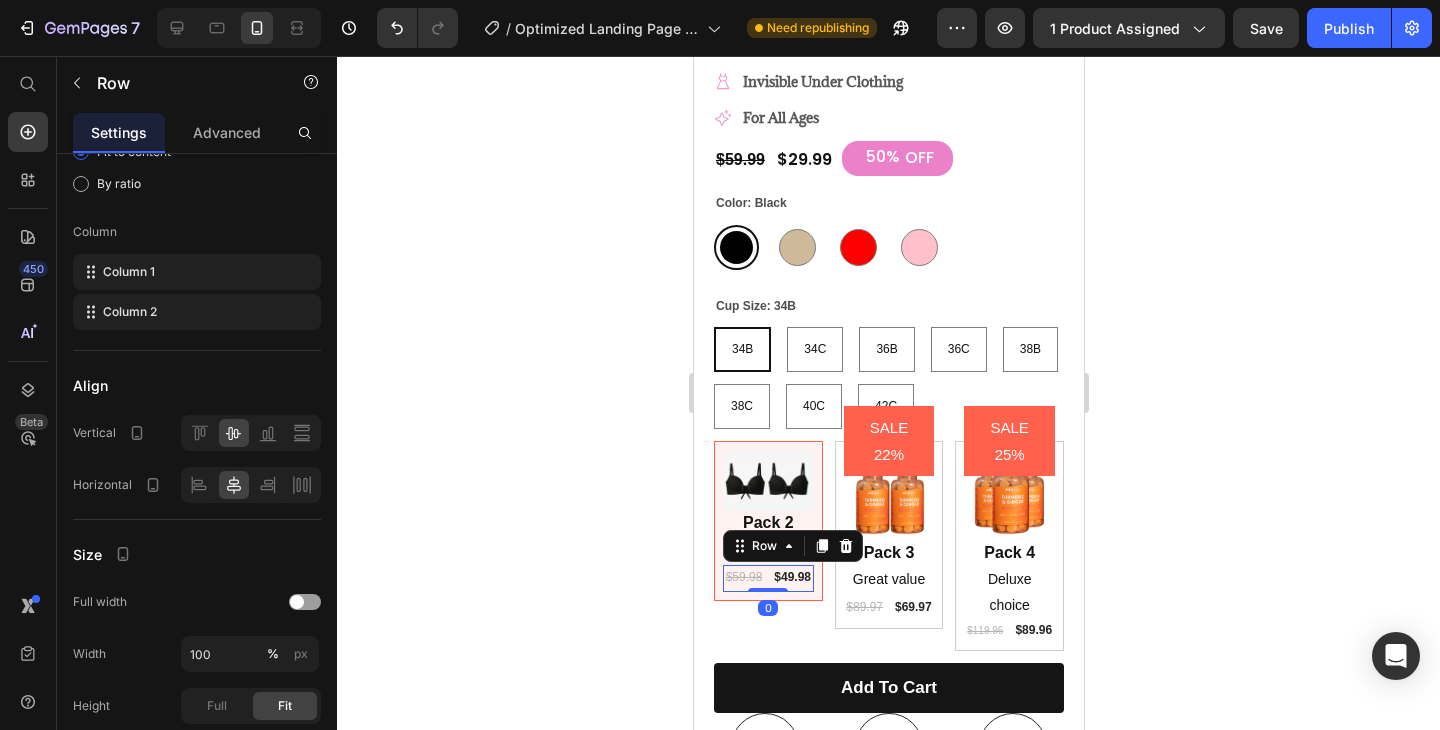 click on "$59.98 Product Price $49.98 Product Price Row   0" at bounding box center [767, 579] 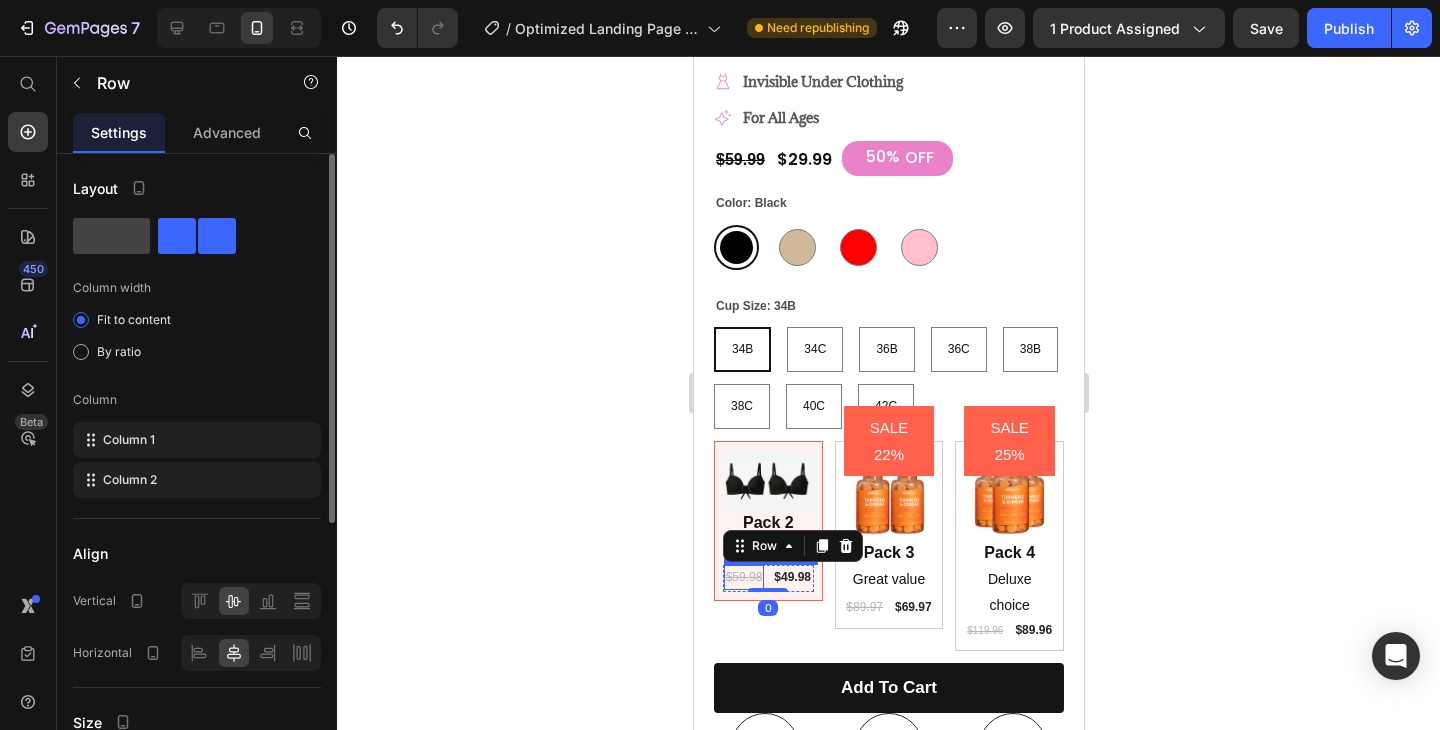 click on "$59.98" at bounding box center (743, 578) 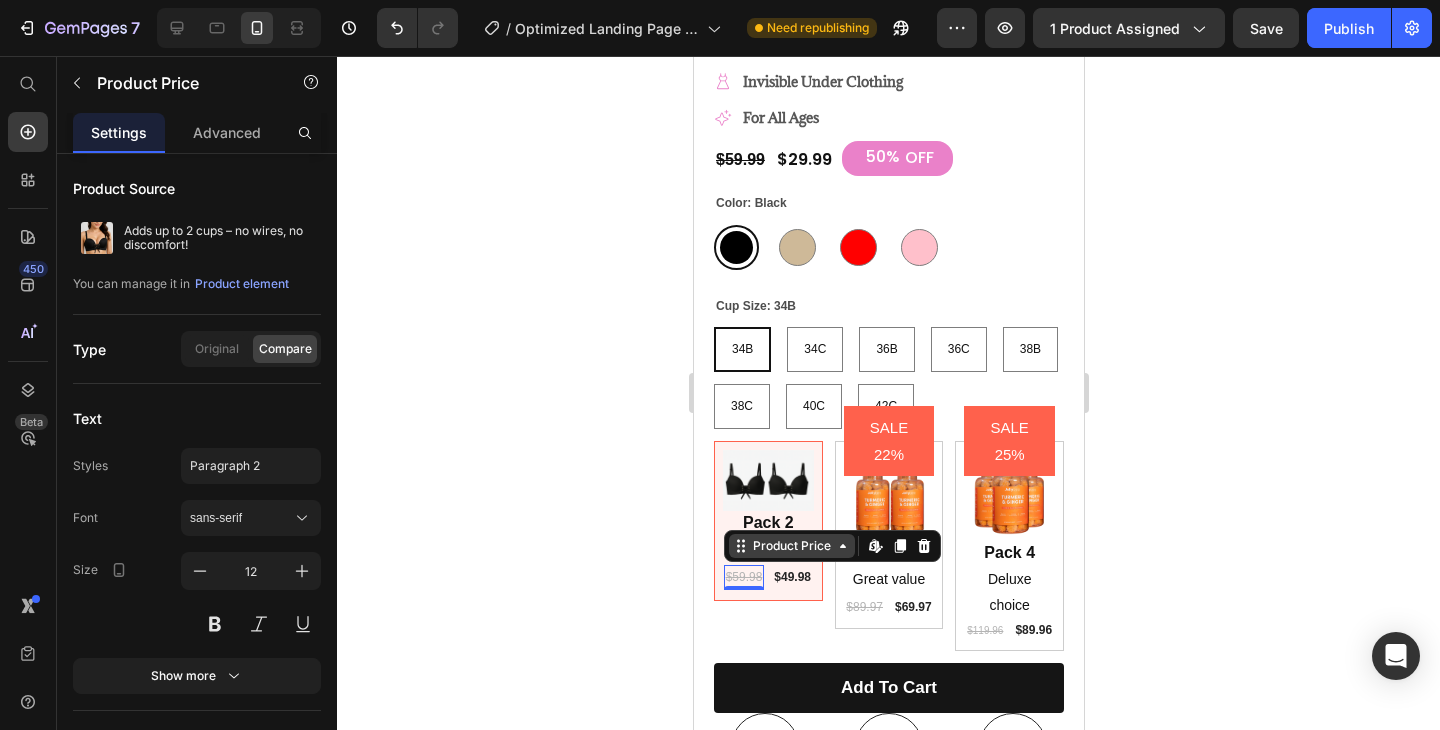 click on "Product Price" at bounding box center [791, 546] 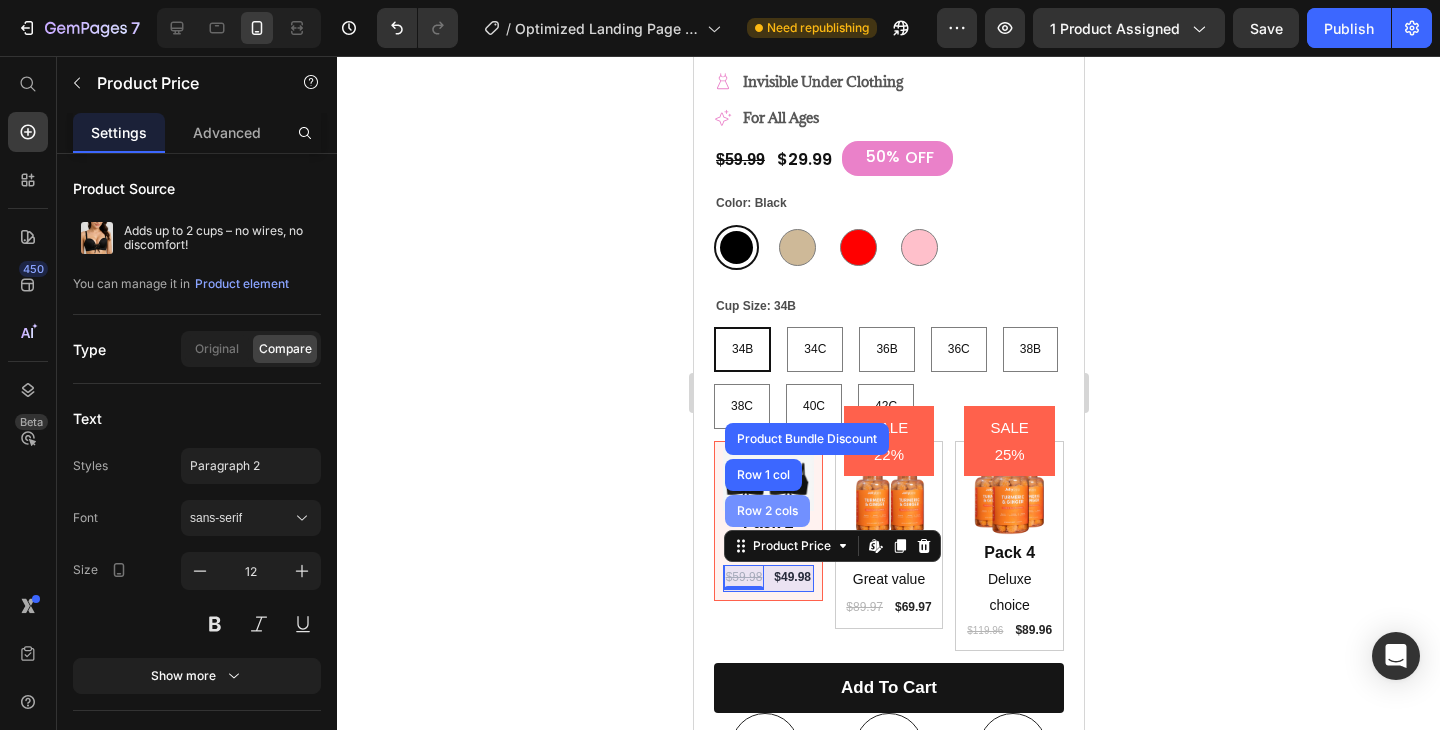 click on "Row 2 cols" at bounding box center (766, 511) 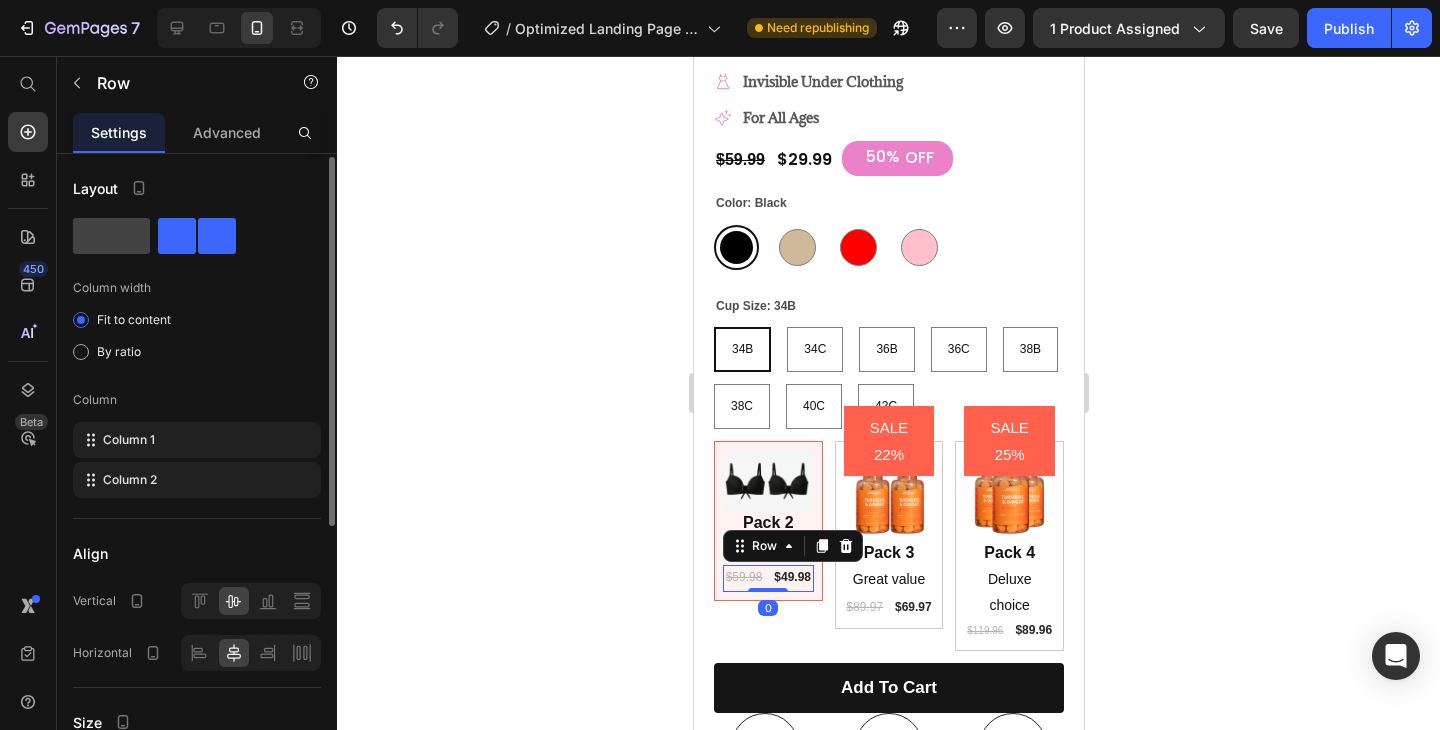 scroll, scrollTop: 92, scrollLeft: 0, axis: vertical 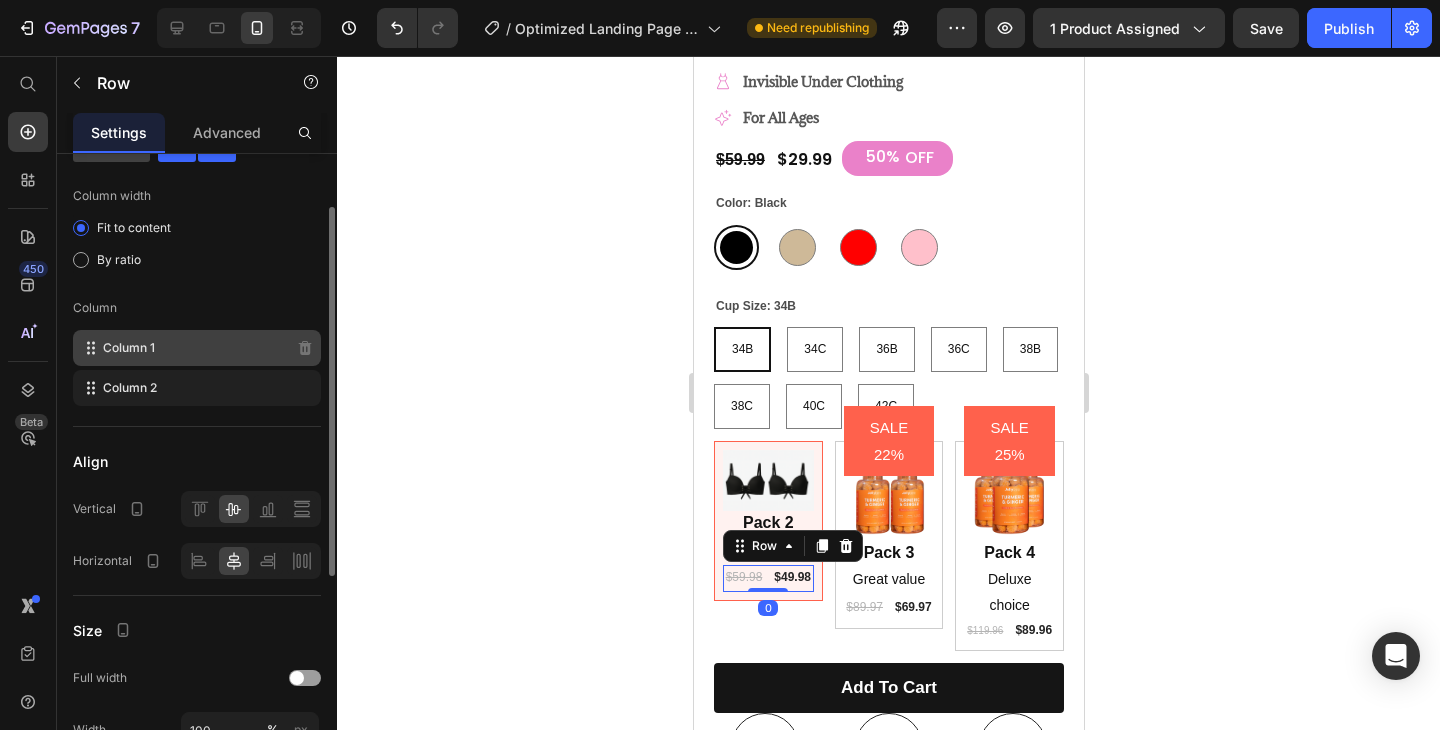 click on "Column 1" 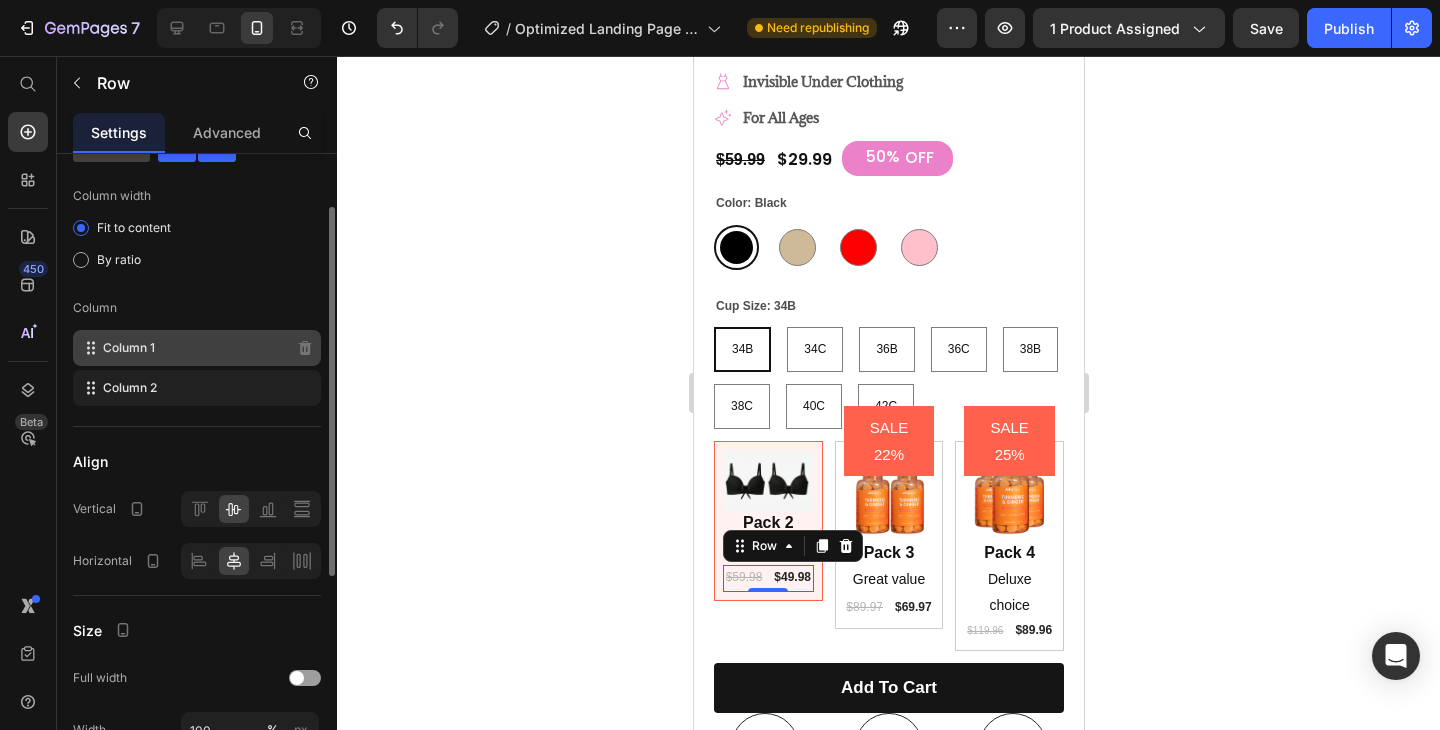 click on "Column 1" 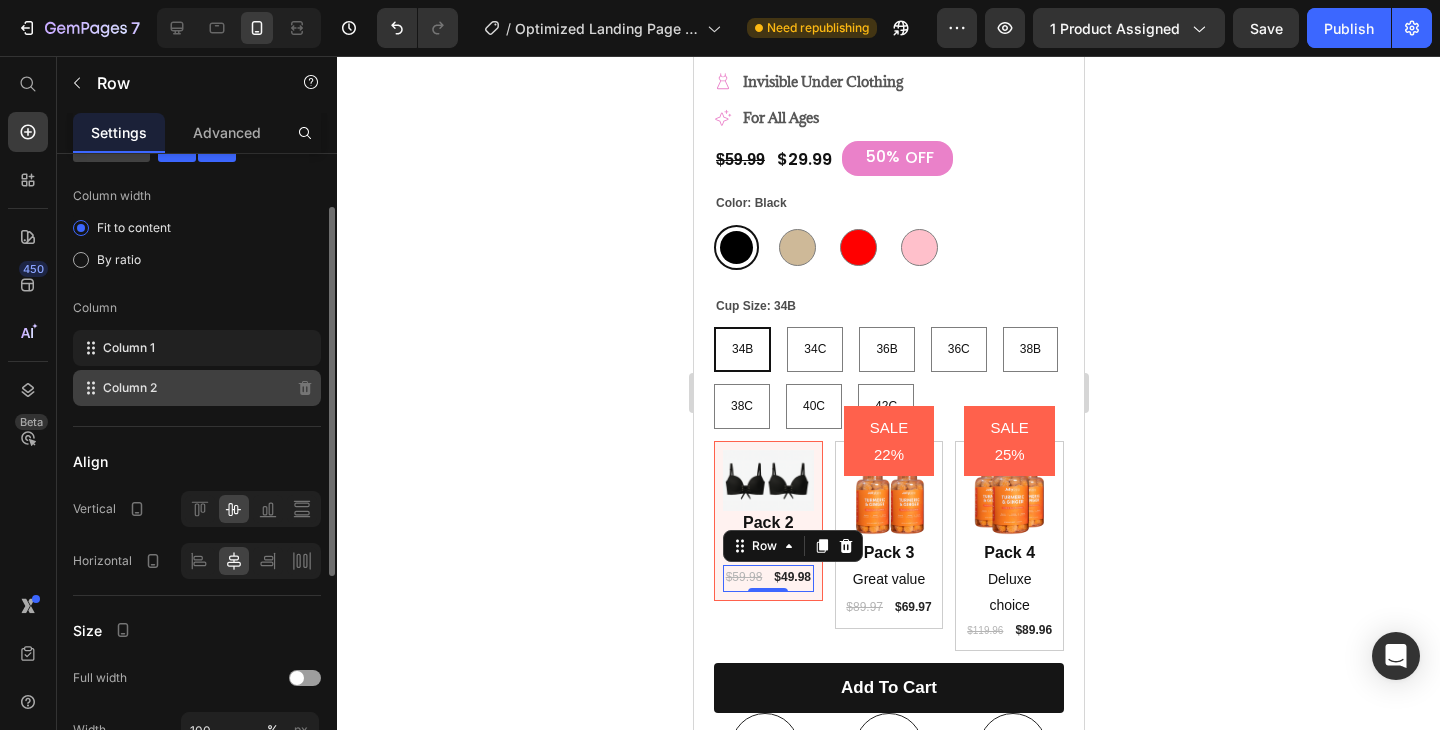 type 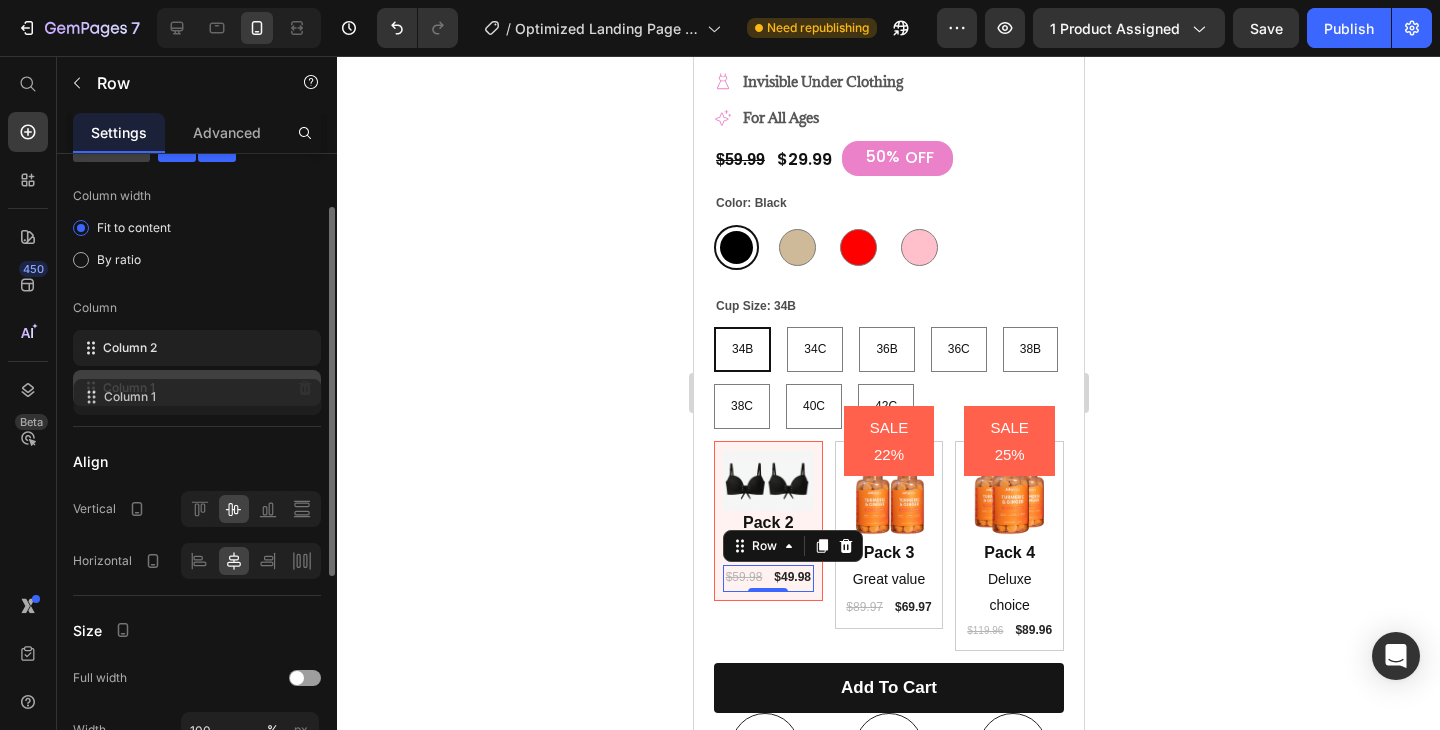 drag, startPoint x: 142, startPoint y: 352, endPoint x: 143, endPoint y: 397, distance: 45.01111 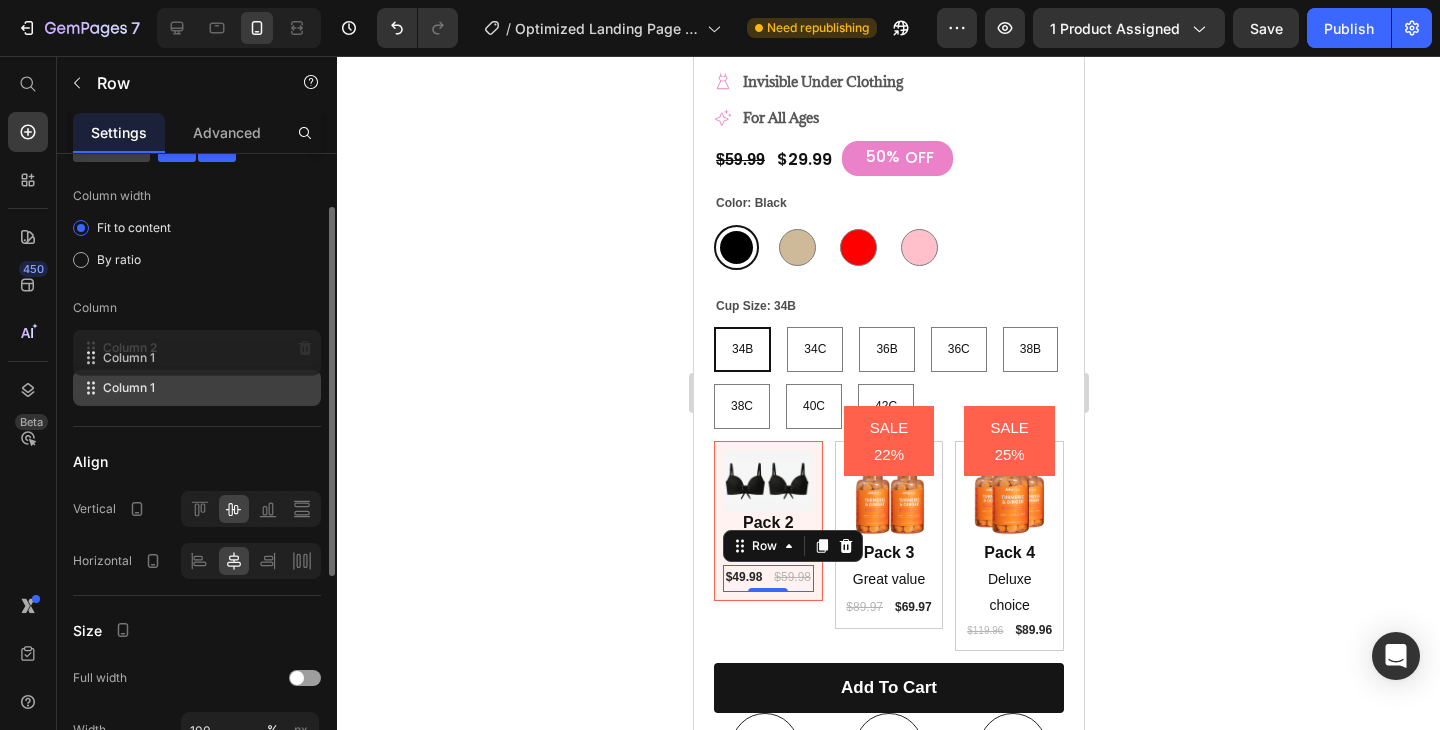 drag, startPoint x: 143, startPoint y: 397, endPoint x: 143, endPoint y: 358, distance: 39 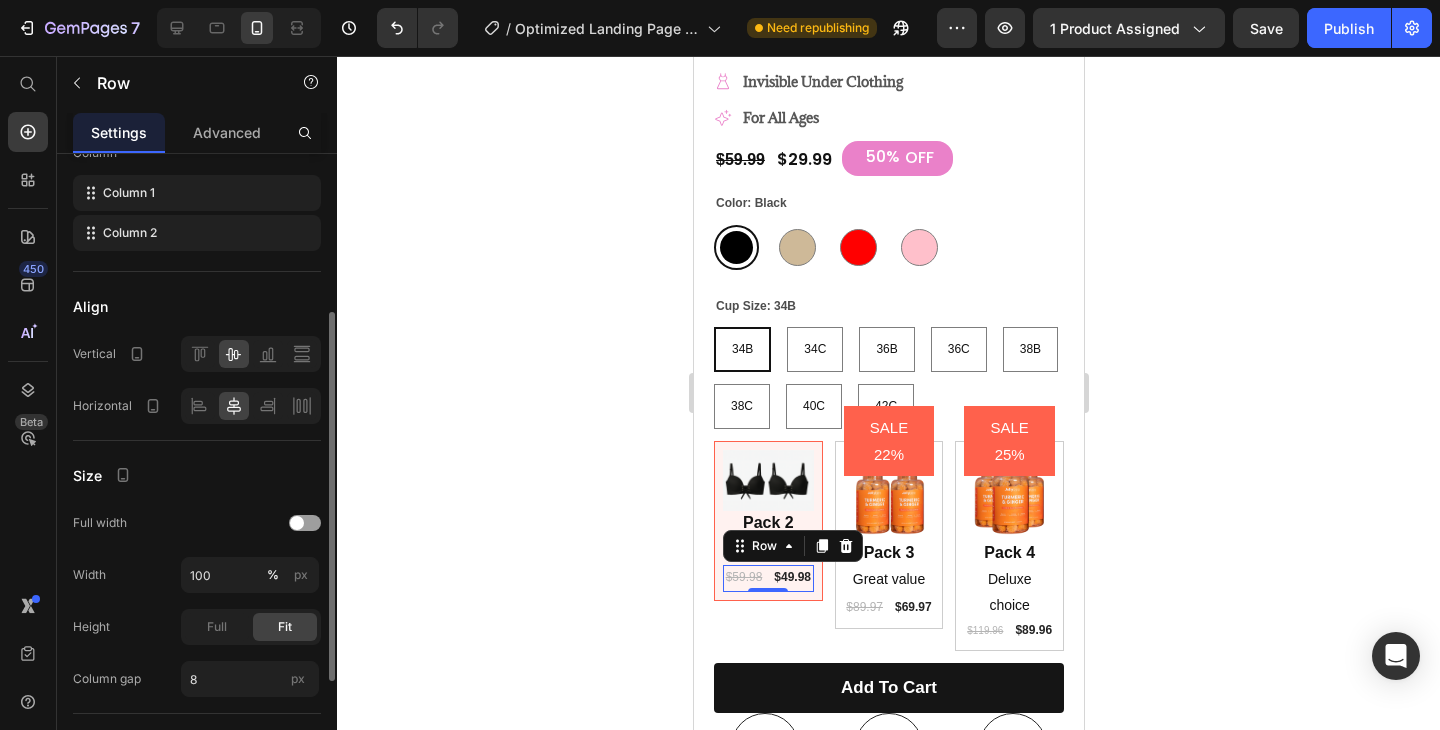 scroll, scrollTop: 452, scrollLeft: 0, axis: vertical 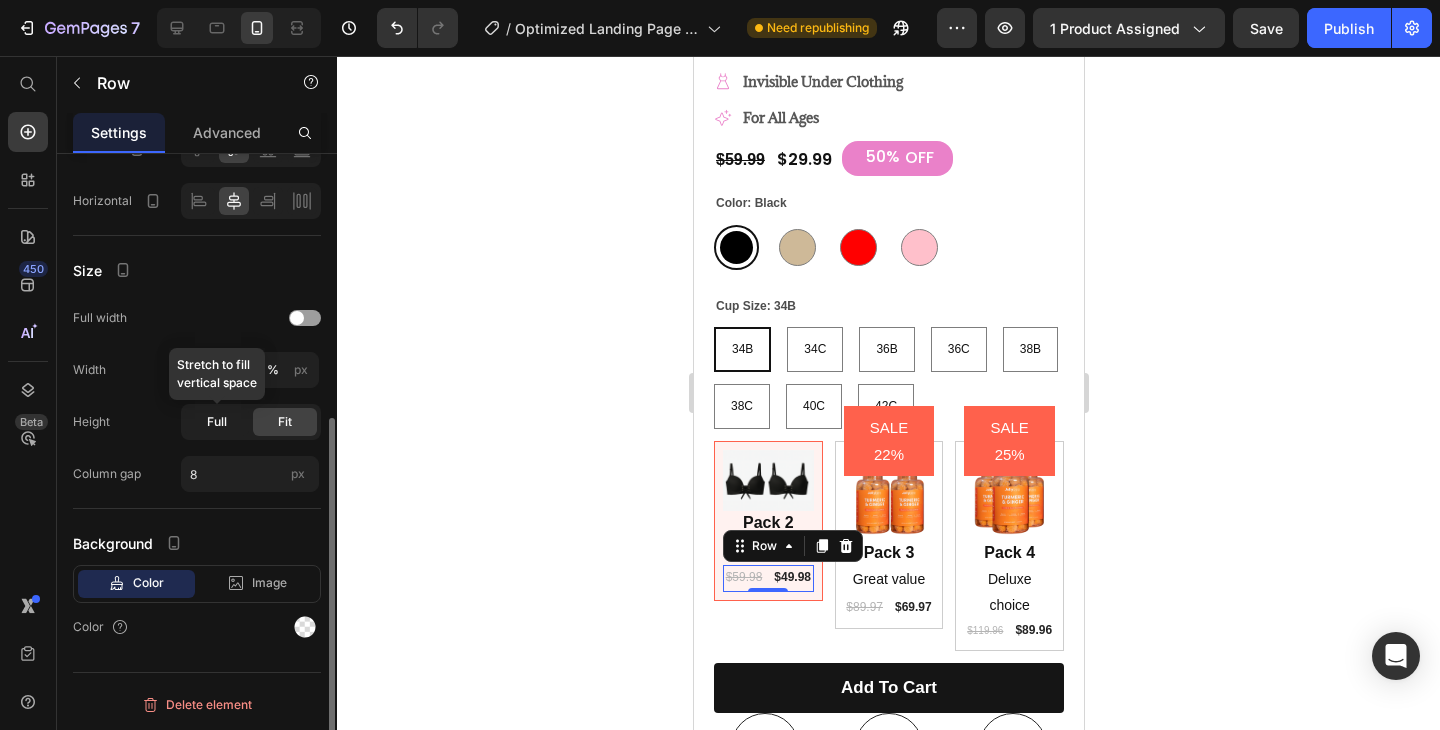 click on "Full" 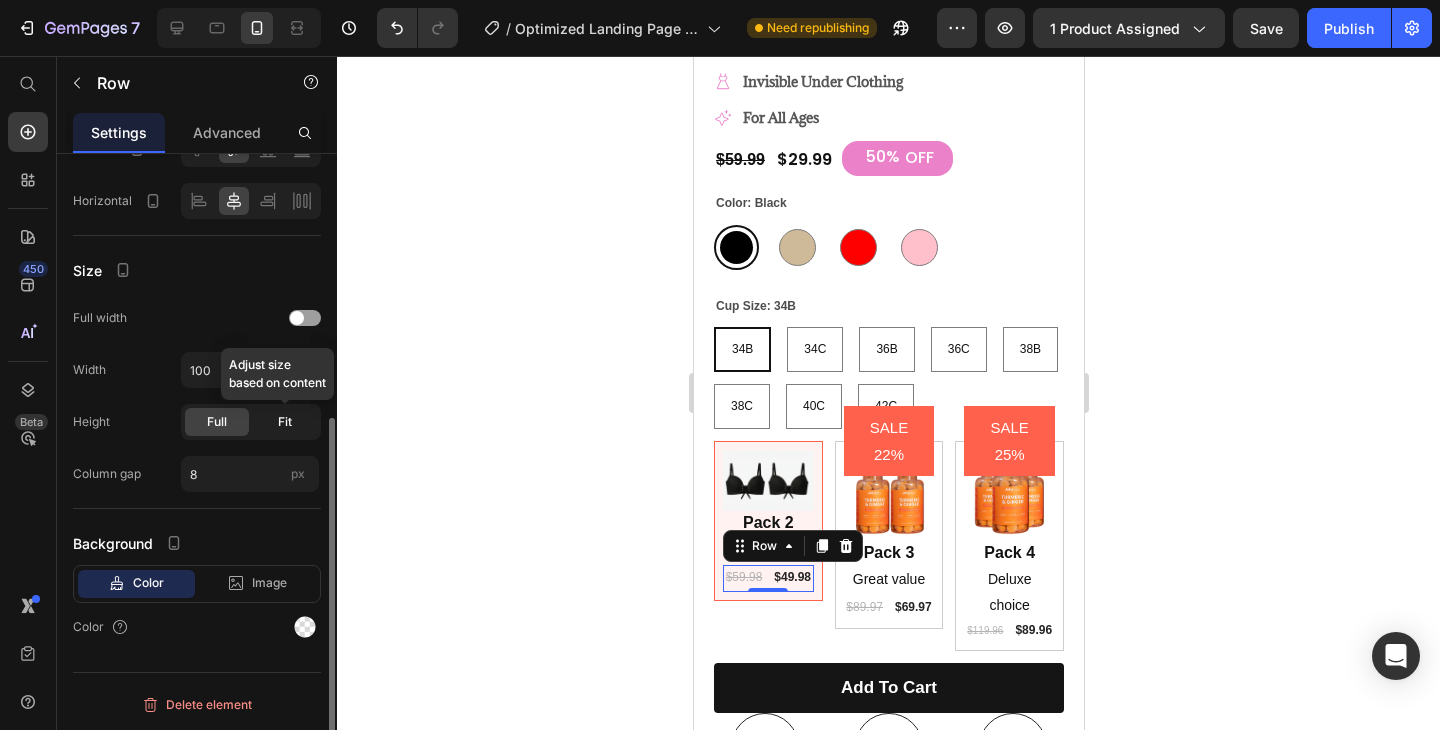 click on "Fit" 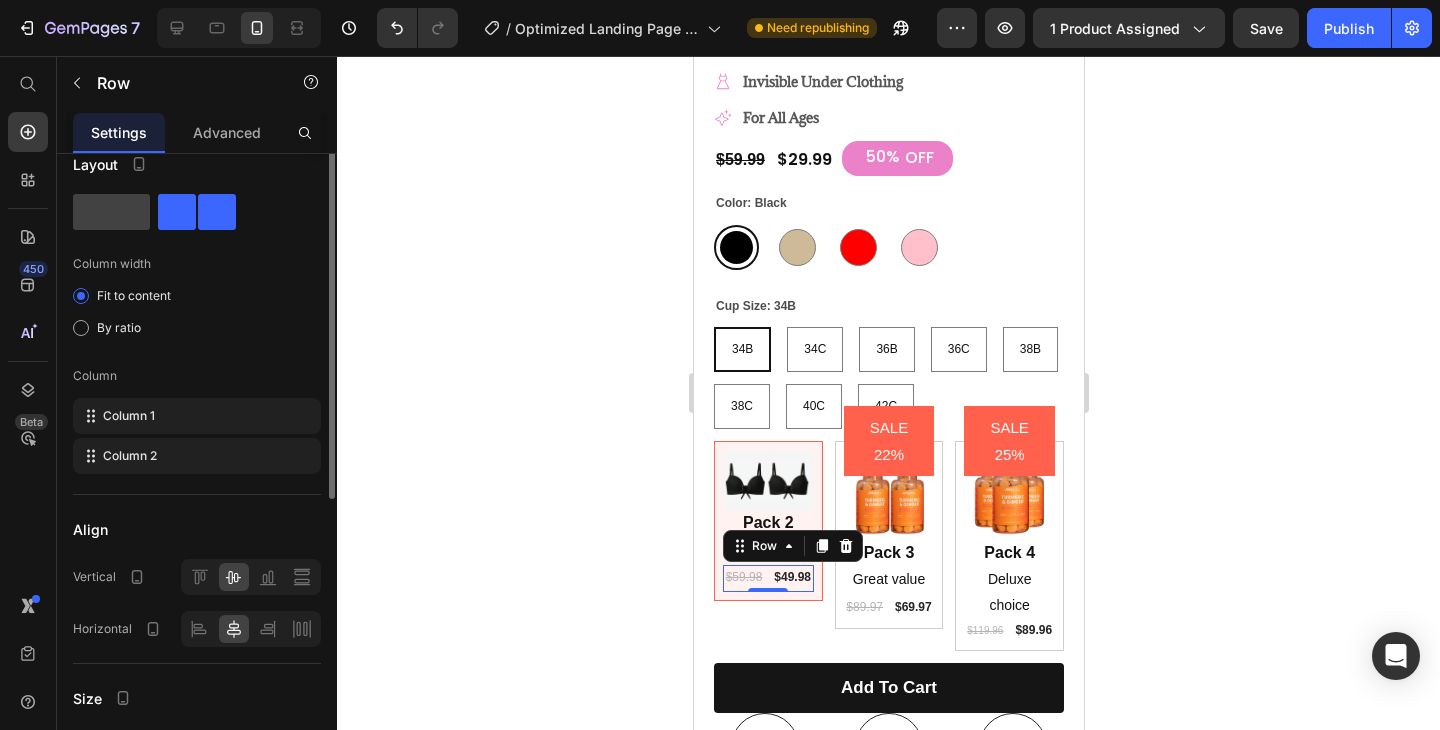scroll, scrollTop: 0, scrollLeft: 0, axis: both 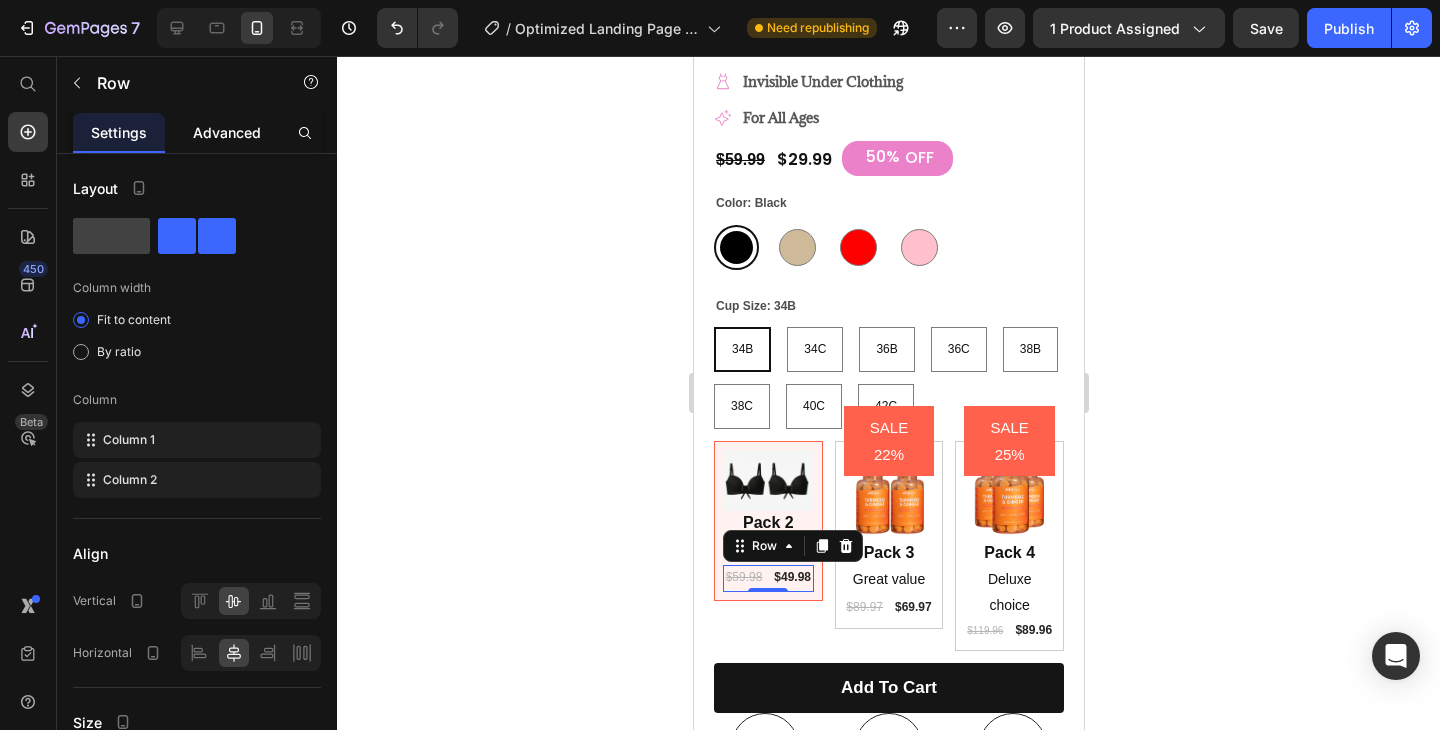 click on "Advanced" at bounding box center [227, 132] 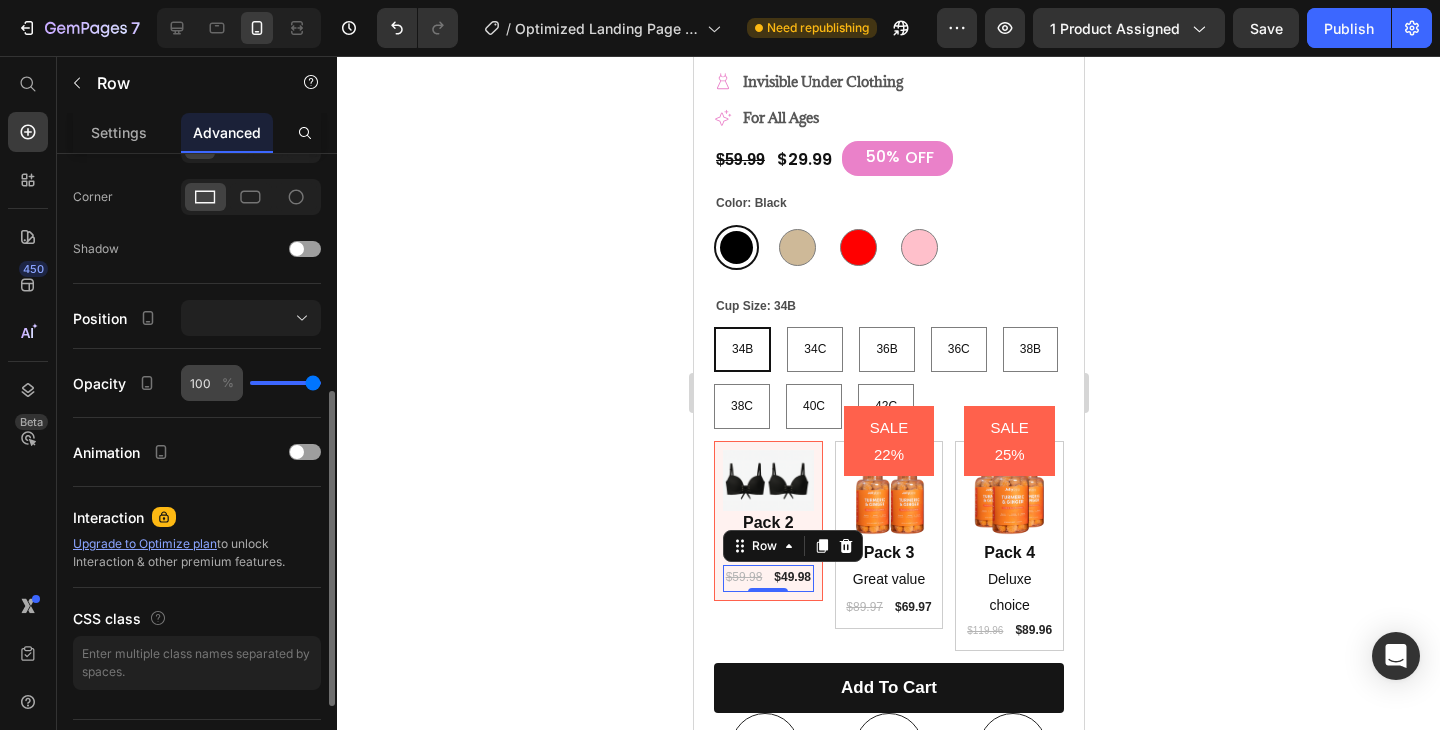 scroll, scrollTop: 636, scrollLeft: 0, axis: vertical 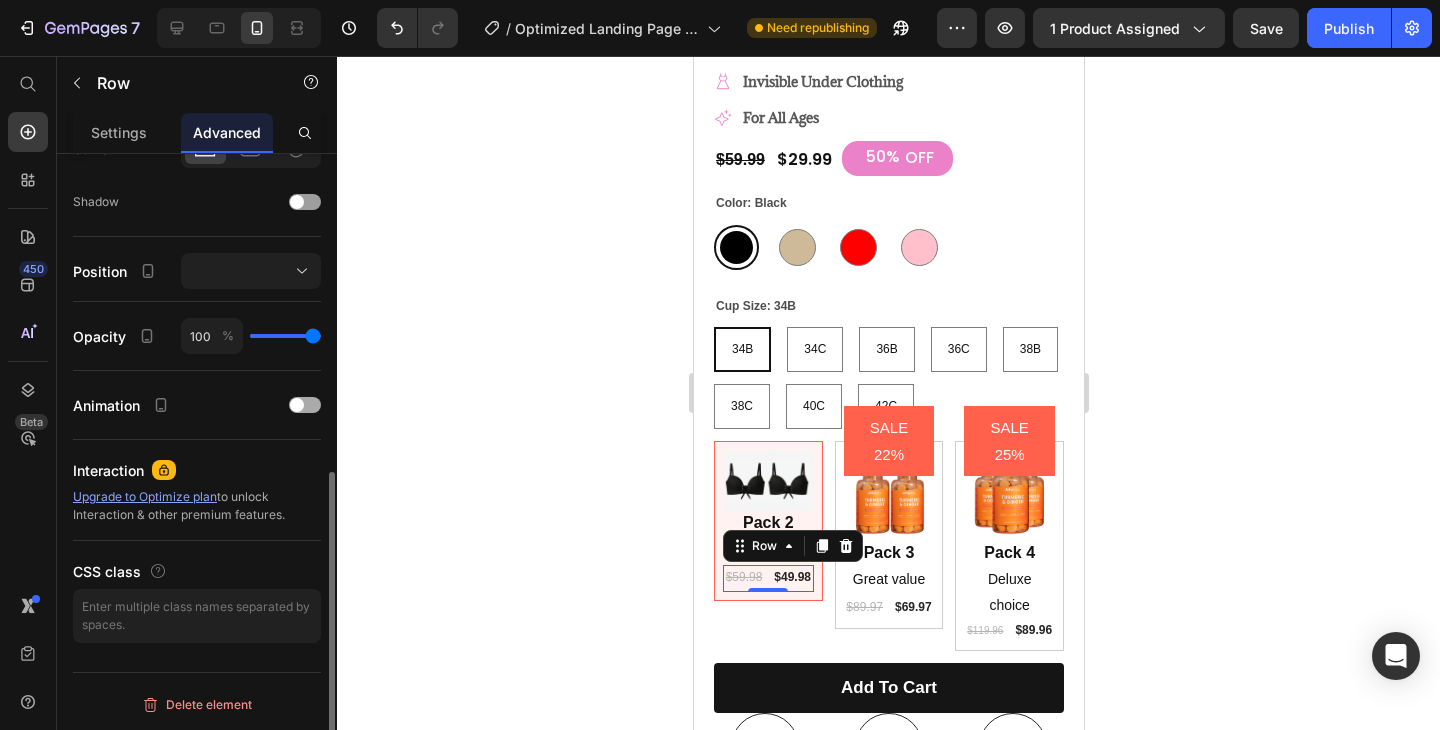 click on "Animation" at bounding box center (197, 405) 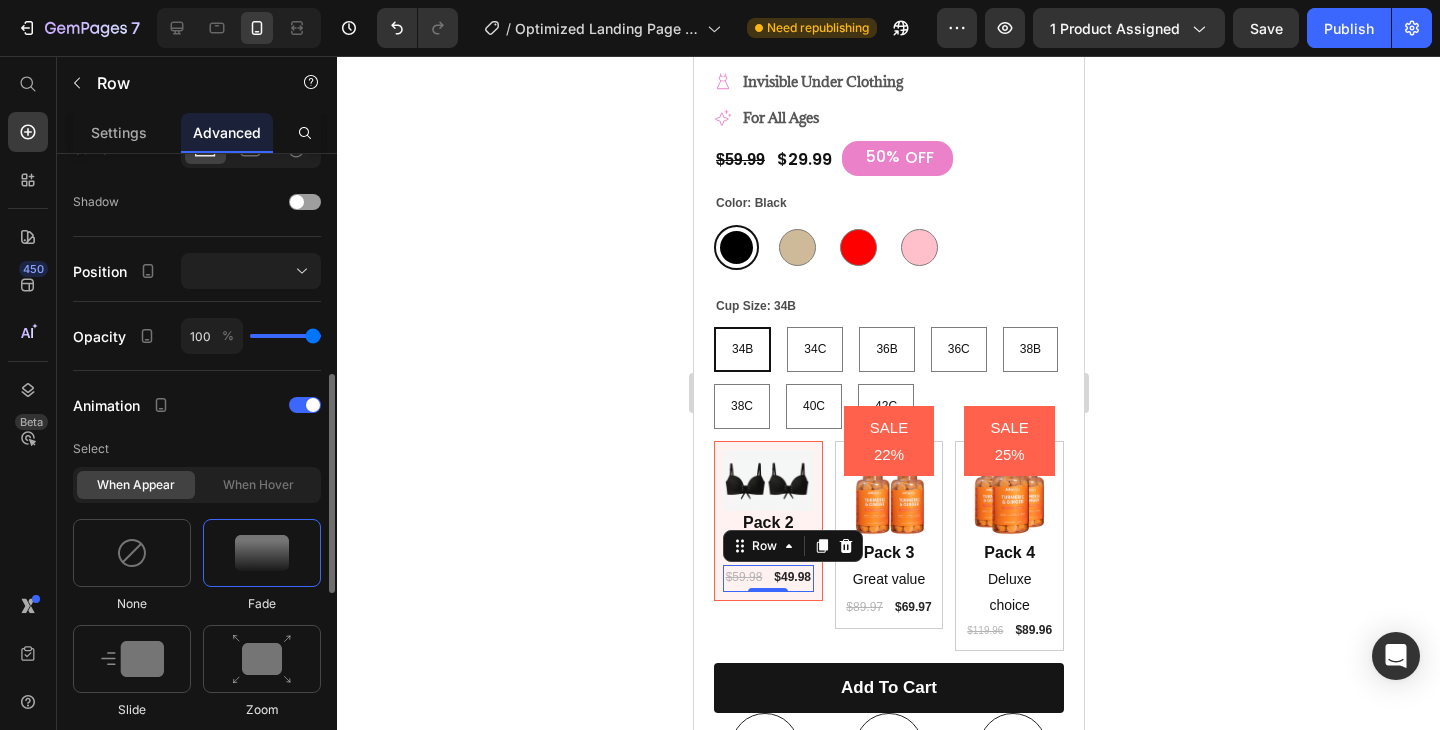 click at bounding box center [262, 553] 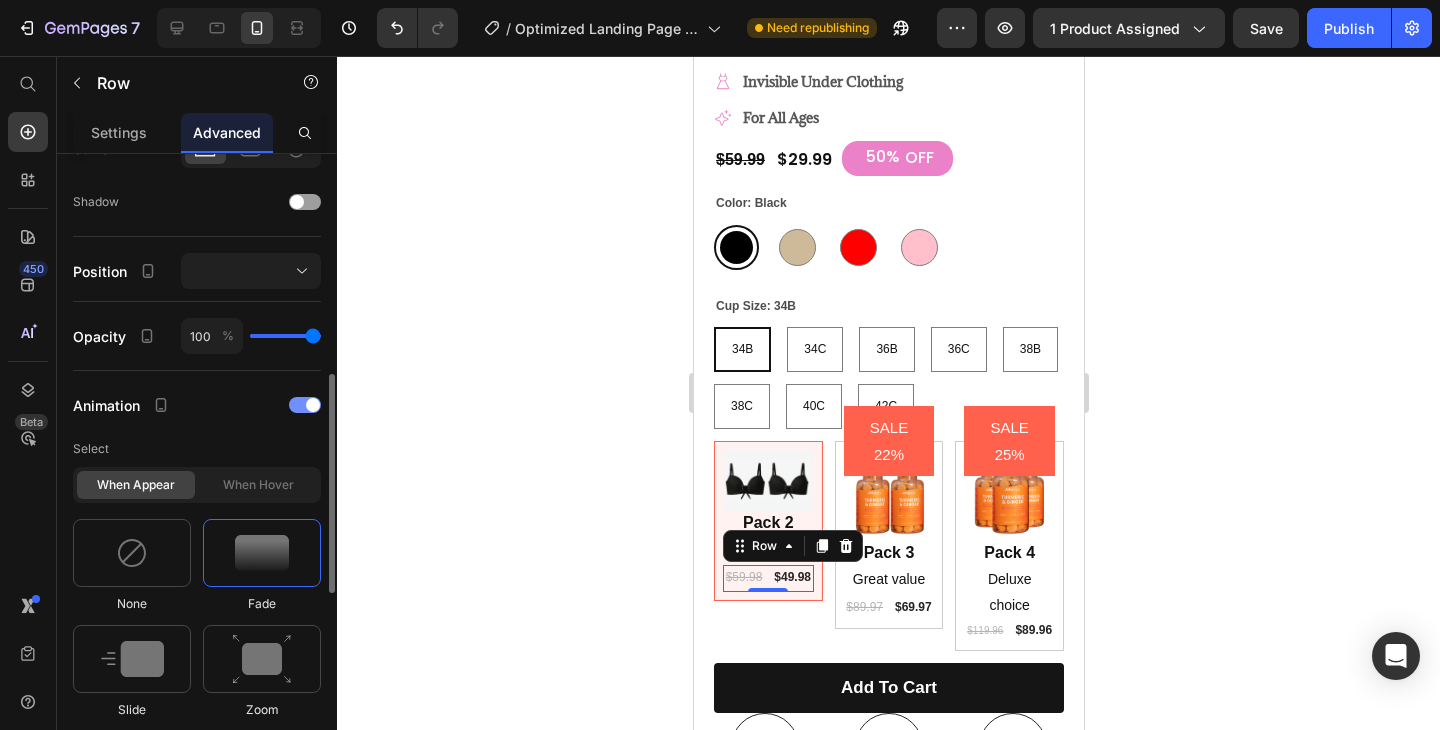 click on "Animation" at bounding box center [197, 405] 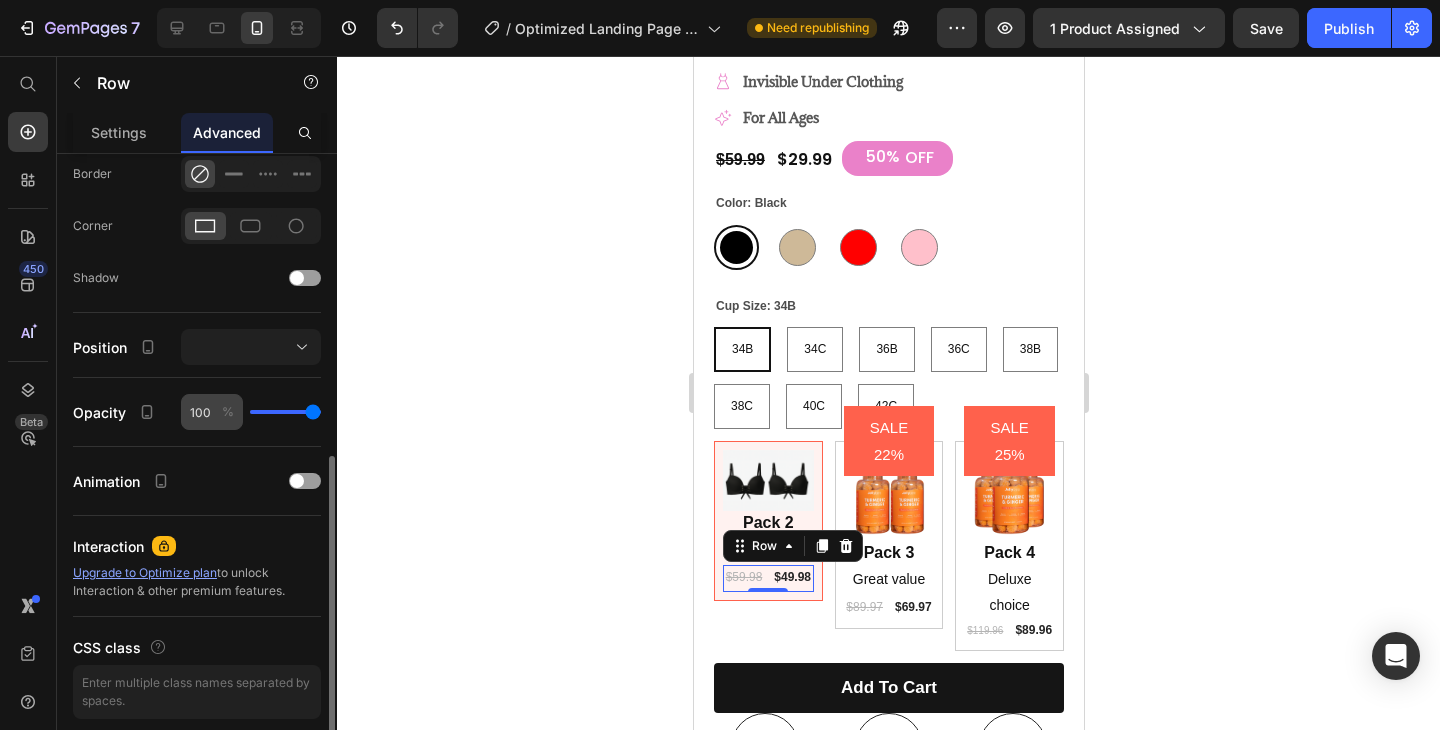 scroll, scrollTop: 556, scrollLeft: 0, axis: vertical 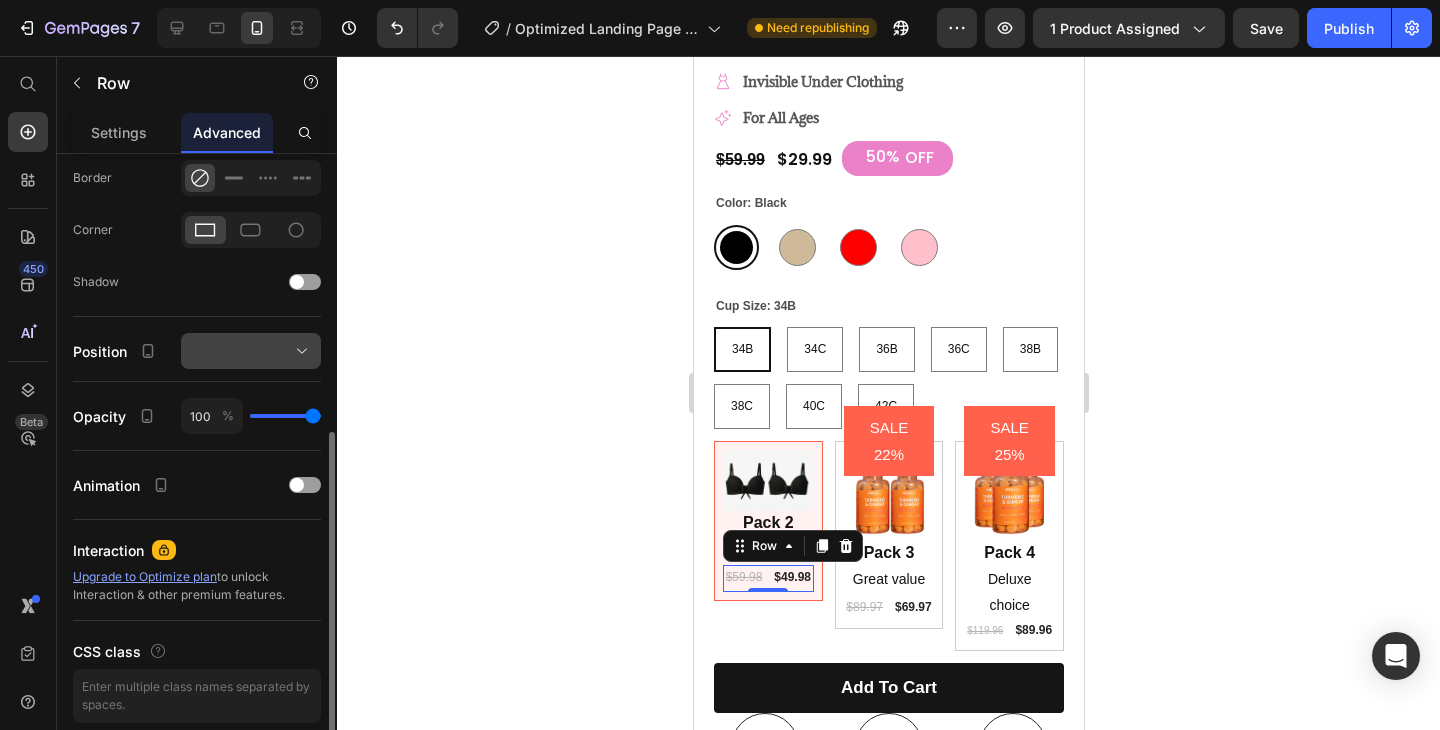 click at bounding box center (251, 351) 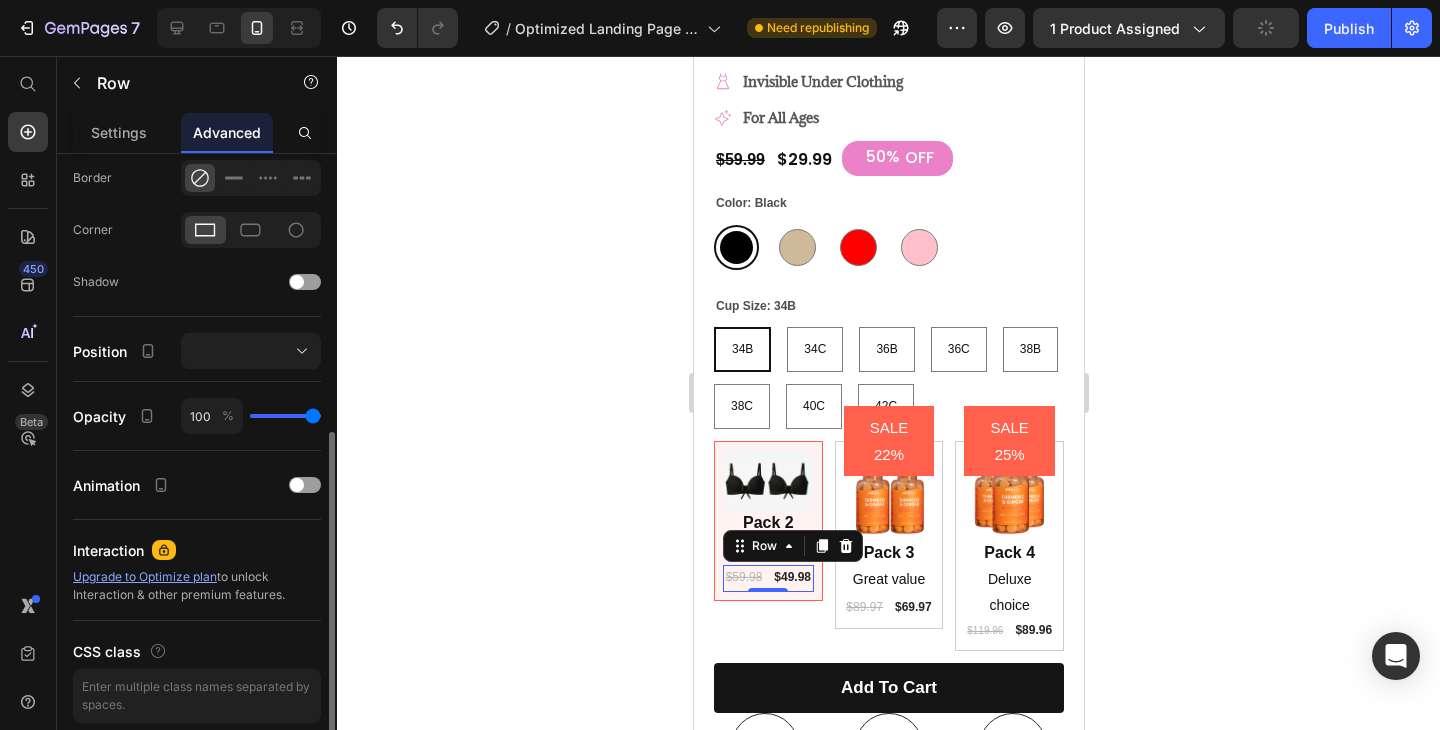 click on "Shape Border Corner Shadow" 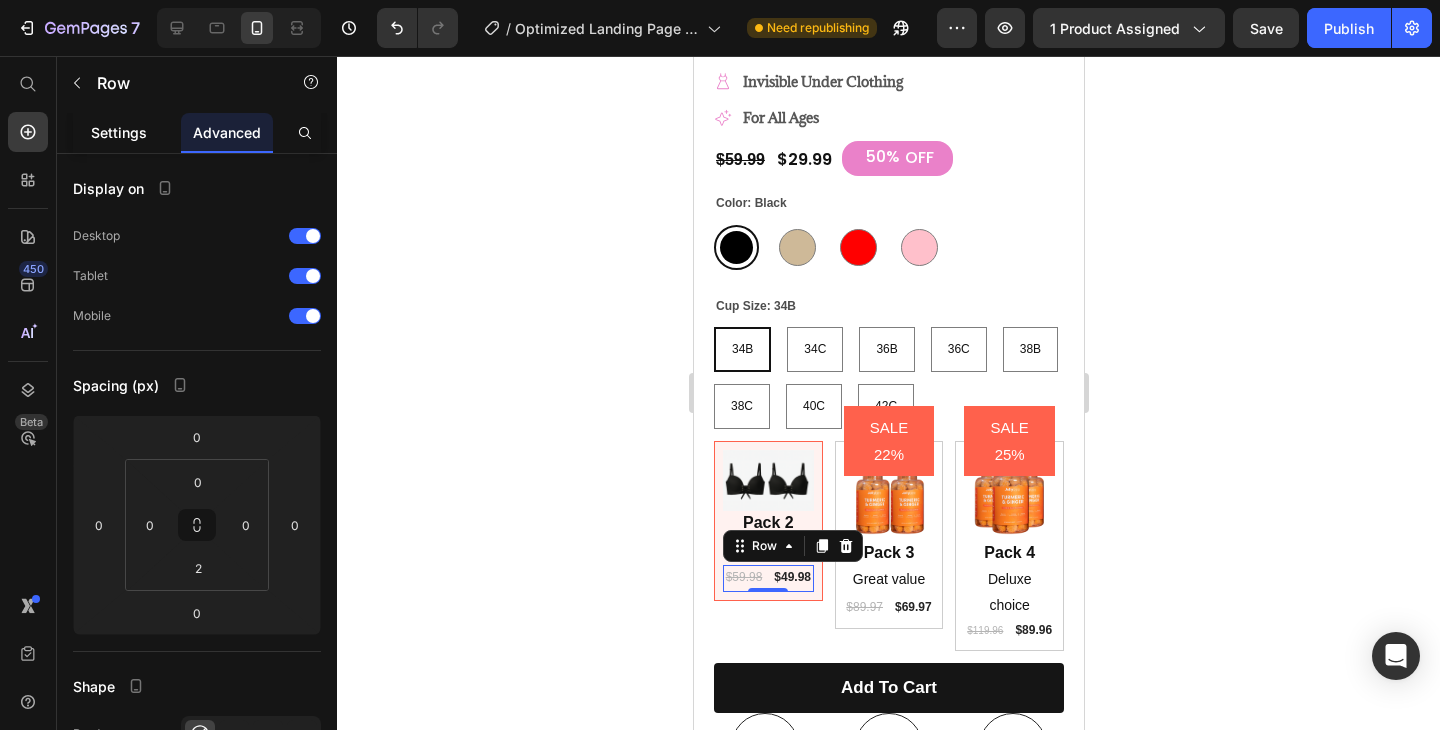 click on "Settings" at bounding box center [119, 132] 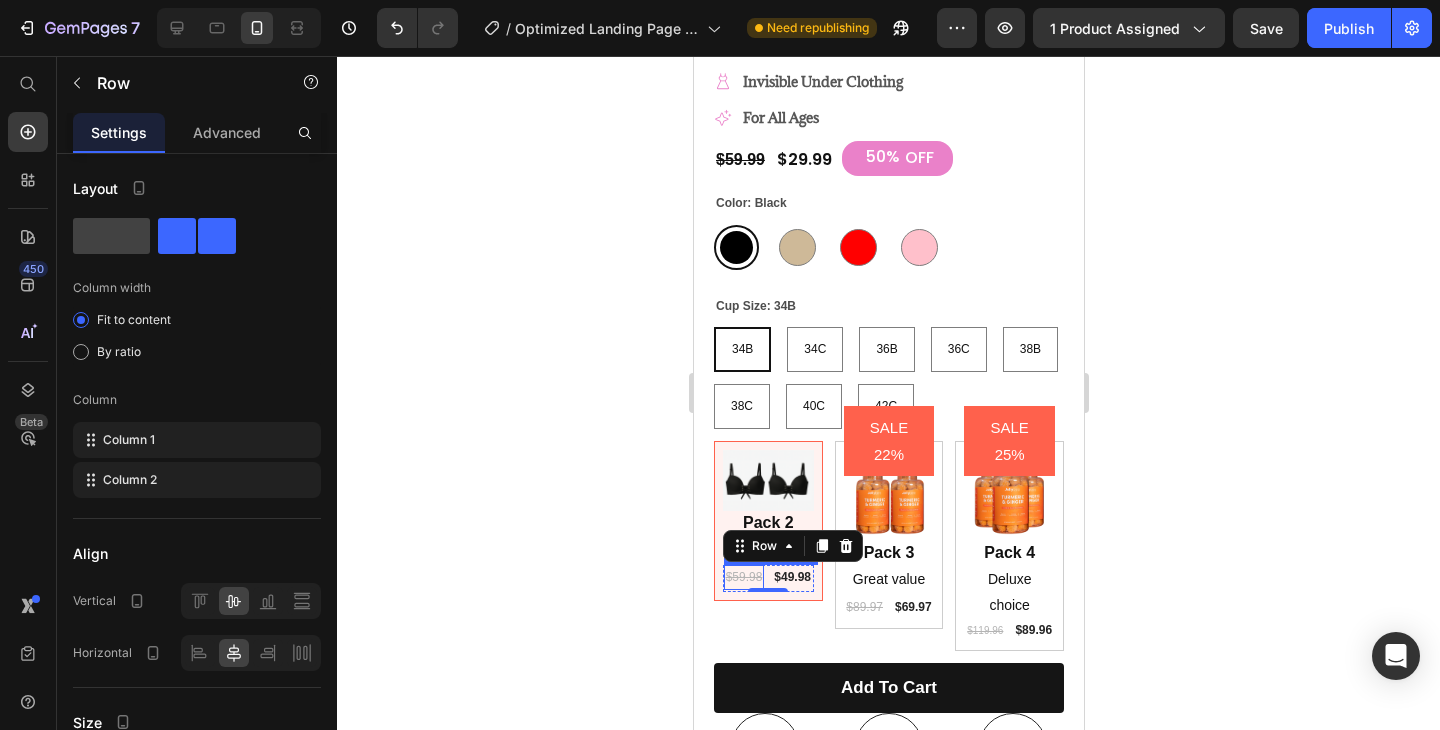click on "$59.98" at bounding box center (743, 578) 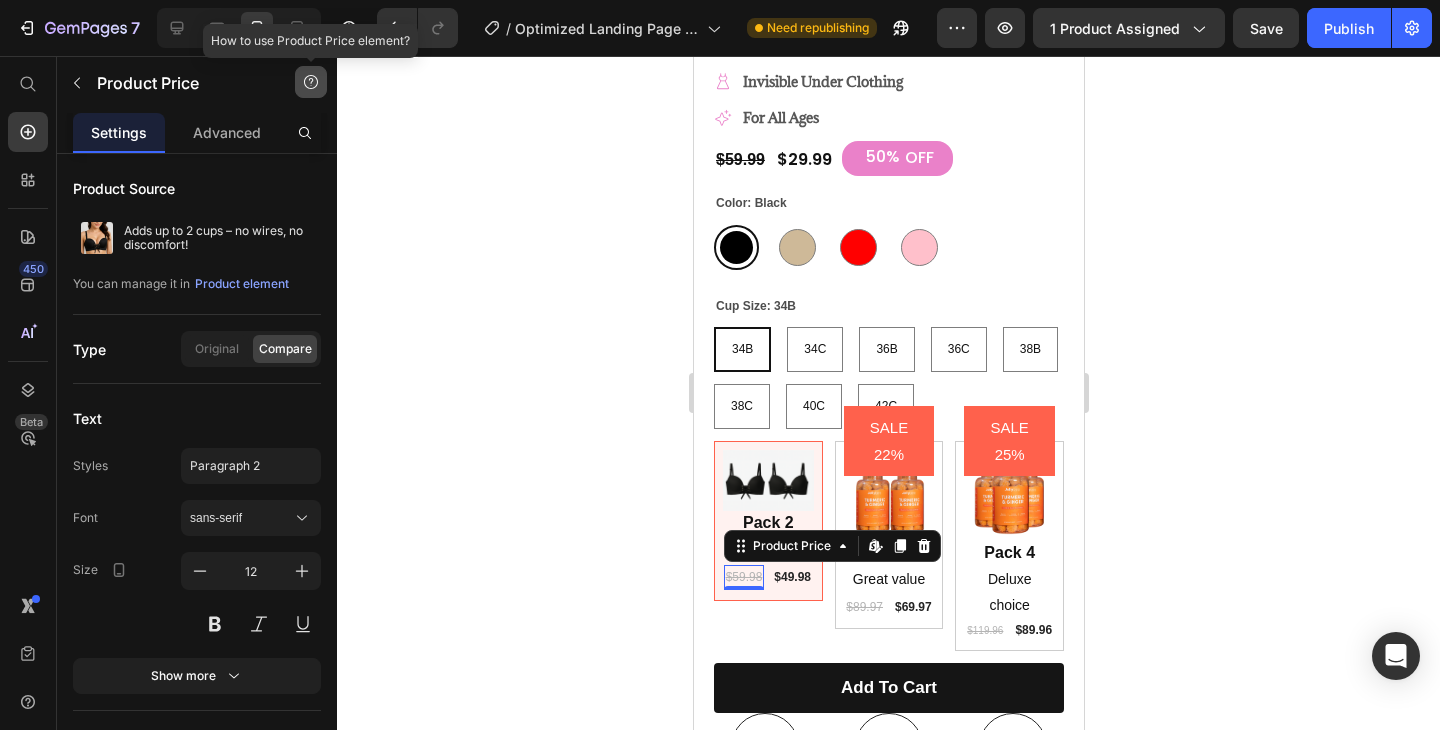 click 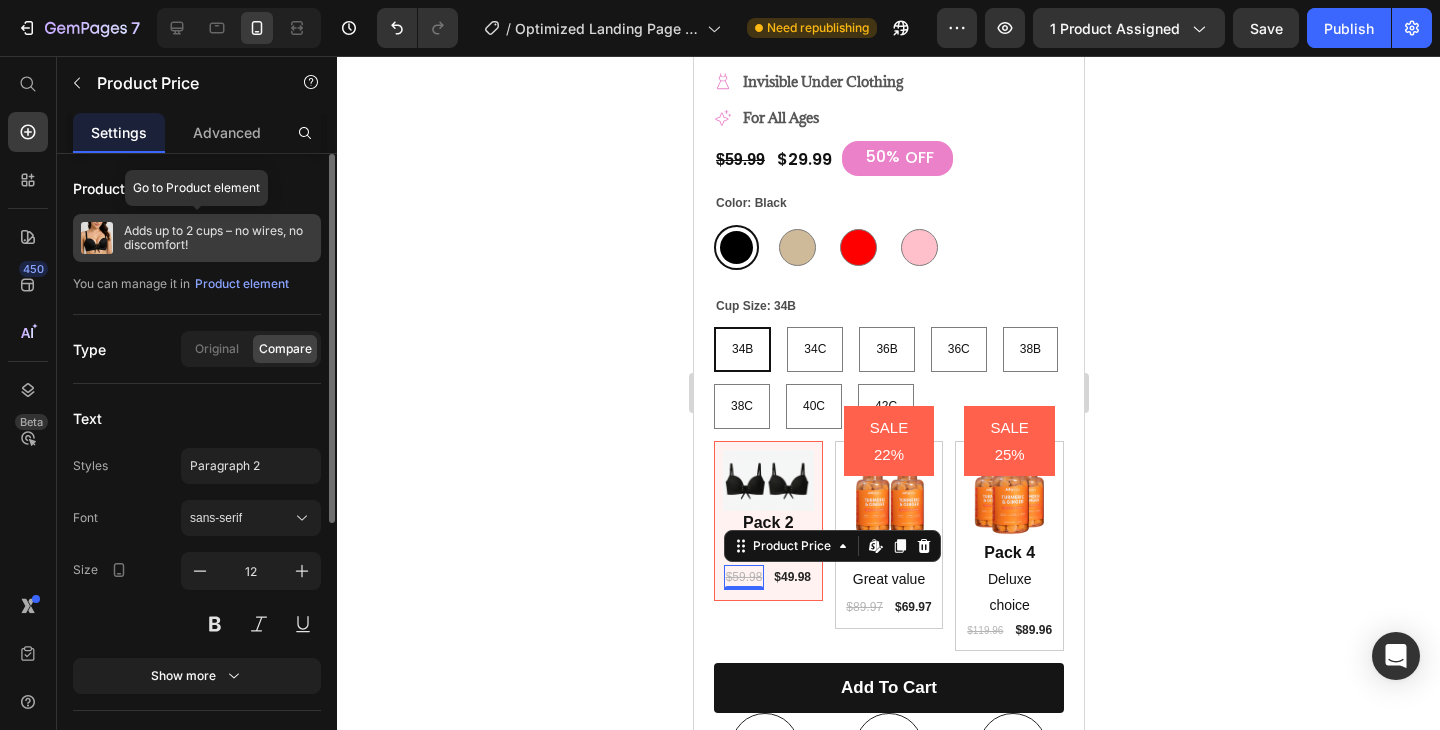 click on "Adds up to 2 cups – no wires, no discomfort!" 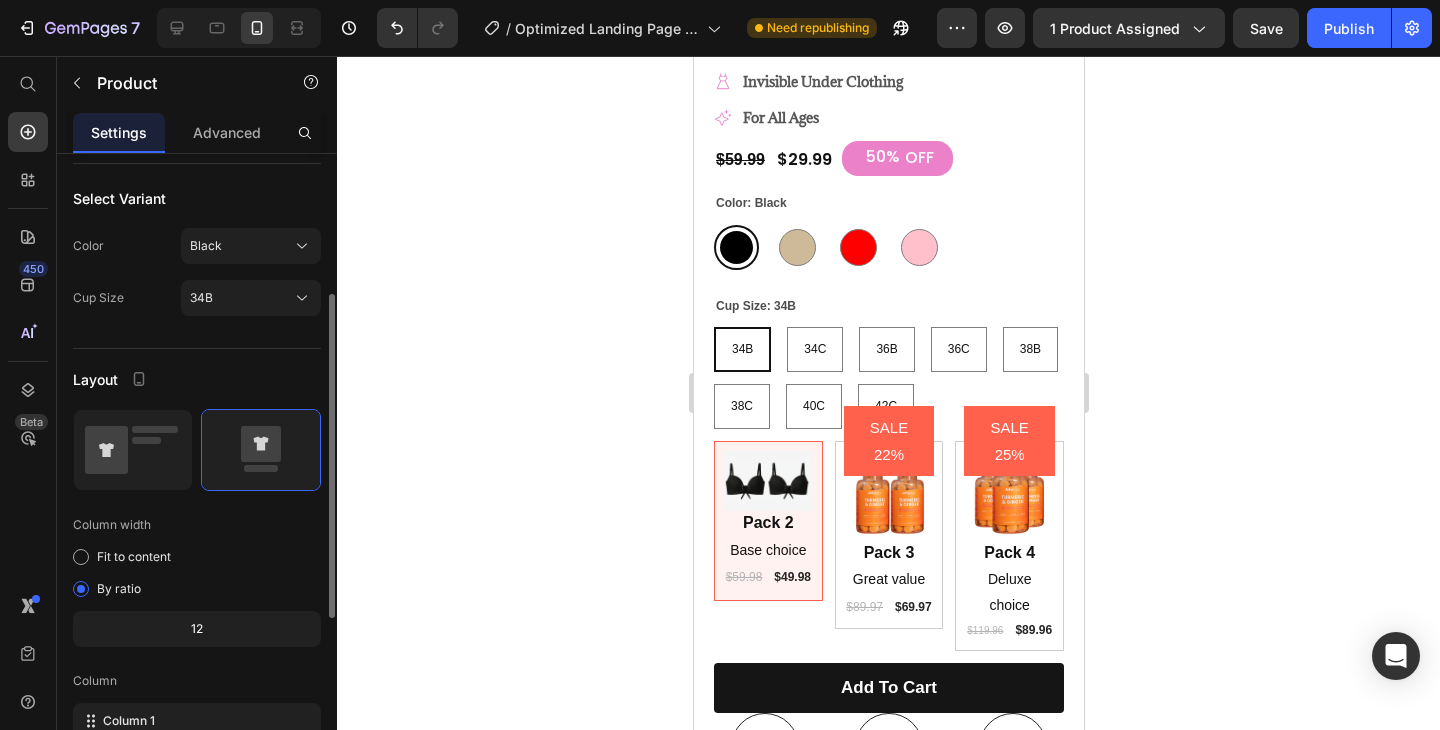 scroll, scrollTop: 272, scrollLeft: 0, axis: vertical 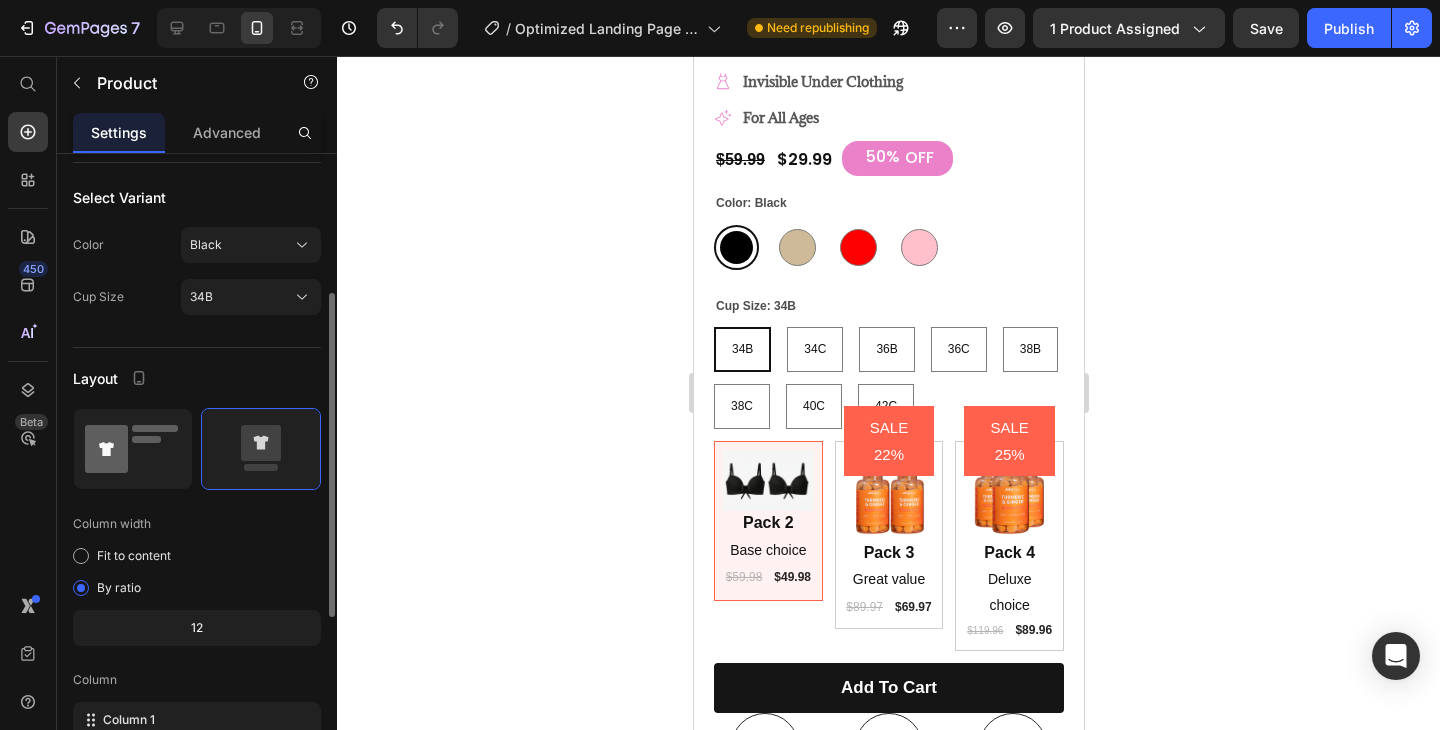 click 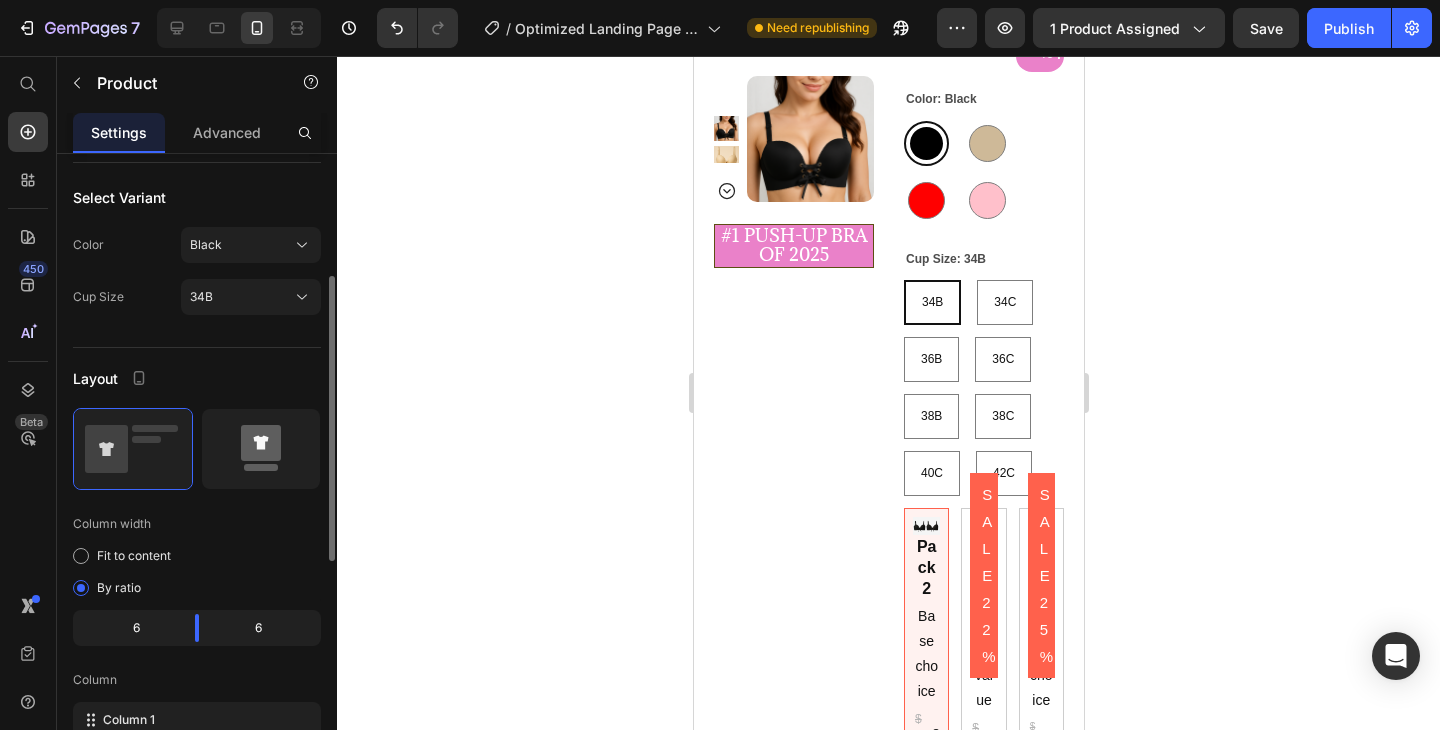 click 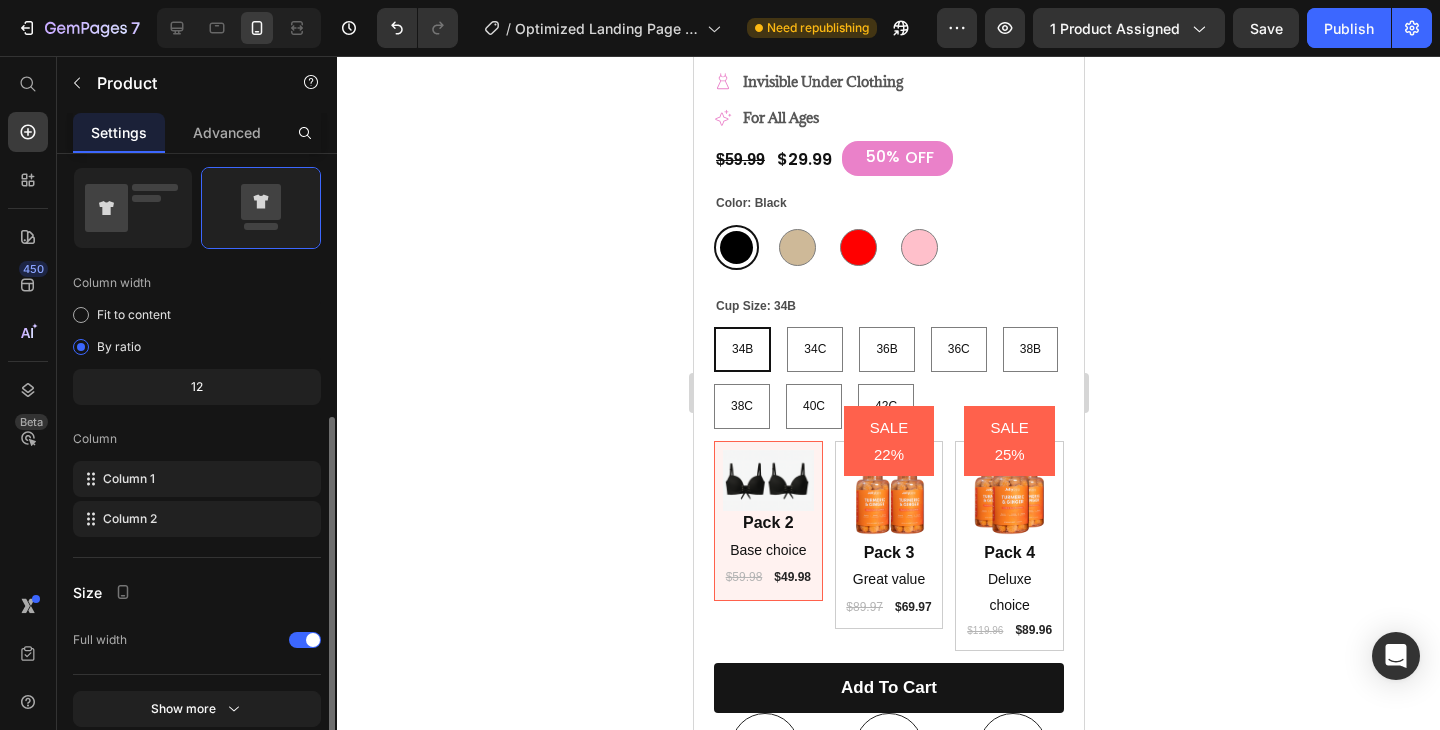 scroll, scrollTop: 601, scrollLeft: 0, axis: vertical 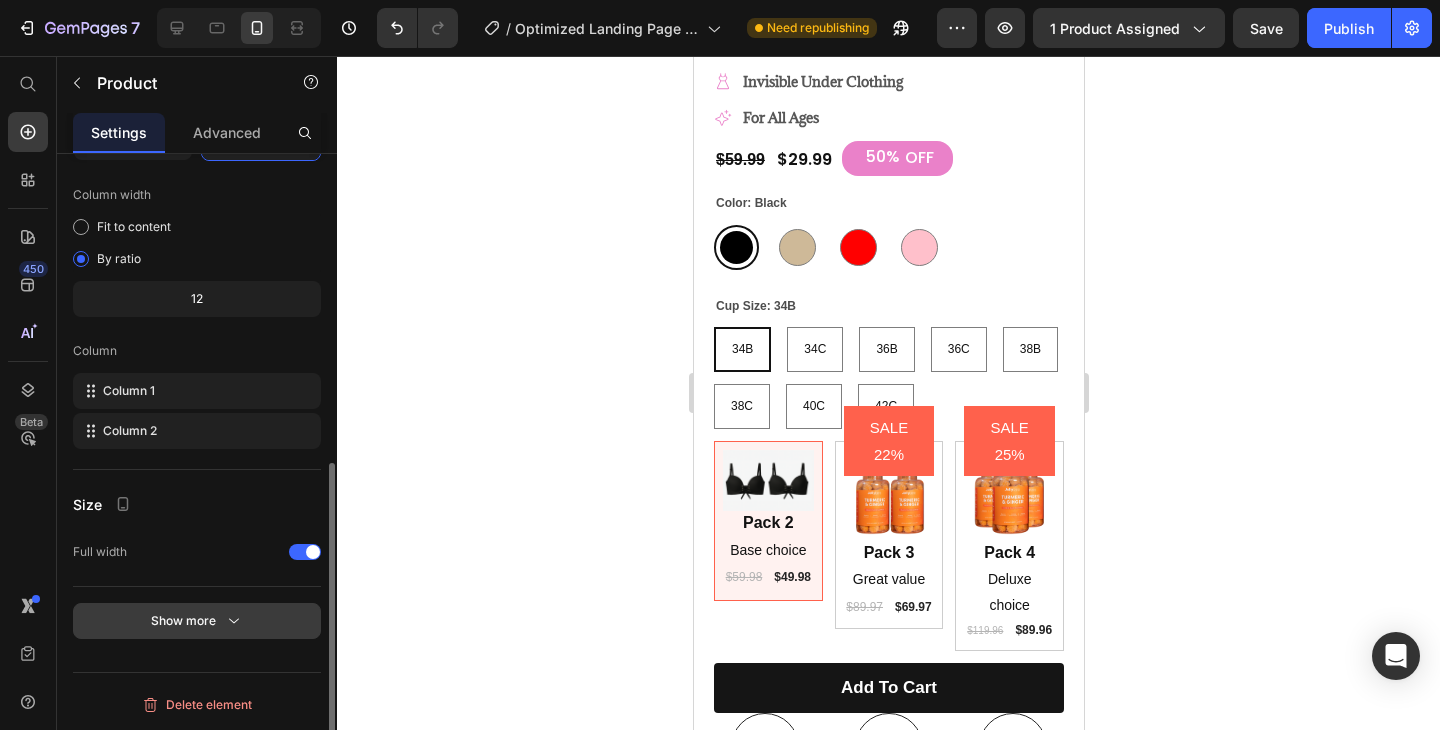 click on "Show more" at bounding box center [197, 621] 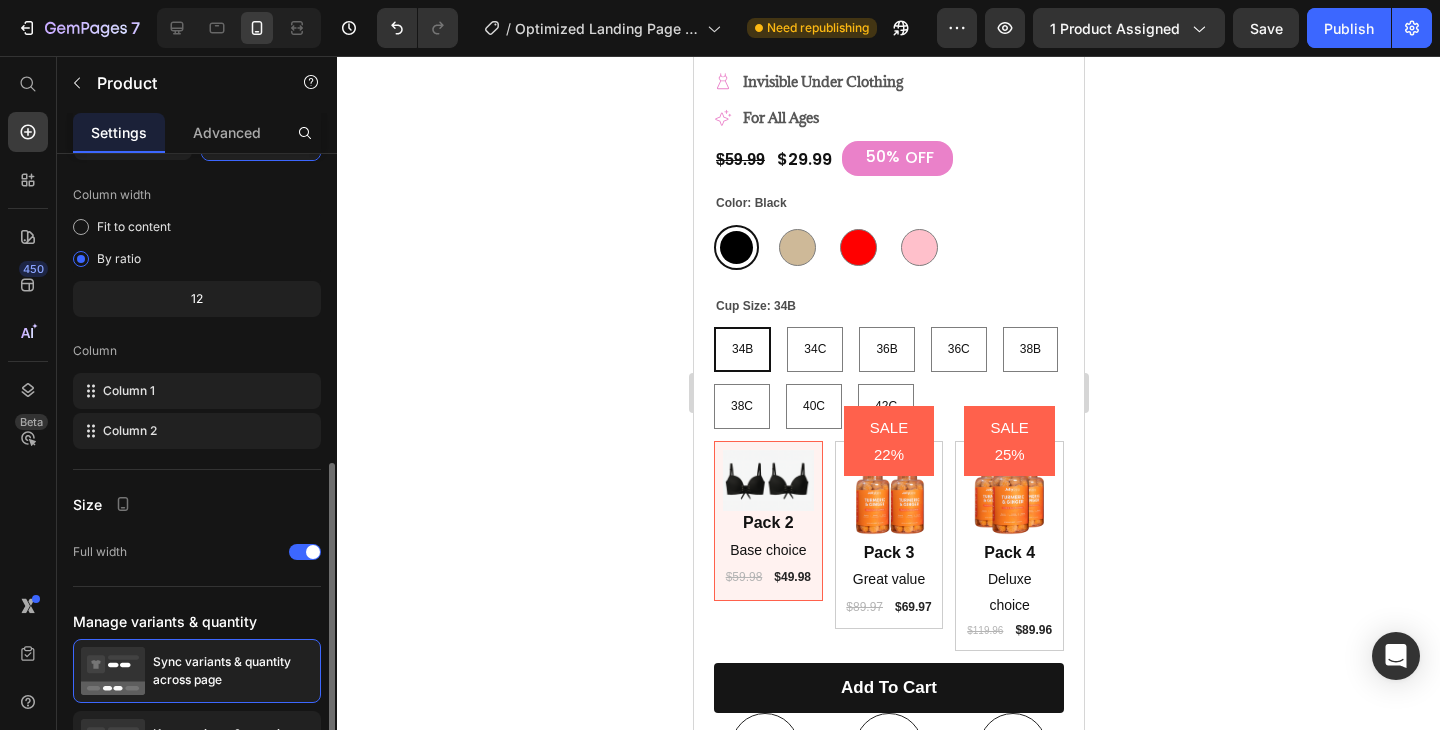 scroll, scrollTop: 785, scrollLeft: 0, axis: vertical 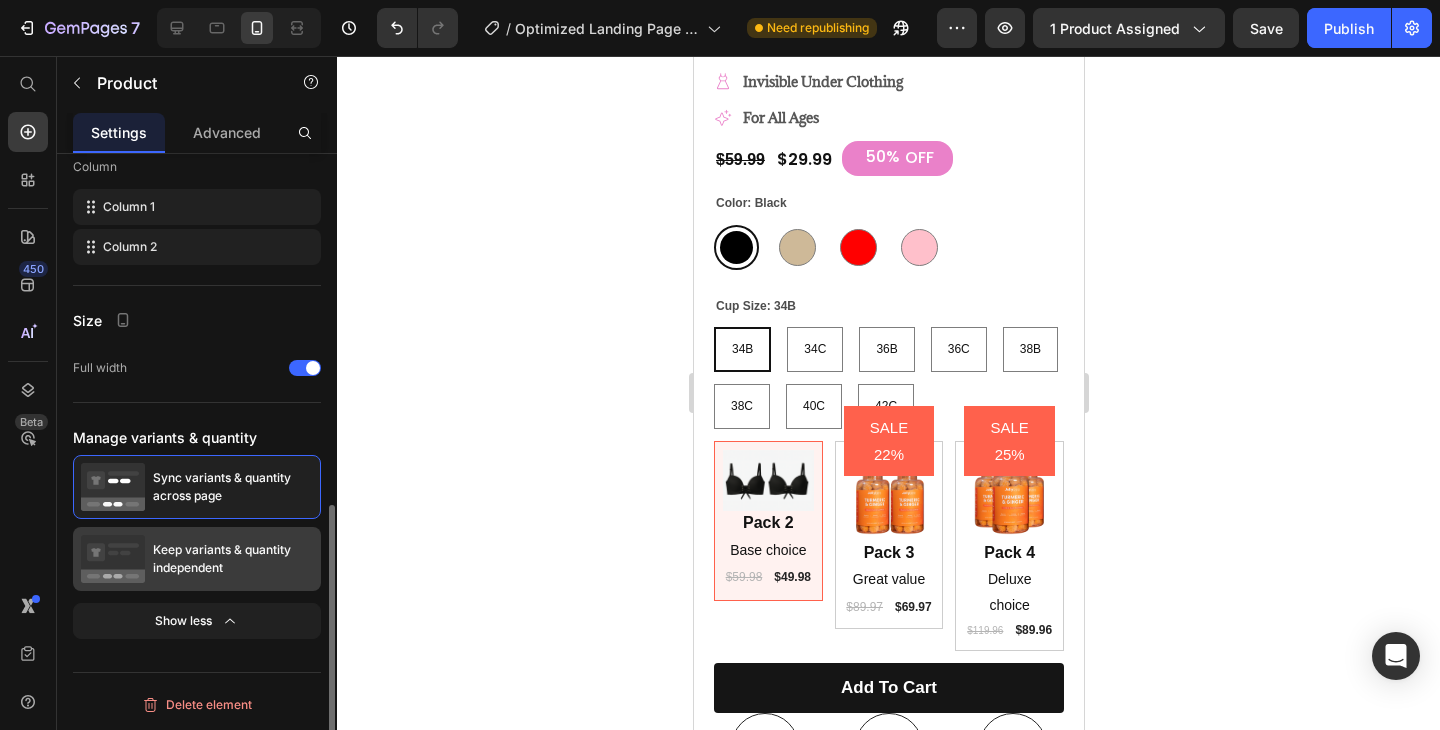 click on "Keep variants & quantity independent" at bounding box center (197, 559) 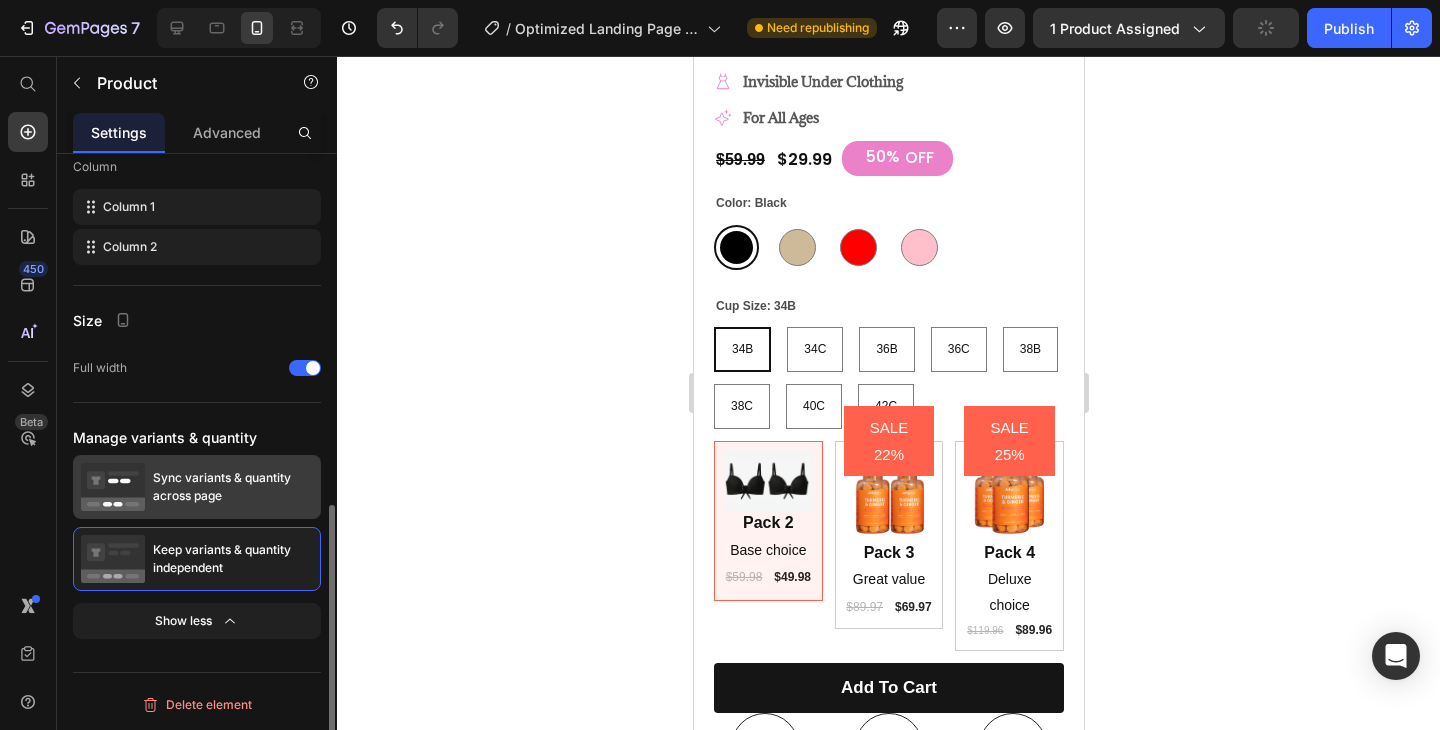 click on "Sync variants & quantity across page" at bounding box center (233, 487) 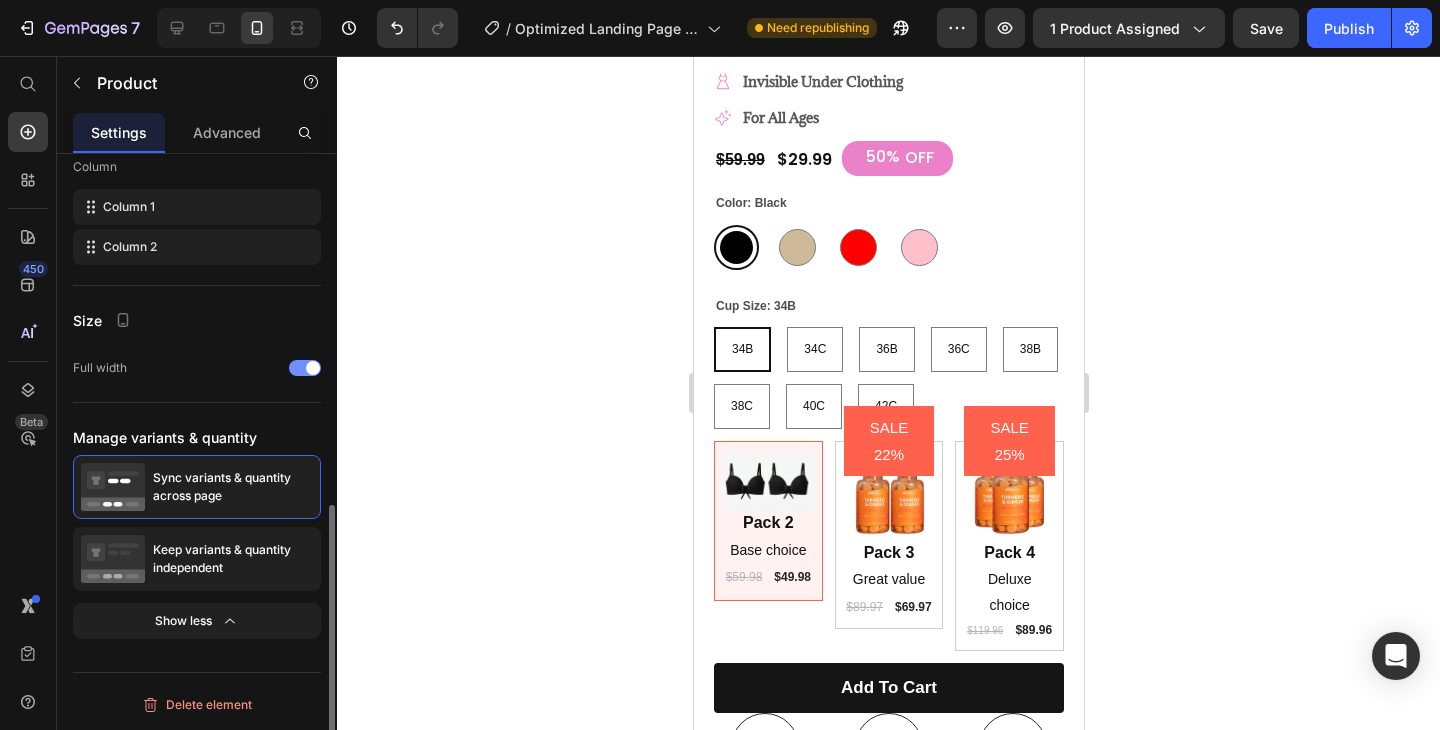 click at bounding box center [313, 368] 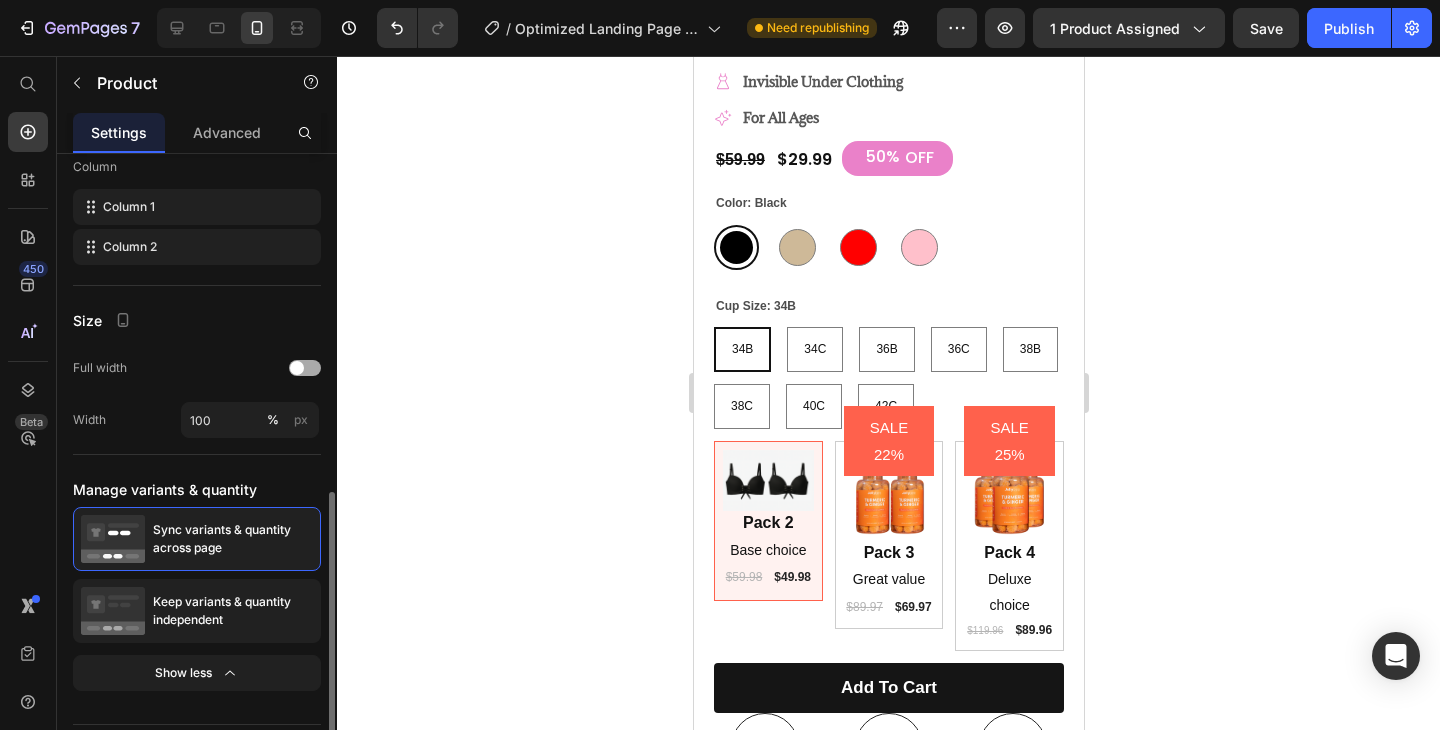 click at bounding box center (297, 368) 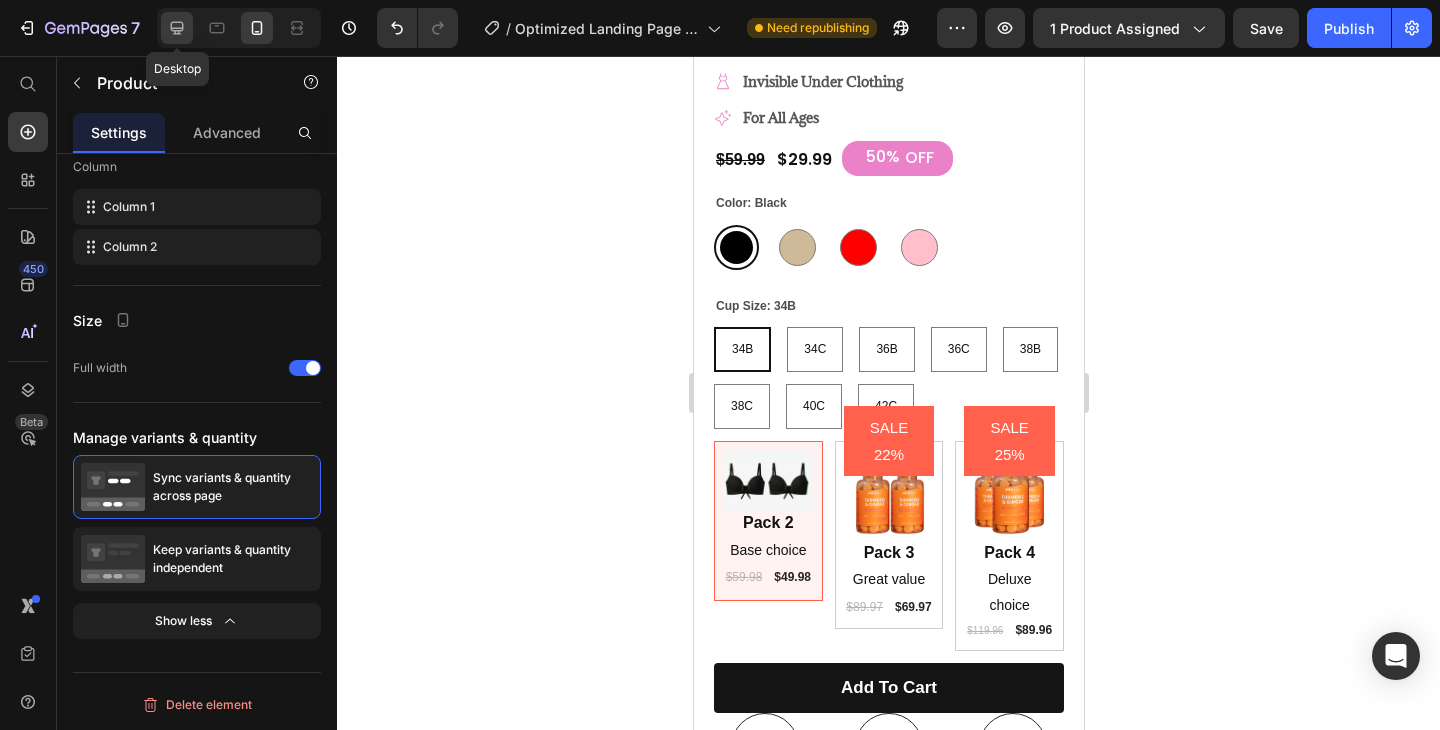 click 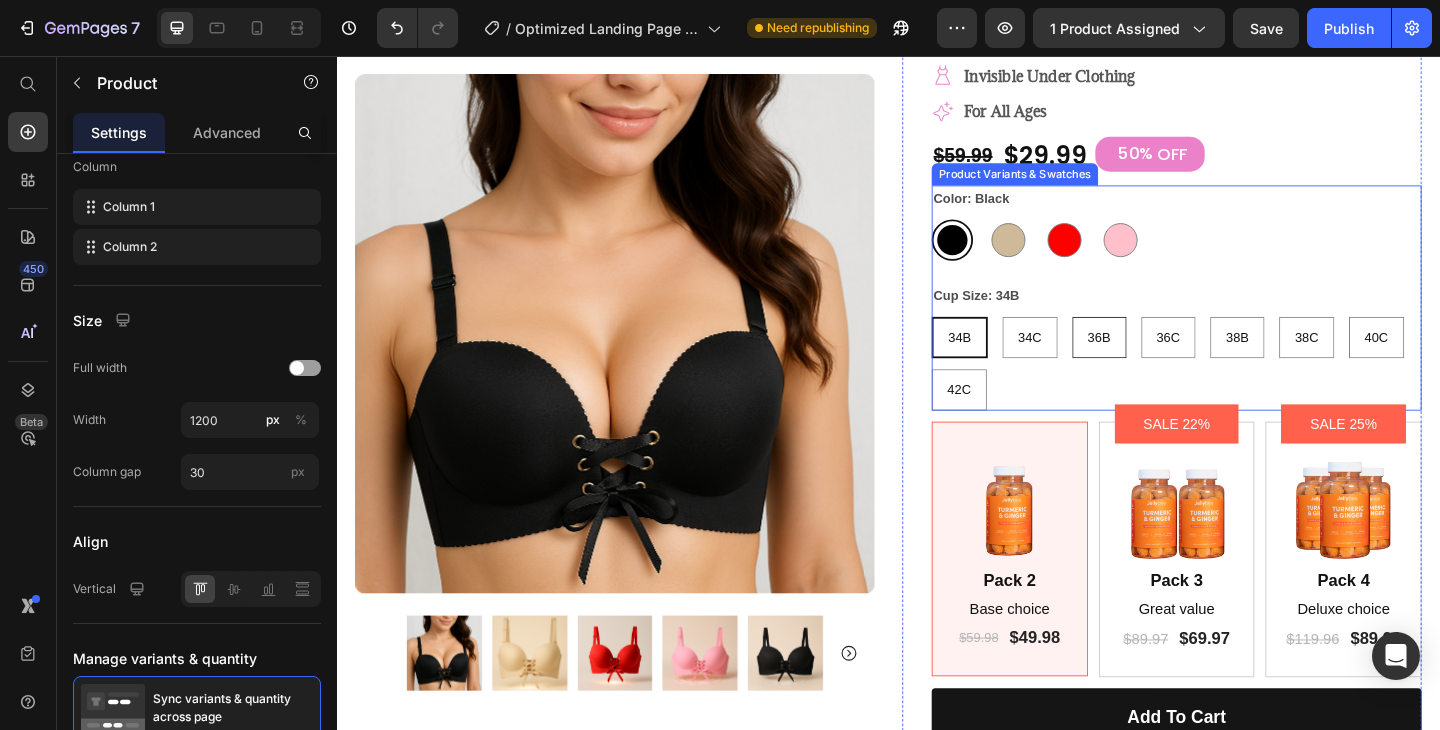 scroll, scrollTop: 301, scrollLeft: 0, axis: vertical 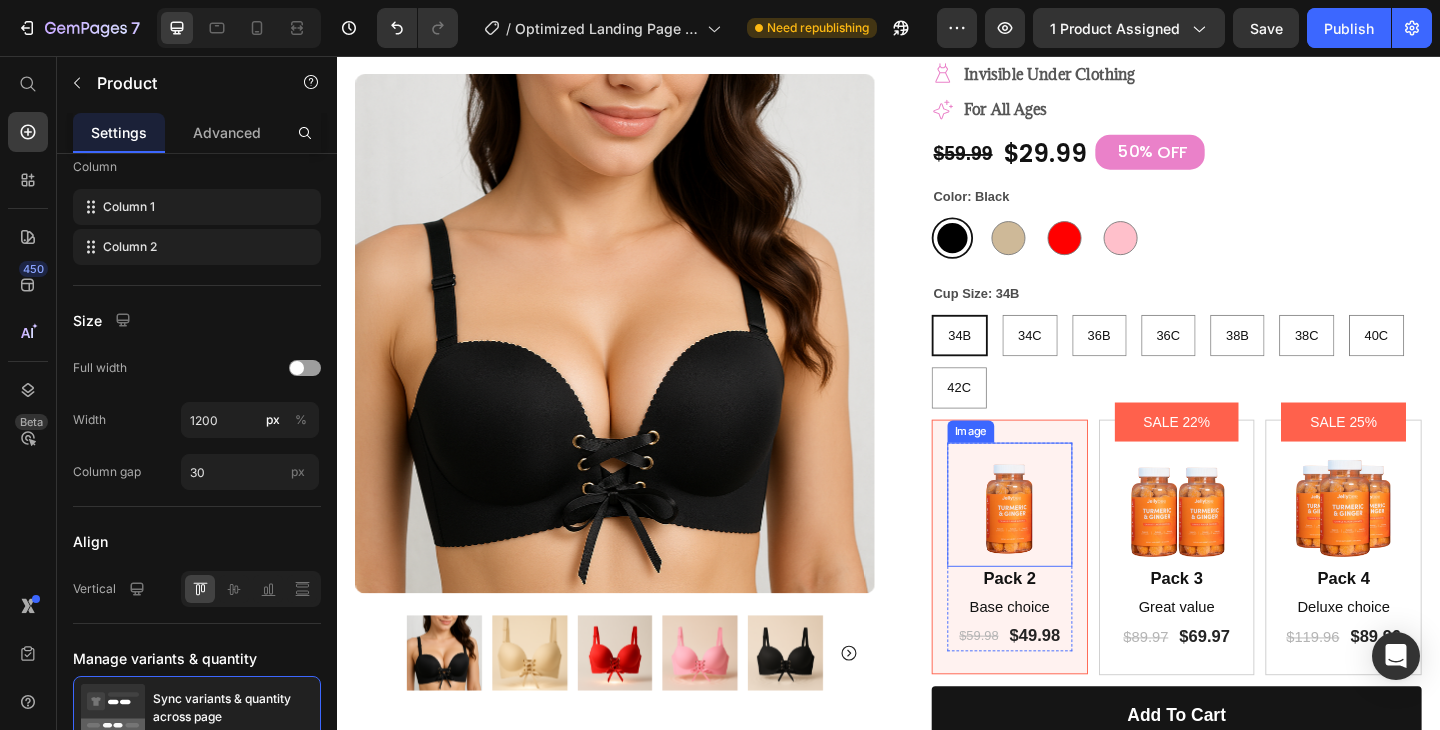 click at bounding box center [1069, 544] 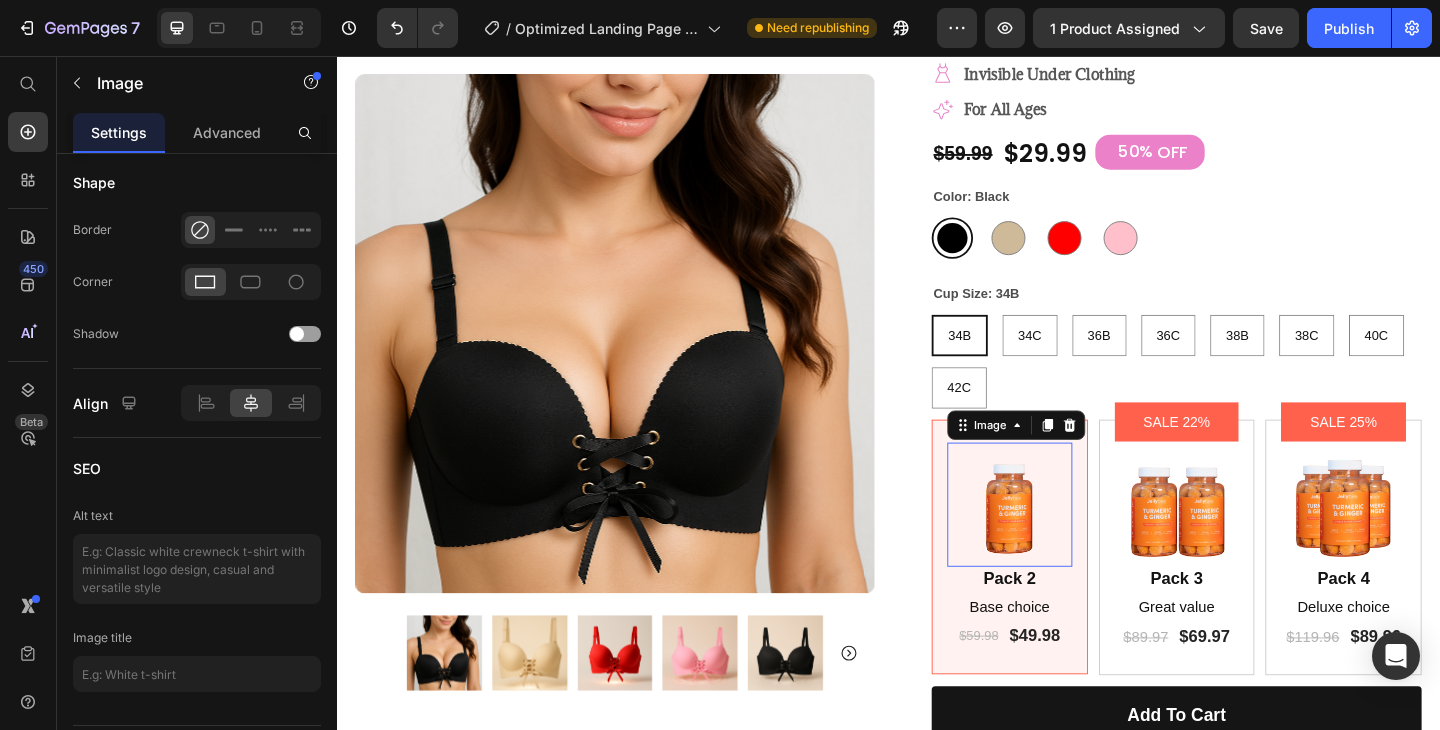 scroll, scrollTop: 0, scrollLeft: 0, axis: both 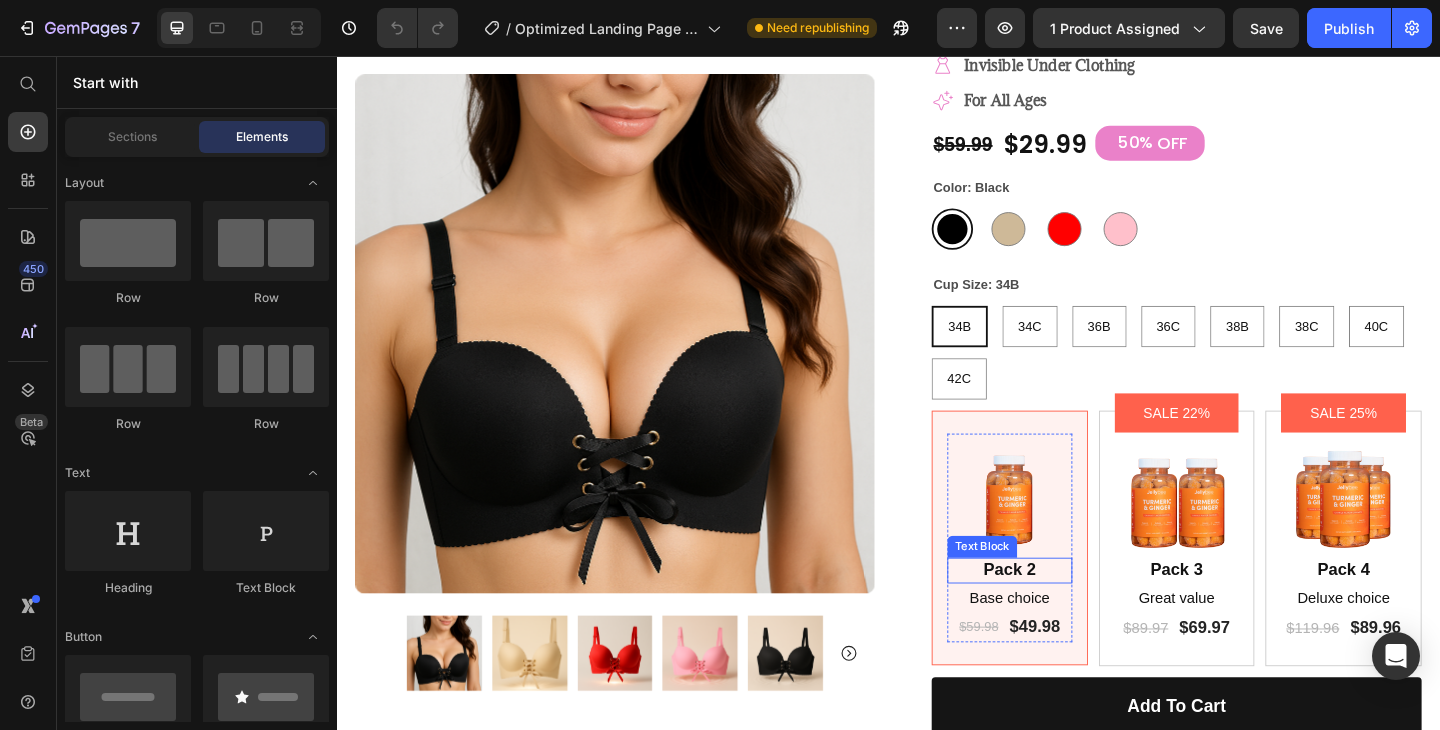 click on "Pack 2" at bounding box center (1069, 615) 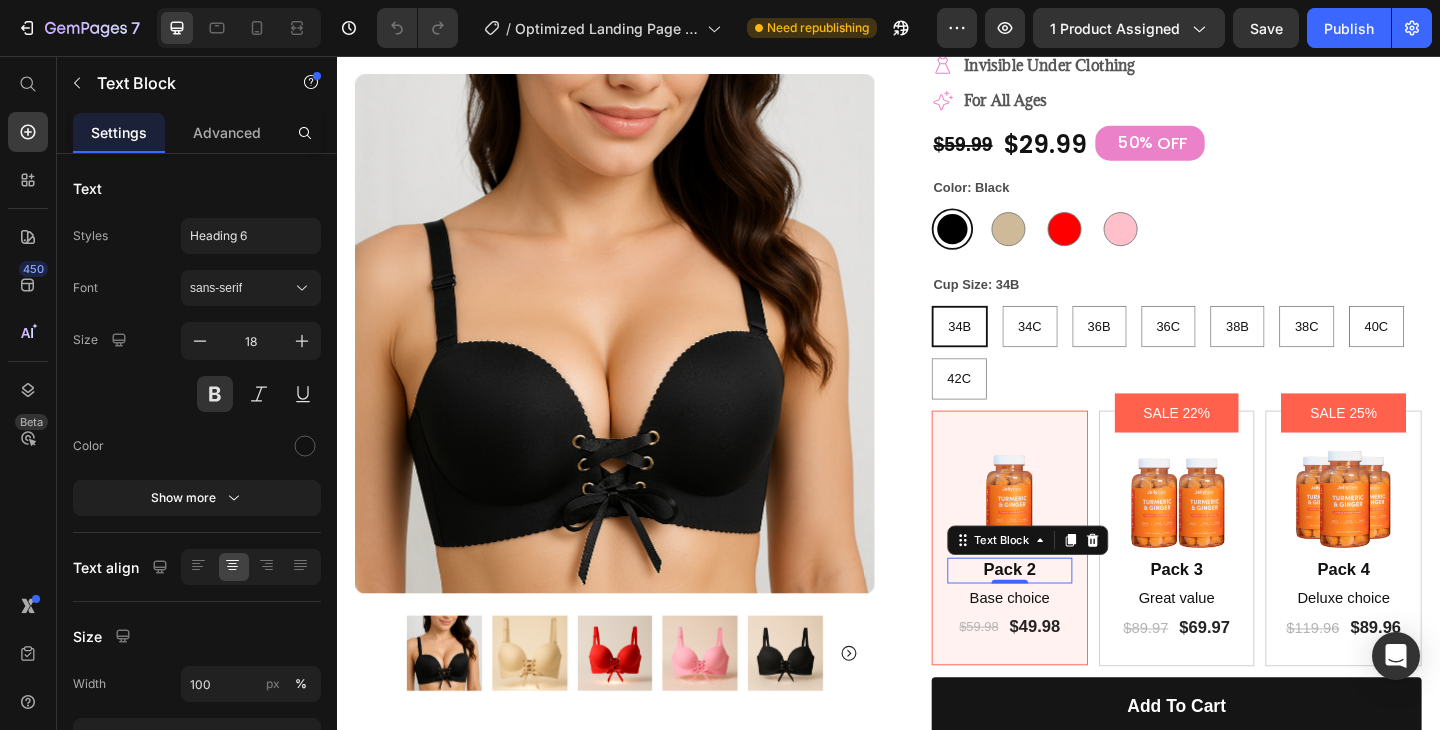 click on "Pack 2" at bounding box center [1069, 615] 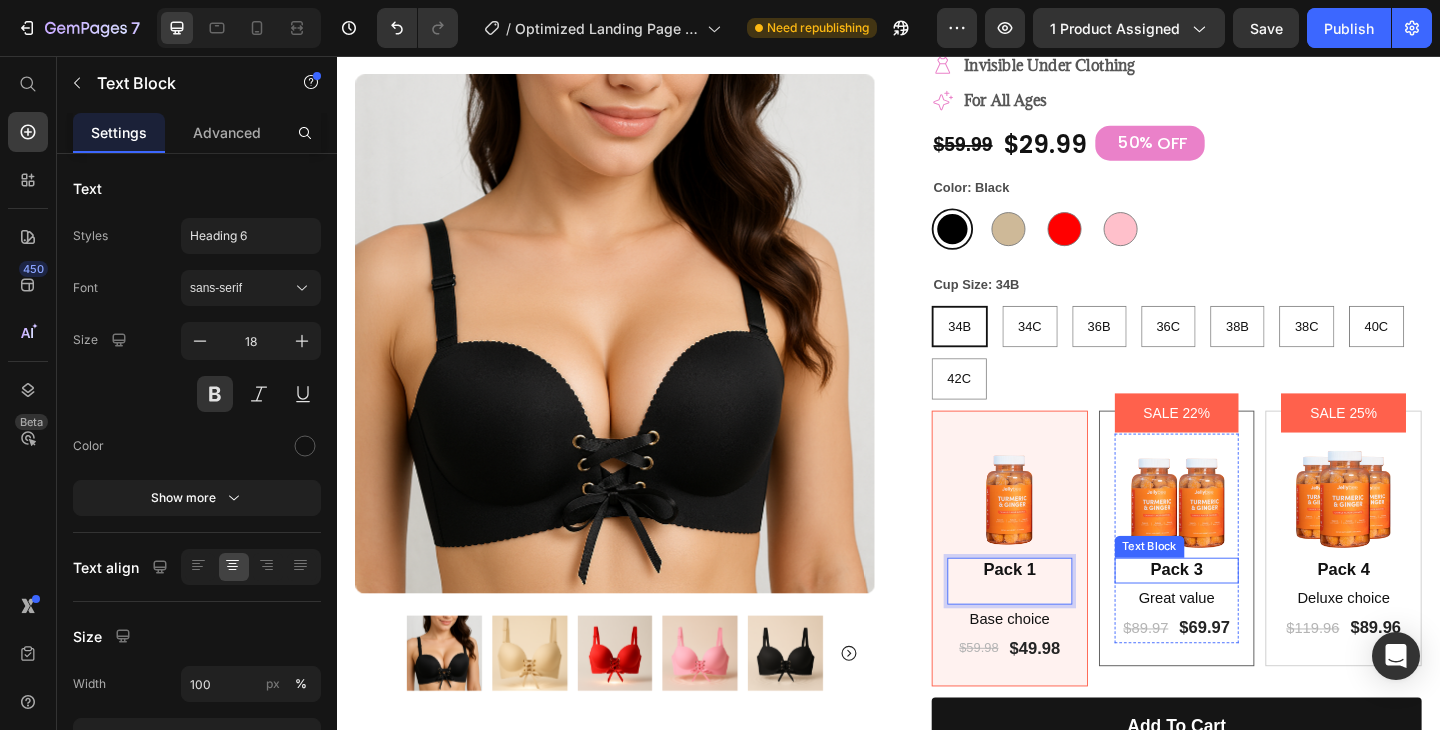 click on "Pack 3" at bounding box center (1251, 615) 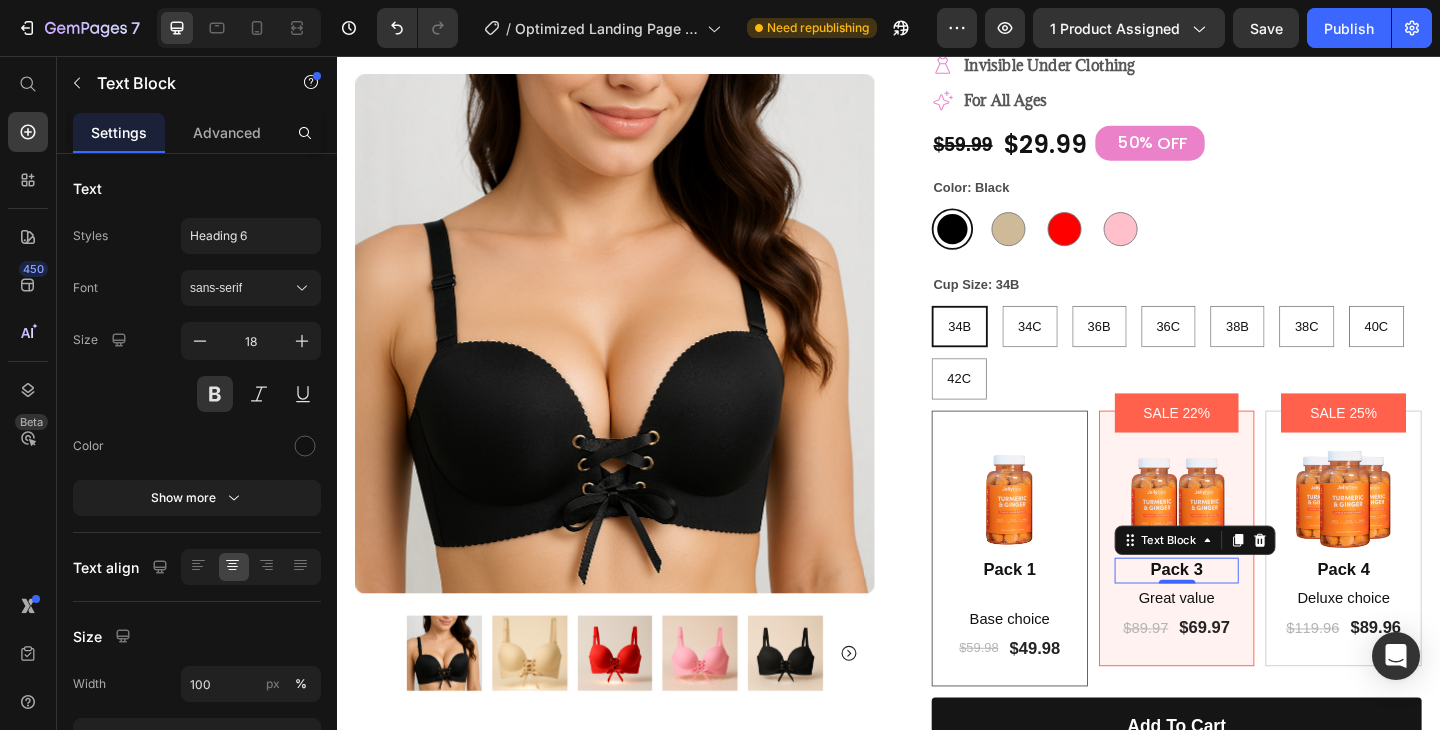 click on "Pack 3" at bounding box center (1251, 615) 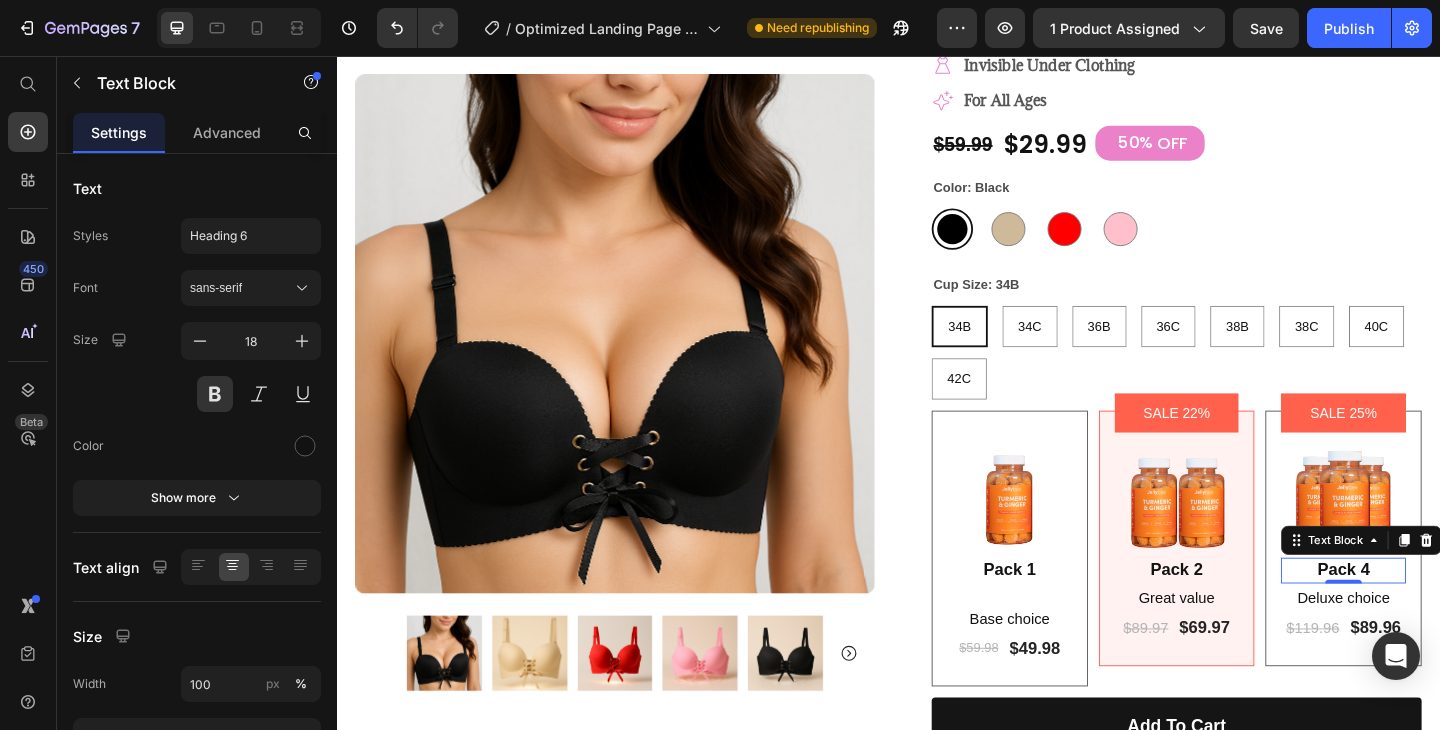 click on "Pack 4" at bounding box center [1432, 615] 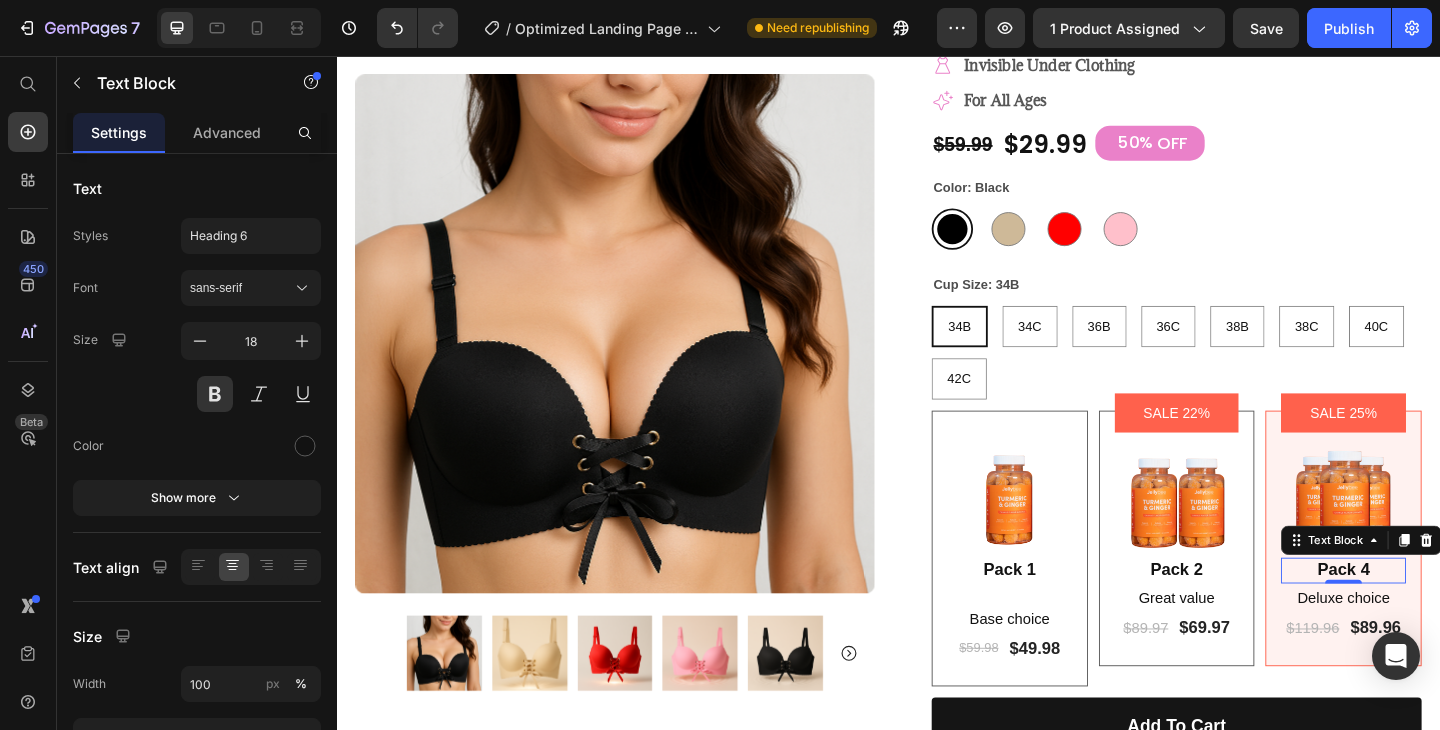 click on "Pack 4" at bounding box center (1432, 615) 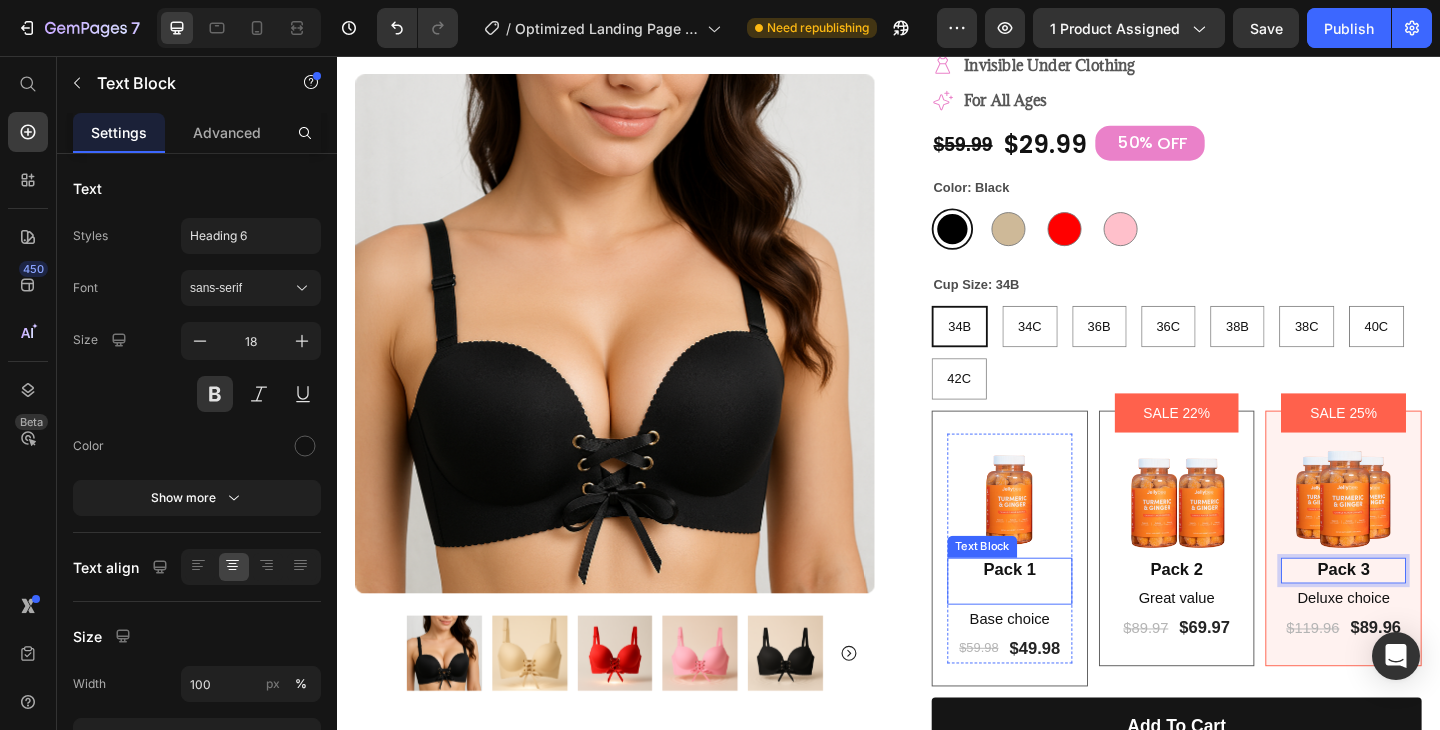 click on "Pack 1" at bounding box center [1069, 615] 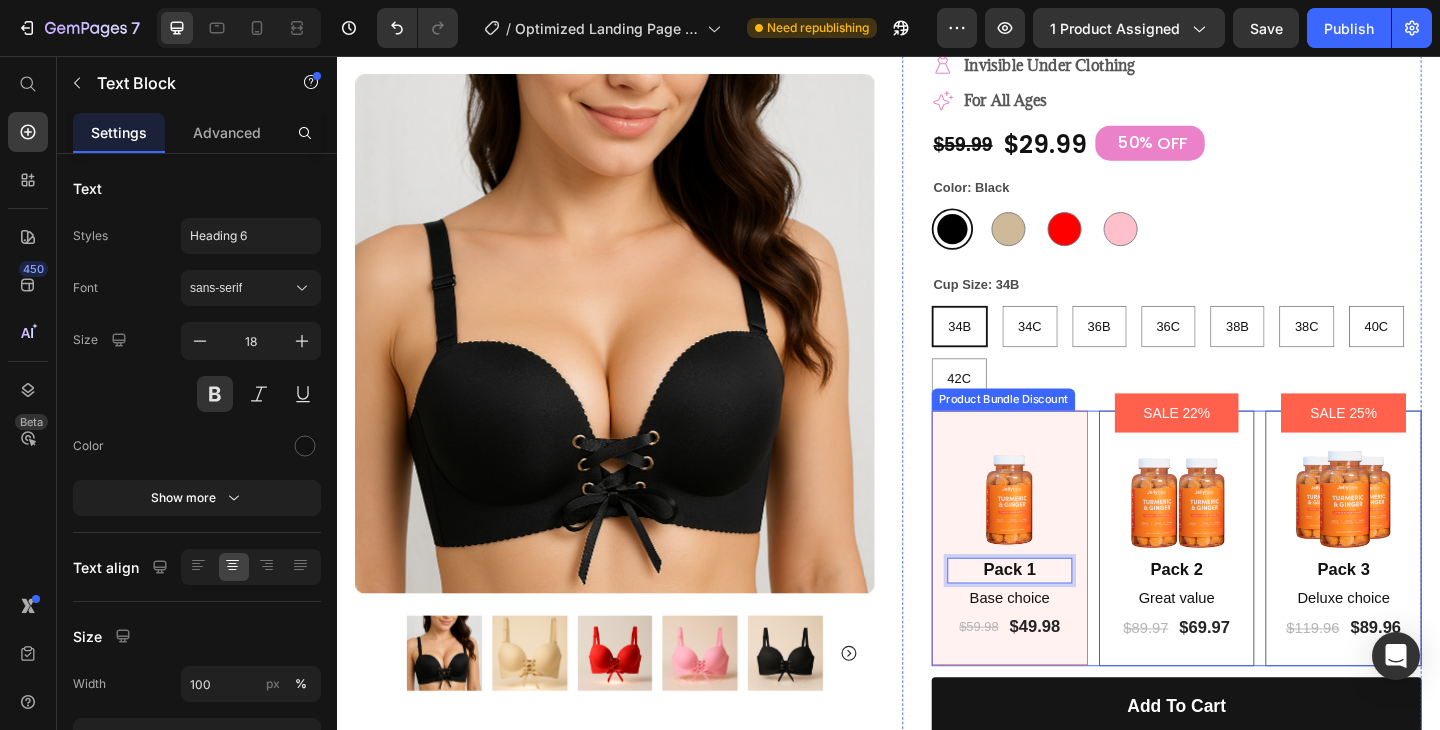 click on "Image Pack 1 Text Block   0 Base choice Text Block $59.98 Product Price $49.98 Product Price Row Row SALE 22% Product Badge Image Pack 2 Text Block Great value Text Block $89.97 Product Price $69.97 Product Price Row Row SALE 25% Product Badge Image Pack 3 Text Block Deluxe choice Text Block $119.96 Product Price $89.96 Product Price Row Row" at bounding box center (1250, 581) 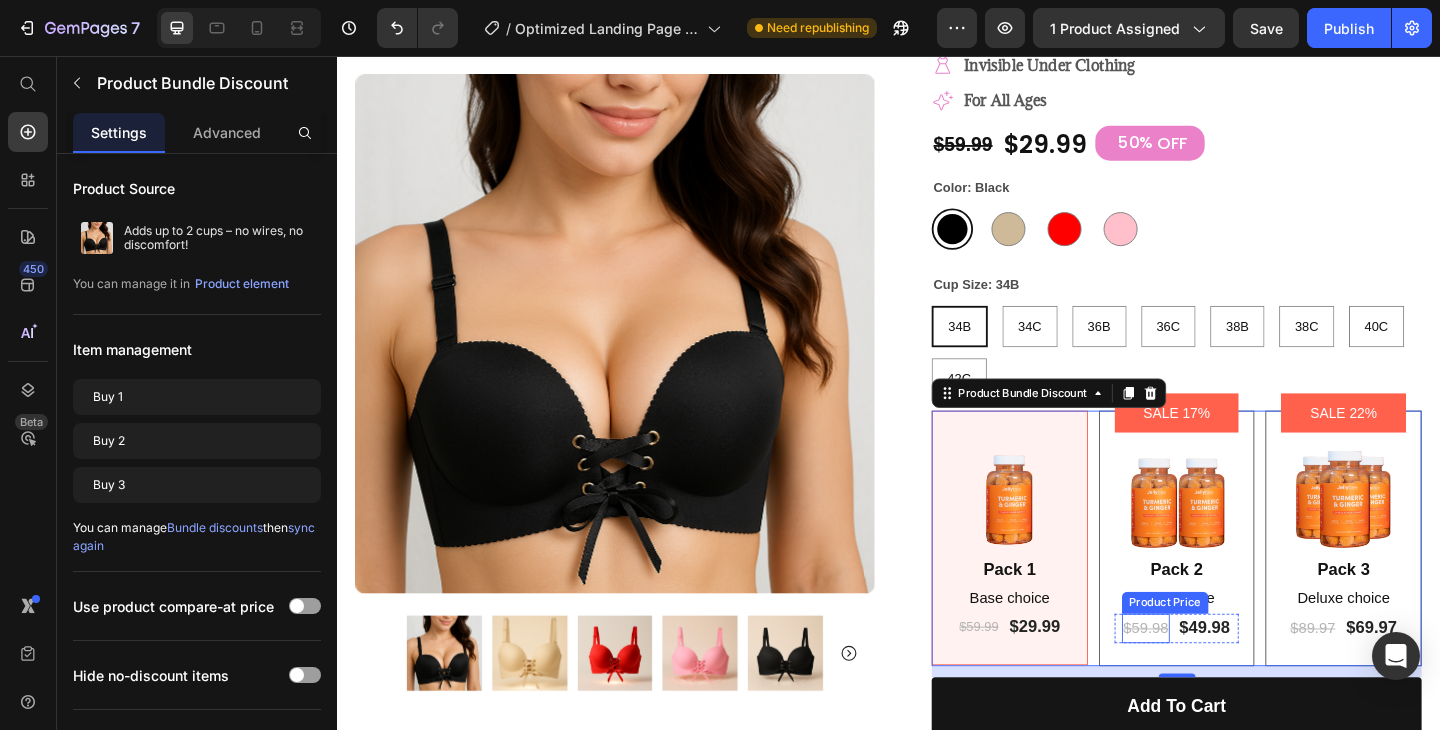 click on "$59.98" at bounding box center [1217, 679] 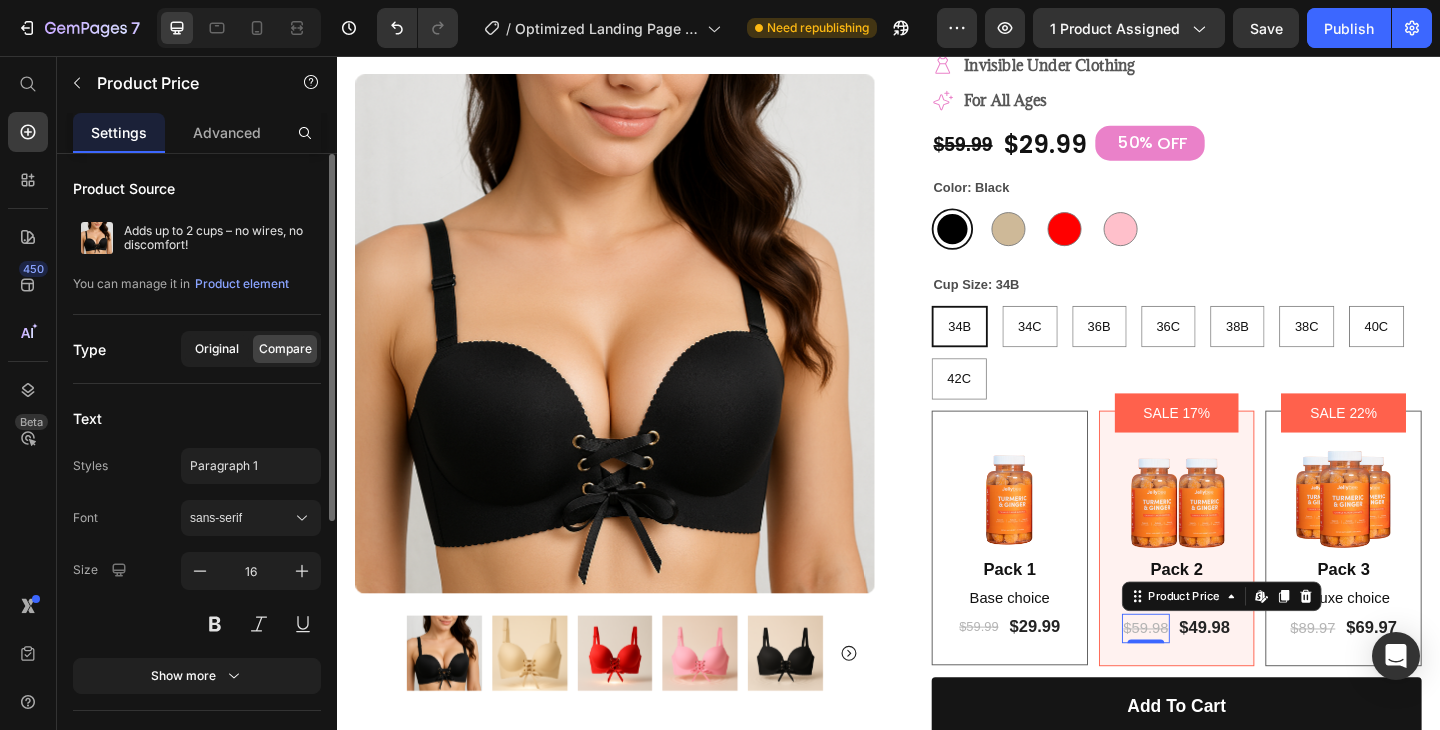 click on "Original" 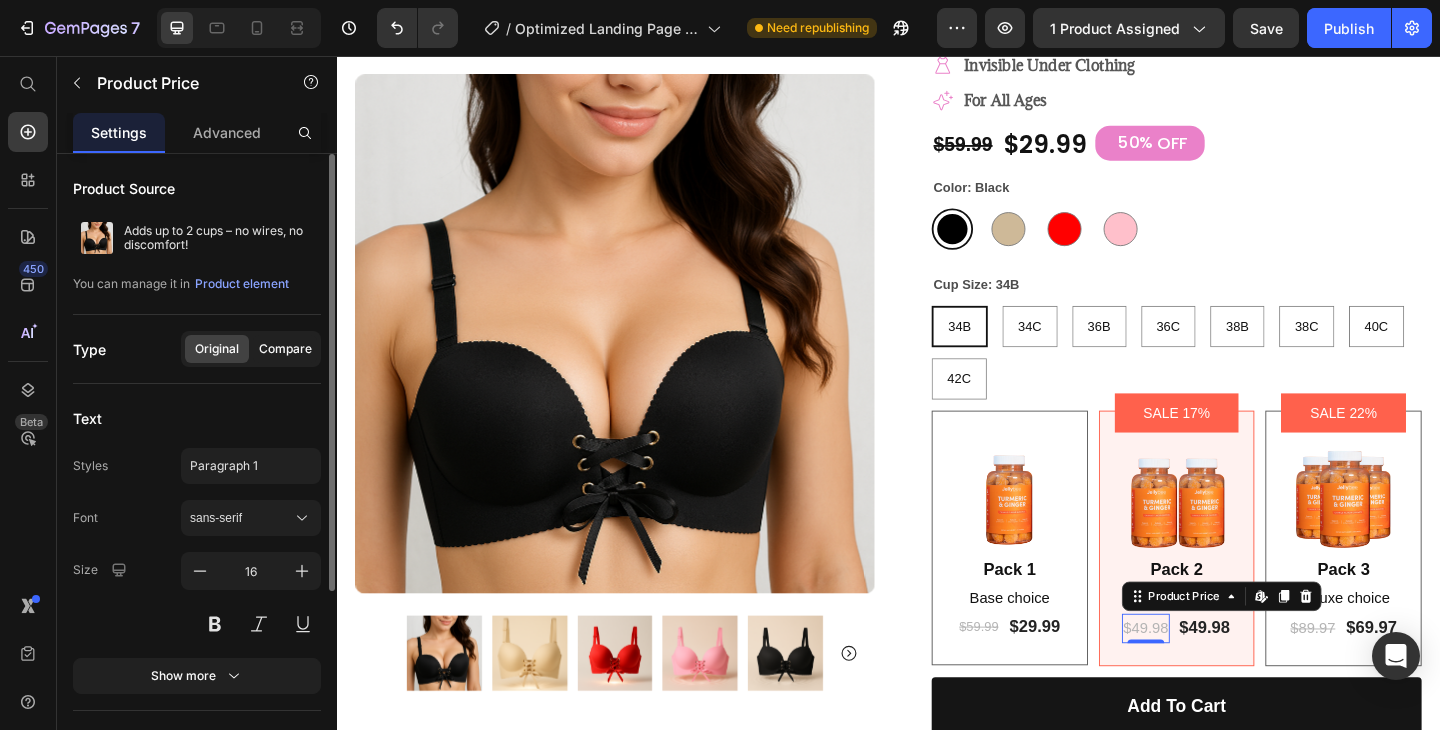 click on "Compare" 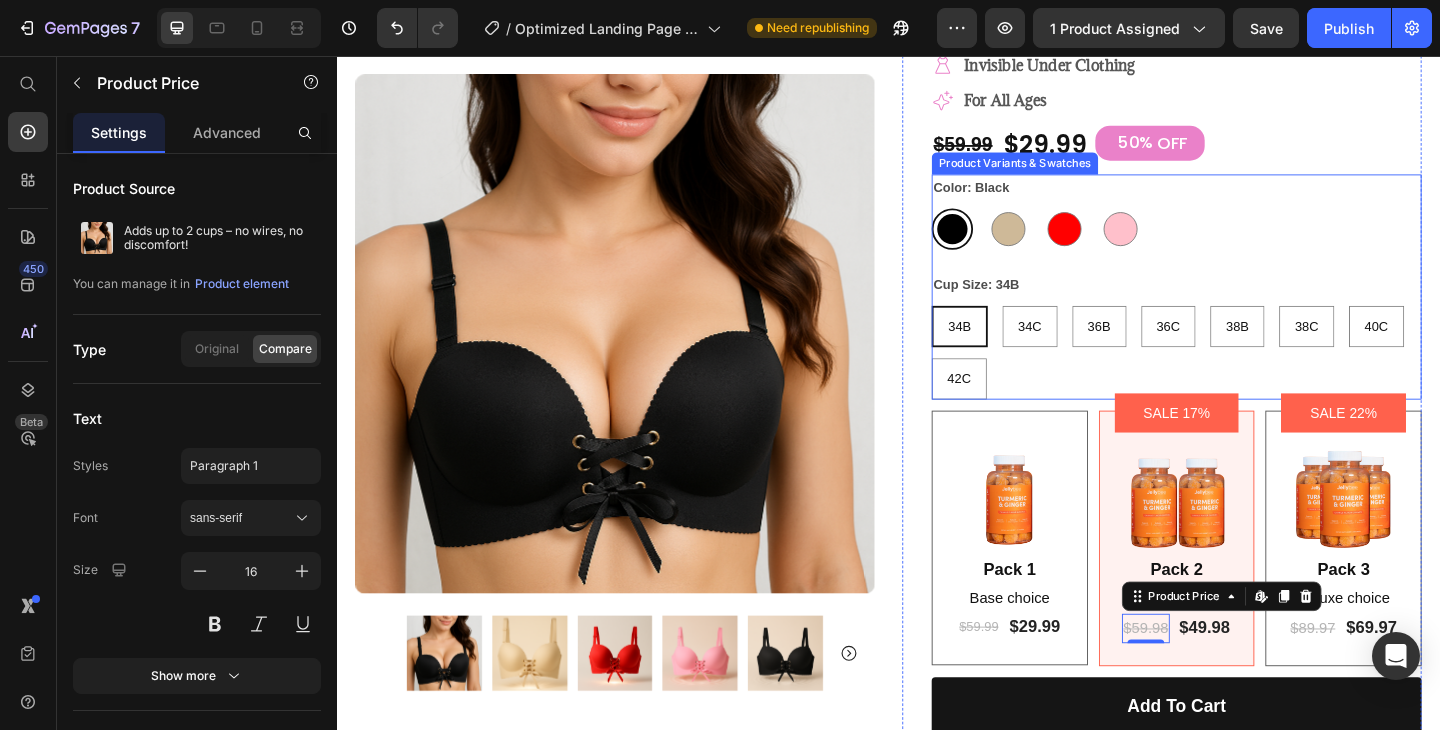 click on "Black Black Khaki Khaki Red Red Pink Pink" at bounding box center [1250, 244] 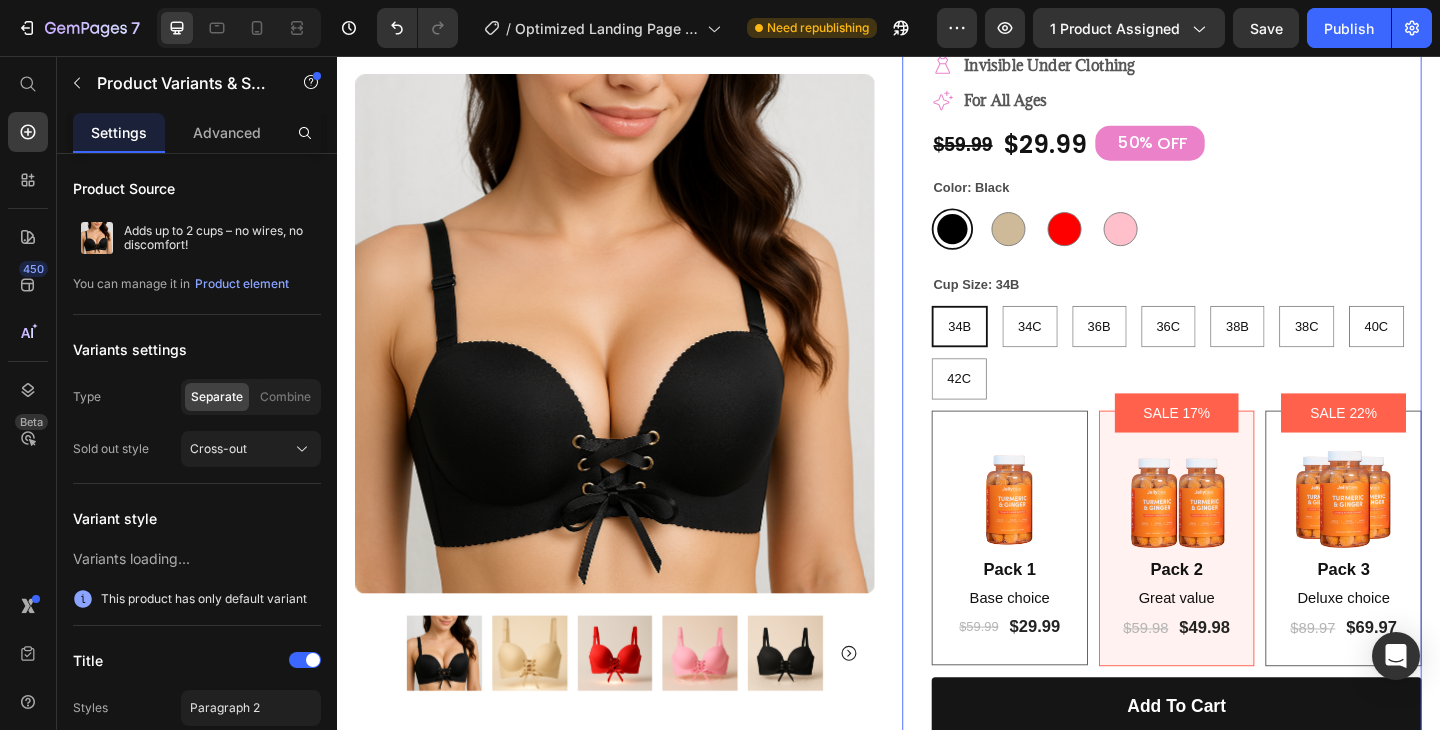 click on "Icon Icon Icon Icon Icon Icon List 4.8  / 1,200+ Bought This Month  Text Block Row Adds up to 2 cups – no wires, no discomfort! Product Title
Instant Lift & Volume
No Wires. No Pain
Invisible Under Clothing
For All Ages Item List $59.99 Product Price $29.99 Product Price 50% OFF Discount Tag Row Color: Black Black Black Khaki Khaki Red Red Pink Pink Cup Size: 34B 34B 34B 34B 34C 34C 34C 36B 36B 36B 36C 36C 36C 38B 38B 38B 38C 38C 38C 40C 40C 40C 42C 42C 42C Product Variants & Swatches Image Pack 1 Text Block Base choice Text Block $59.99 Product Price $29.99 Product Price Row Row SALE 17% Product Badge Image Pack 2 Text Block Great value Text Block $59.98 Product Price $49.98 Product Price Row Row SALE 22% Product Badge Image Pack 3 Text Block Deluxe choice Text Block $89.97 Product Price $69.97 Product Price Row Row Product Bundle Discount add to cart Add to Cart
Icon Free Shipping on orders $50+ Text Block
Icon" at bounding box center (1250, 609) 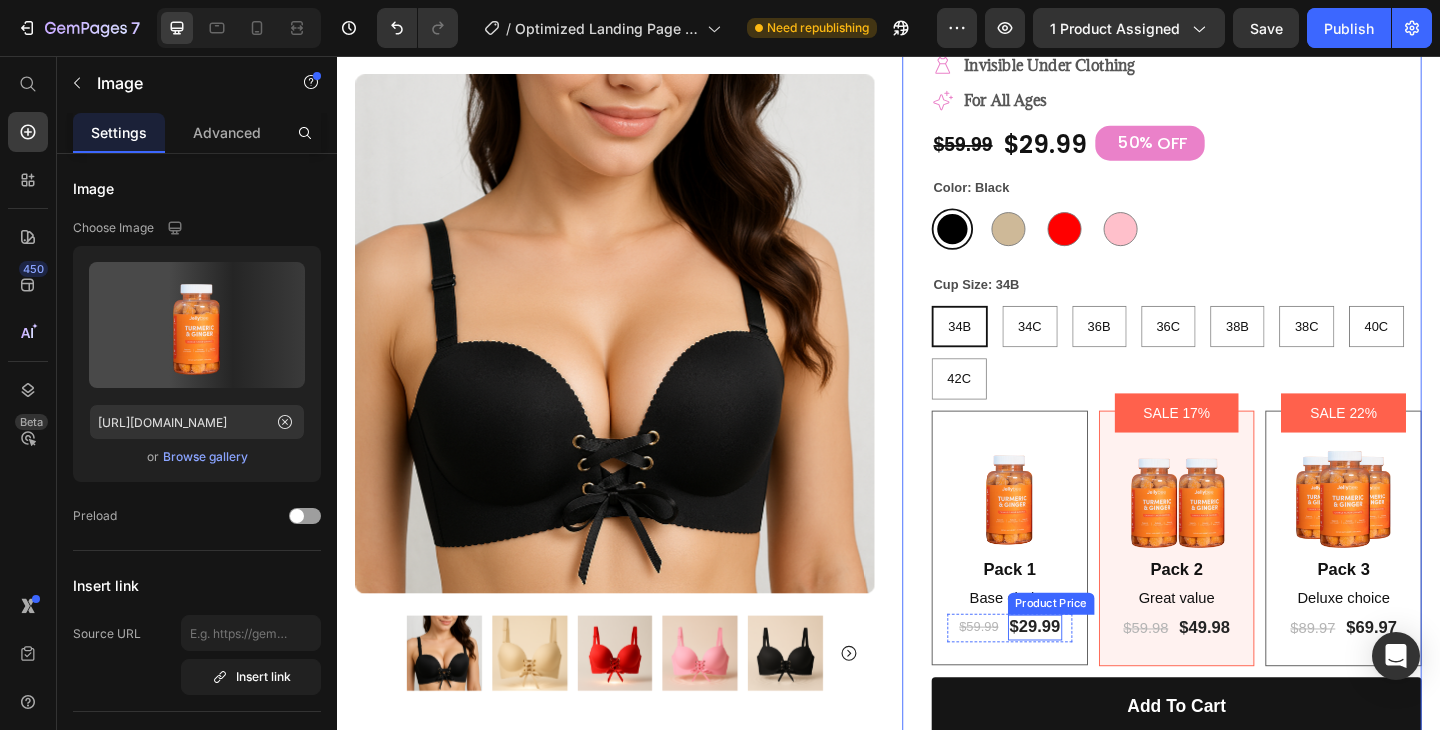 click at bounding box center [1069, 534] 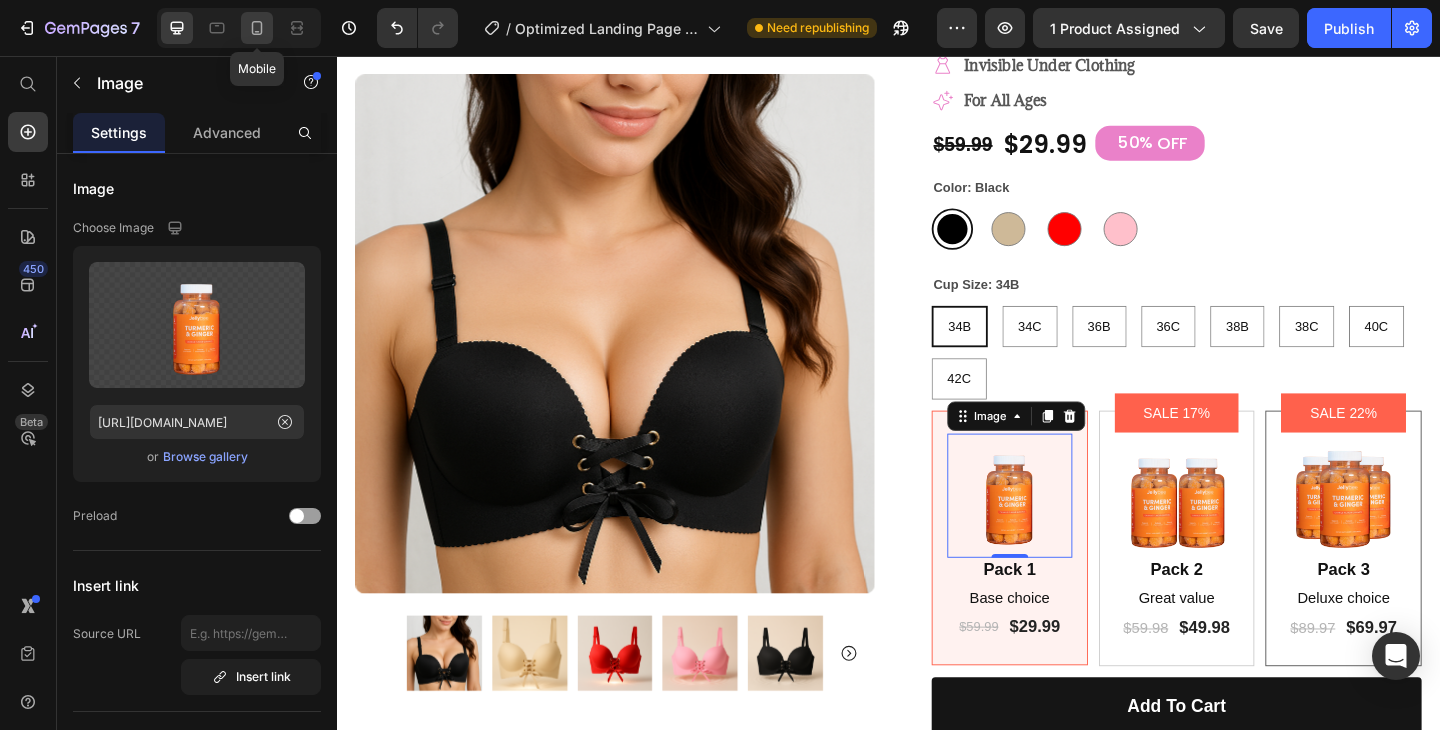 click 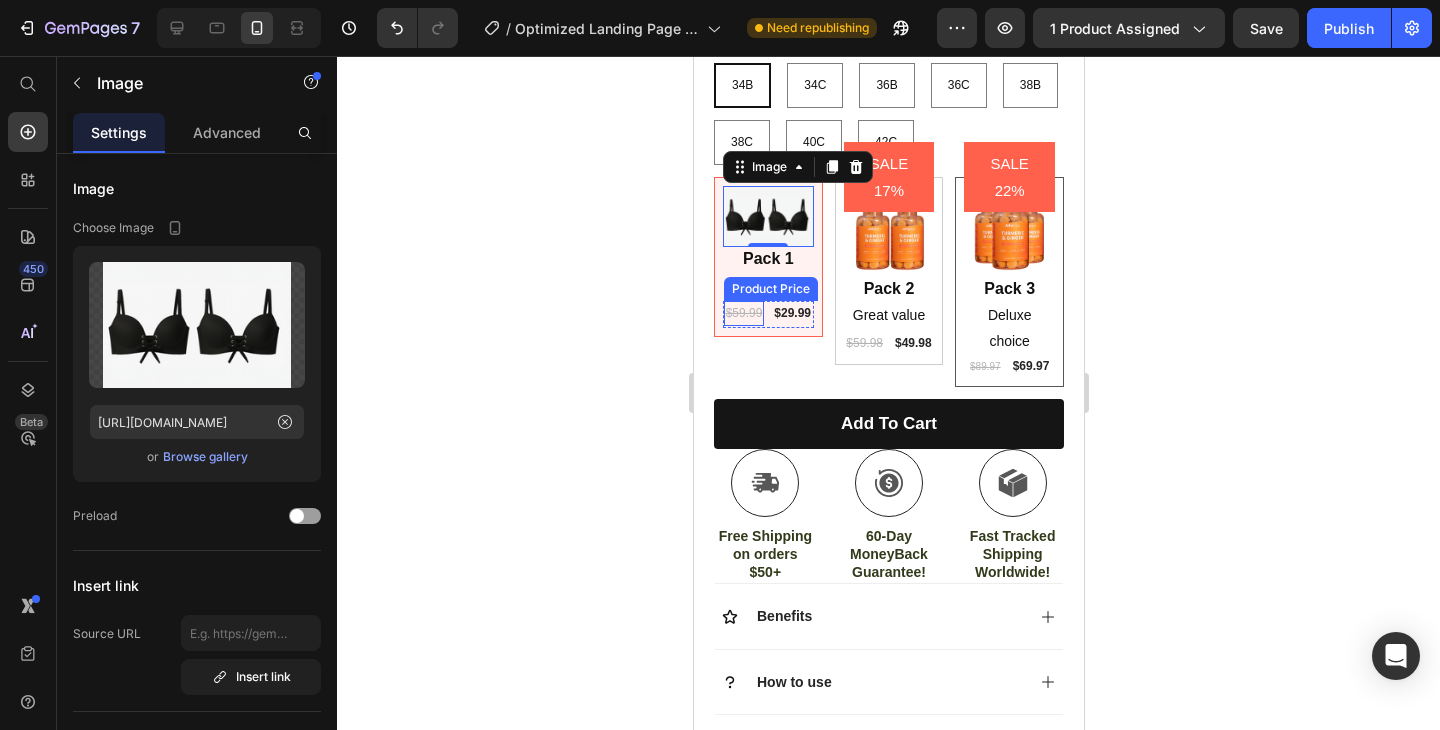 scroll, scrollTop: 838, scrollLeft: 0, axis: vertical 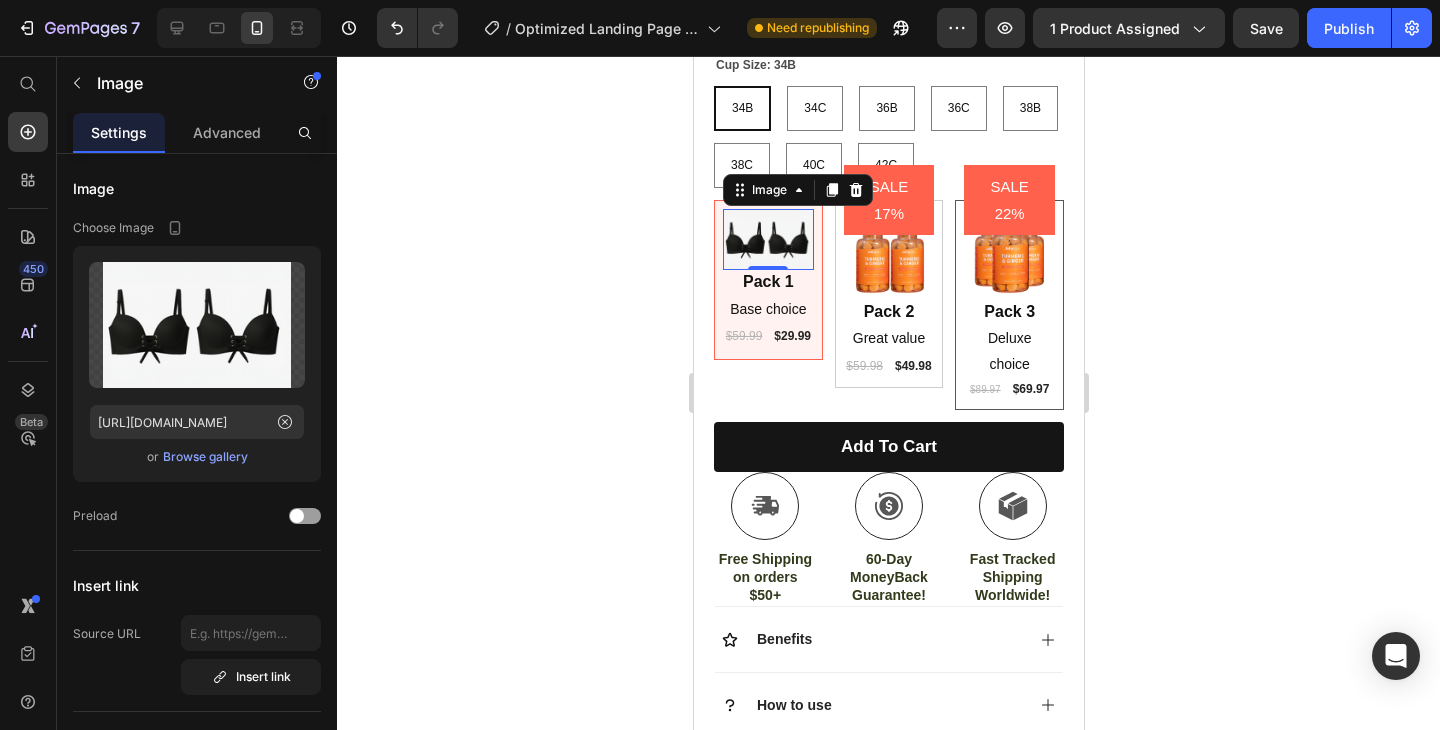 click at bounding box center [767, 239] 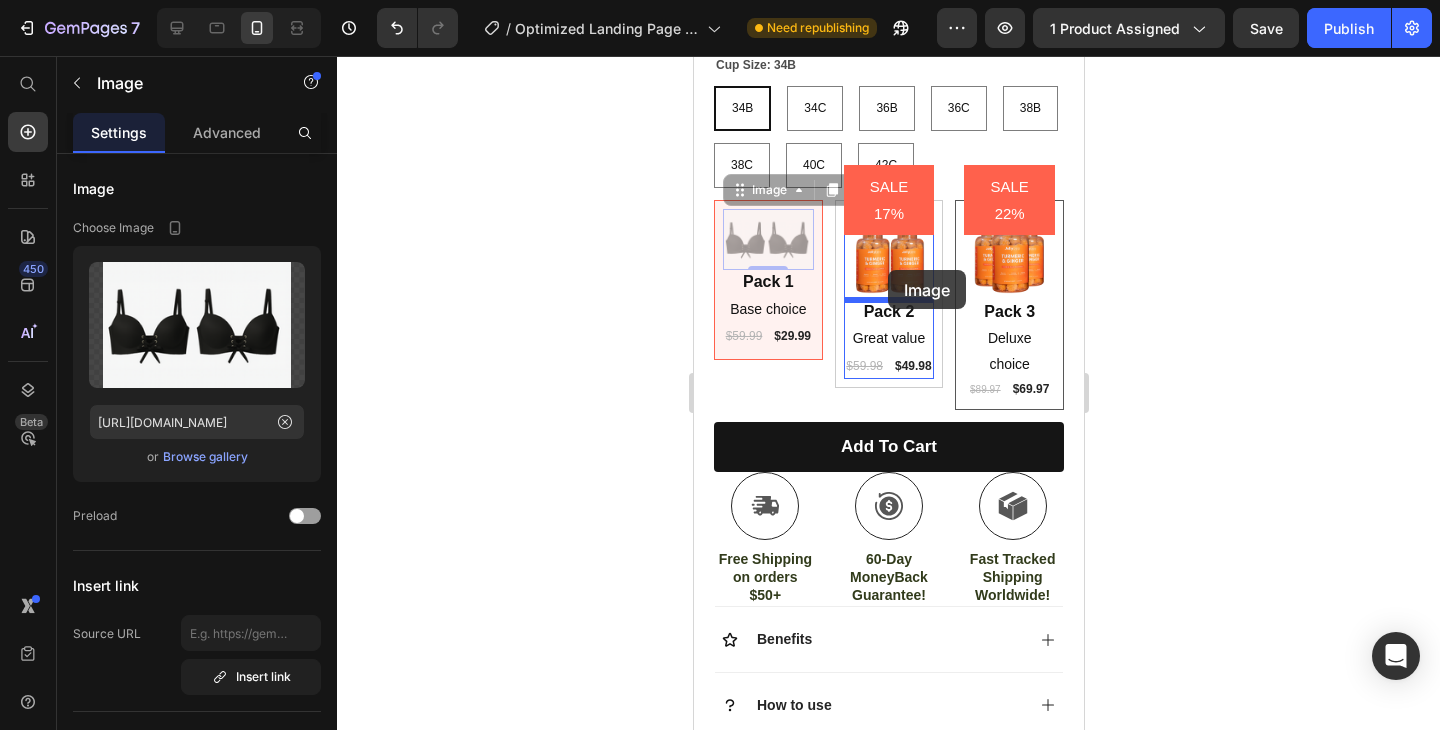 drag, startPoint x: 756, startPoint y: 250, endPoint x: 886, endPoint y: 269, distance: 131.38112 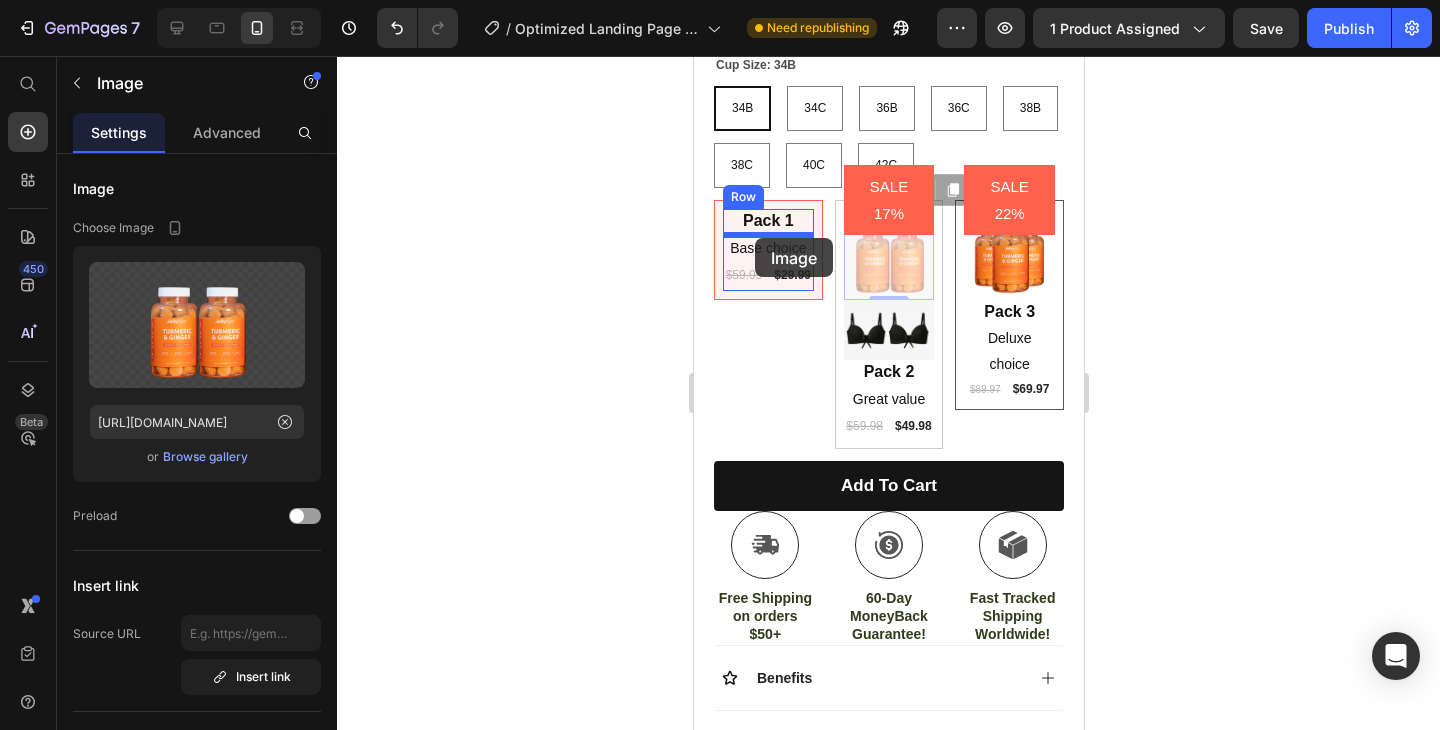 drag, startPoint x: 887, startPoint y: 260, endPoint x: 754, endPoint y: 238, distance: 134.80727 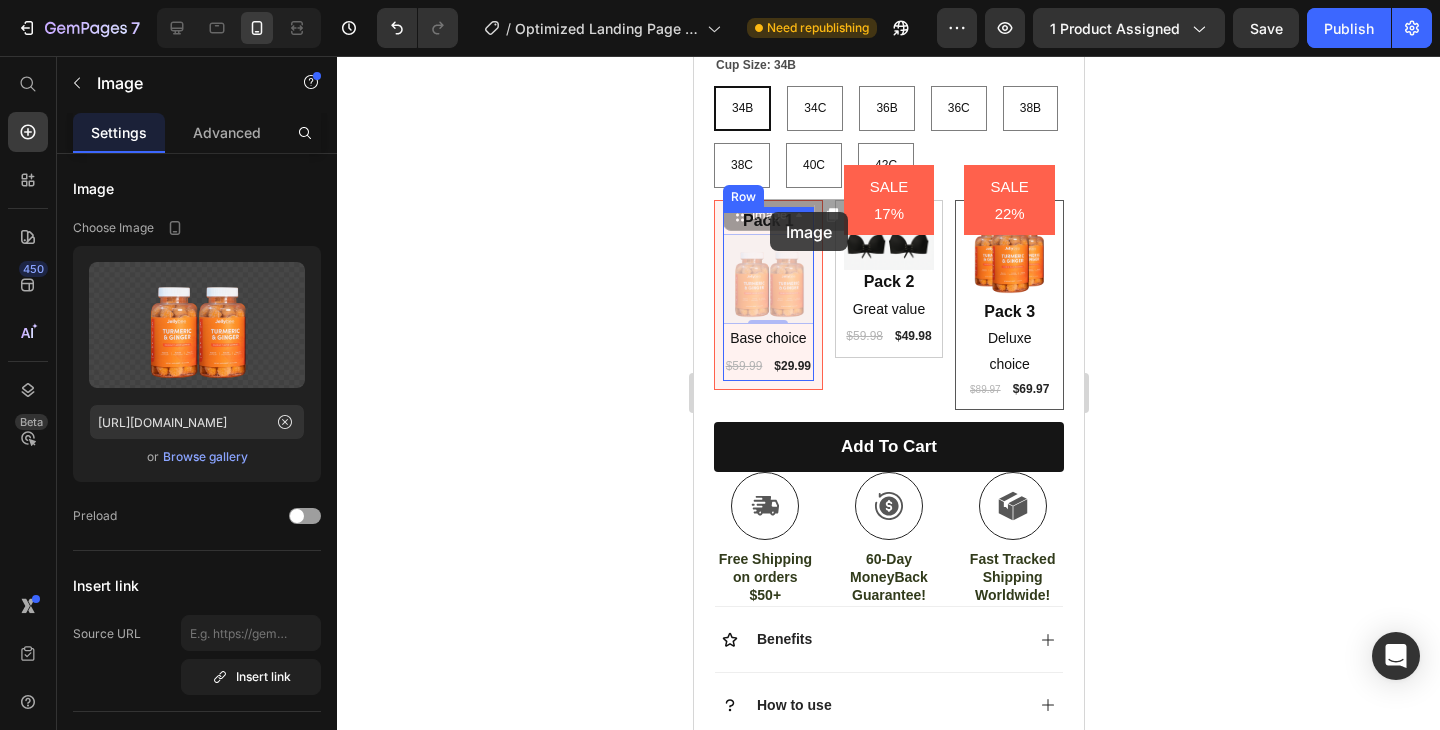 drag, startPoint x: 768, startPoint y: 275, endPoint x: 769, endPoint y: 212, distance: 63.007935 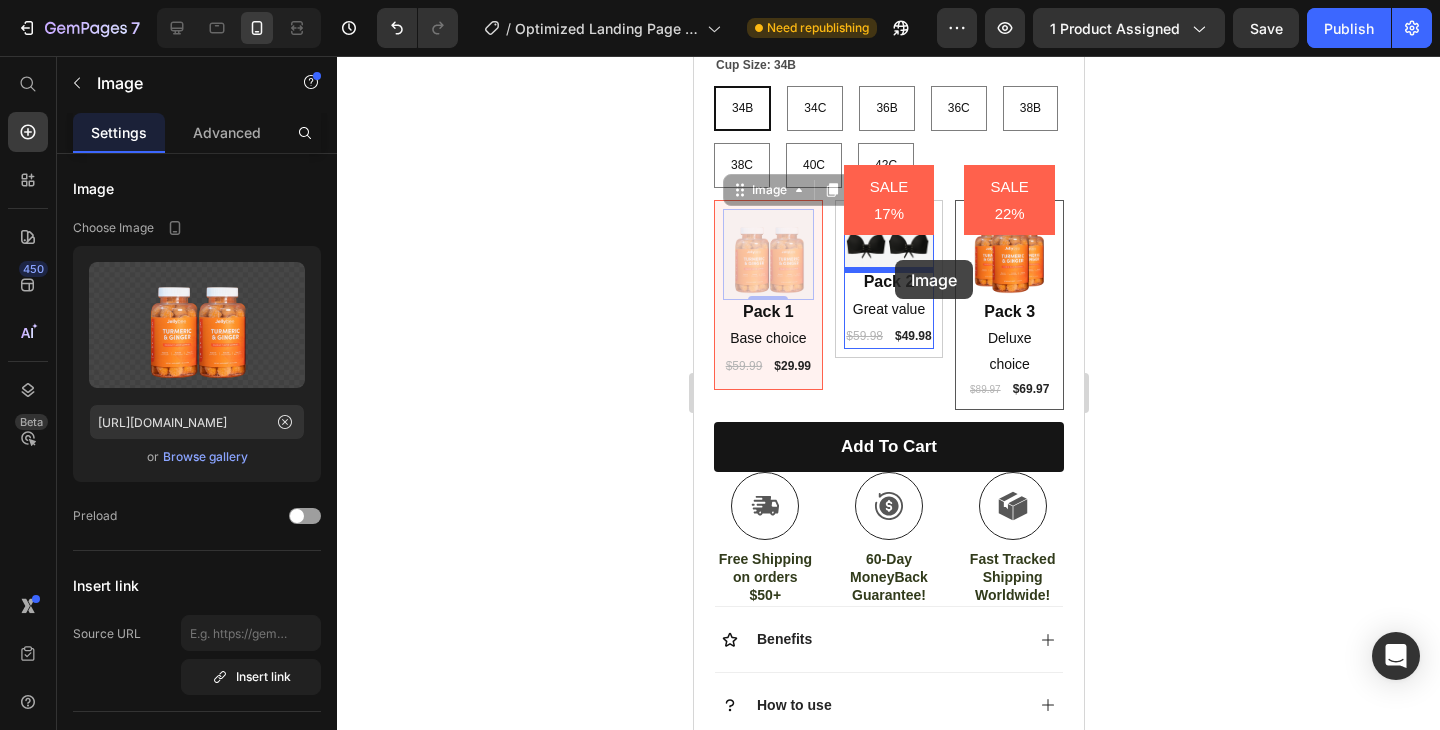 drag, startPoint x: 753, startPoint y: 264, endPoint x: 893, endPoint y: 260, distance: 140.05713 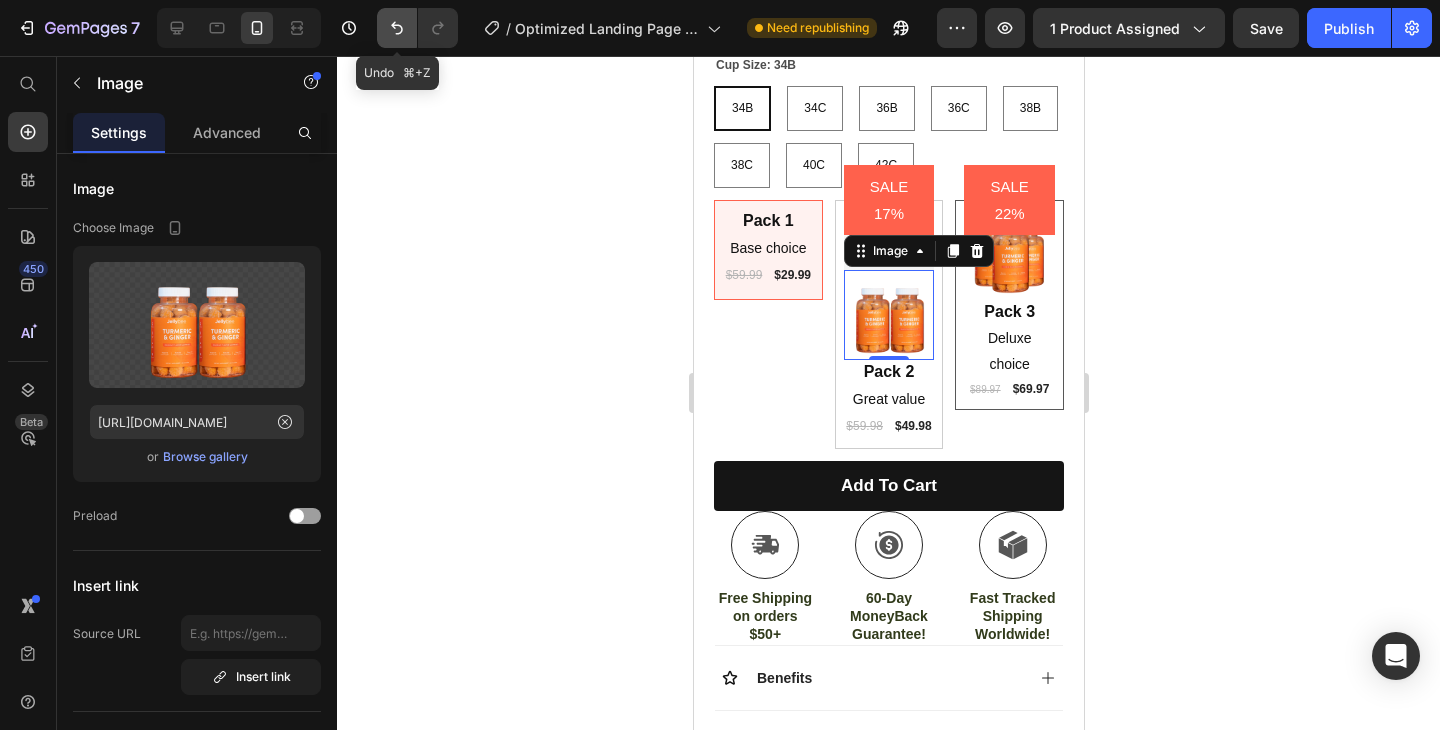 click 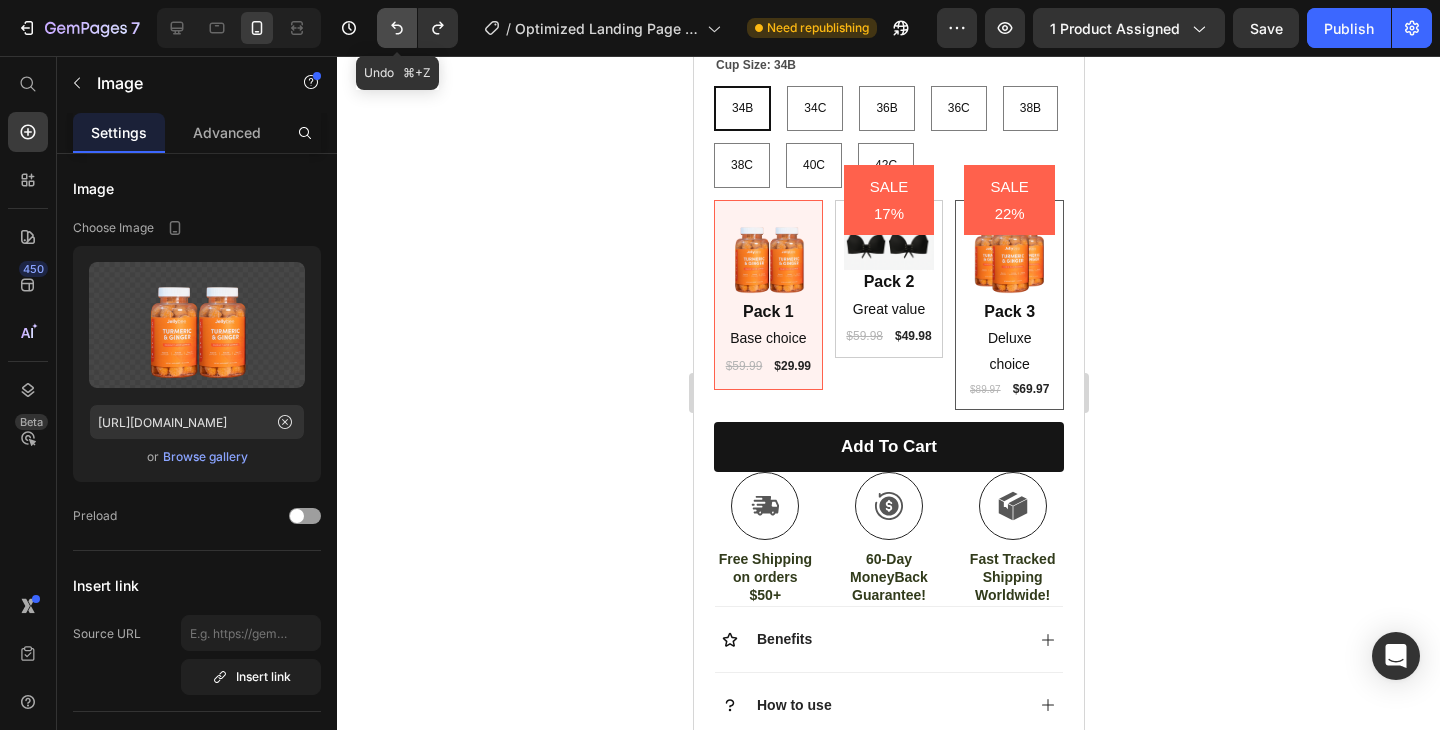 click 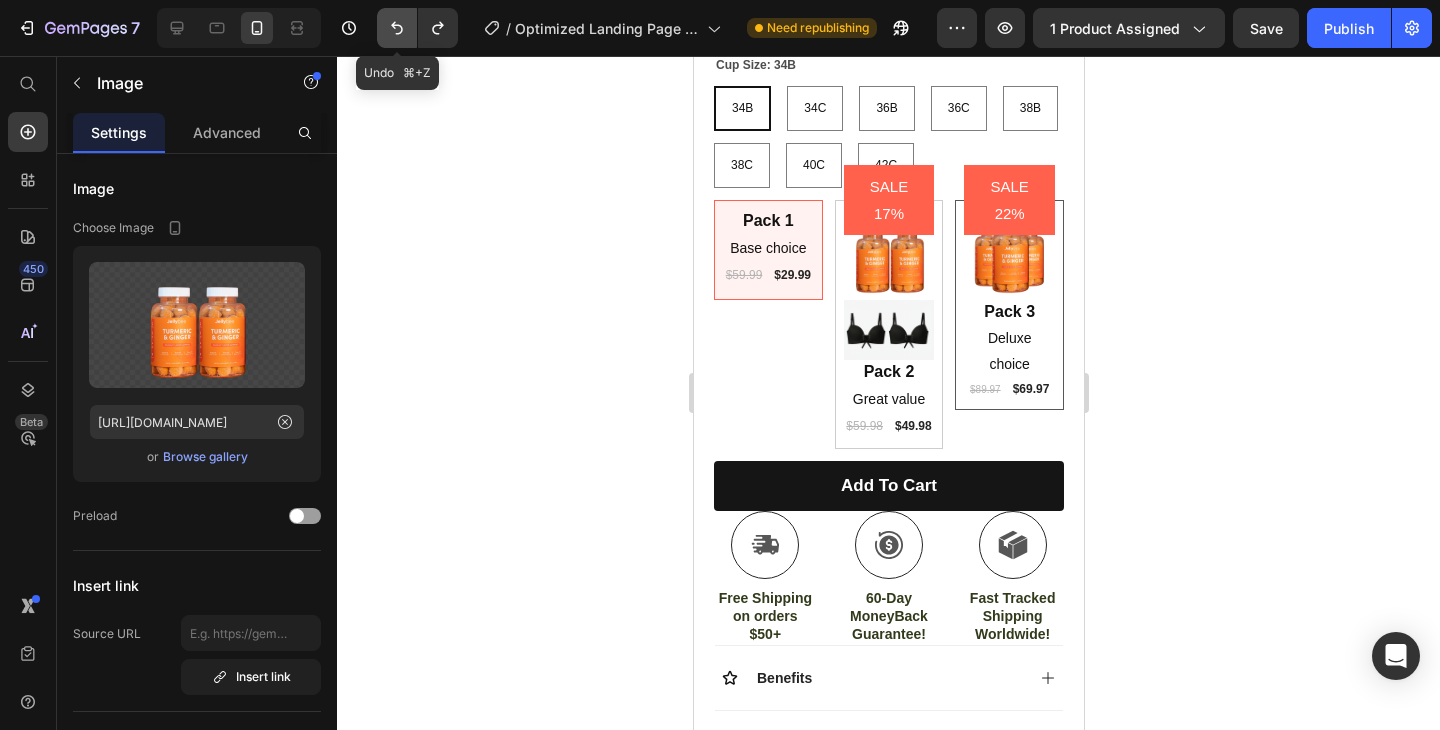 click 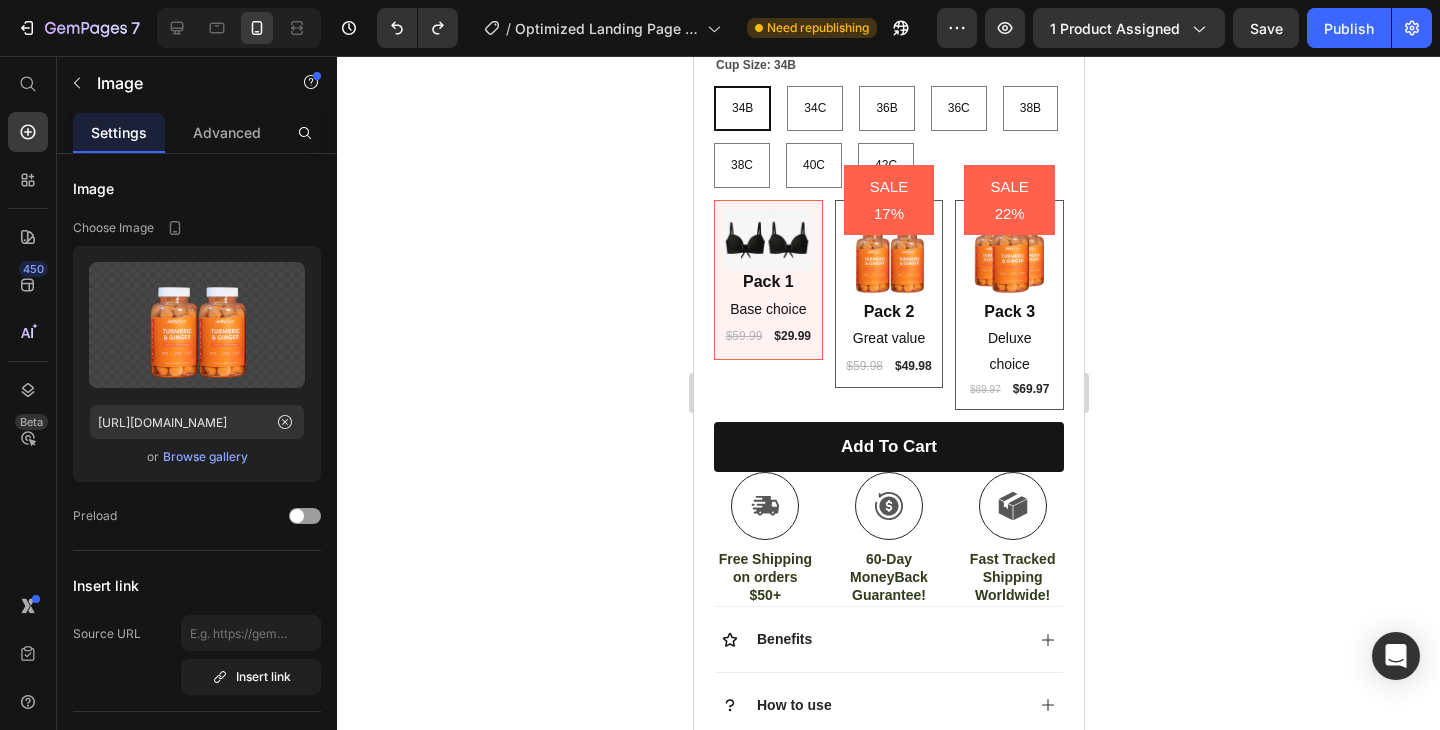 click at bounding box center (888, 254) 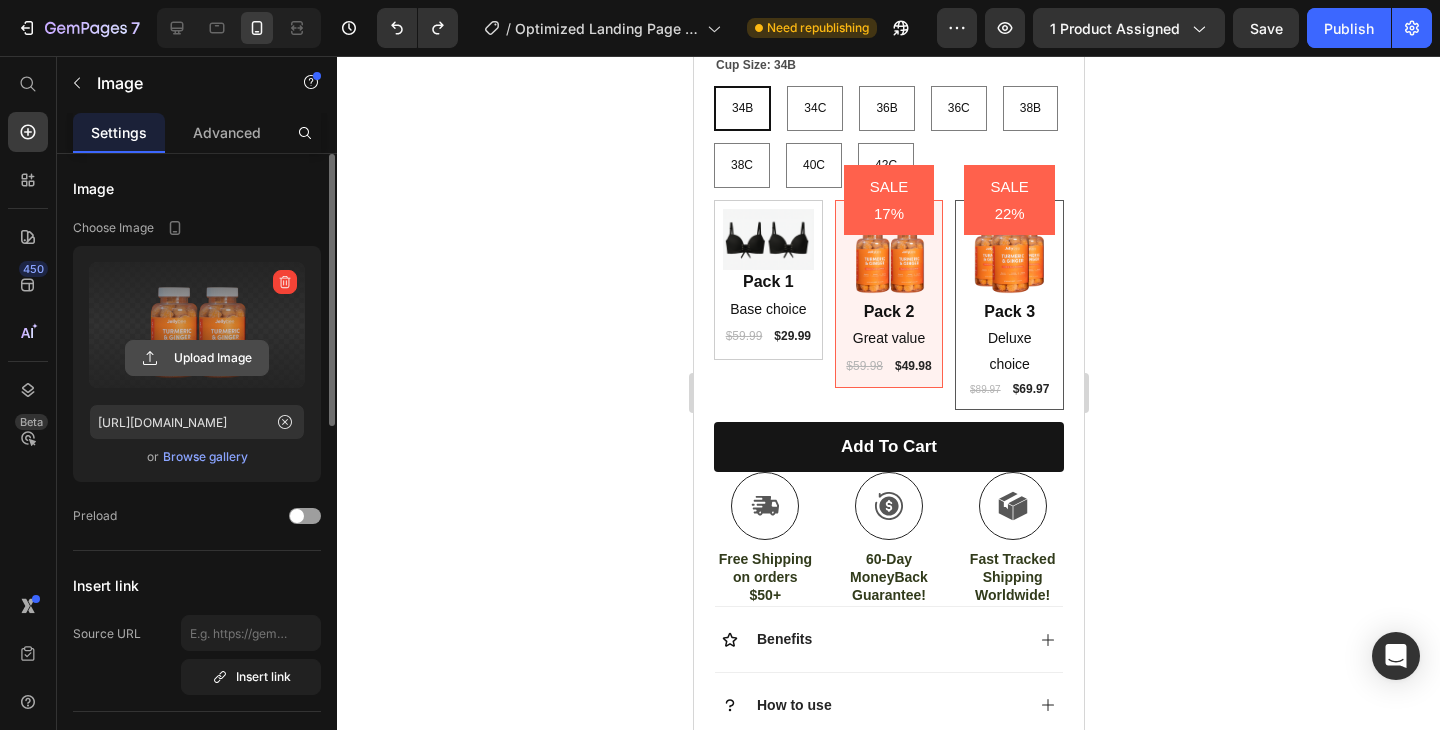 click 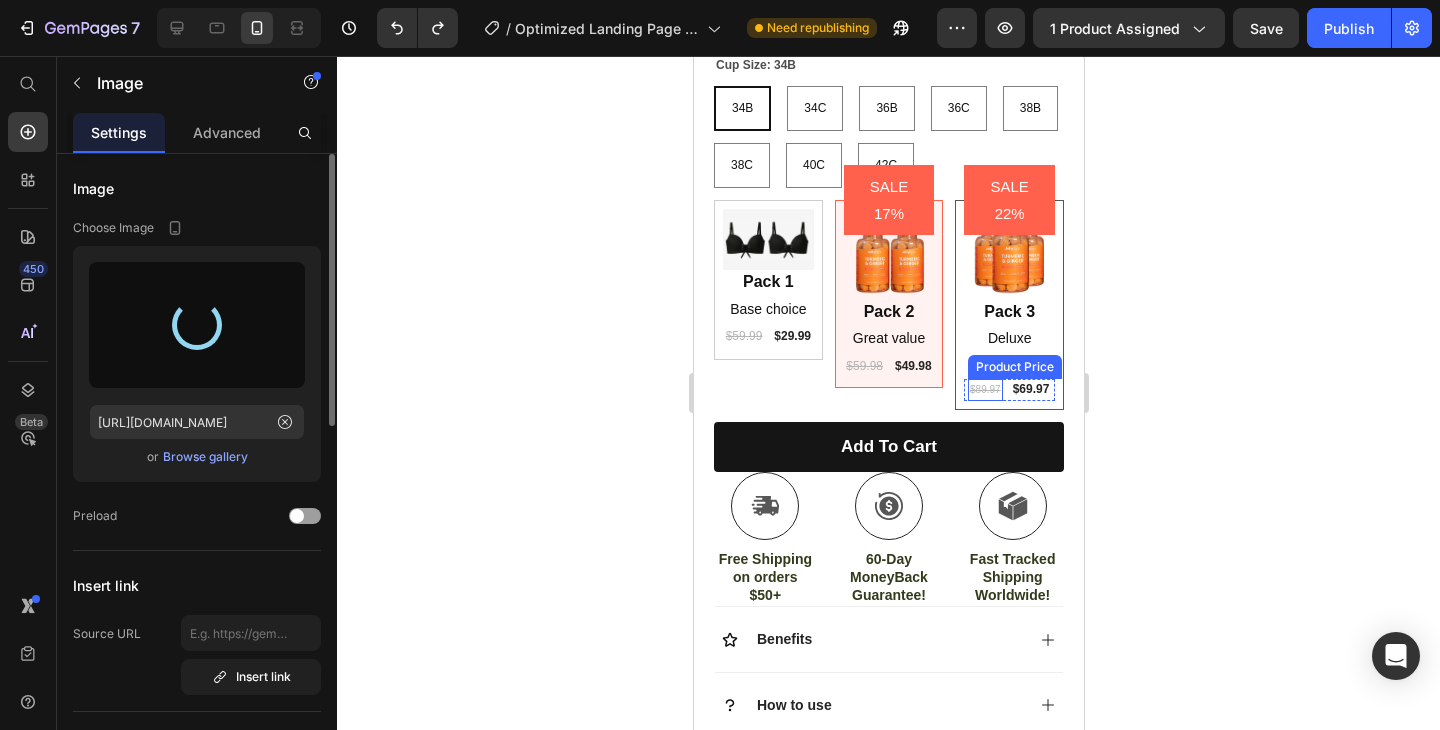 type on "https://cdn.shopify.com/s/files/1/0935/8603/0871/files/gempages_571422614250062663-b3308a26-feba-44db-99d9-f7e0193f7f54.png" 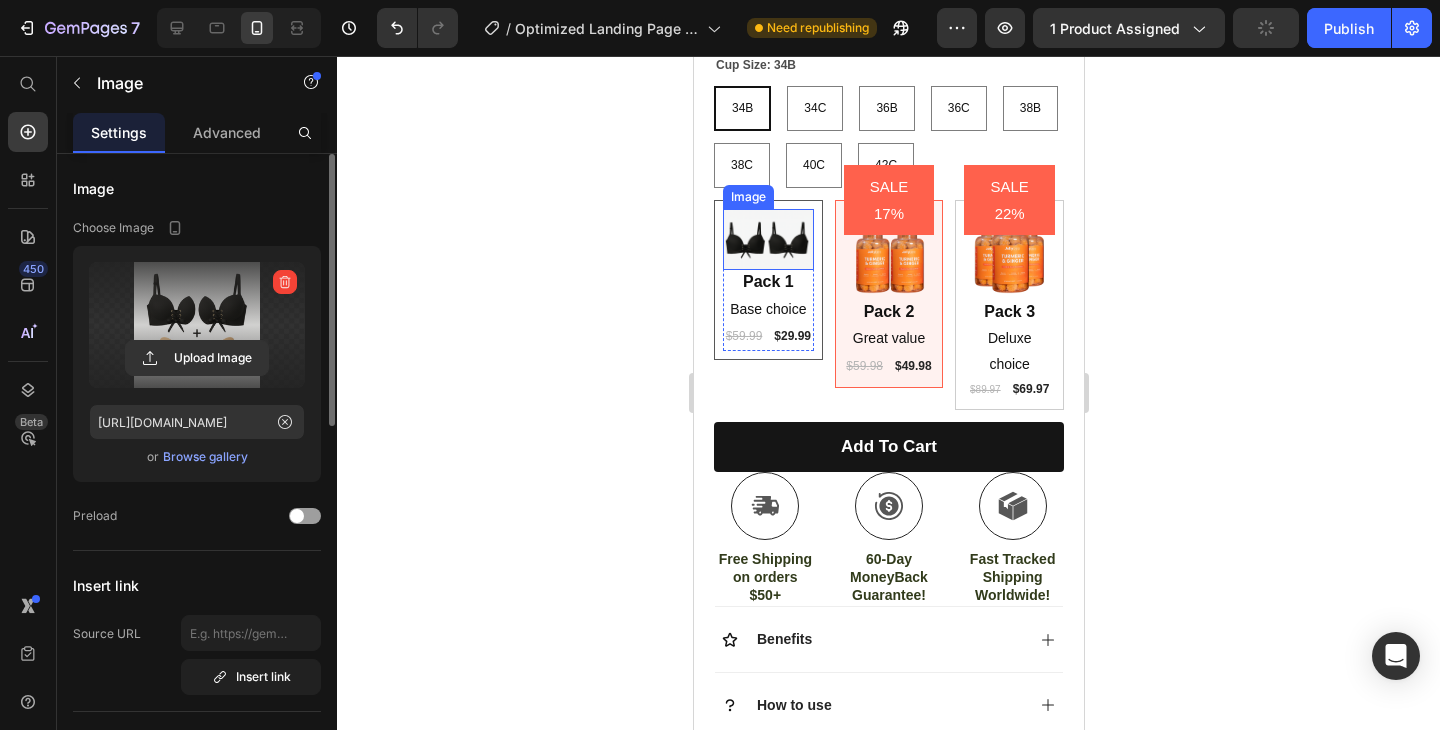 click at bounding box center (767, 239) 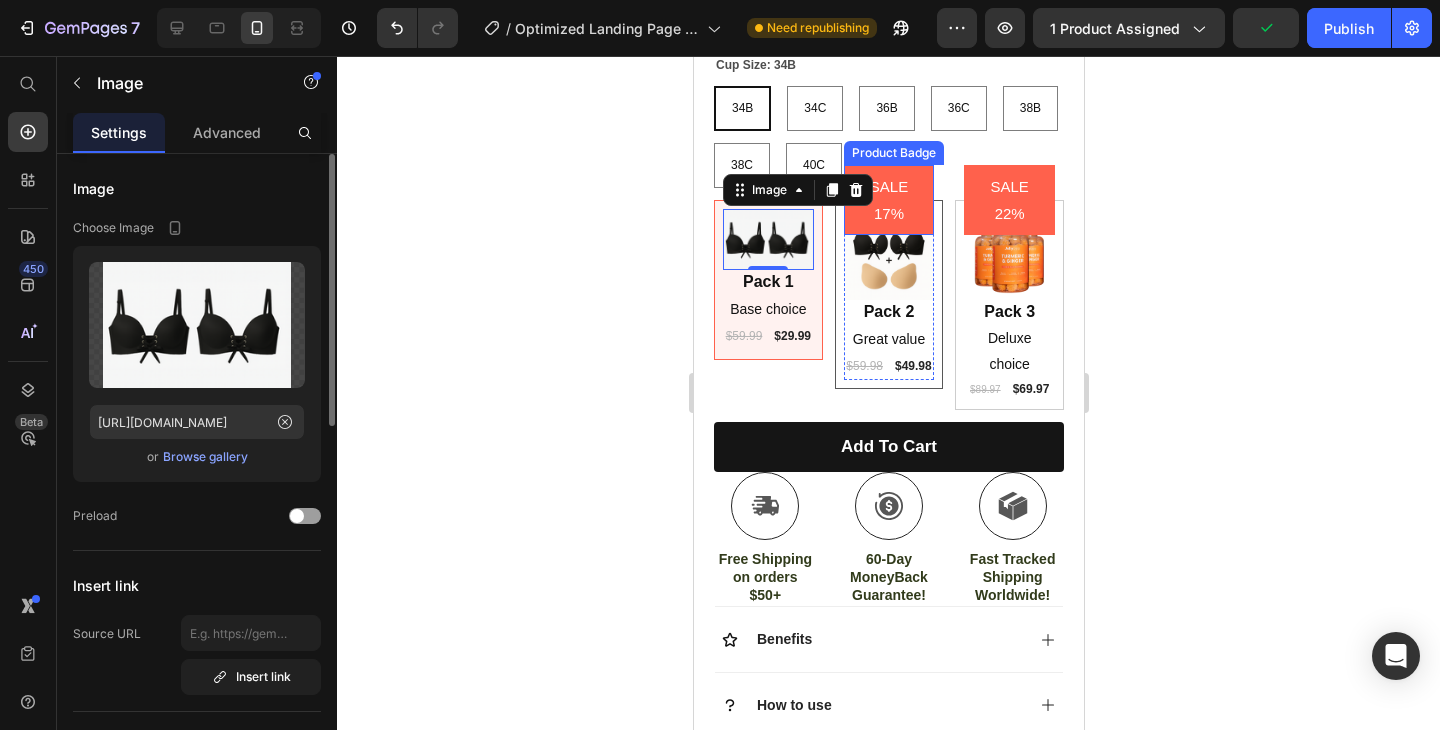 click on "SALE 17%" at bounding box center (888, 200) 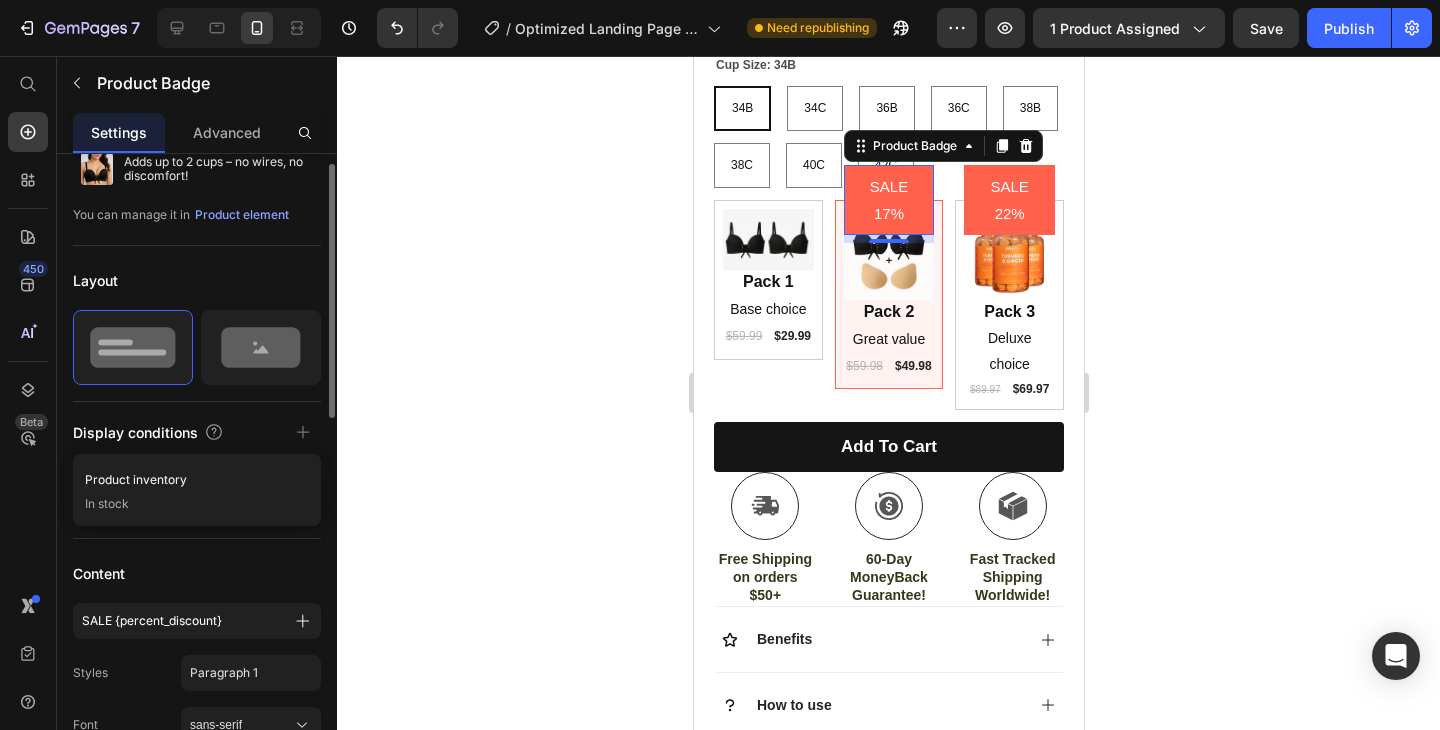 scroll, scrollTop: 70, scrollLeft: 0, axis: vertical 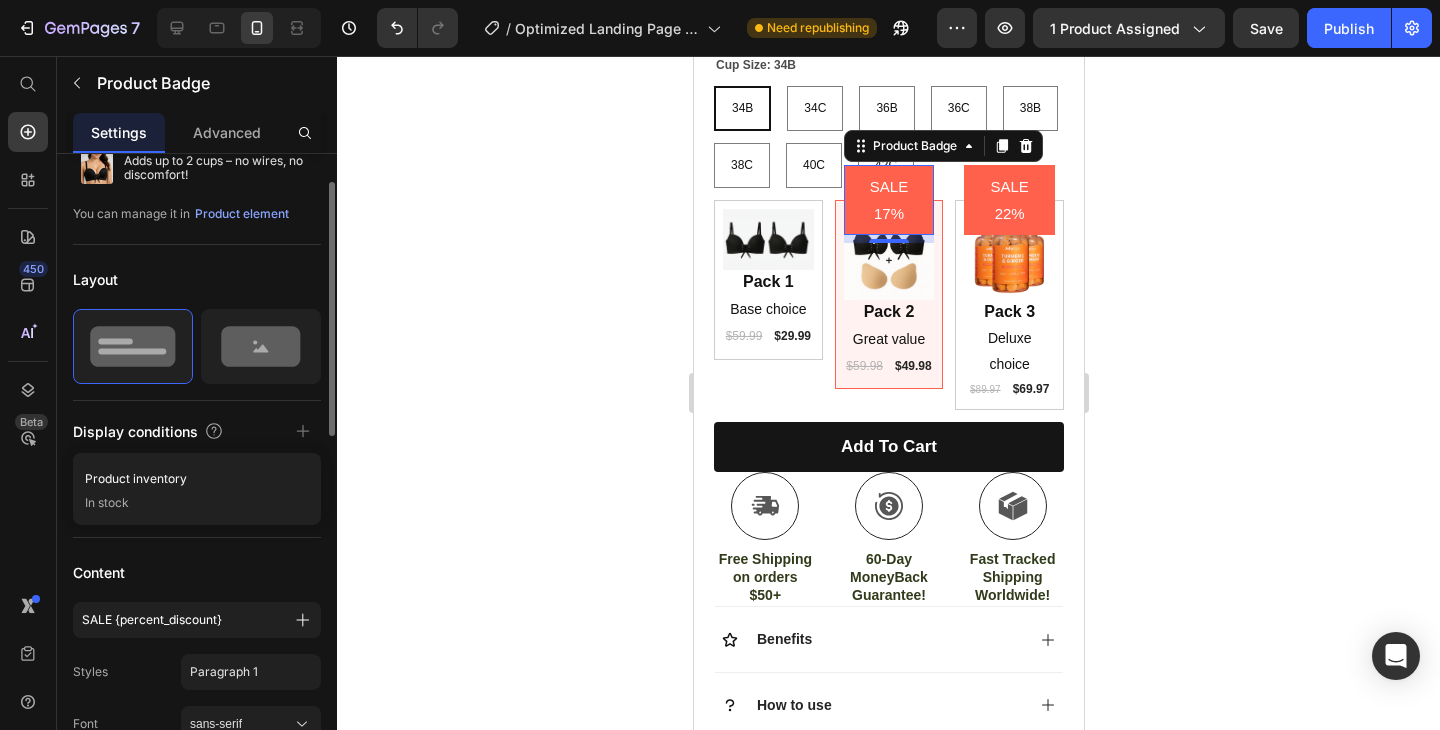 click 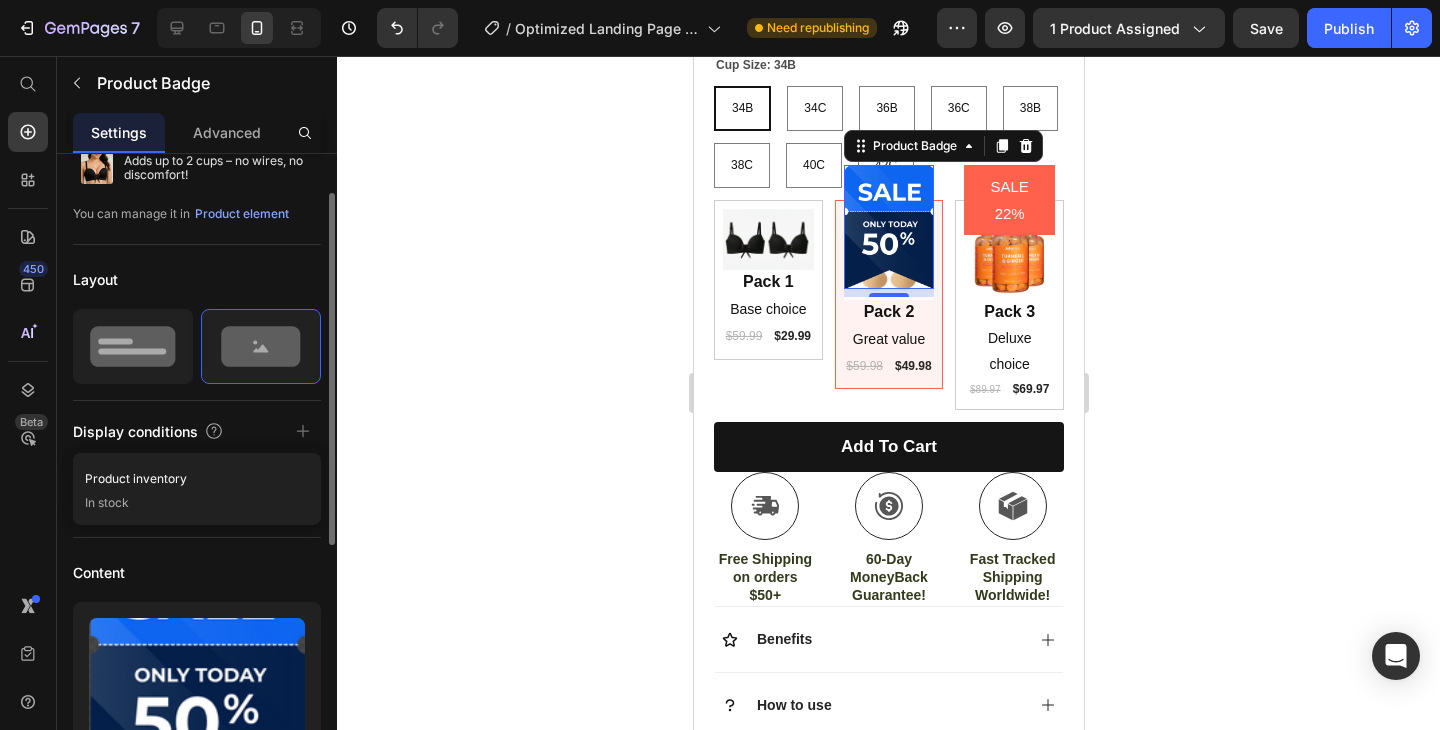 click 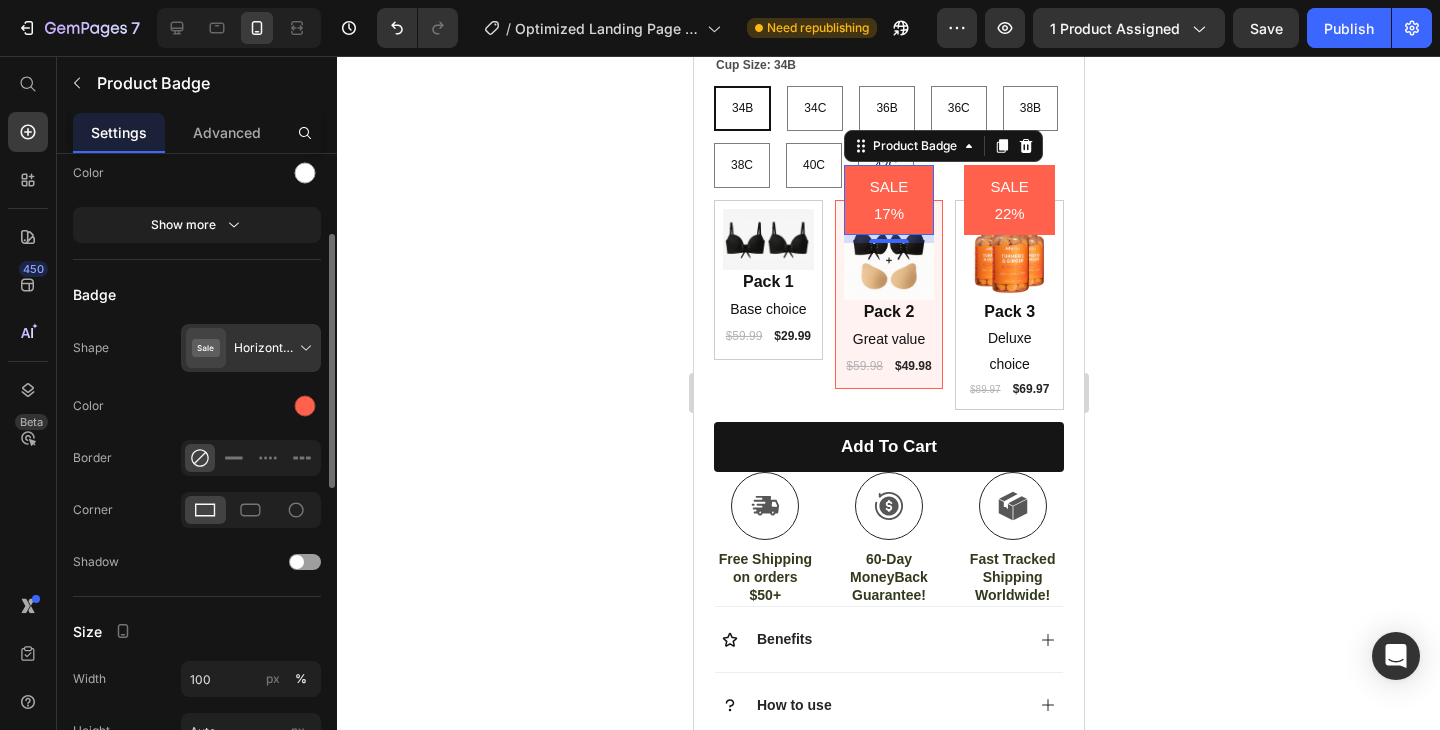 scroll, scrollTop: 833, scrollLeft: 0, axis: vertical 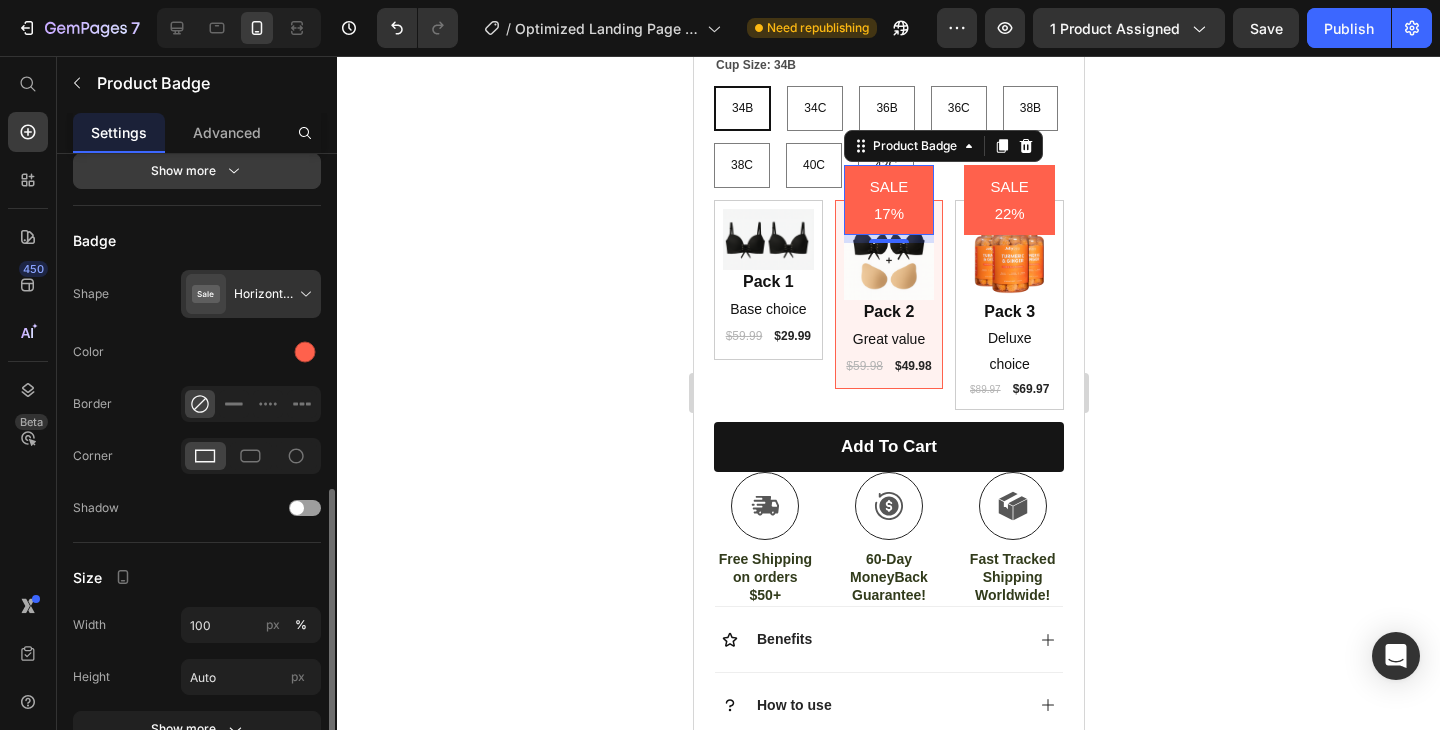 click on "Show more" at bounding box center [197, 171] 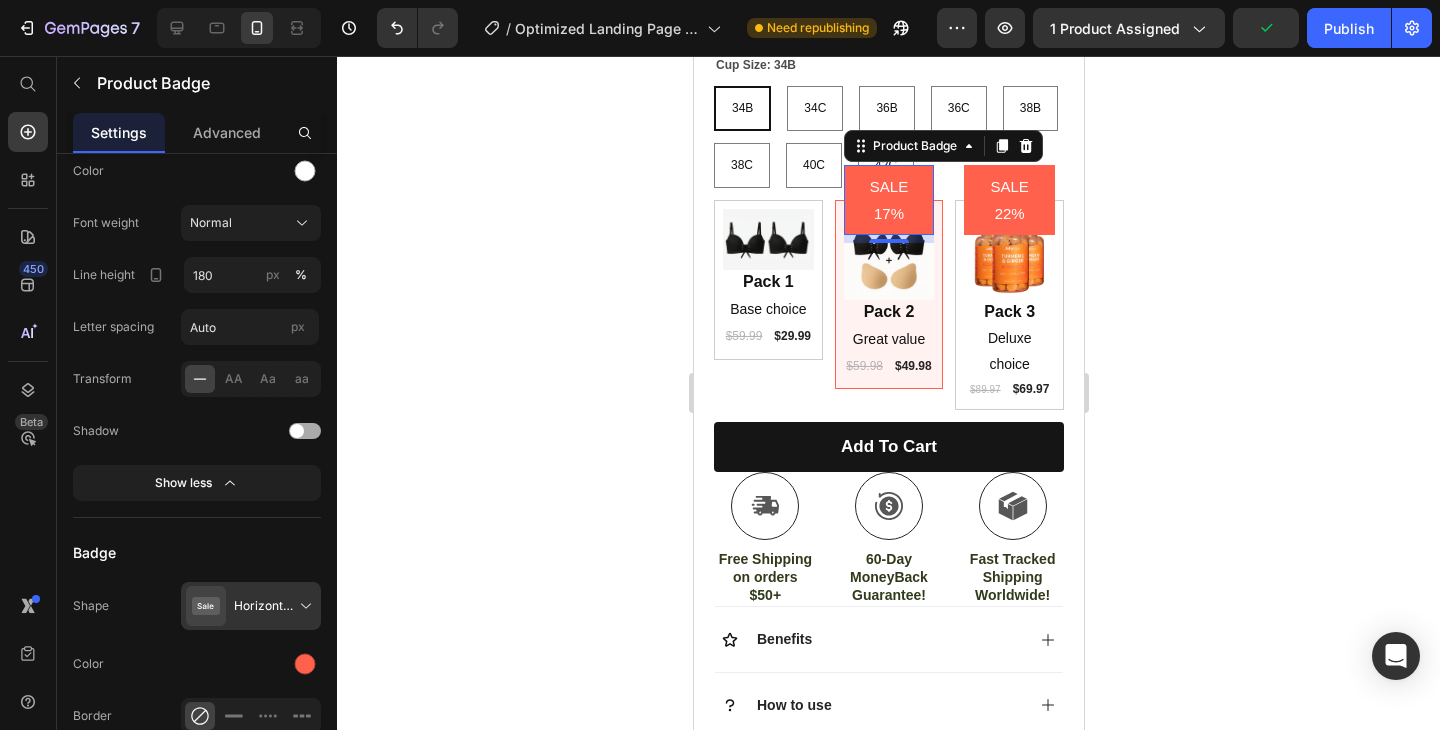 scroll, scrollTop: 0, scrollLeft: 0, axis: both 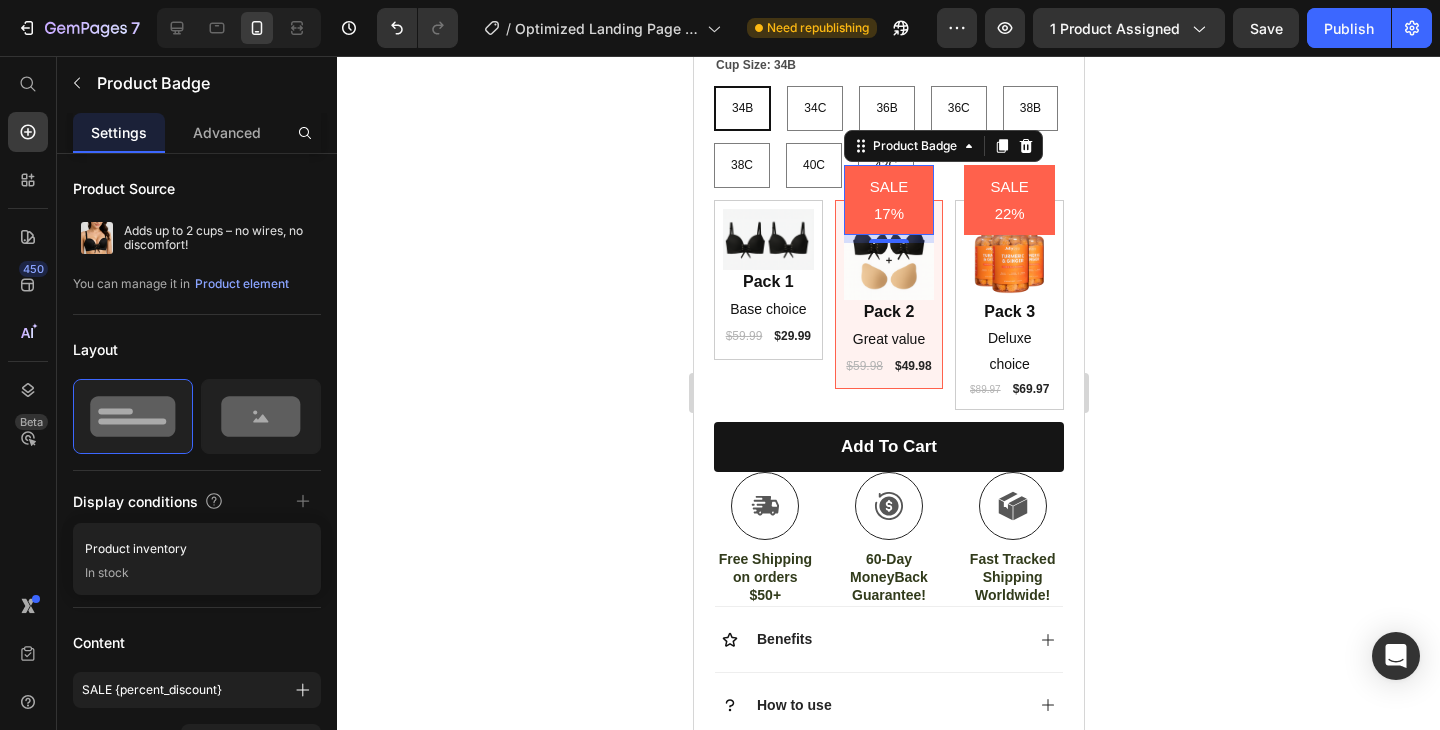 click on "SALE 17%" at bounding box center (888, 200) 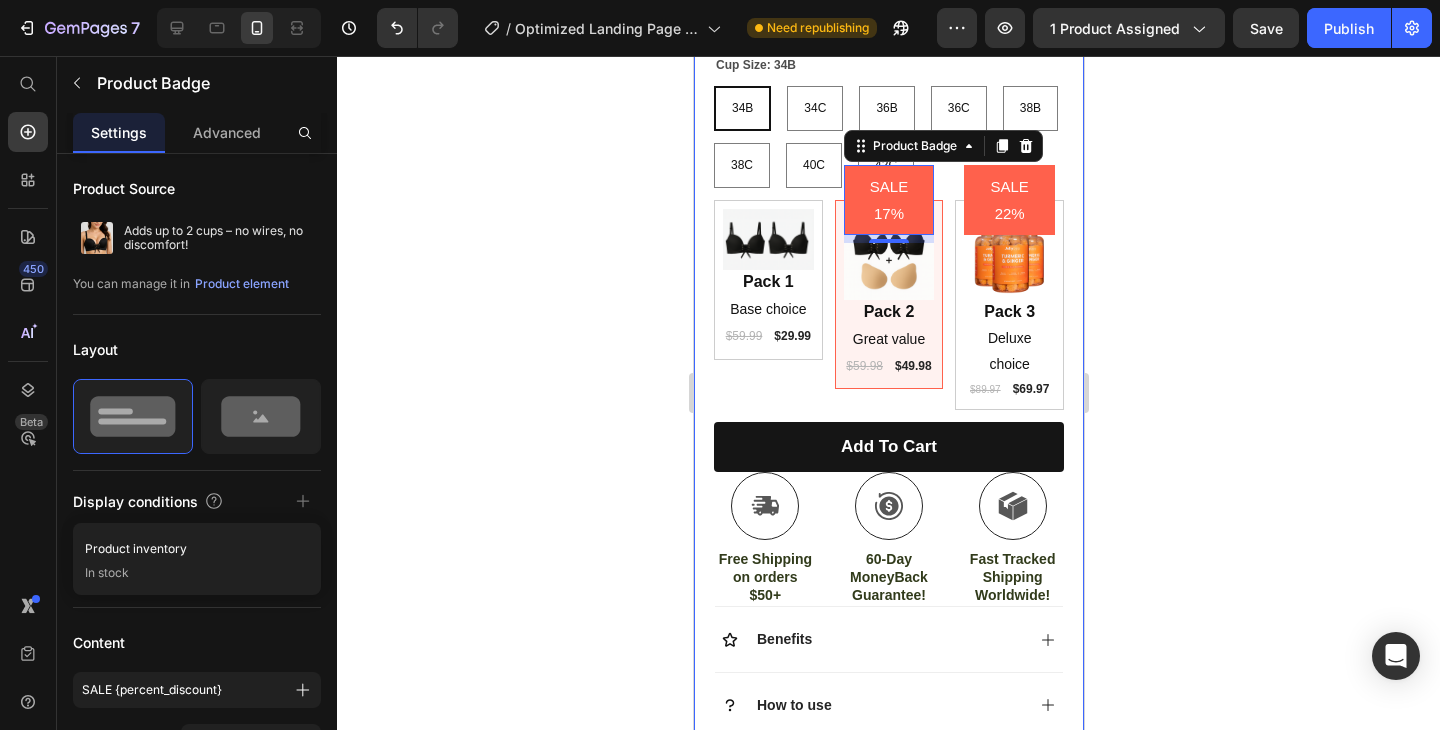 click 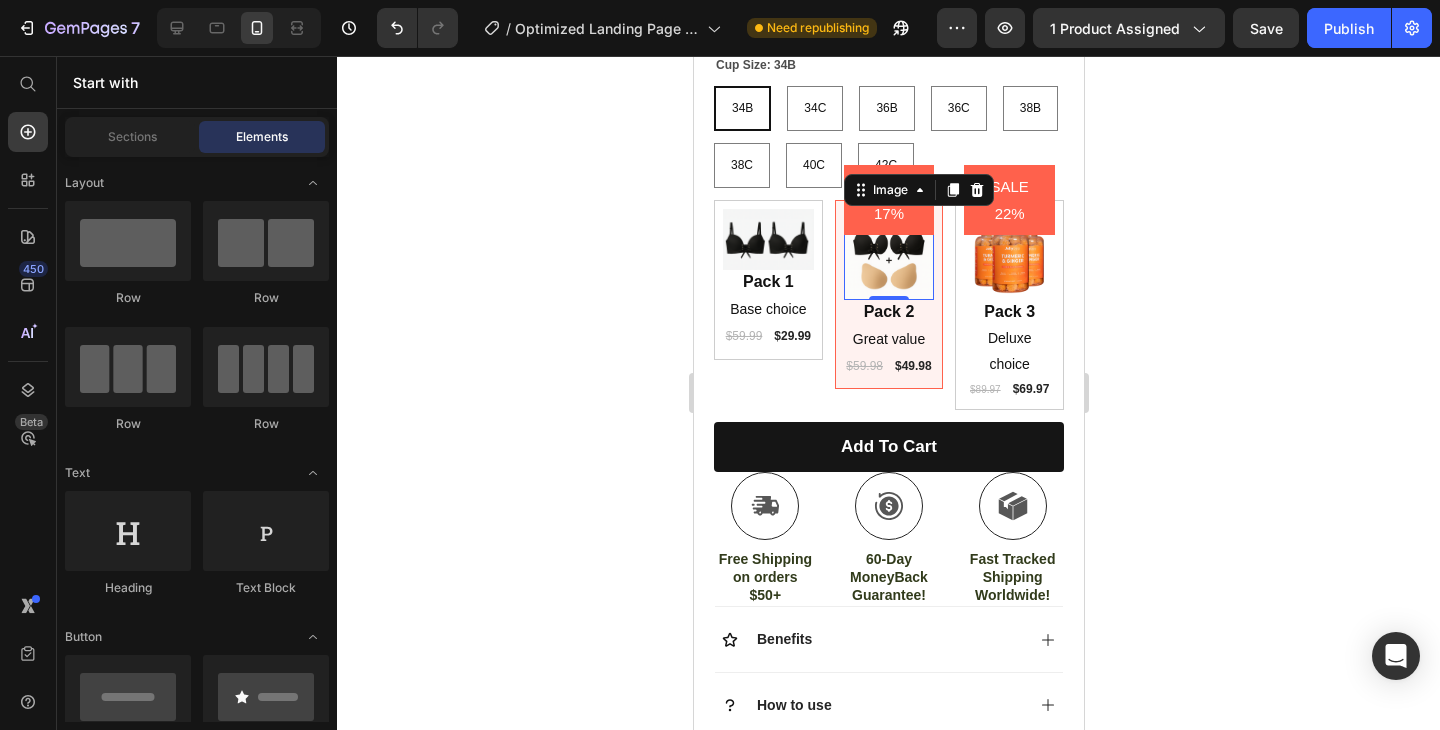 click at bounding box center [888, 254] 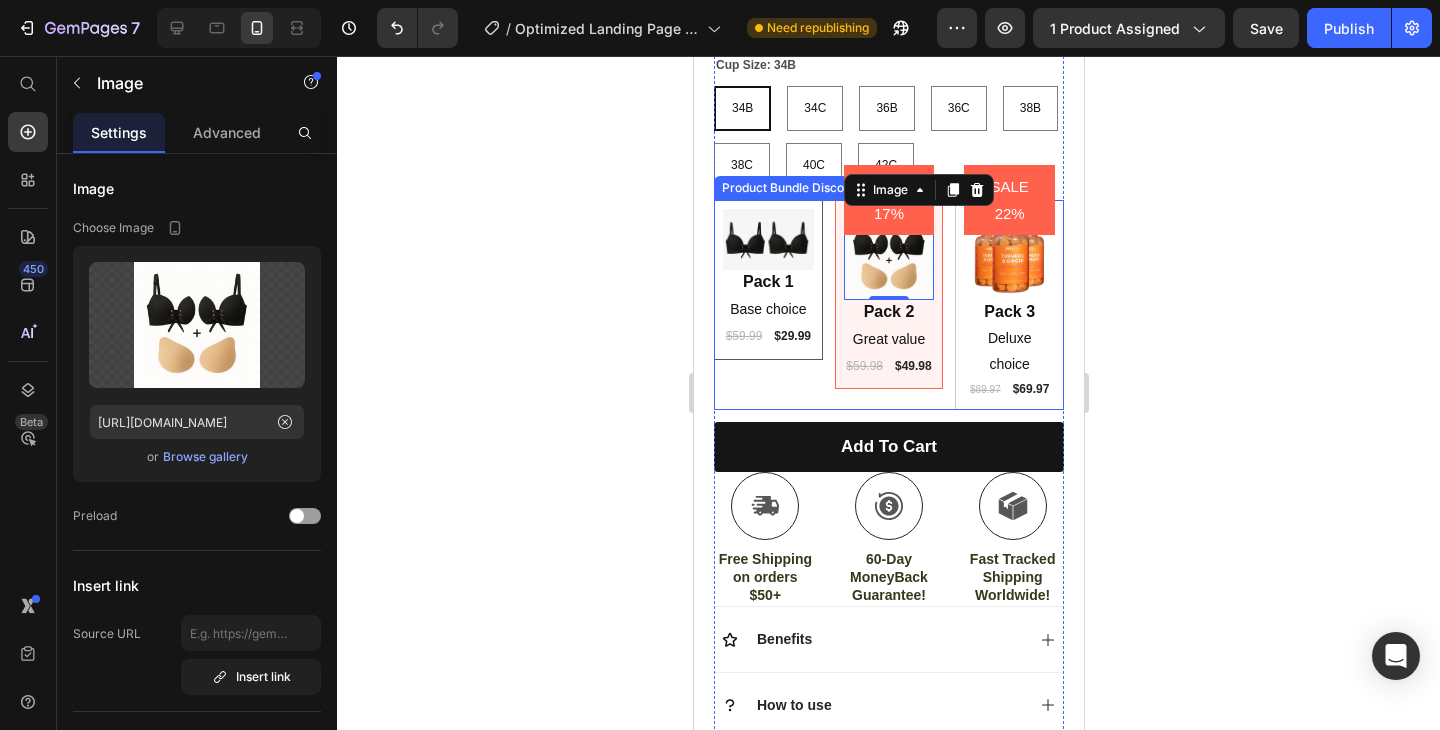 click at bounding box center [767, 239] 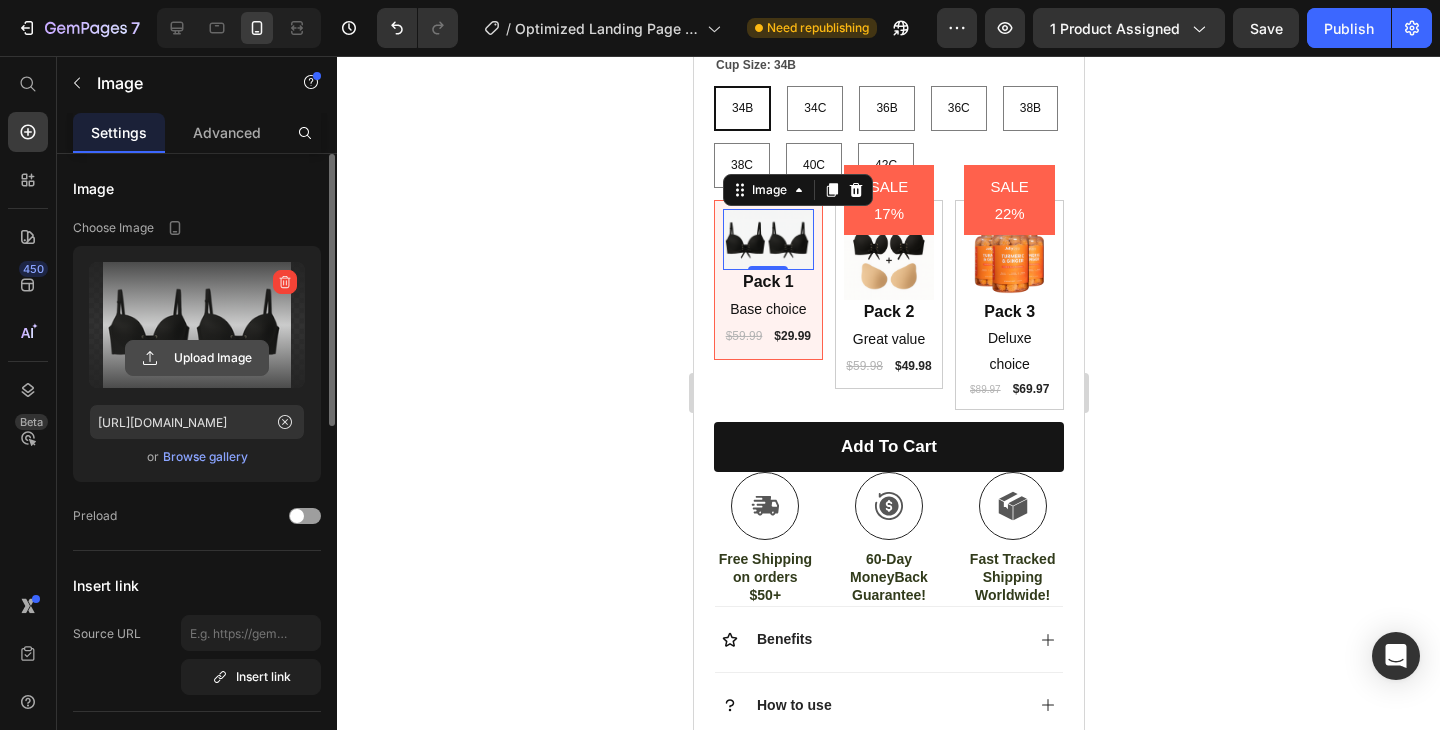 click 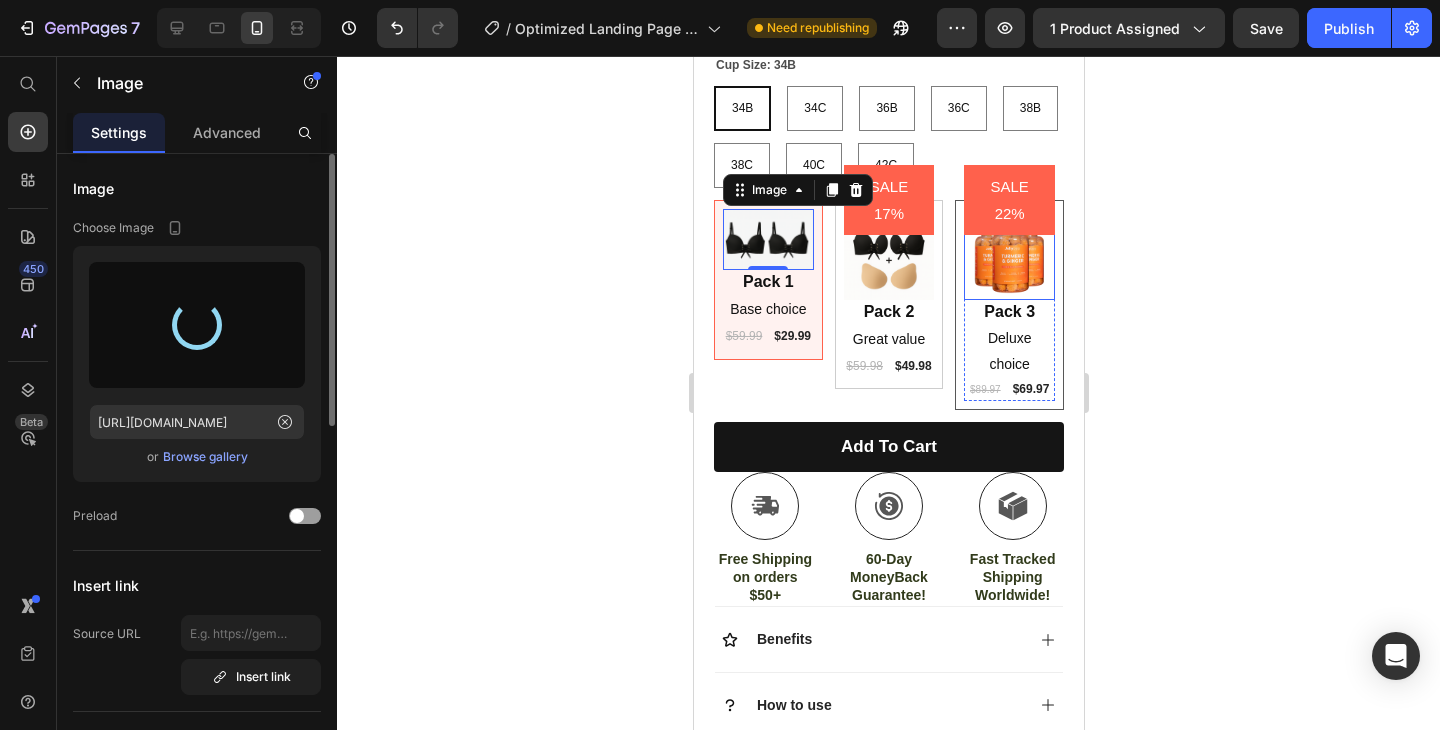 type on "https://cdn.shopify.com/s/files/1/0935/8603/0871/files/gempages_571422614250062663-6ef3159e-72e3-40ab-a71d-69d465ecfd23.png" 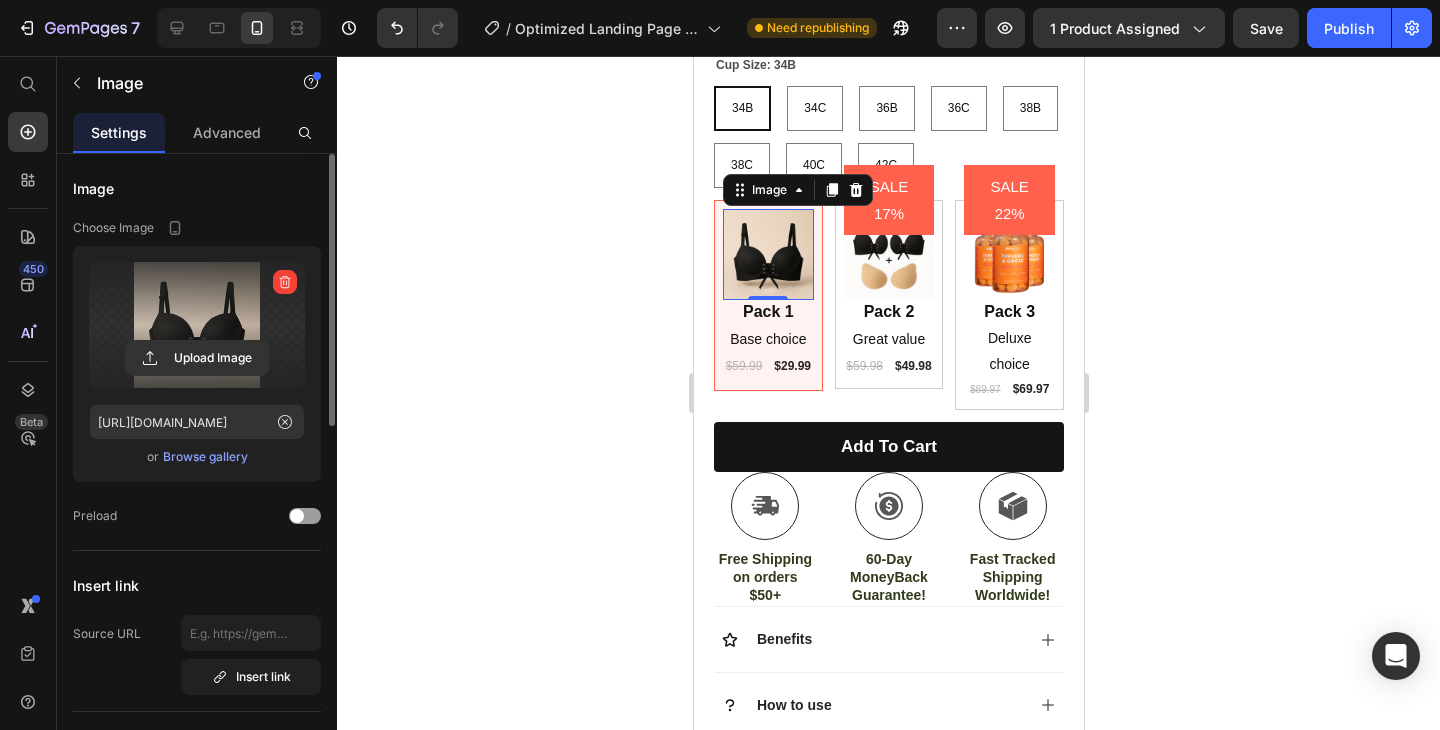 click at bounding box center [197, 325] 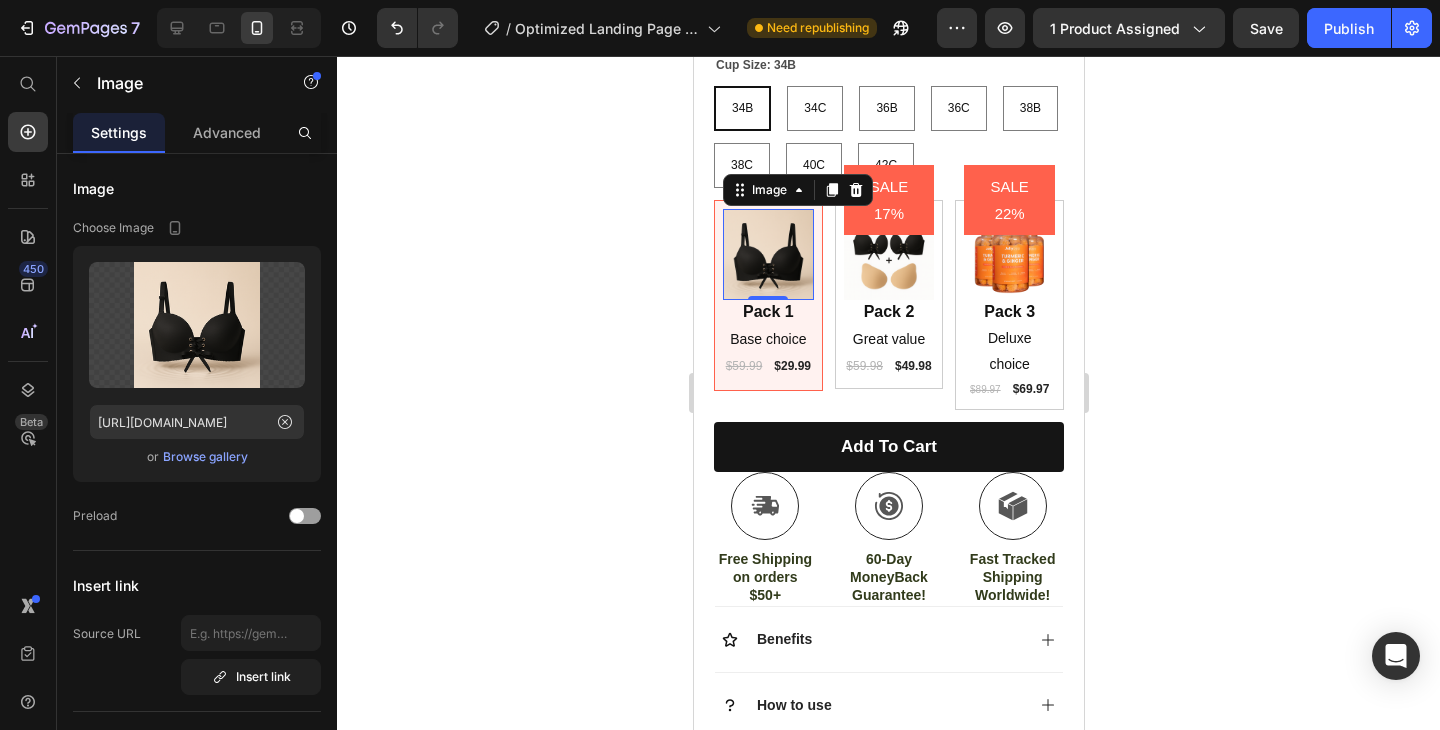 click 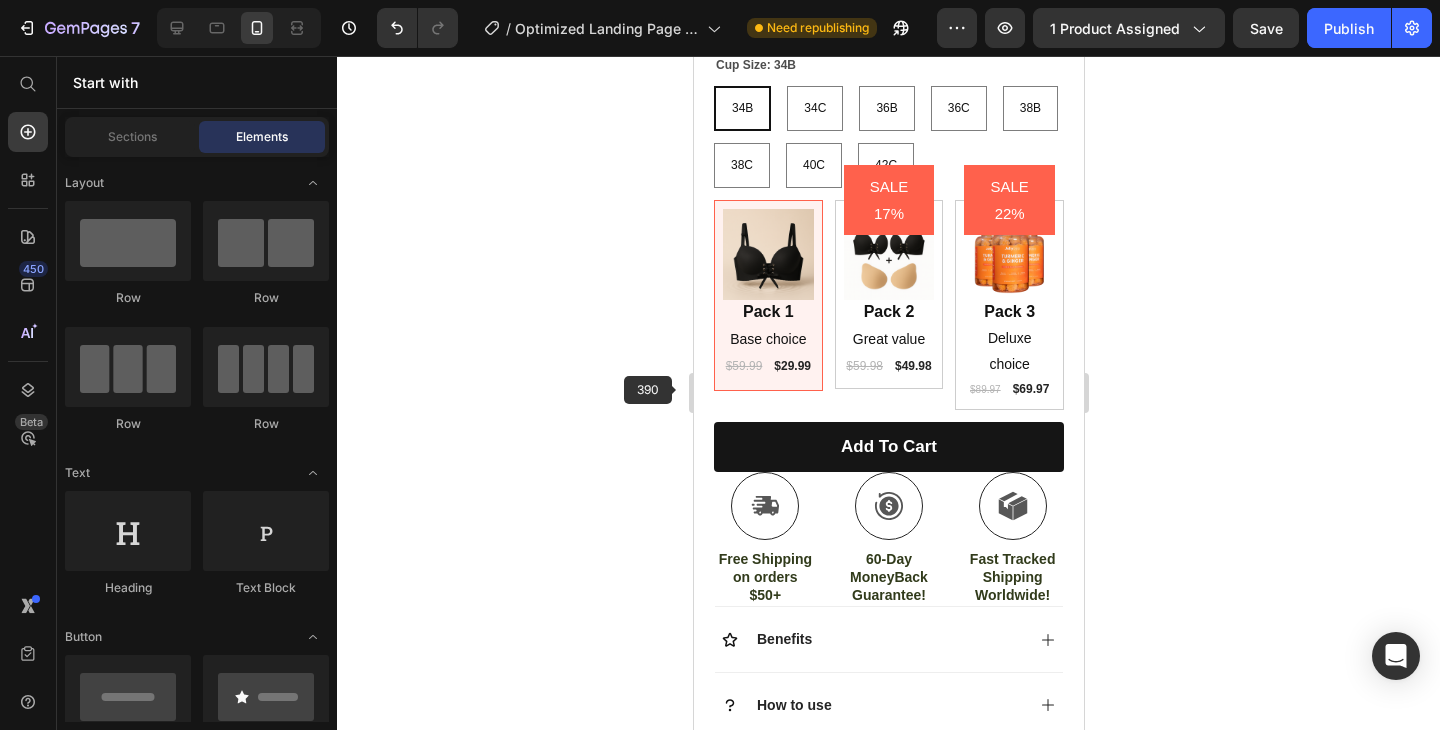 click 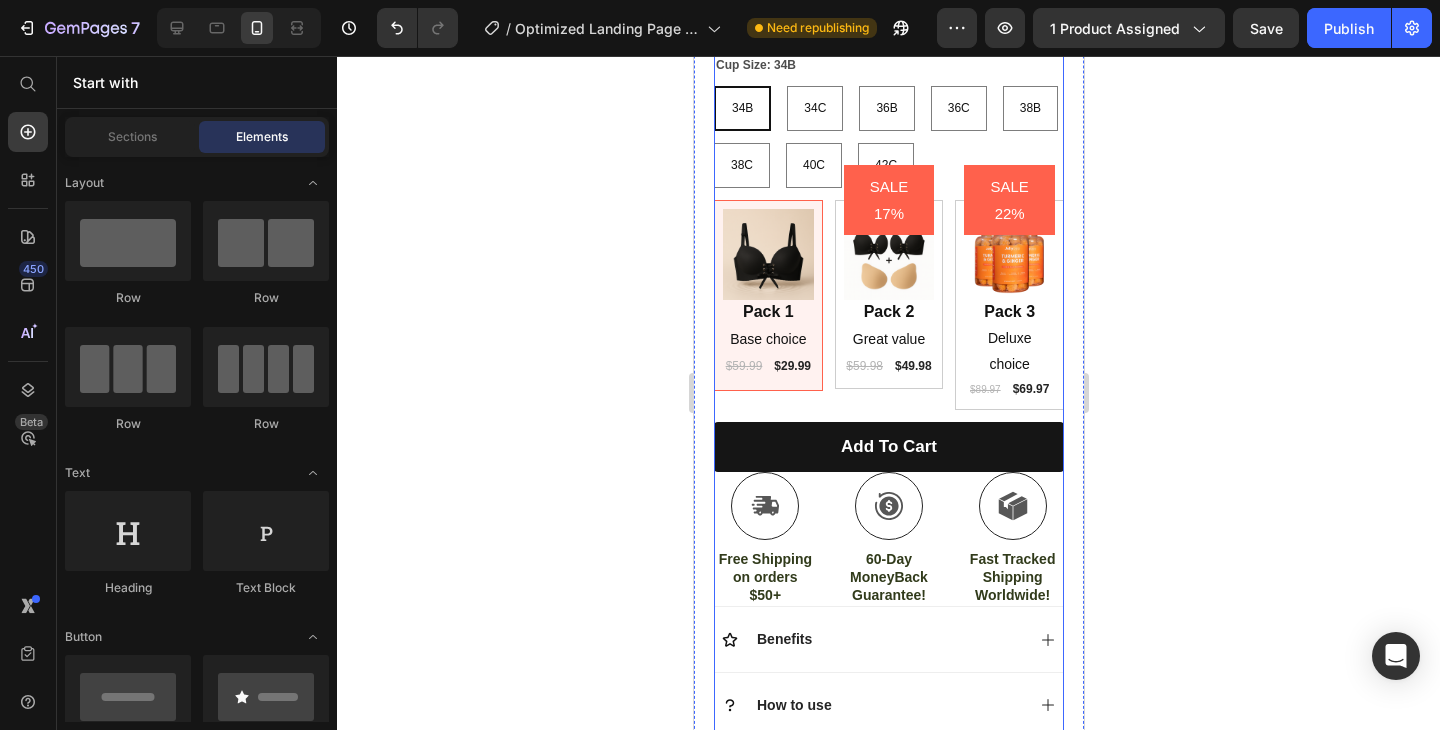 click on "Icon Icon Icon Icon Icon Icon List 4.8  / 1,200+ Bought This Month  Text Block Row Adds up to 2 cups – no wires, no discomfort! Product Title
Instant Lift & Volume
No Wires. No Pain
Invisible Under Clothing
For All Ages Item List $59.99 Product Price $29.99 Product Price 50% OFF Discount Tag Row Color: Black Black Black Khaki Khaki Red Red Pink Pink Cup Size: 34B 34B 34B 34B 34C 34C 34C 36B 36B 36B 36C 36C 36C 38B 38B 38B 38C 38C 38C 40C 40C 40C 42C 42C 42C Product Variants & Swatches Image Pack 1 Text Block Base choice Text Block $59.99 Product Price $29.99 Product Price Row Row SALE 17% Product Badge Image Pack 2 Text Block Great value Text Block $59.98 Product Price $49.98 Product Price Row Row SALE 22% Product Badge Image Pack 3 Text Block Deluxe choice Text Block $89.97 Product Price $69.97 Product Price Row Row Product Bundle Discount add to cart Add to Cart
Icon Free Shipping on orders $50+ Text Block
Icon" at bounding box center (888, 270) 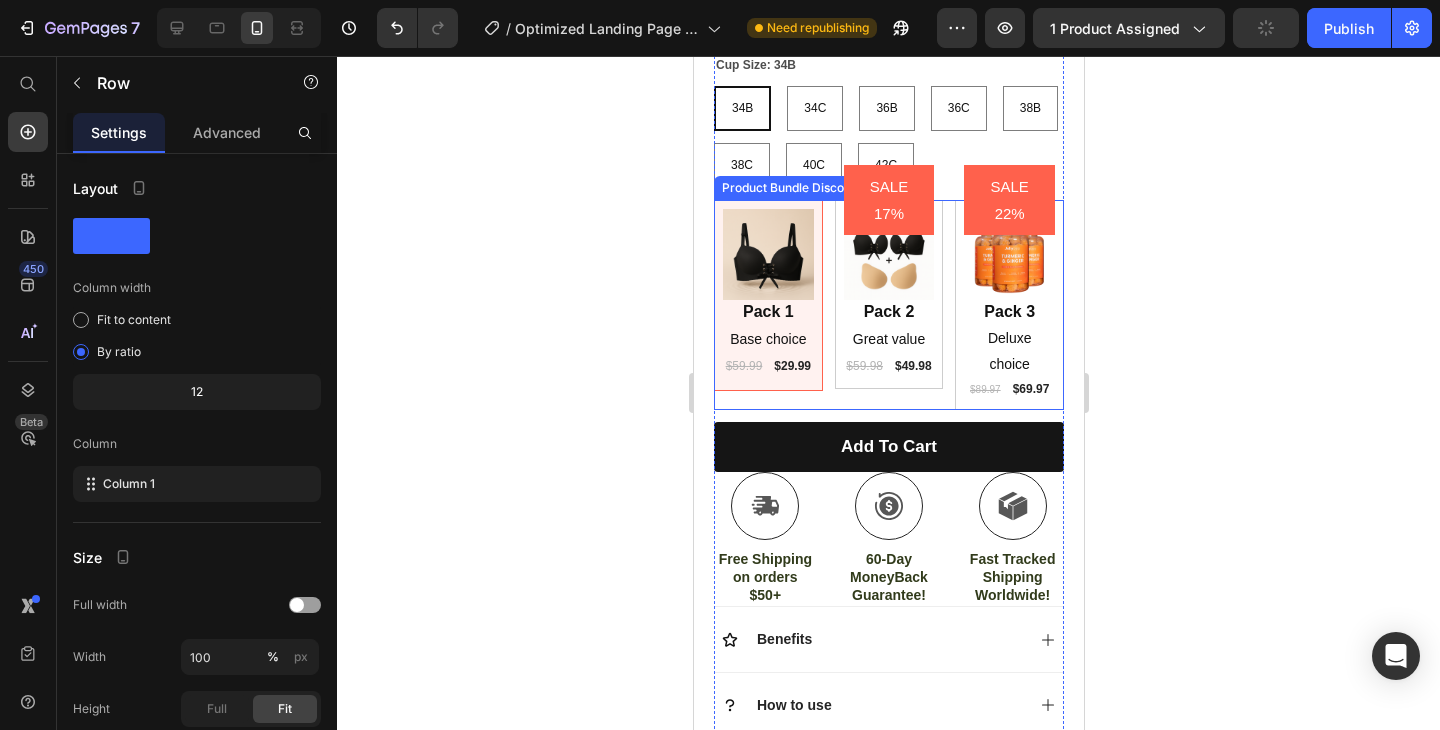 click on "Image Pack 1 Text Block Base choice Text Block $59.99 Product Price $29.99 Product Price Row Row SALE 17% Product Badge Image Pack 2 Text Block Great value Text Block $59.98 Product Price $49.98 Product Price Row Row SALE 22% Product Badge Image Pack 3 Text Block Deluxe choice Text Block $89.97 Product Price $69.97 Product Price Row Row" at bounding box center (888, 304) 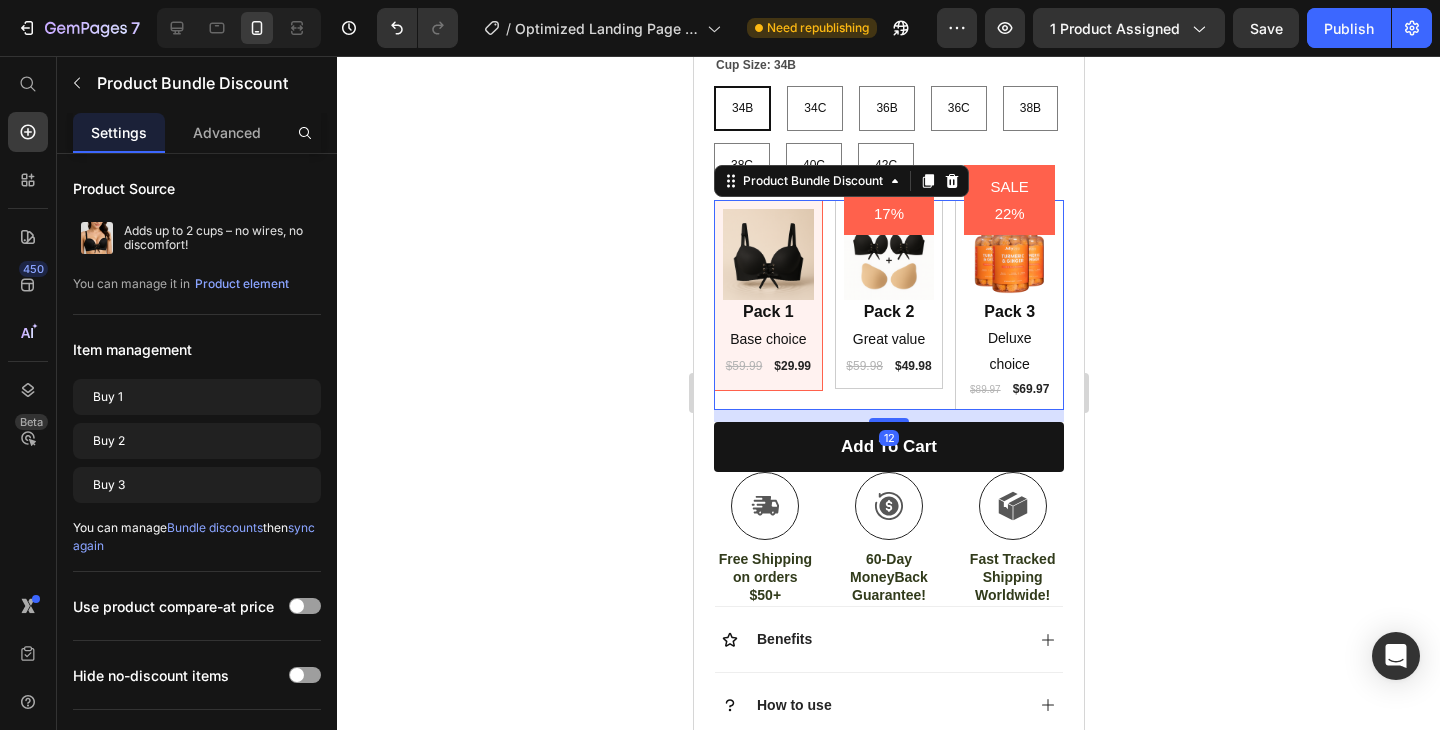 click 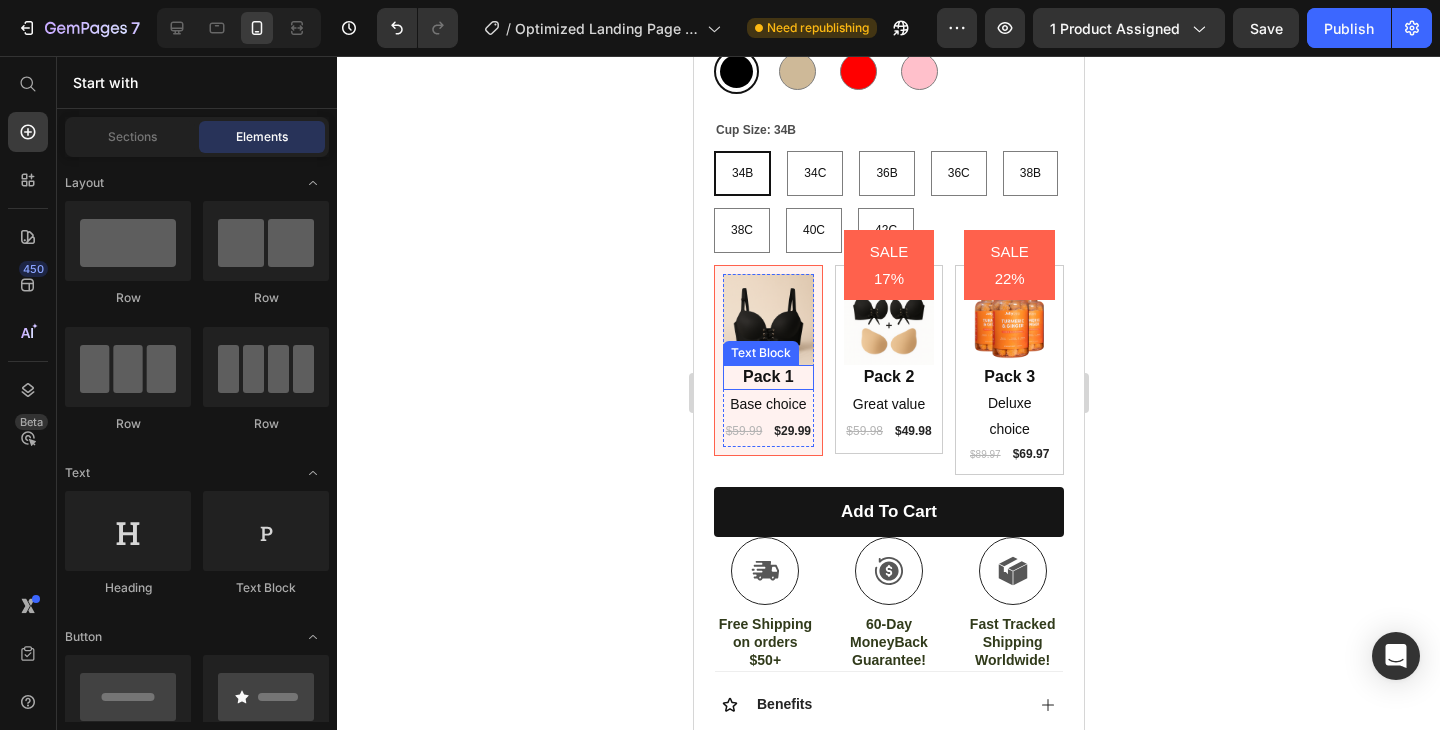 scroll, scrollTop: 771, scrollLeft: 0, axis: vertical 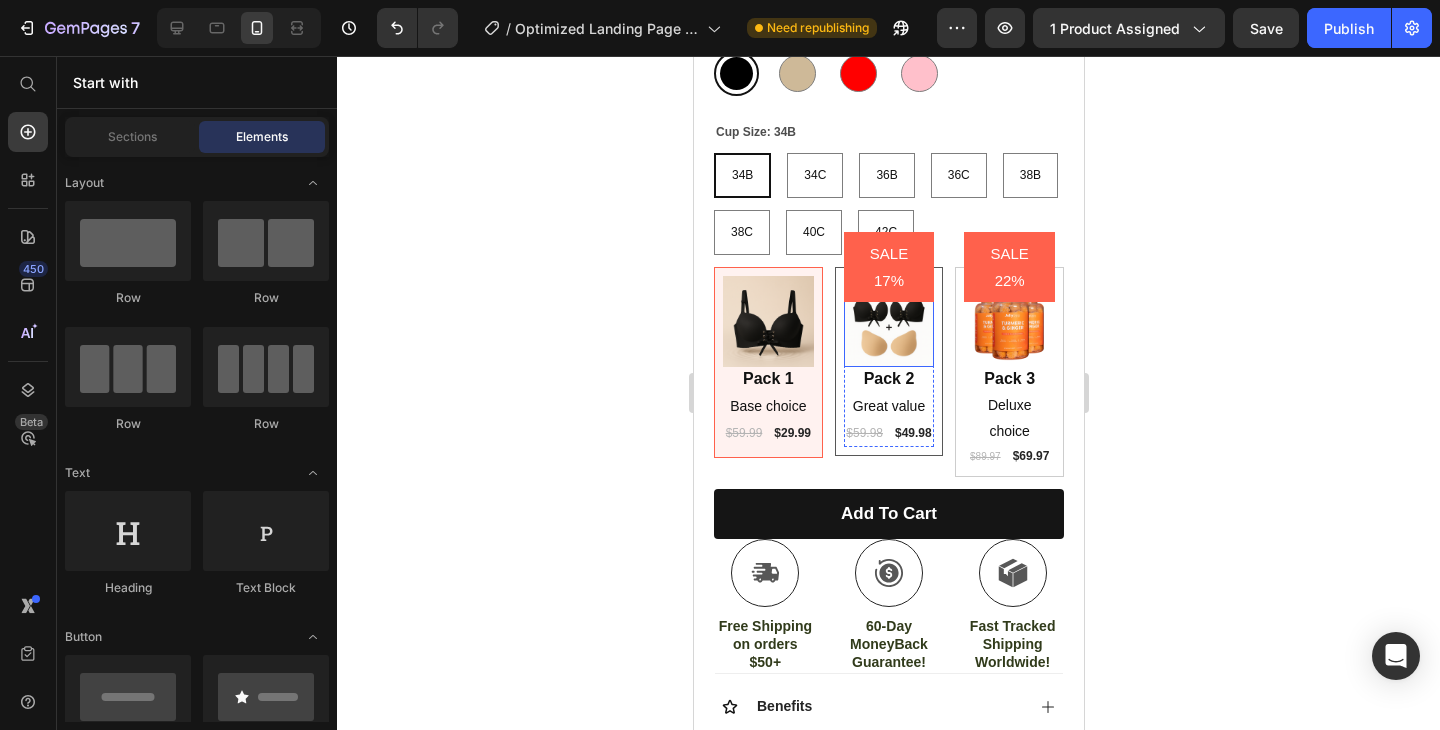 click at bounding box center (888, 321) 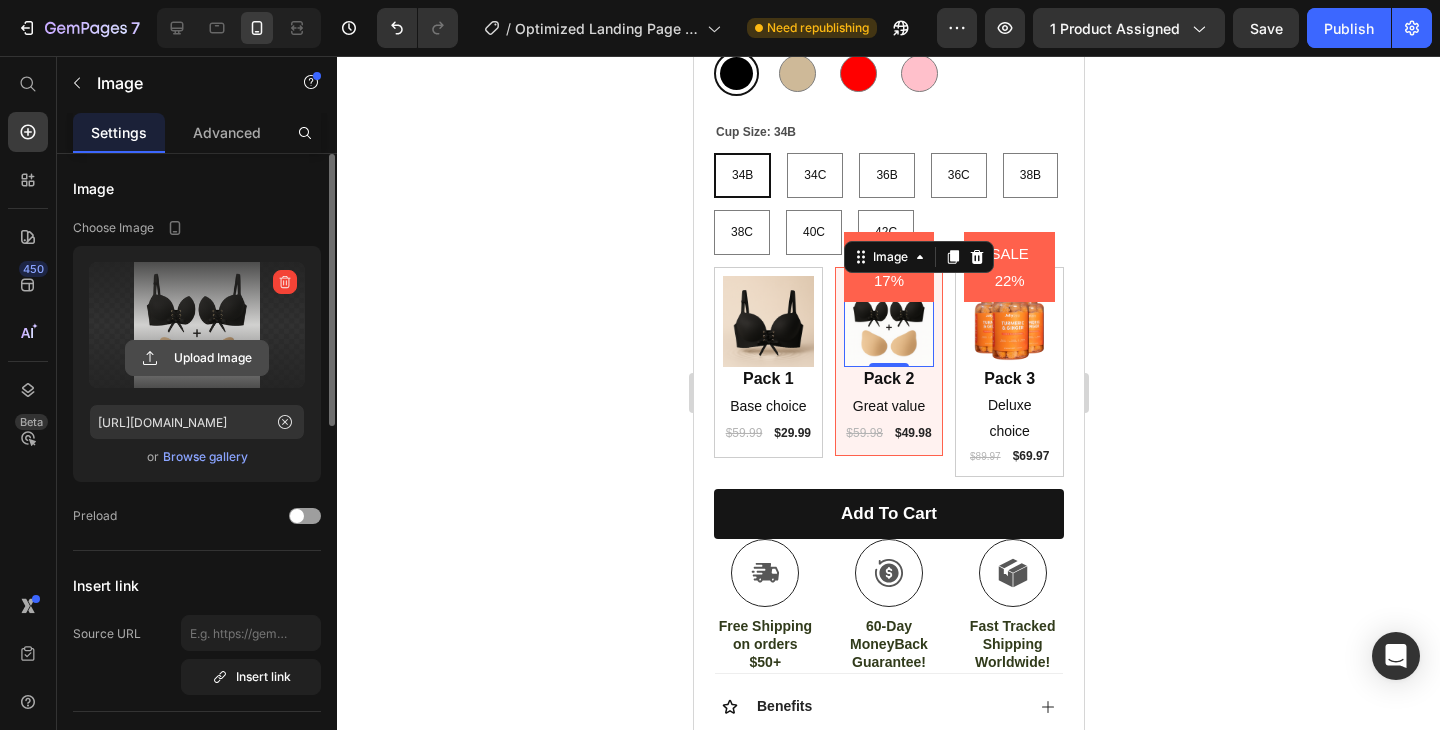 click 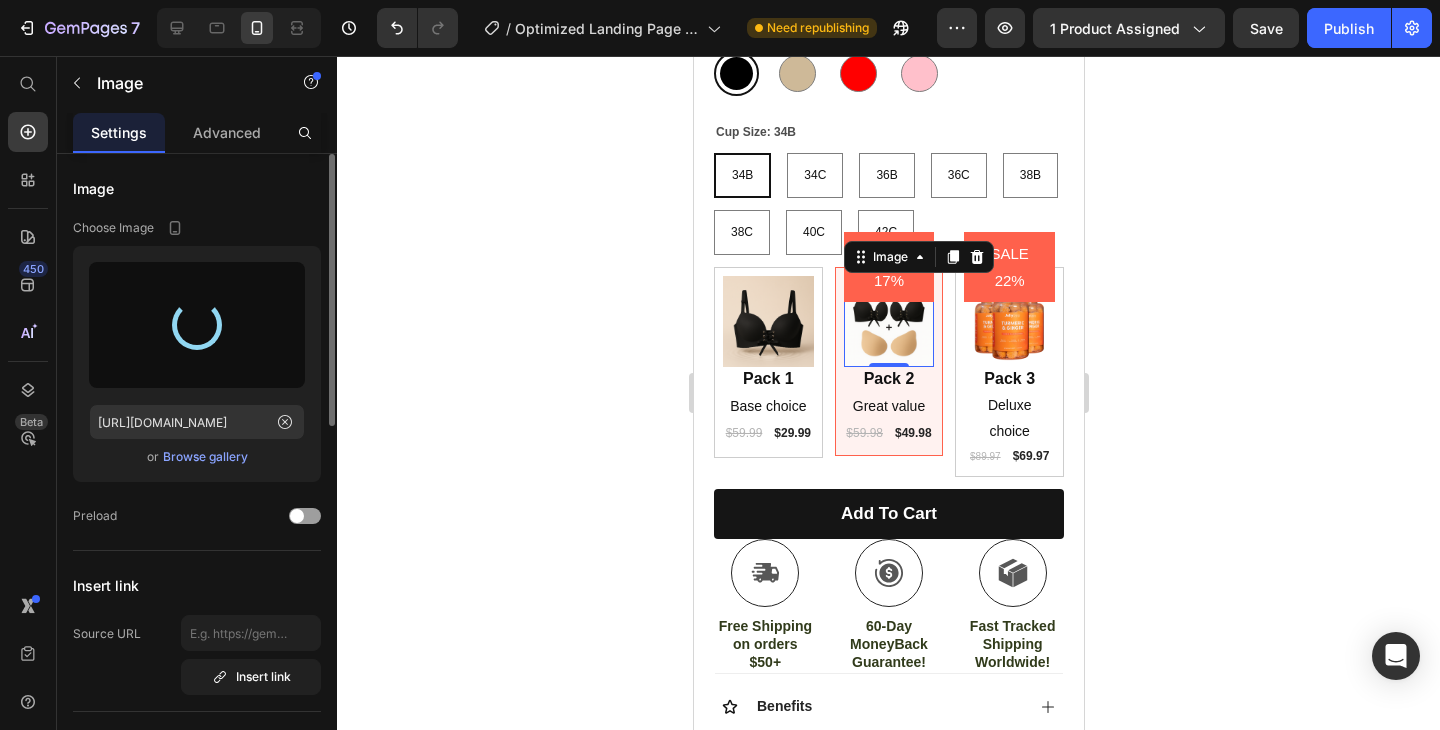 type on "[URL][DOMAIN_NAME]" 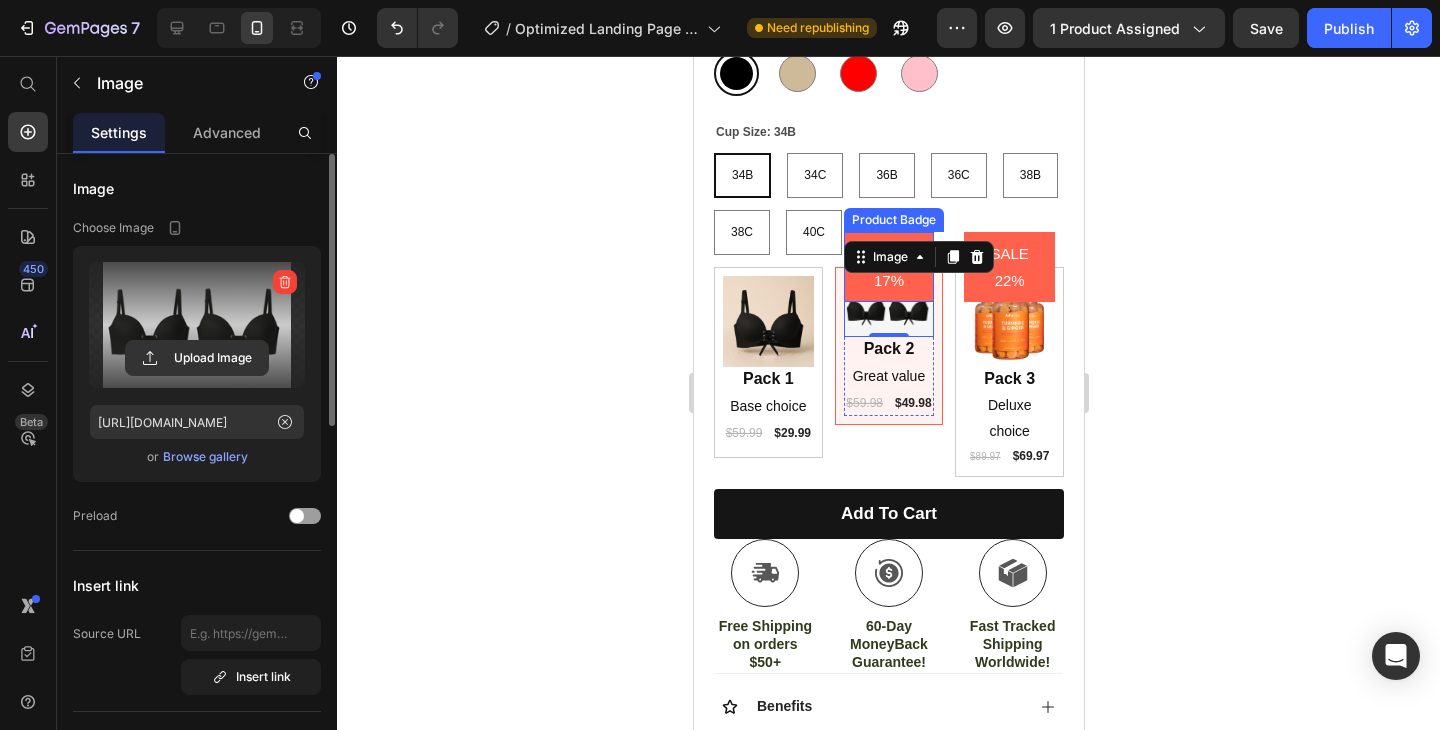 click on "SALE 17%" at bounding box center (888, 267) 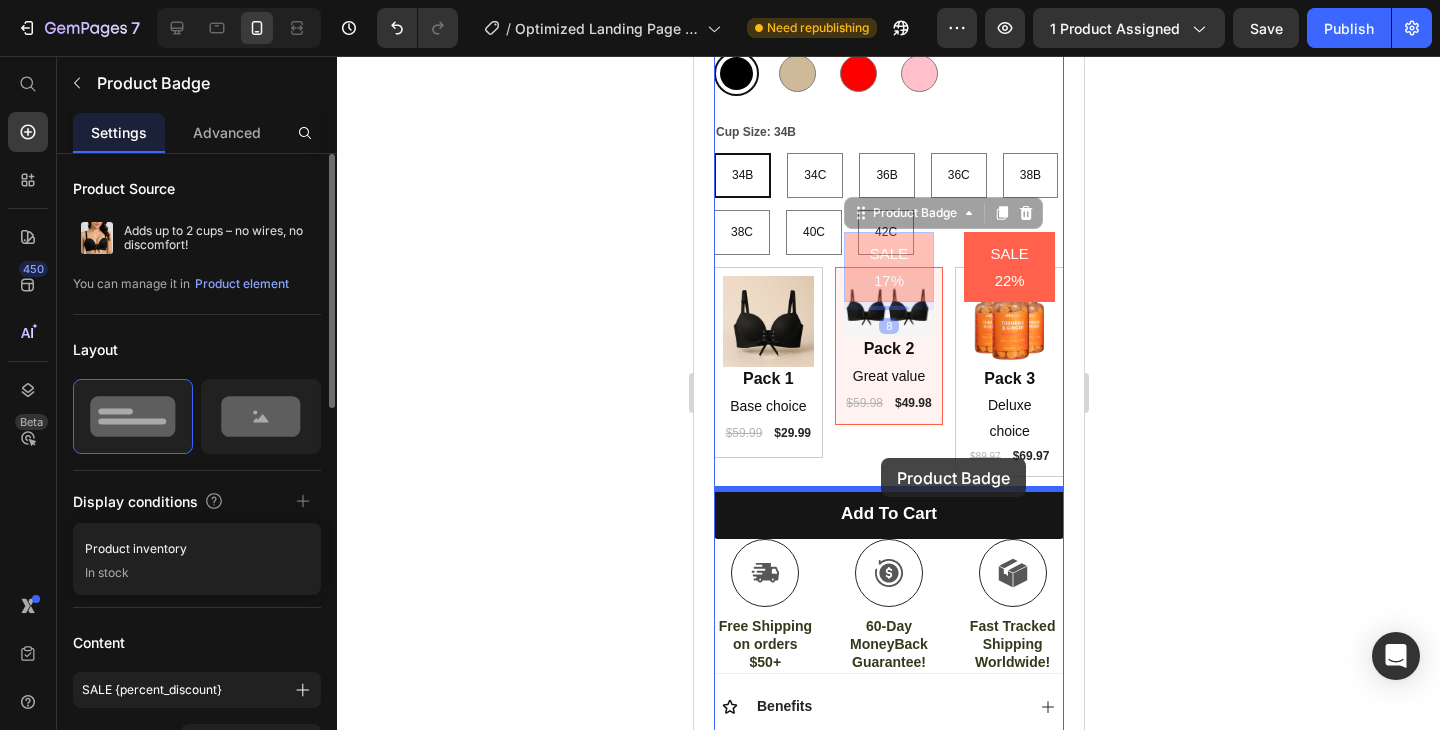 drag, startPoint x: 903, startPoint y: 272, endPoint x: 880, endPoint y: 458, distance: 187.41664 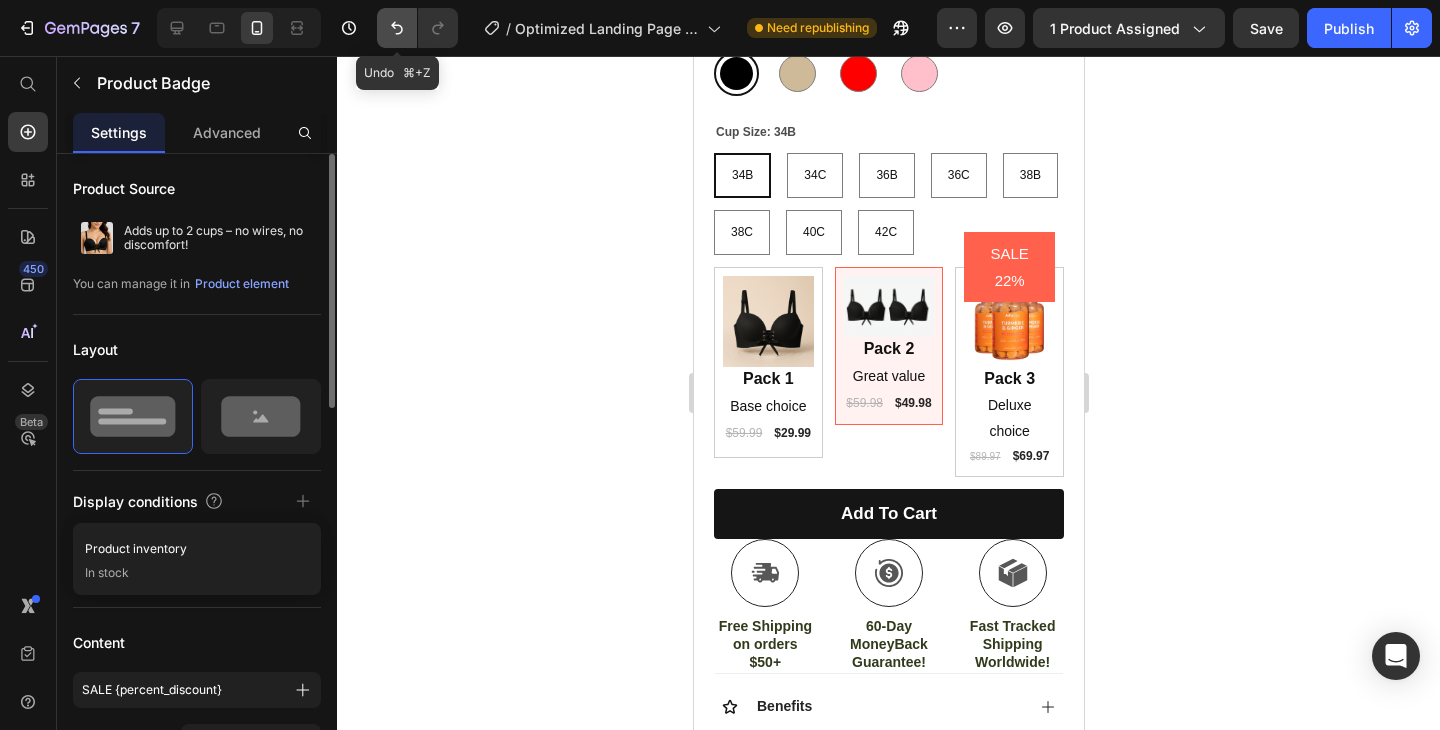 click 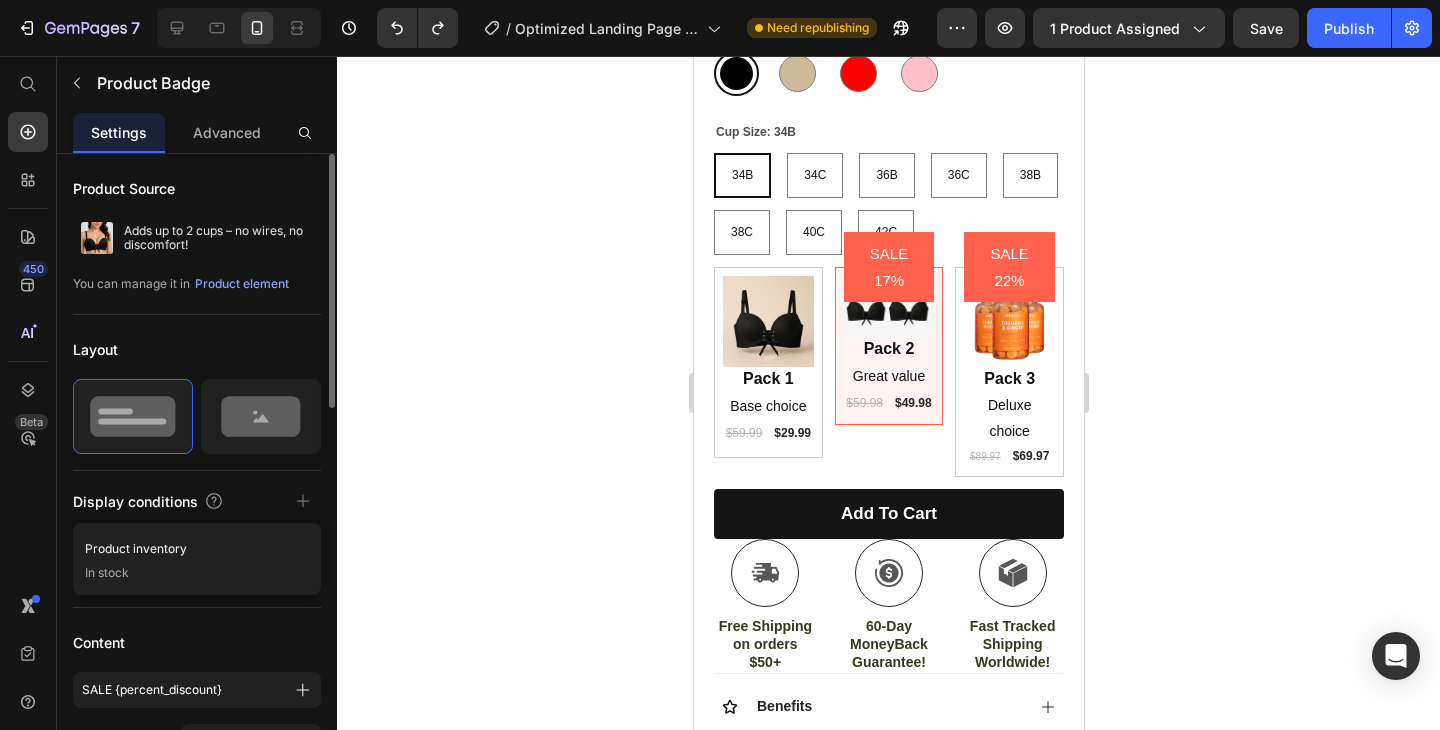 click on "SALE 17%" at bounding box center [888, 267] 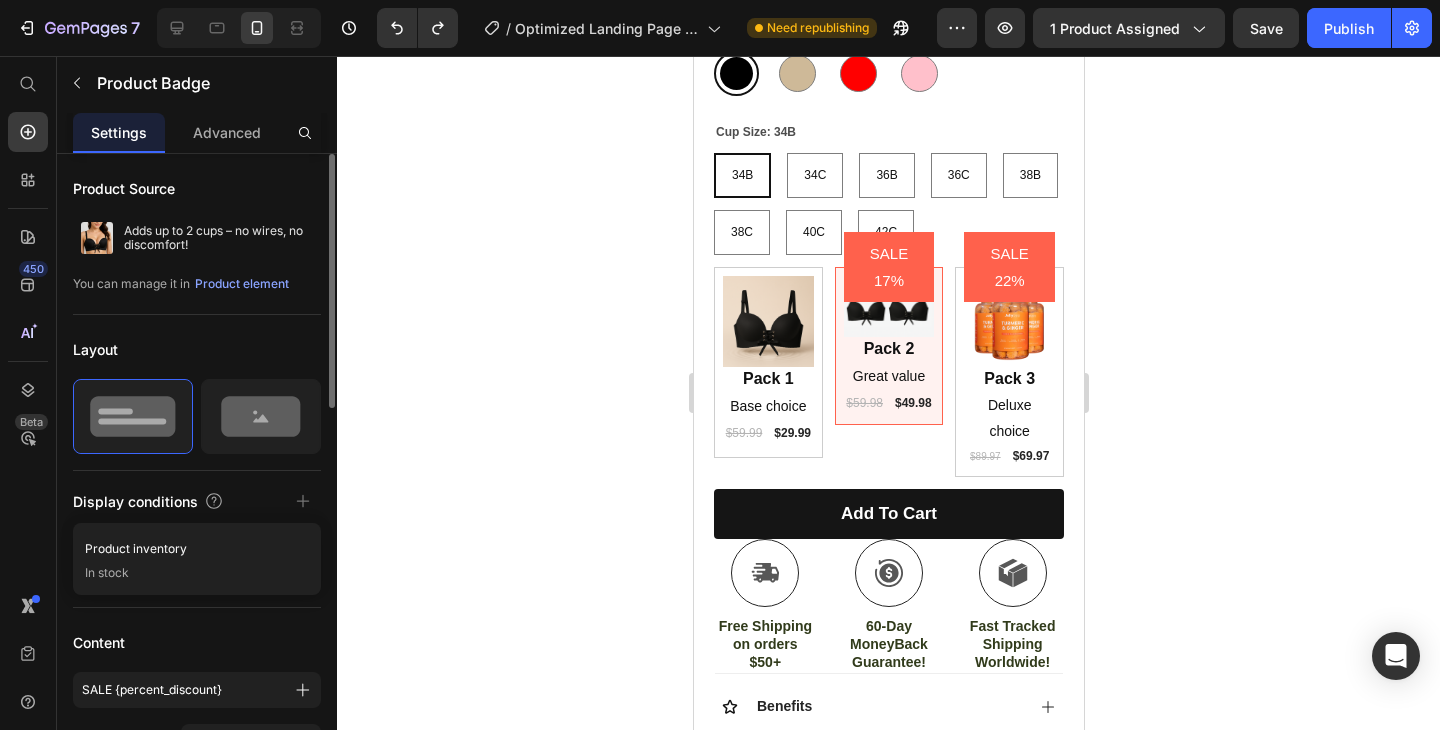 click on "SALE 17%" at bounding box center (888, 267) 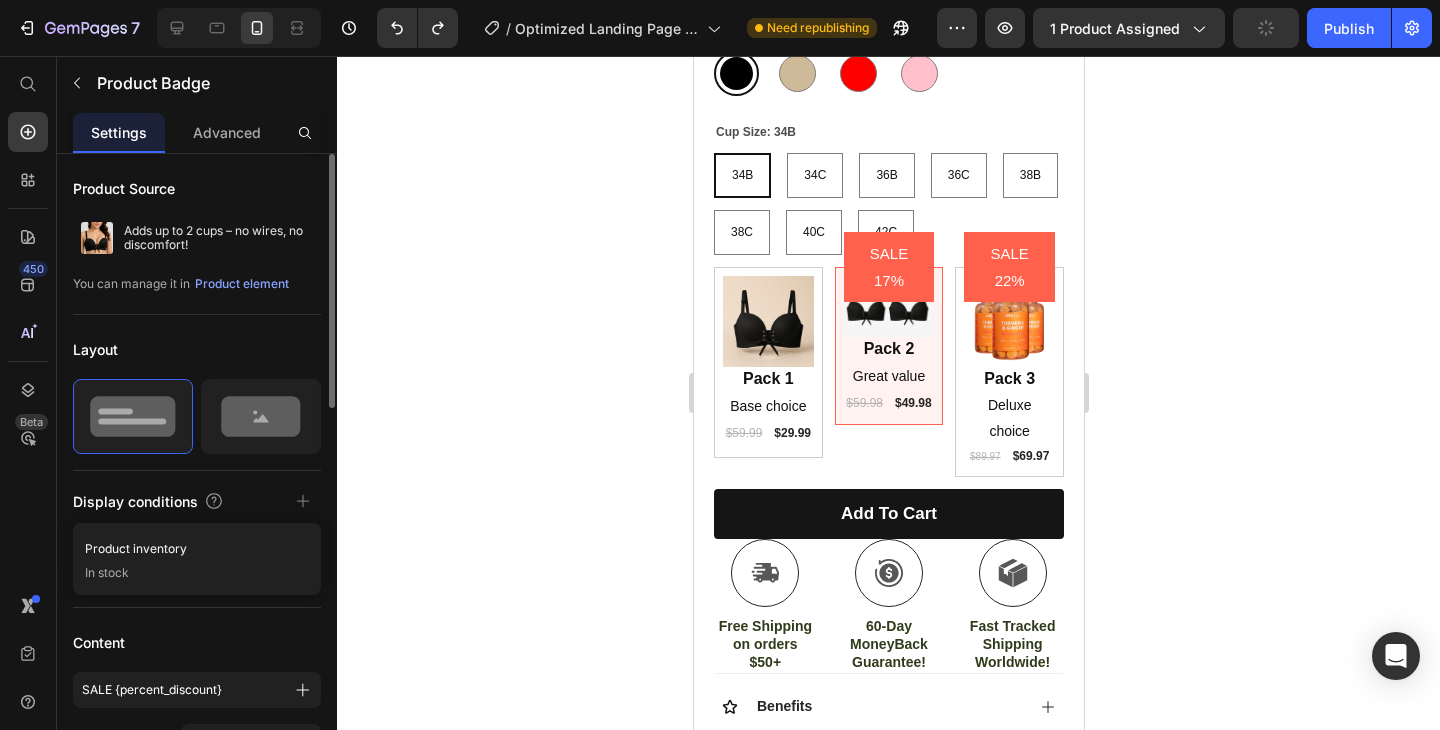 click 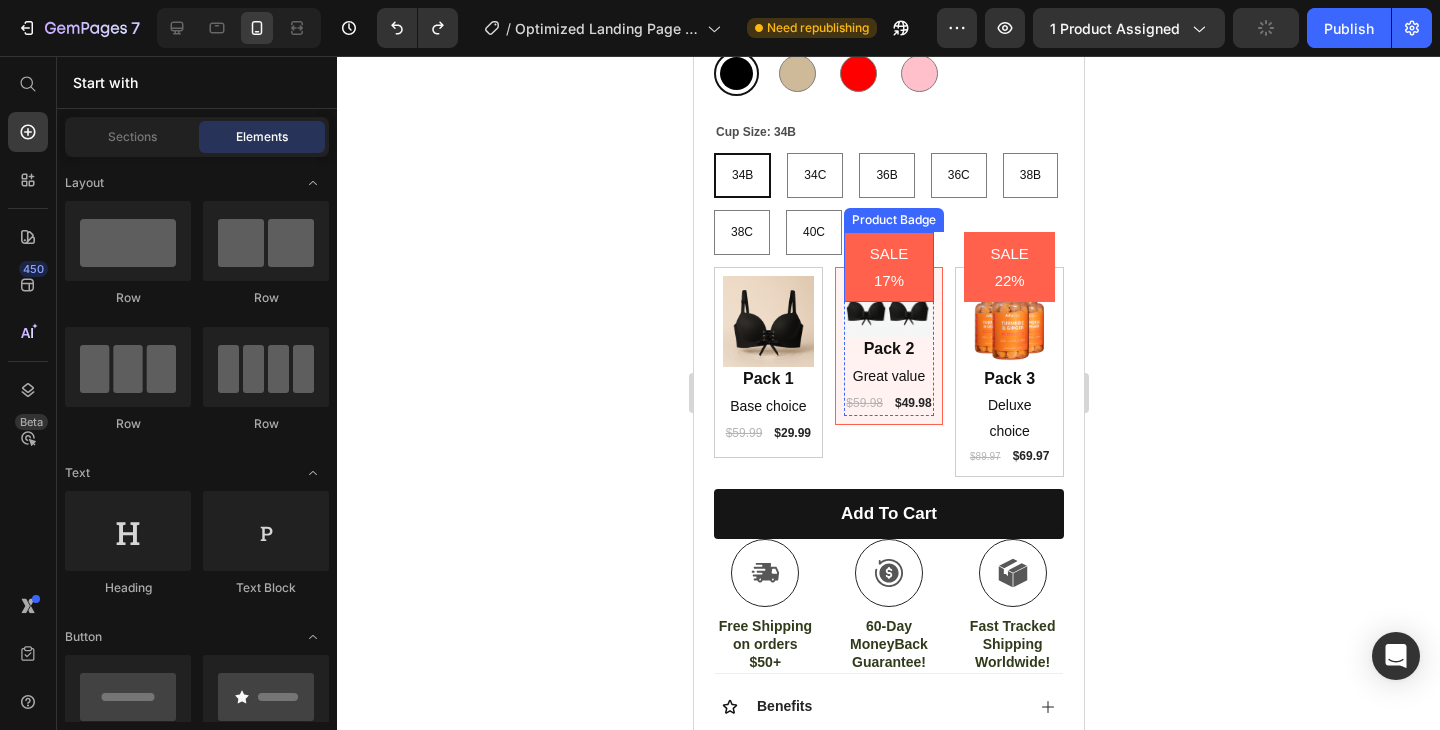 click on "SALE 17%" at bounding box center (888, 267) 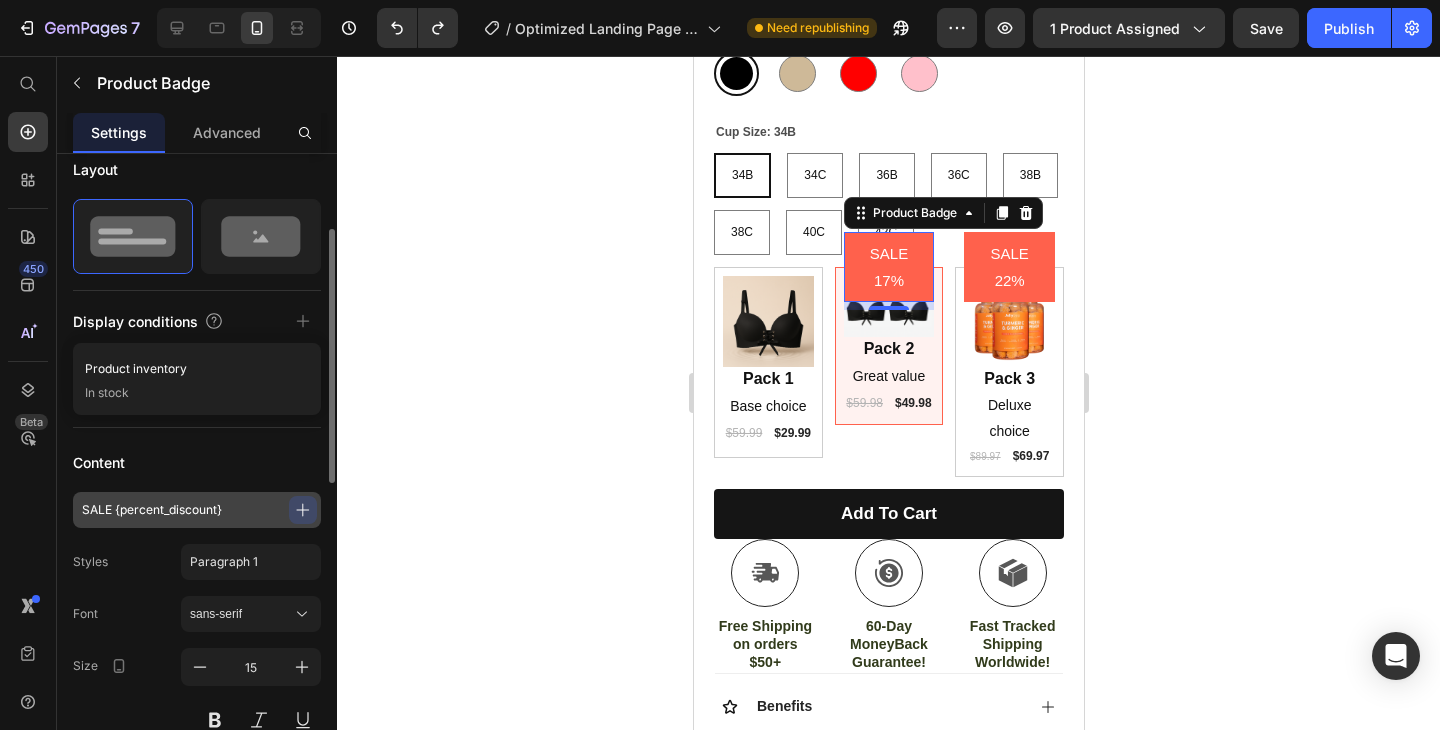 scroll, scrollTop: 184, scrollLeft: 0, axis: vertical 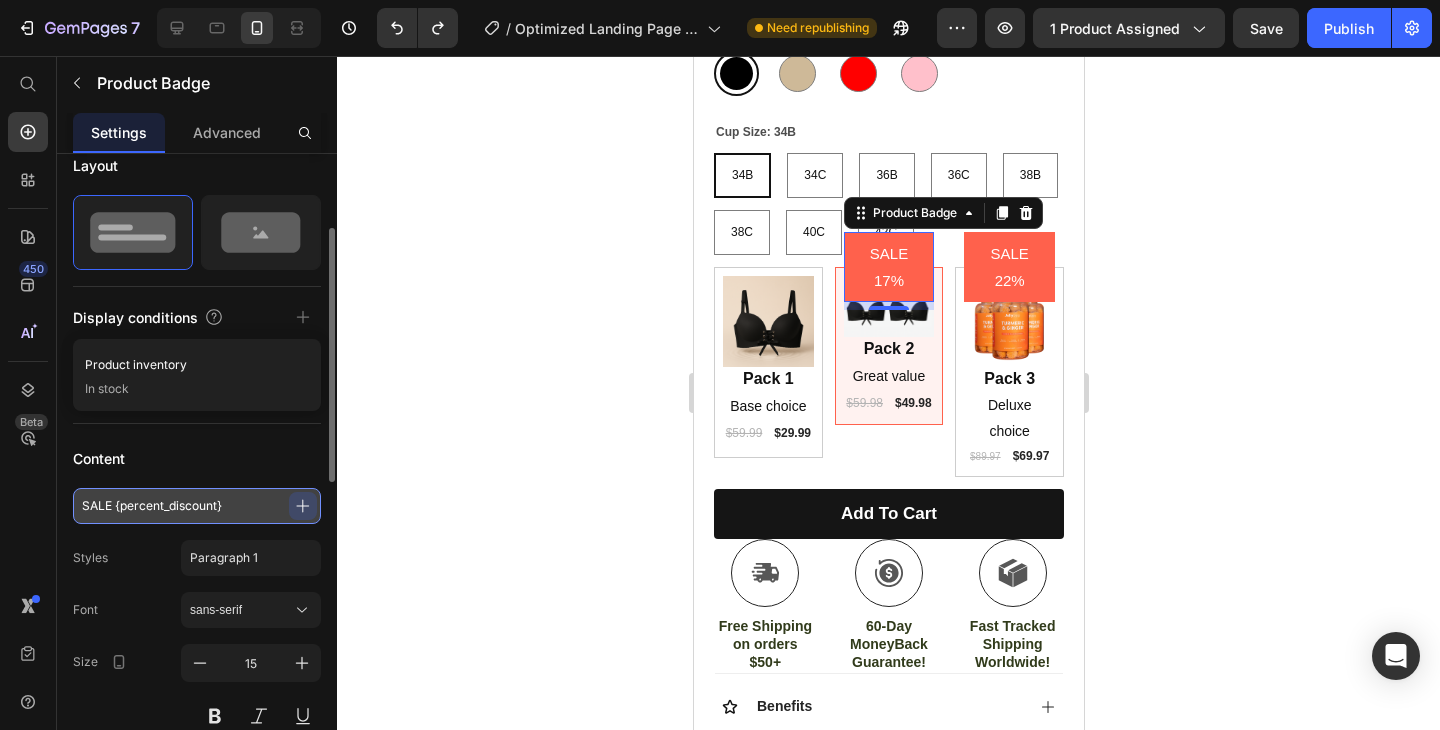 click on "SALE {percent_discount}" at bounding box center (197, 506) 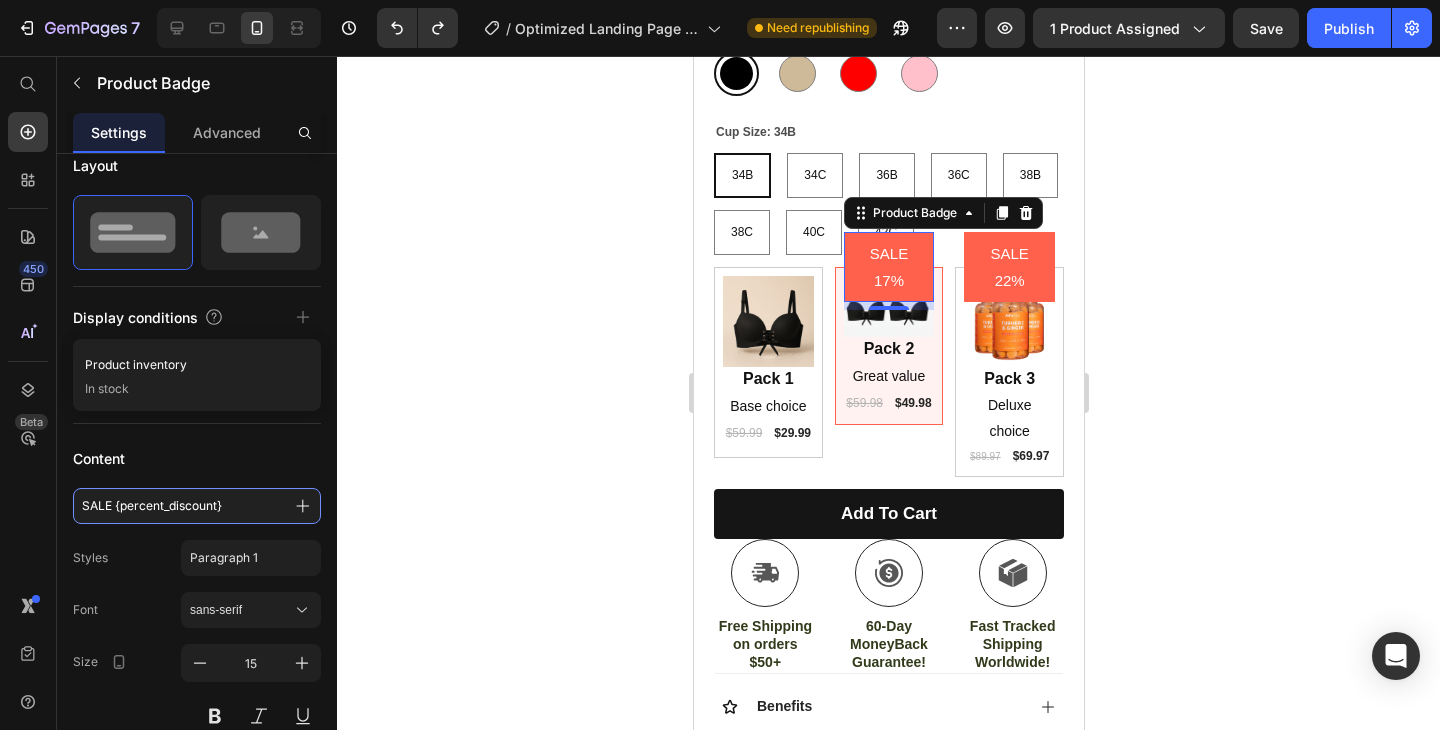 drag, startPoint x: 239, startPoint y: 504, endPoint x: 33, endPoint y: 502, distance: 206.0097 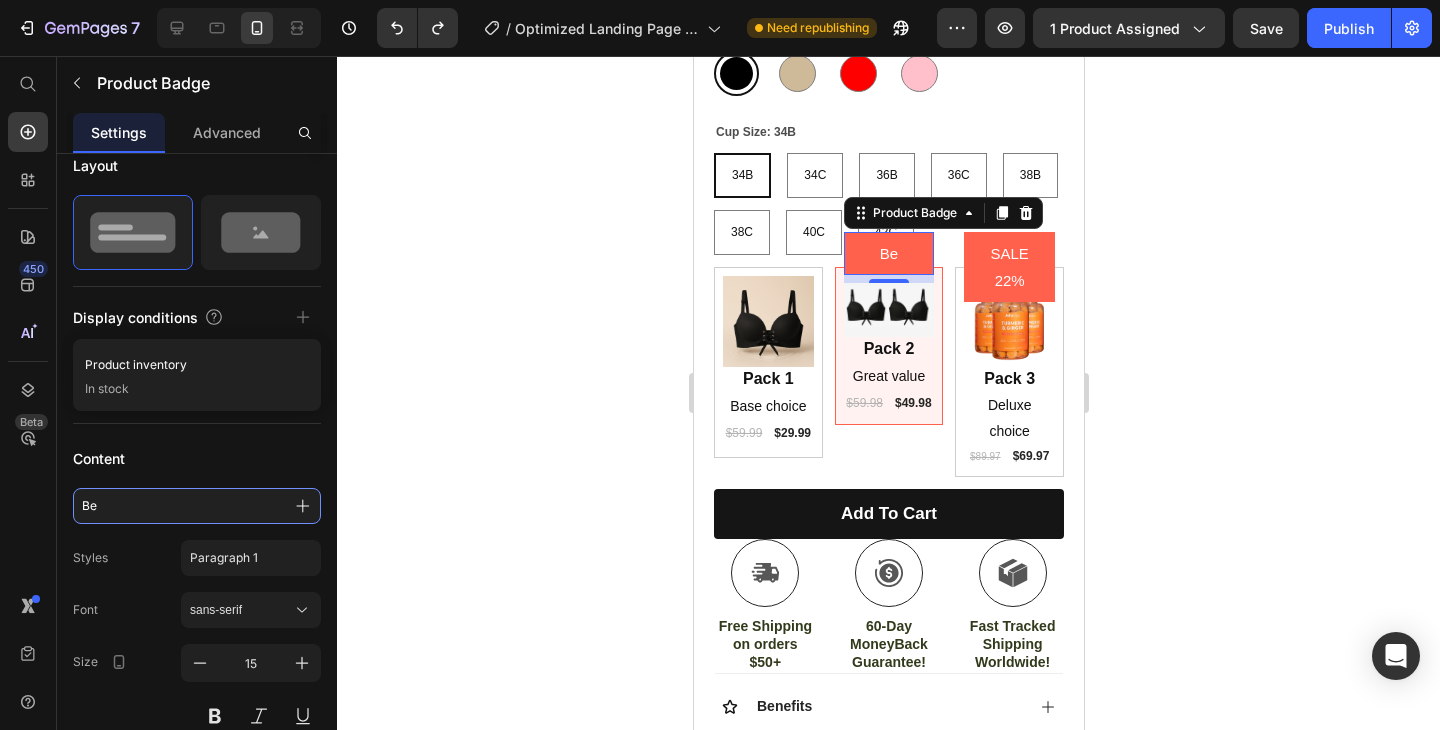 type on "B" 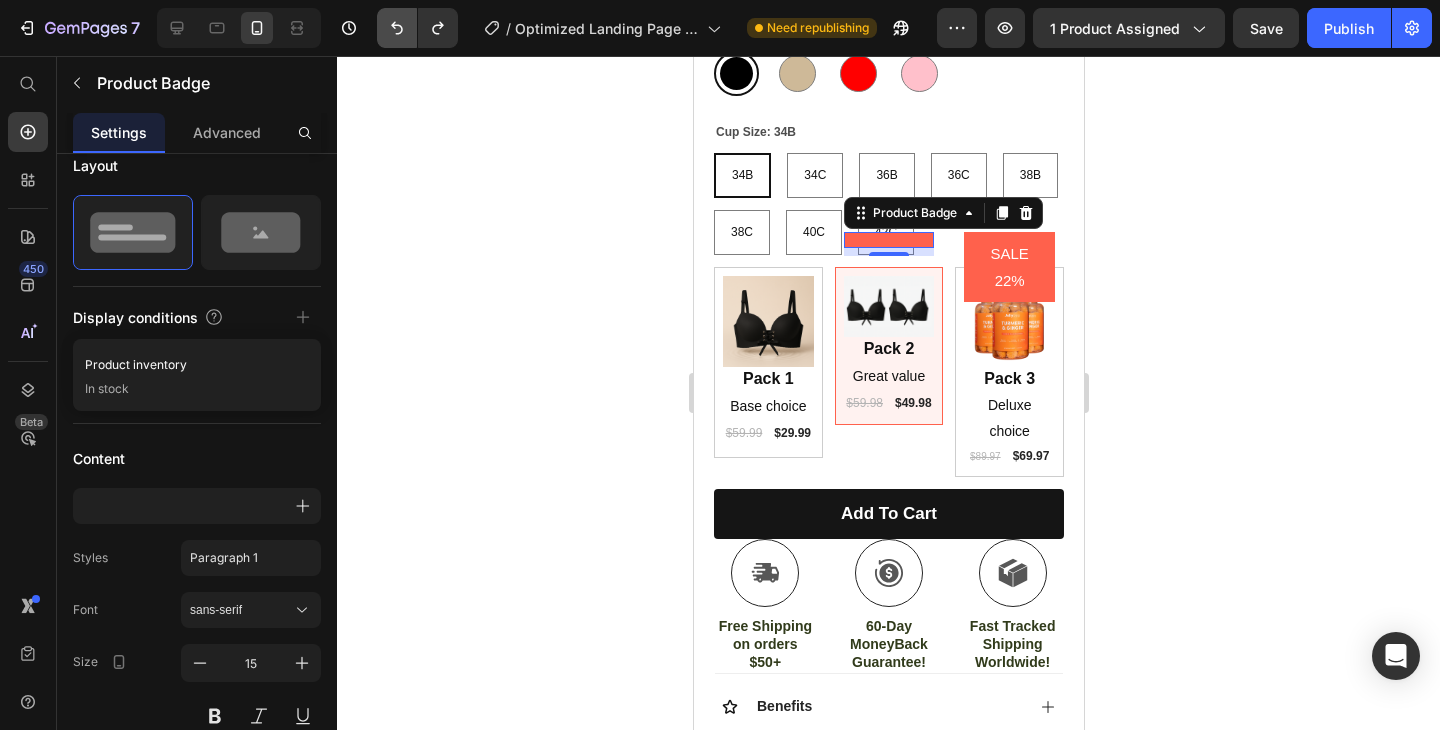 click 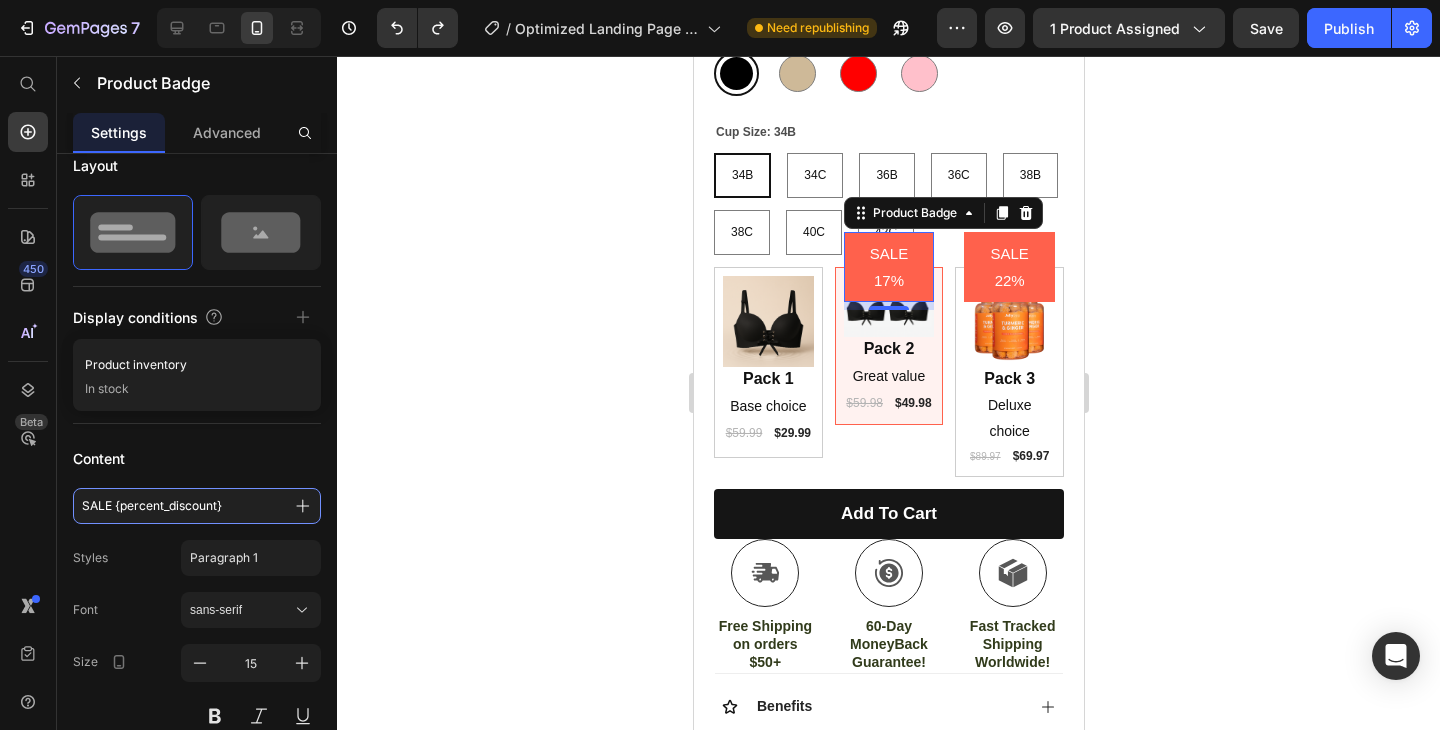 drag, startPoint x: 237, startPoint y: 512, endPoint x: 38, endPoint y: 509, distance: 199.02261 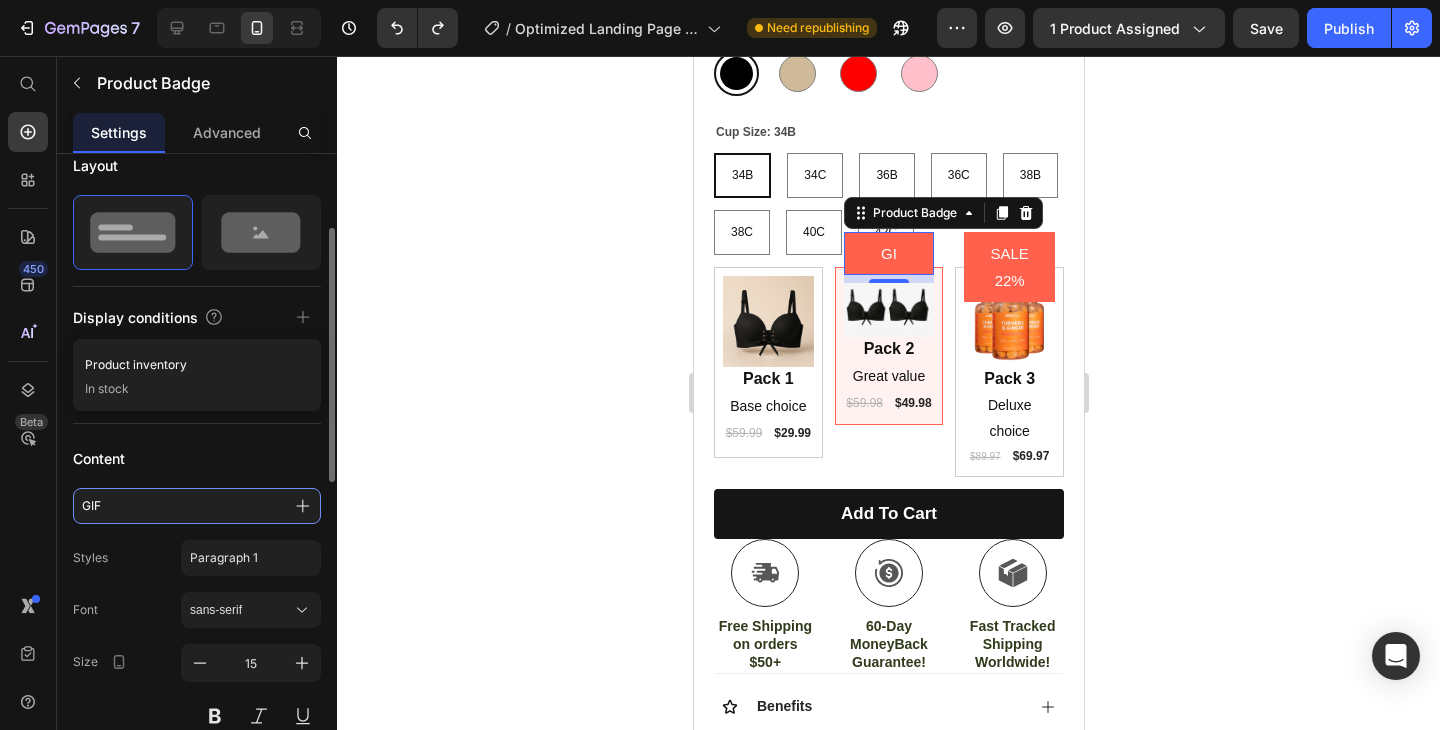 type on "GIFT" 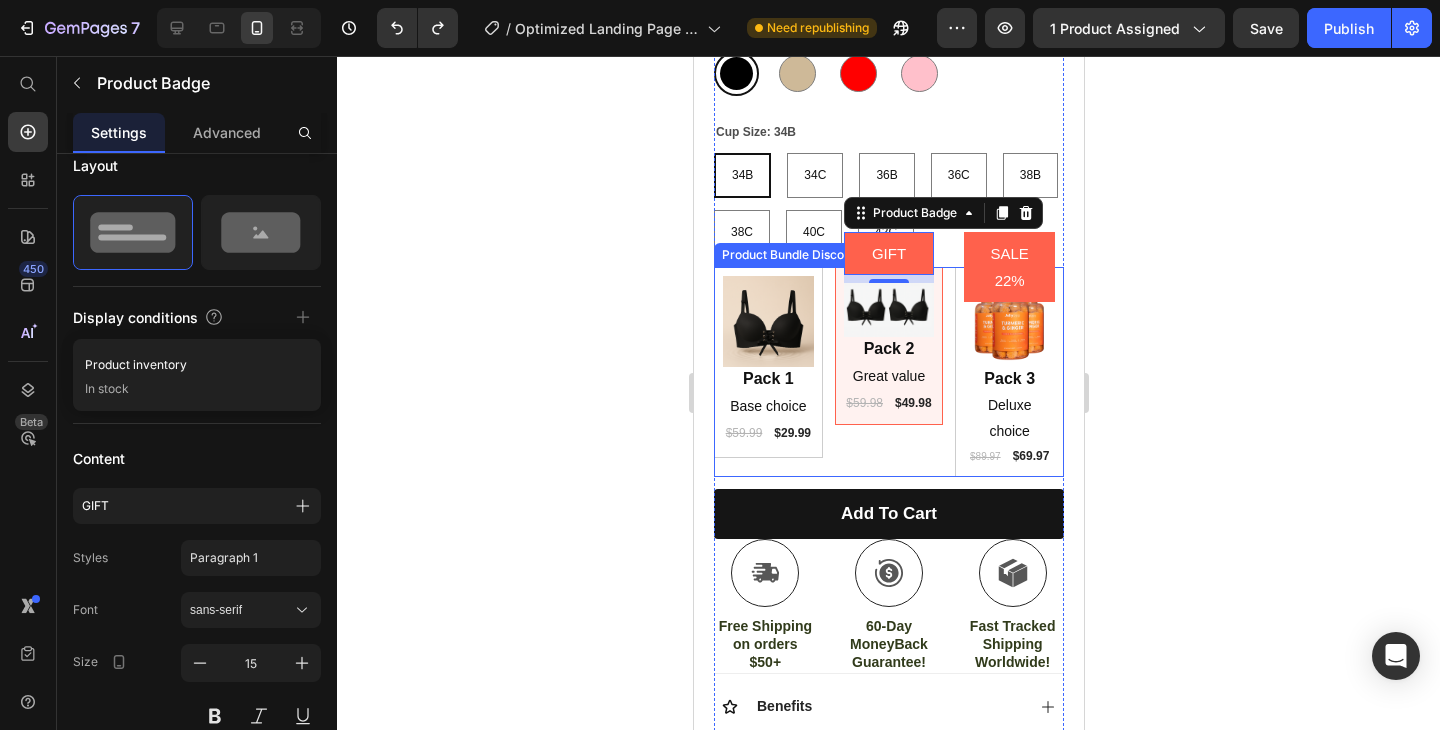 click 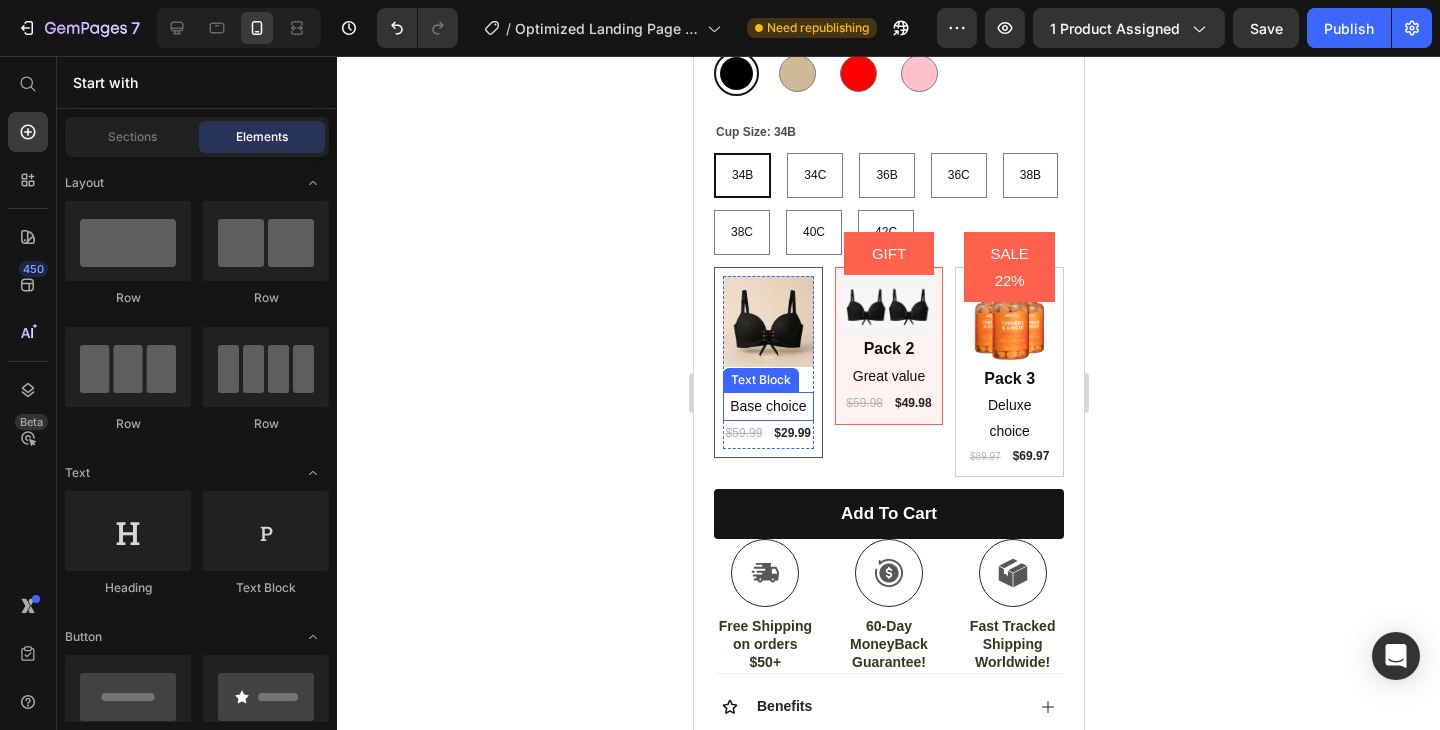 click on "Base choice" at bounding box center (767, 406) 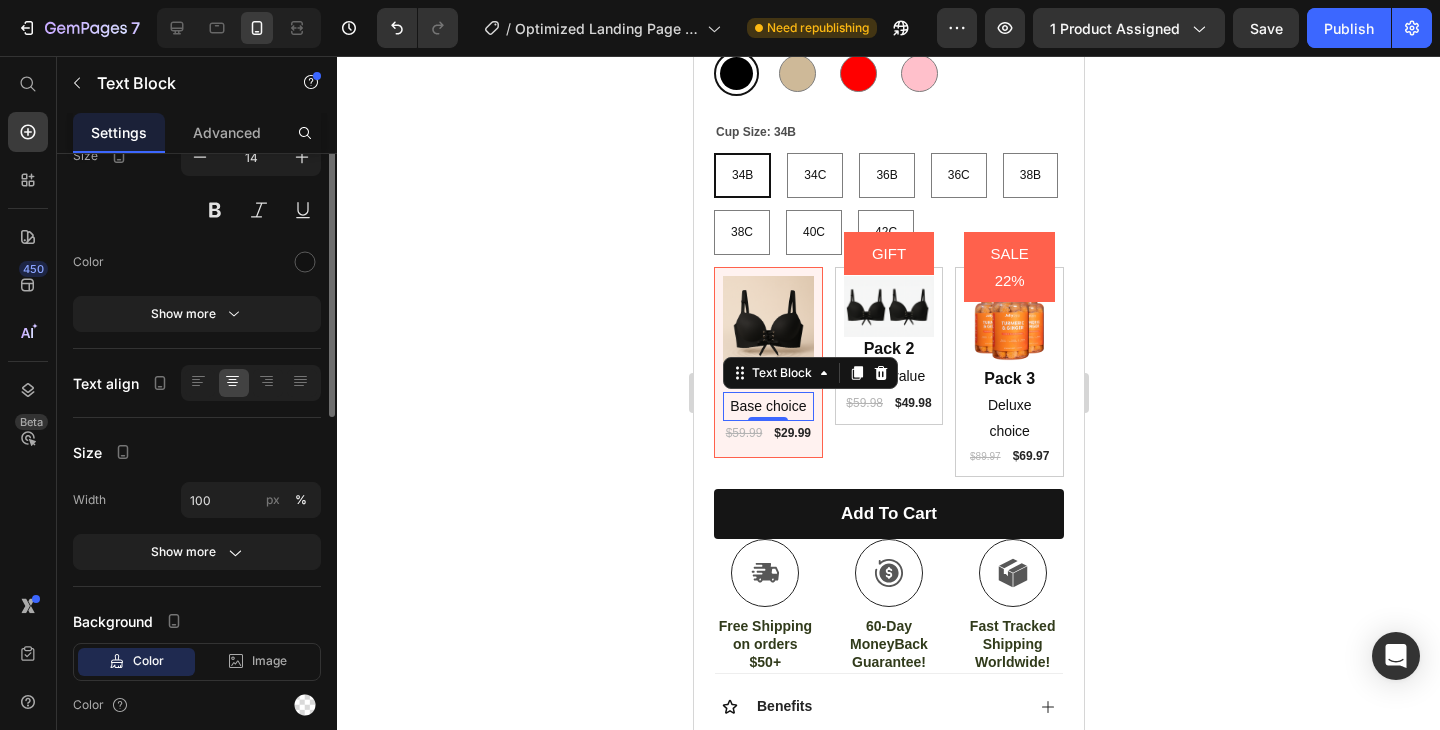 click on "Base choice" at bounding box center (767, 406) 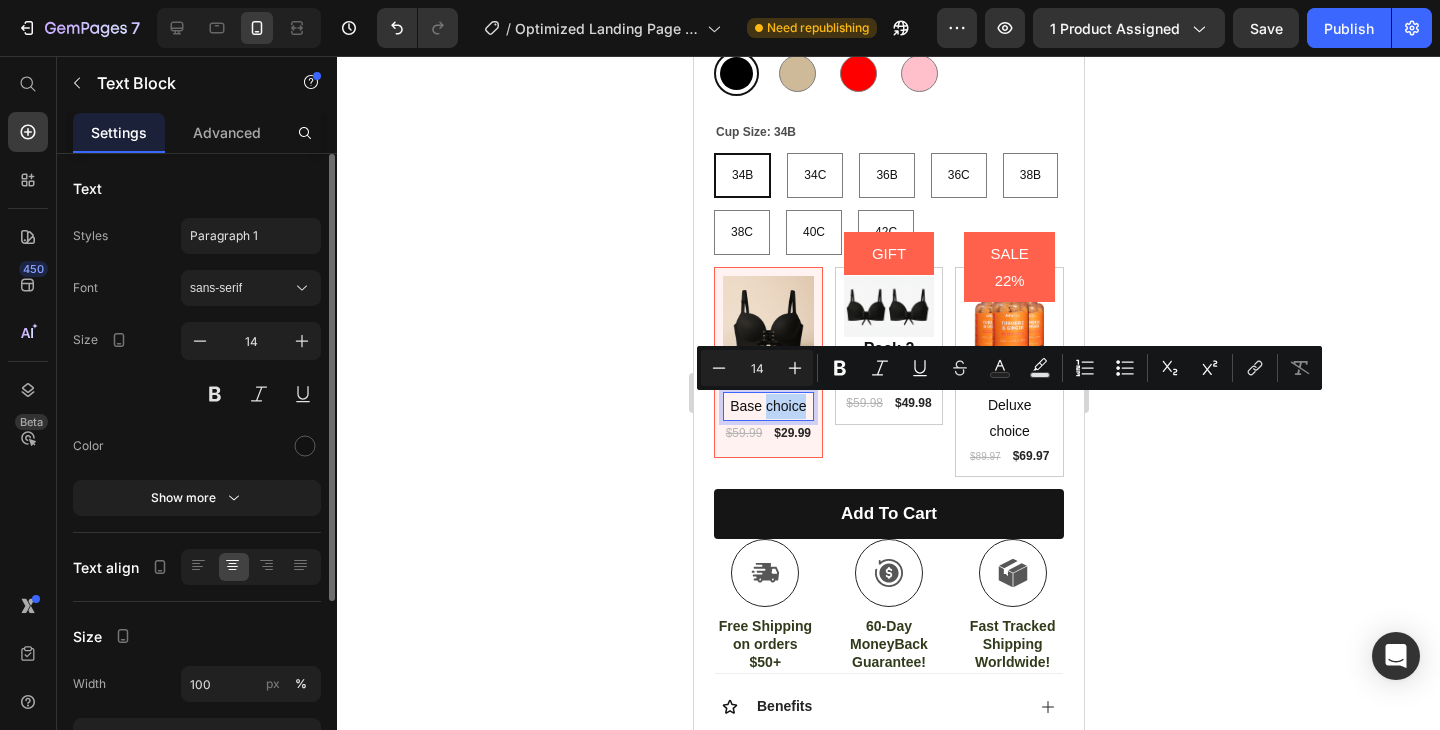 click on "Base choice" at bounding box center [767, 406] 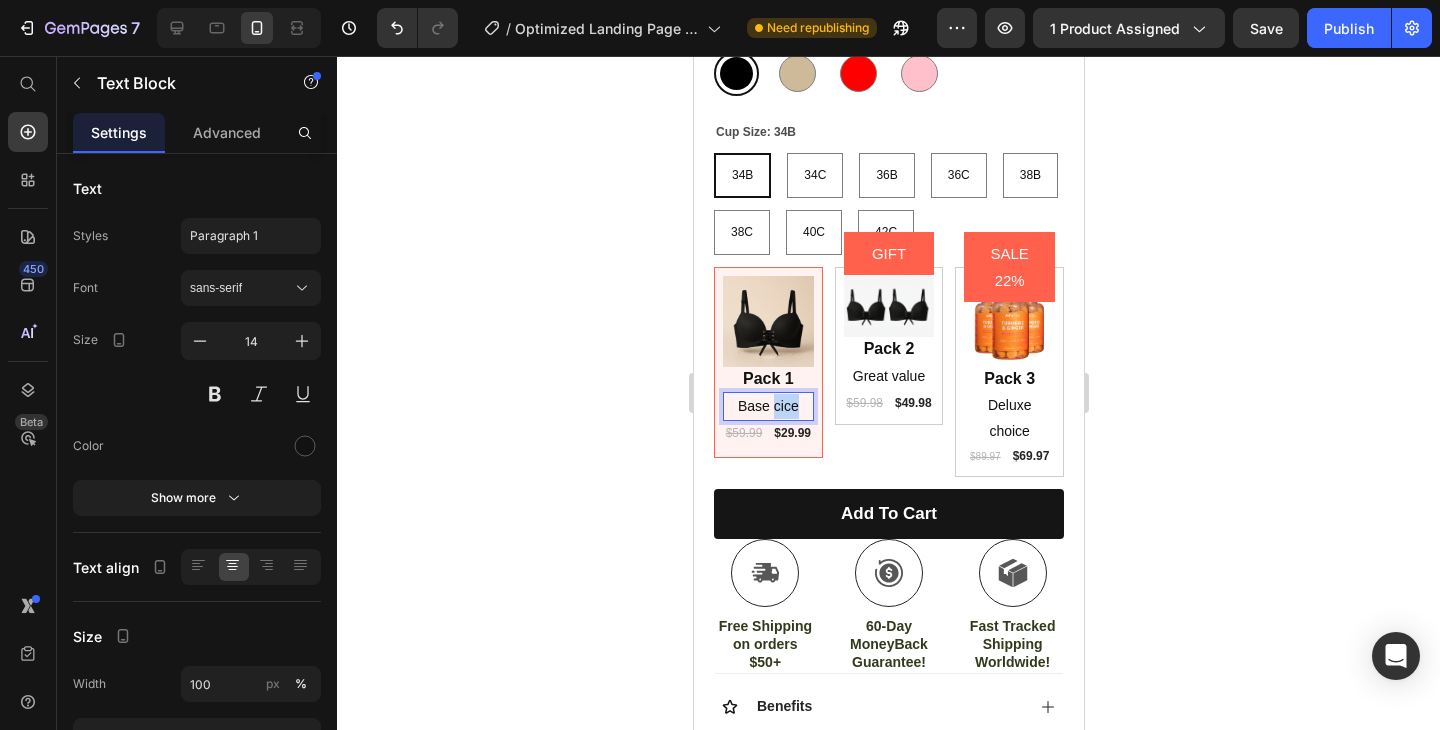 click on "Base cice" at bounding box center (767, 406) 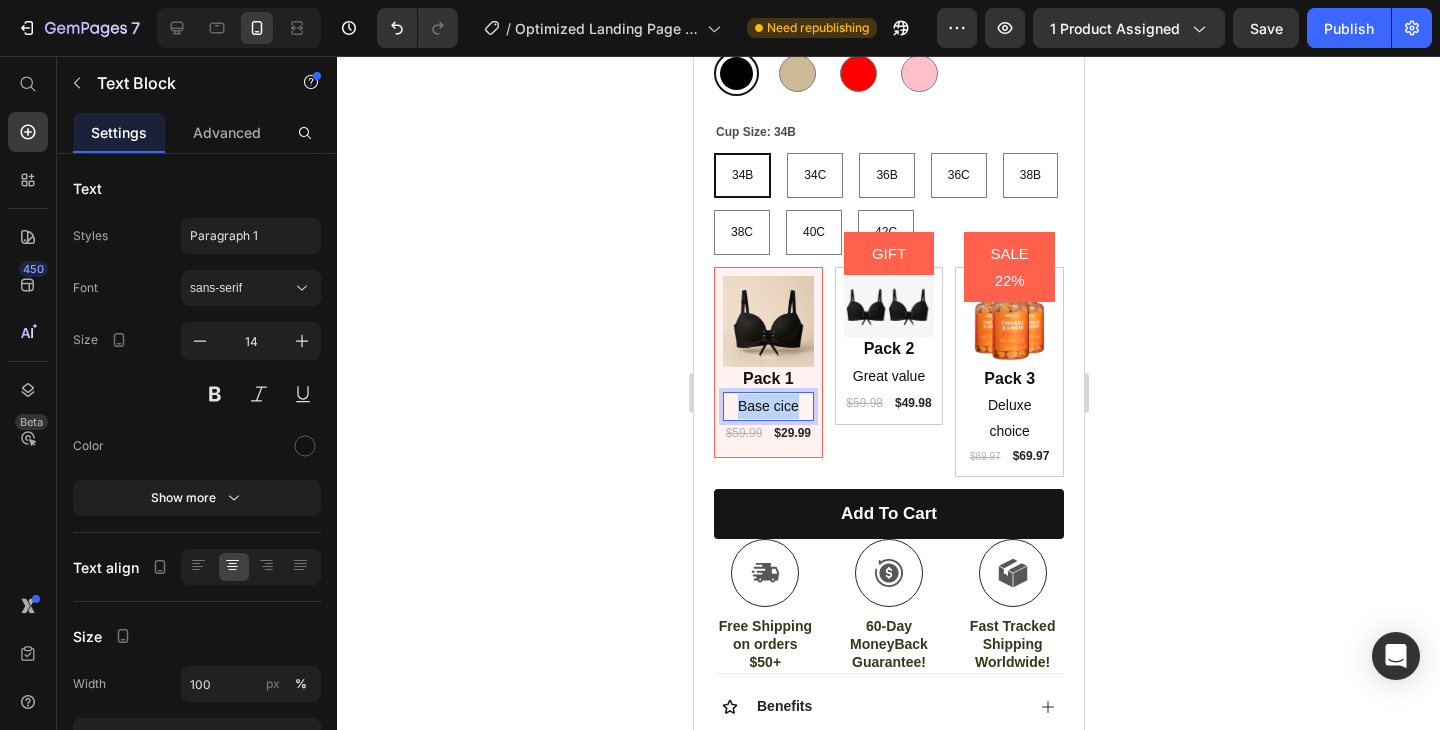 click on "Base cice" at bounding box center [767, 406] 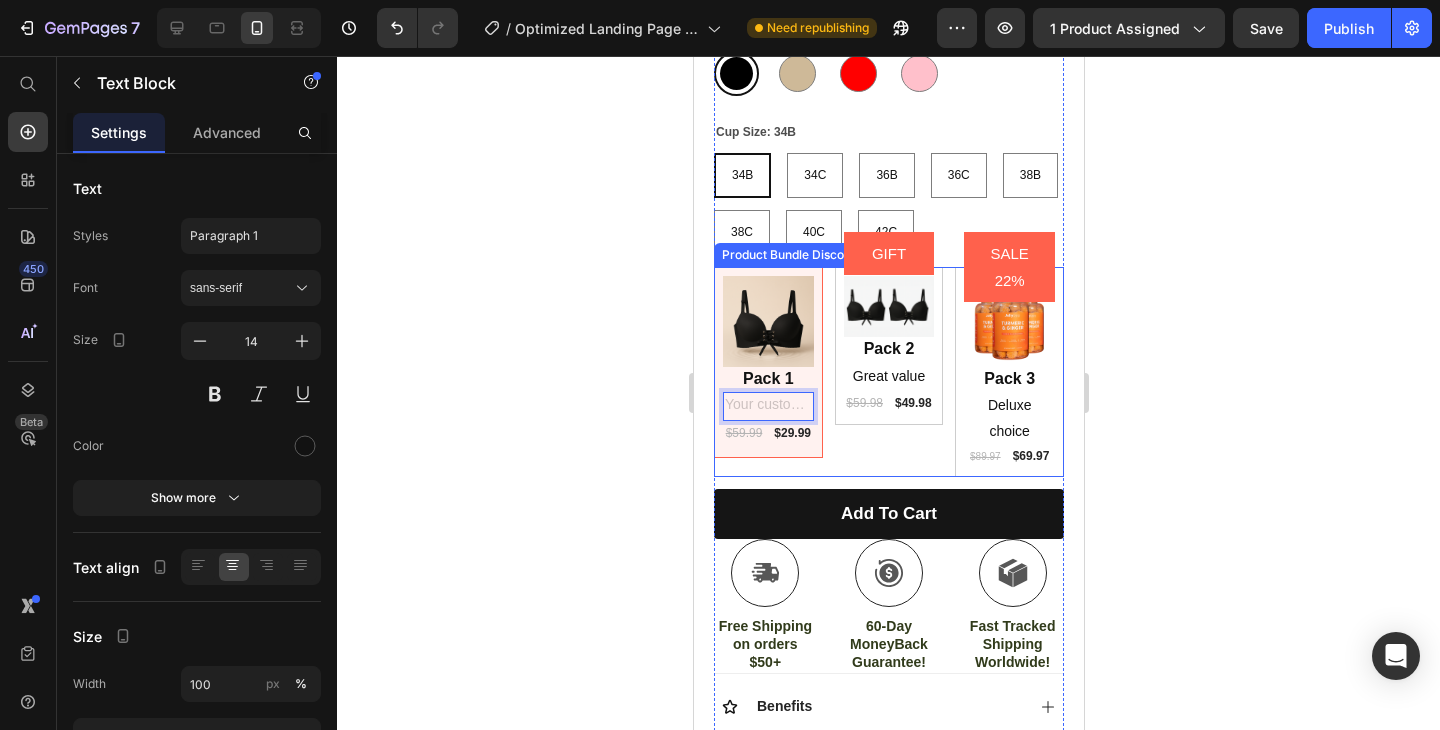 click on "Image Pack 1 Text Block Text Block   0 $59.99 Product Price $29.99 Product Price Row Row GIFT Product Badge Image Pack 2 Text Block Great value Text Block $59.98 Product Price $49.98 Product Price Row Row SALE 22% Product Badge Image Pack 3 Text Block Deluxe choice Text Block $89.97 Product Price $69.97 Product Price Row Row" at bounding box center (888, 371) 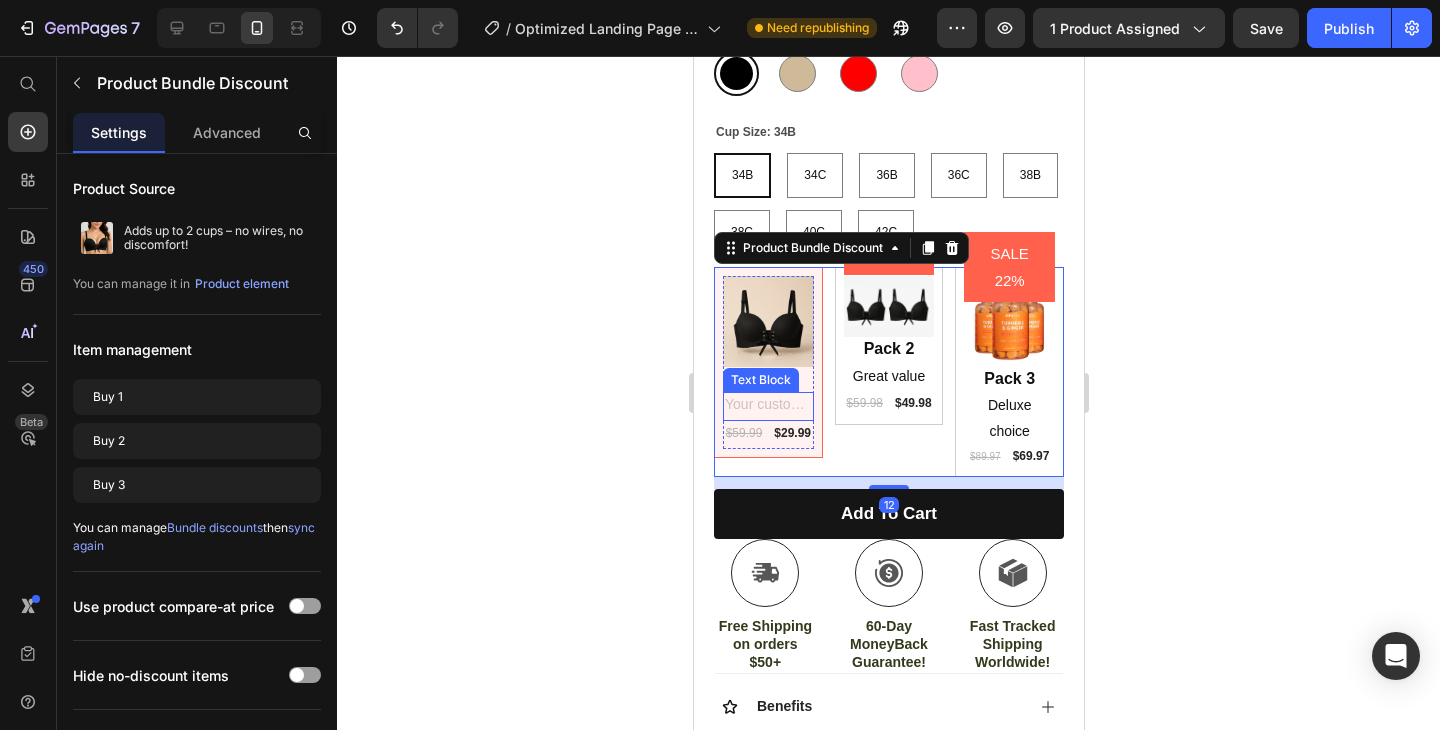 click at bounding box center [767, 406] 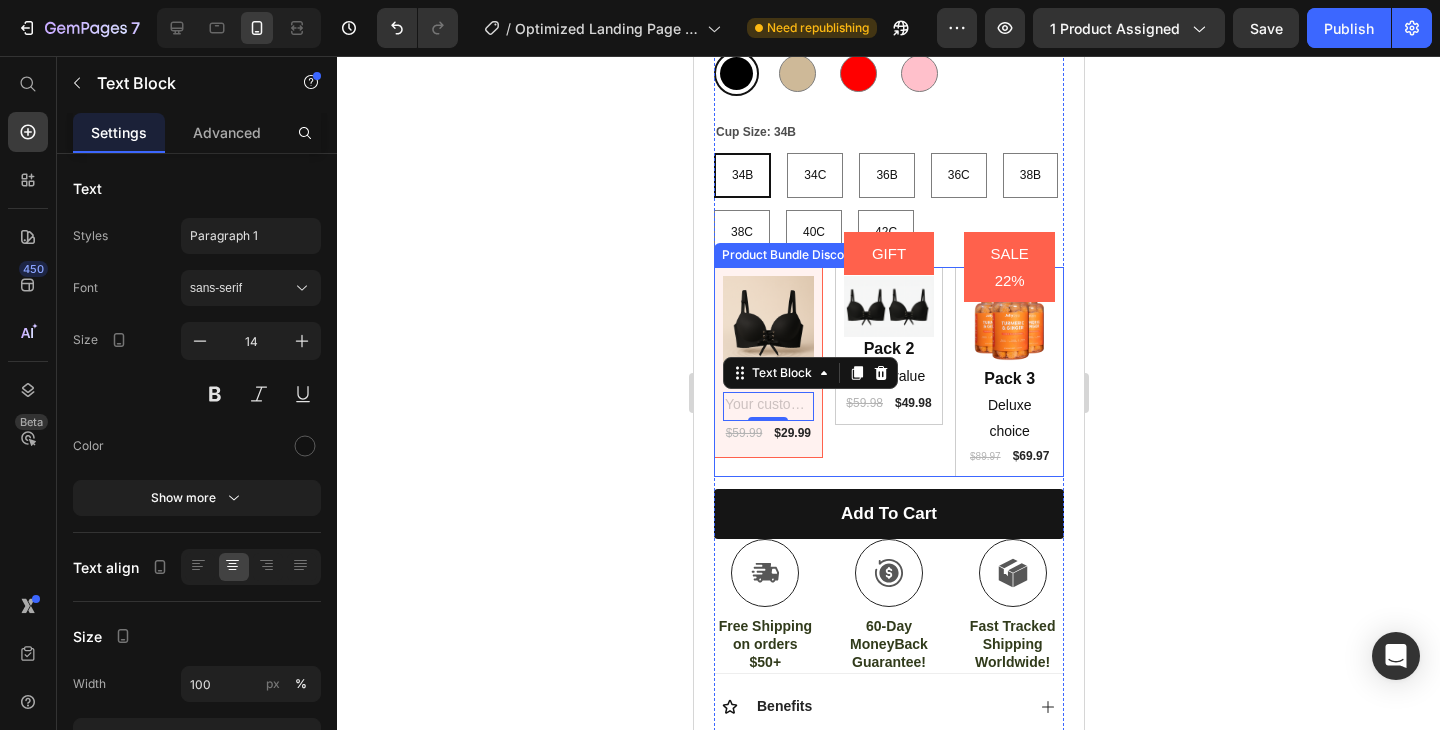 click on "Image Pack 1 Text Block Text Block   0 $59.99 Product Price $29.99 Product Price Row Row GIFT Product Badge Image Pack 2 Text Block Great value Text Block $59.98 Product Price $49.98 Product Price Row Row SALE 22% Product Badge Image Pack 3 Text Block Deluxe choice Text Block $89.97 Product Price $69.97 Product Price Row Row" at bounding box center [888, 371] 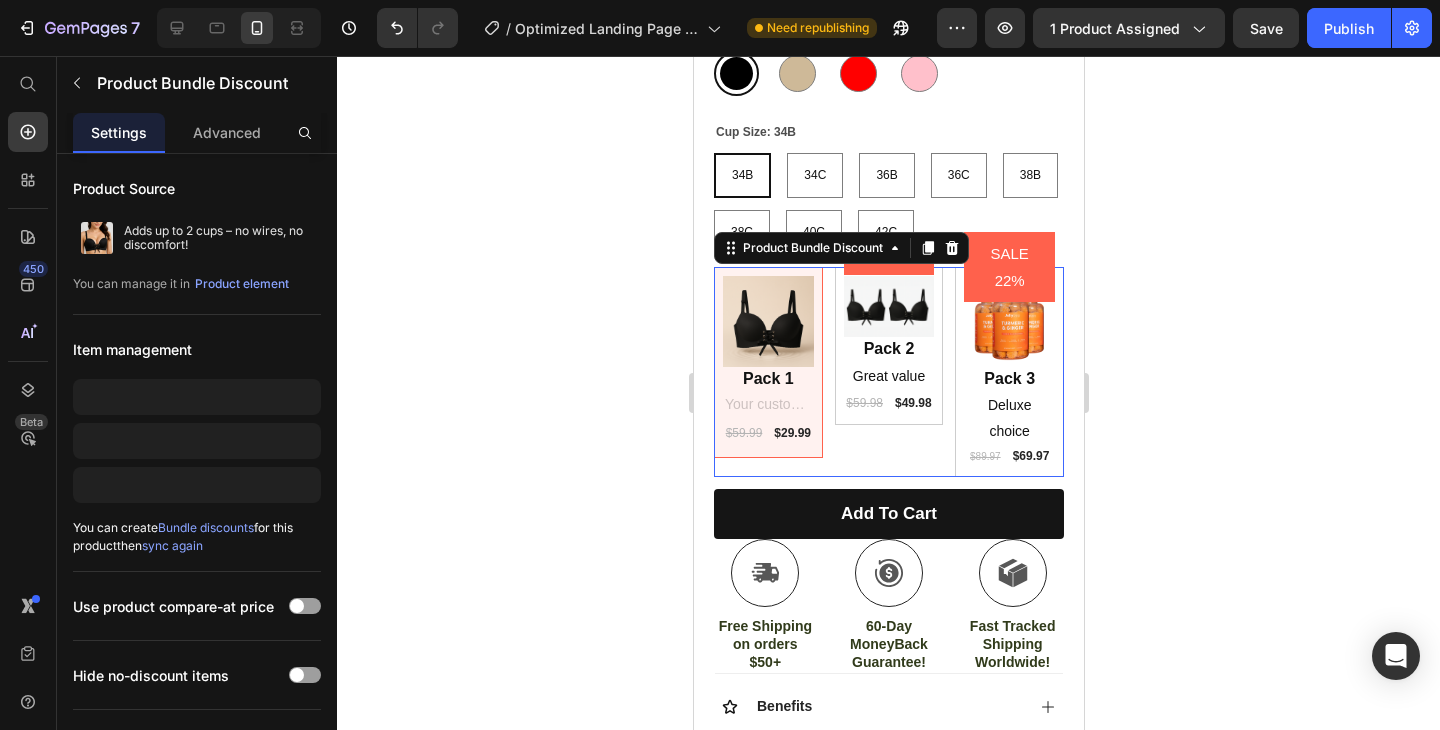 click on "Image Pack 1 Text Block Text Block $59.99 Product Price $29.99 Product Price Row Row GIFT Product Badge Image Pack 2 Text Block Great value Text Block $59.98 Product Price $49.98 Product Price Row Row SALE 22% Product Badge Image Pack 3 Text Block Deluxe choice Text Block $89.97 Product Price $69.97 Product Price Row Row" at bounding box center [888, 371] 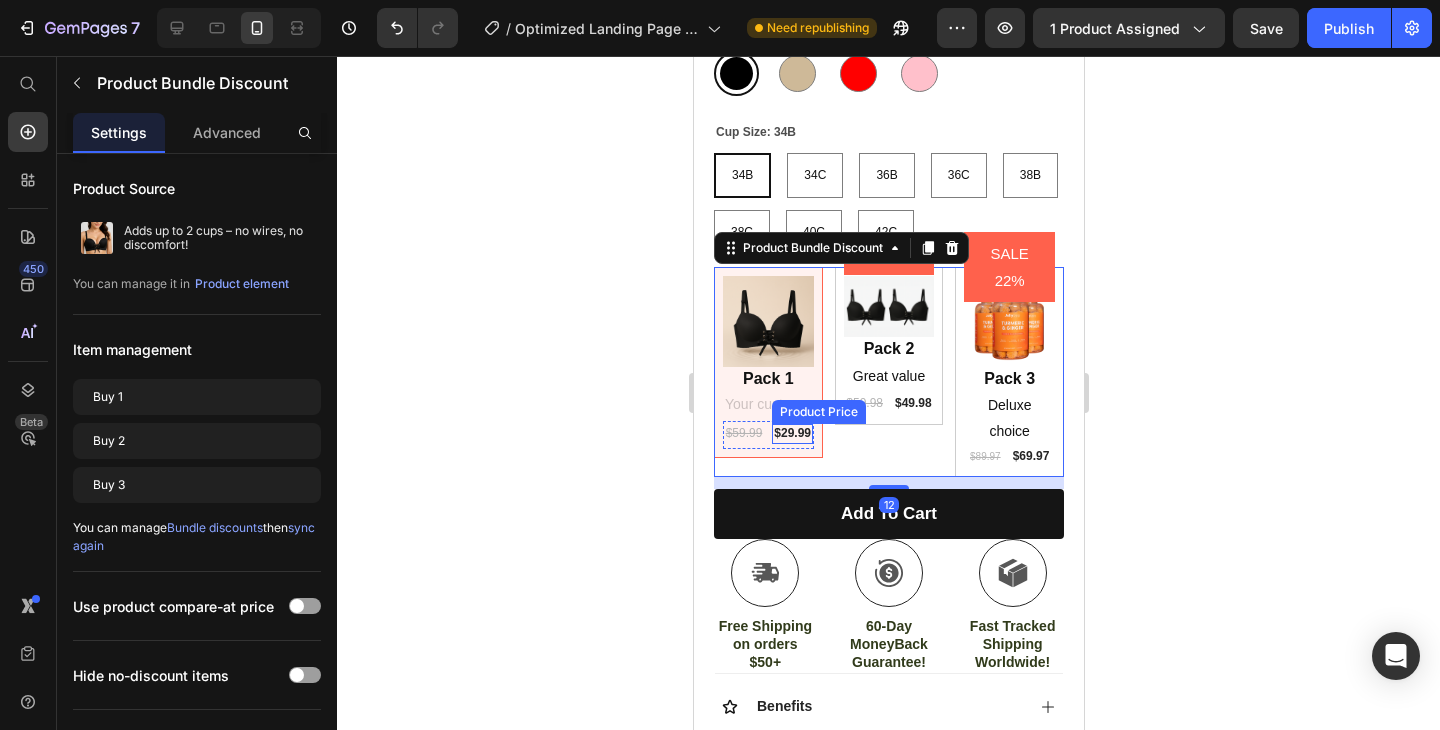 click on "Product Price" at bounding box center [818, 412] 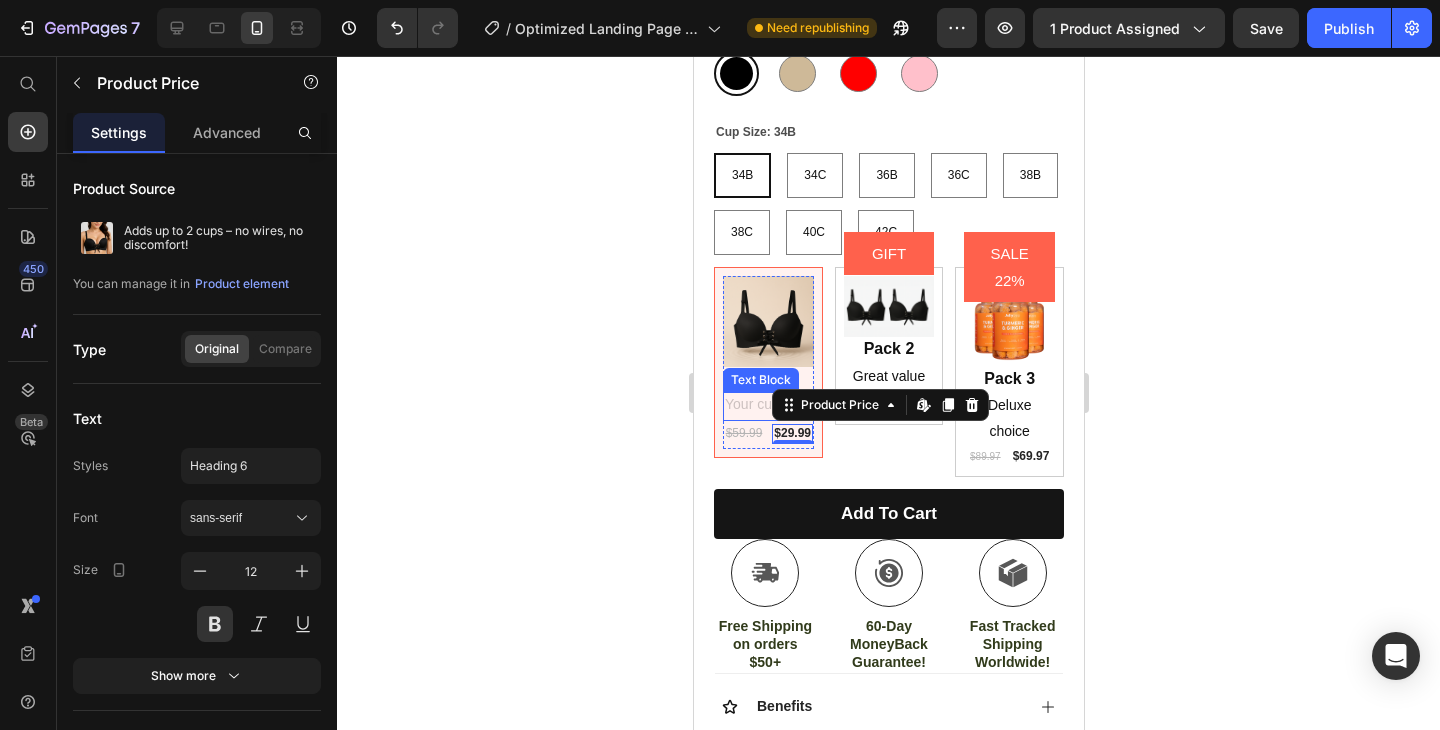 click at bounding box center [767, 406] 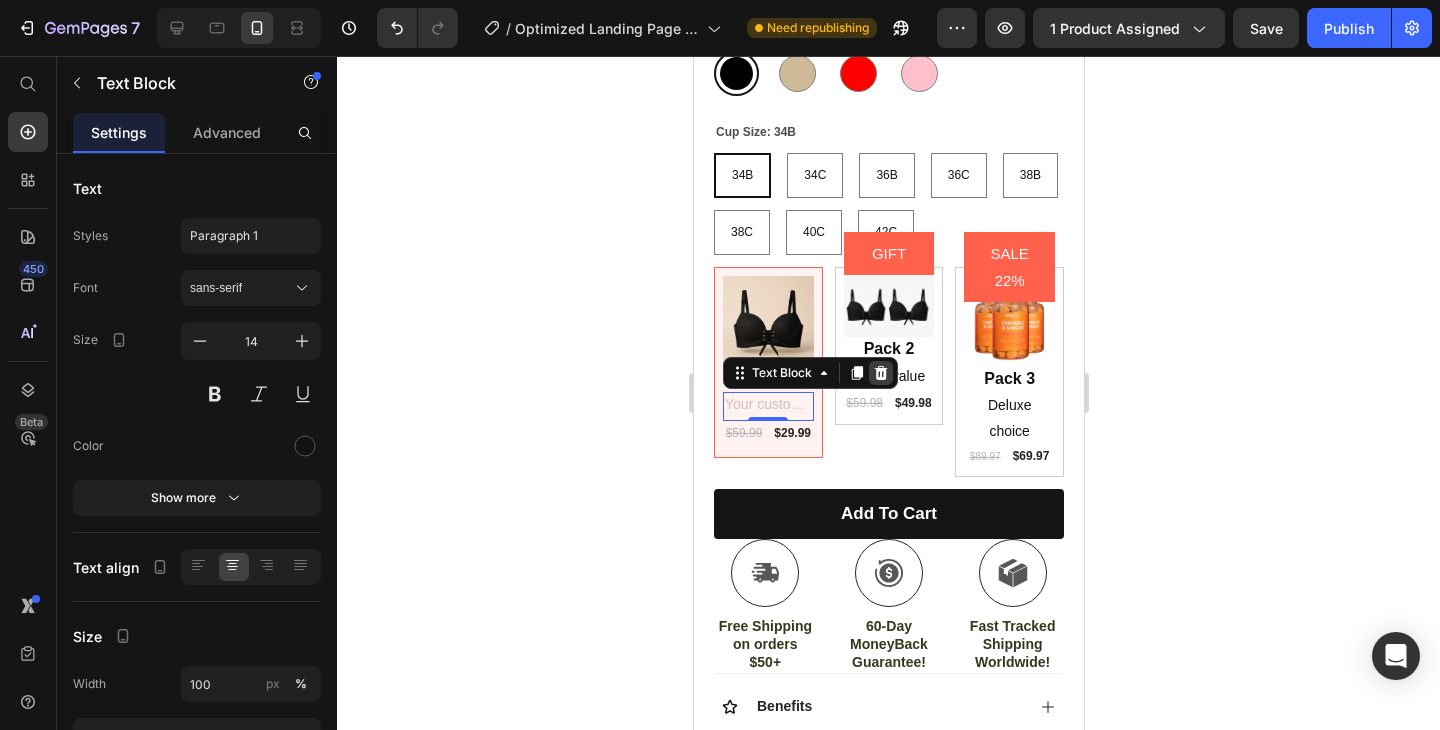 click 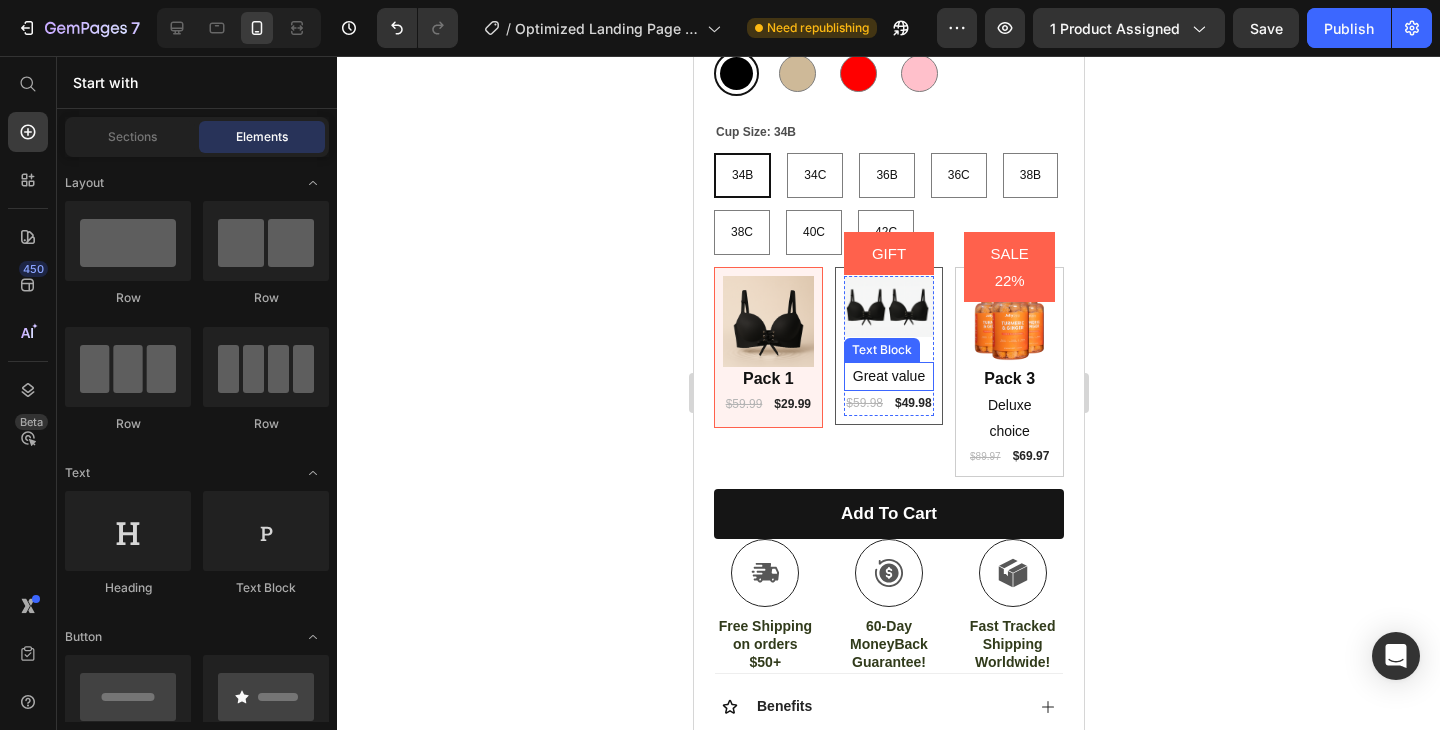 click on "Great value" at bounding box center (888, 376) 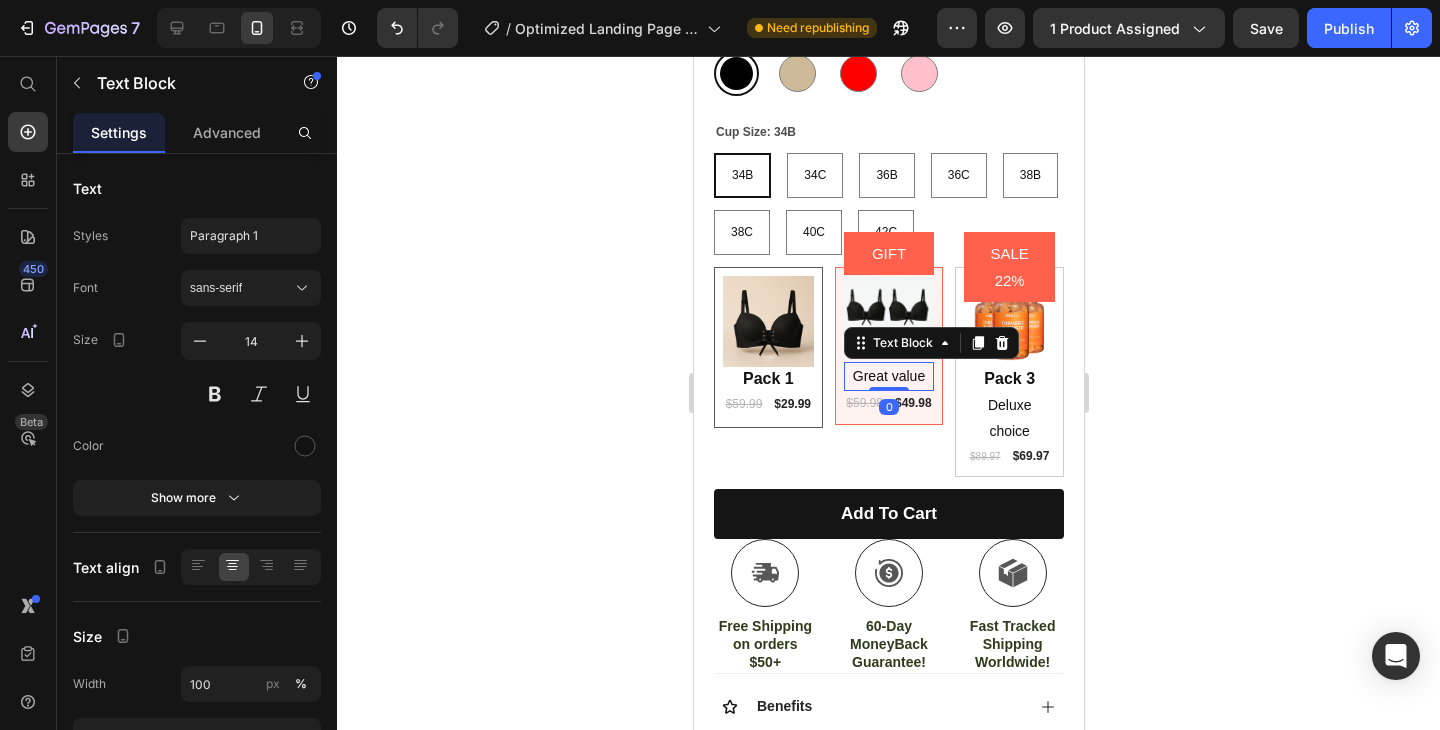 click on "Great value" at bounding box center [888, 376] 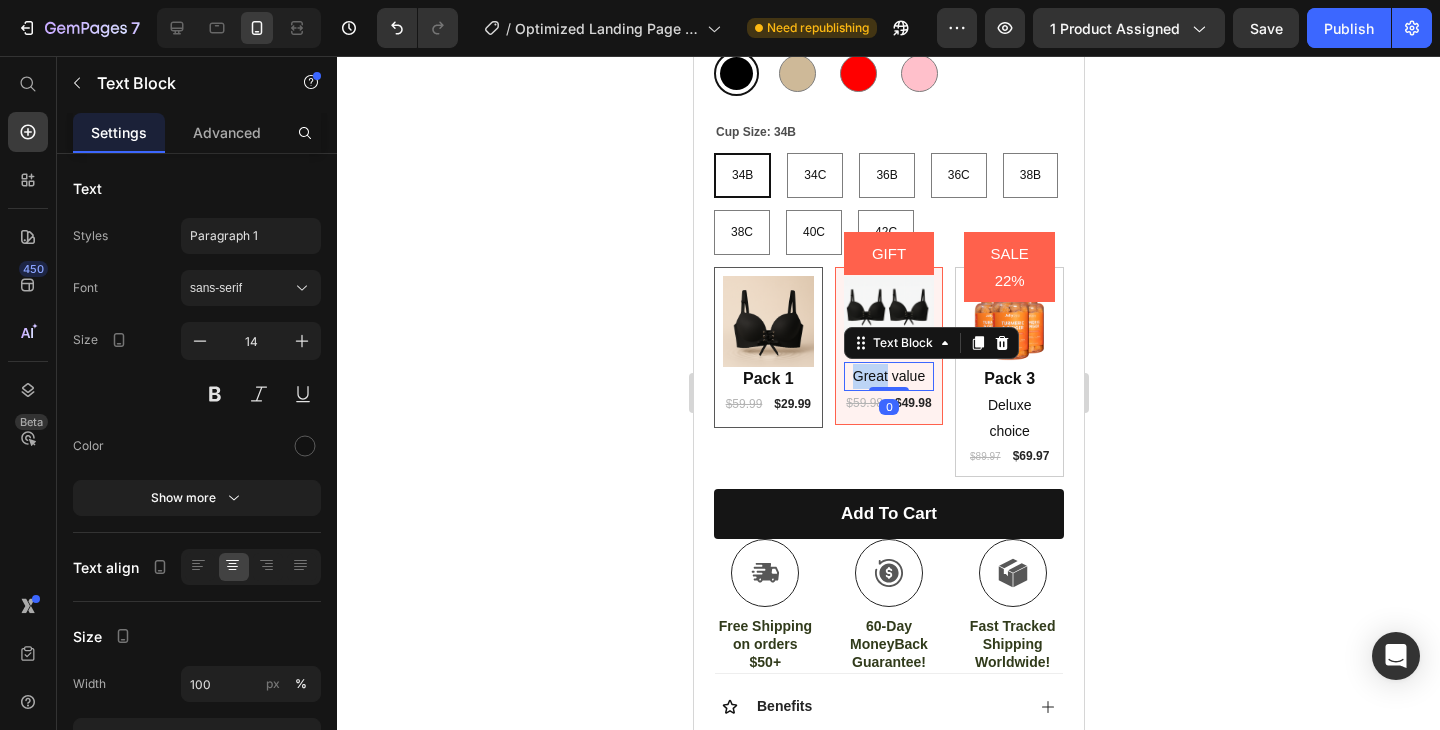 click on "Great value" at bounding box center [888, 376] 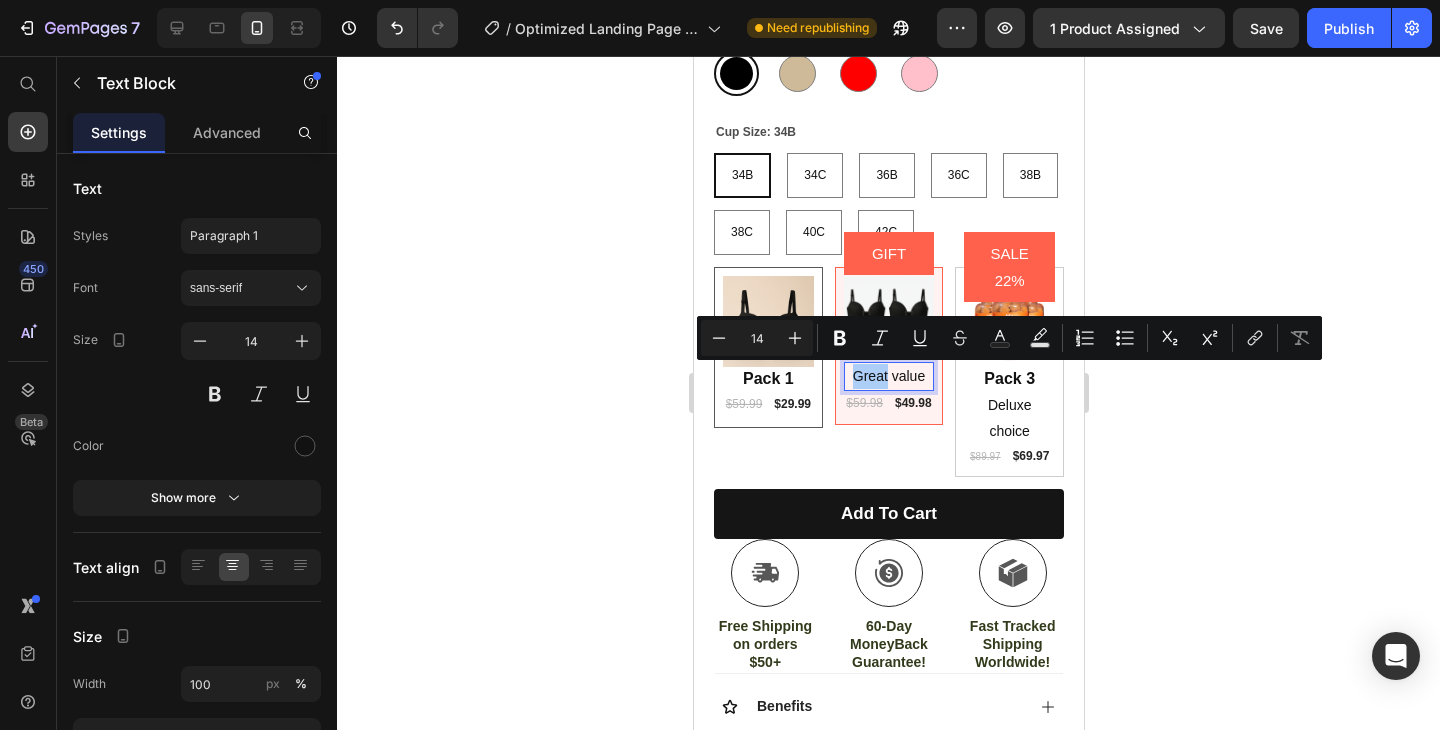 click 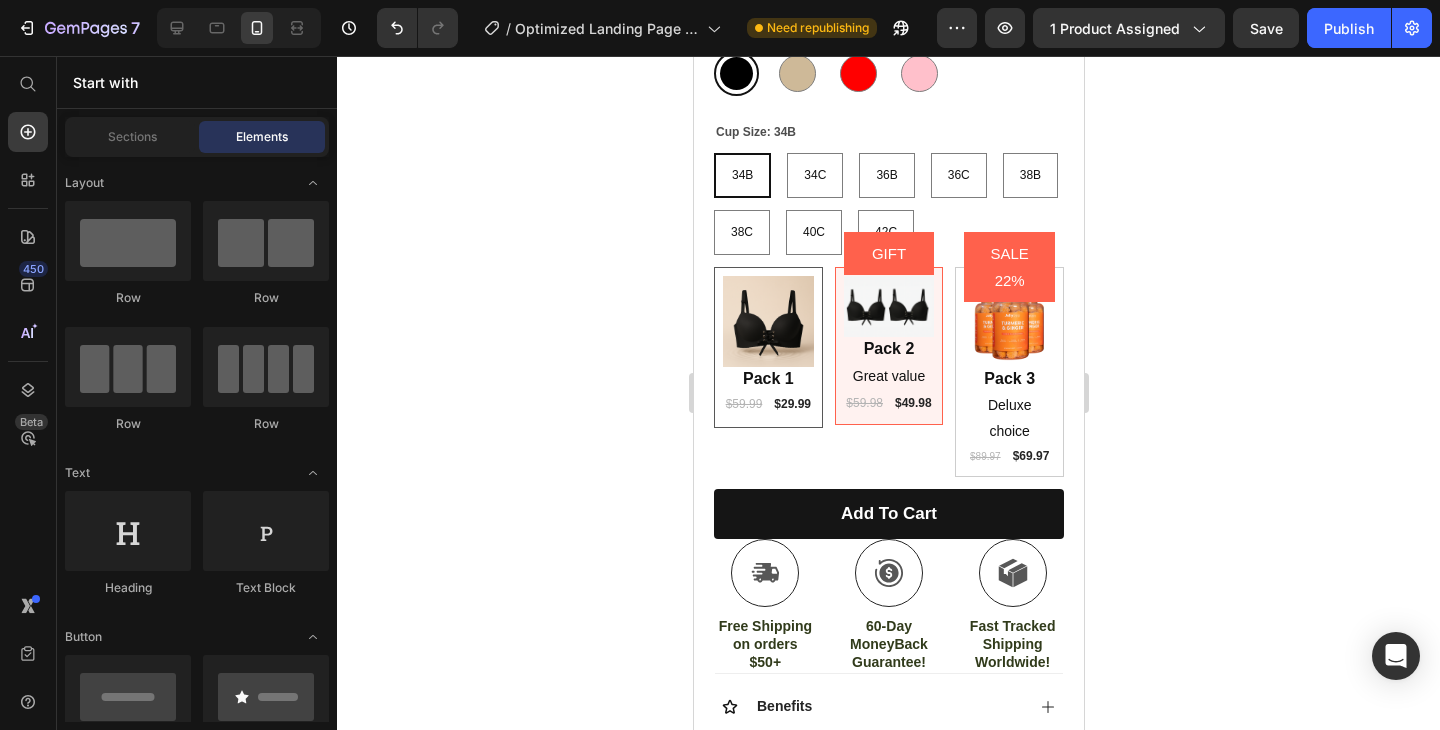 click 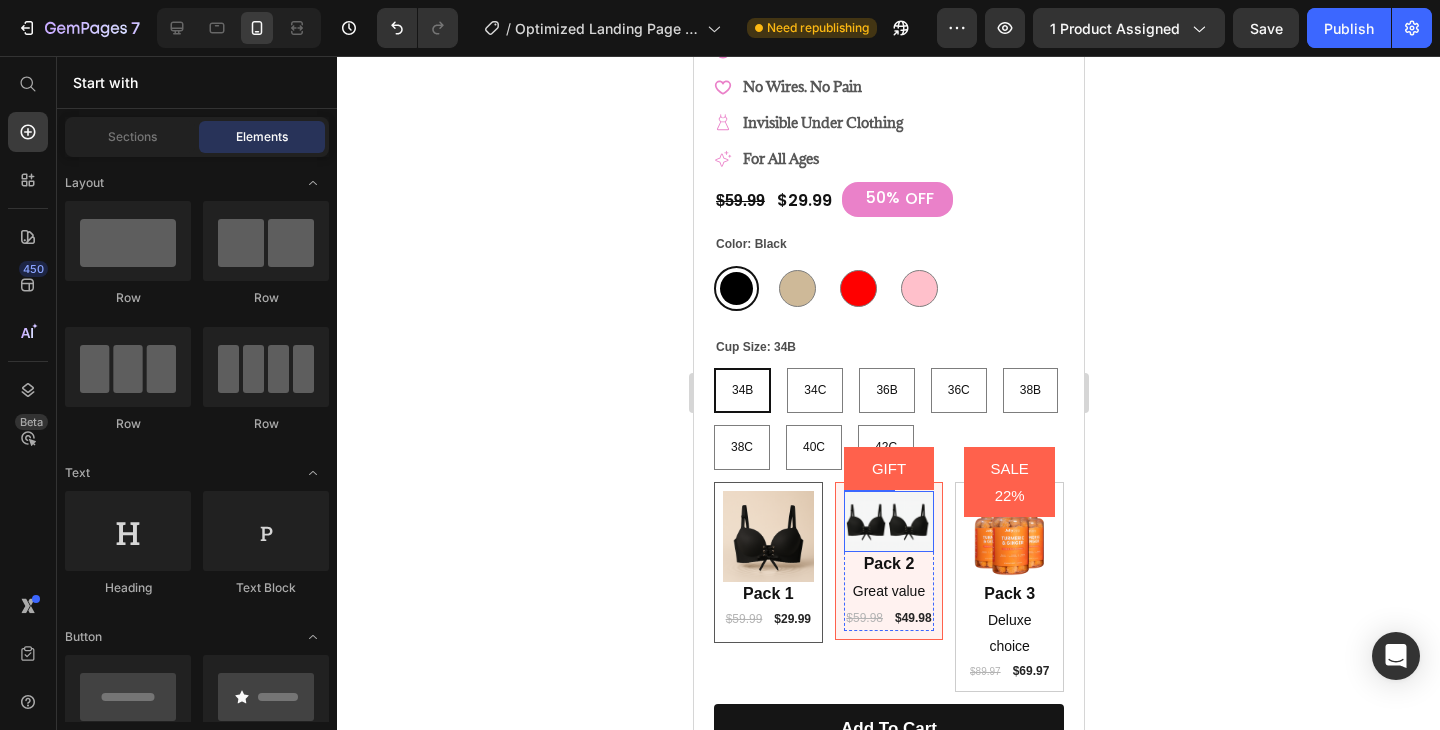 scroll, scrollTop: 591, scrollLeft: 0, axis: vertical 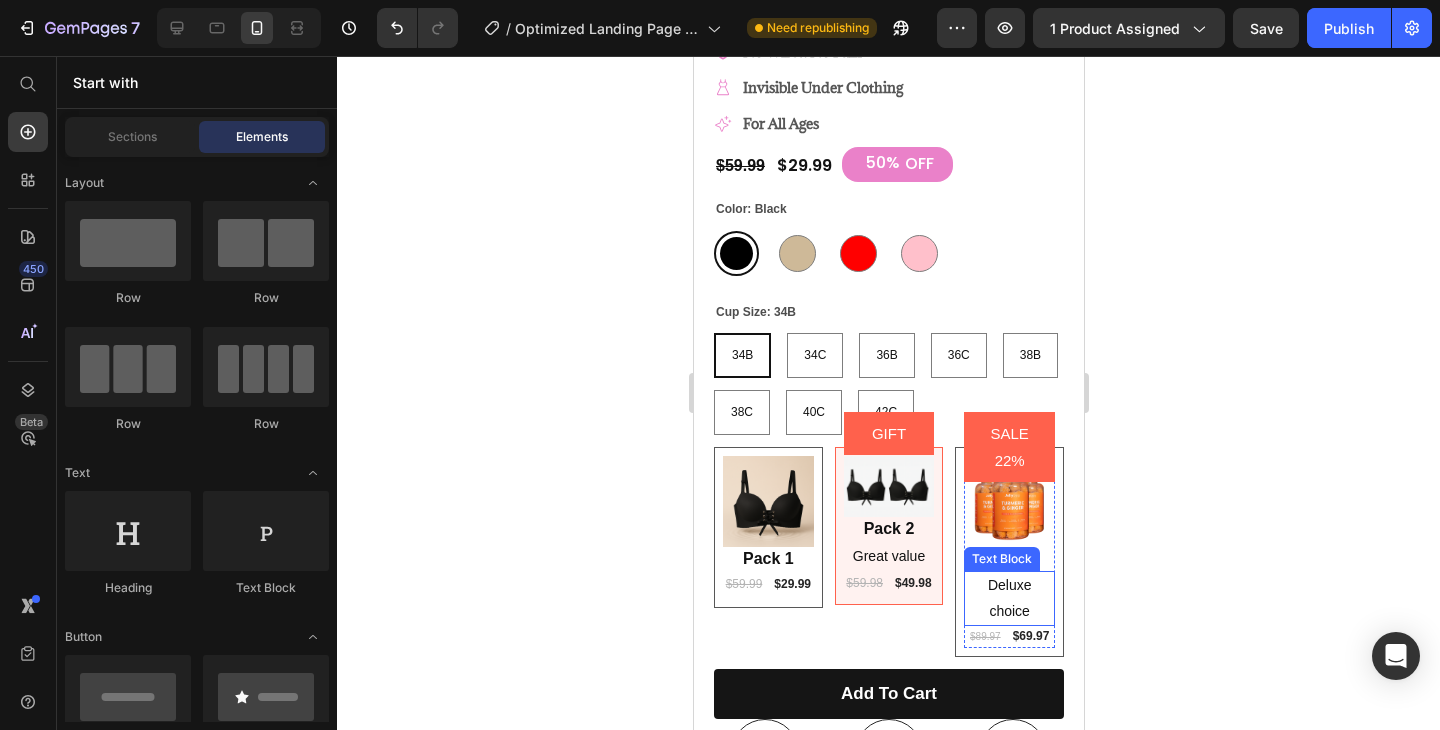click on "Deluxe choice" at bounding box center [1008, 598] 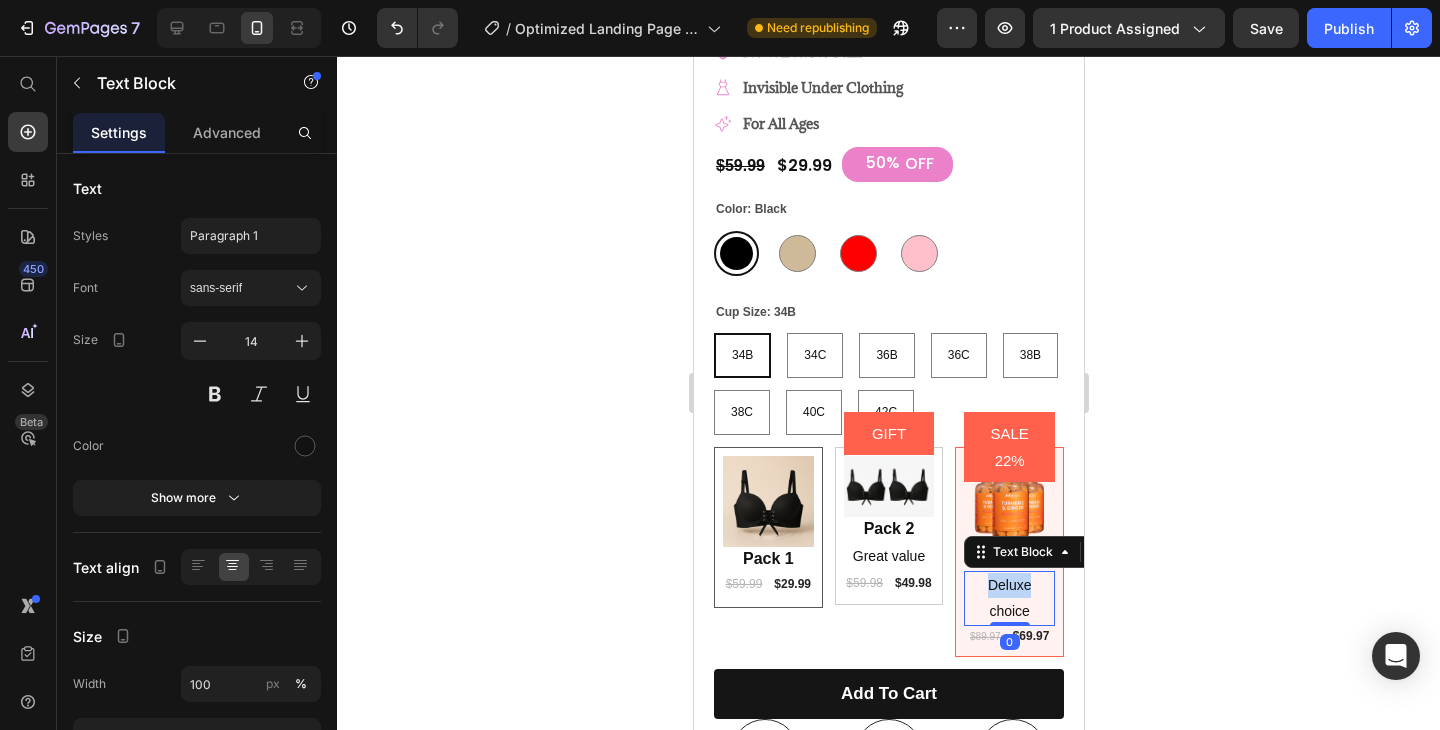 click on "Deluxe choice" at bounding box center (1008, 598) 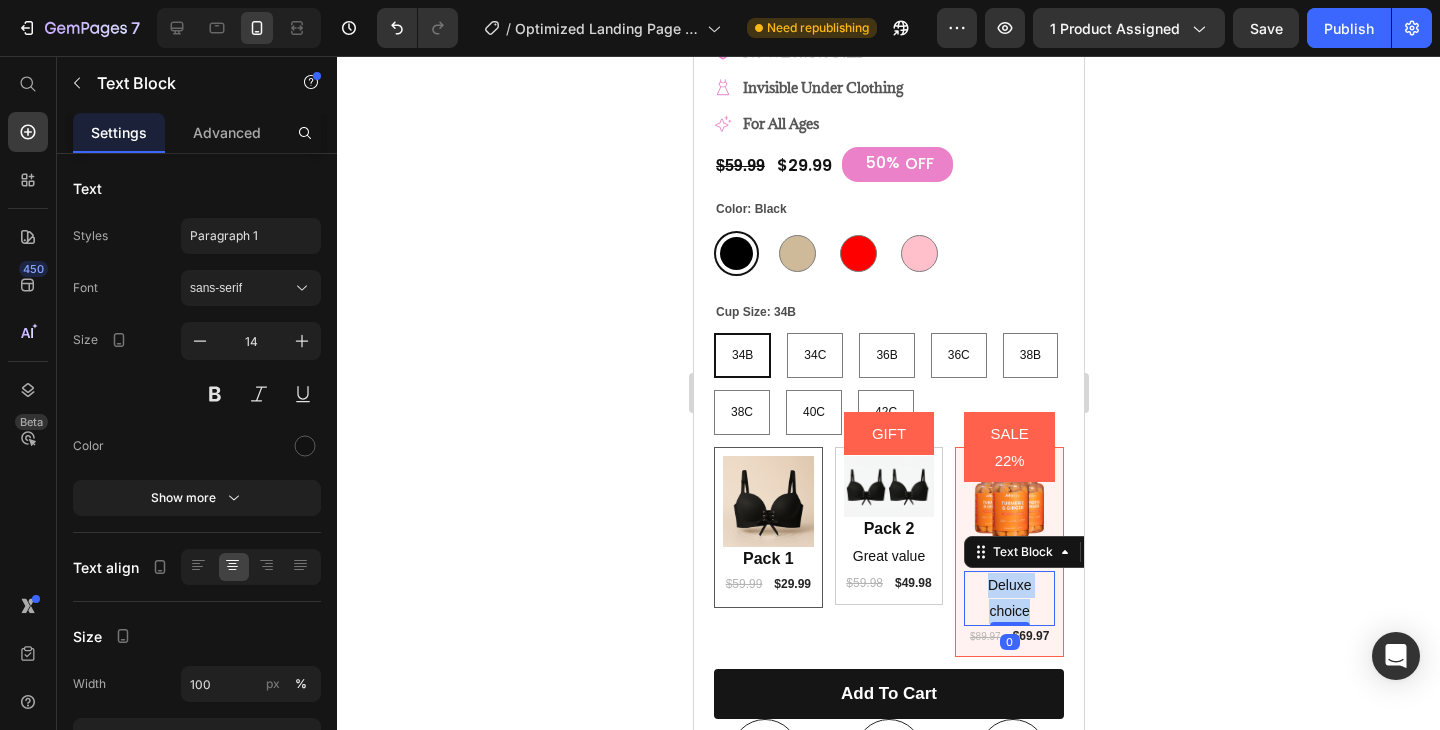click on "Deluxe choice" at bounding box center [1008, 598] 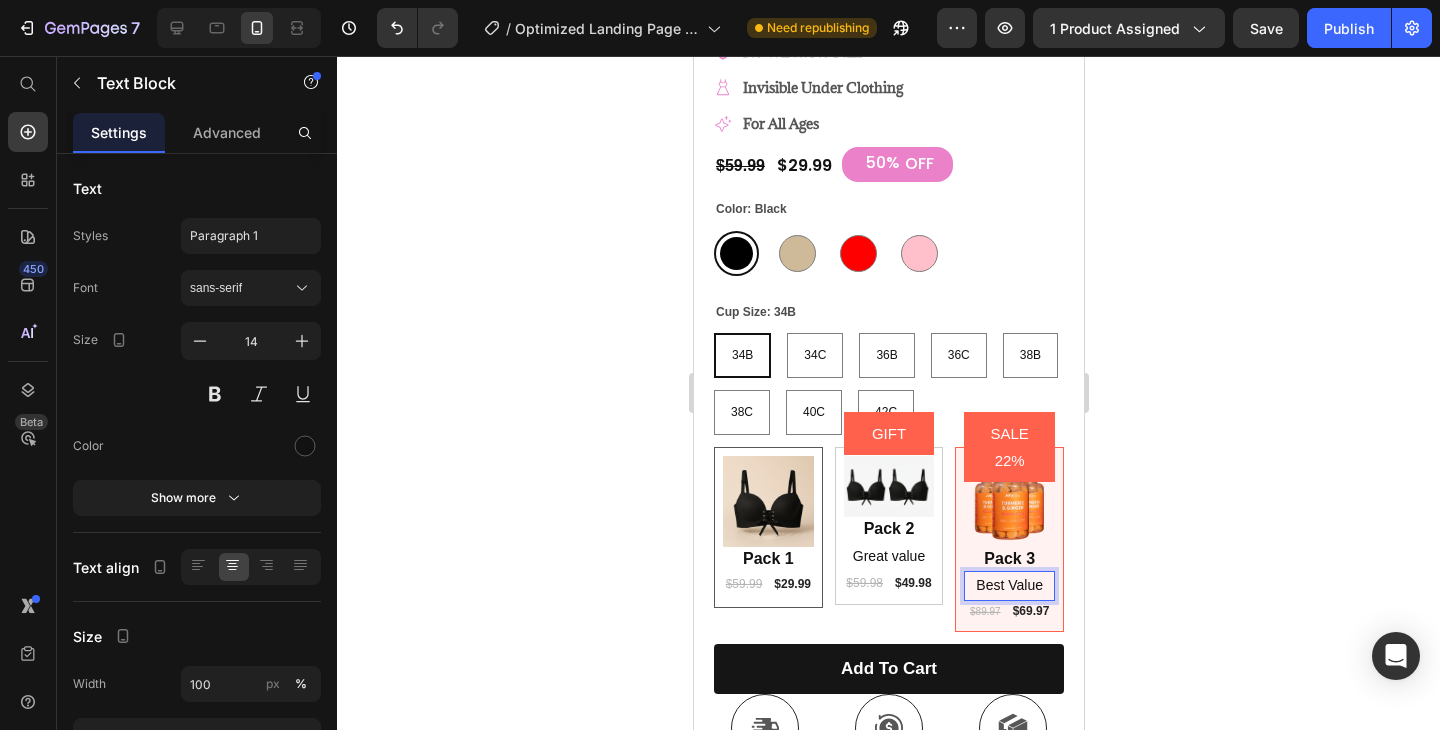 click 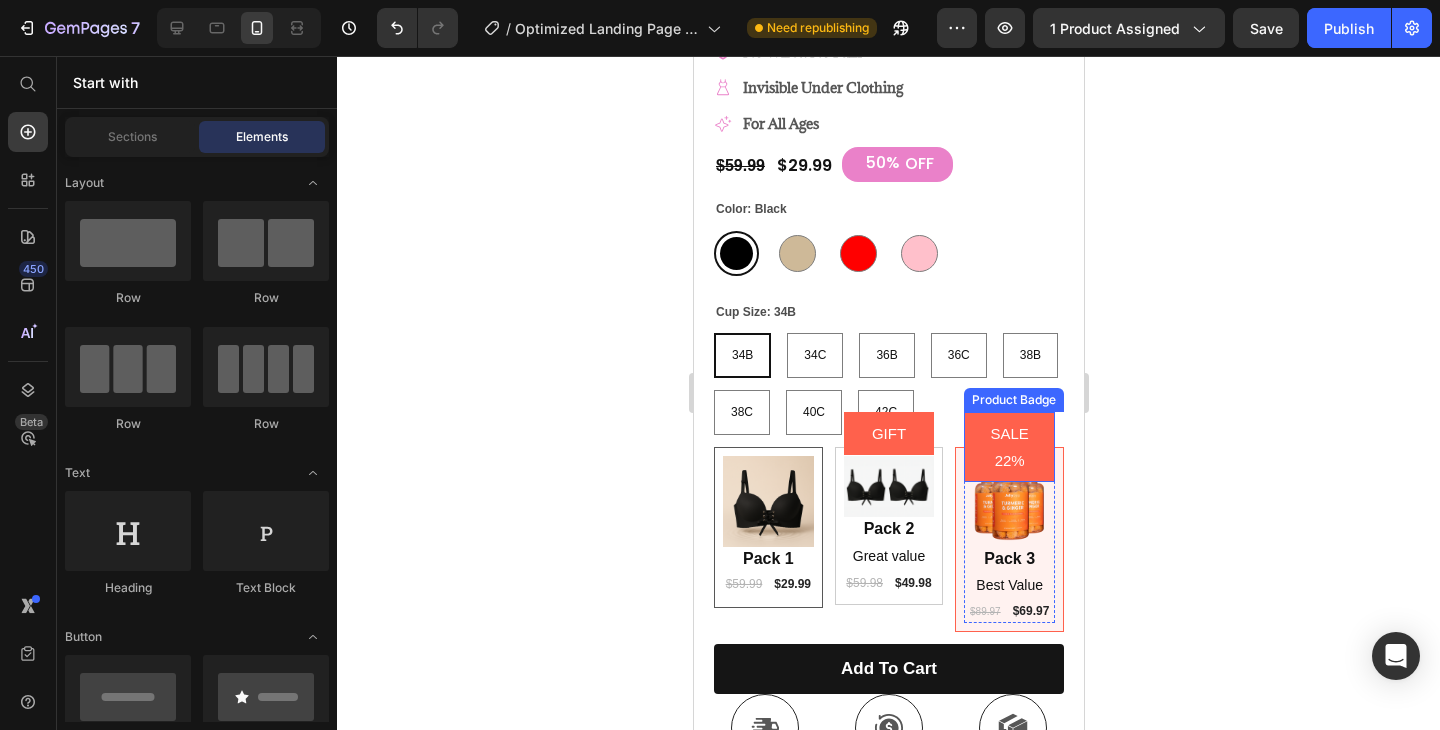 click on "SALE 22%" at bounding box center (1008, 447) 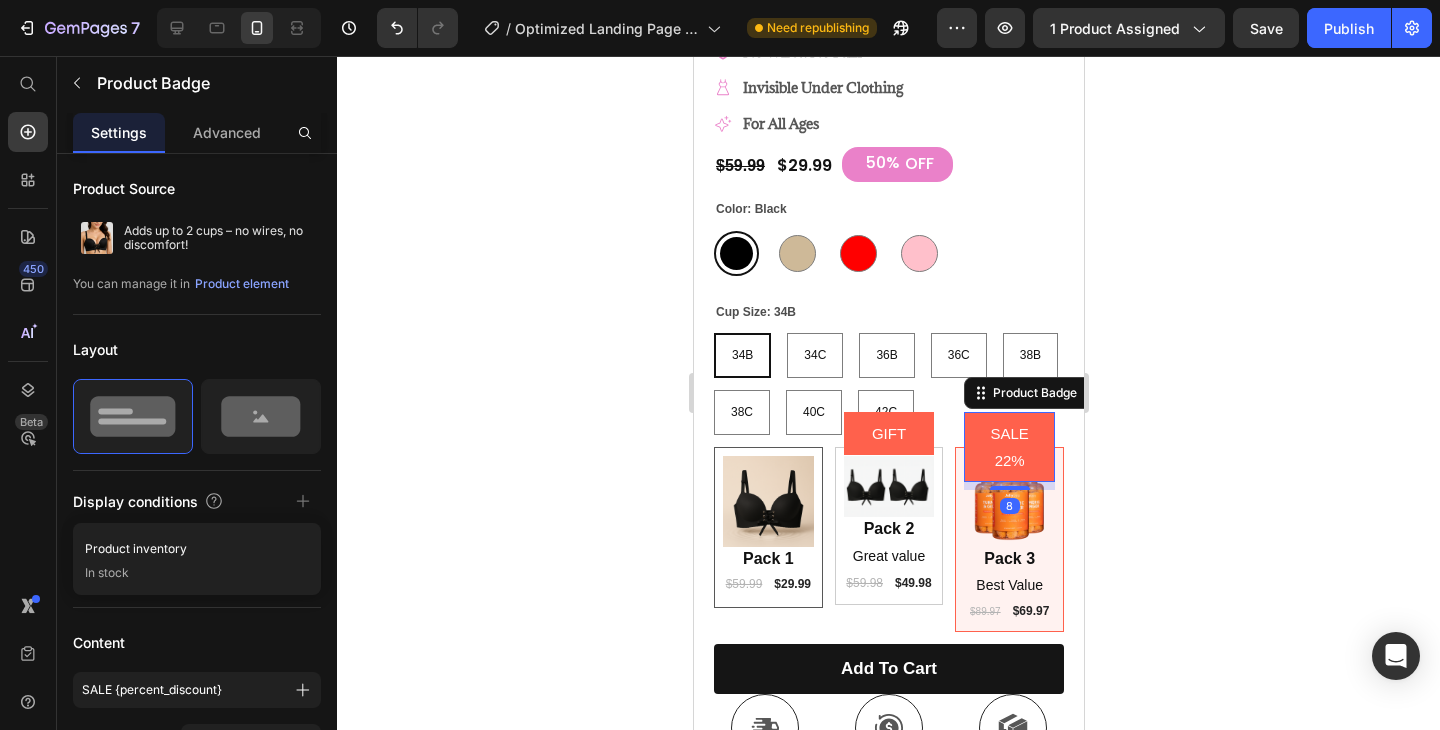 click on "SALE 22%" at bounding box center [1008, 447] 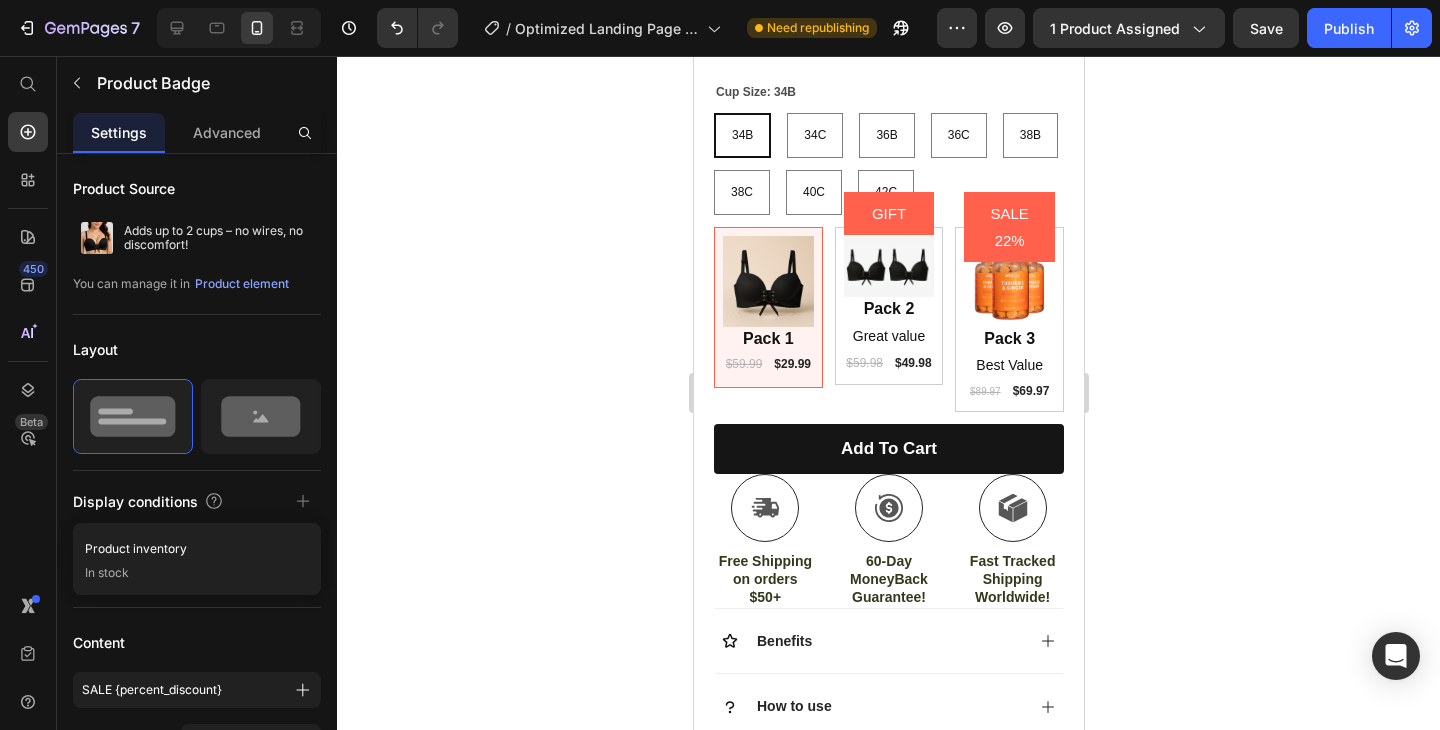 scroll, scrollTop: 575, scrollLeft: 0, axis: vertical 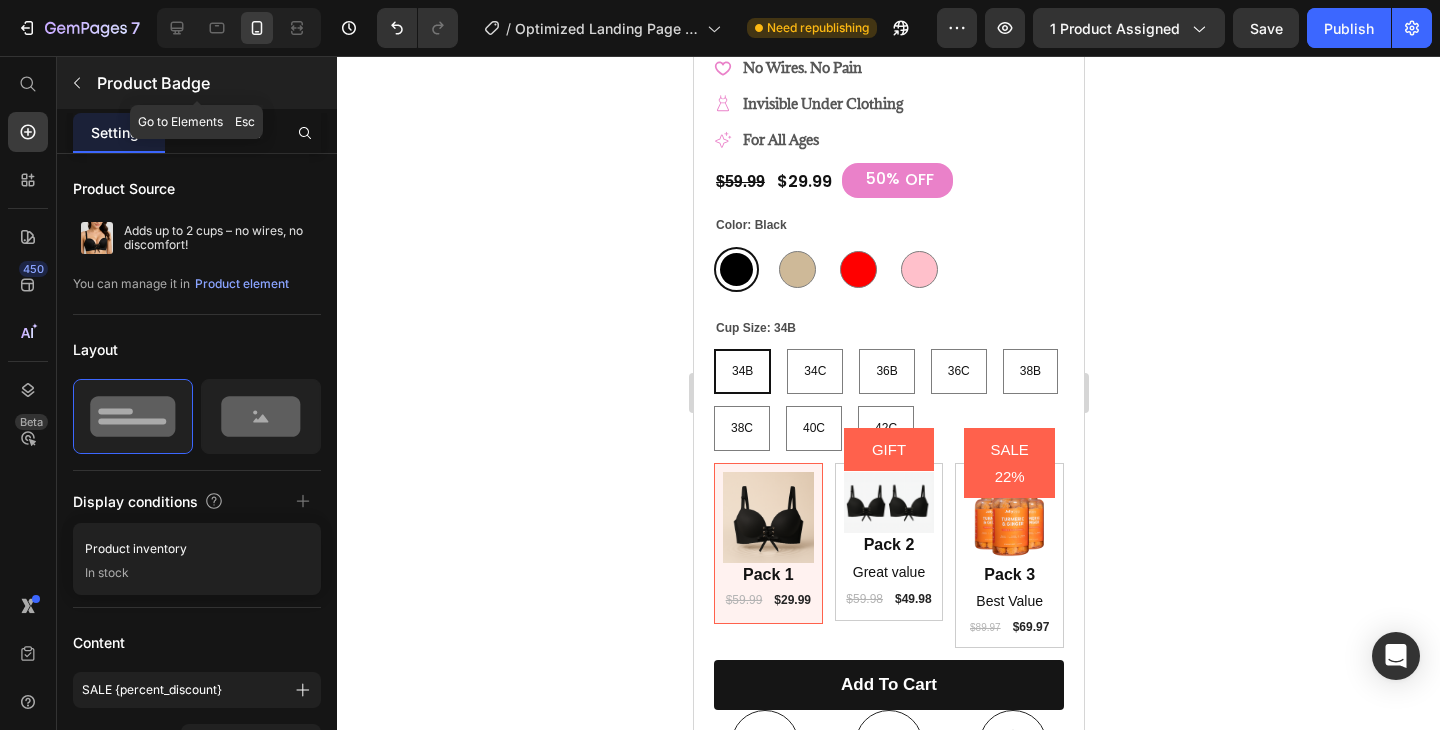 click 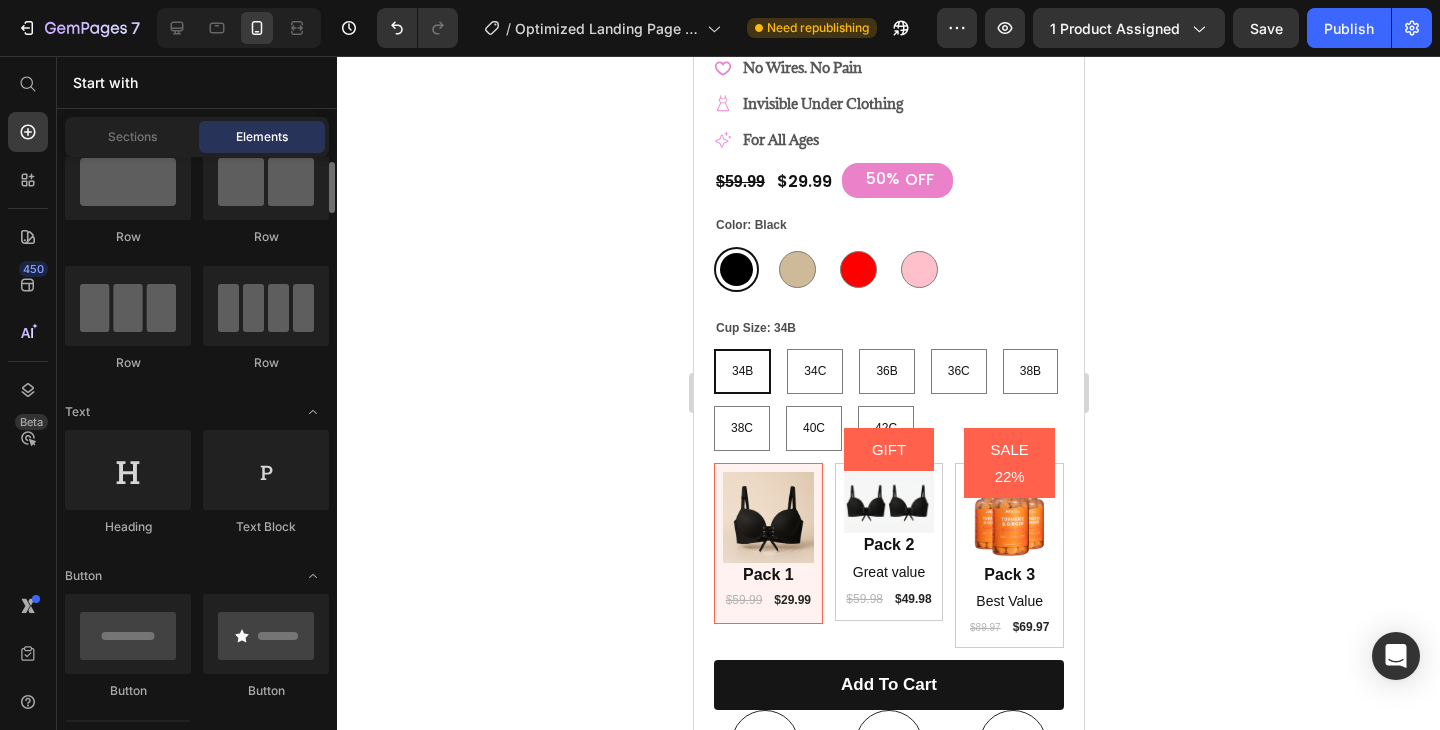 scroll, scrollTop: 0, scrollLeft: 0, axis: both 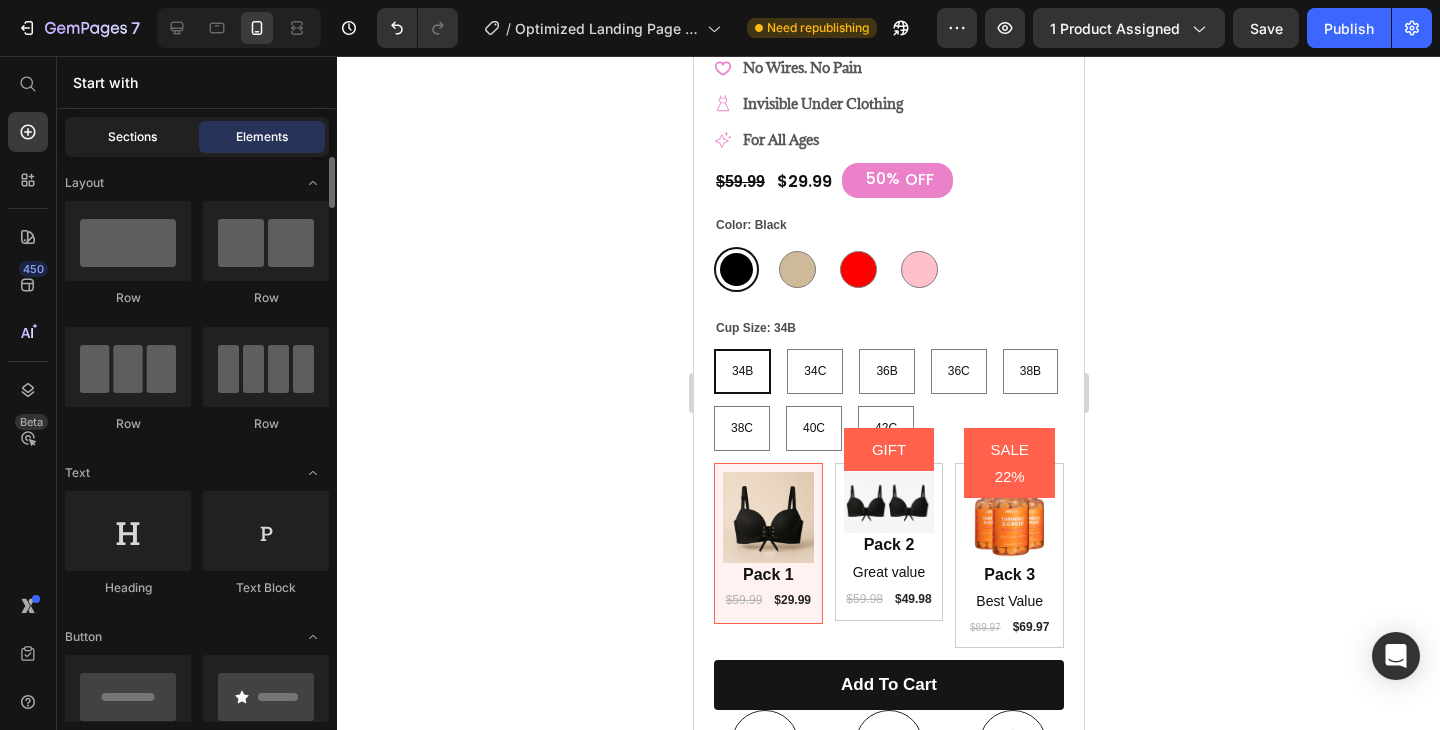 click on "Sections" at bounding box center [132, 137] 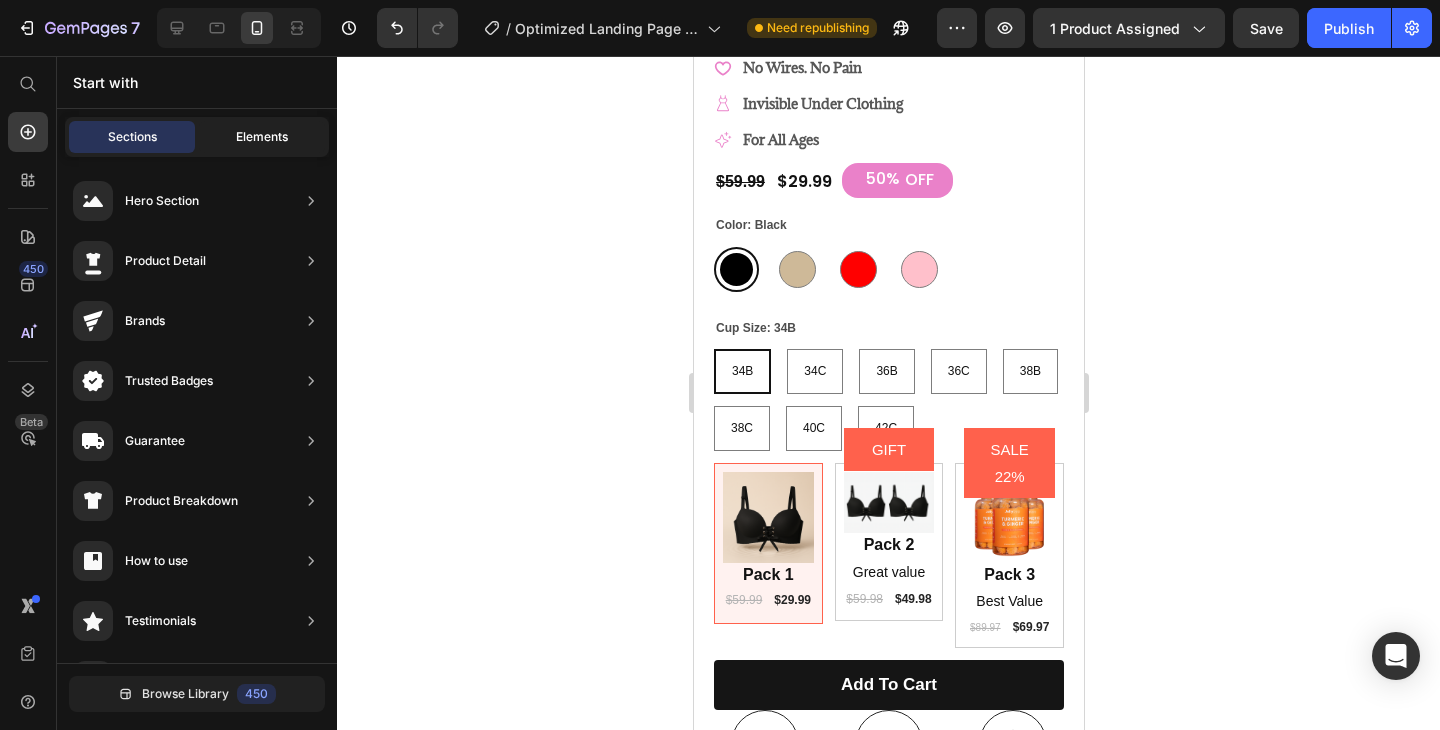 click on "Elements" at bounding box center (262, 137) 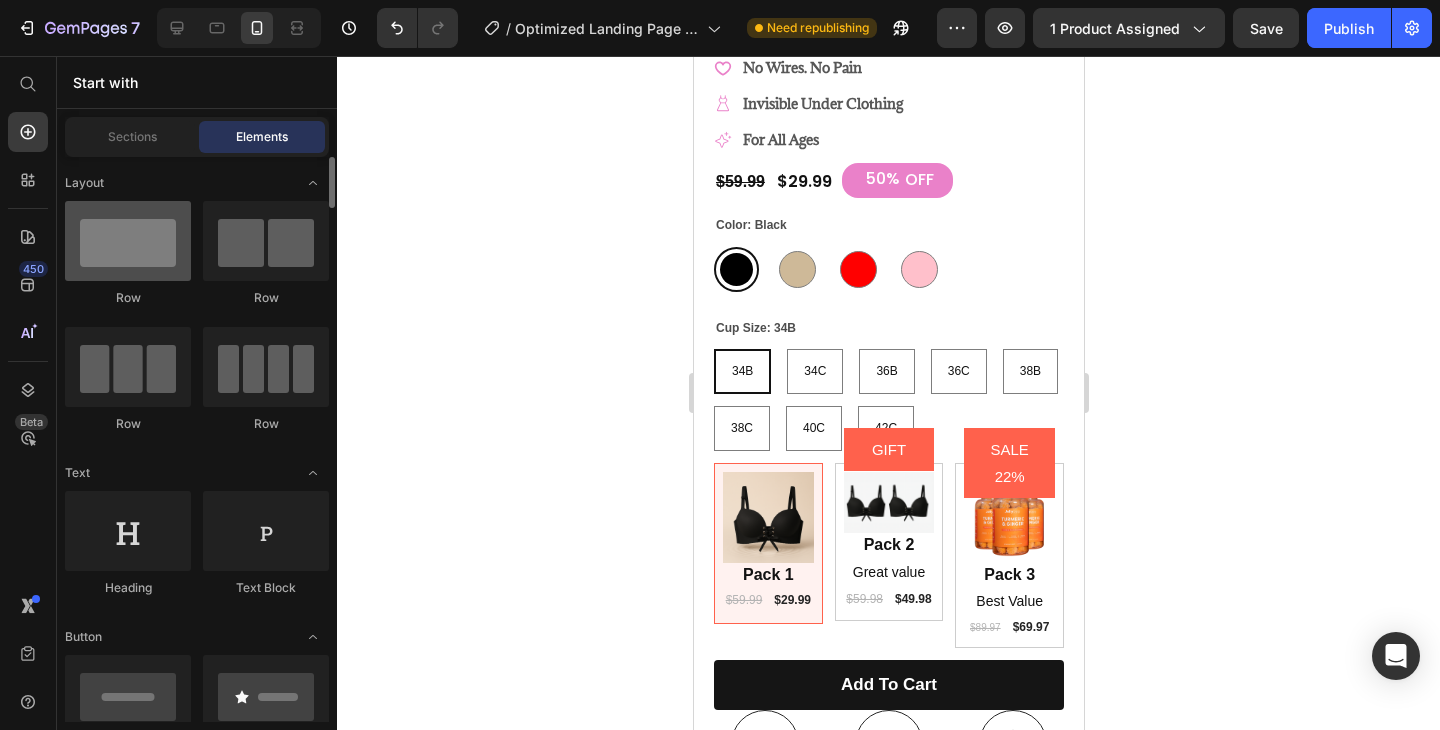 click at bounding box center [128, 241] 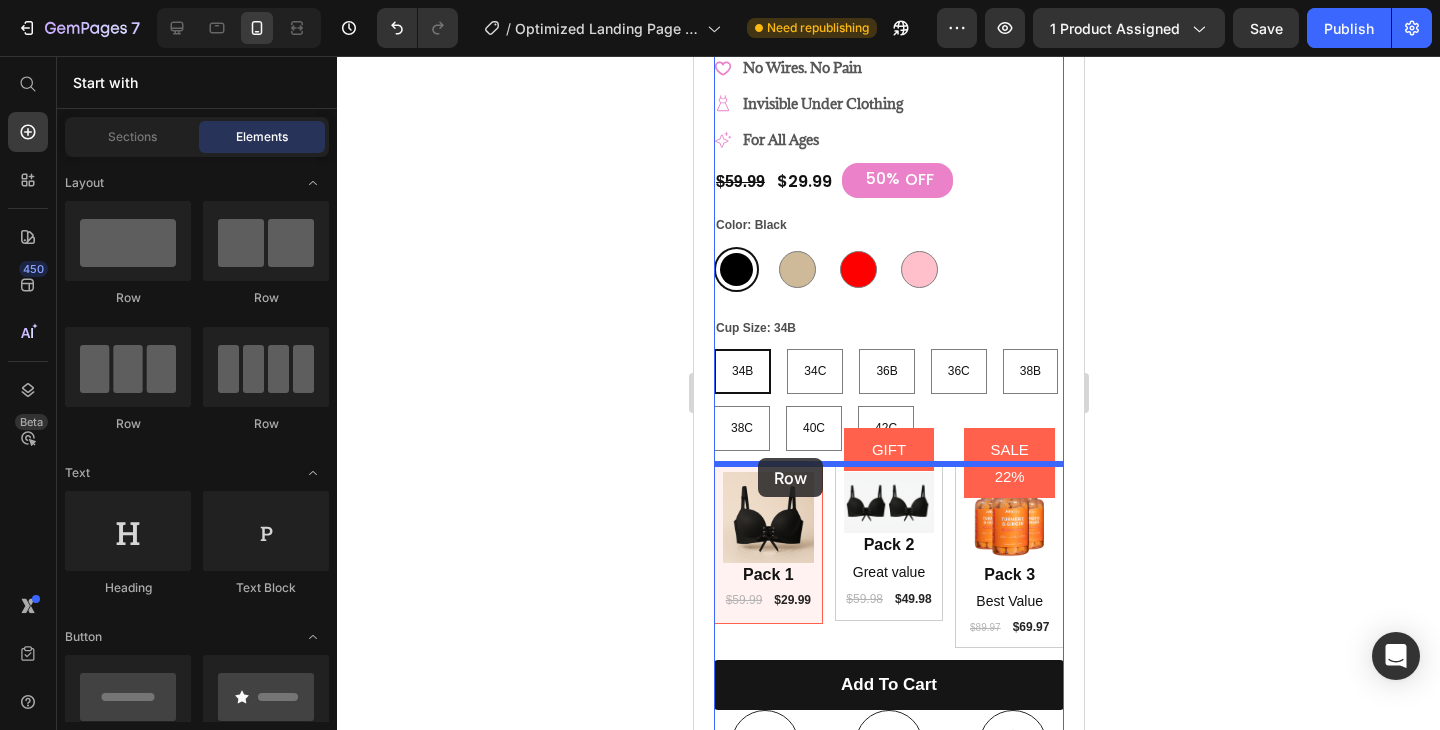 drag, startPoint x: 850, startPoint y: 301, endPoint x: 757, endPoint y: 458, distance: 182.4774 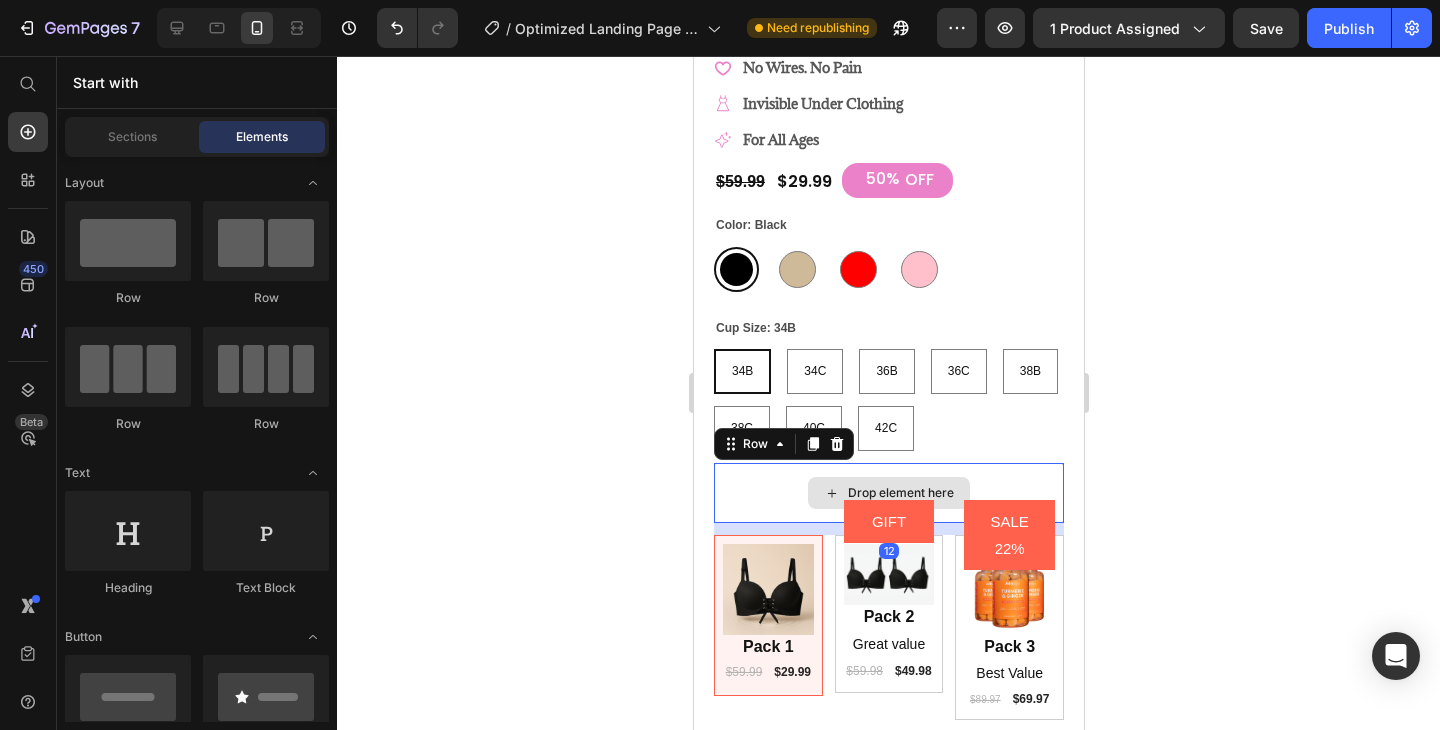 click on "Drop element here" at bounding box center (888, 493) 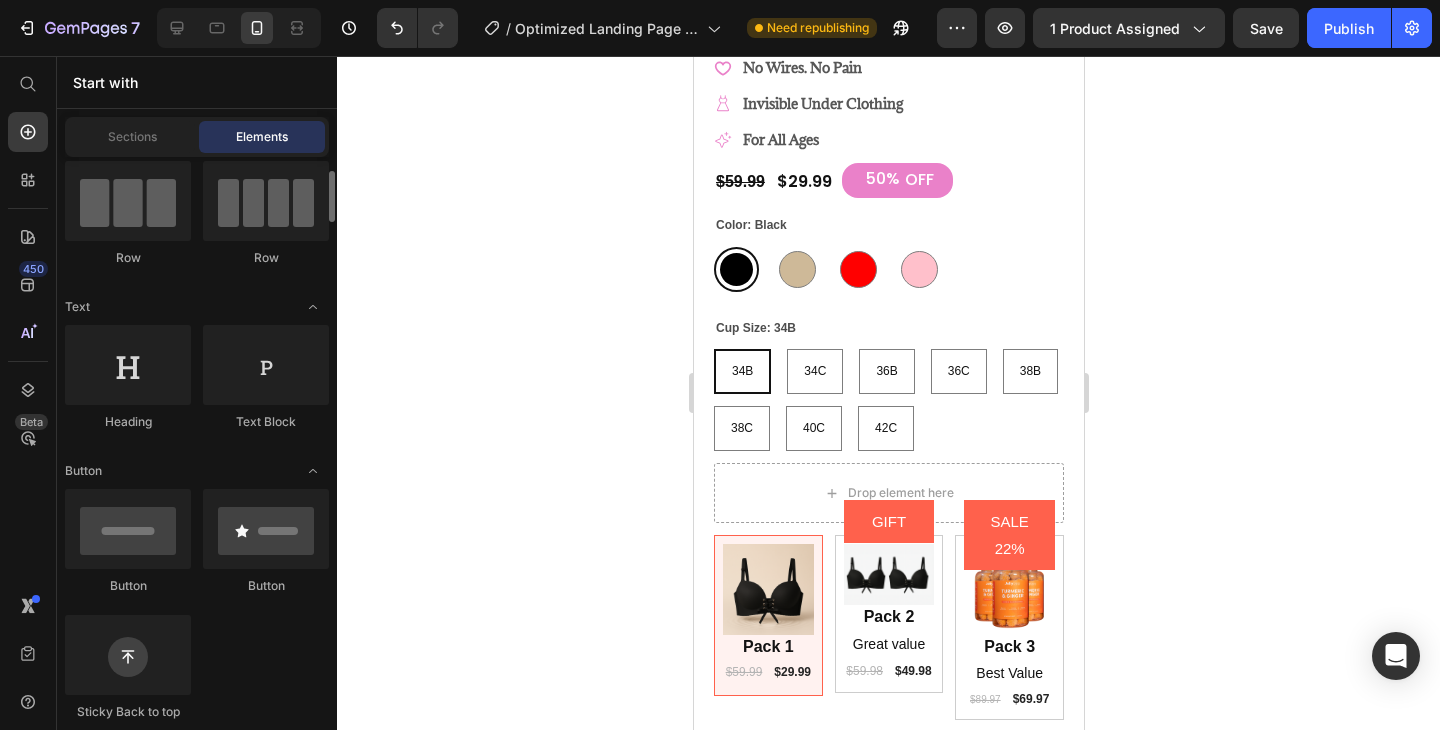 scroll, scrollTop: 165, scrollLeft: 0, axis: vertical 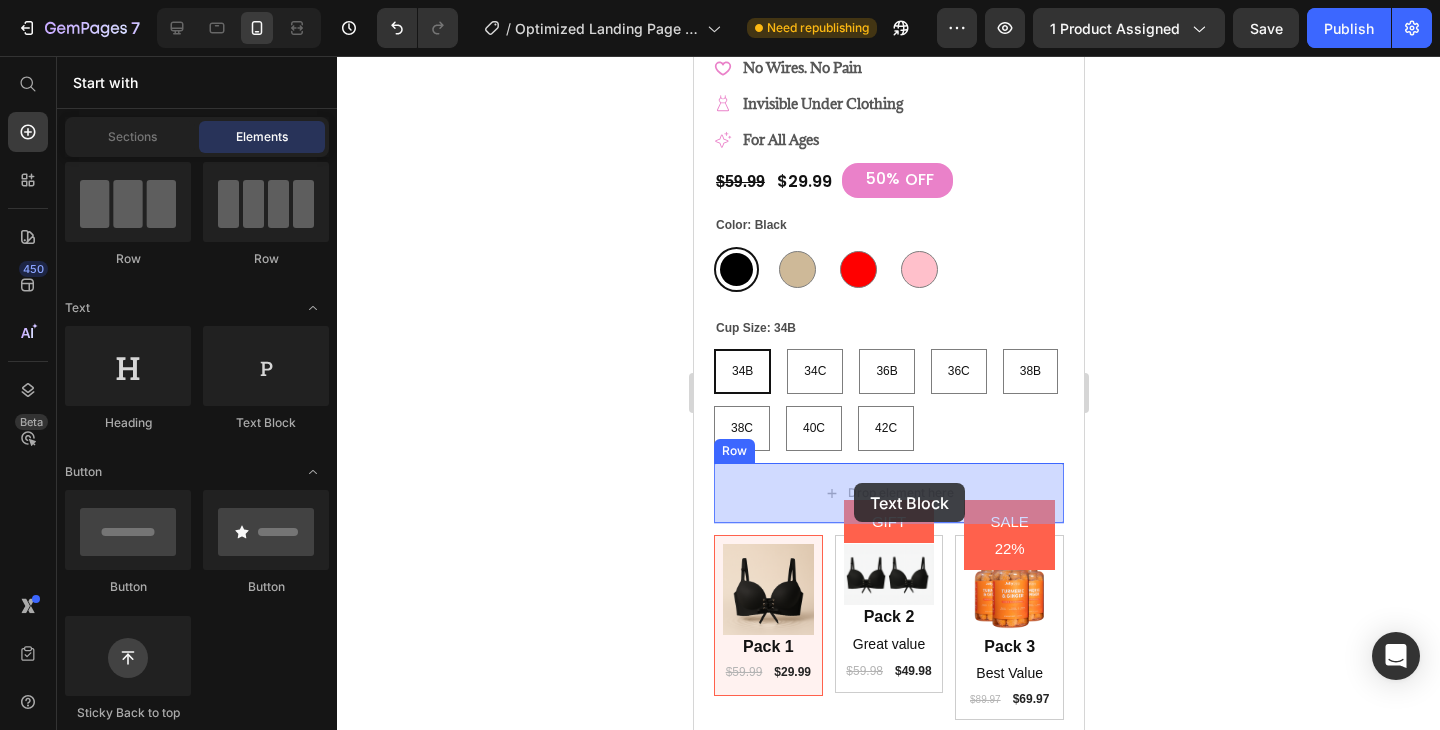 drag, startPoint x: 957, startPoint y: 437, endPoint x: 854, endPoint y: 483, distance: 112.805145 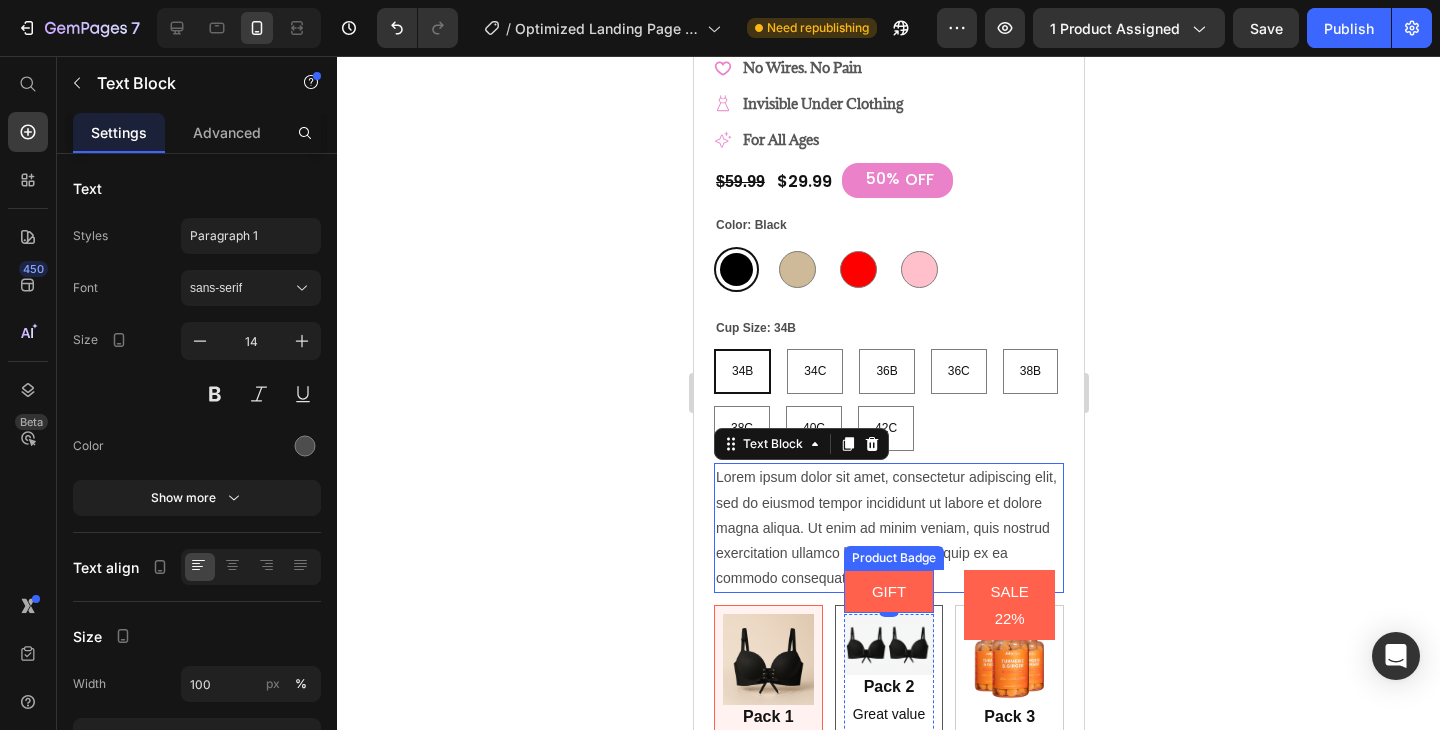 click on "Product Badge" at bounding box center (893, 558) 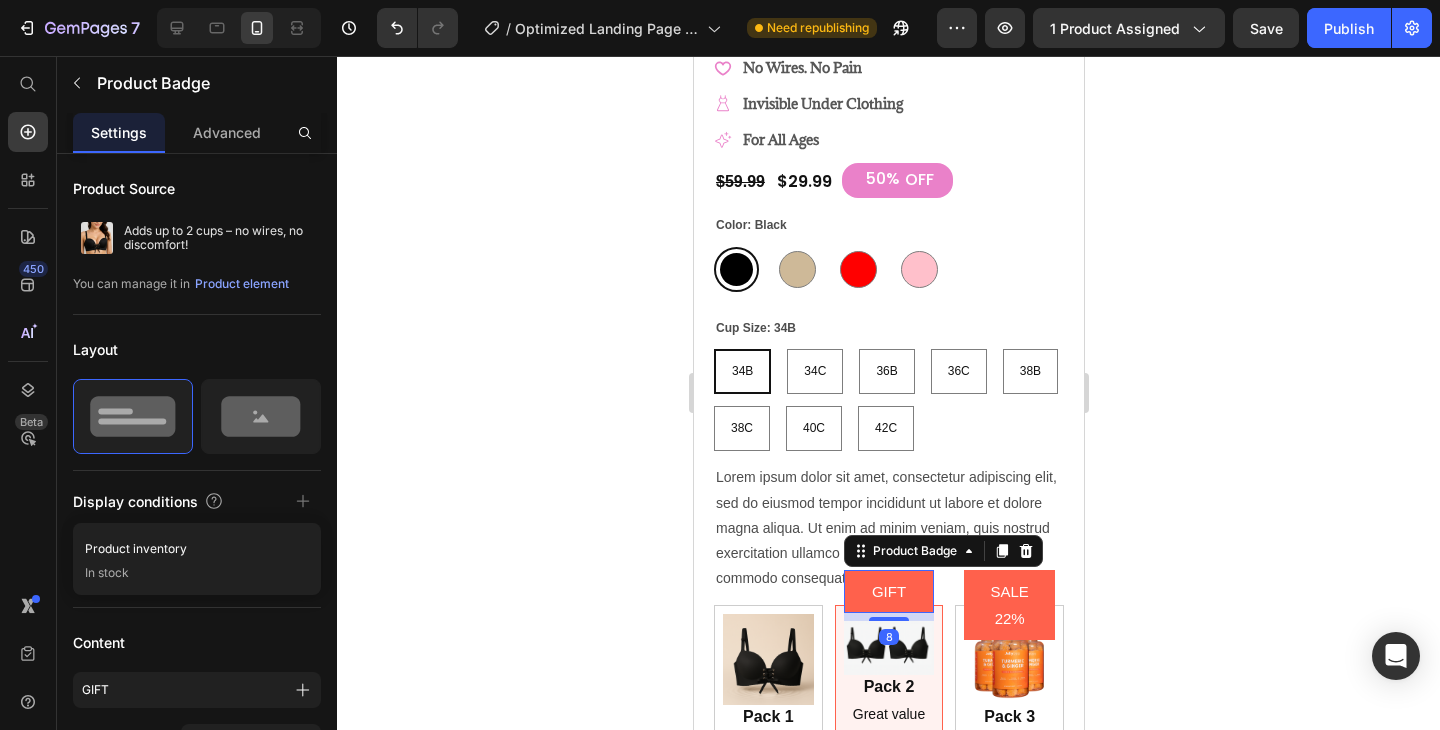 click on "Lorem ipsum dolor sit amet, consectetur adipiscing elit, sed do eiusmod tempor incididunt ut labore et dolore magna aliqua. Ut enim ad minim veniam, quis nostrud exercitation ullamco laboris nisi ut aliquip ex ea commodo consequat." at bounding box center [888, 528] 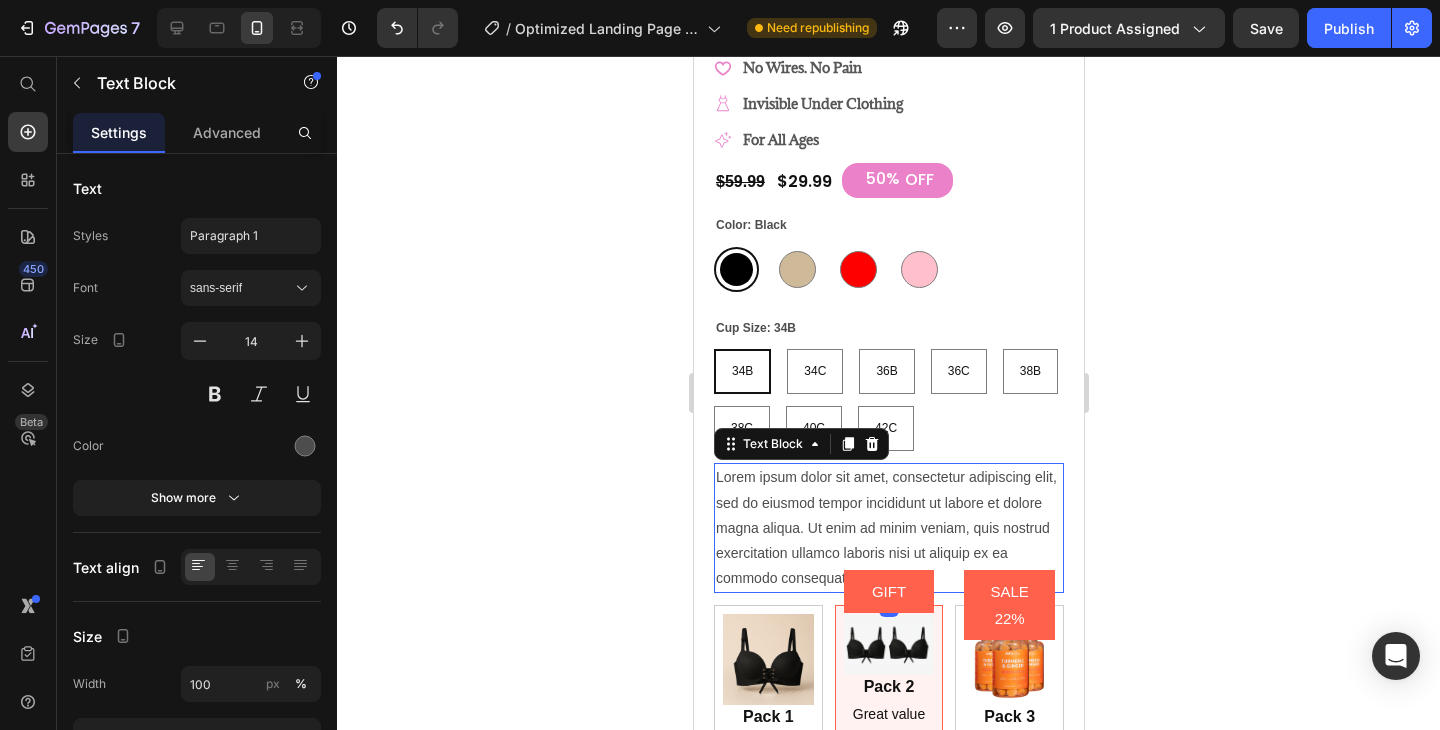 click on "Lorem ipsum dolor sit amet, consectetur adipiscing elit, sed do eiusmod tempor incididunt ut labore et dolore magna aliqua. Ut enim ad minim veniam, quis nostrud exercitation ullamco laboris nisi ut aliquip ex ea commodo consequat." at bounding box center (888, 528) 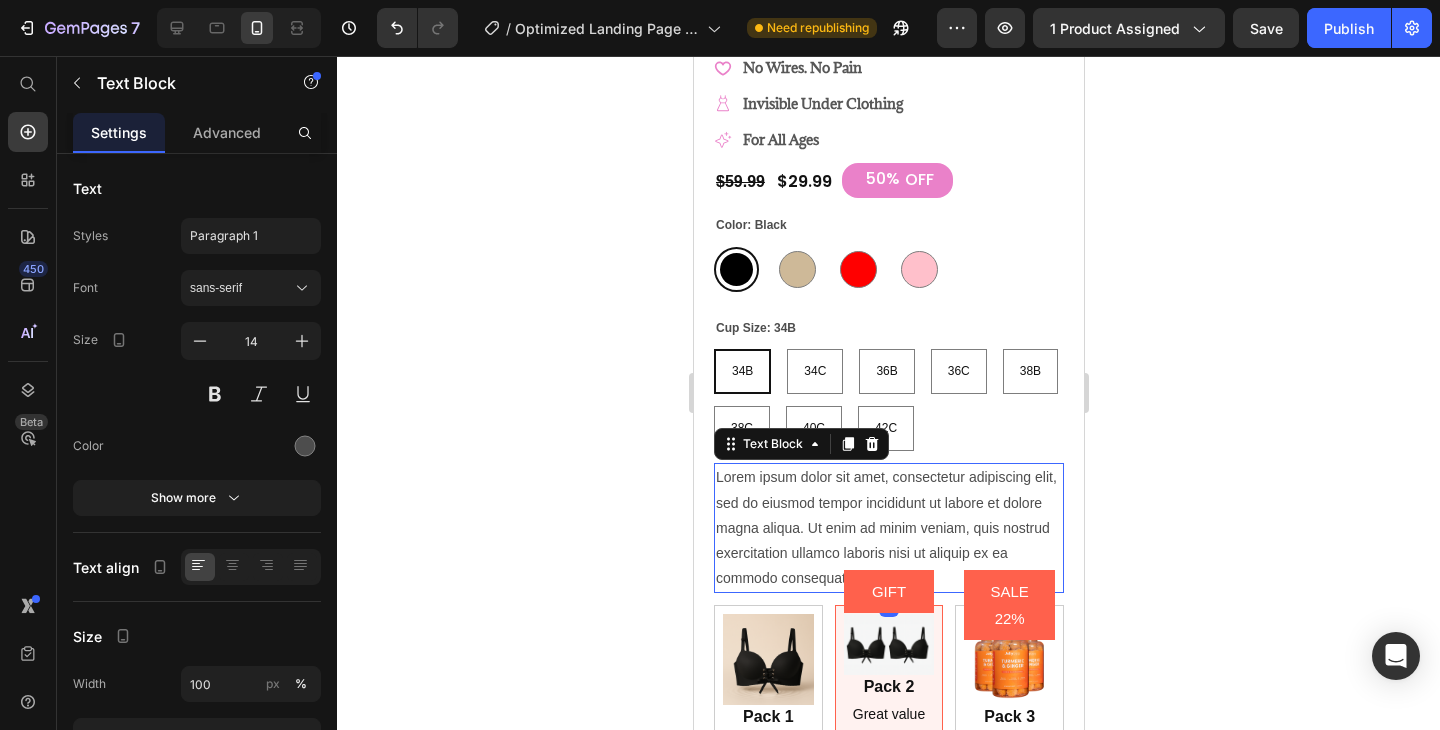 click on "Lorem ipsum dolor sit amet, consectetur adipiscing elit, sed do eiusmod tempor incididunt ut labore et dolore magna aliqua. Ut enim ad minim veniam, quis nostrud exercitation ullamco laboris nisi ut aliquip ex ea commodo consequat." at bounding box center [888, 528] 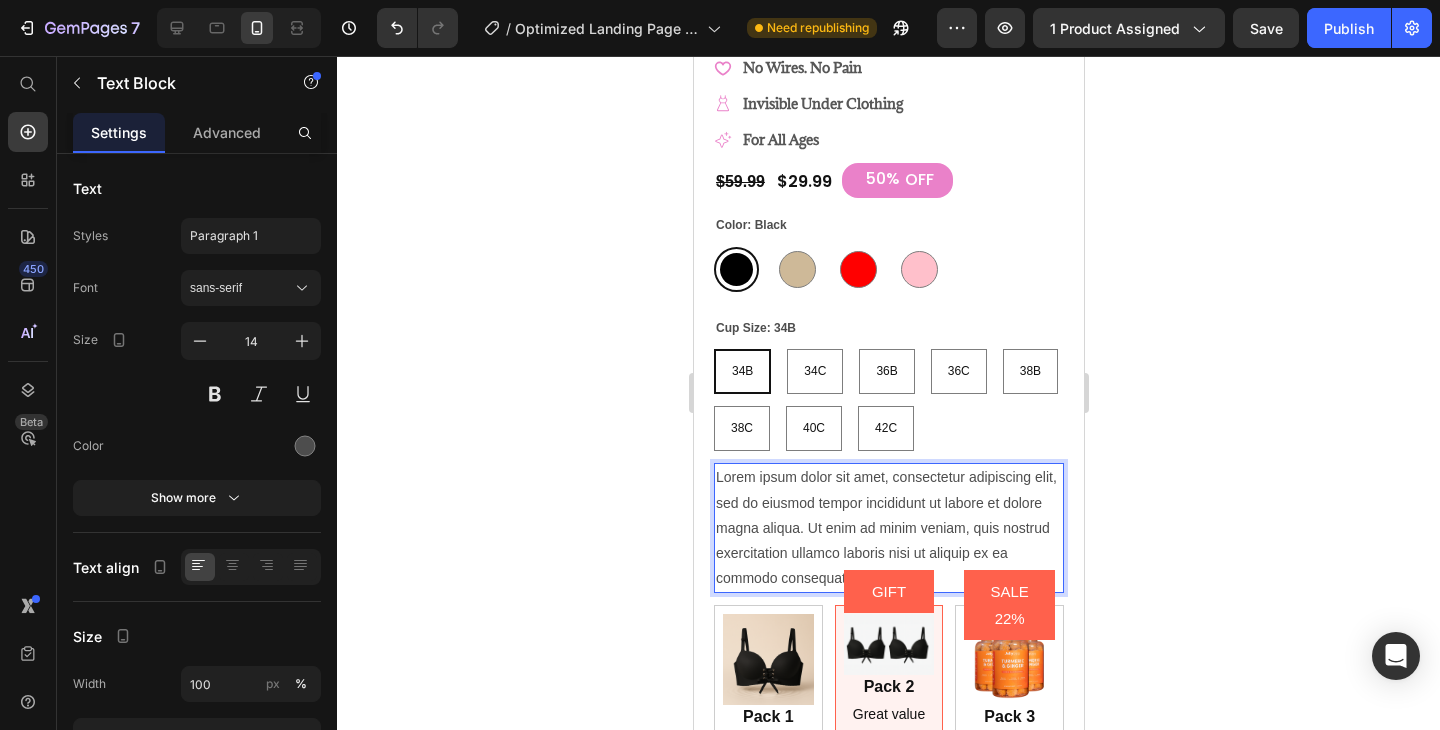 click on "Lorem ipsum dolor sit amet, consectetur adipiscing elit, sed do eiusmod tempor incididunt ut labore et dolore magna aliqua. Ut enim ad minim veniam, quis nostrud exercitation ullamco laboris nisi ut aliquip ex ea commodo consequat." at bounding box center (888, 528) 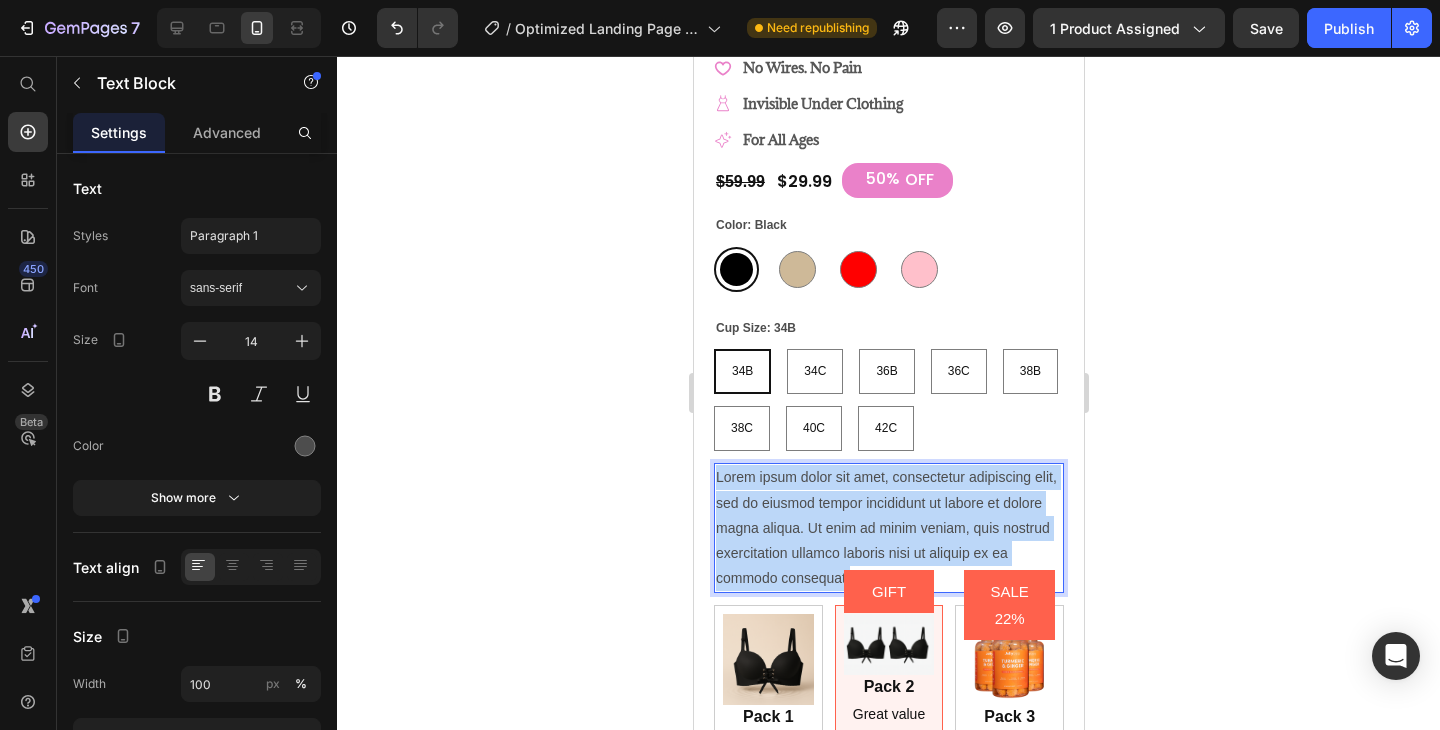 drag, startPoint x: 716, startPoint y: 474, endPoint x: 873, endPoint y: 596, distance: 198.82907 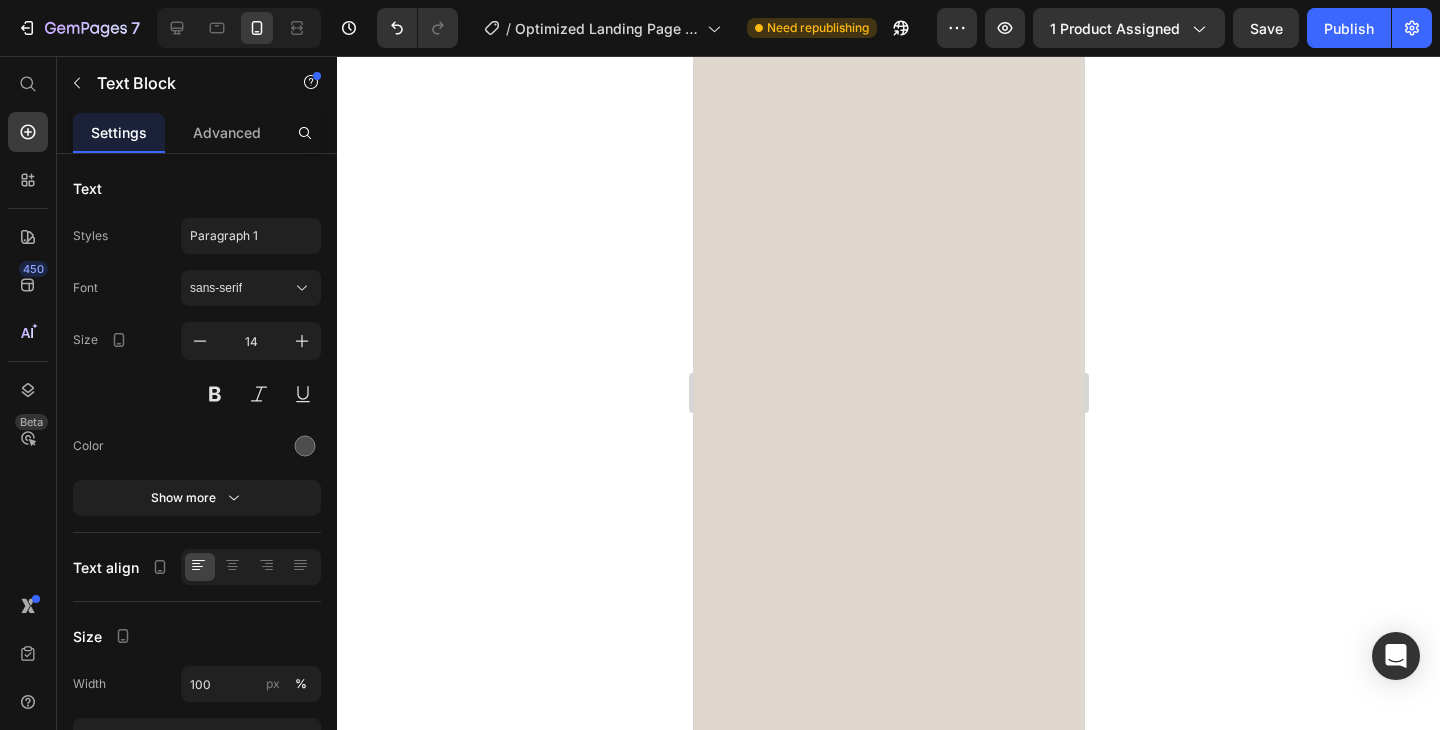 scroll, scrollTop: 314, scrollLeft: 0, axis: vertical 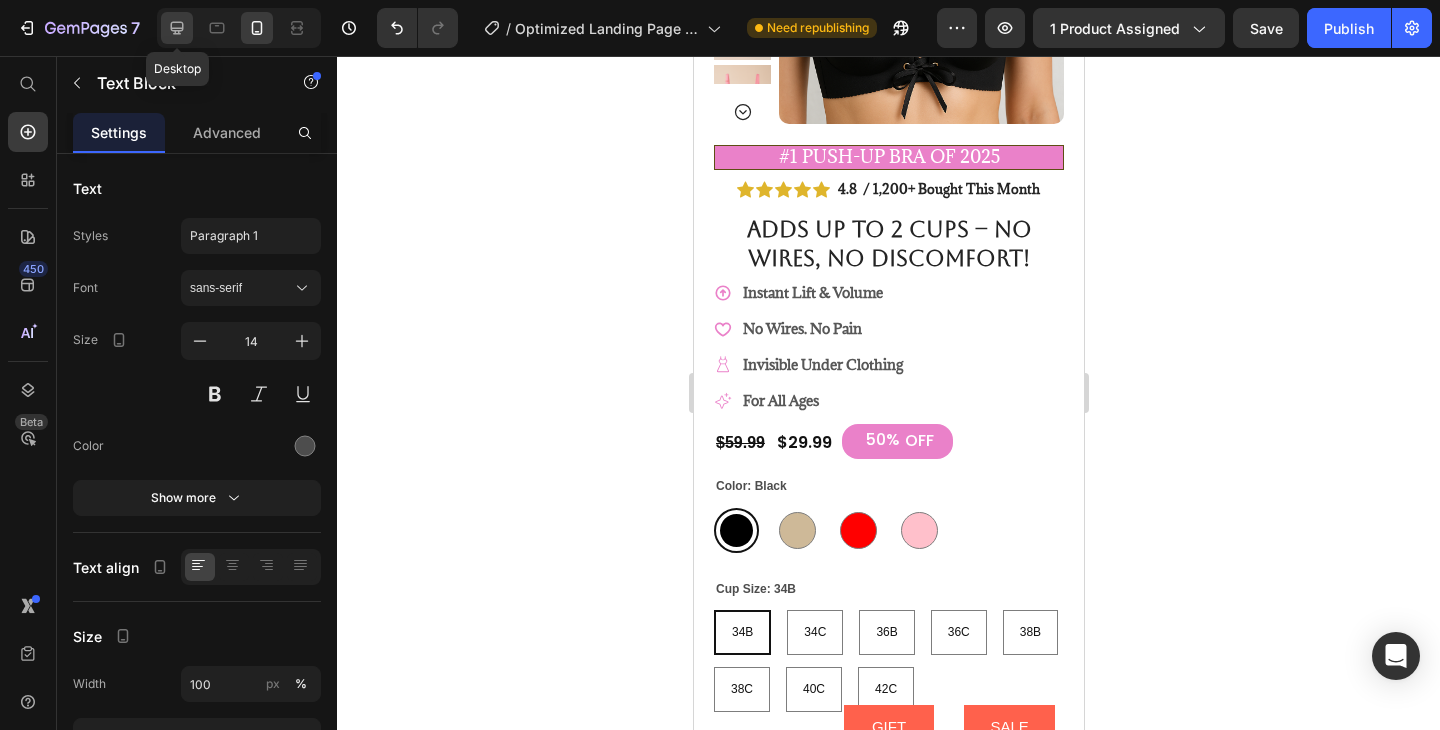 click 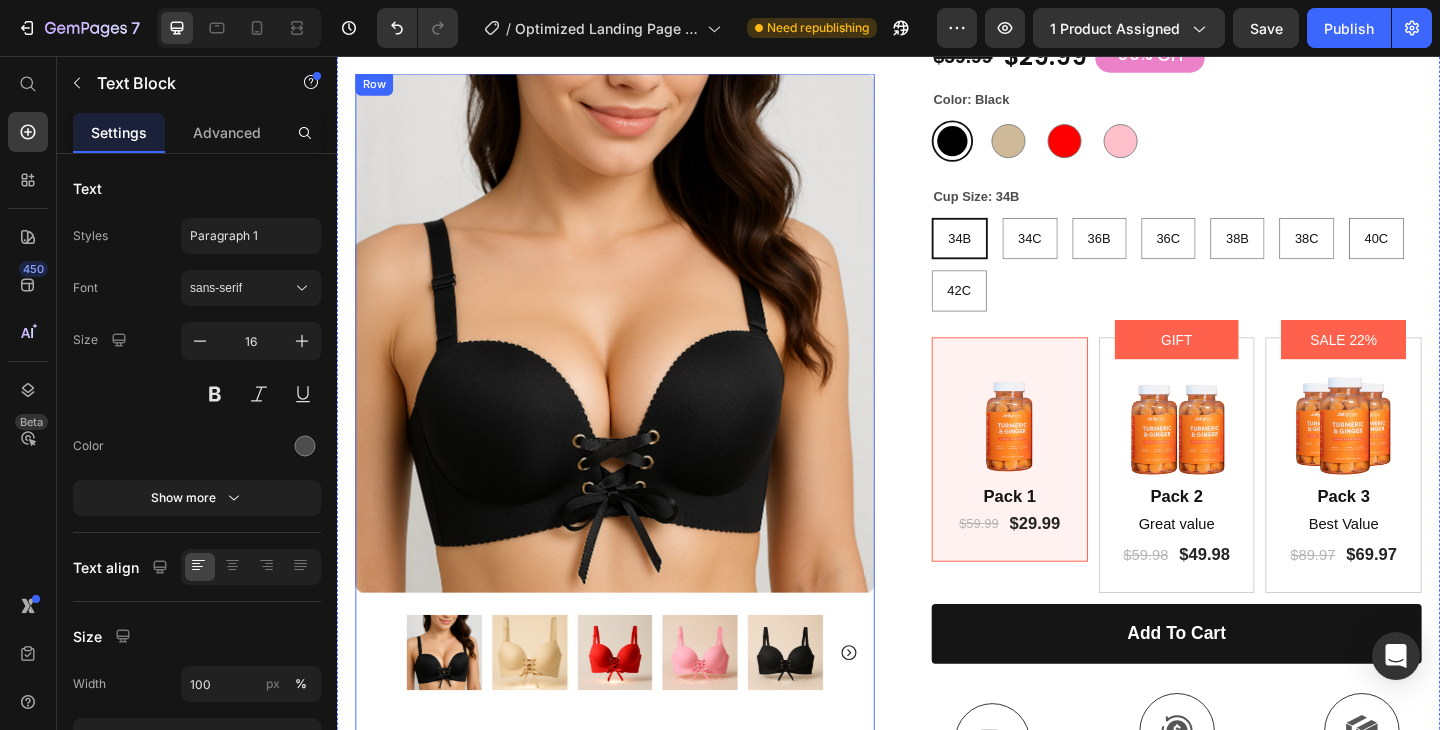 scroll, scrollTop: 400, scrollLeft: 0, axis: vertical 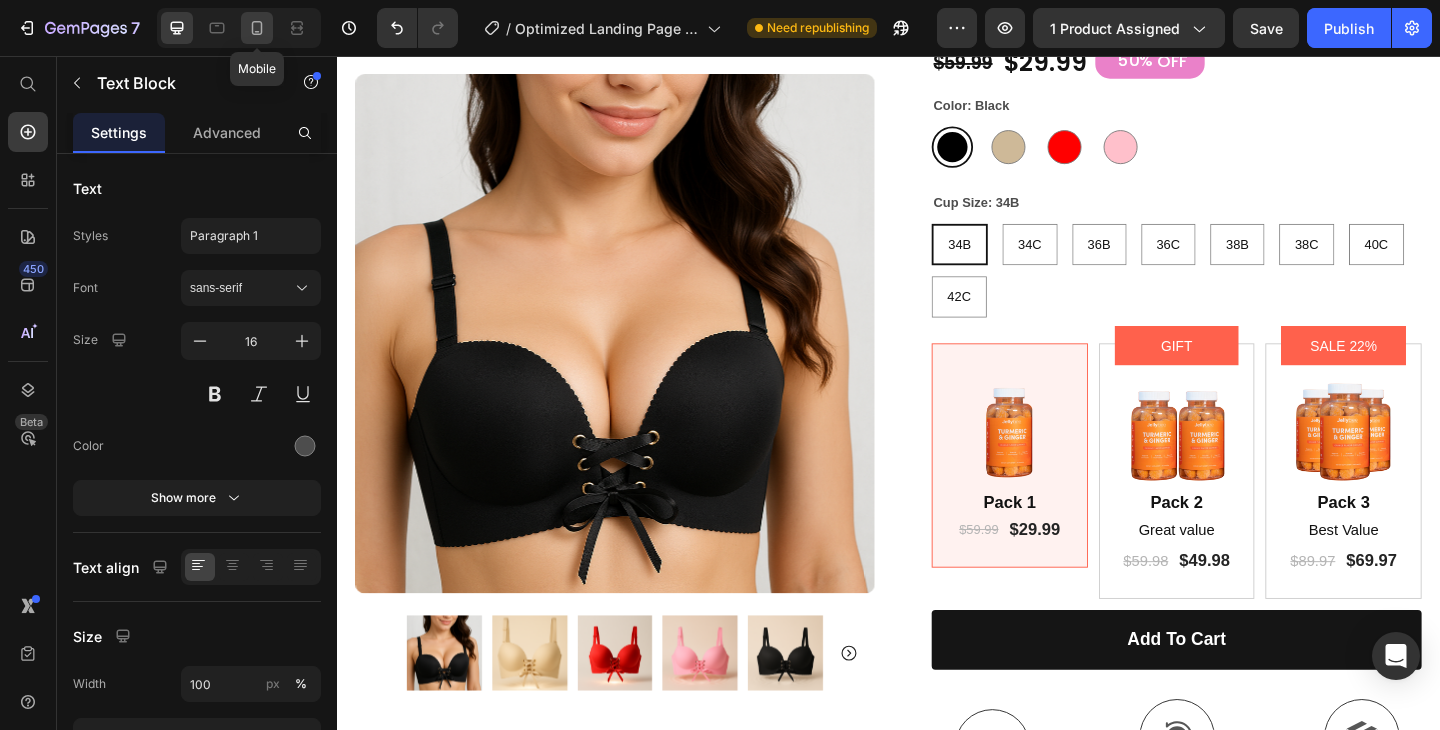 click 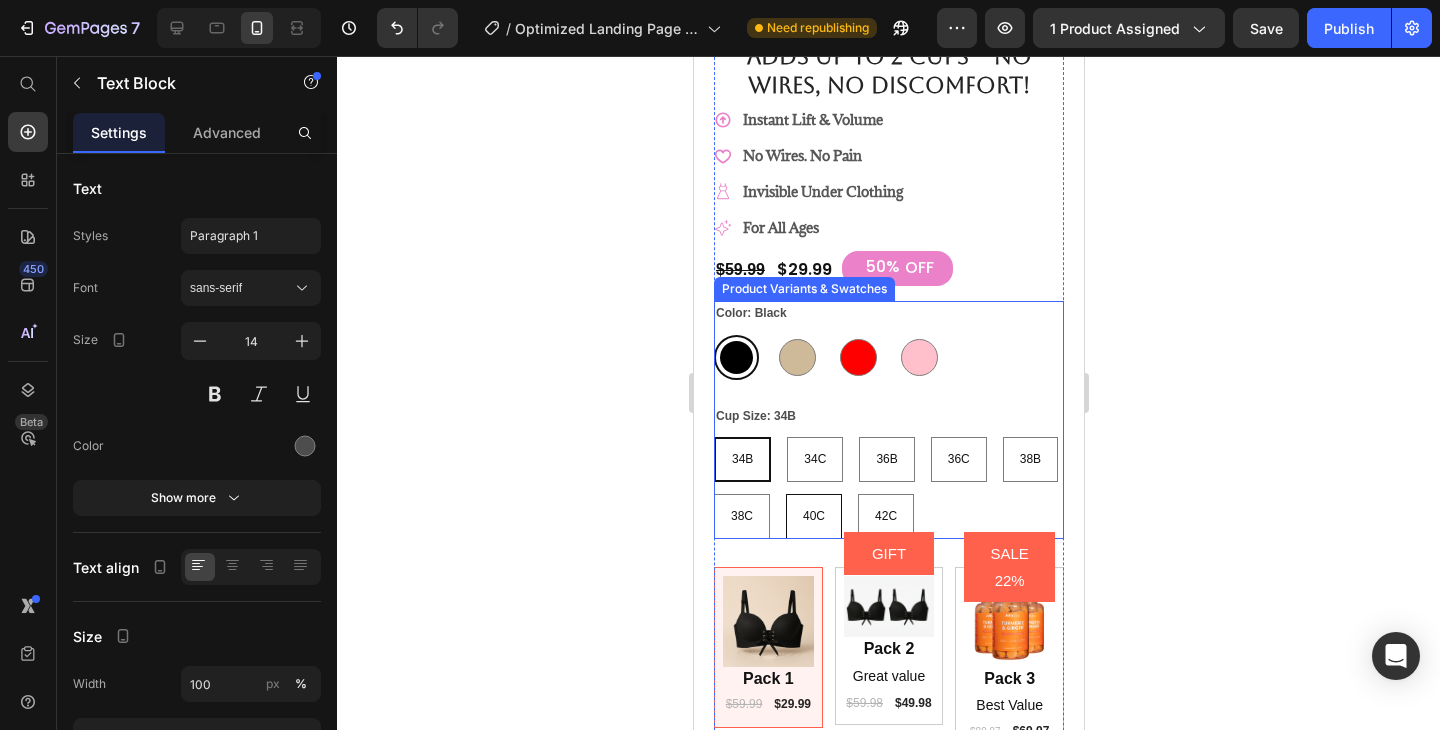 scroll, scrollTop: 490, scrollLeft: 0, axis: vertical 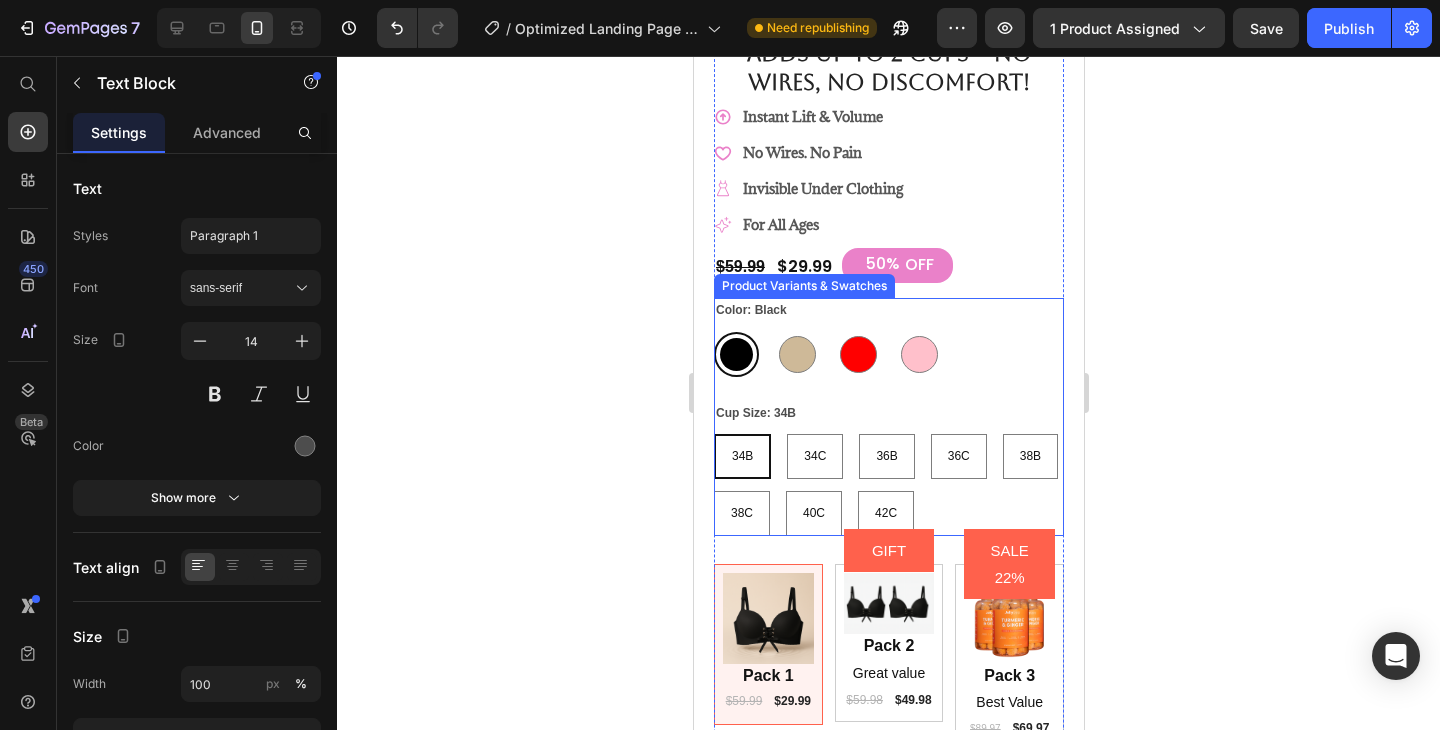 click on "Cup Size: 34B 34B 34B 34B 34C 34C 34C 36B 36B 36B 36C 36C 36C 38B 38B 38B 38C 38C 38C 40C 40C 40C 42C 42C 42C" at bounding box center (888, 469) 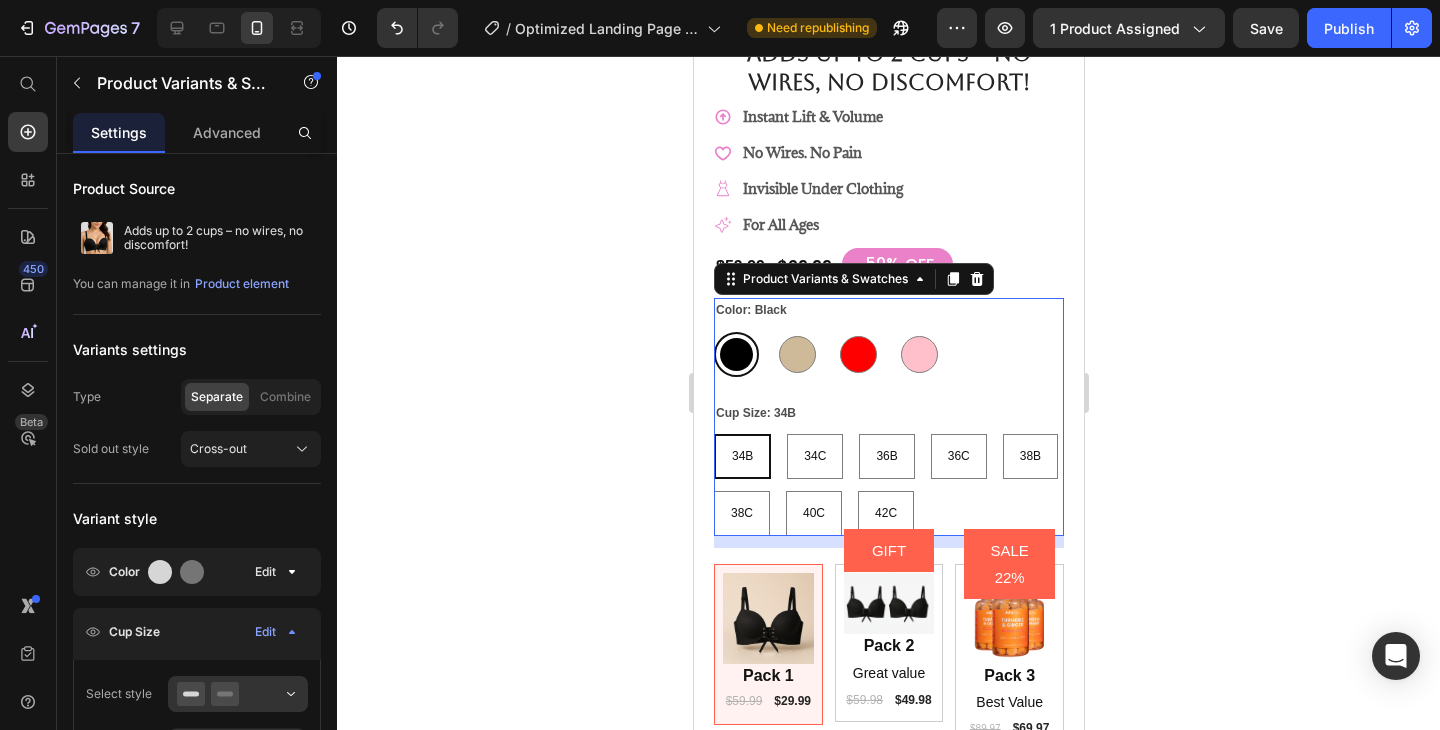 click on "12" at bounding box center [888, 542] 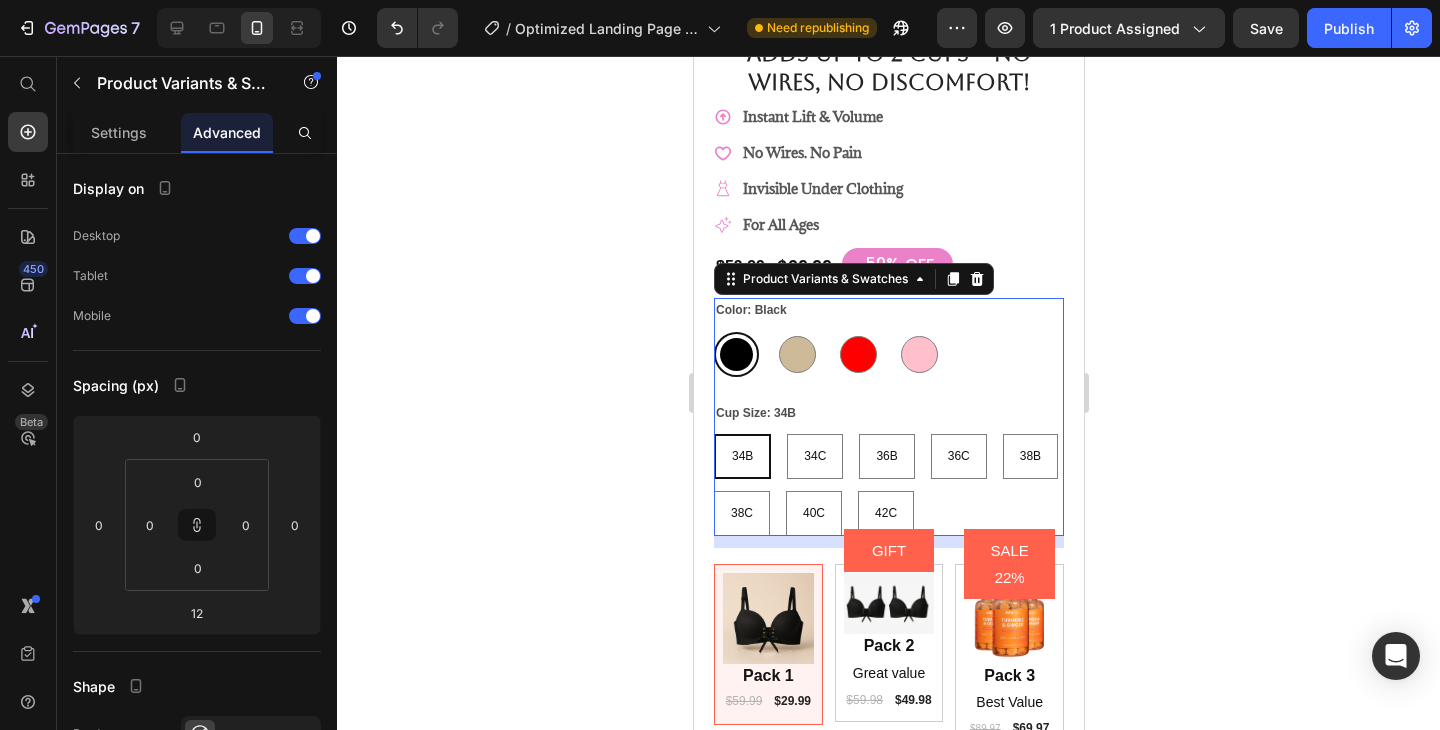 click 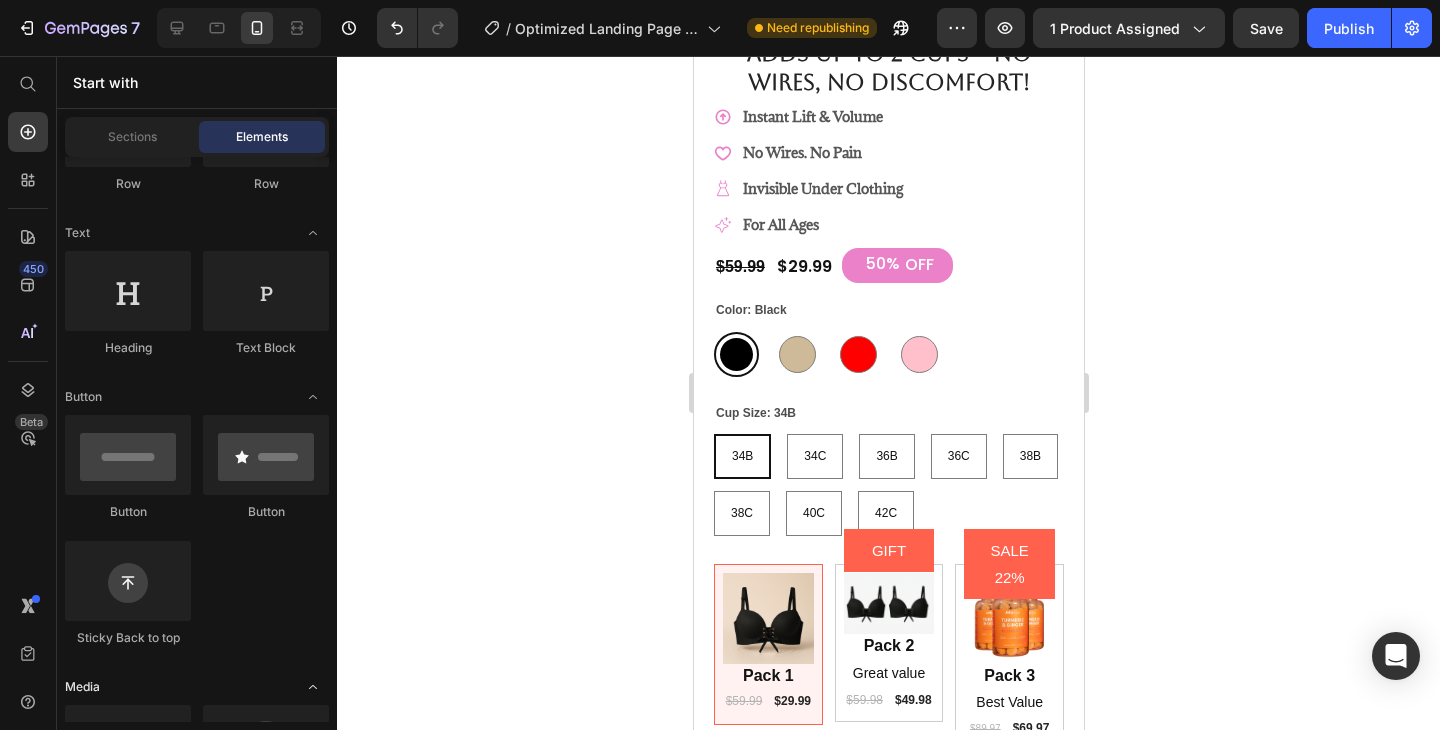 scroll, scrollTop: 0, scrollLeft: 0, axis: both 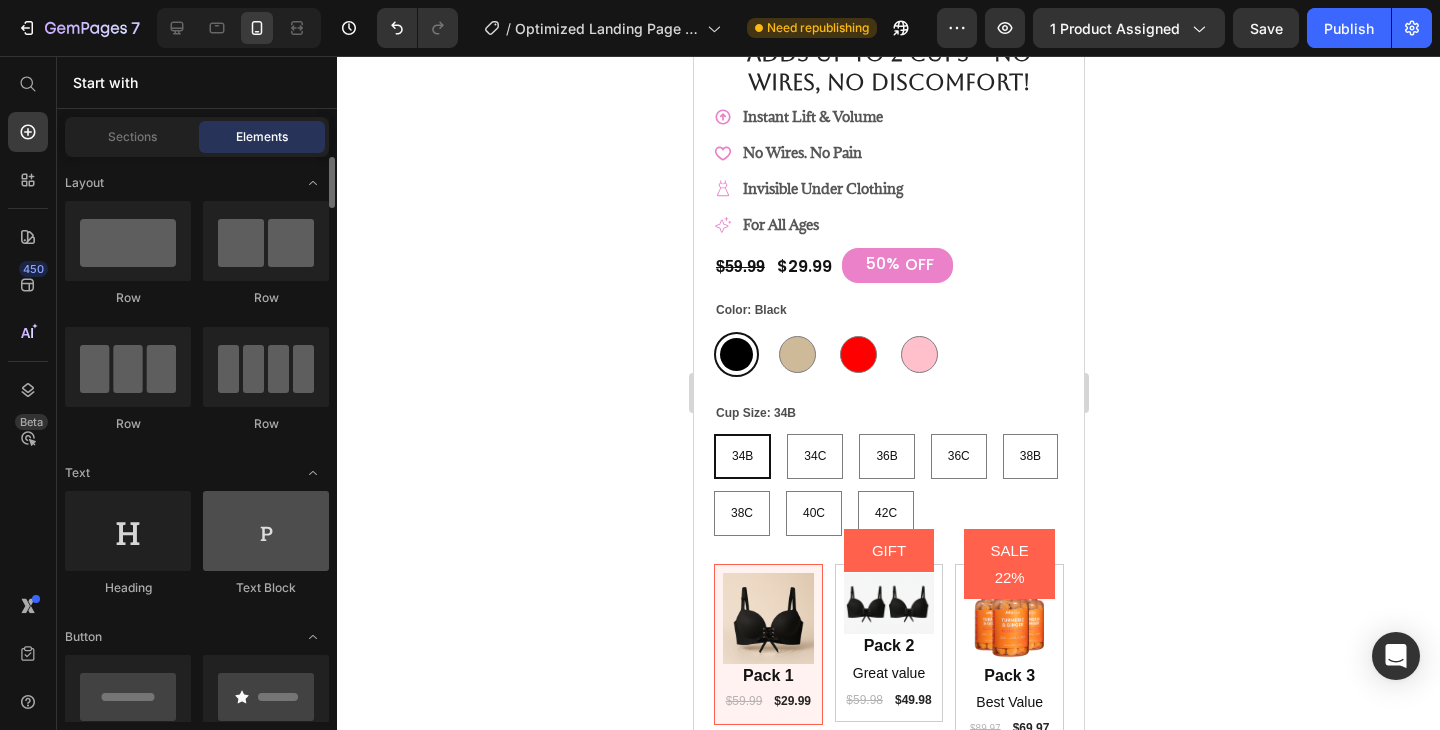 click at bounding box center (266, 531) 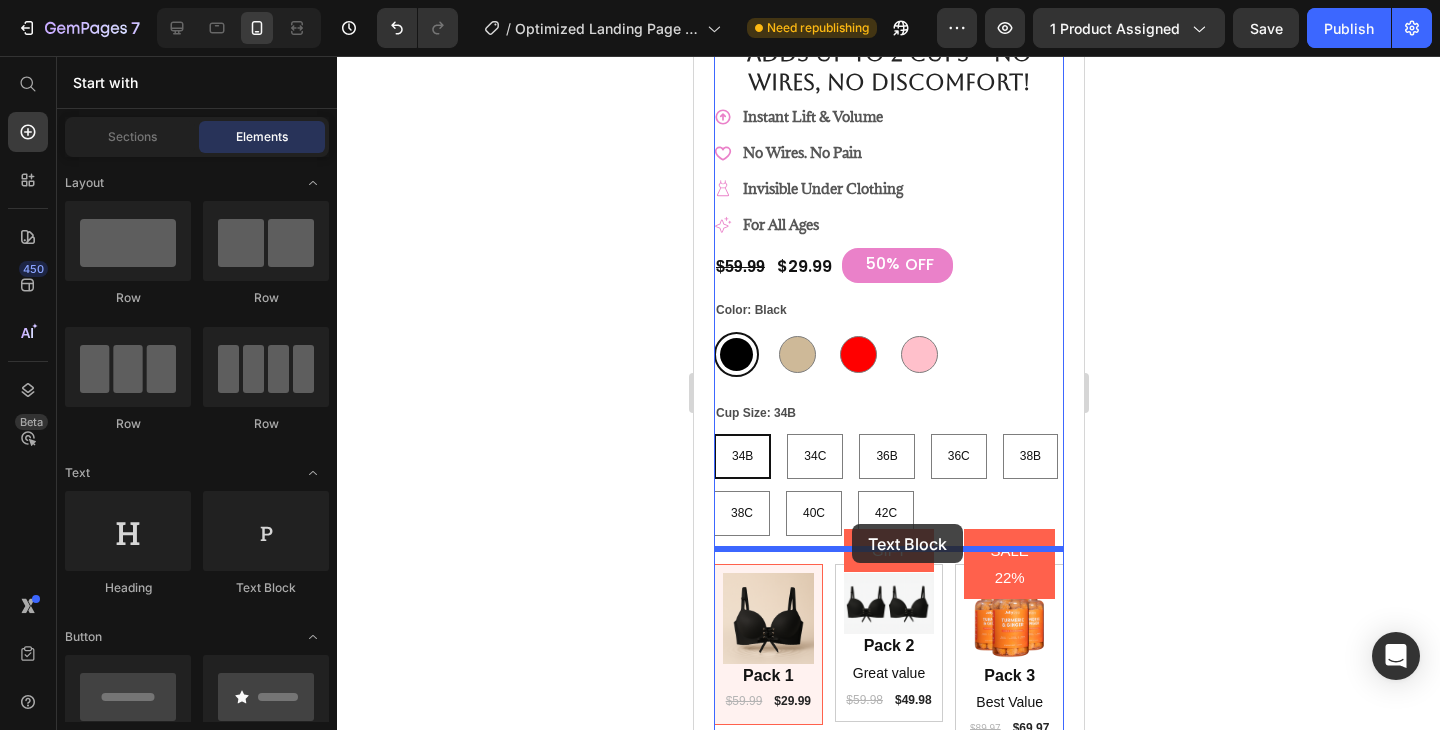 drag, startPoint x: 974, startPoint y: 584, endPoint x: 851, endPoint y: 524, distance: 136.85394 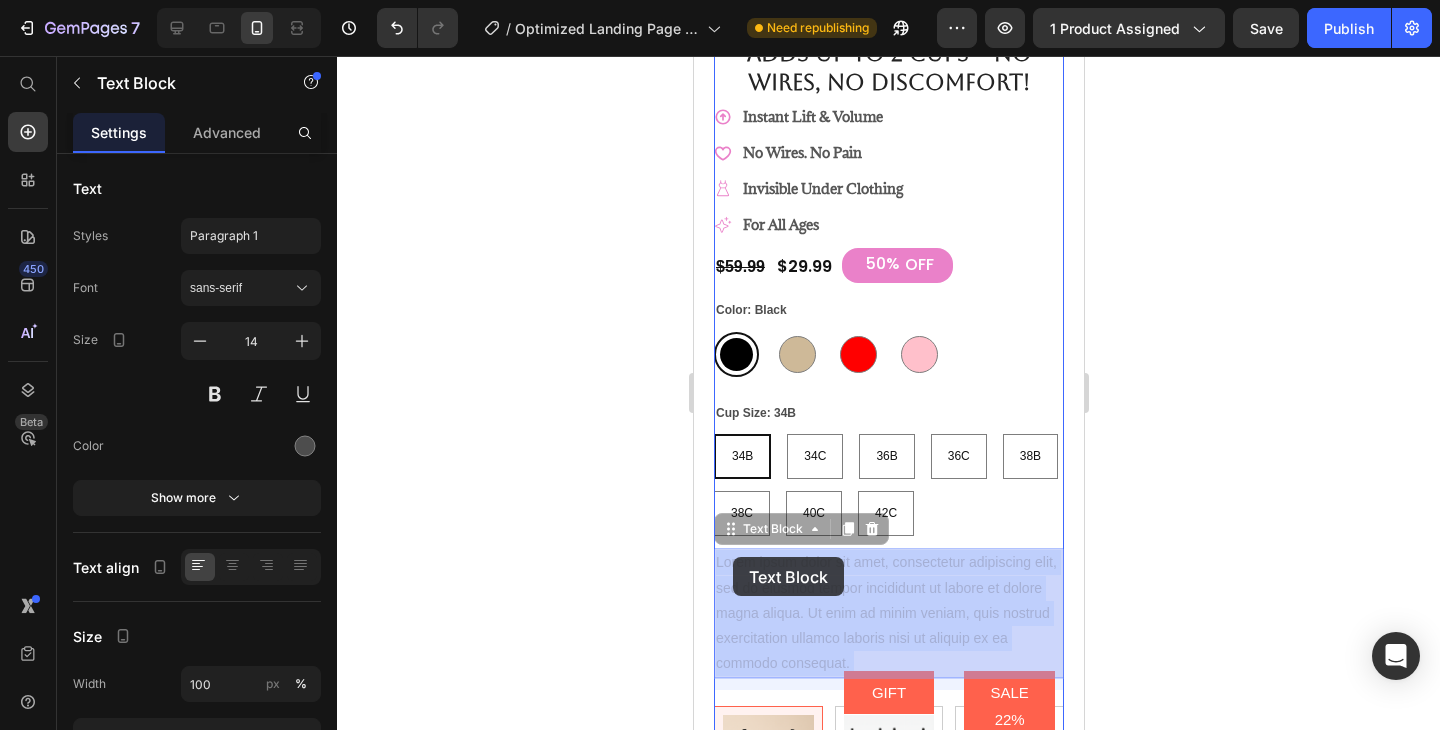 drag, startPoint x: 848, startPoint y: 662, endPoint x: 708, endPoint y: 543, distance: 183.74167 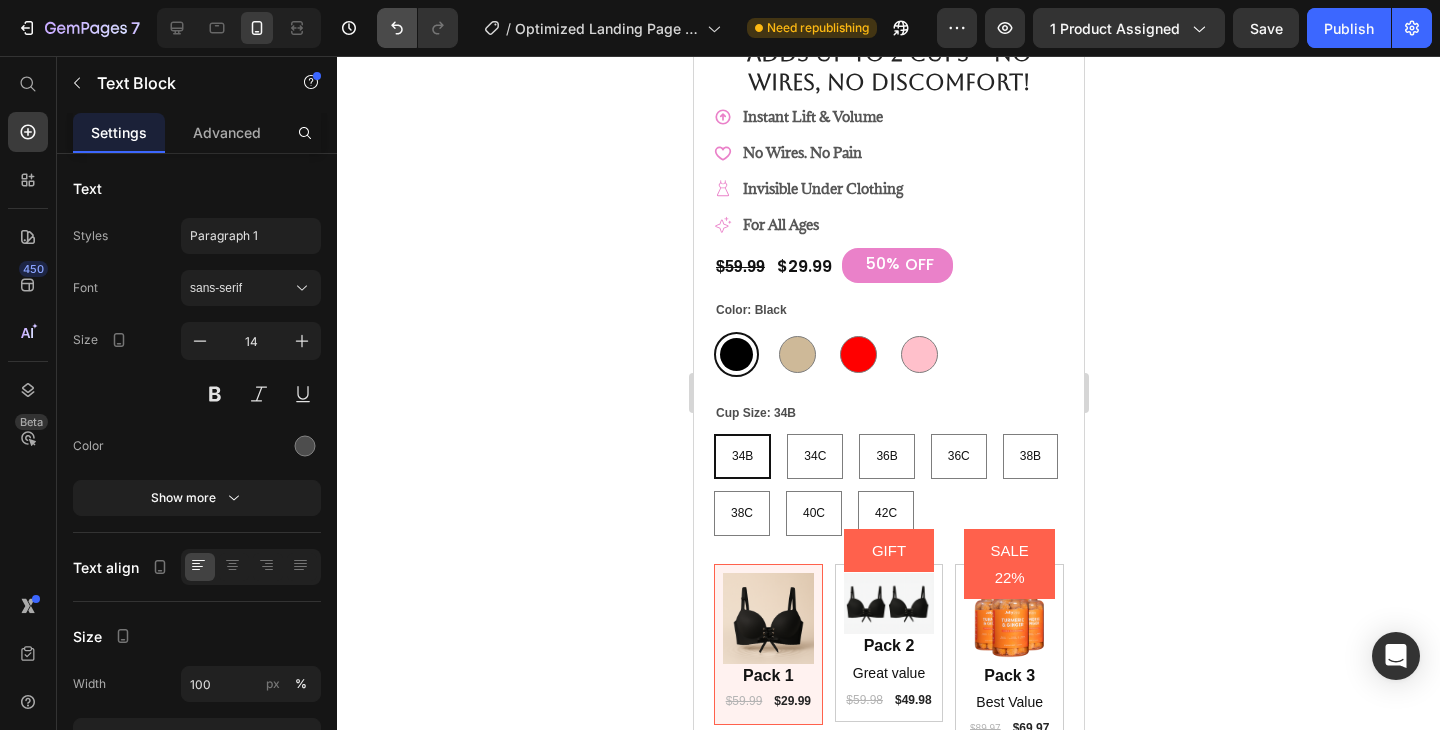 click 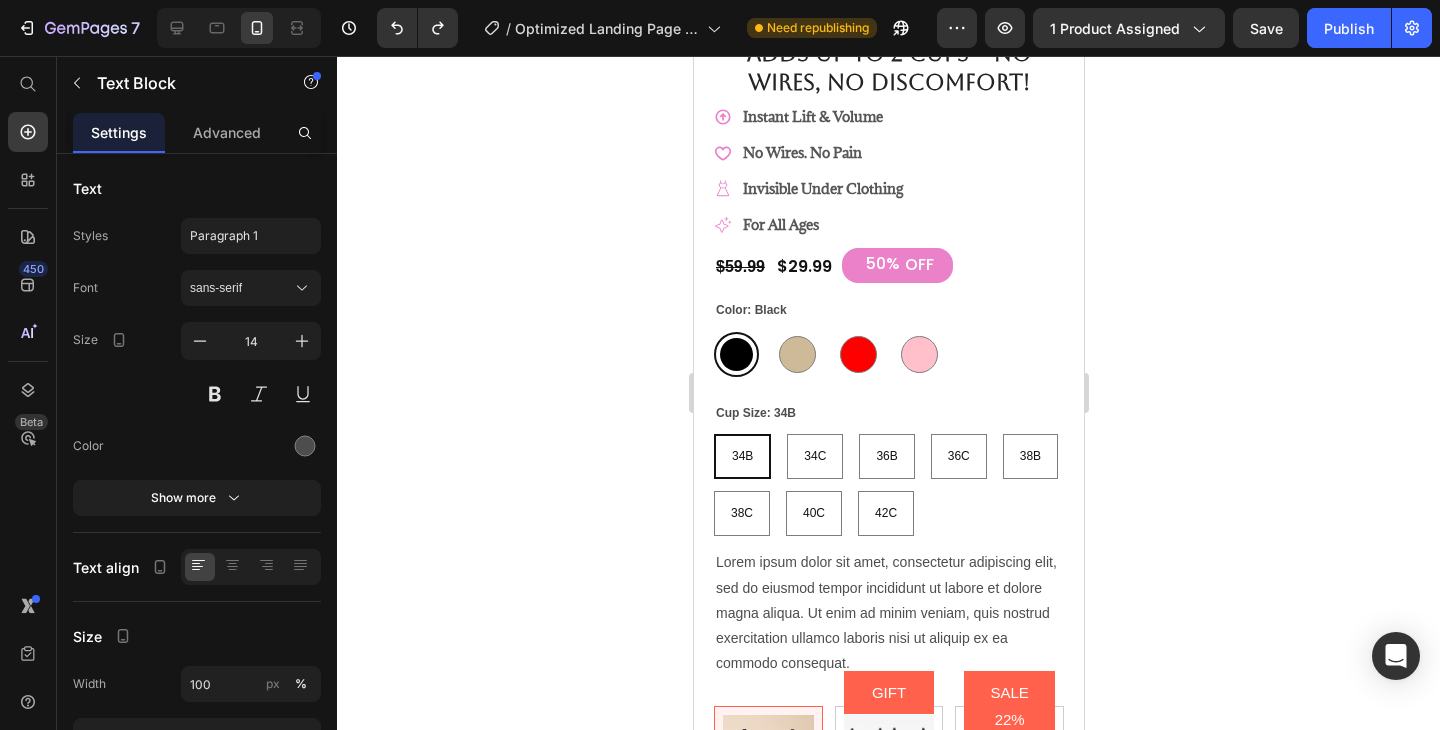click on "Lorem ipsum dolor sit amet, consectetur adipiscing elit, sed do eiusmod tempor incididunt ut labore et dolore magna aliqua. Ut enim ad minim veniam, quis nostrud exercitation ullamco laboris nisi ut aliquip ex ea commodo consequat." at bounding box center [888, 613] 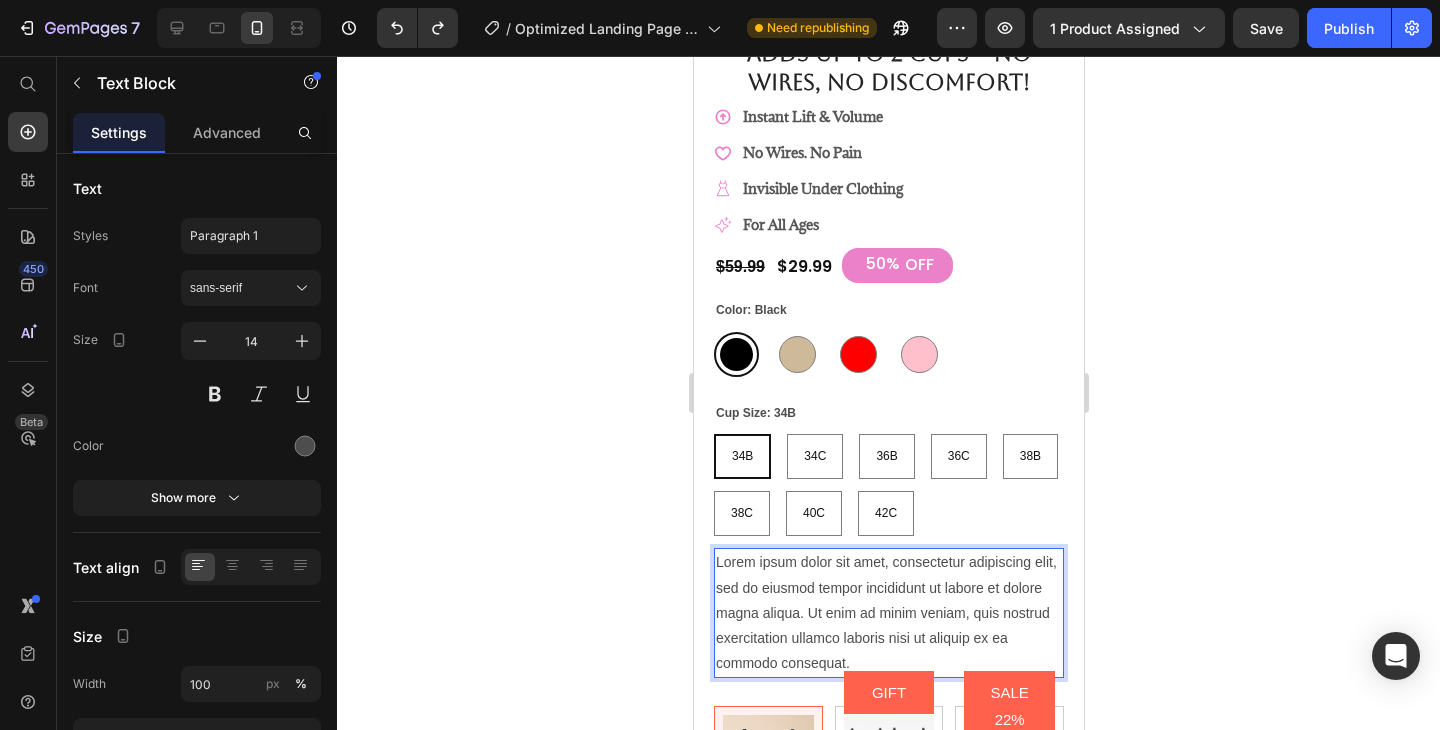 click on "Lorem ipsum dolor sit amet, consectetur adipiscing elit, sed do eiusmod tempor incididunt ut labore et dolore magna aliqua. Ut enim ad minim veniam, quis nostrud exercitation ullamco laboris nisi ut aliquip ex ea commodo consequat." at bounding box center [888, 613] 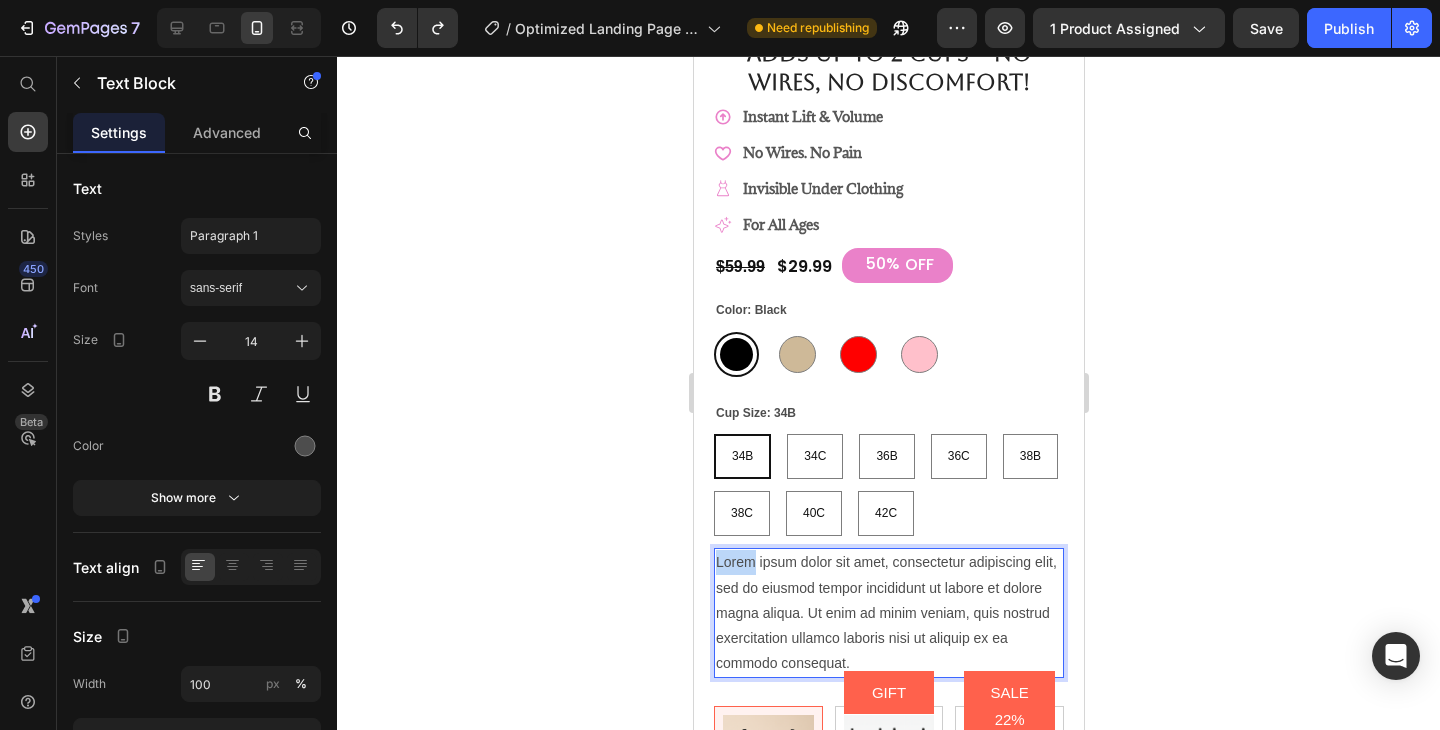 click on "Lorem ipsum dolor sit amet, consectetur adipiscing elit, sed do eiusmod tempor incididunt ut labore et dolore magna aliqua. Ut enim ad minim veniam, quis nostrud exercitation ullamco laboris nisi ut aliquip ex ea commodo consequat." at bounding box center [888, 613] 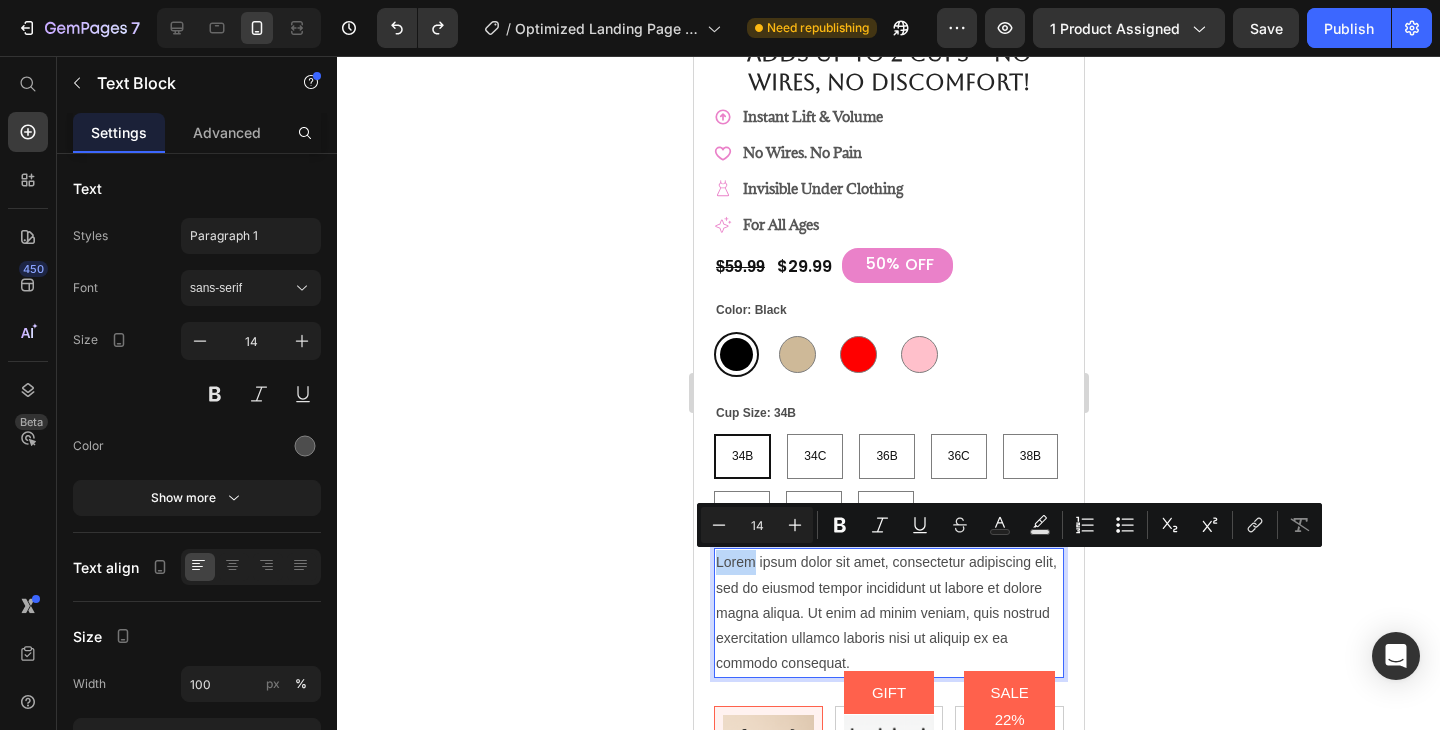 click on "Lorem ipsum dolor sit amet, consectetur adipiscing elit, sed do eiusmod tempor incididunt ut labore et dolore magna aliqua. Ut enim ad minim veniam, quis nostrud exercitation ullamco laboris nisi ut aliquip ex ea commodo consequat." at bounding box center [888, 613] 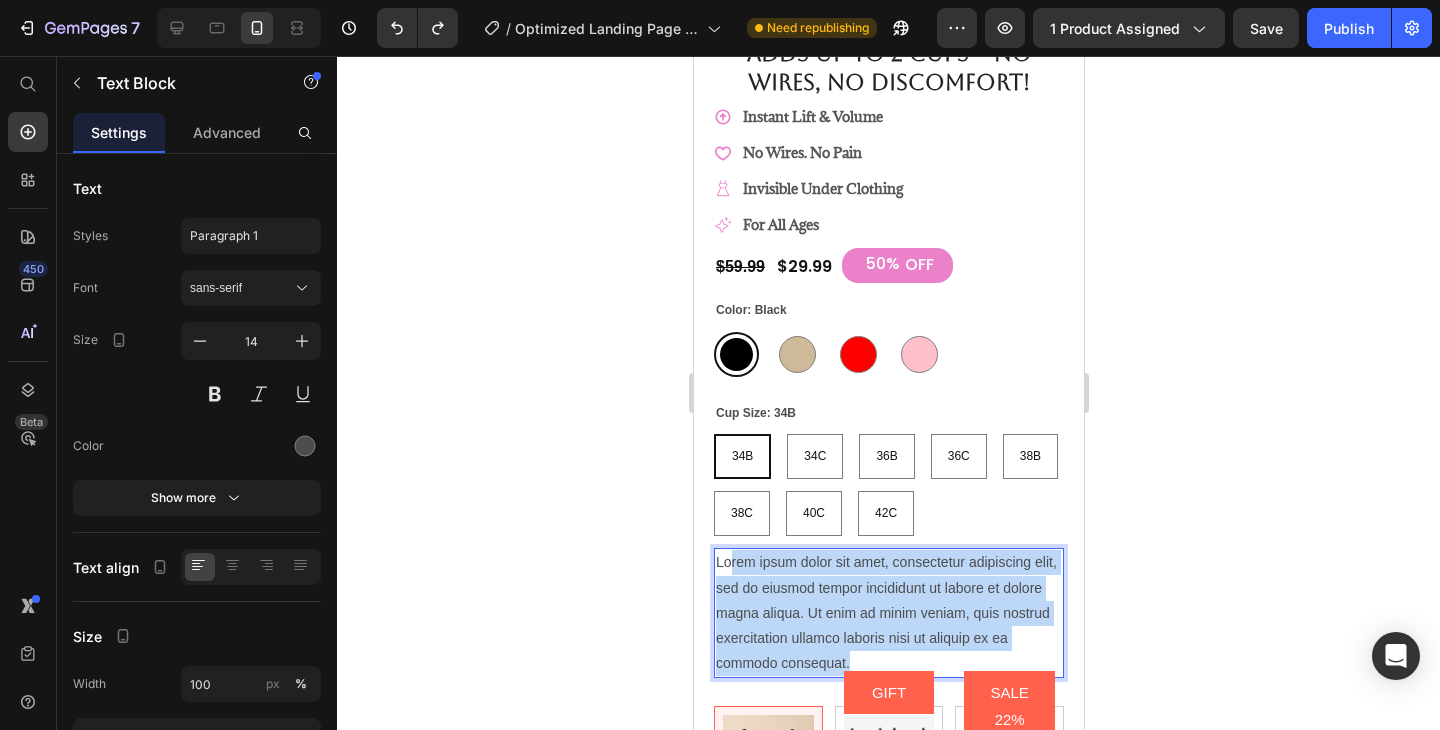 drag, startPoint x: 727, startPoint y: 560, endPoint x: 907, endPoint y: 660, distance: 205.9126 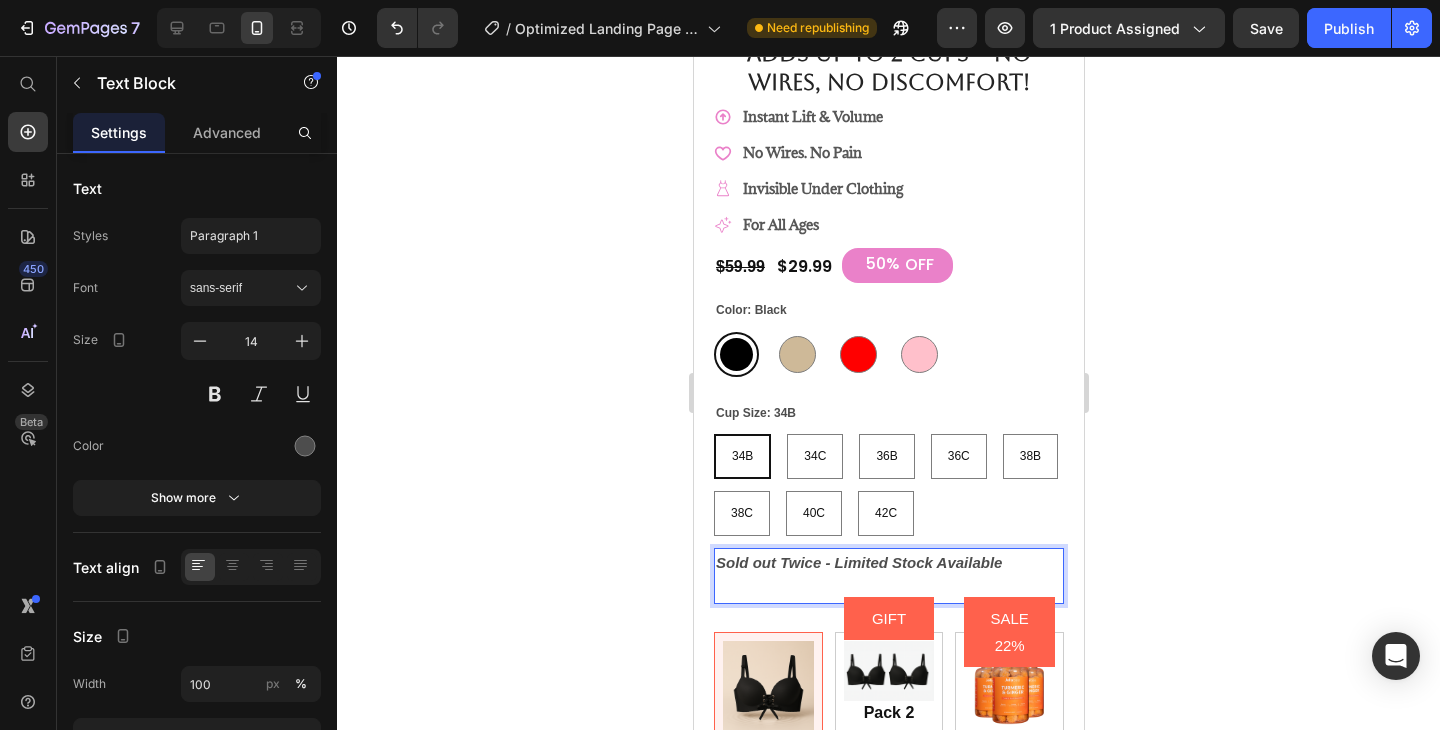 click at bounding box center (888, 589) 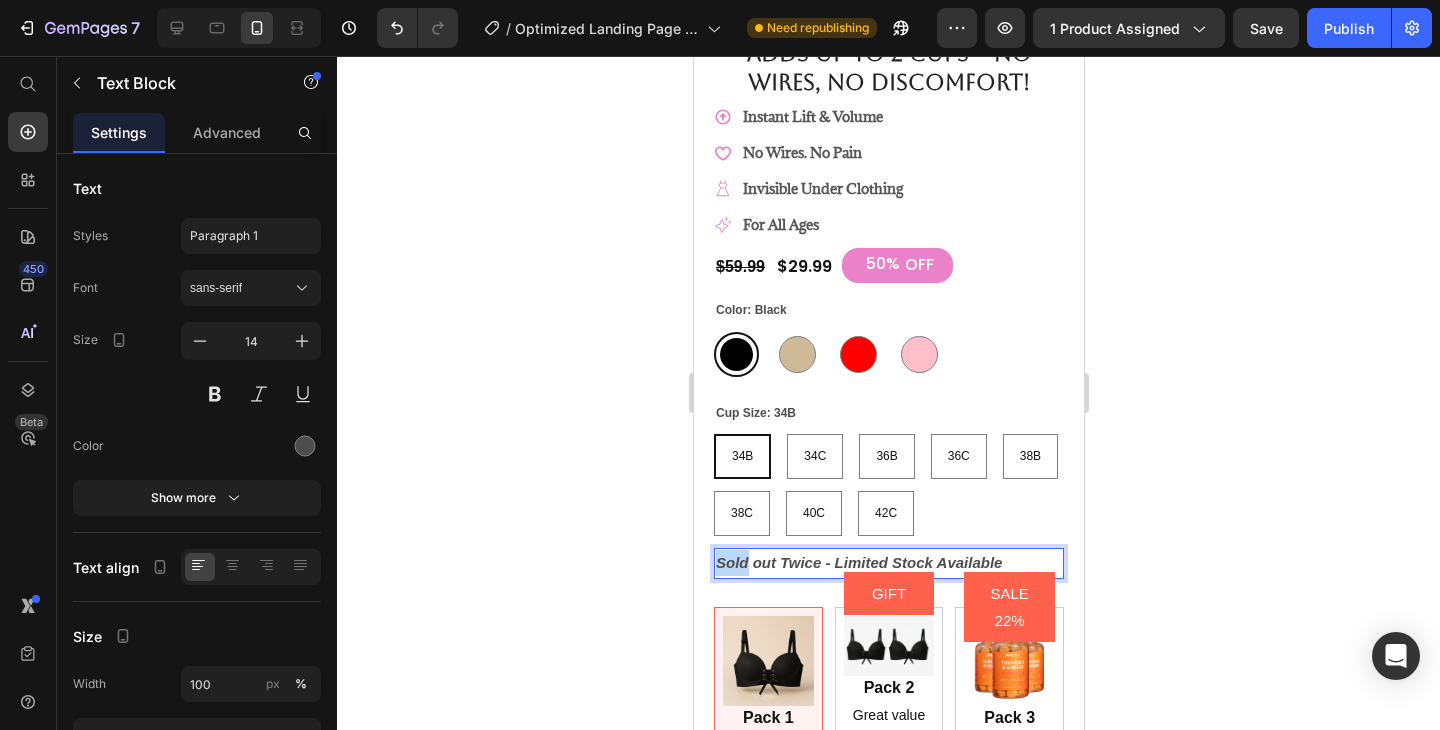 click on "Sold out Twice - Limited Stock Available" at bounding box center (858, 562) 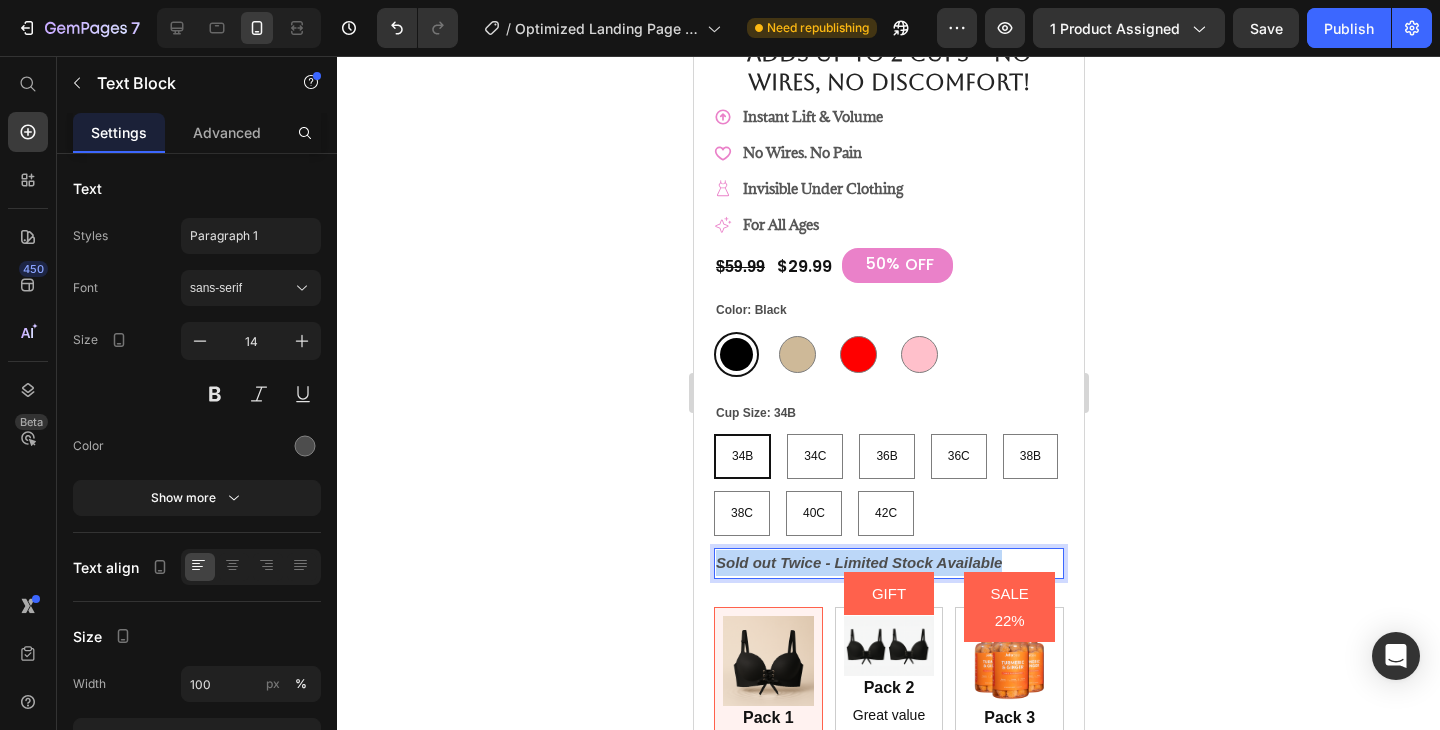 click on "Sold out Twice - Limited Stock Available" at bounding box center [858, 562] 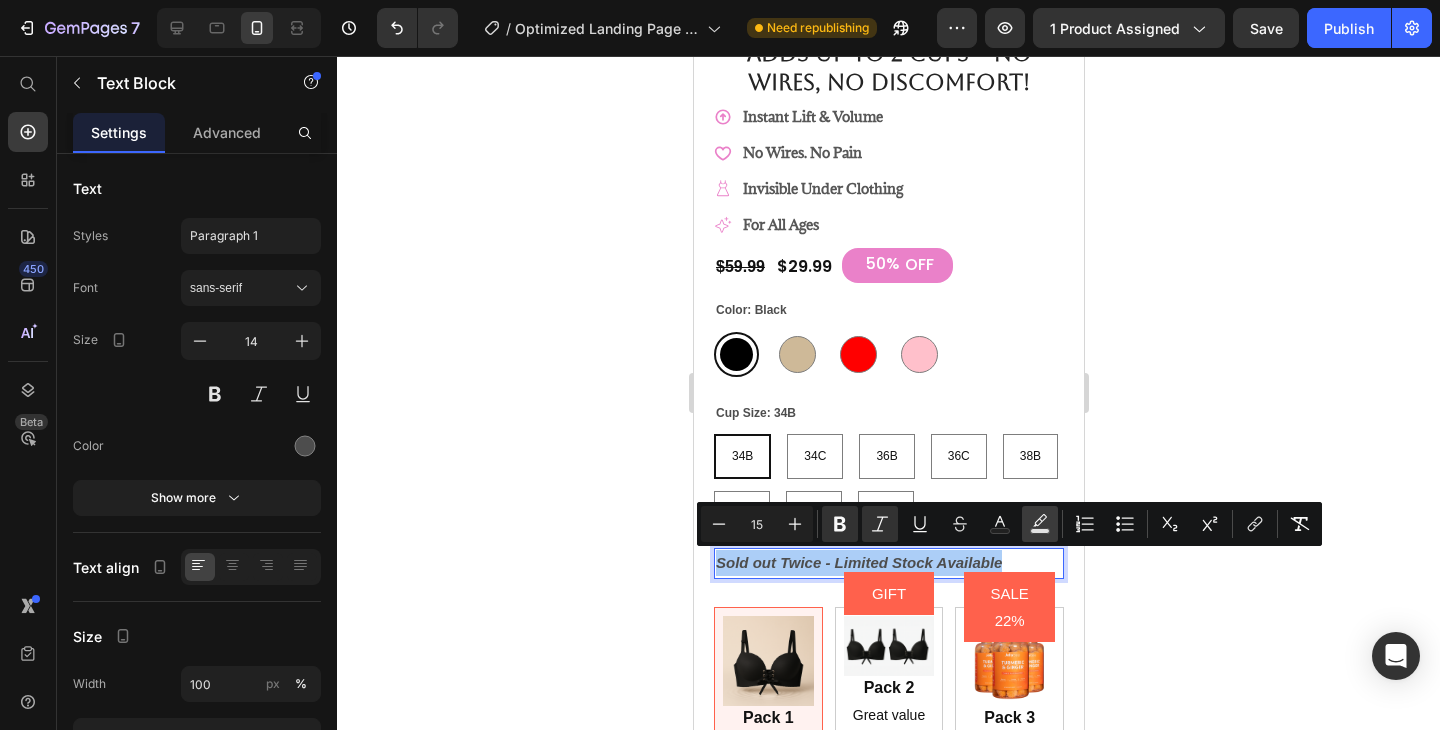 click 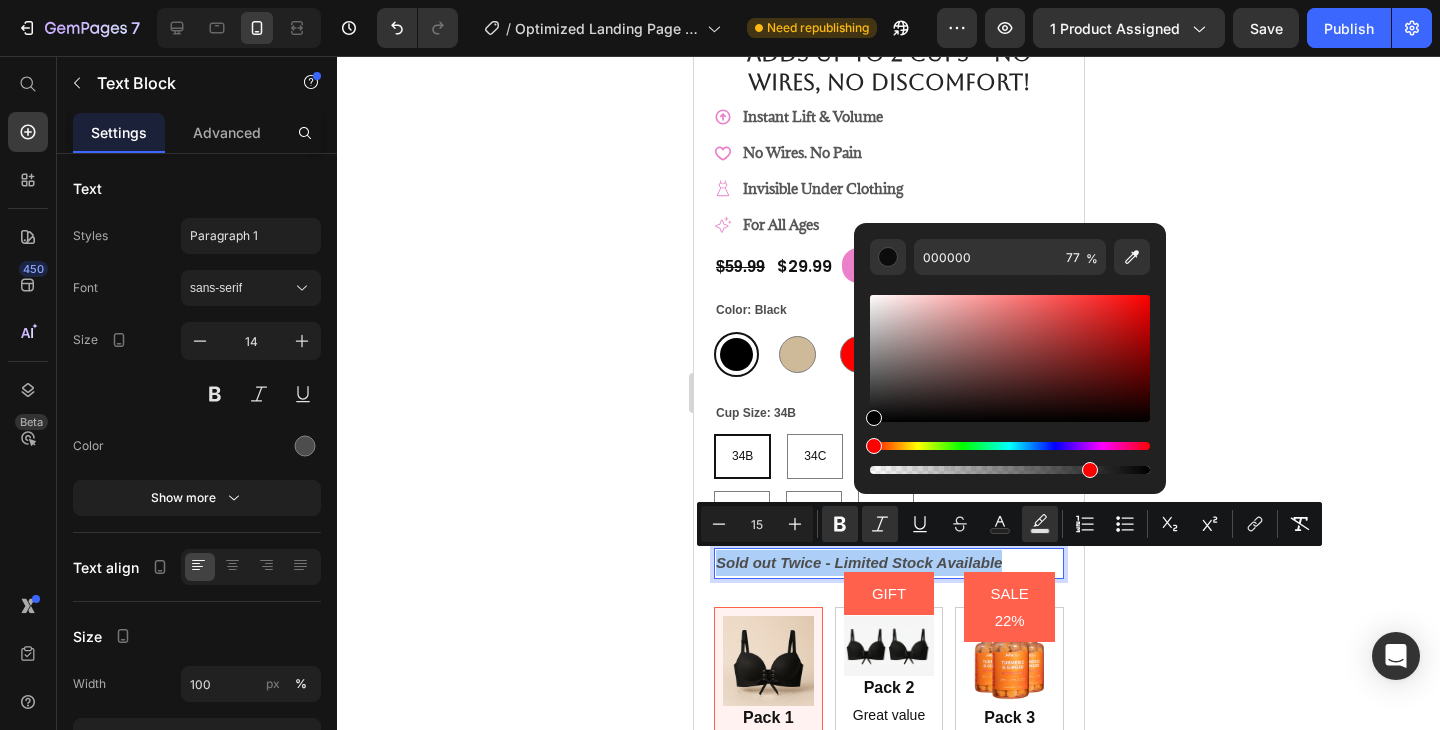 click at bounding box center (1010, 458) 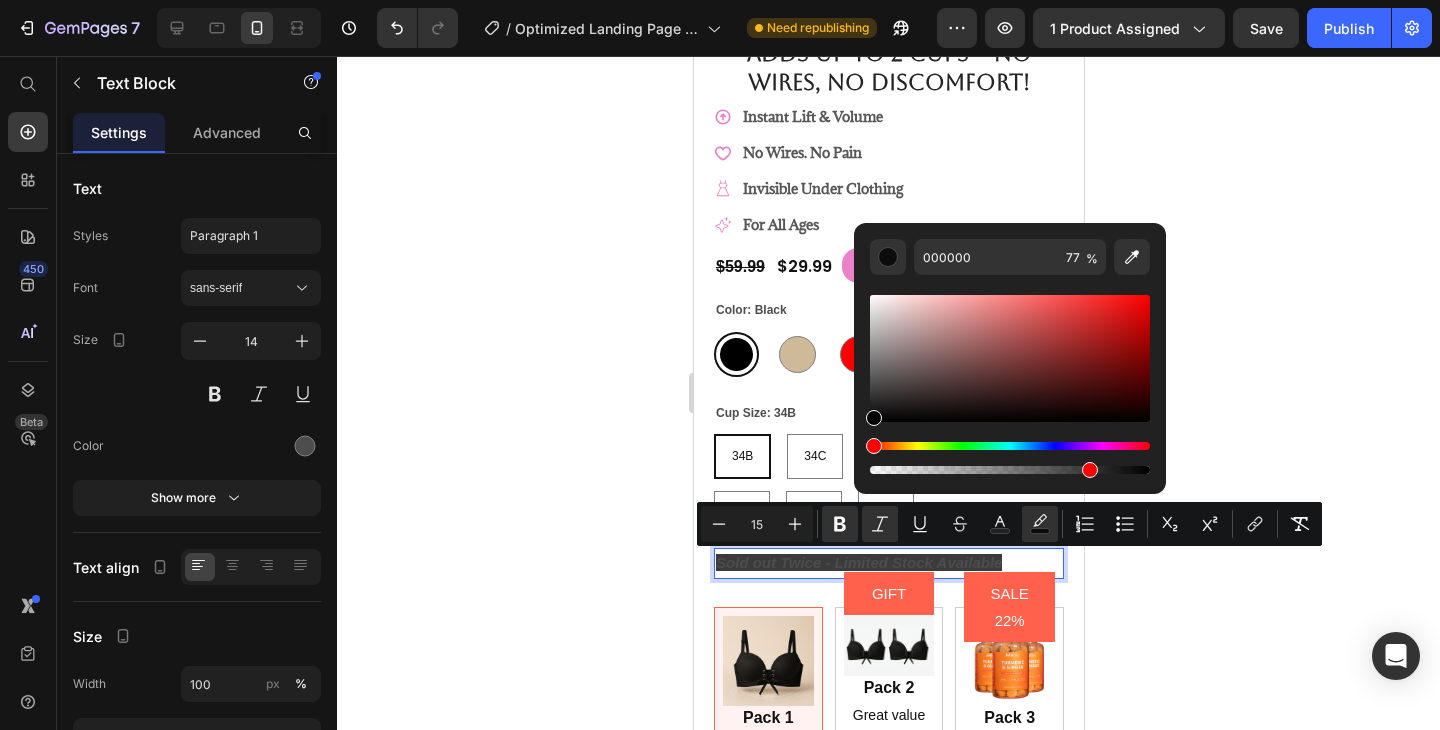 click at bounding box center [1010, 358] 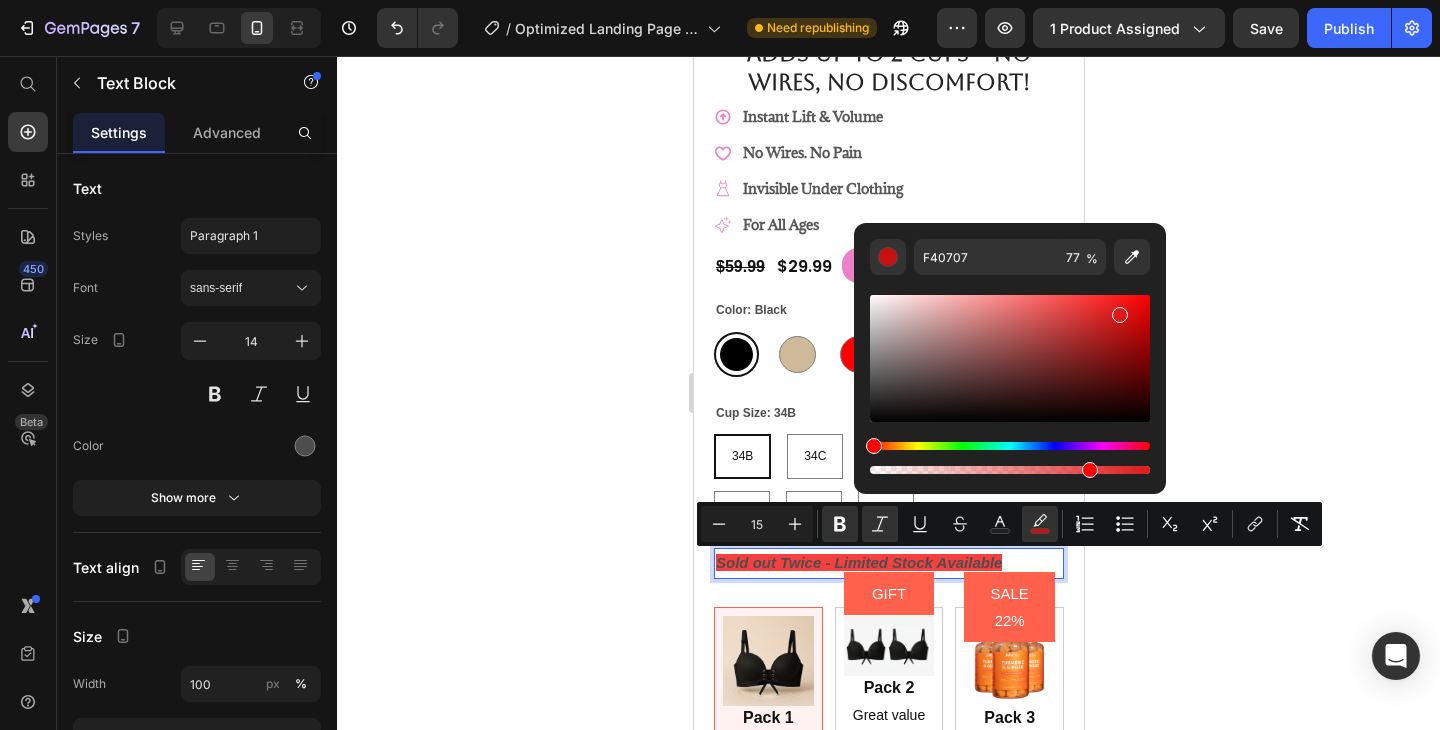 click at bounding box center (1010, 358) 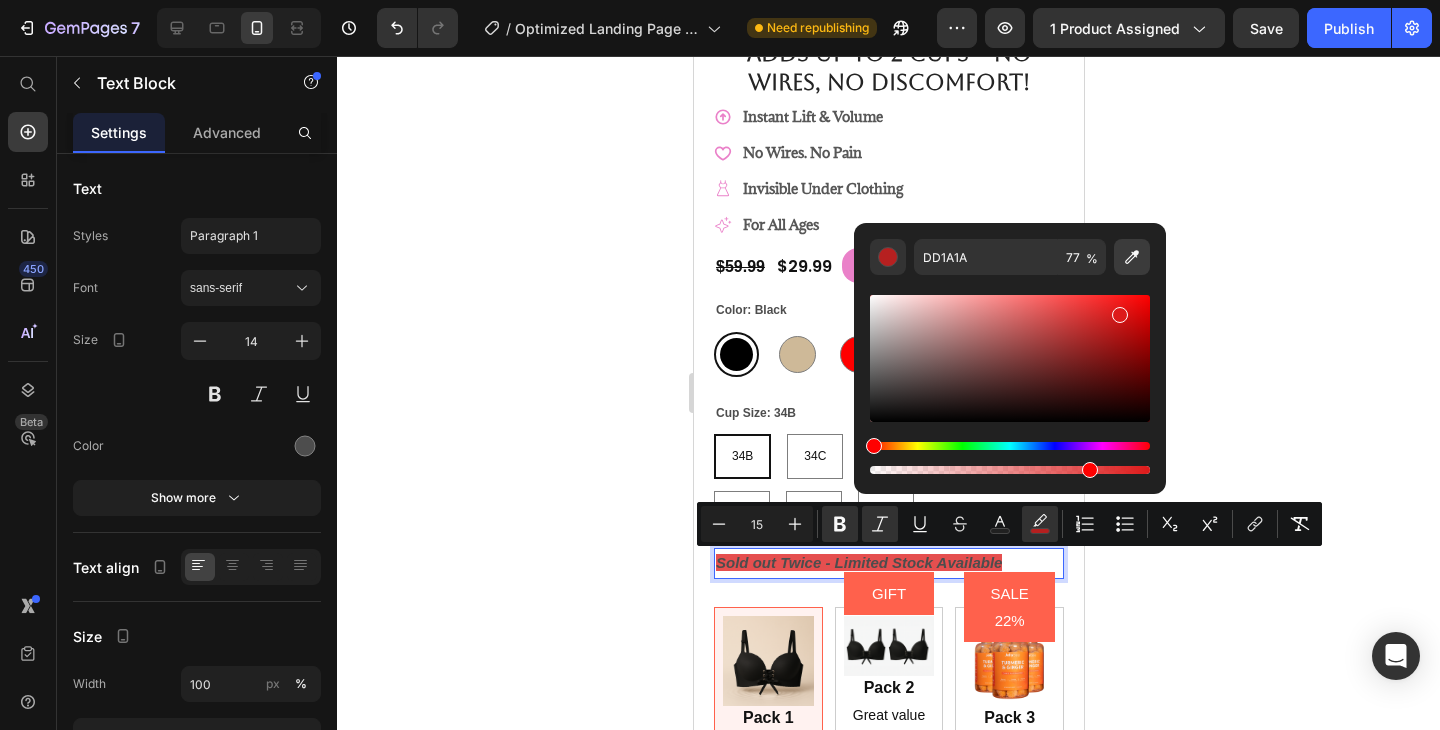click at bounding box center (1132, 257) 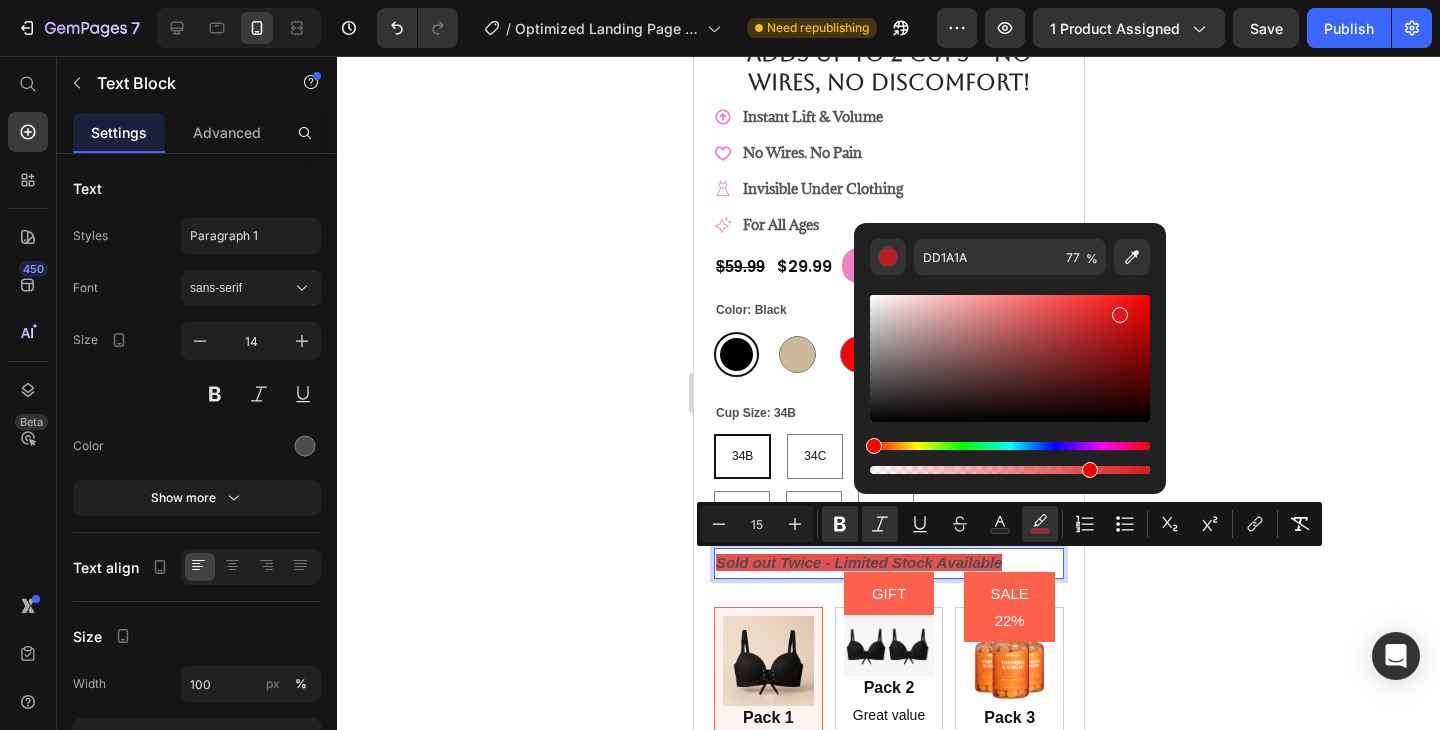 type on "FFFFFF" 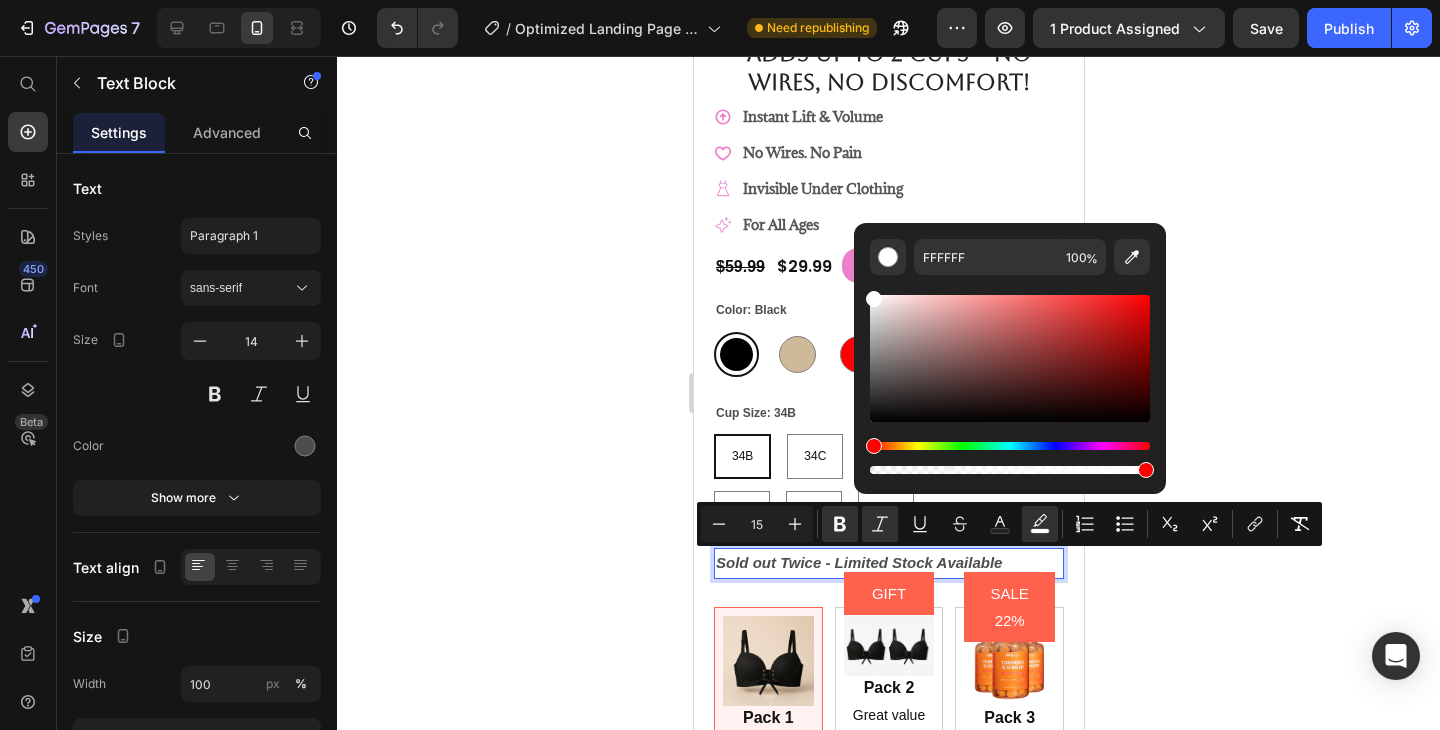 click 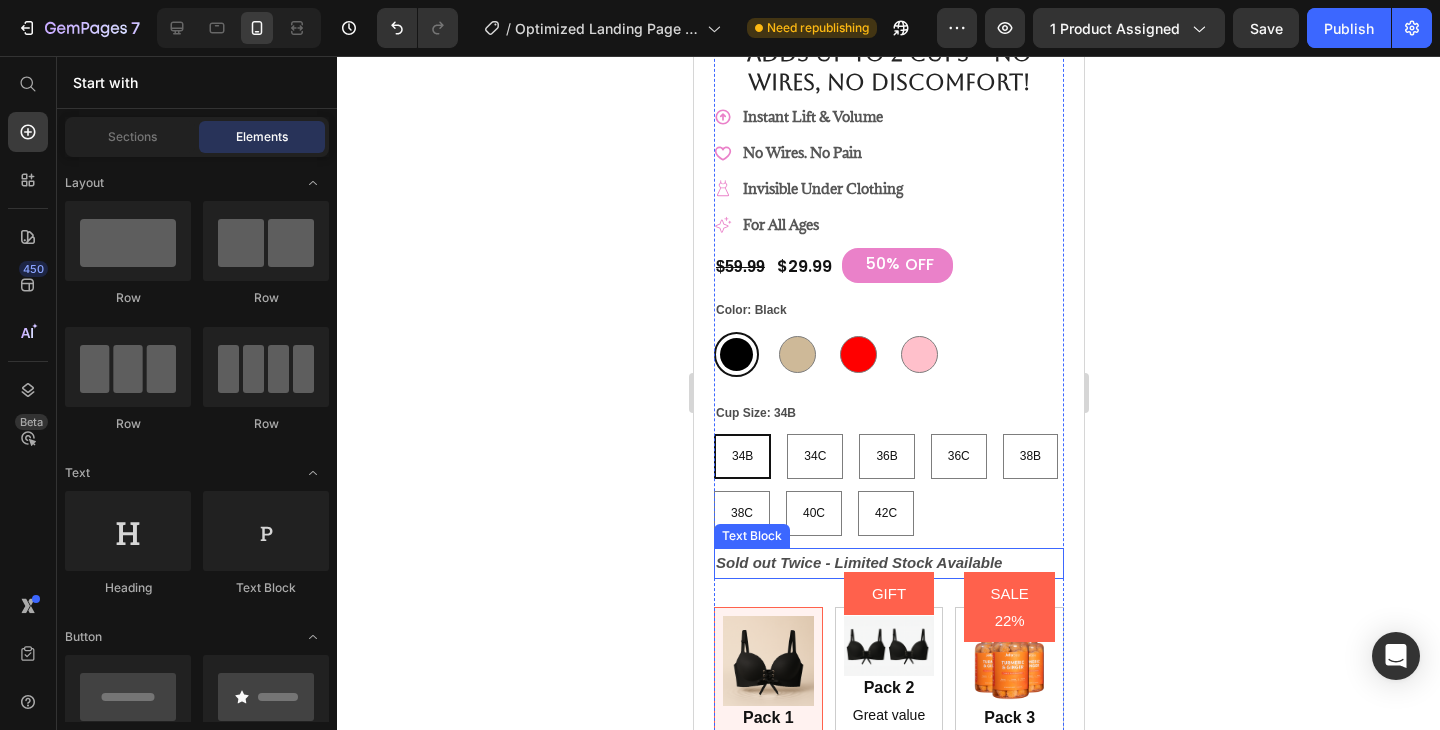 click on "Sold out Twice - Limited Stock Available" at bounding box center (858, 562) 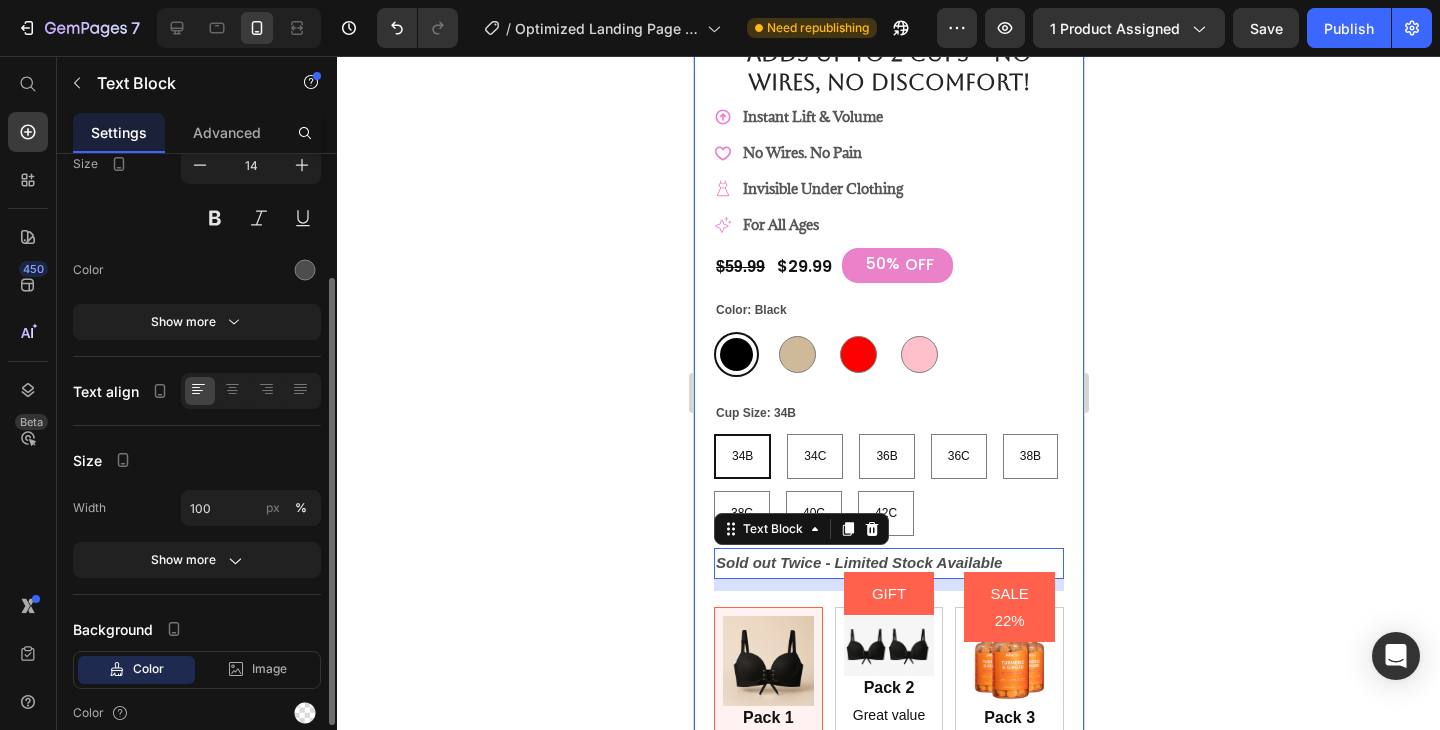 scroll, scrollTop: 262, scrollLeft: 0, axis: vertical 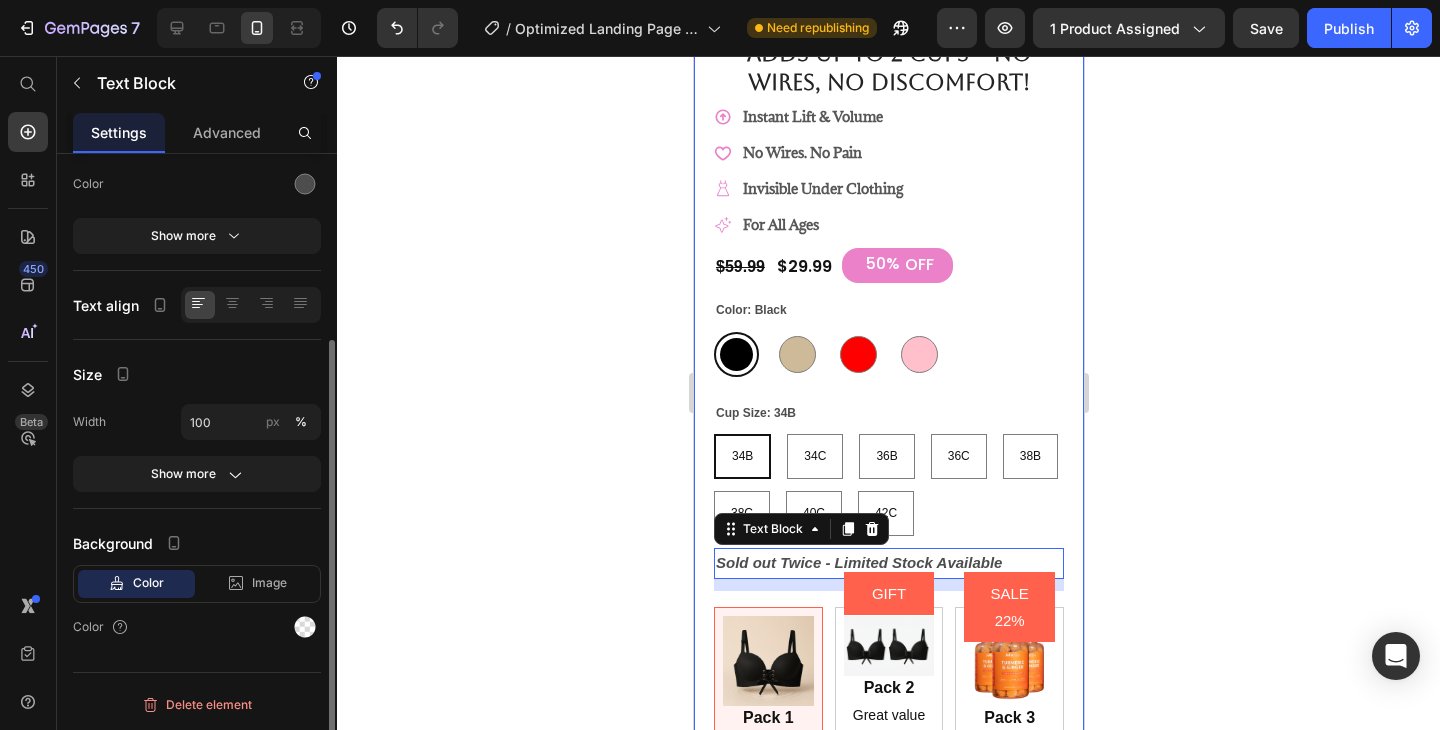 click on "Color" at bounding box center (148, 583) 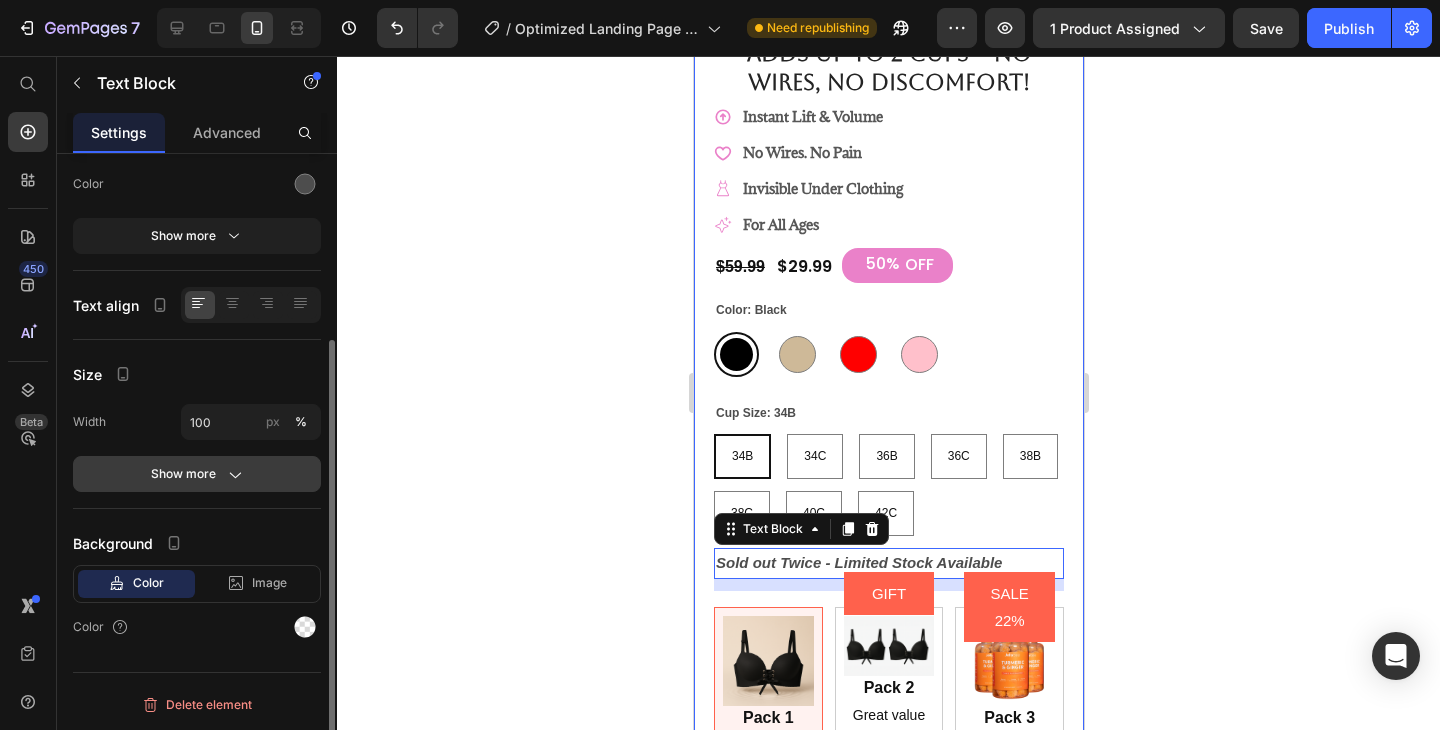click on "Show more" at bounding box center (197, 474) 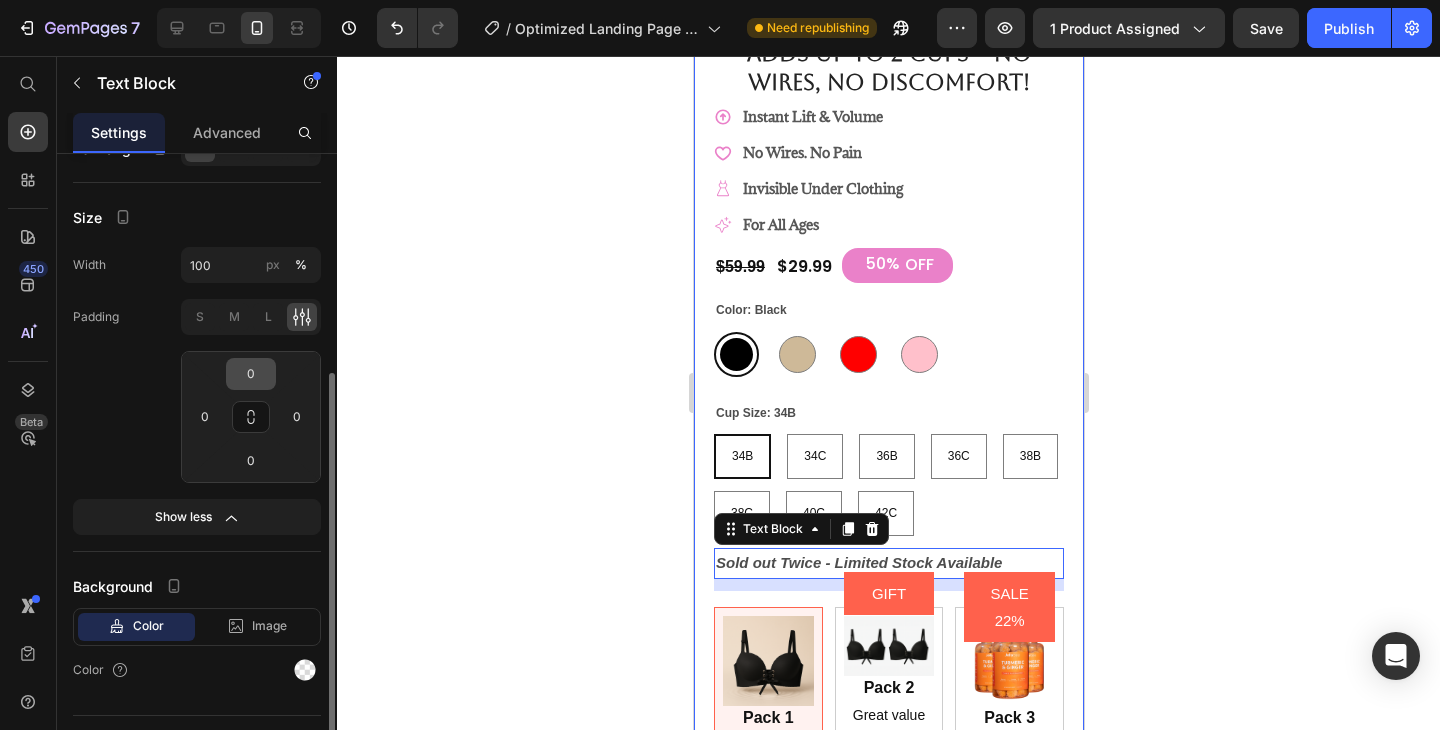 scroll, scrollTop: 421, scrollLeft: 0, axis: vertical 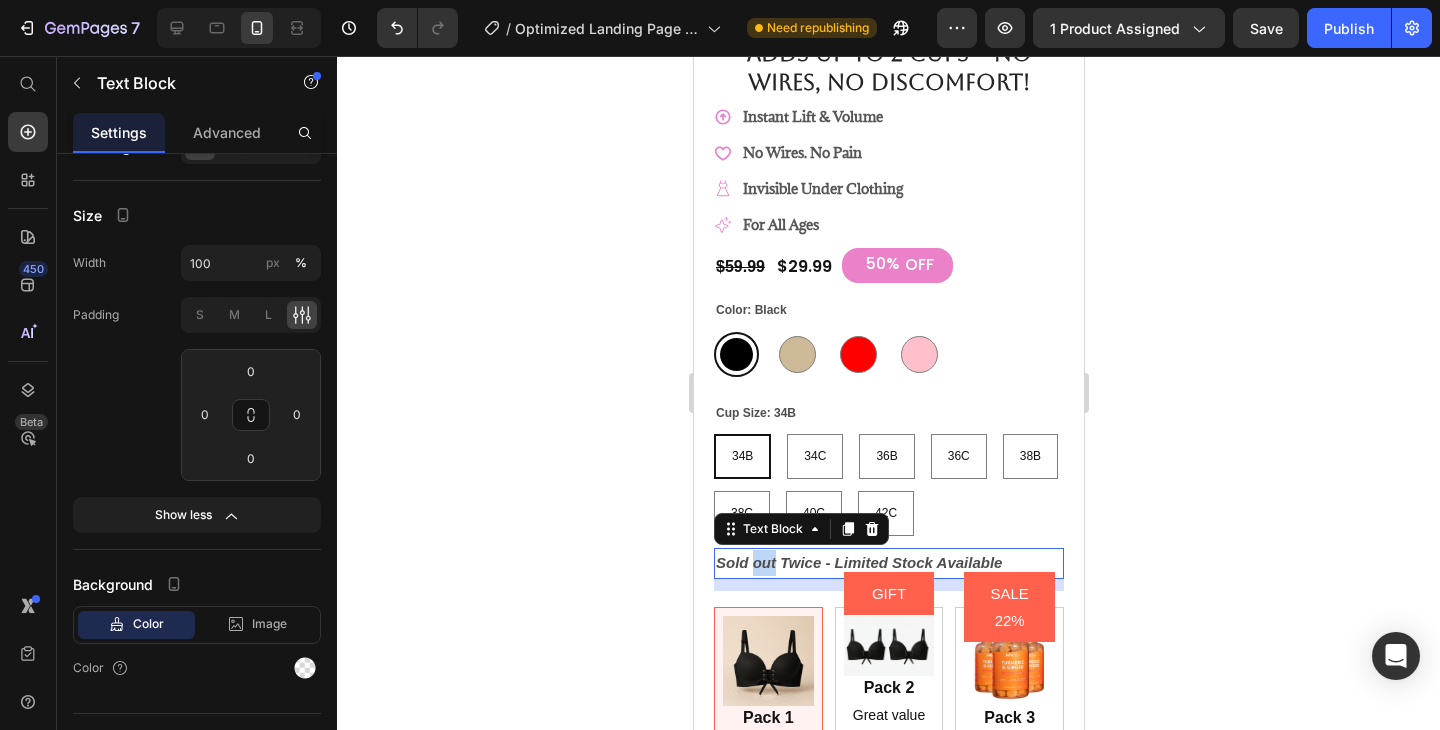 click on "Sold out Twice - Limited Stock Available" at bounding box center (858, 562) 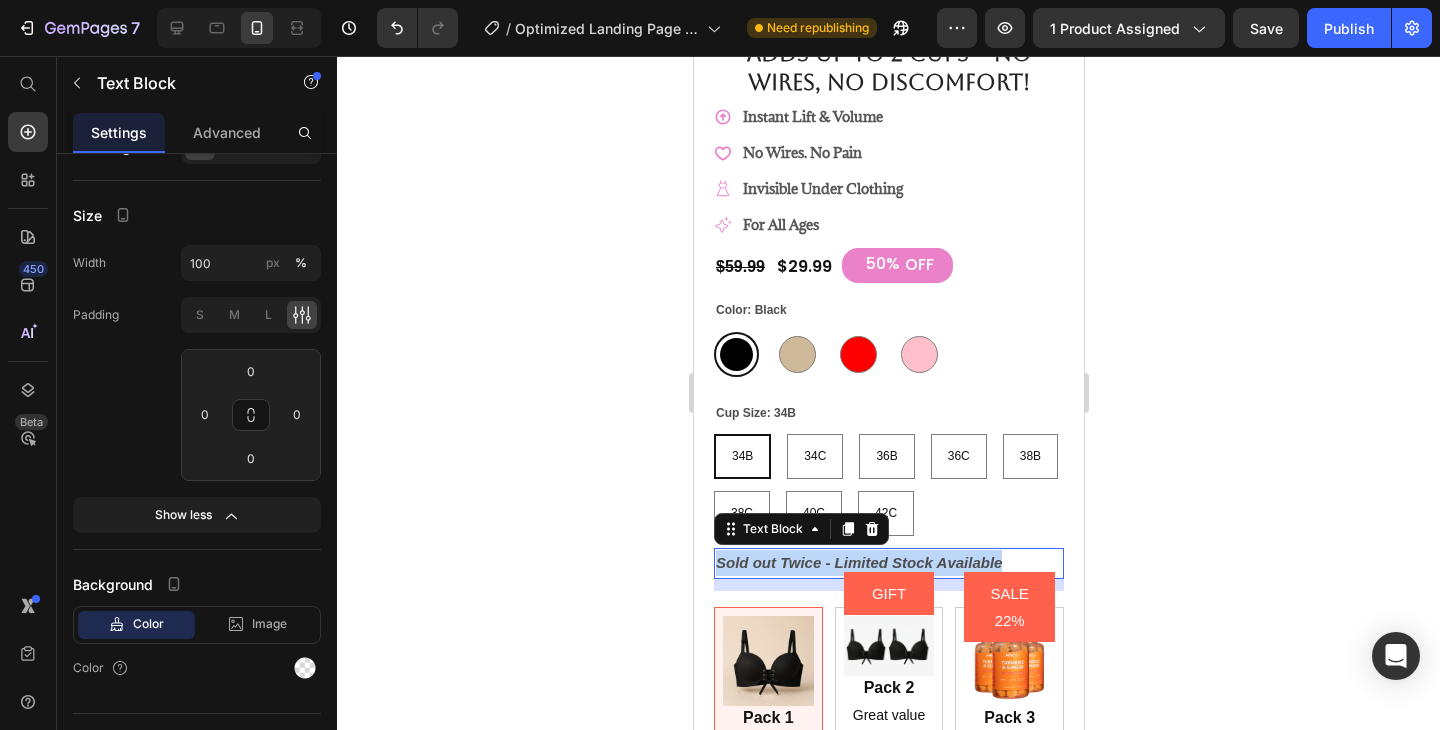 click on "Sold out Twice - Limited Stock Available" at bounding box center (858, 562) 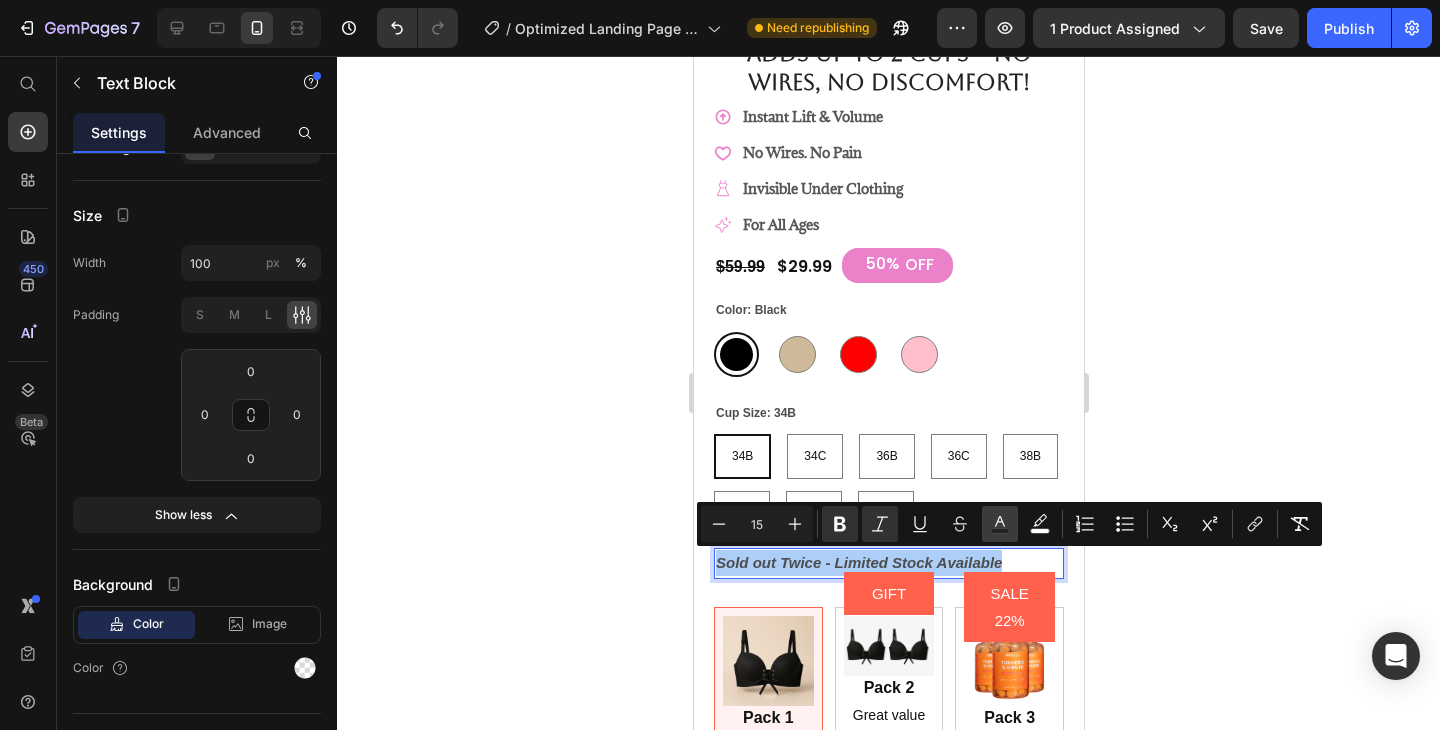 click 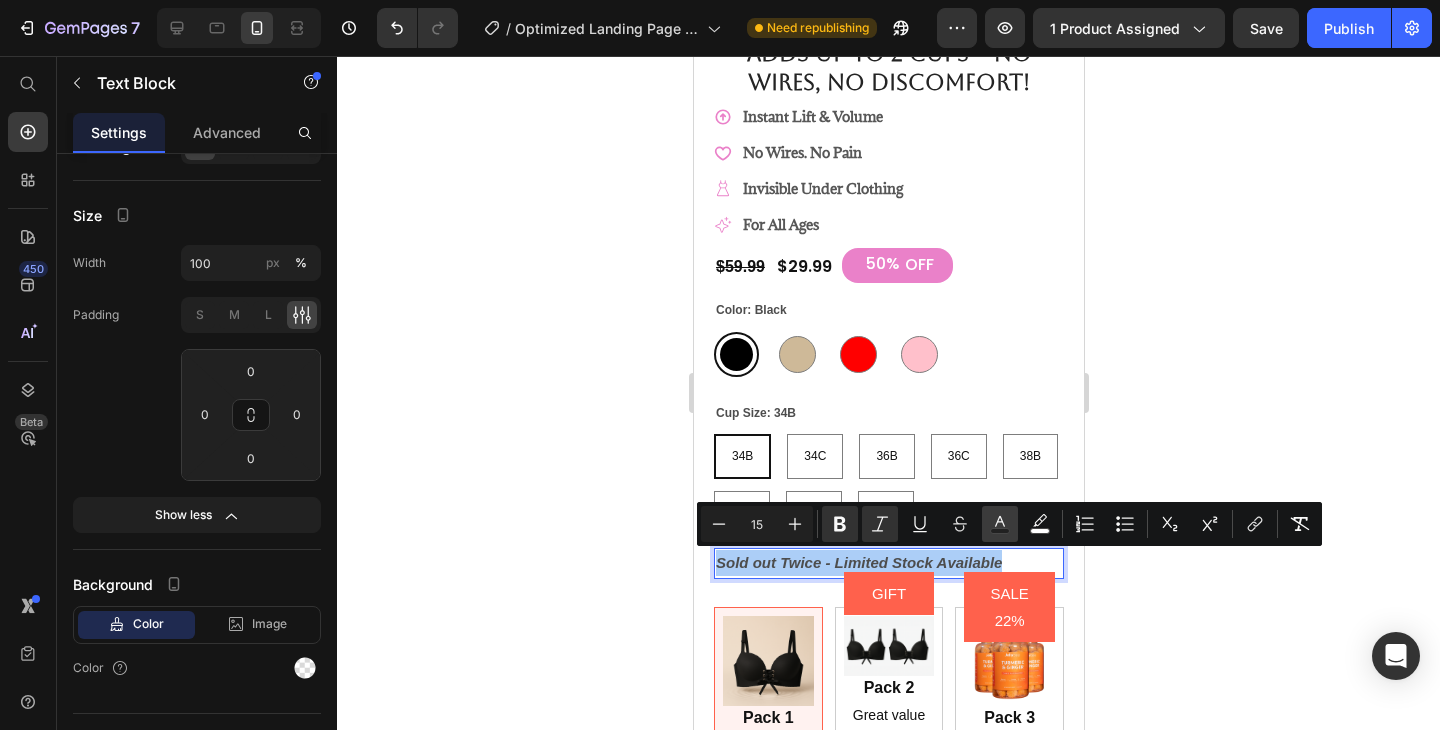type on "4D4D4D" 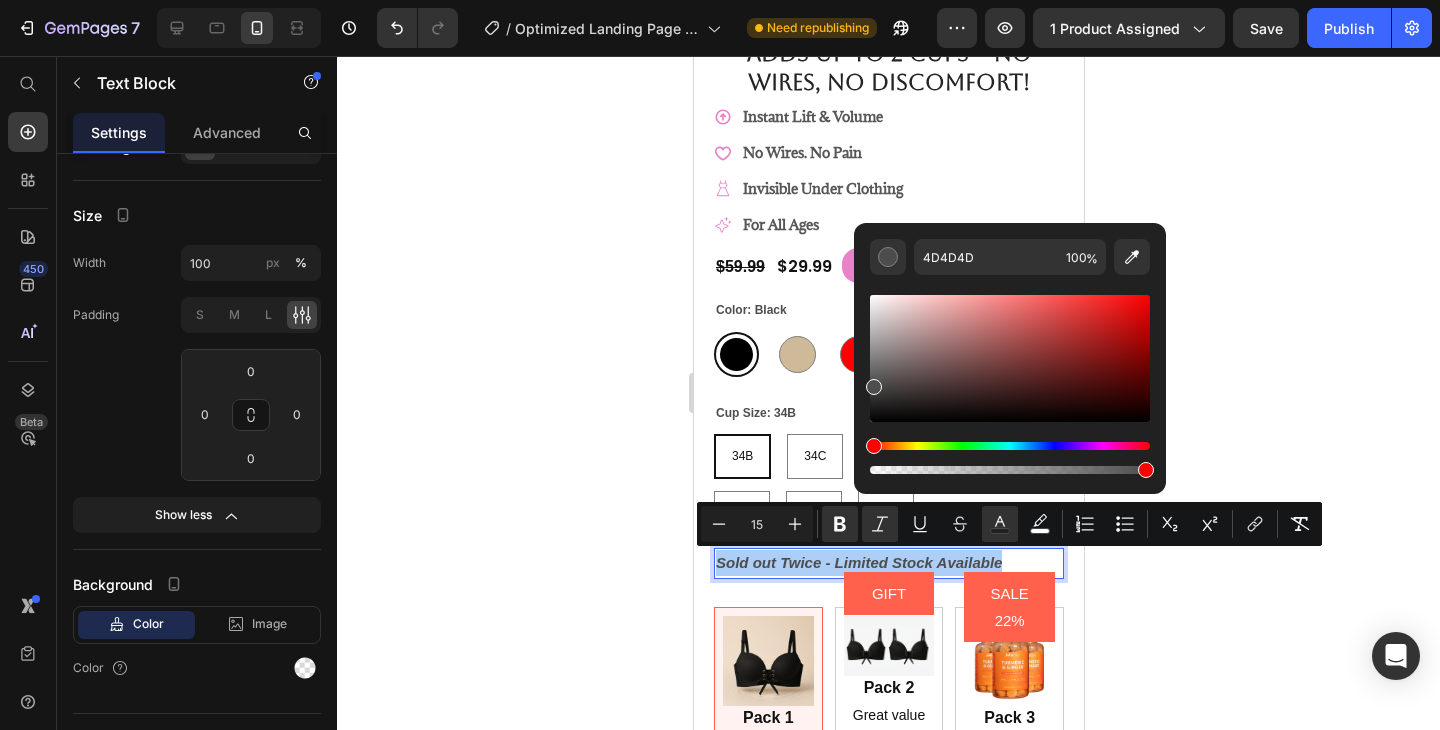 click at bounding box center (1010, 358) 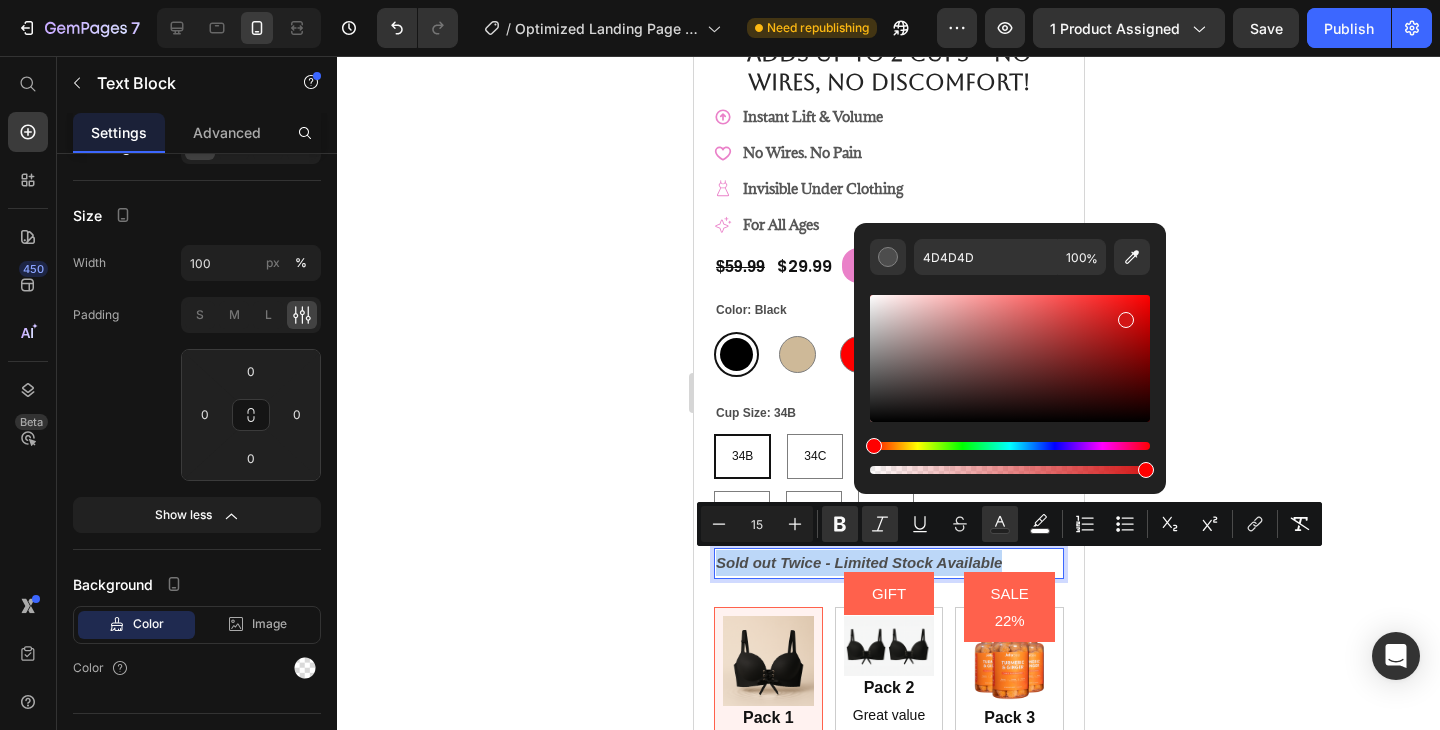 type on "D31515" 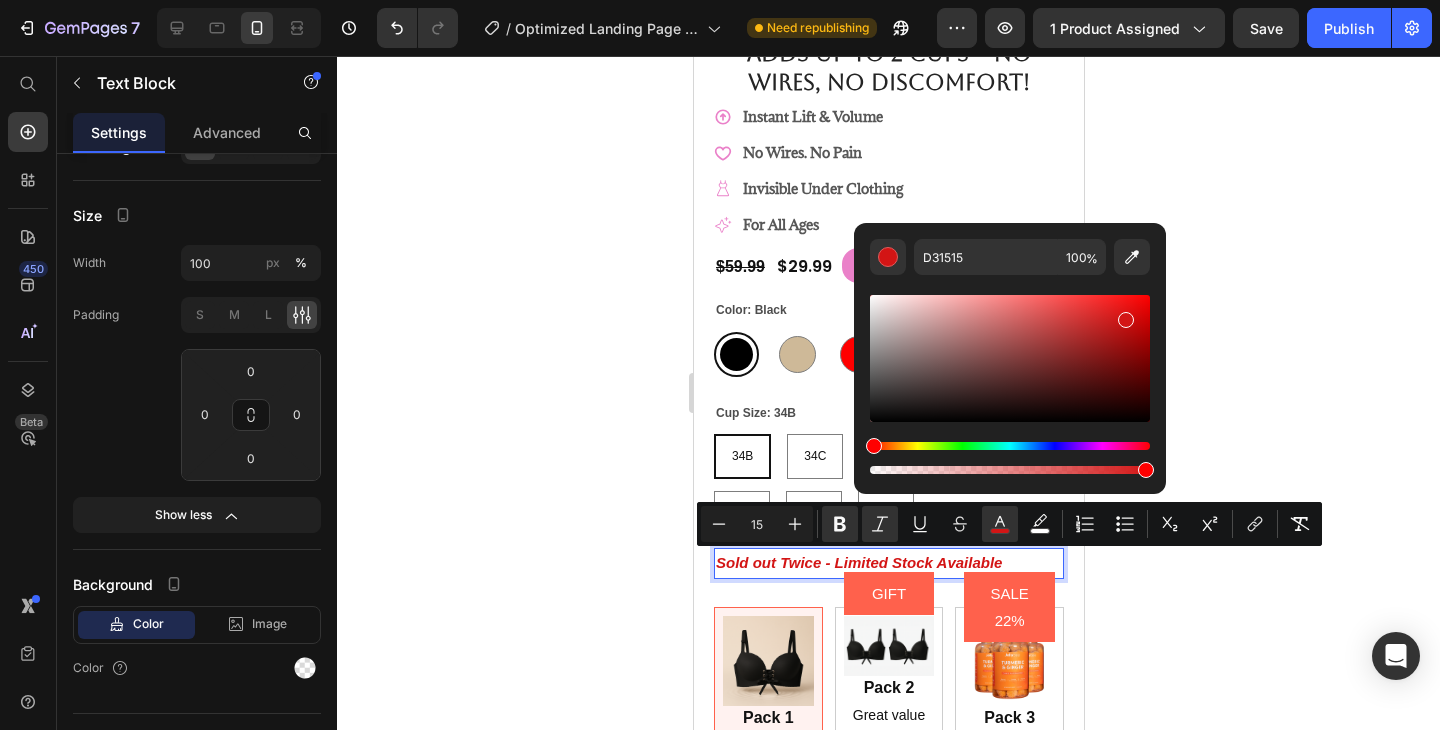 click 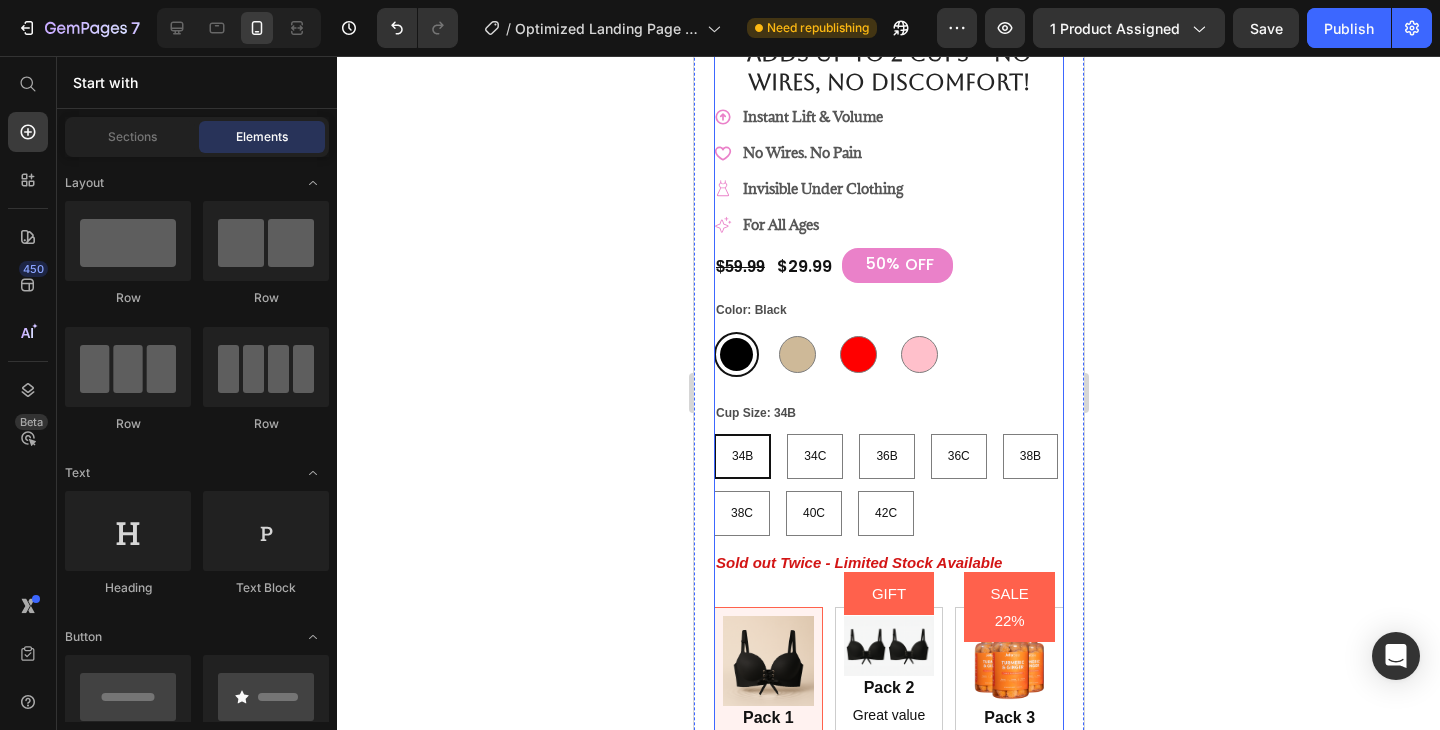 click on "Sold out Twice - Limited Stock Available" at bounding box center (858, 562) 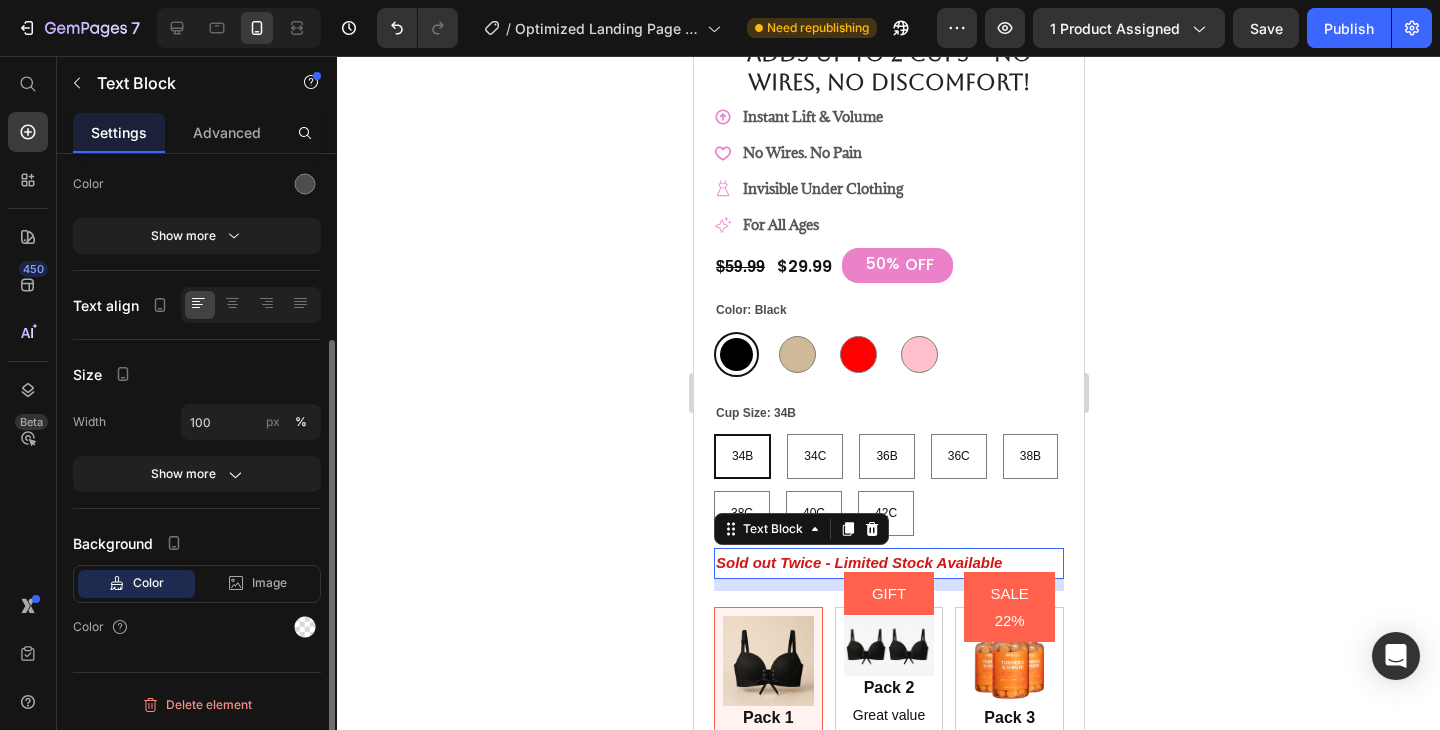 scroll, scrollTop: 262, scrollLeft: 0, axis: vertical 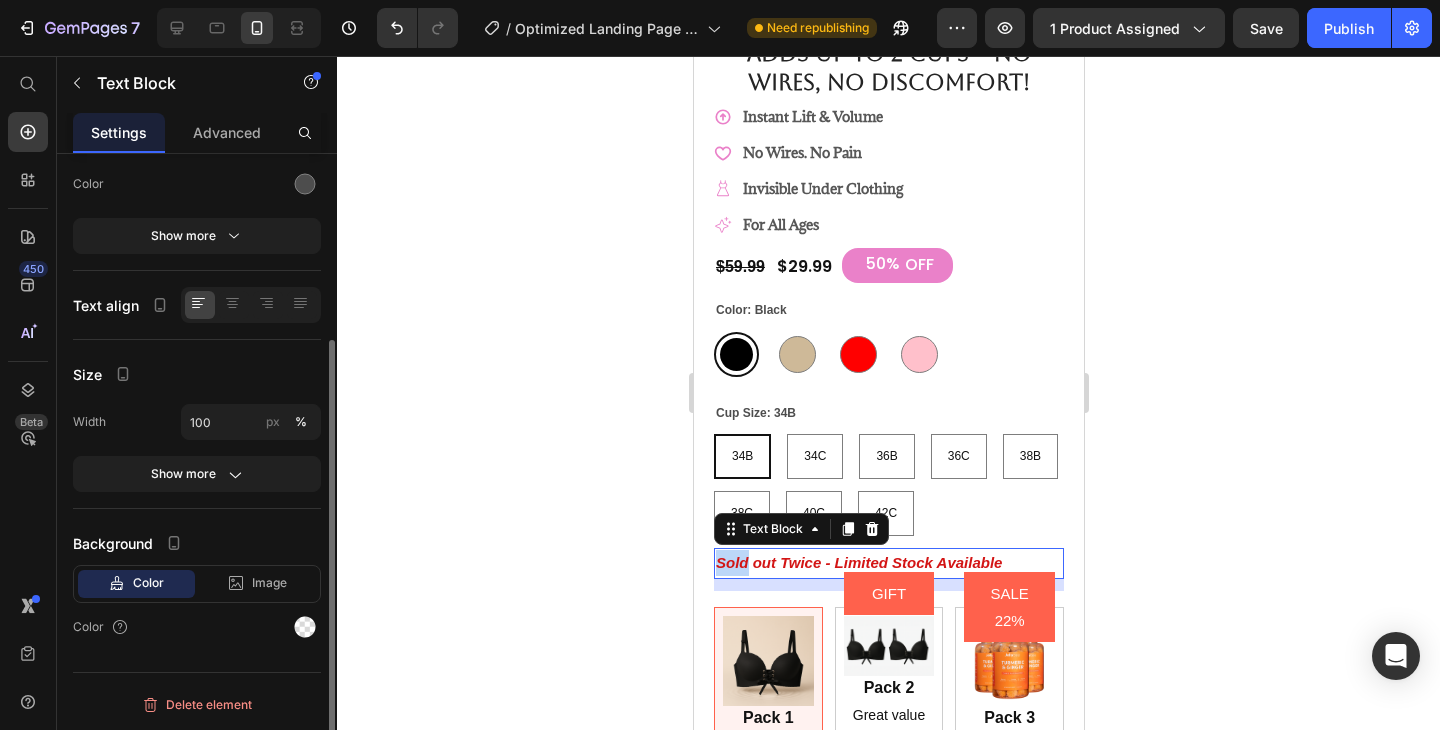 click on "Sold out Twice - Limited Stock Available" at bounding box center [858, 562] 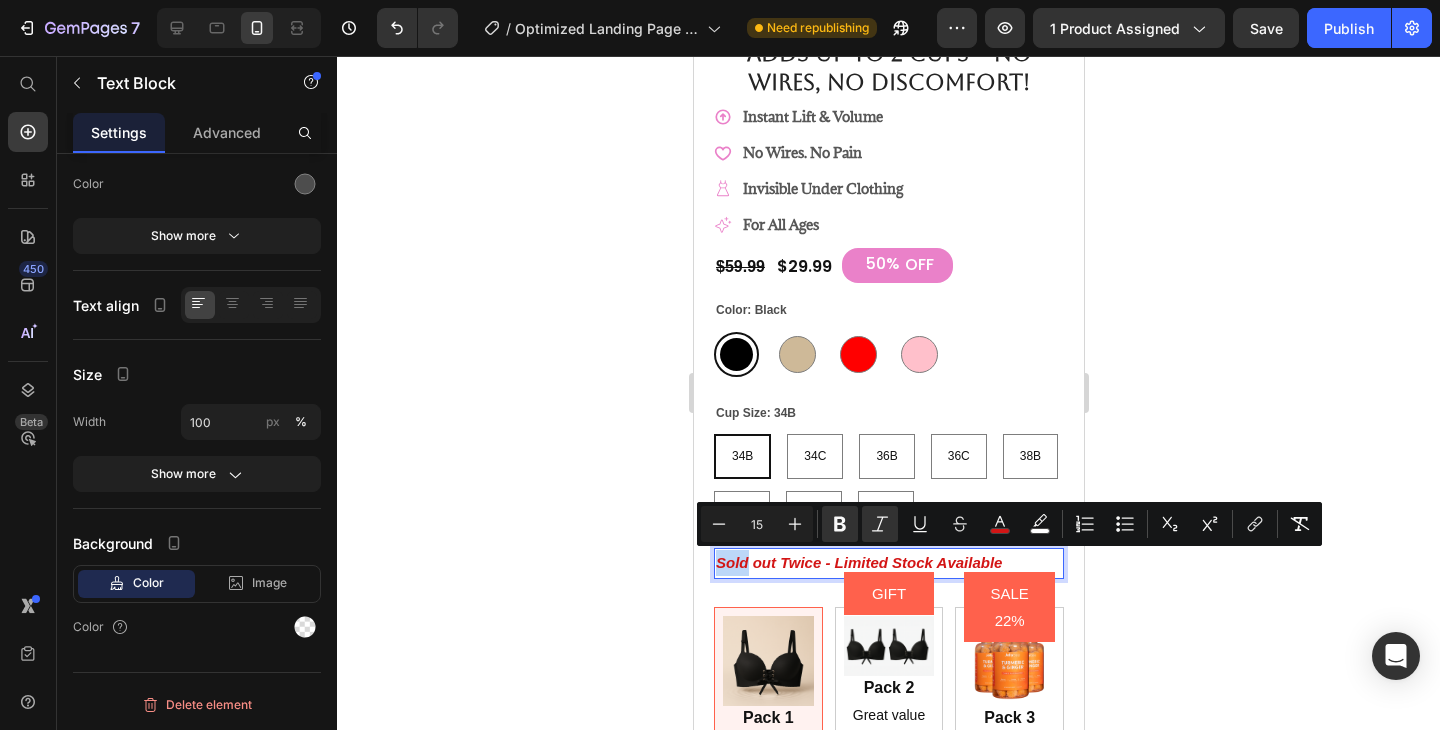 click on "Sold out Twice - Limited Stock Available" at bounding box center (858, 562) 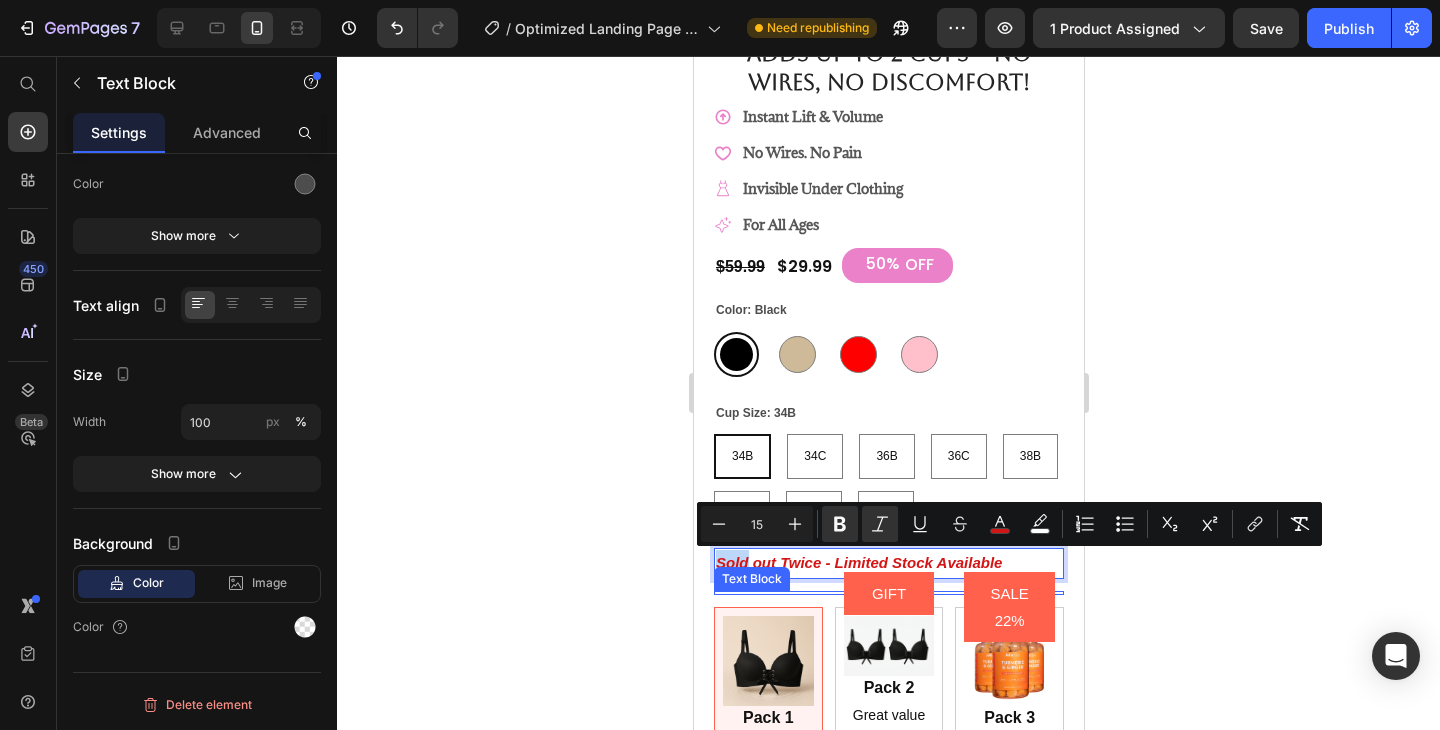 click on "Text Block" at bounding box center [751, 579] 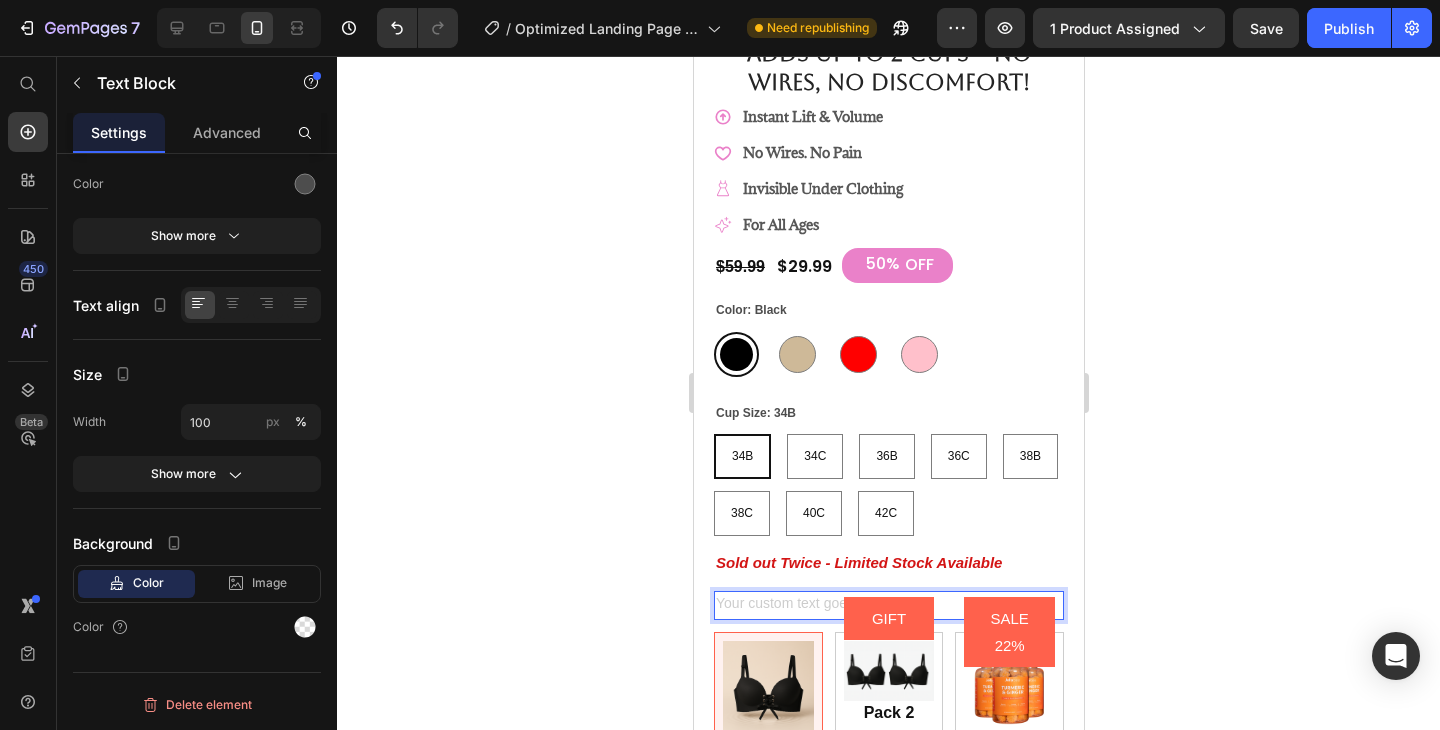 click at bounding box center (888, 605) 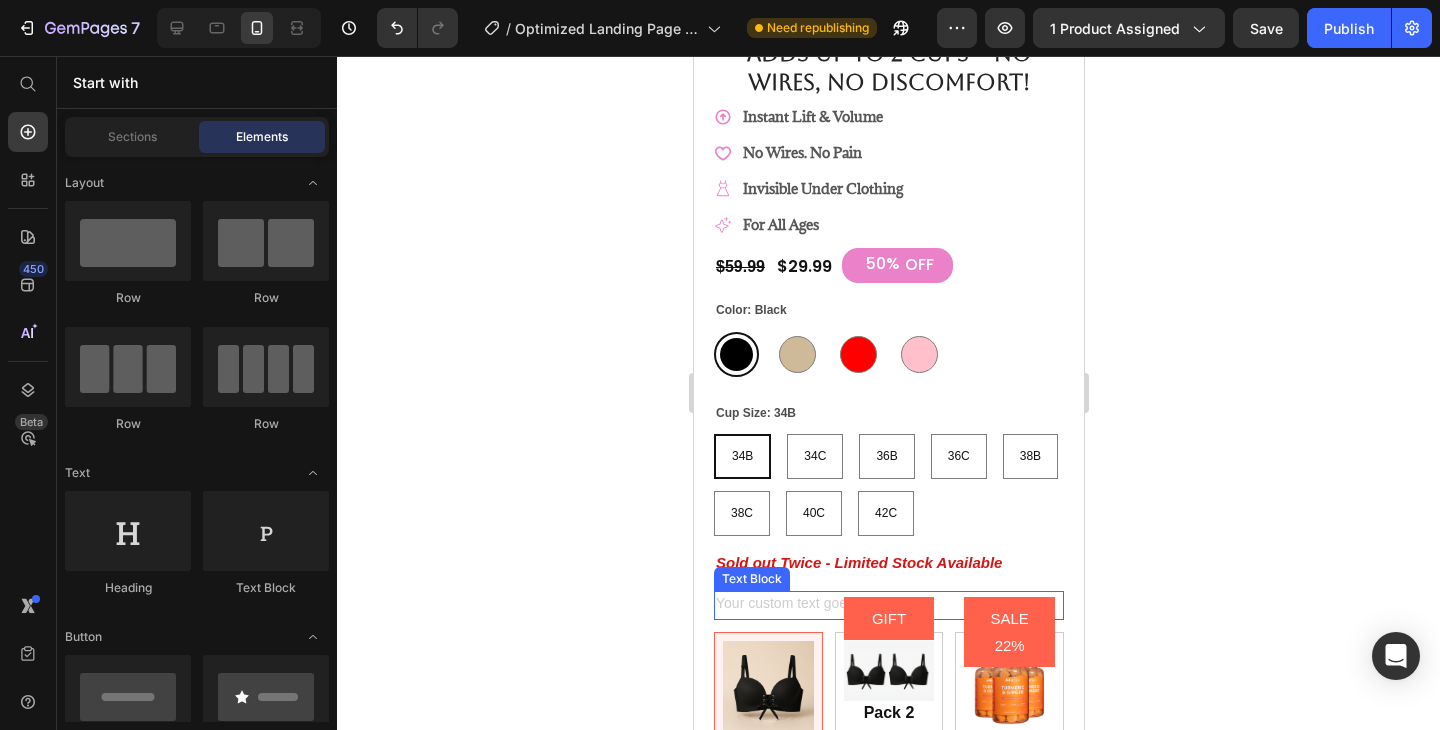 click at bounding box center (888, 605) 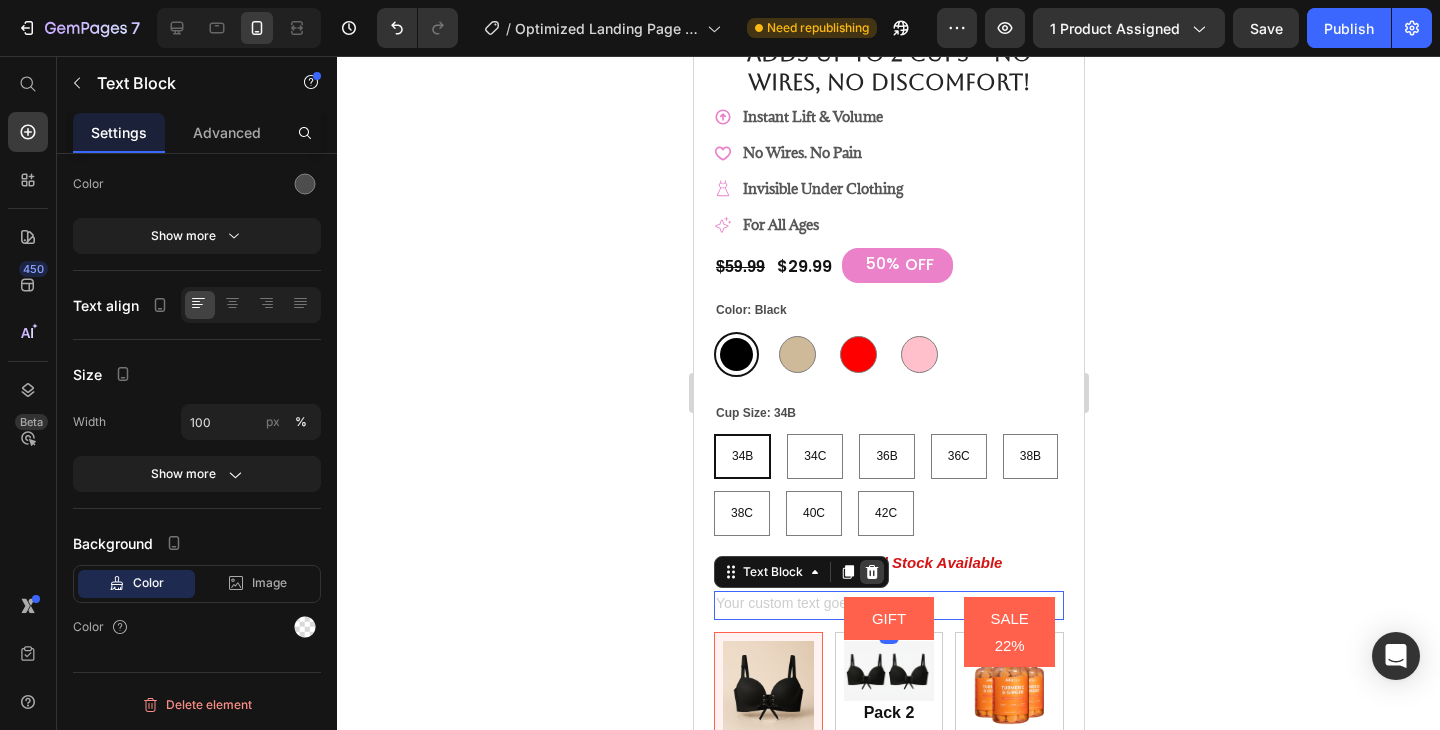 click 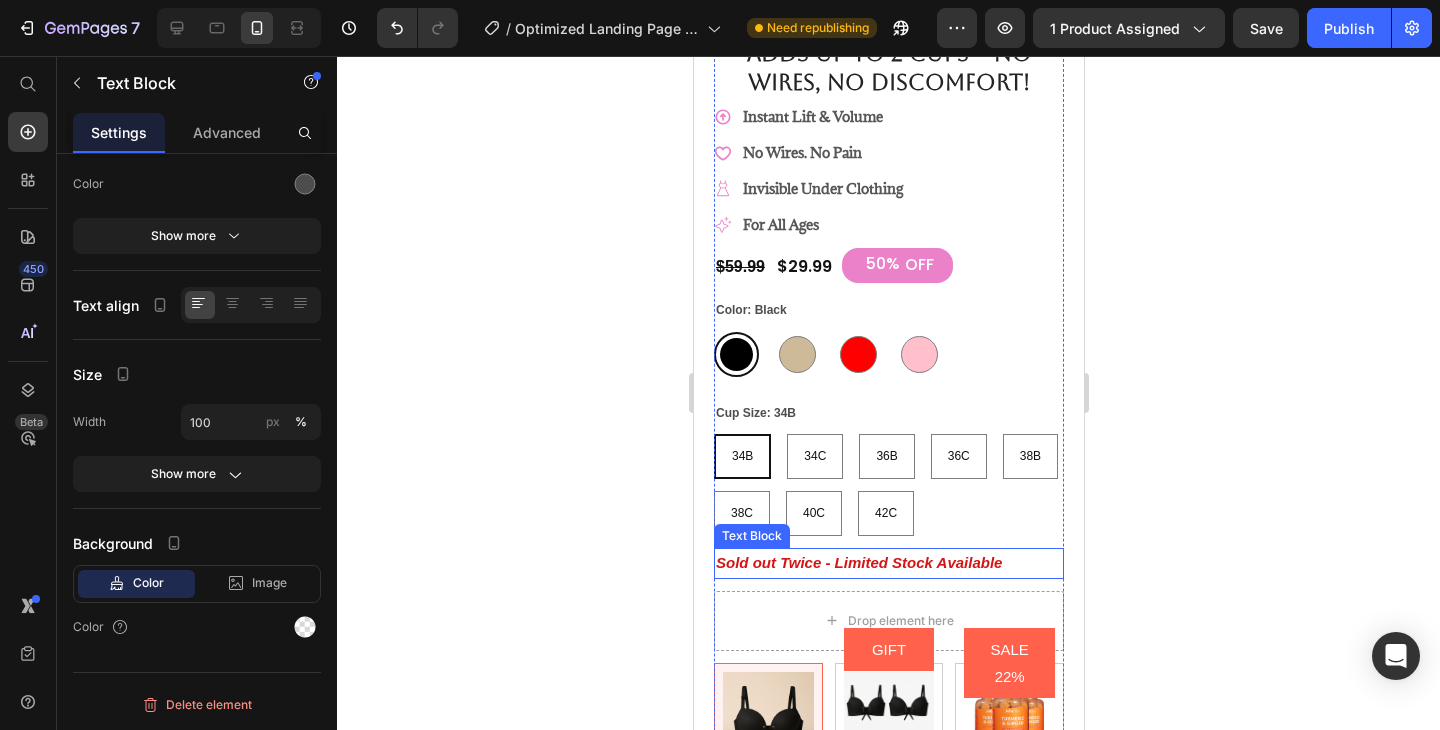 click on "Sold out Twice - Limited Stock Available" at bounding box center (858, 562) 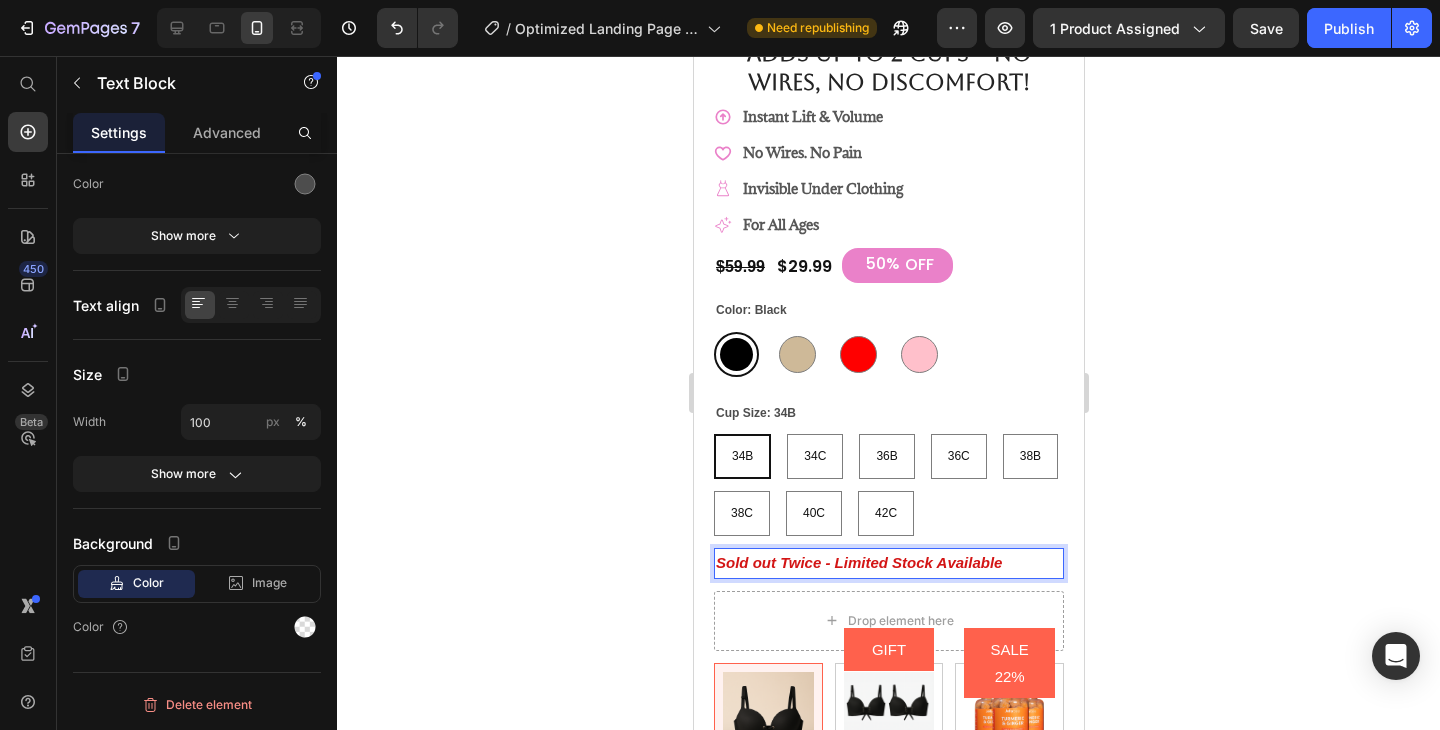 click on "Sold out Twice - Limited Stock Available" at bounding box center [858, 562] 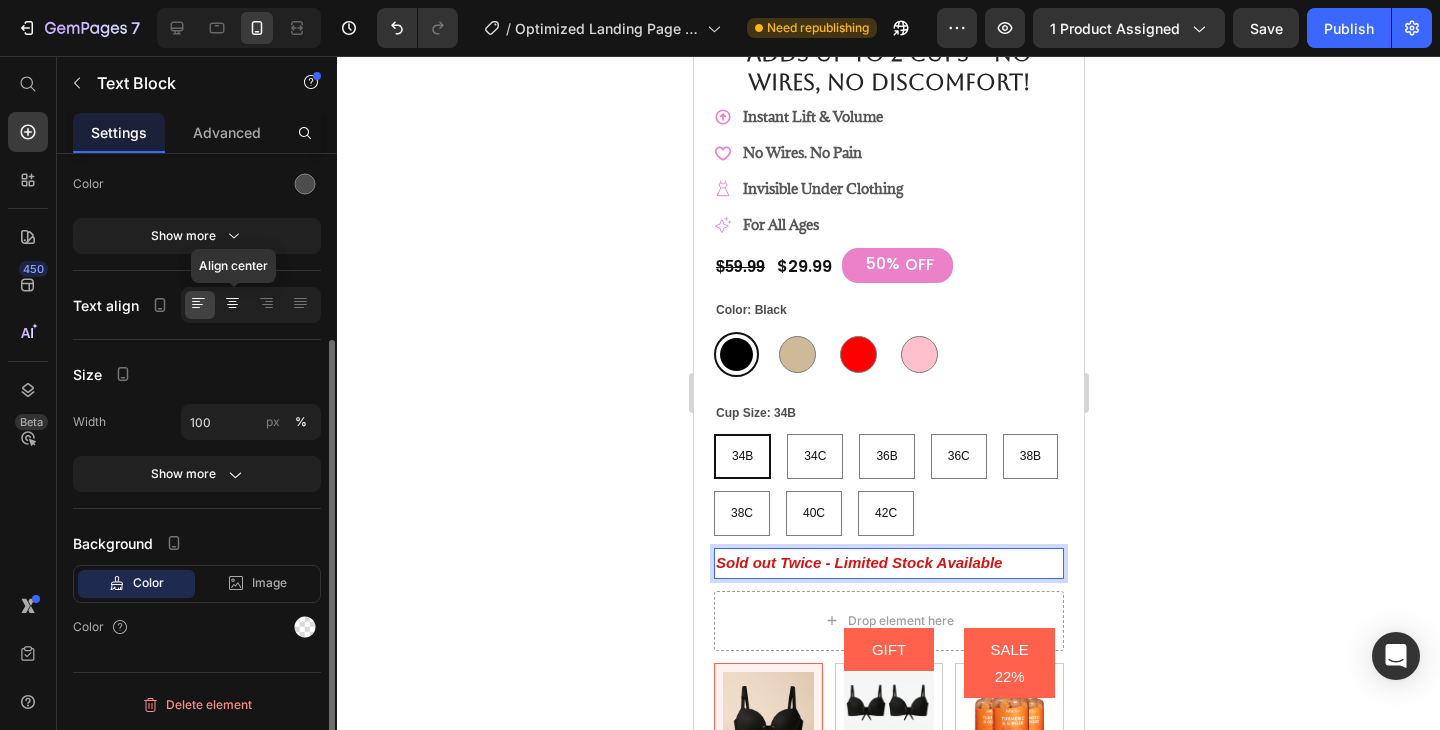 click 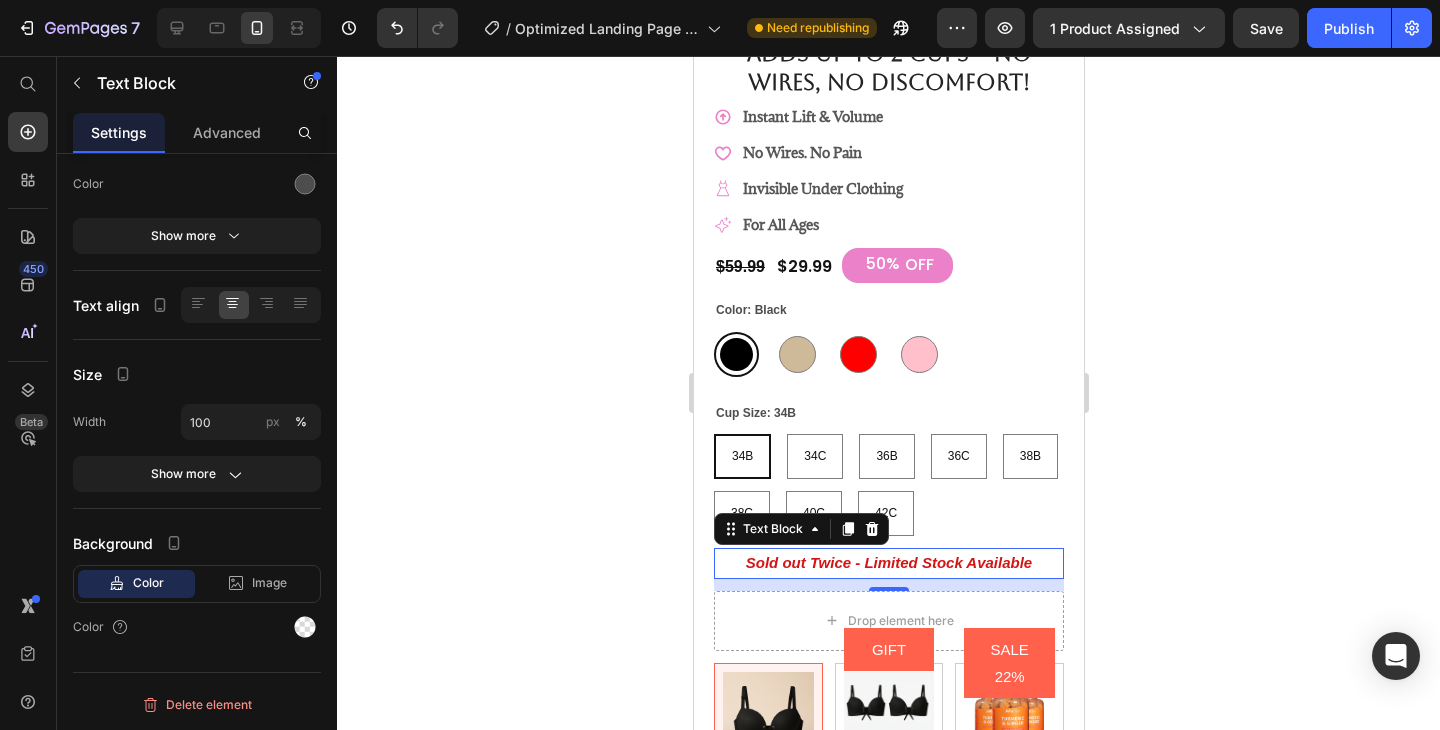 click on "Sold out Twice - Limited Stock Available" at bounding box center [888, 562] 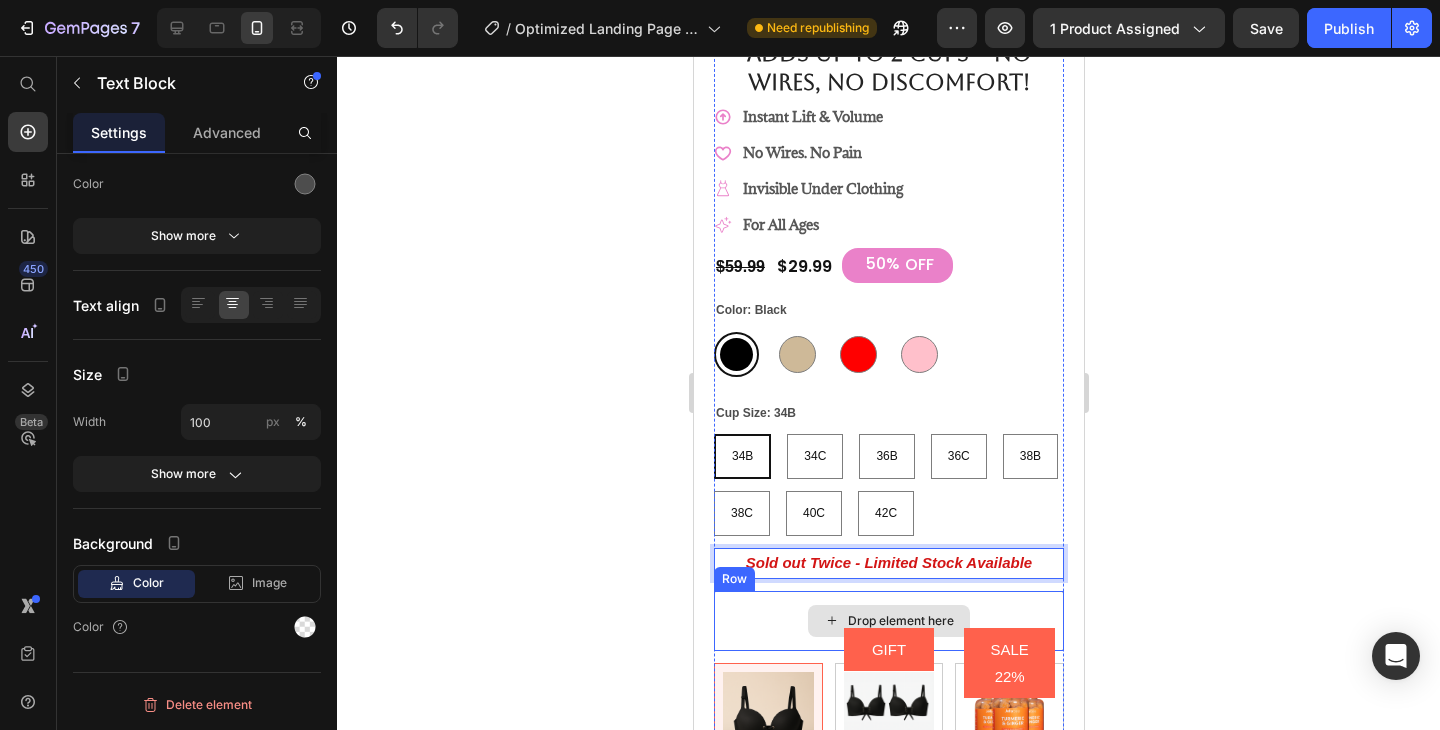 click on "Drop element here" at bounding box center (888, 621) 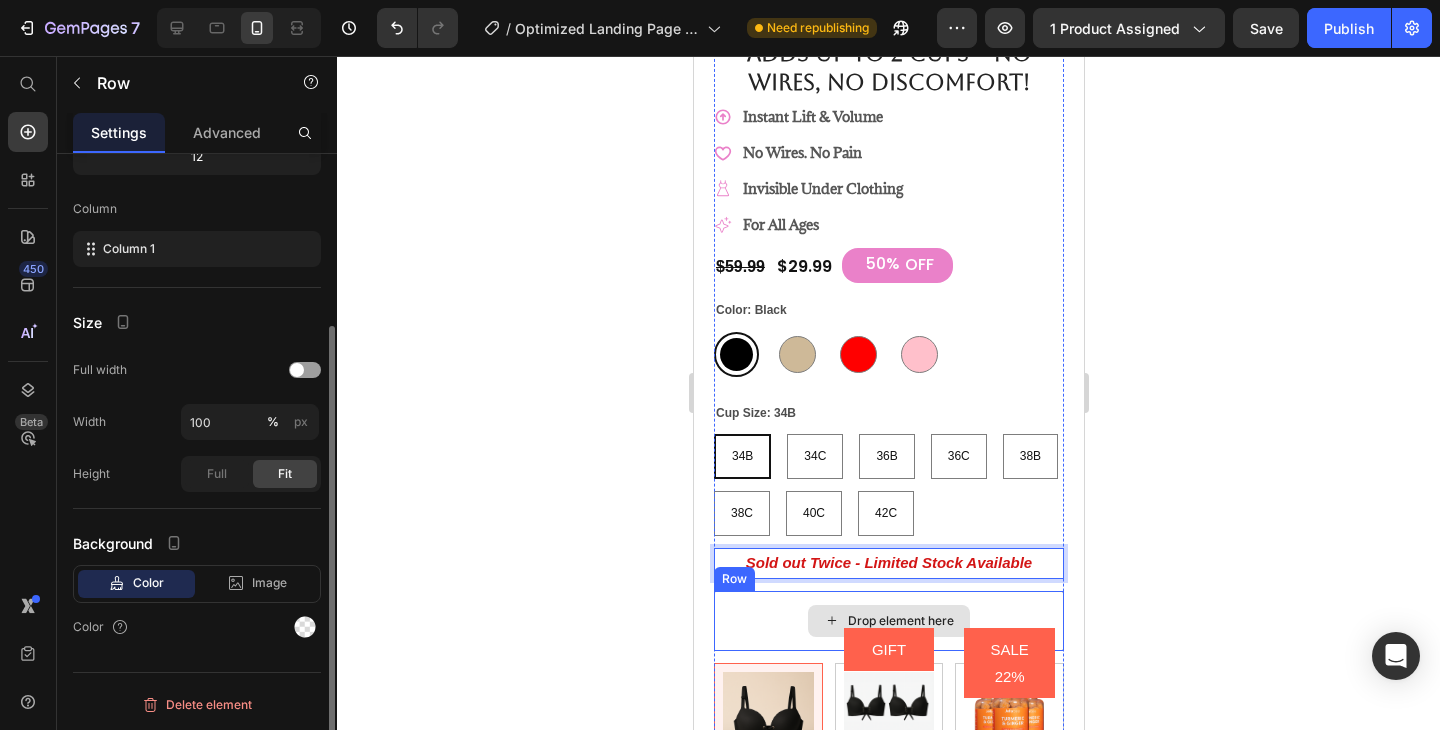 scroll, scrollTop: 0, scrollLeft: 0, axis: both 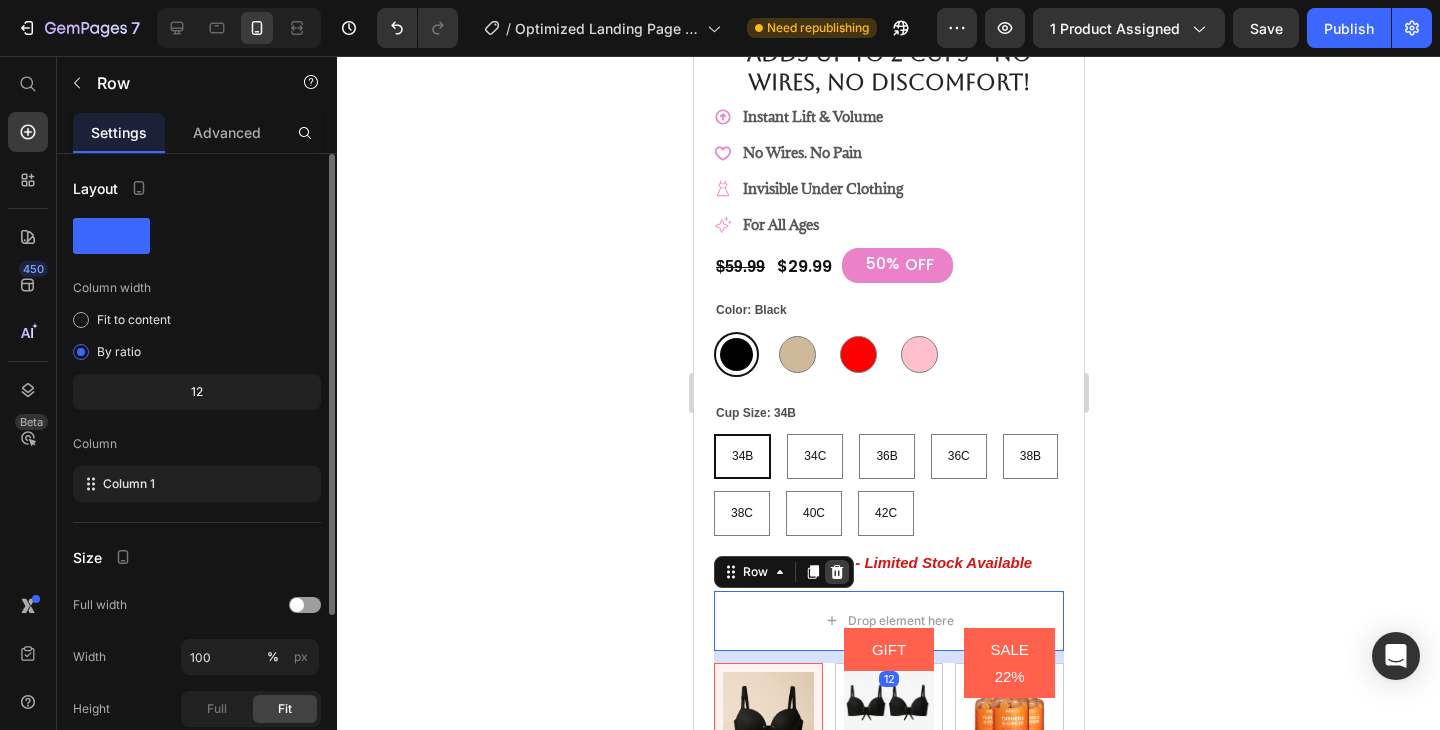 click 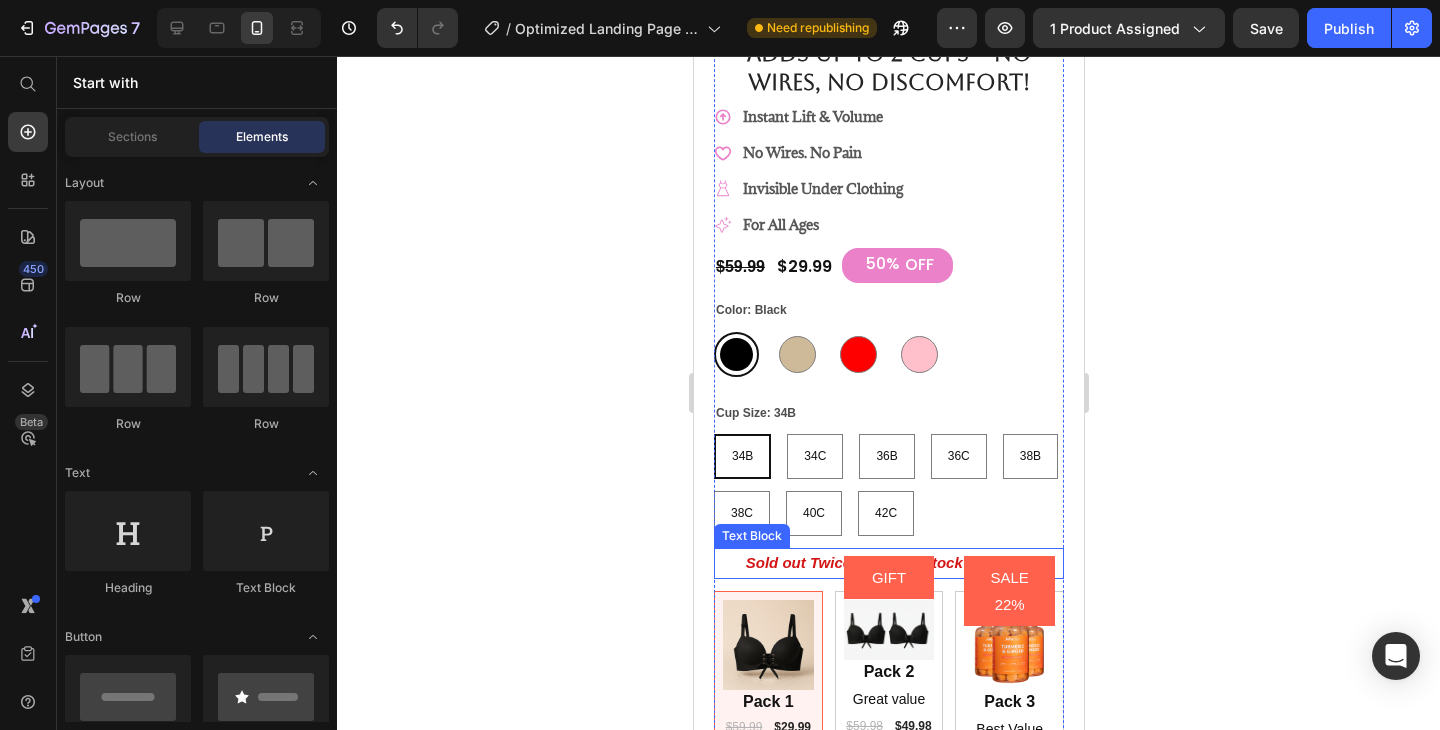 click on "Sold out Twice - Limited Stock Available" at bounding box center (888, 562) 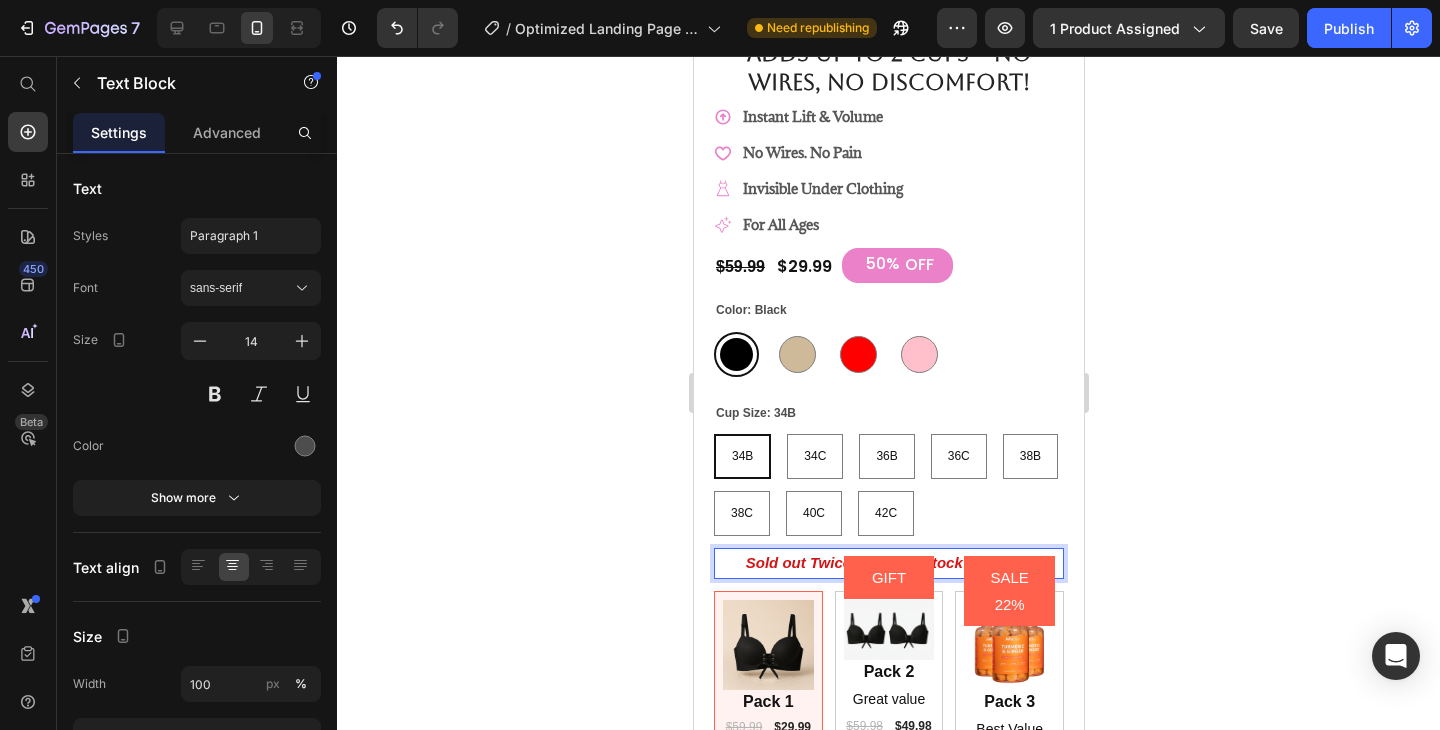 click on "Sold out Twice - Limited Stock Available" at bounding box center (888, 562) 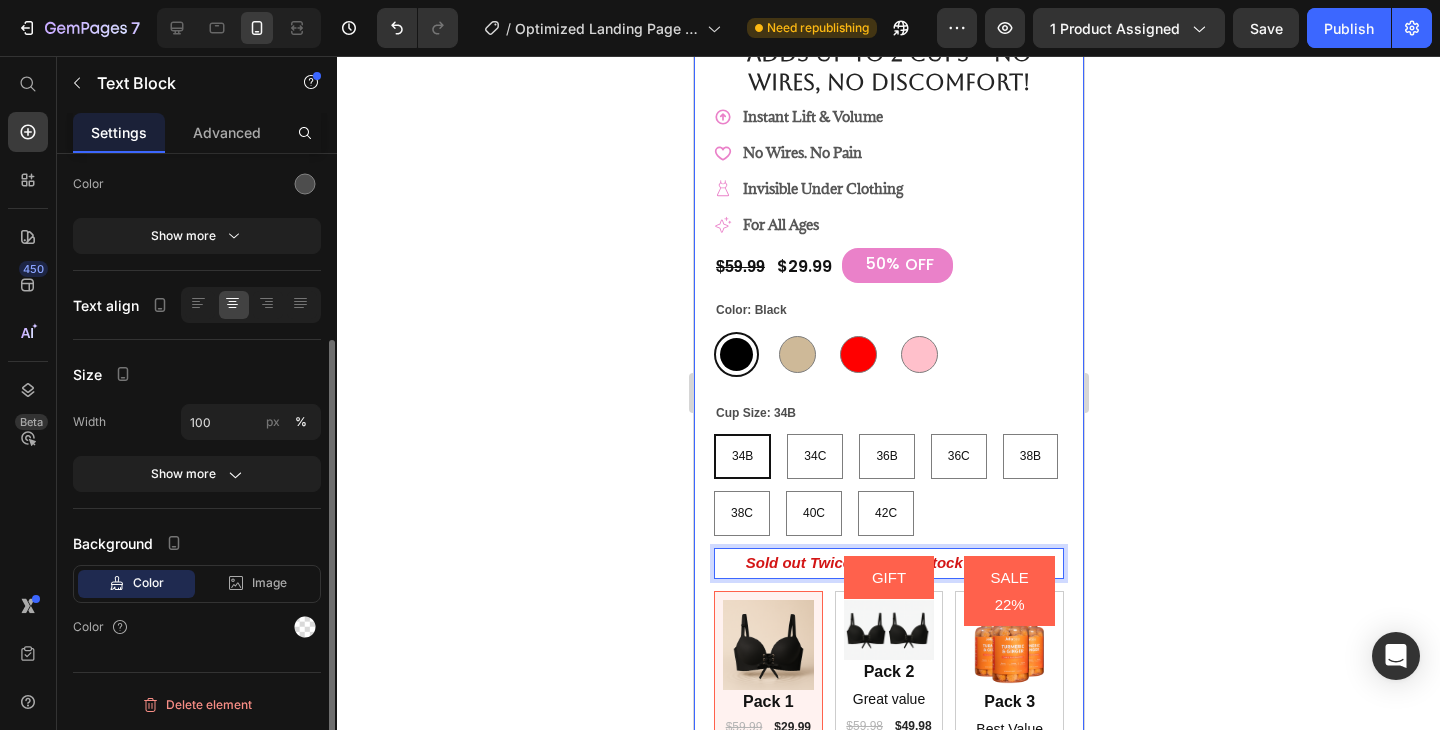 scroll, scrollTop: 0, scrollLeft: 0, axis: both 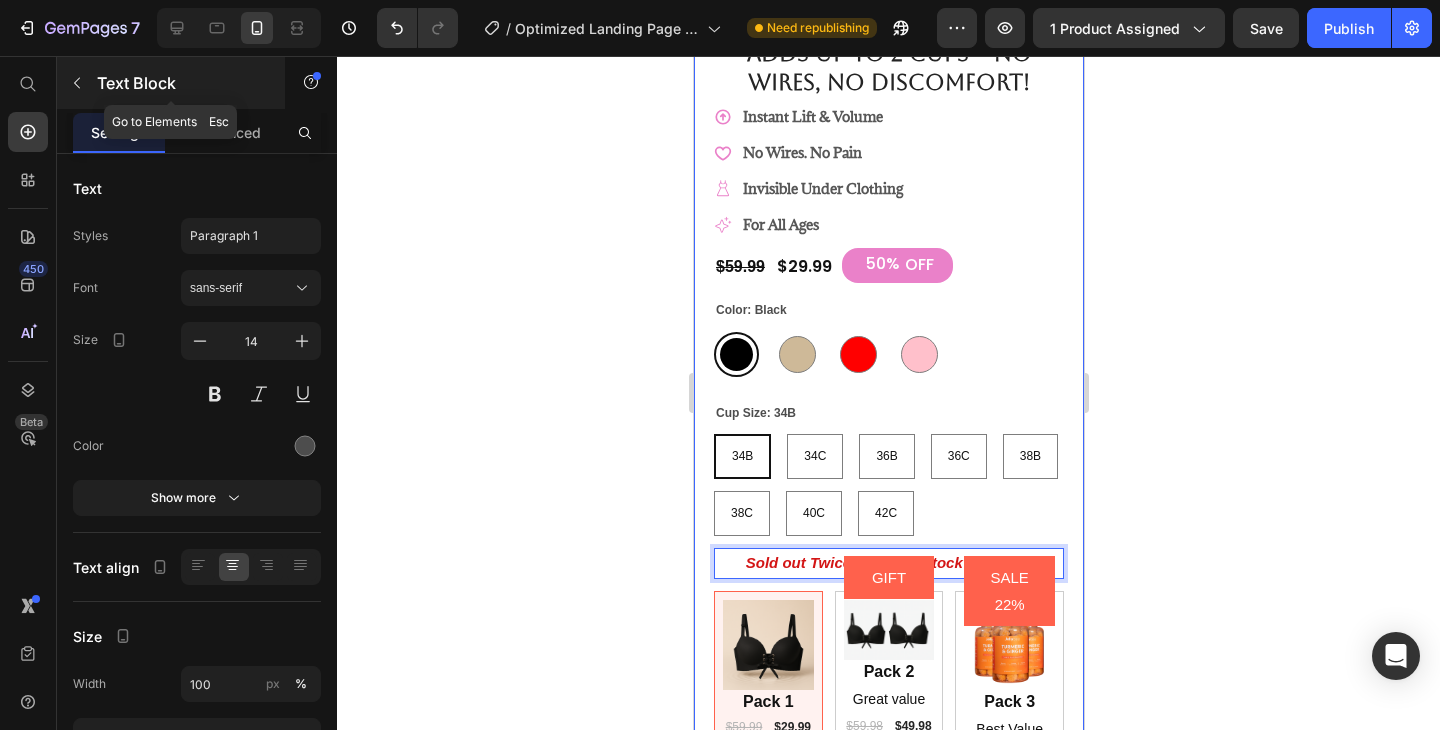 click 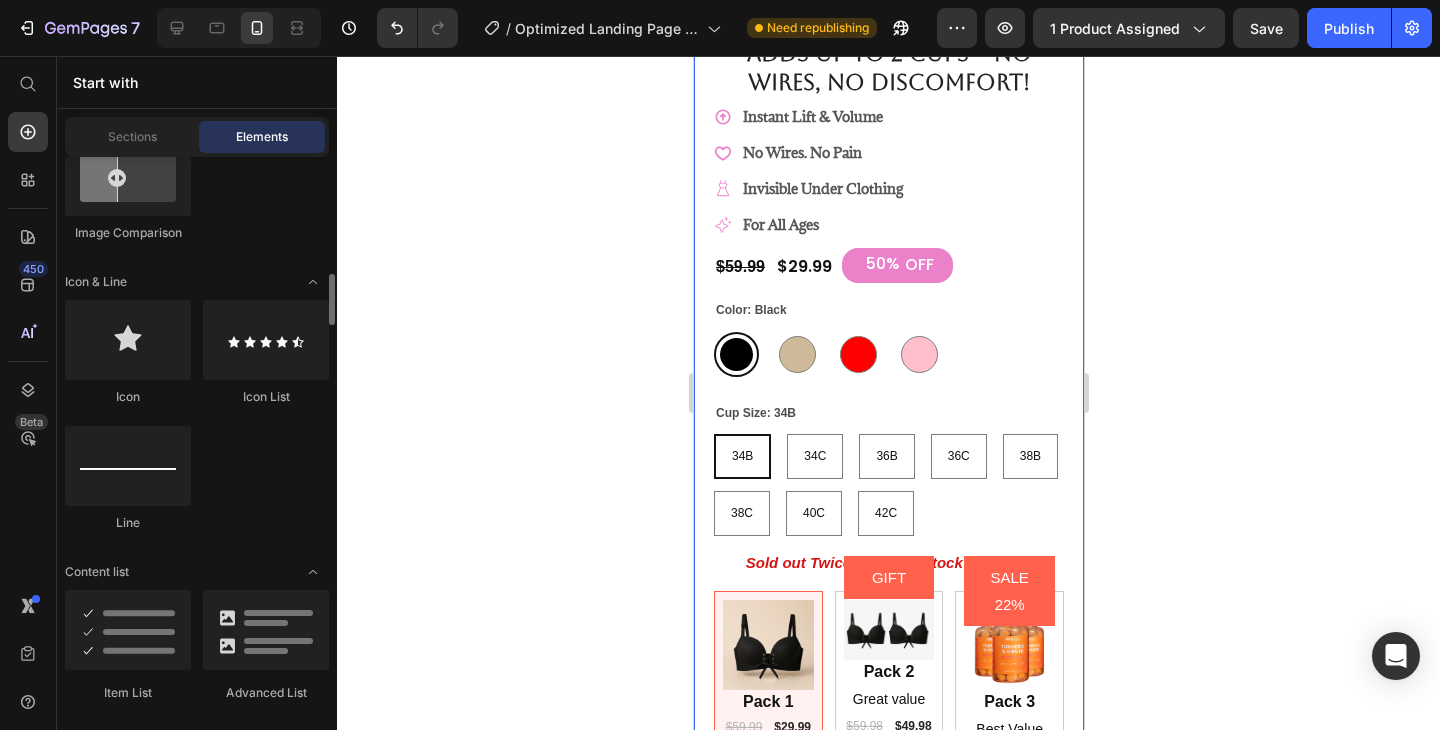 scroll, scrollTop: 1314, scrollLeft: 0, axis: vertical 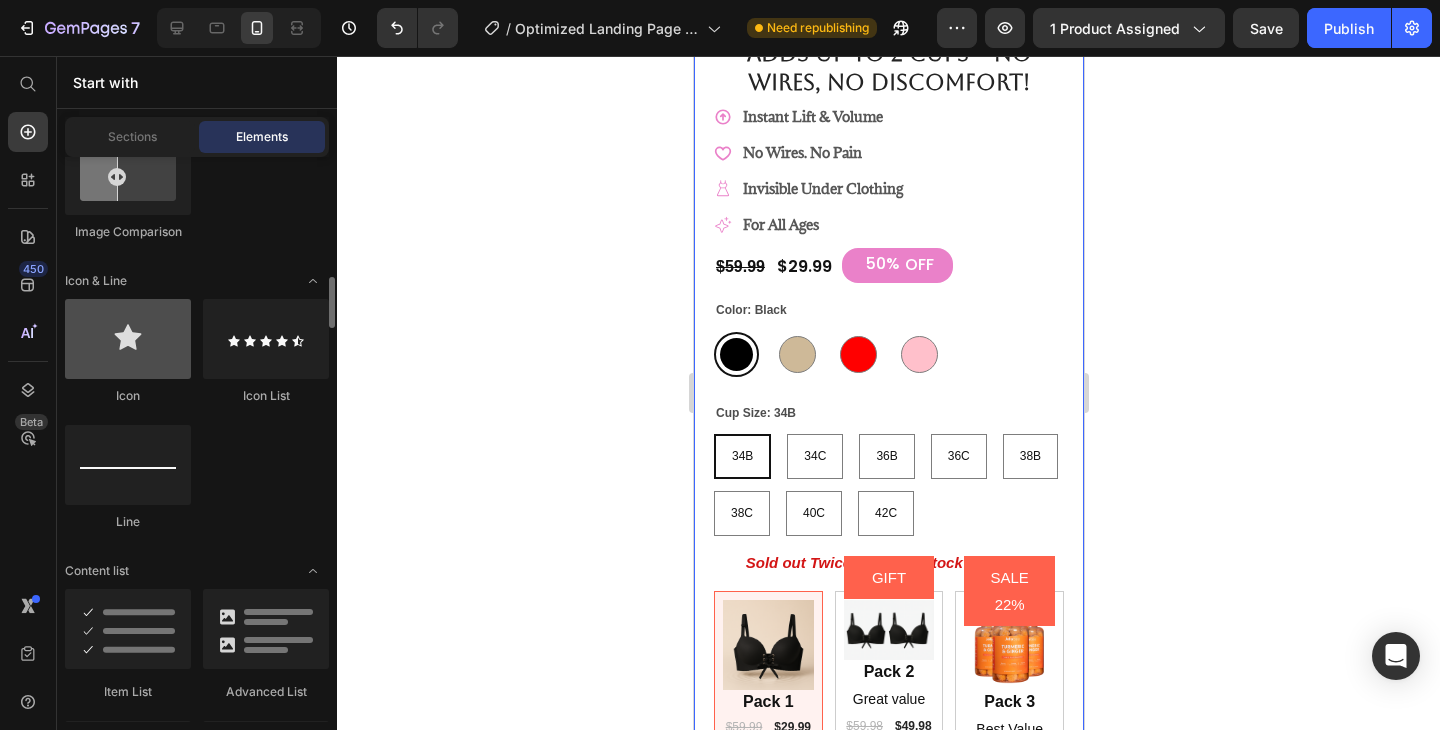 click at bounding box center [128, 339] 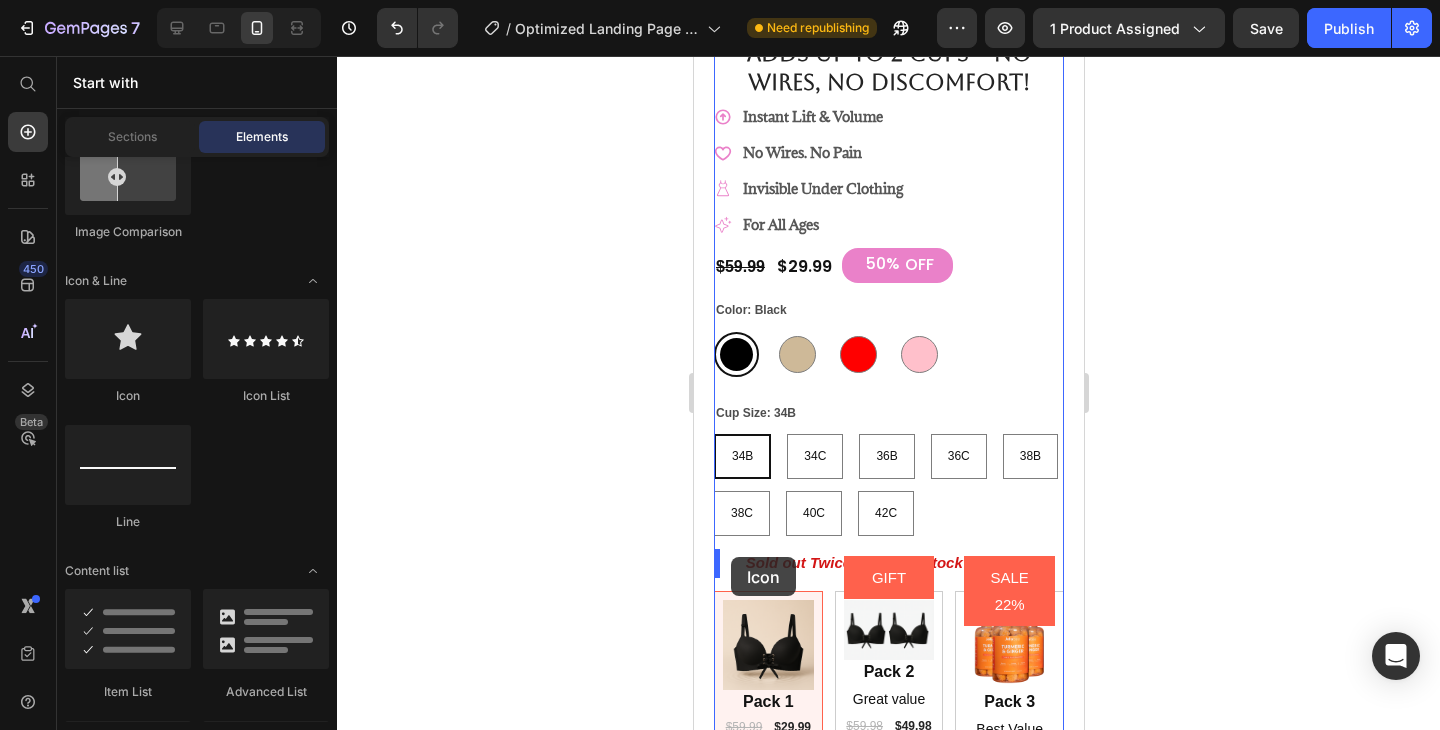 drag, startPoint x: 799, startPoint y: 397, endPoint x: 730, endPoint y: 557, distance: 174.24408 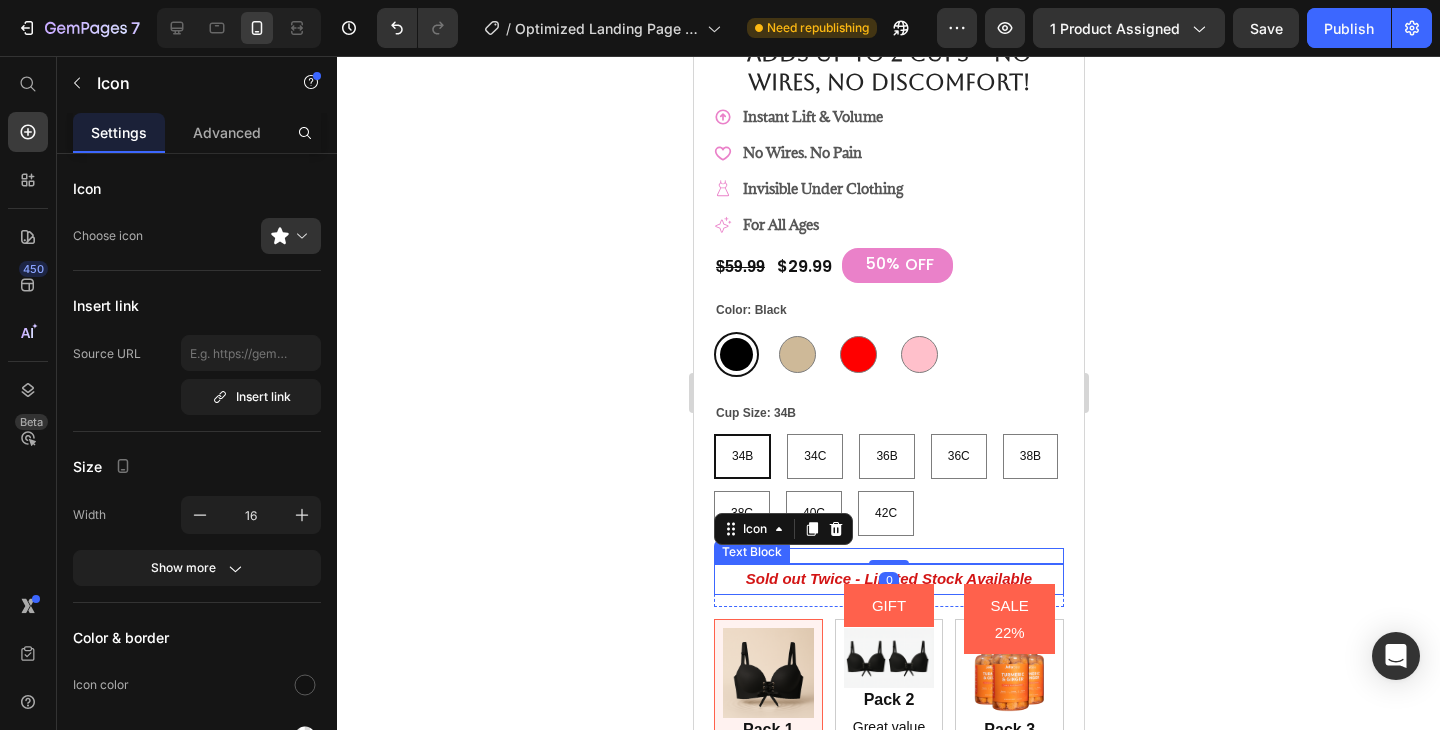 click on "Sold out Twice - Limited Stock Available" at bounding box center (888, 578) 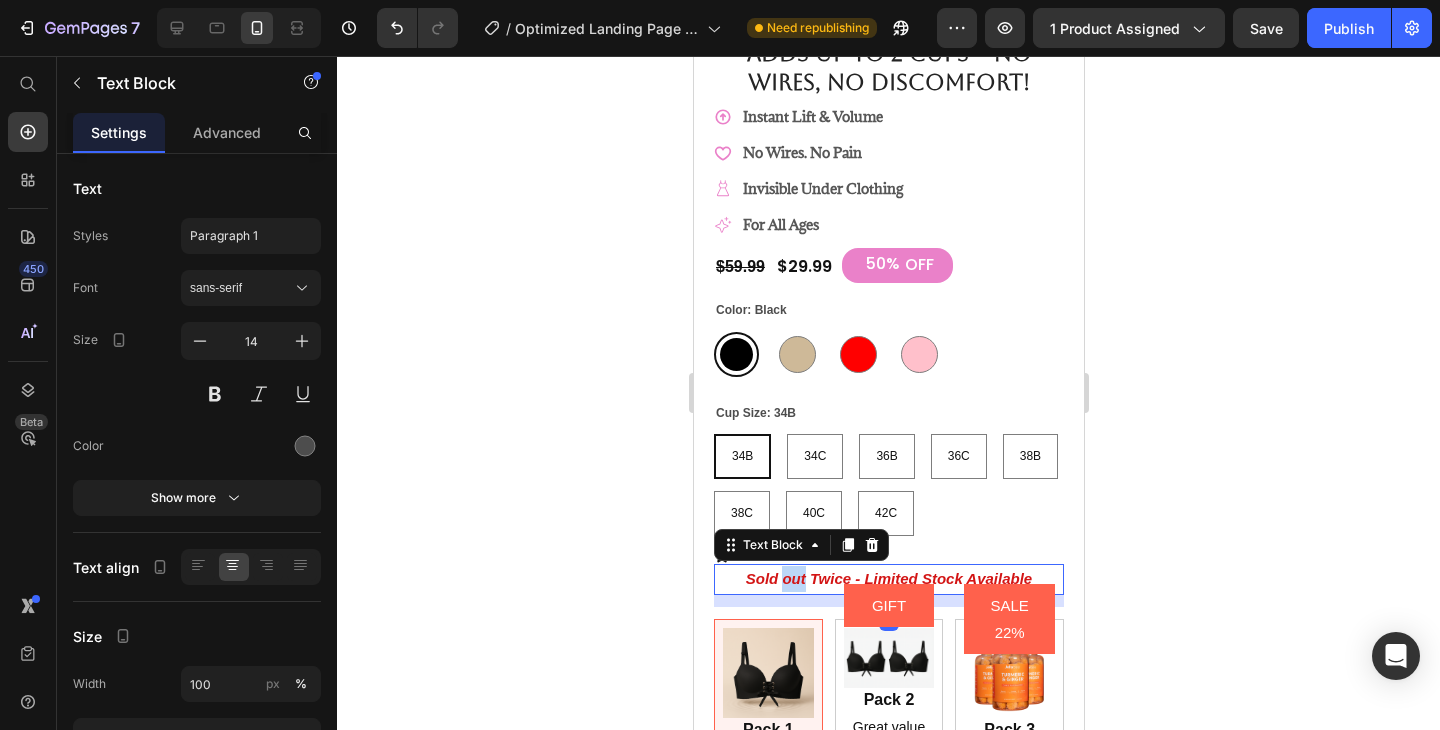 click on "Sold out Twice - Limited Stock Available" at bounding box center (888, 578) 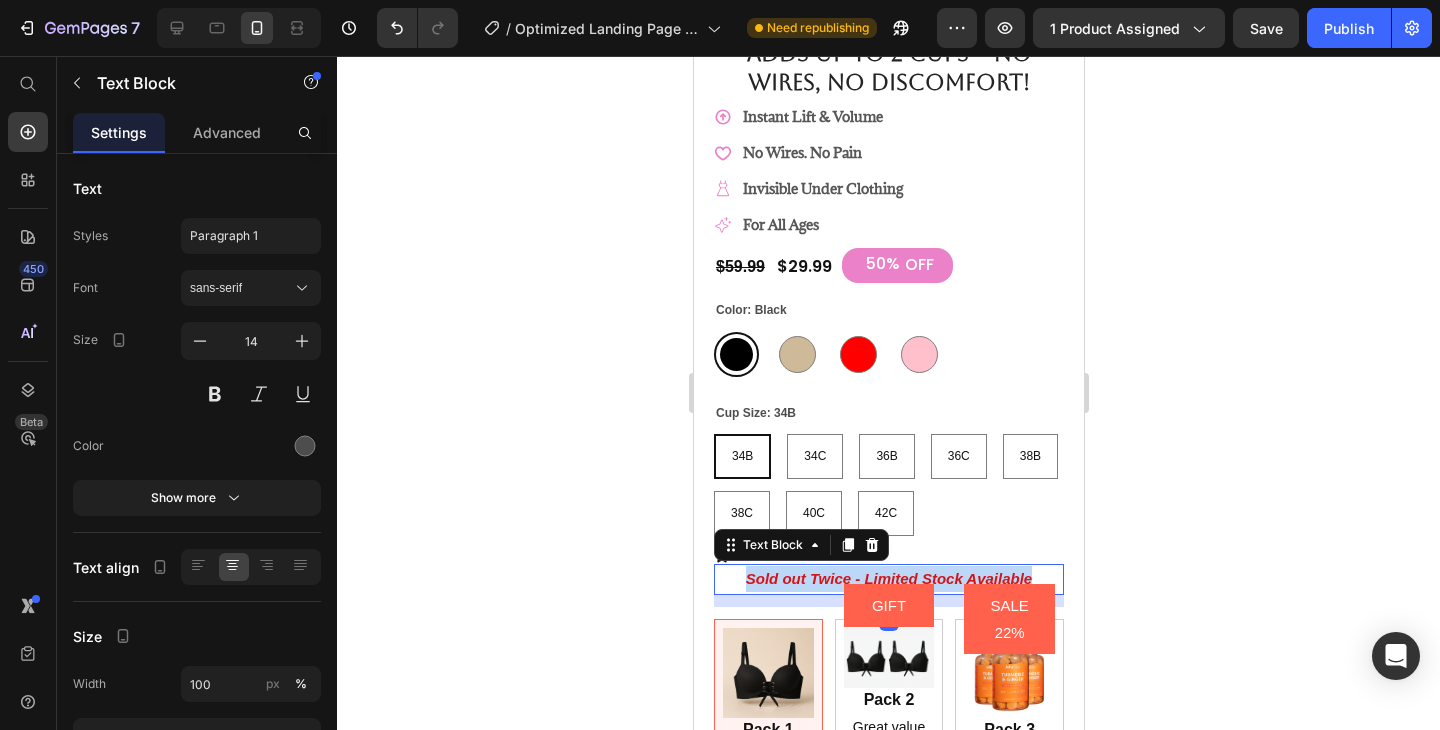 click on "Sold out Twice - Limited Stock Available" at bounding box center (888, 578) 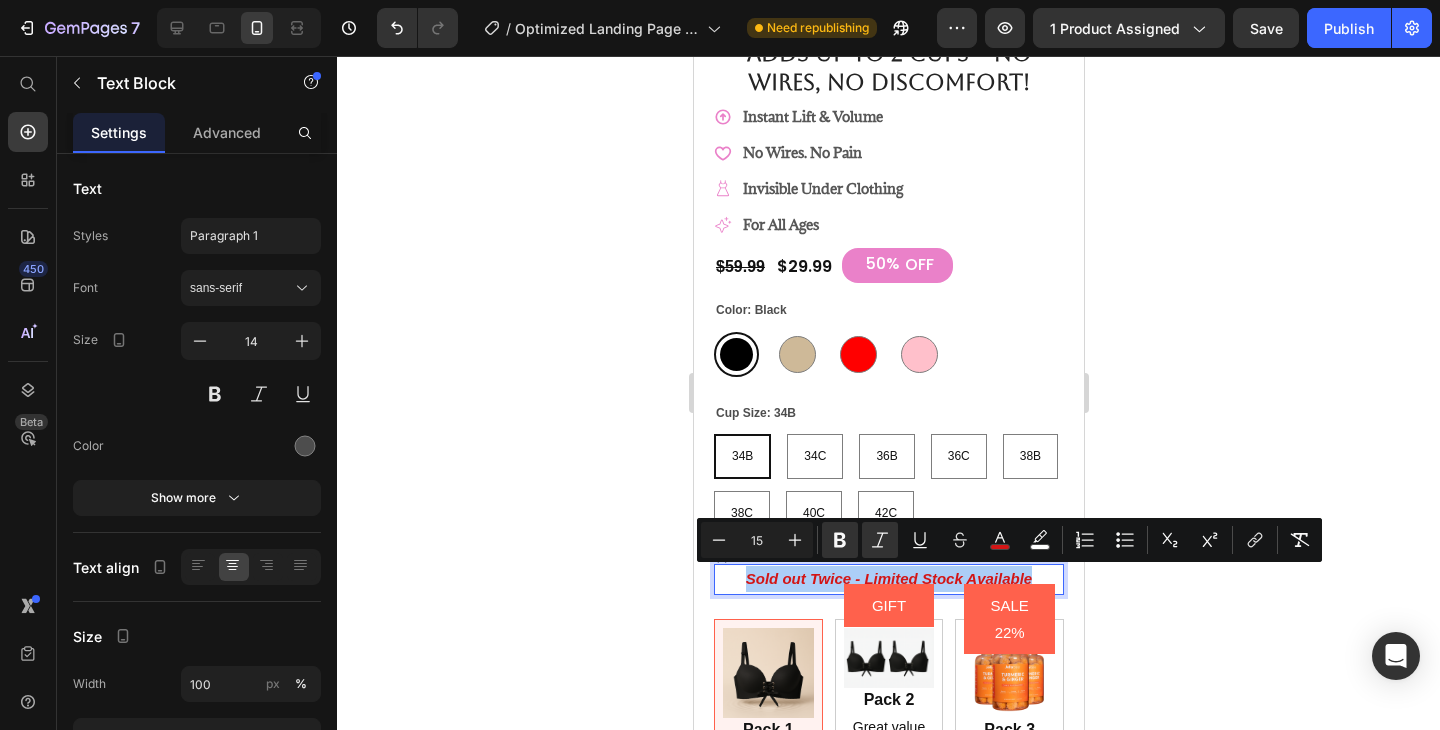 click 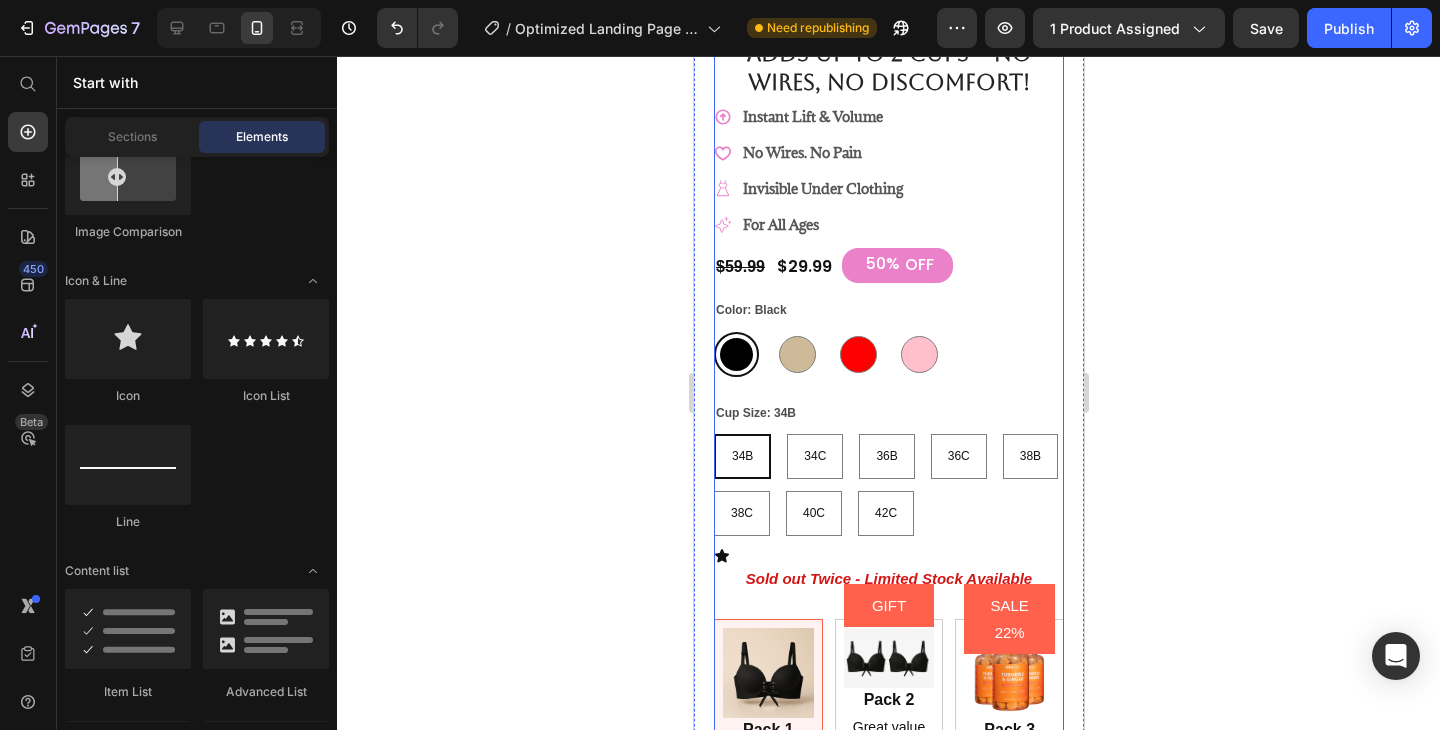click on "Icon Icon Icon Icon Icon Icon List 4.8  / 1,200+ Bought This Month  Text Block Row Adds up to 2 cups – no wires, no discomfort! Product Title
Instant Lift & Volume
No Wires. No Pain
Invisible Under Clothing
For All Ages Item List $59.99 Product Price $29.99 Product Price 50% OFF Discount Tag Row Color: Black Black Black Khaki Khaki Red Red Pink Pink Cup Size: 34B 34B 34B 34B 34C 34C 34C 36B 36B 36B 36C 36C 36C 38B 38B 38B 38C 38C 38C 40C 40C 40C 42C 42C 42C Product Variants & Swatches
Icon Sold out Twice - Limited Stock Available Text Block Row Image Pack 1 Text Block $59.99 Product Price $29.99 Product Price Row Row GIFT Product Badge Image Pack 2 Text Block Great value Text Block $59.98 Product Price $49.98 Product Price Row Row SALE 22% Product Badge Image Pack 3 Text Block Best Value Text Block $89.97 Product Price $69.97 Product Price Row Row Product Bundle Discount add to cart Add to Cart
Icon Text Block" at bounding box center [888, 641] 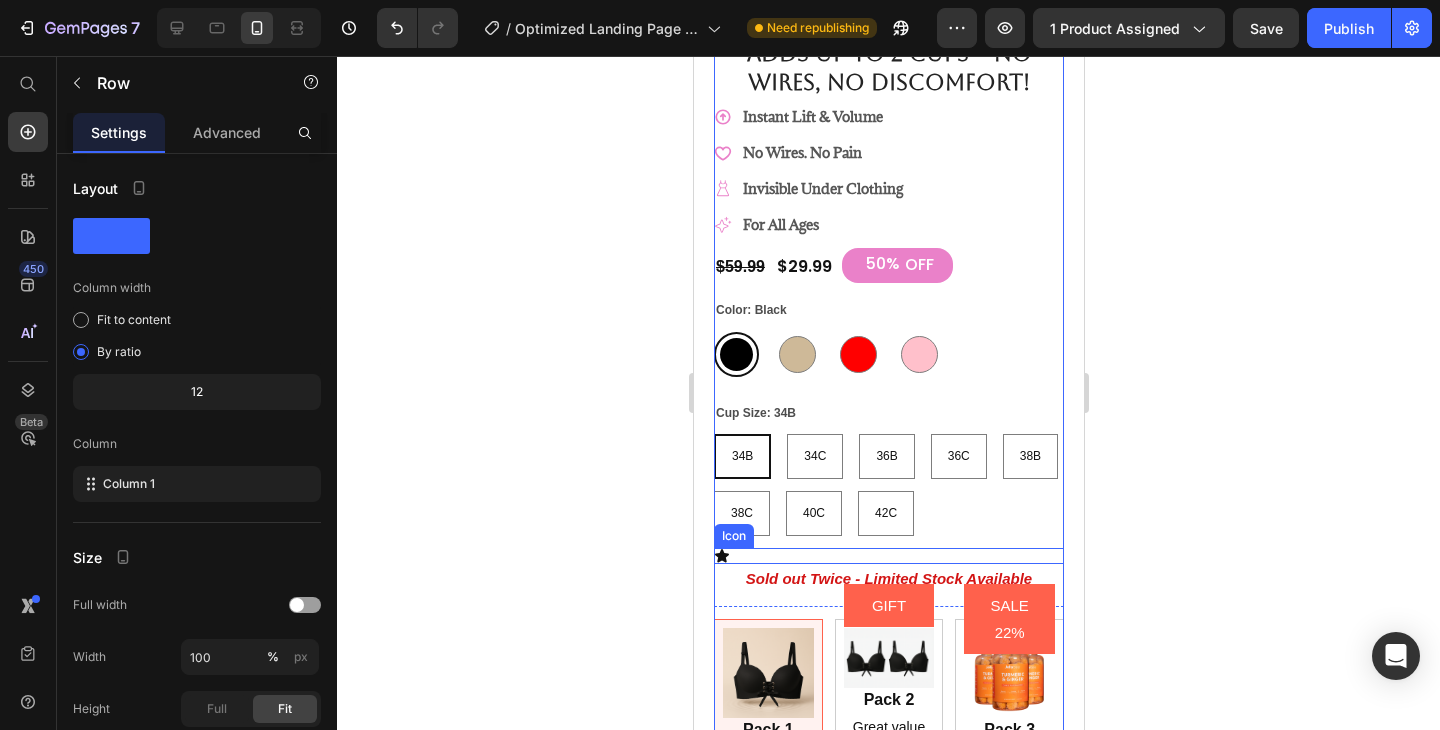 click on "Icon" at bounding box center [888, 556] 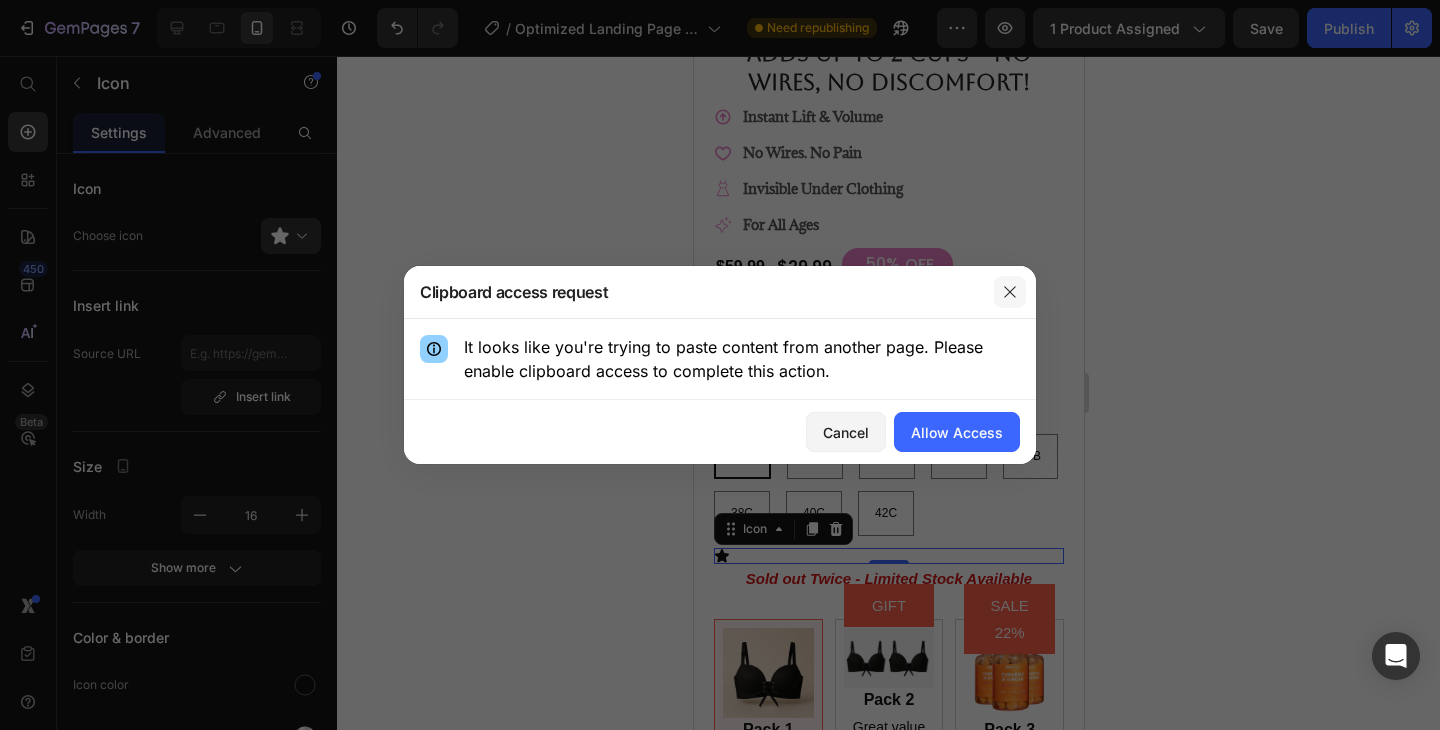 click 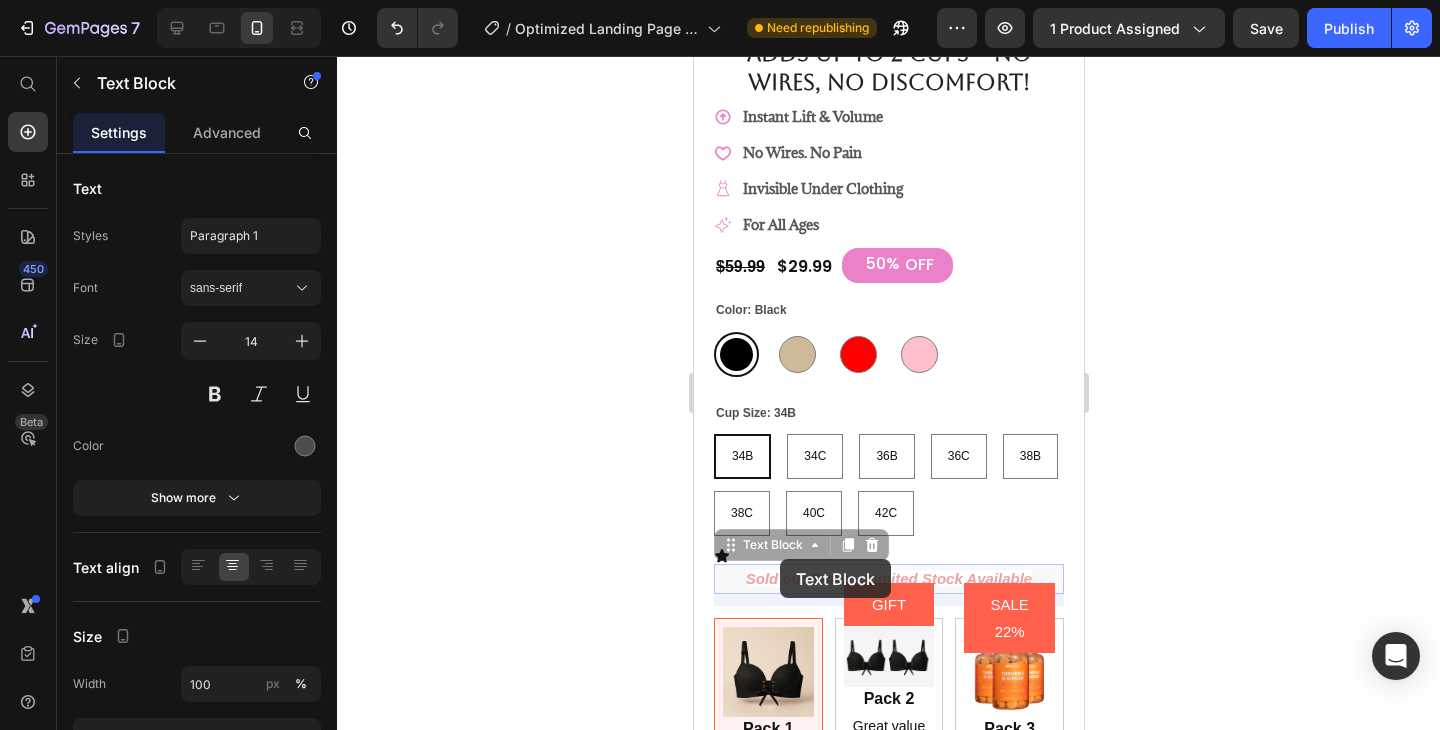 drag, startPoint x: 779, startPoint y: 577, endPoint x: 779, endPoint y: 559, distance: 18 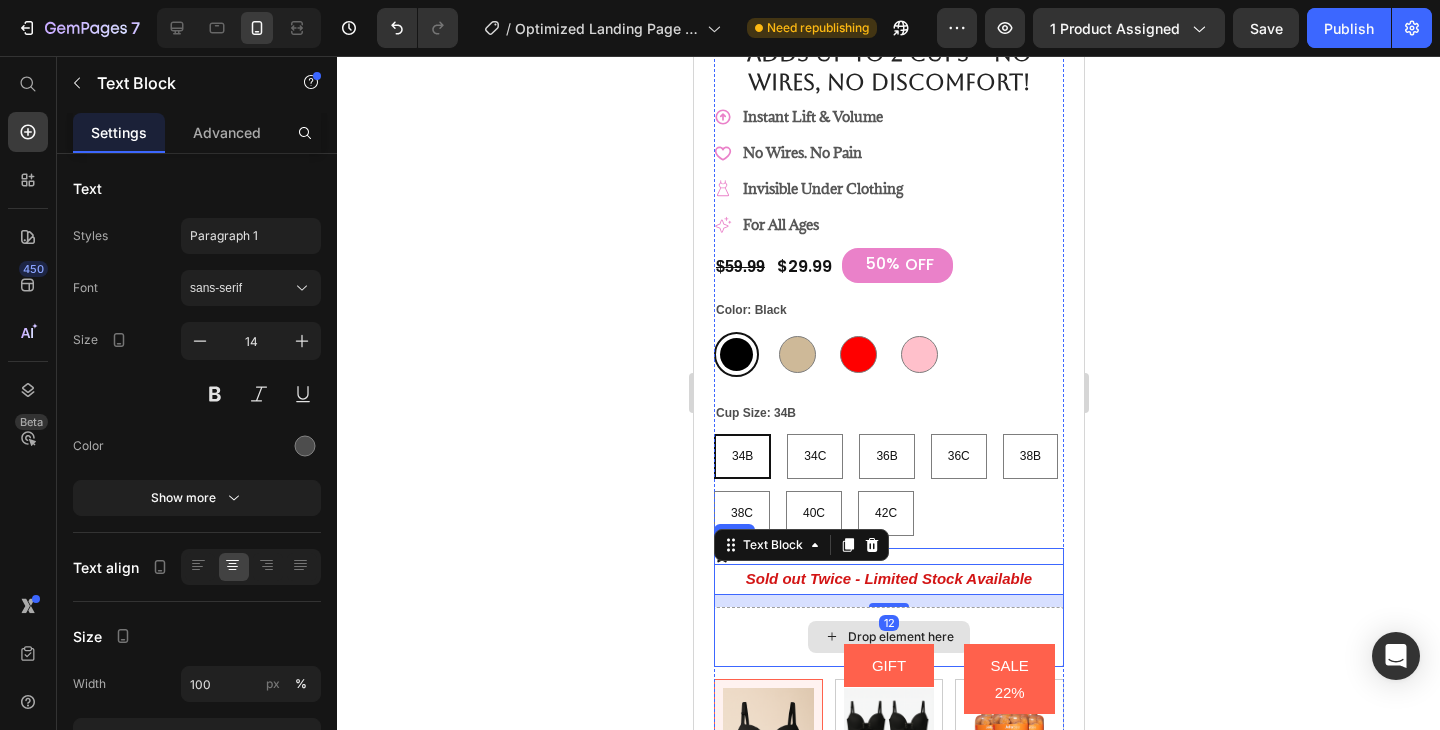 click on "Drop element here" at bounding box center [888, 637] 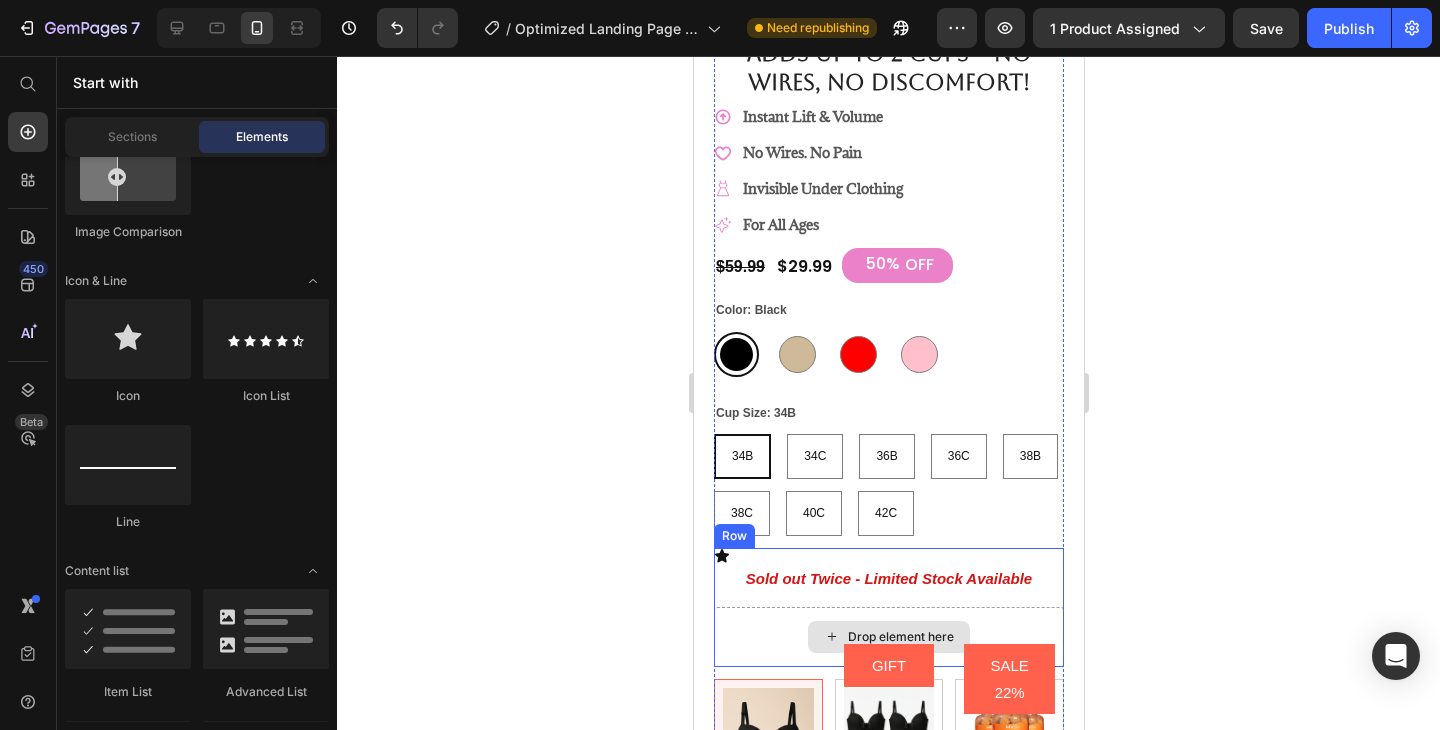 click on "Drop element here" at bounding box center (888, 637) 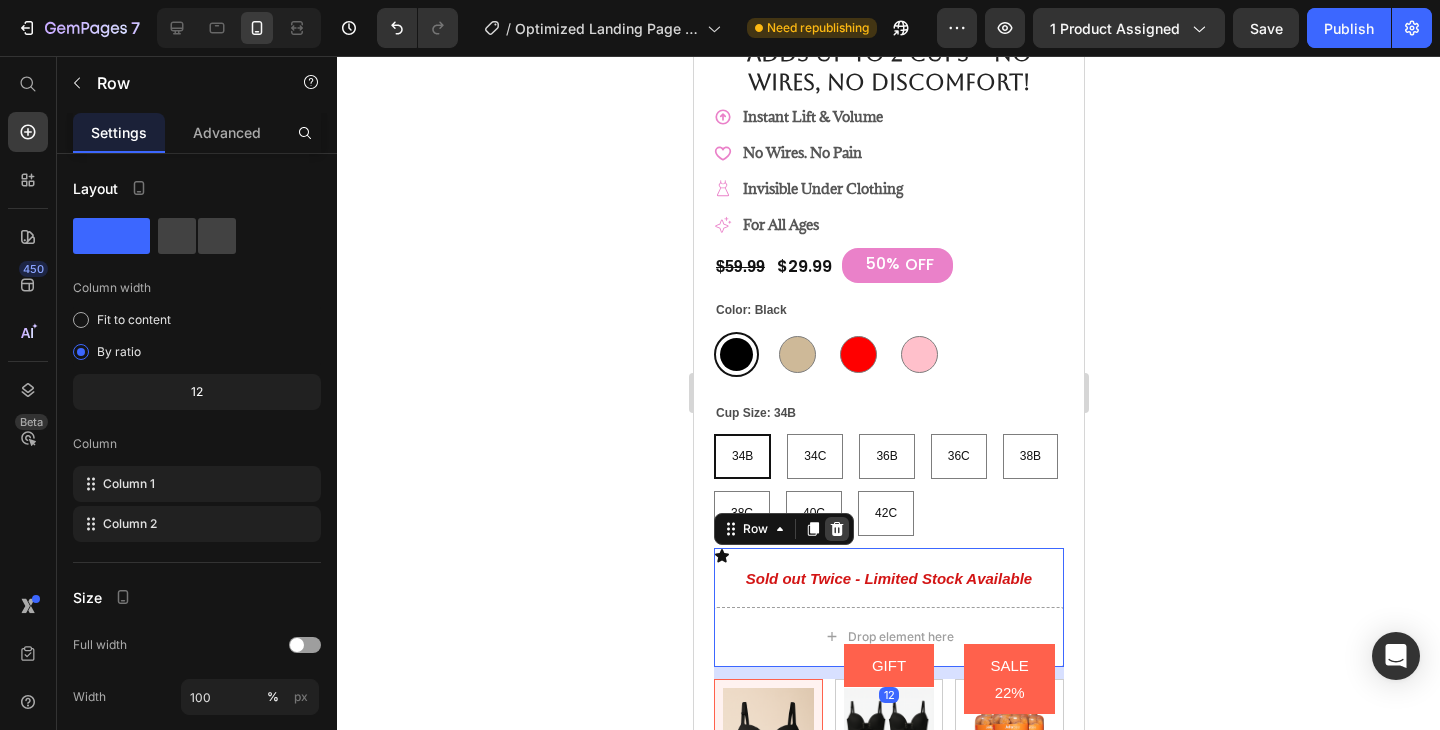 click 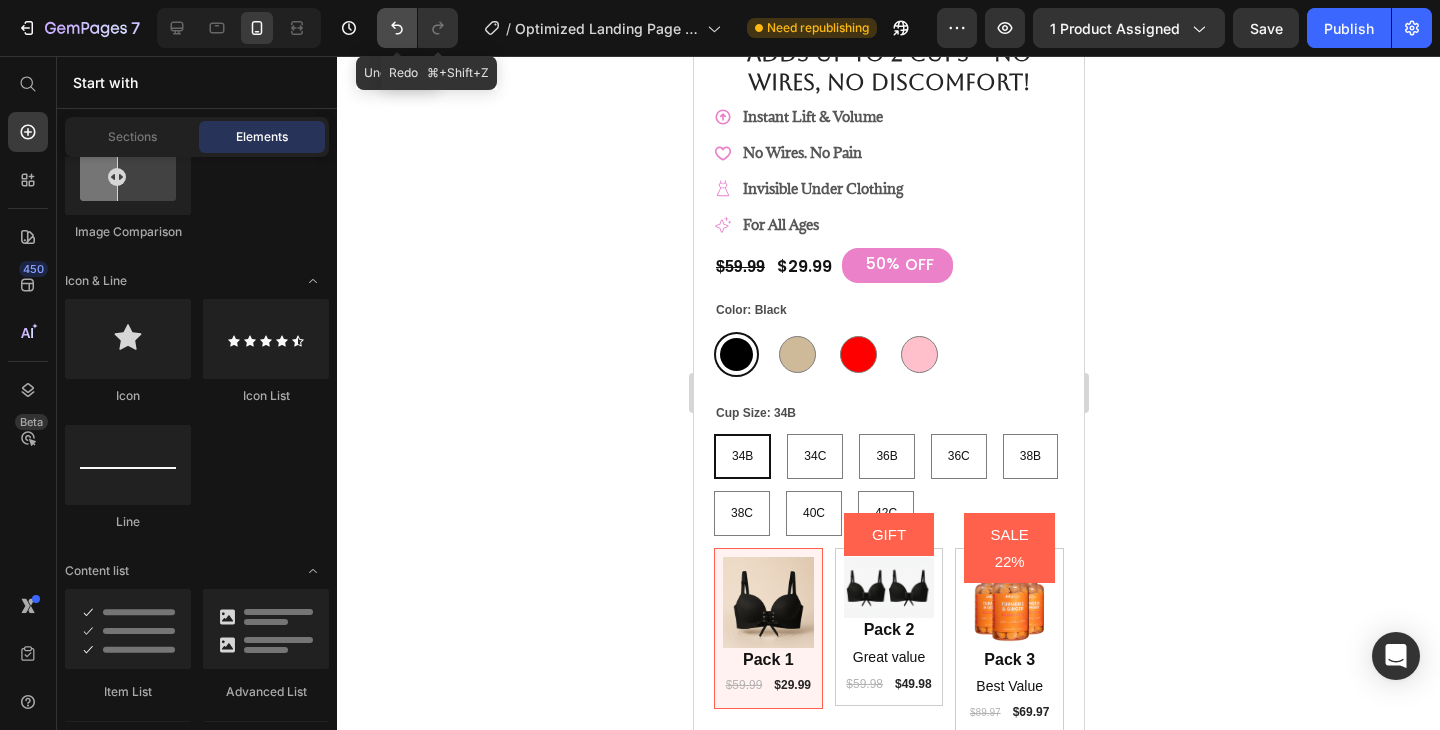 click 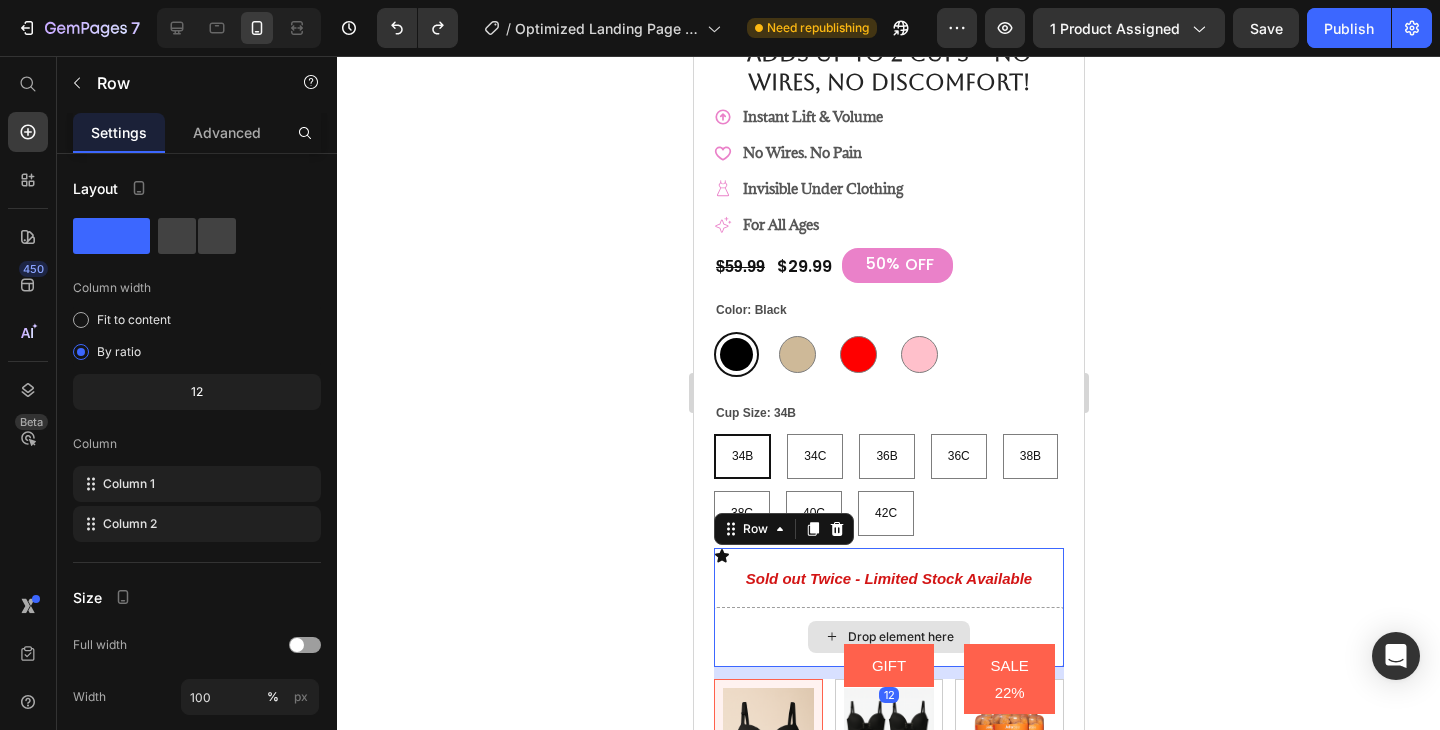 click on "Drop element here" at bounding box center (888, 637) 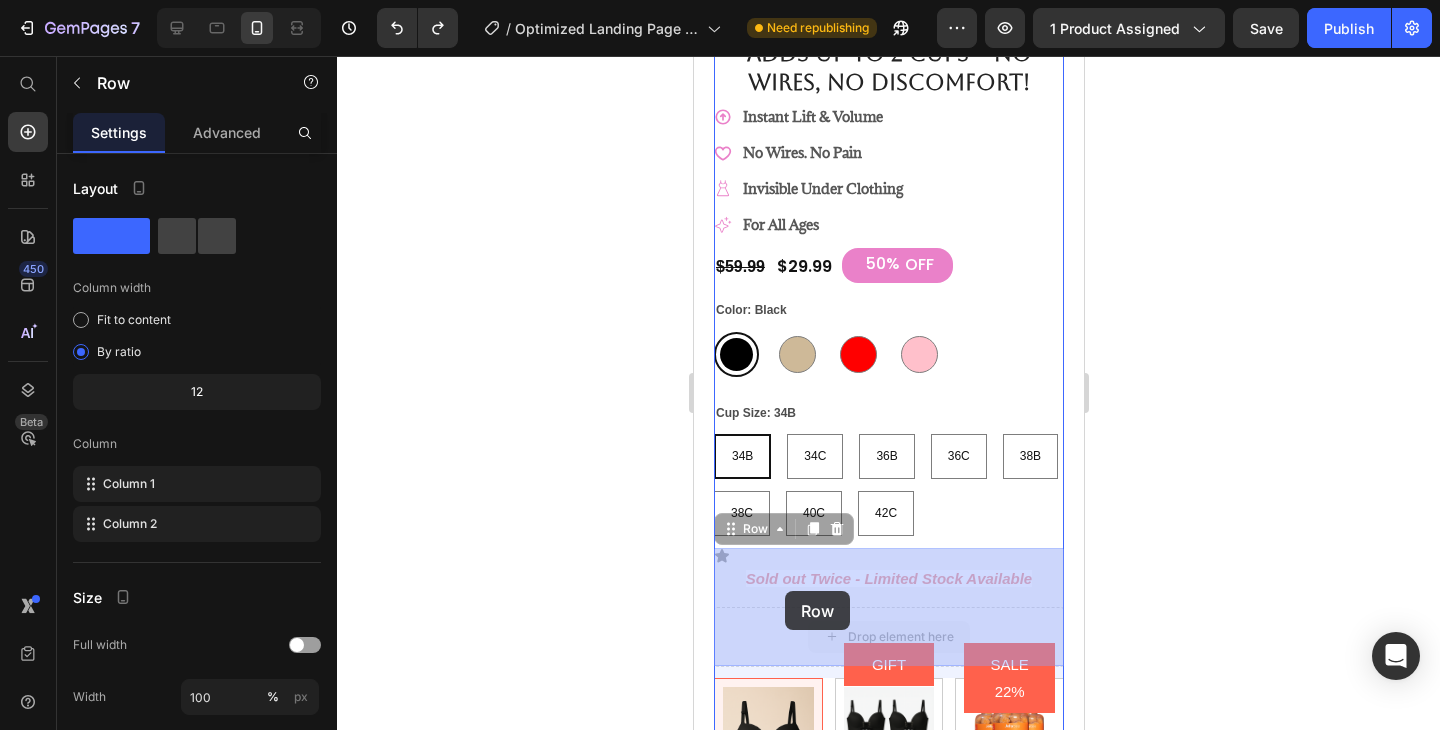 drag, startPoint x: 784, startPoint y: 663, endPoint x: 784, endPoint y: 591, distance: 72 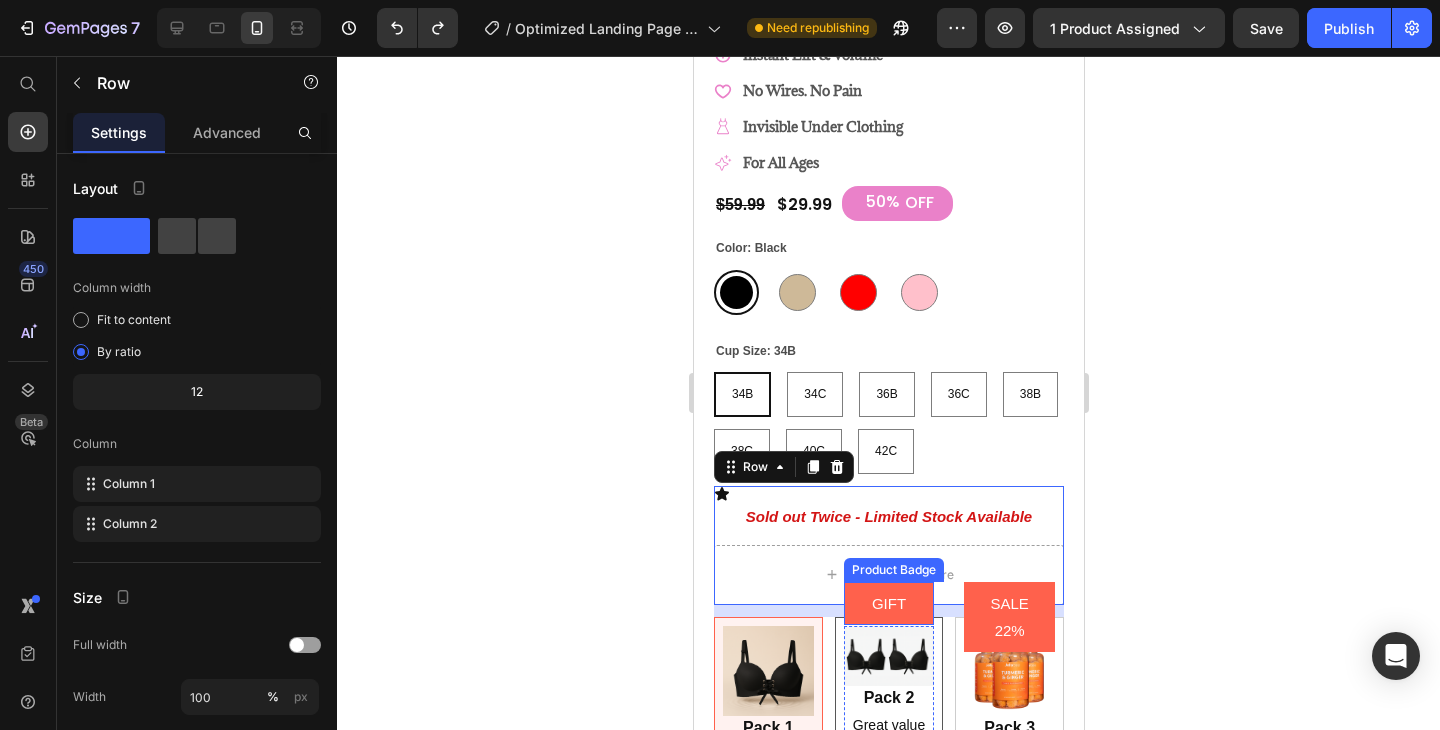 scroll, scrollTop: 609, scrollLeft: 0, axis: vertical 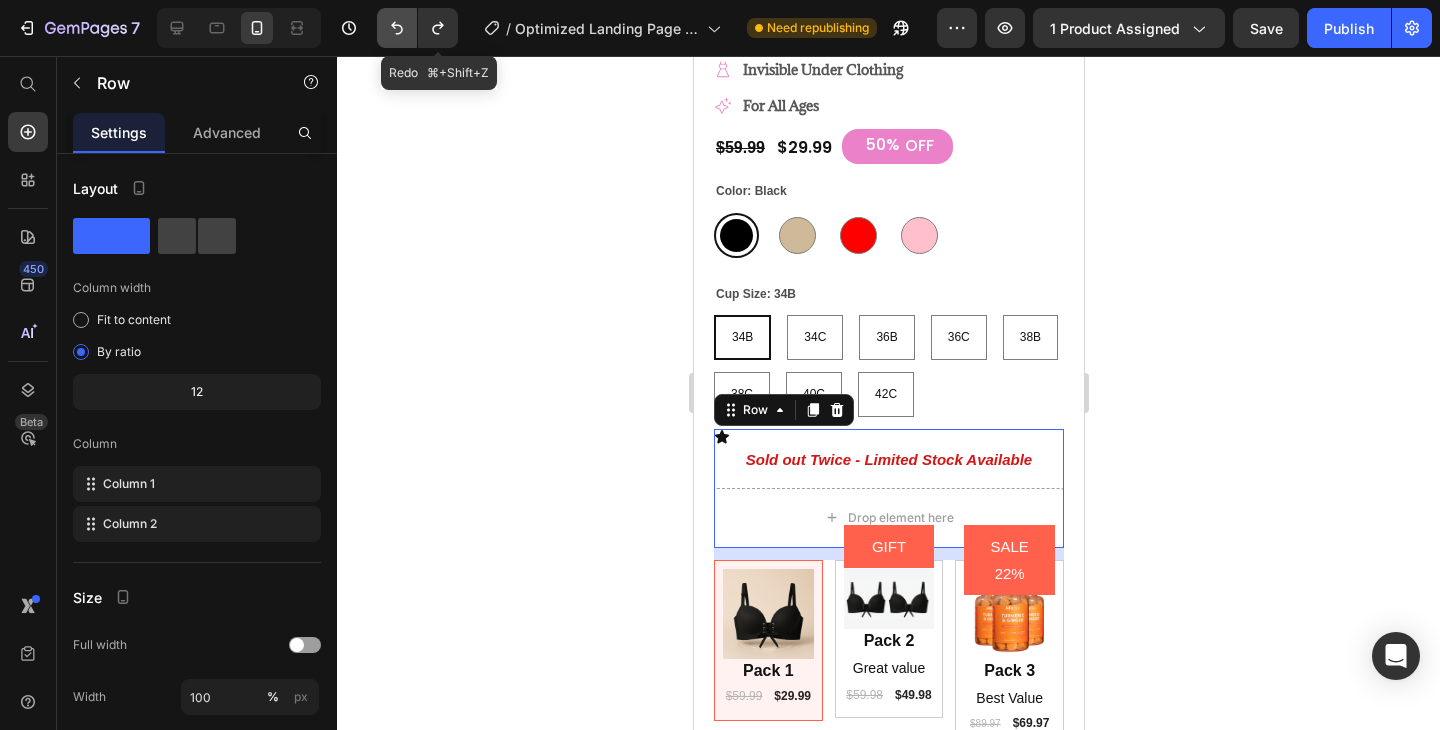 click 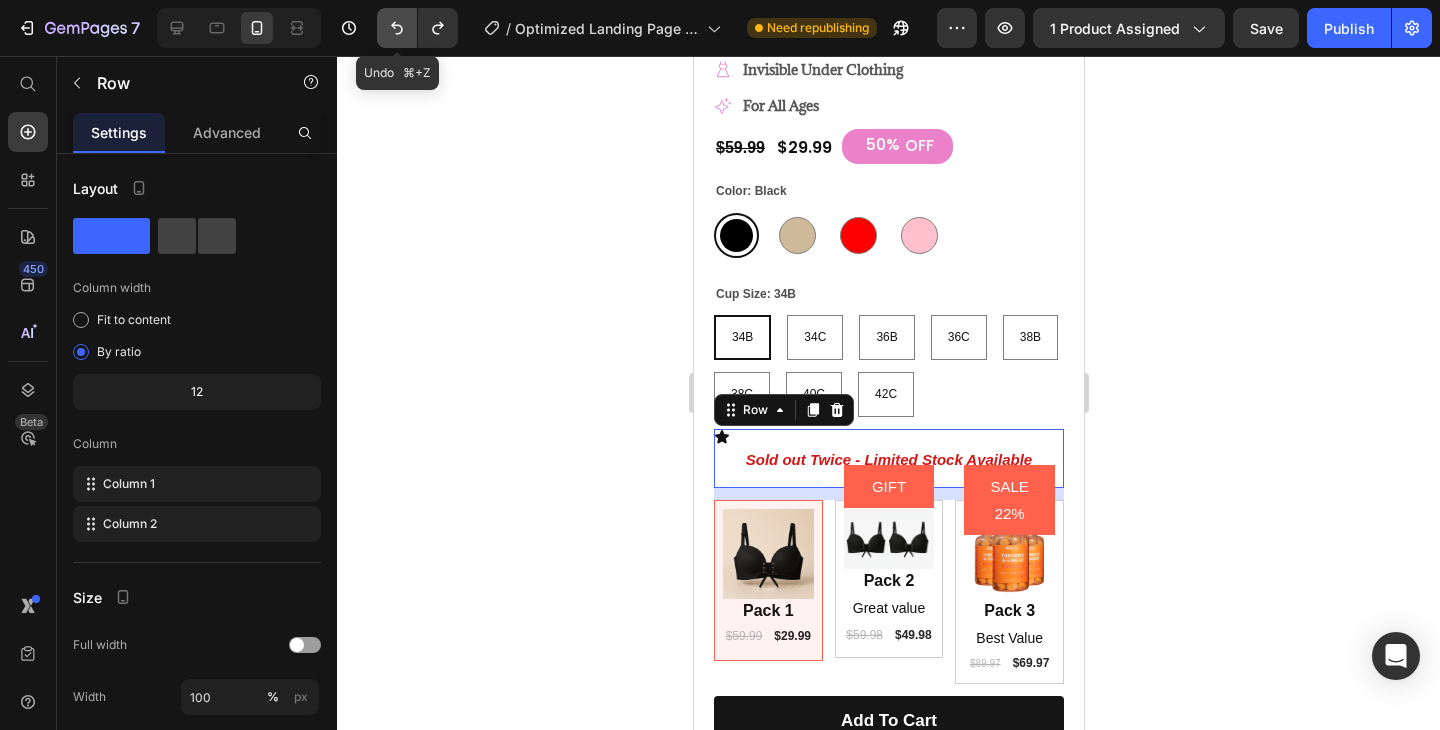 click 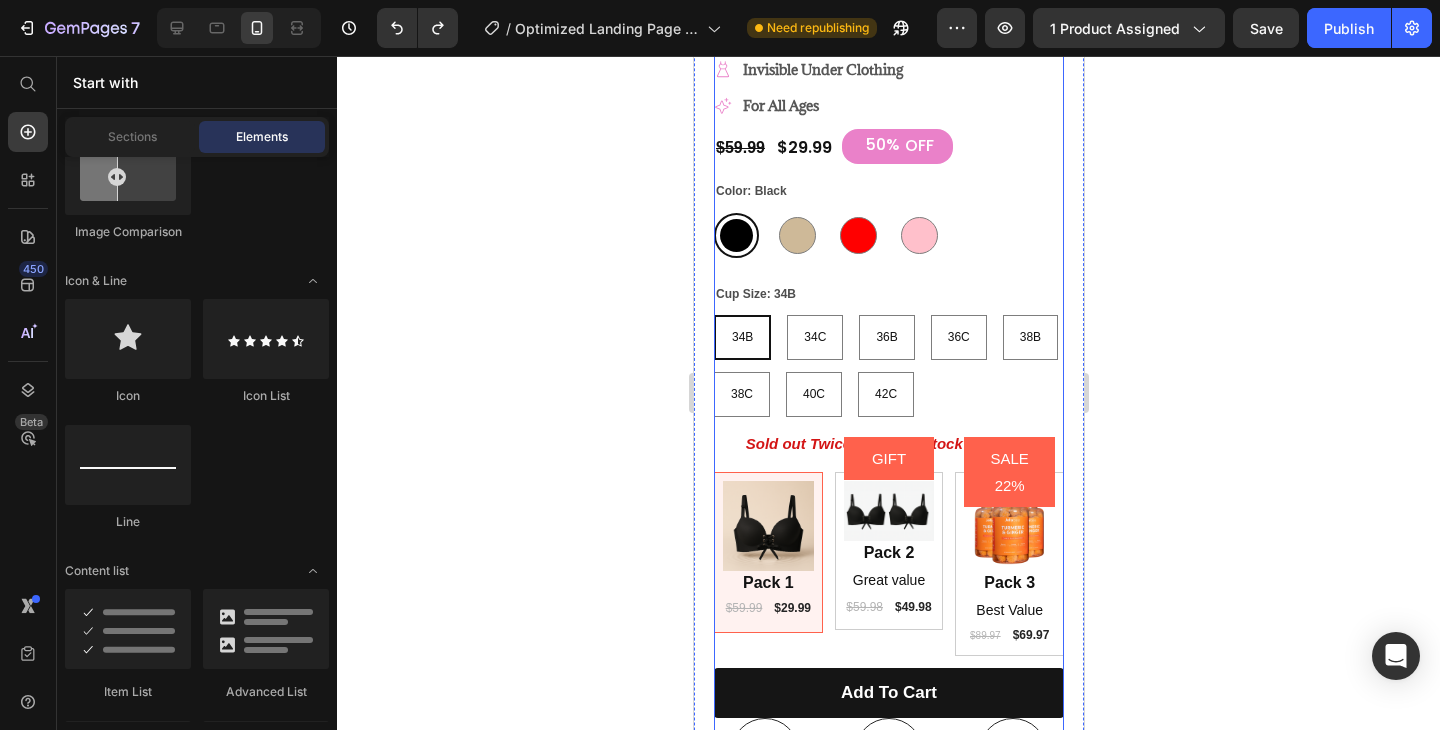 click on "Sold out Twice - Limited Stock Available" at bounding box center (888, 444) 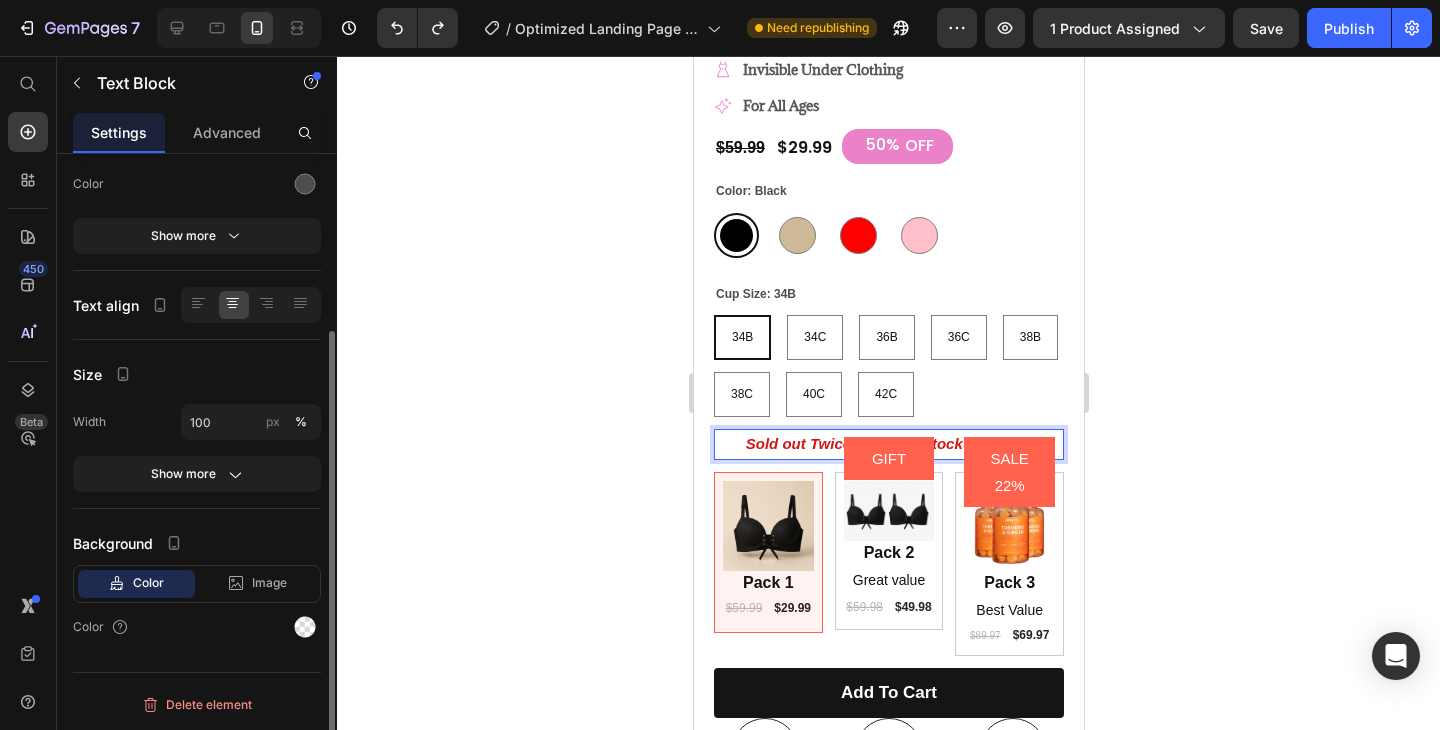 scroll, scrollTop: 0, scrollLeft: 0, axis: both 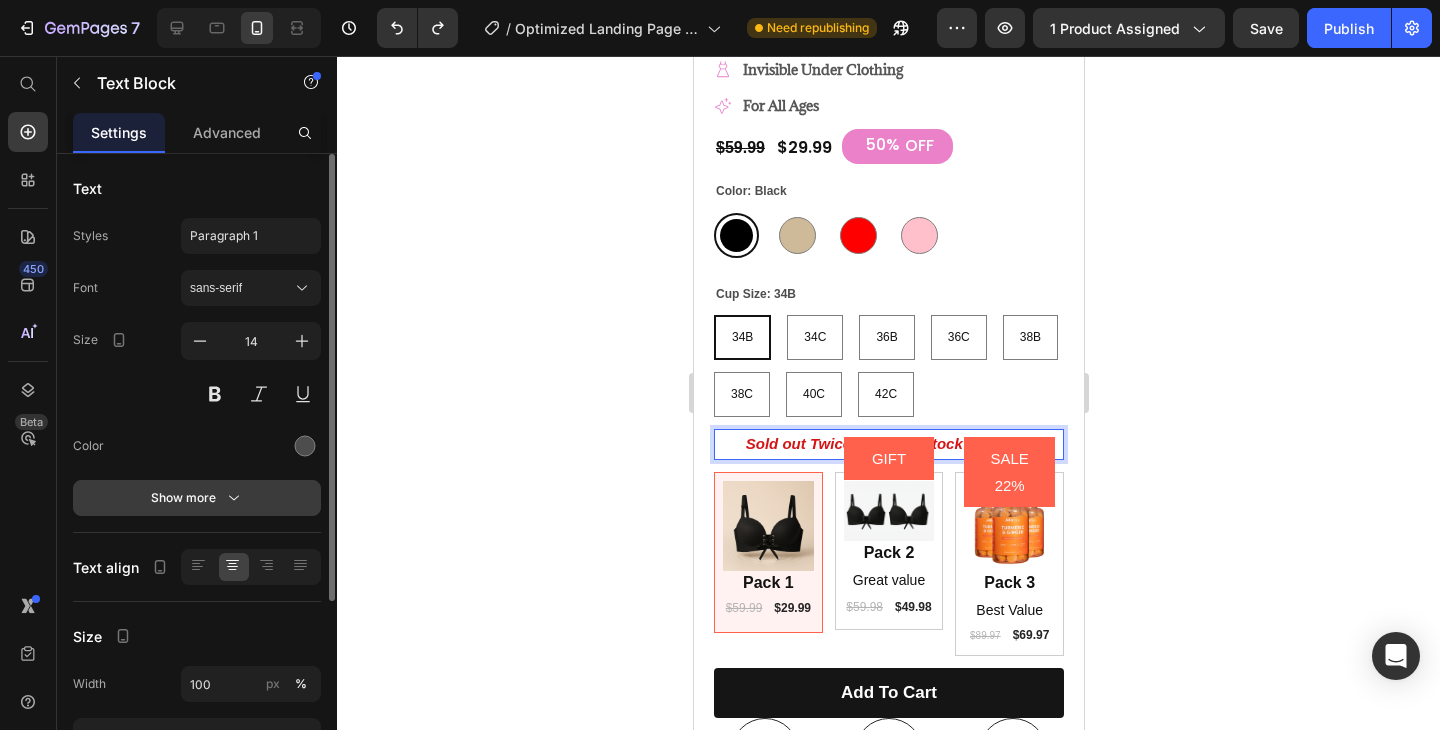 click on "Show more" at bounding box center [197, 498] 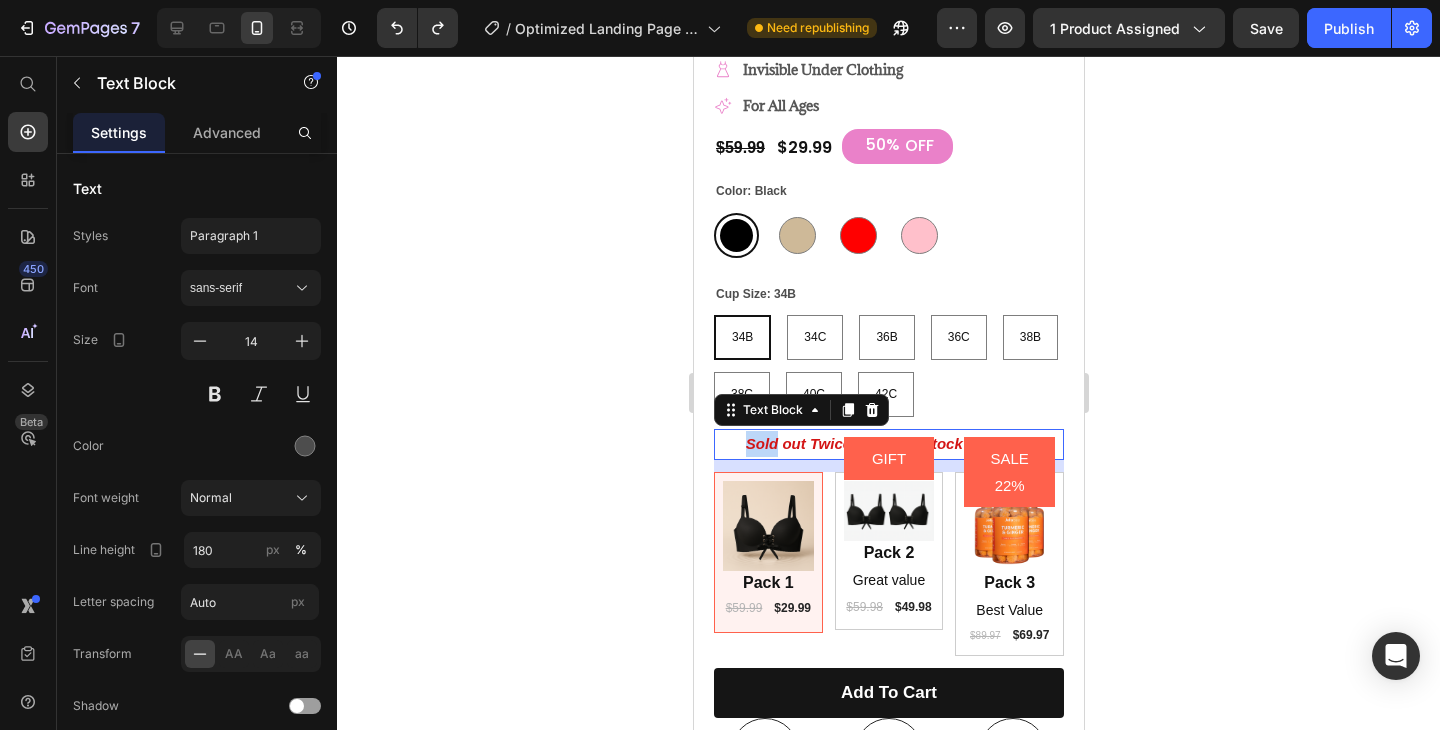 click on "Sold out Twice - Limited Stock Available" at bounding box center (888, 443) 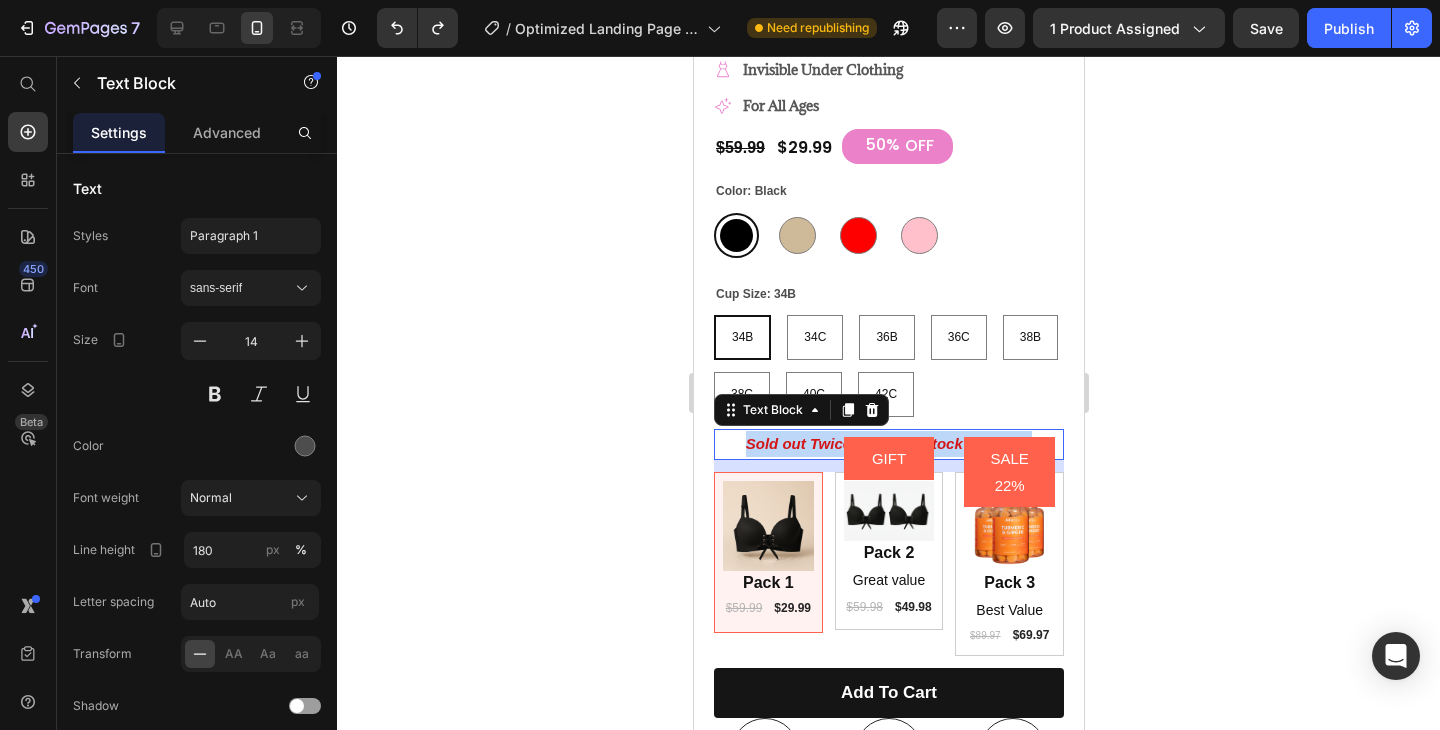 click on "Sold out Twice - Limited Stock Available" at bounding box center (888, 443) 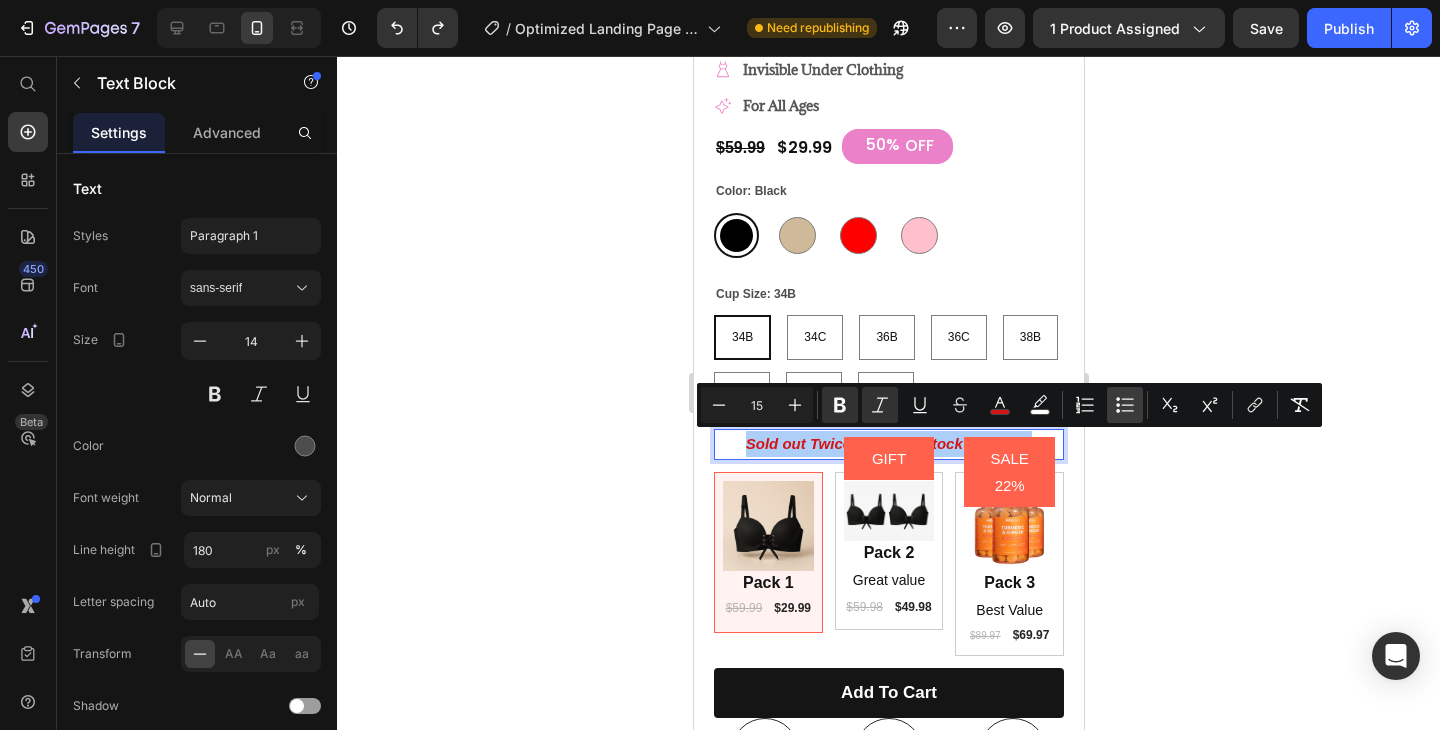click 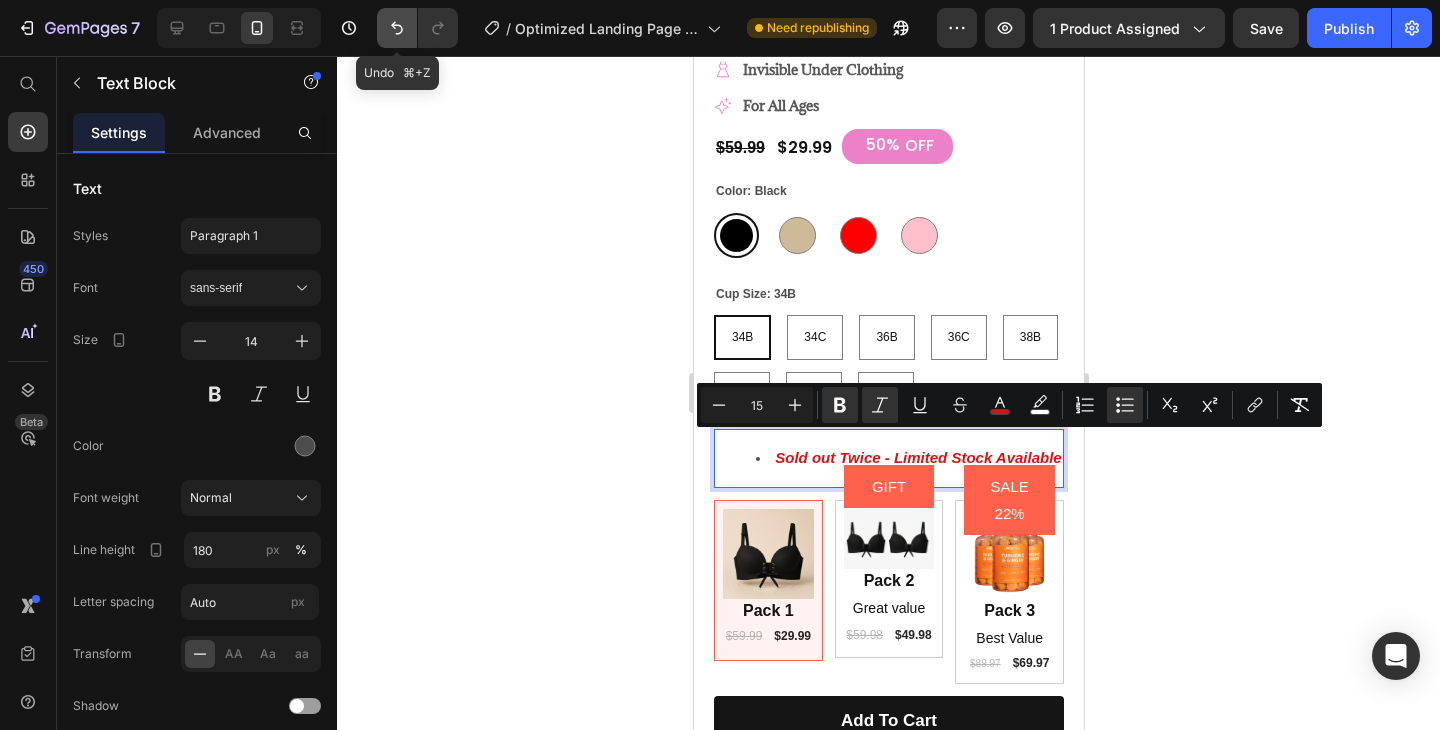 click 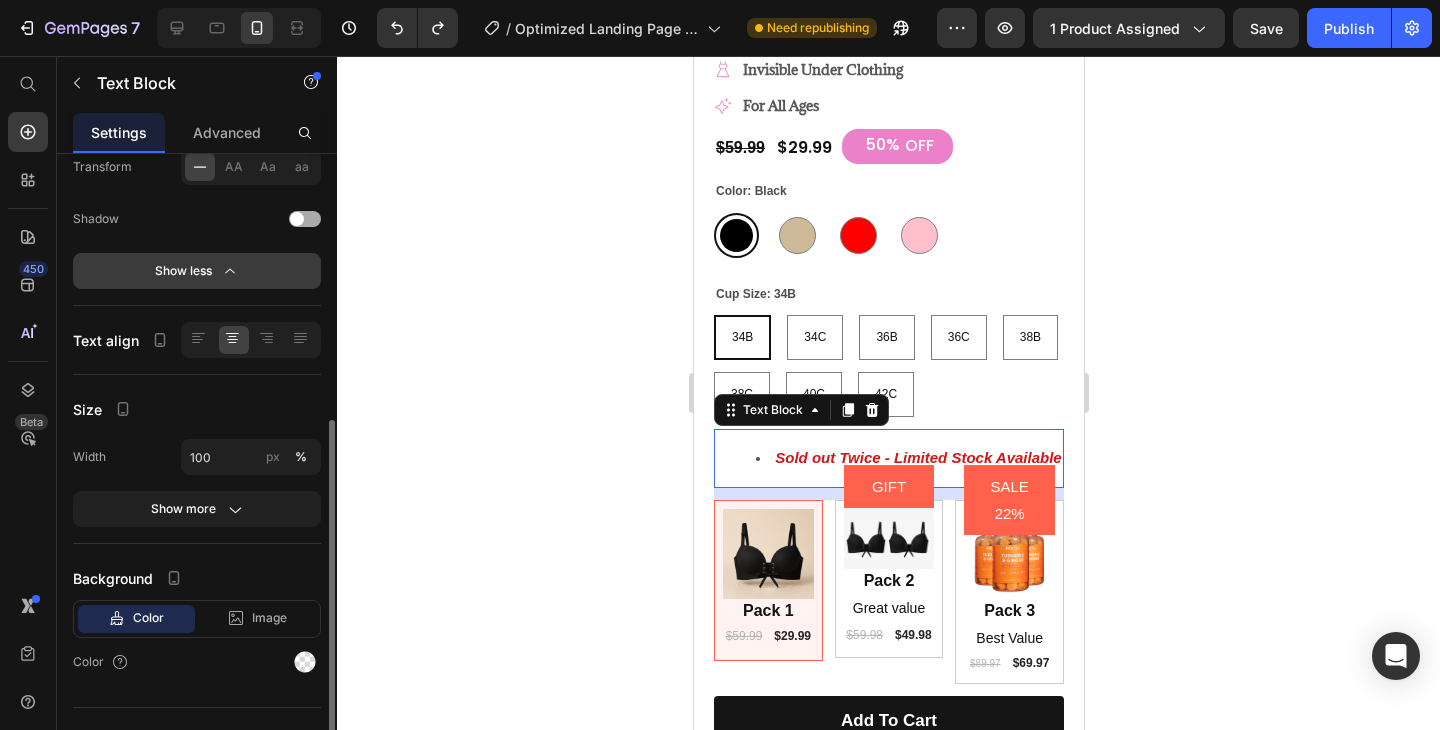 scroll, scrollTop: 490, scrollLeft: 0, axis: vertical 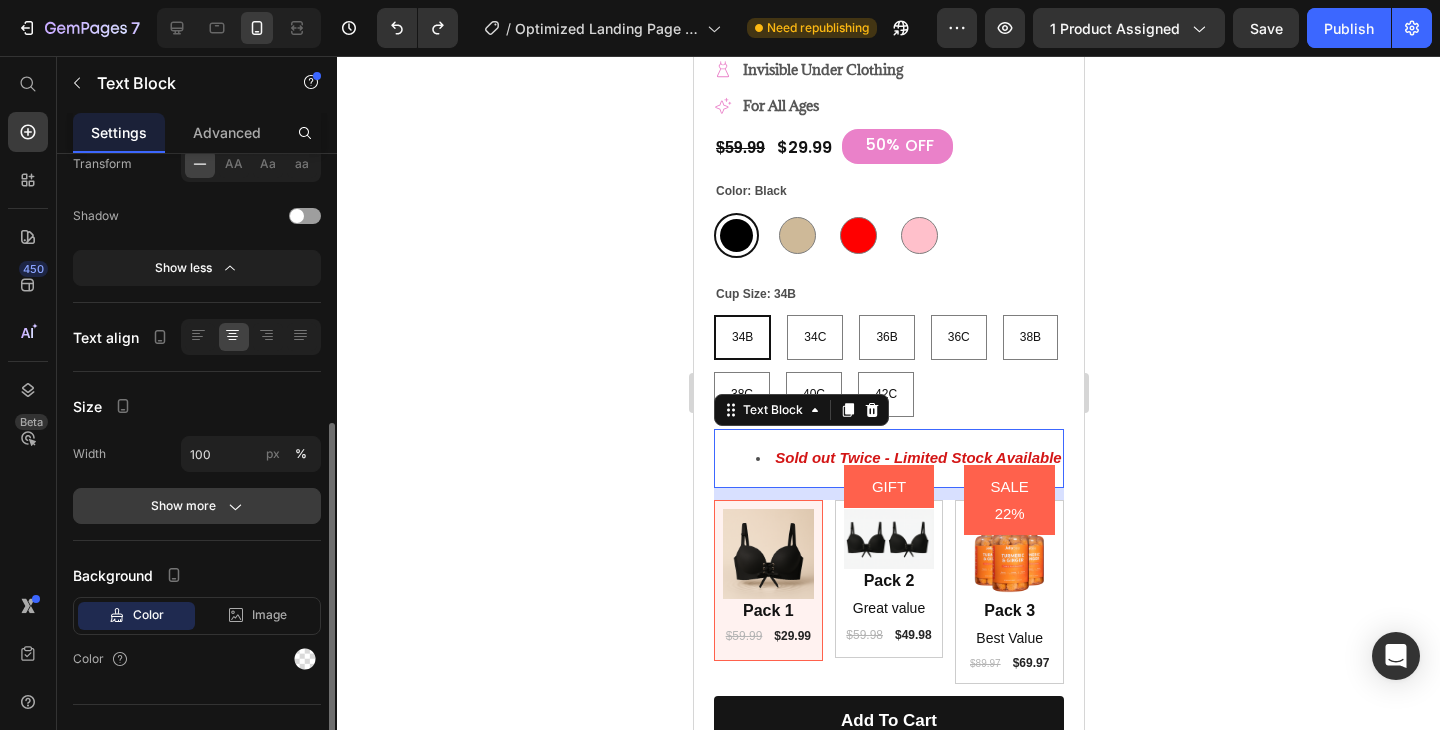 click 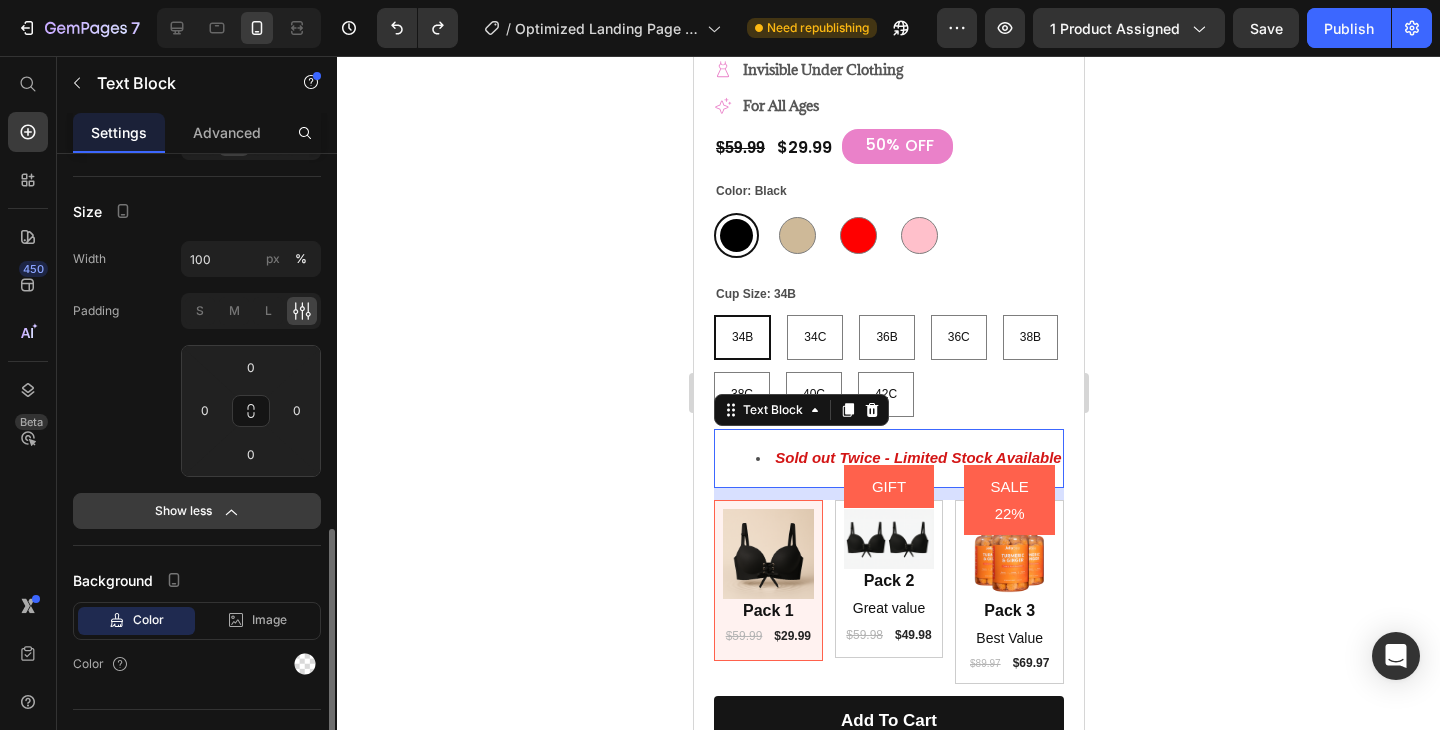scroll, scrollTop: 722, scrollLeft: 0, axis: vertical 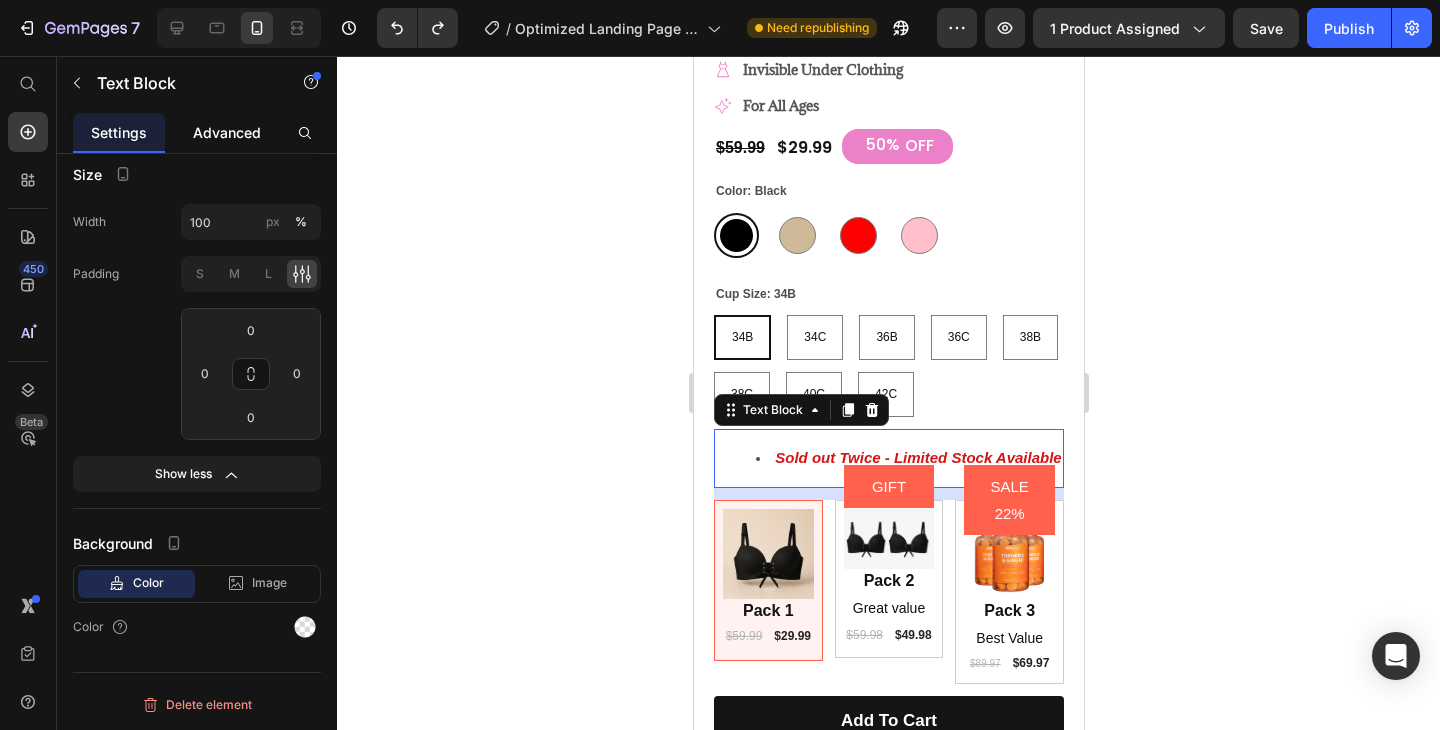 click on "Advanced" at bounding box center [227, 132] 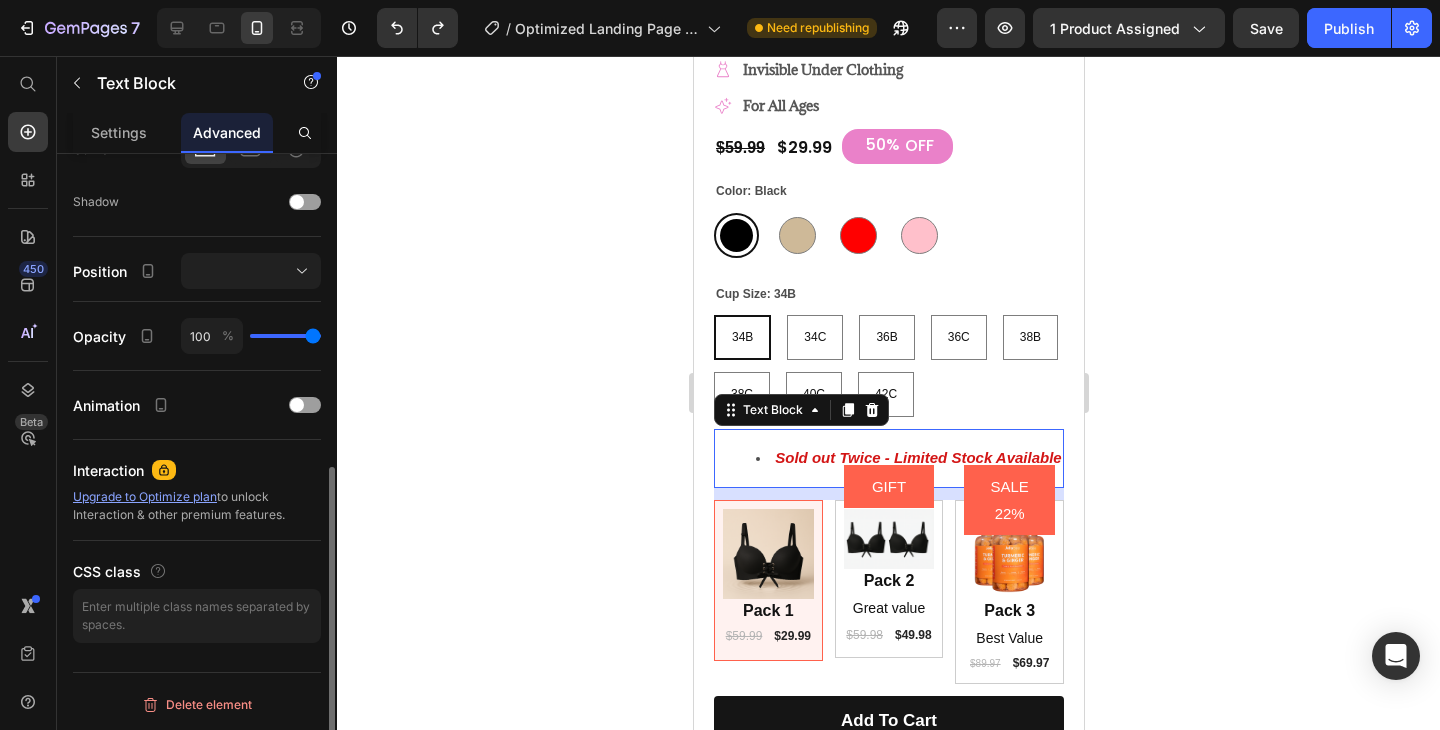 scroll, scrollTop: 0, scrollLeft: 0, axis: both 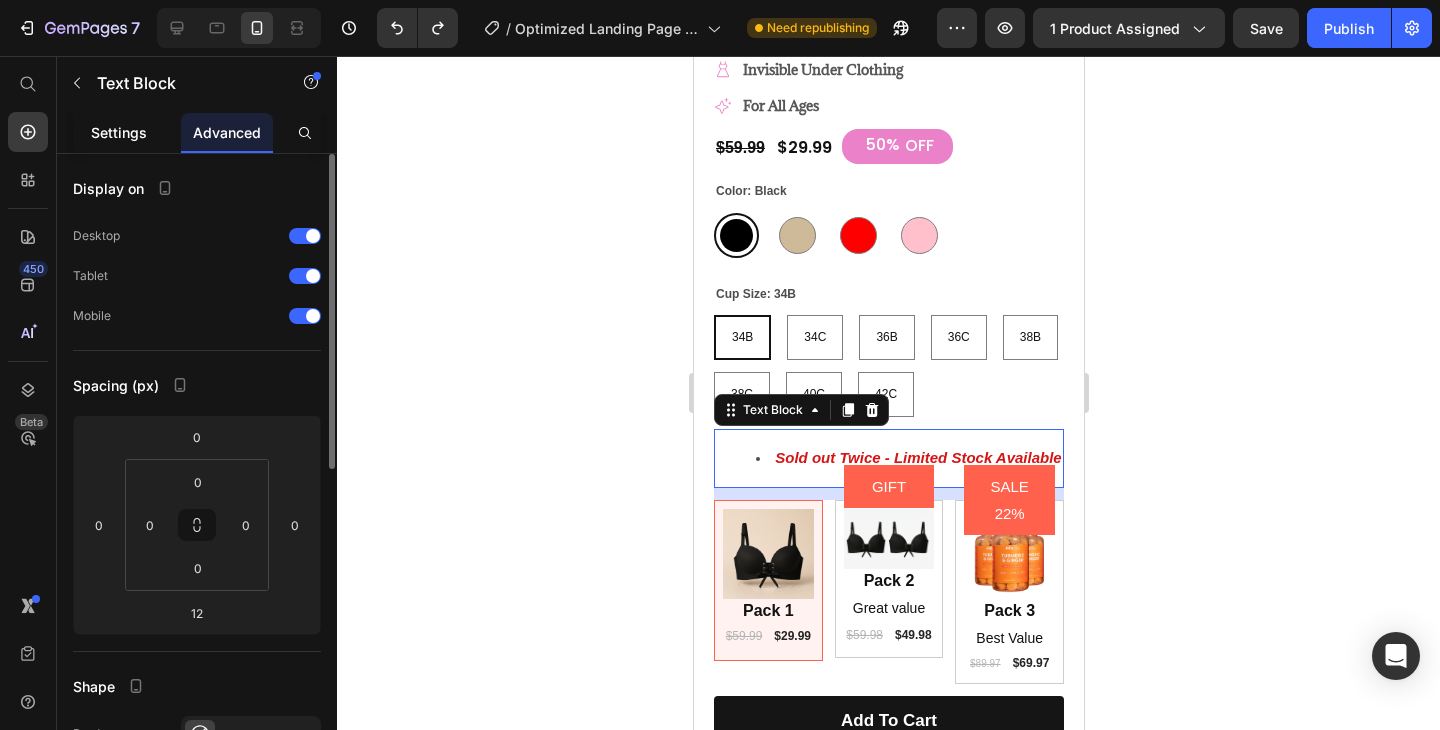 click on "Settings" 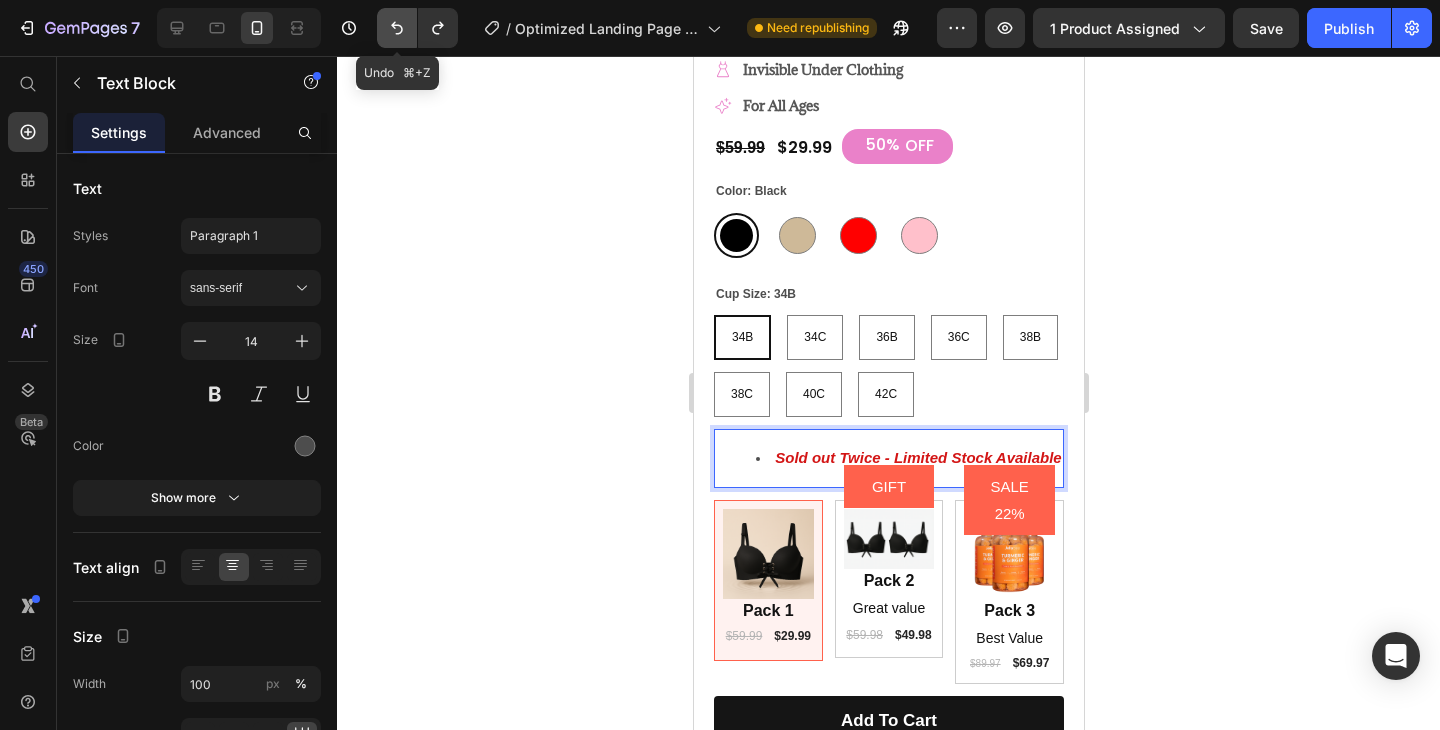 click 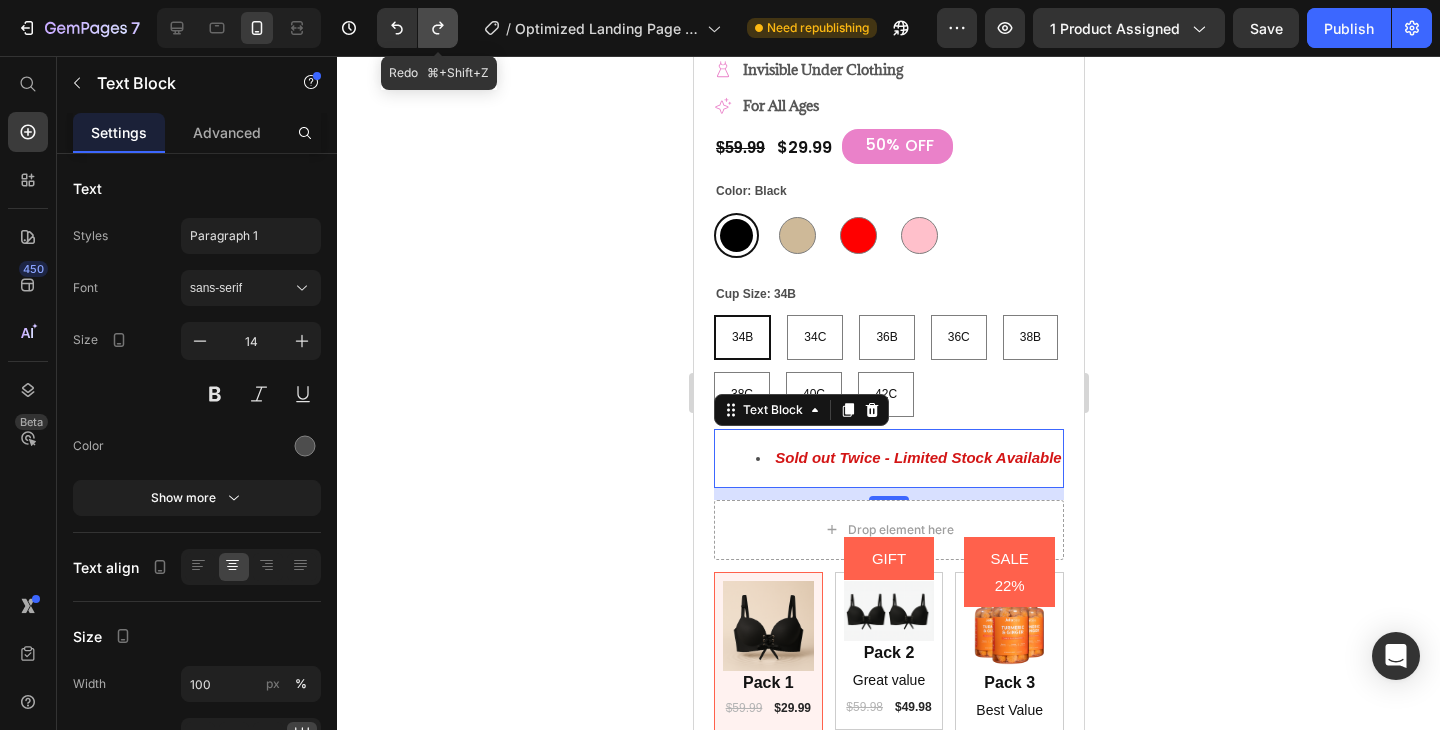 click 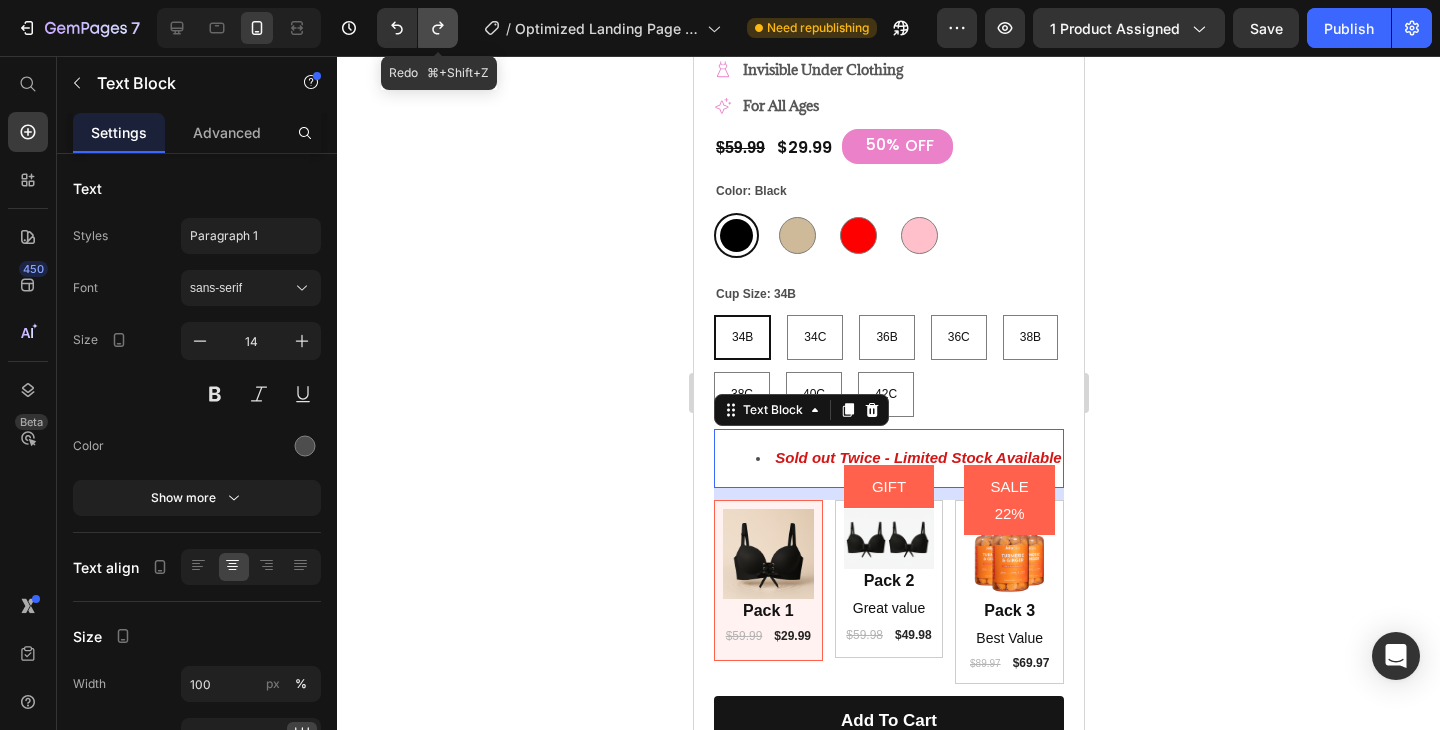 click 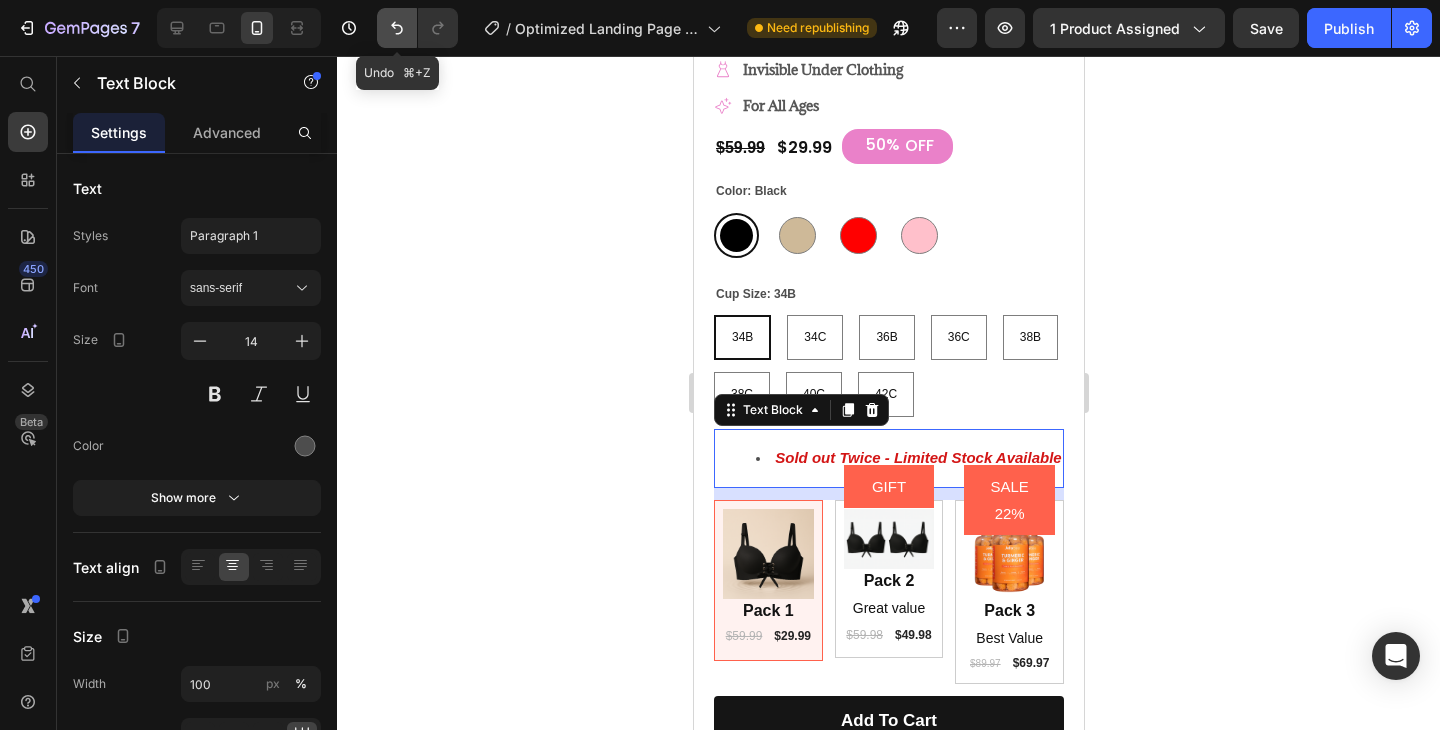 click 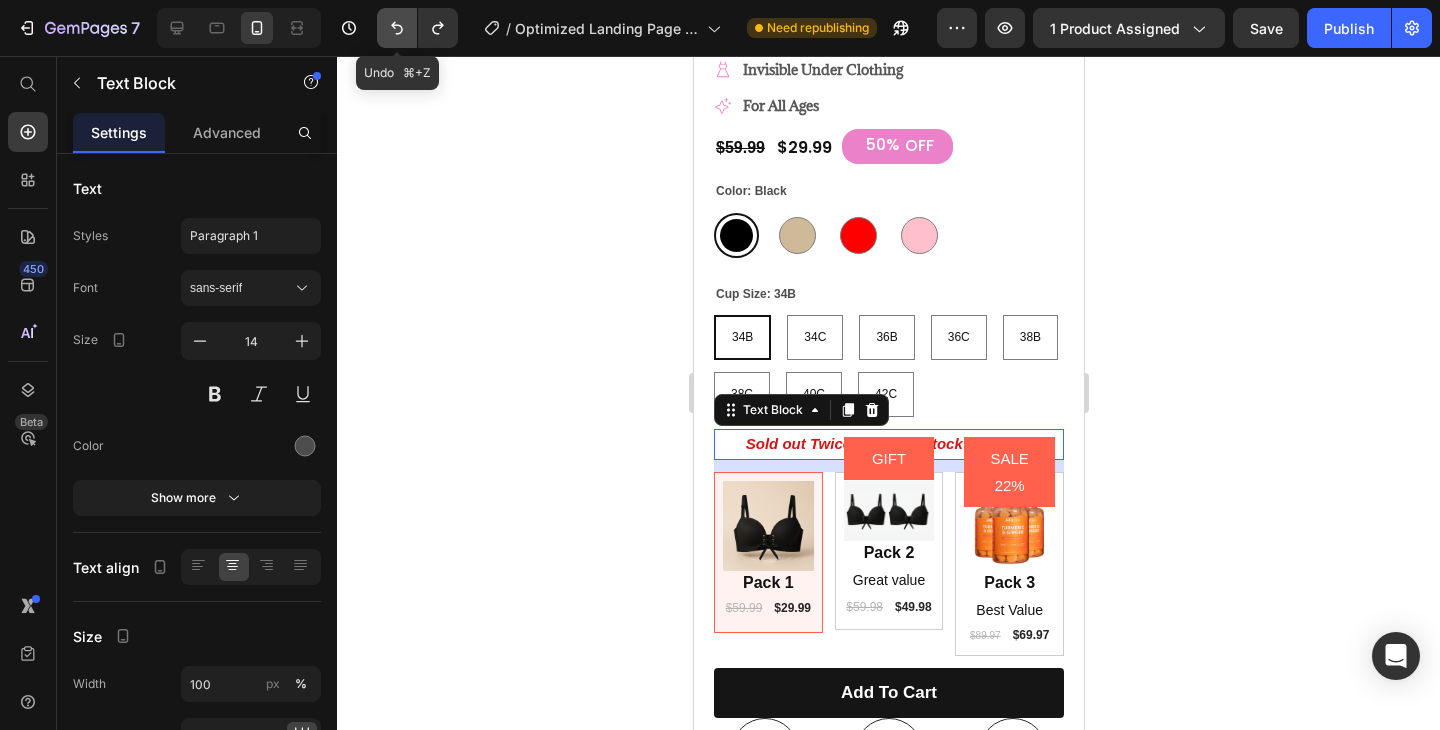click 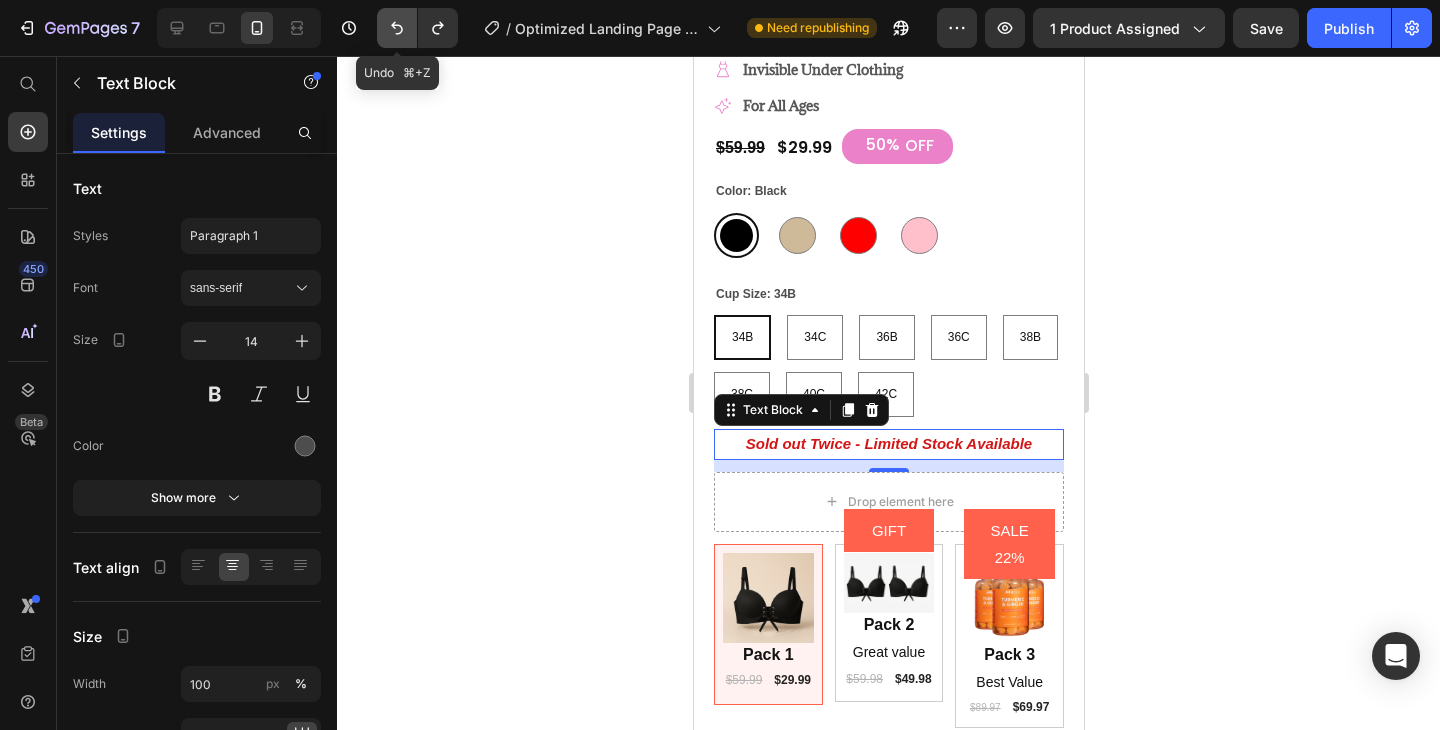 click 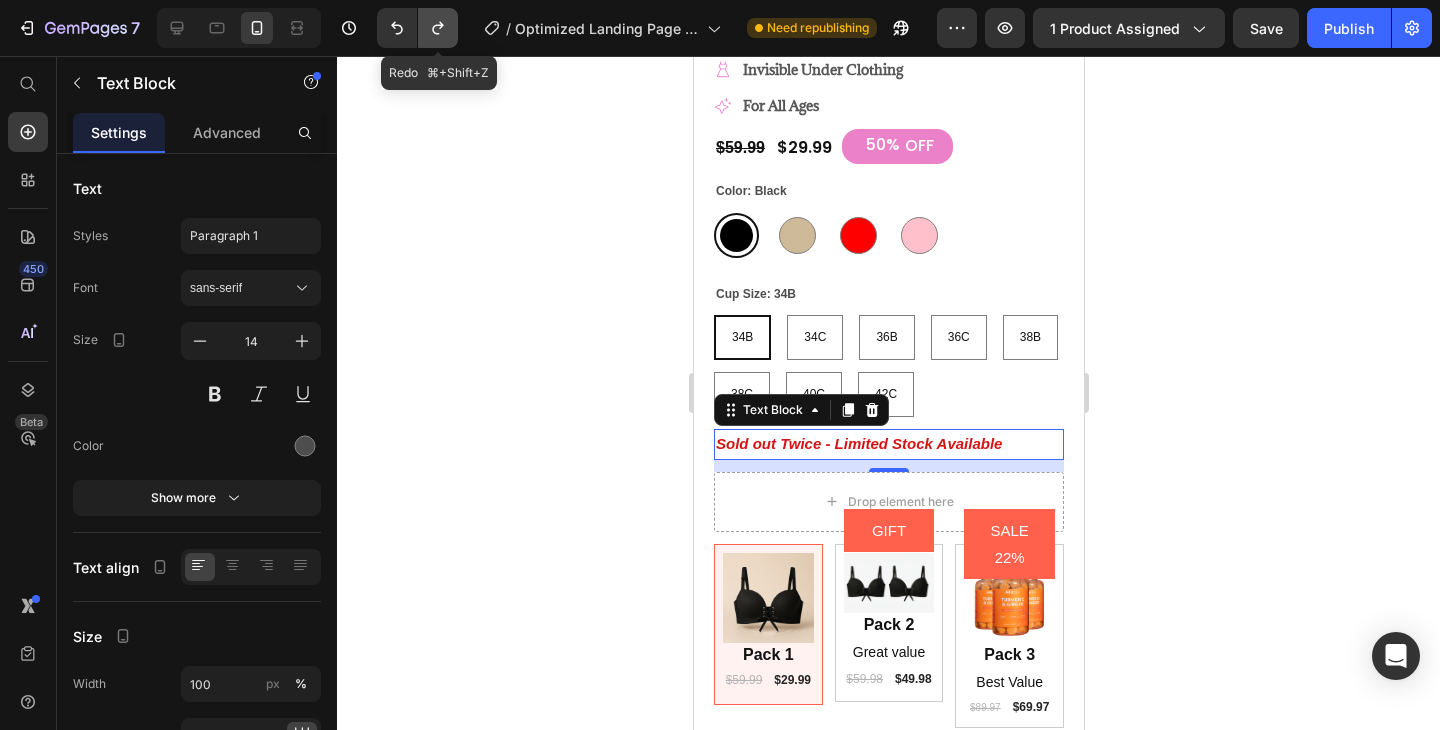click 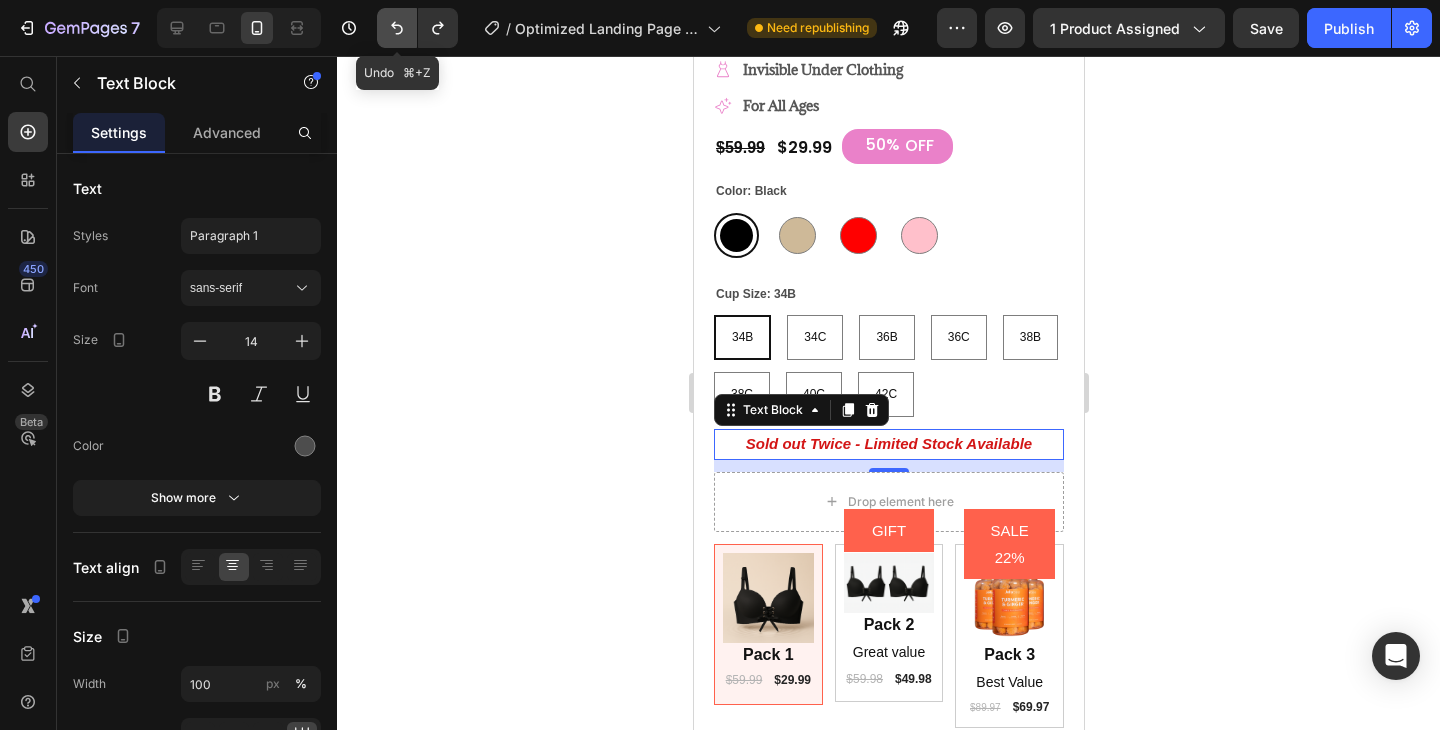 click 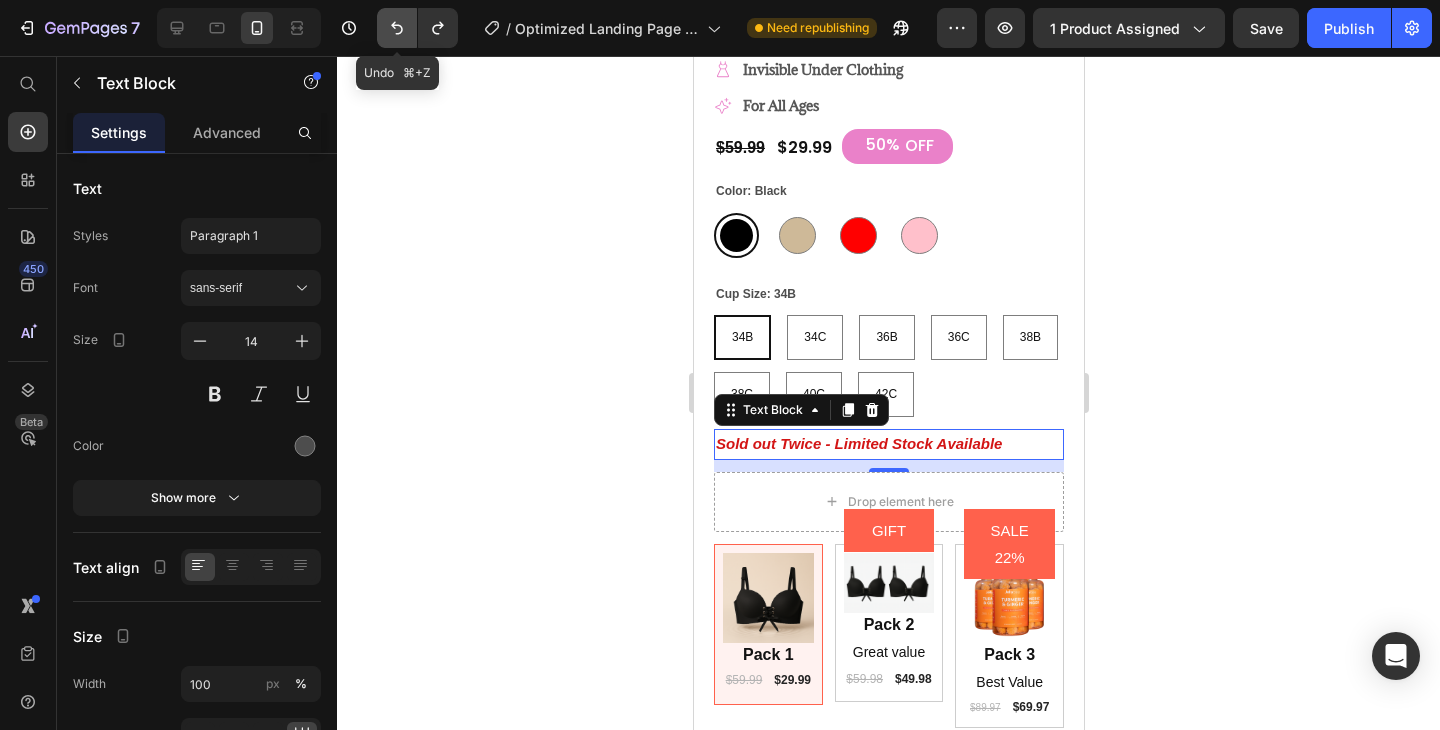 click 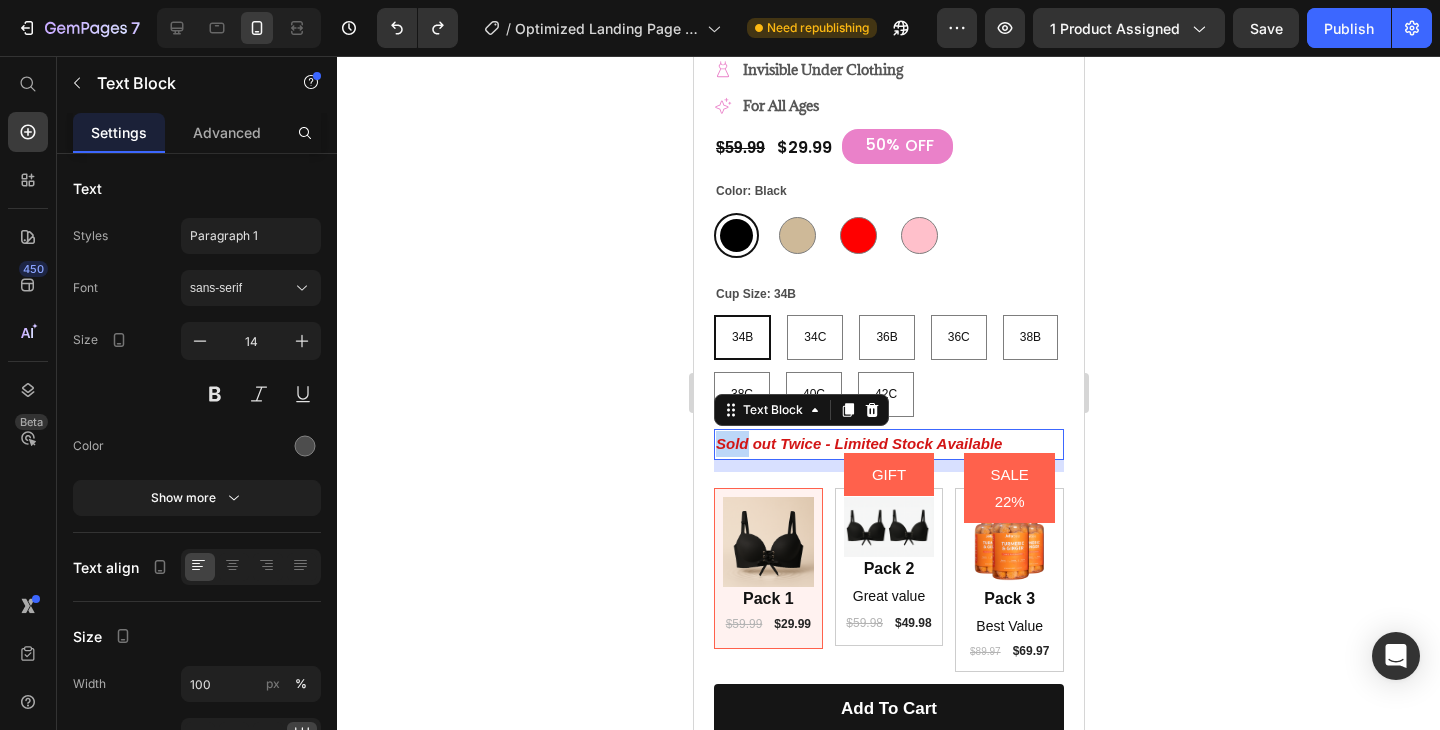 click on "Sold out Twice - Limited Stock Available" at bounding box center [858, 443] 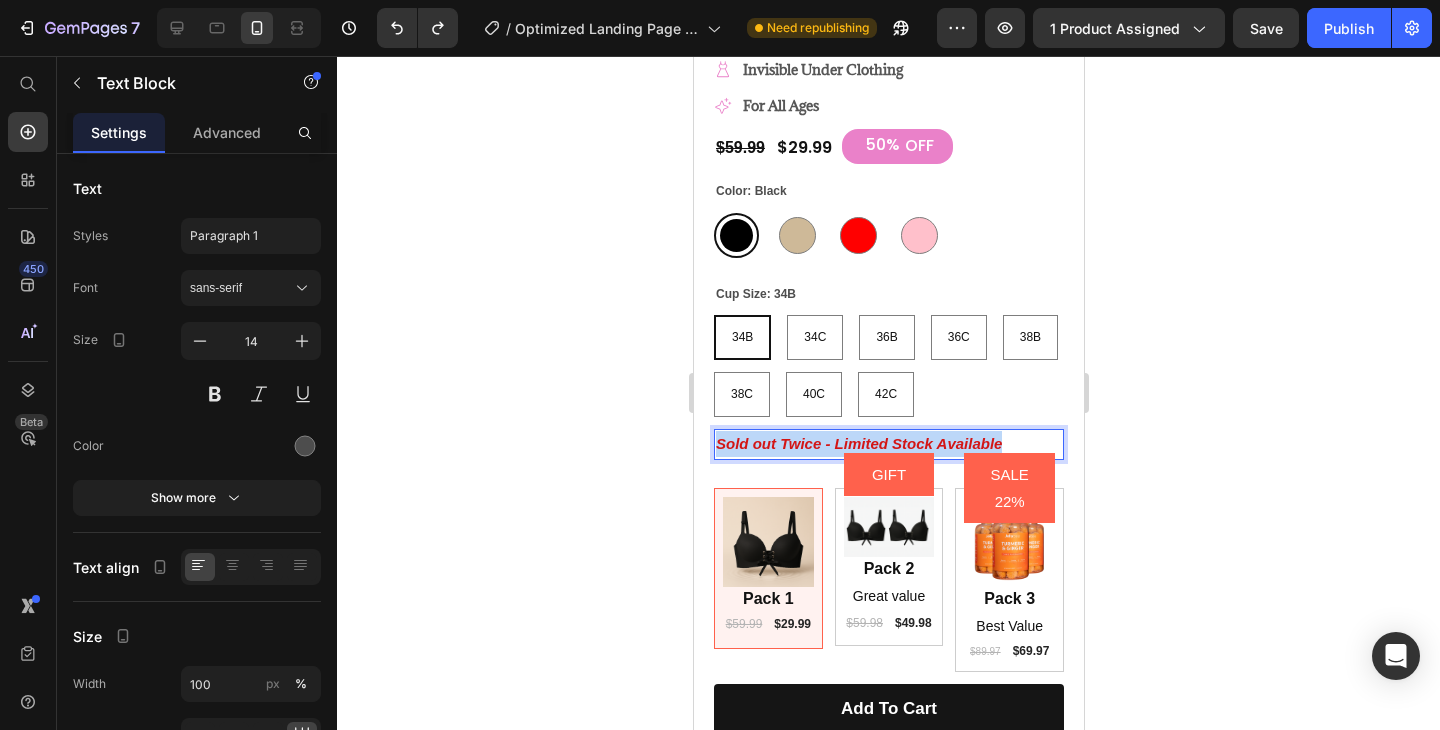 click on "Sold out Twice - Limited Stock Available" at bounding box center (858, 443) 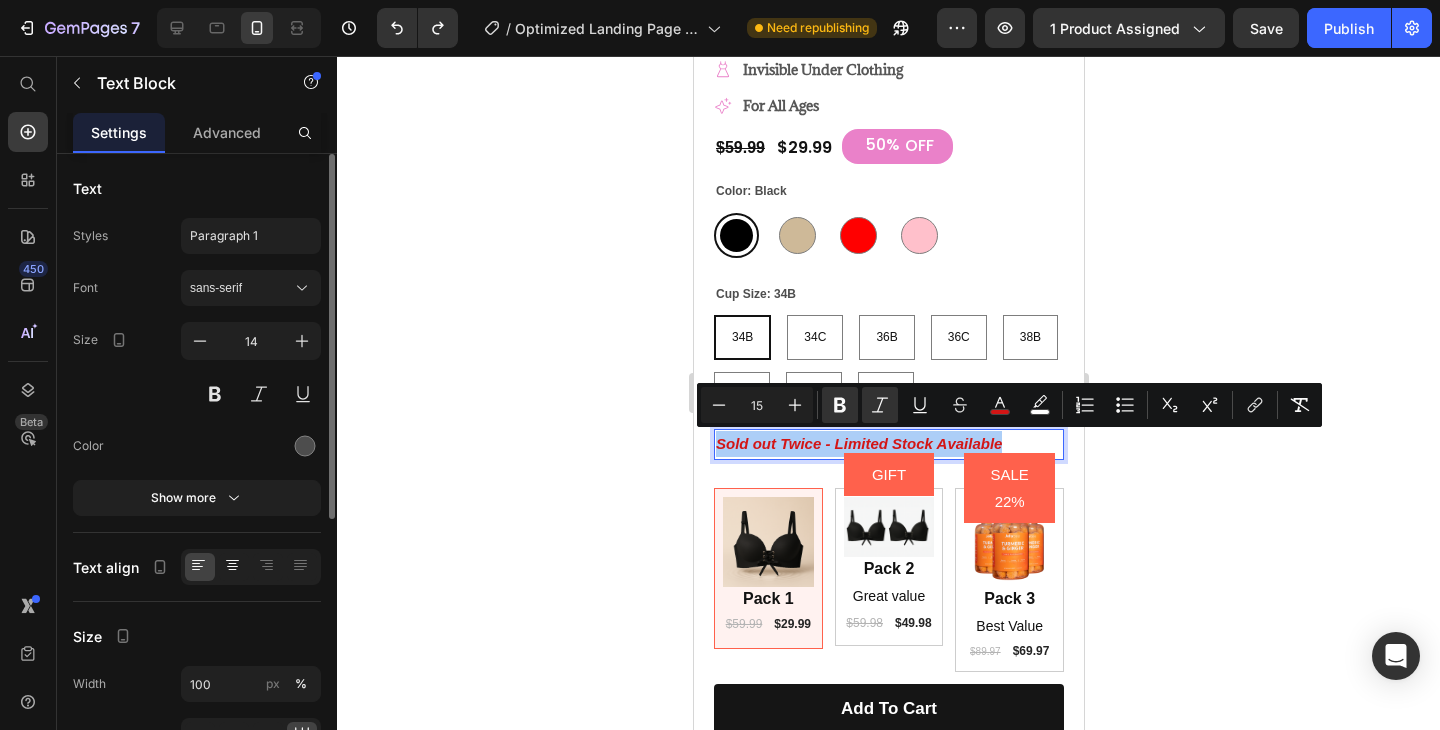 click 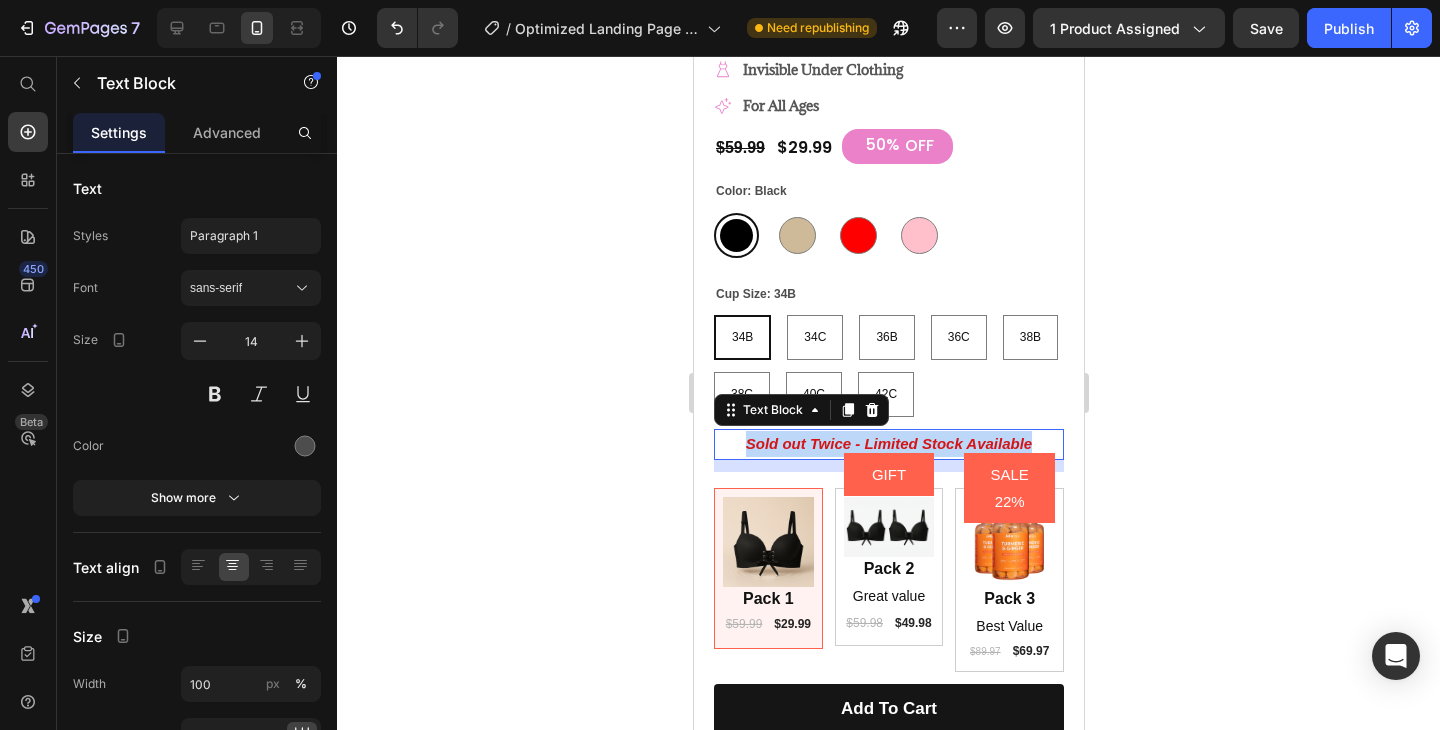 click on "Sold out Twice - Limited Stock Available" at bounding box center (888, 444) 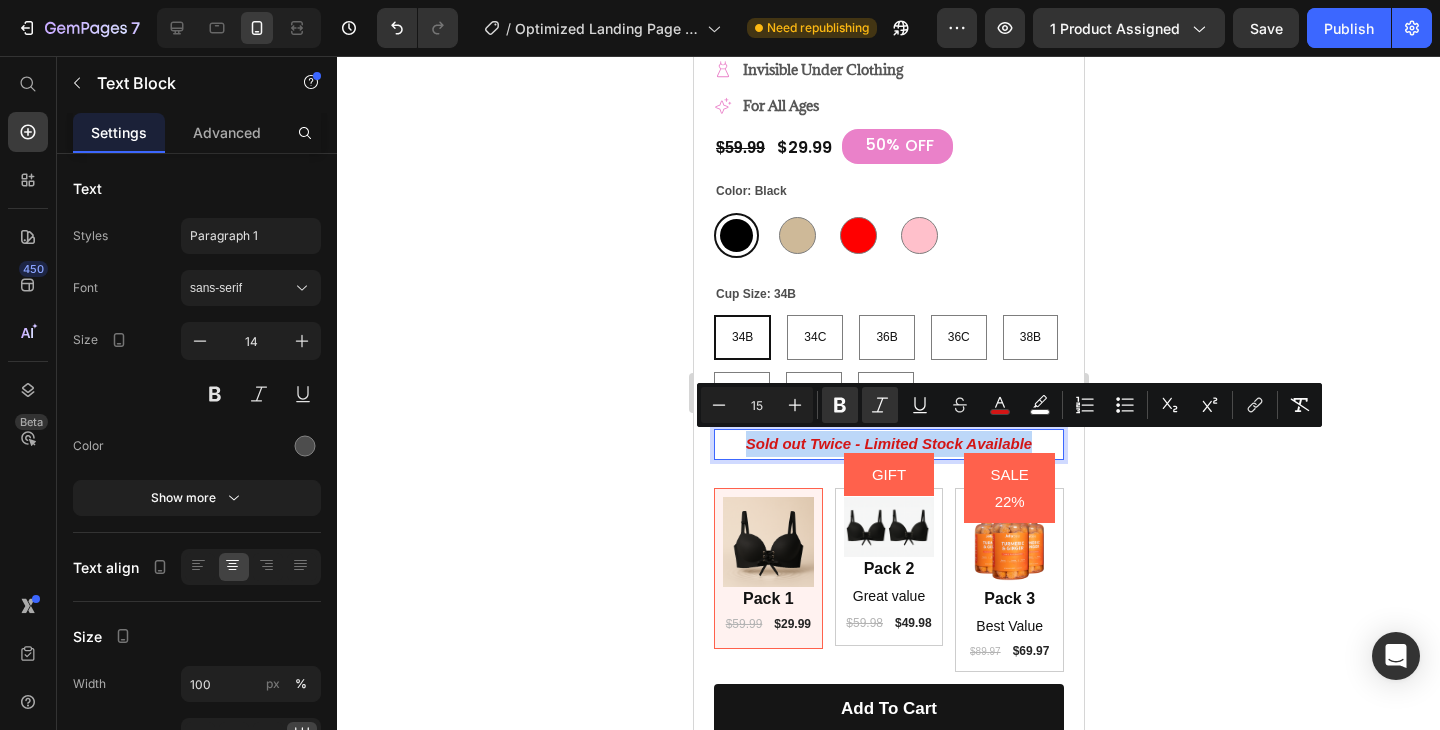 click on "Sold out Twice - Limited Stock Available" at bounding box center (888, 443) 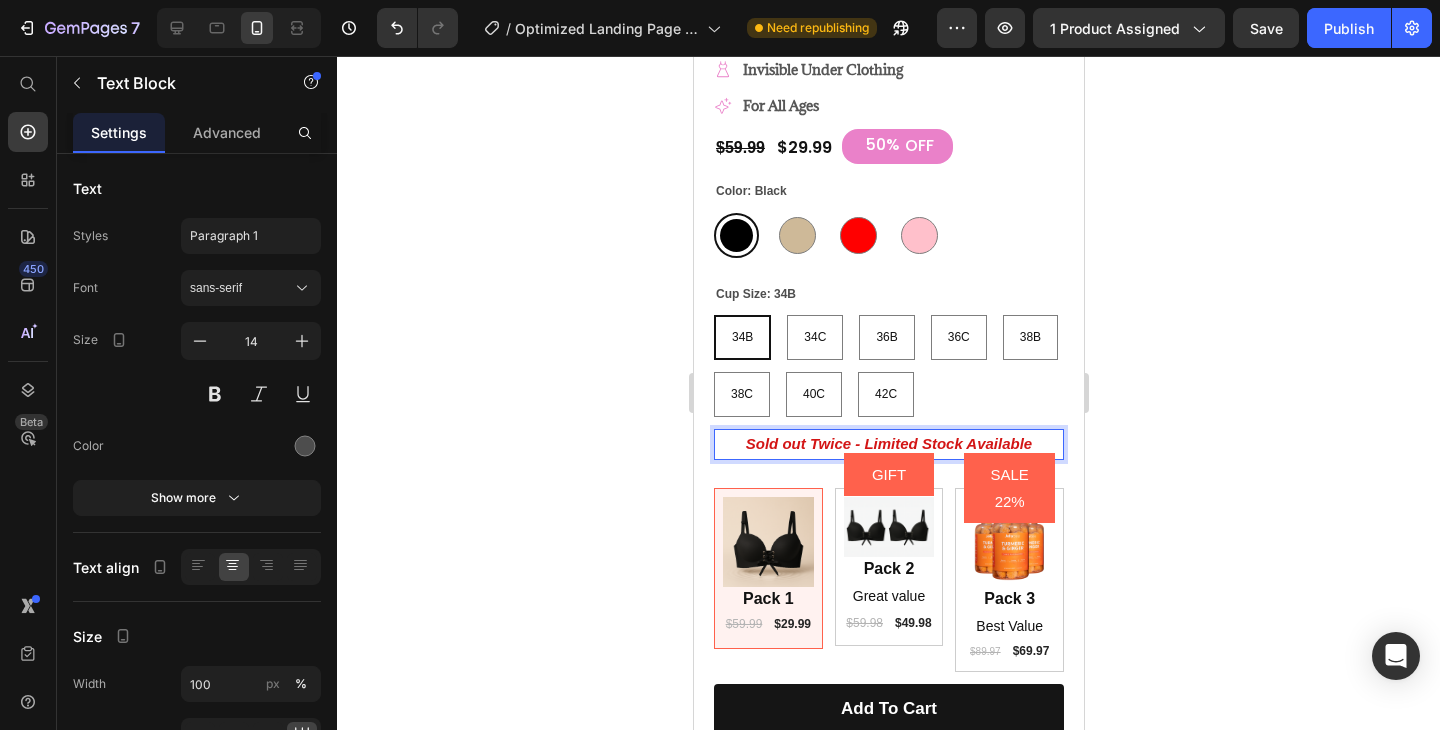 click on "Sold out Twice - Limited Stock Available" at bounding box center (888, 443) 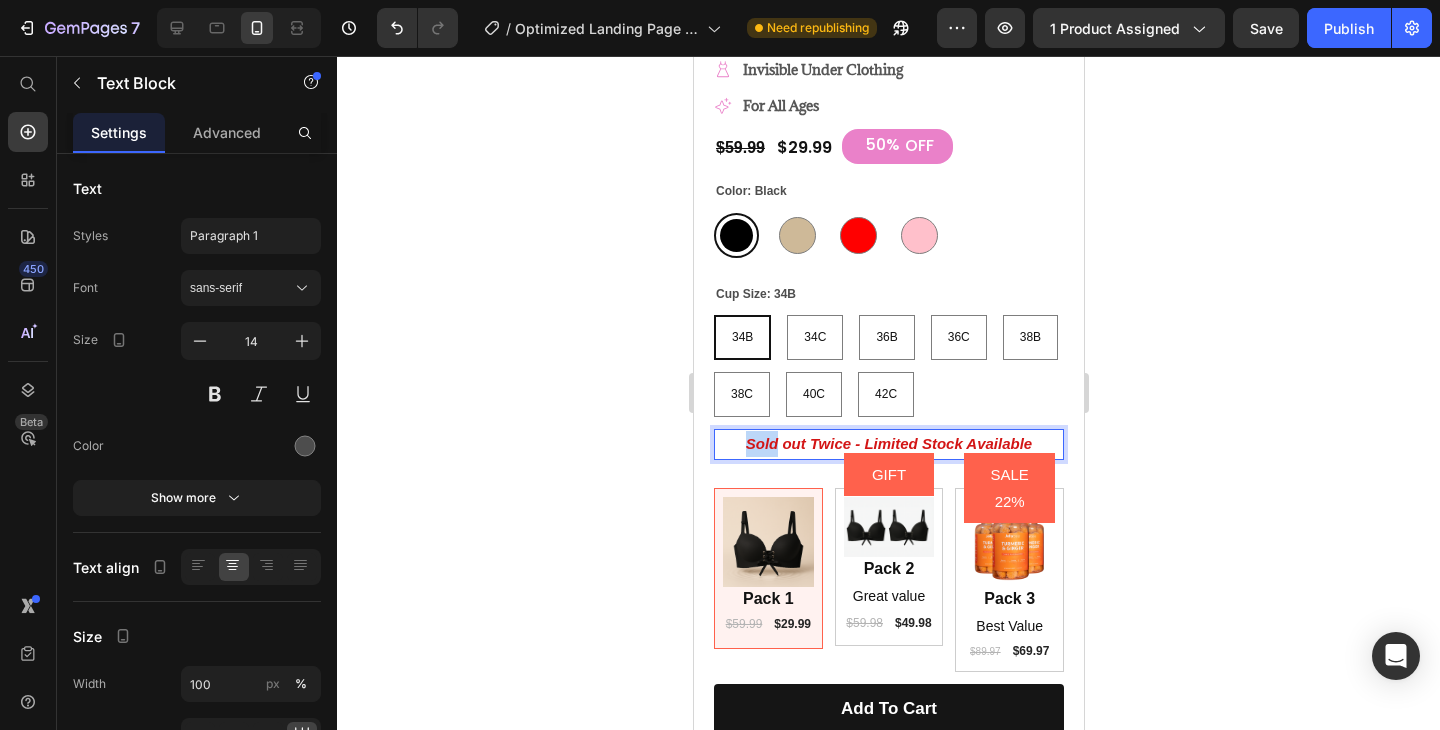click on "Sold out Twice - Limited Stock Available" at bounding box center (888, 443) 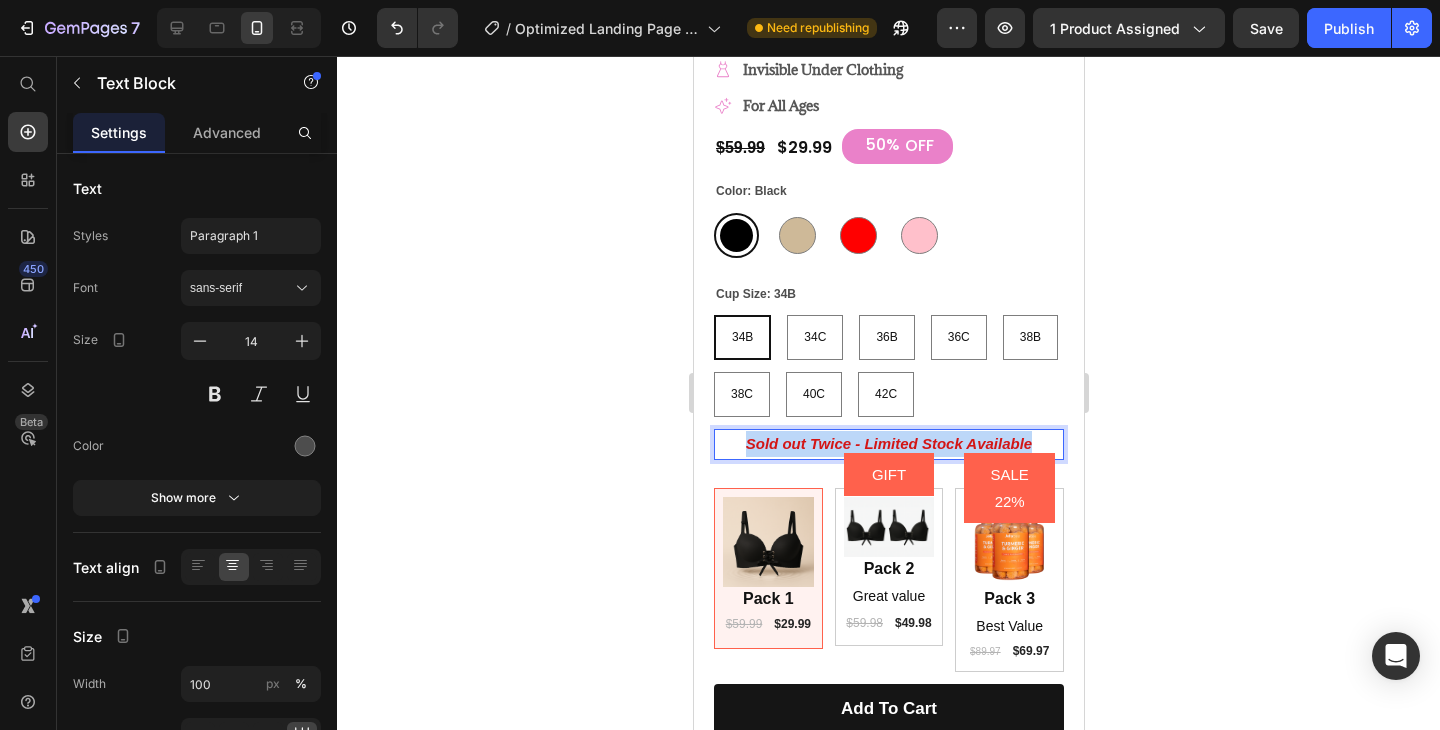 click on "Sold out Twice - Limited Stock Available" at bounding box center (888, 443) 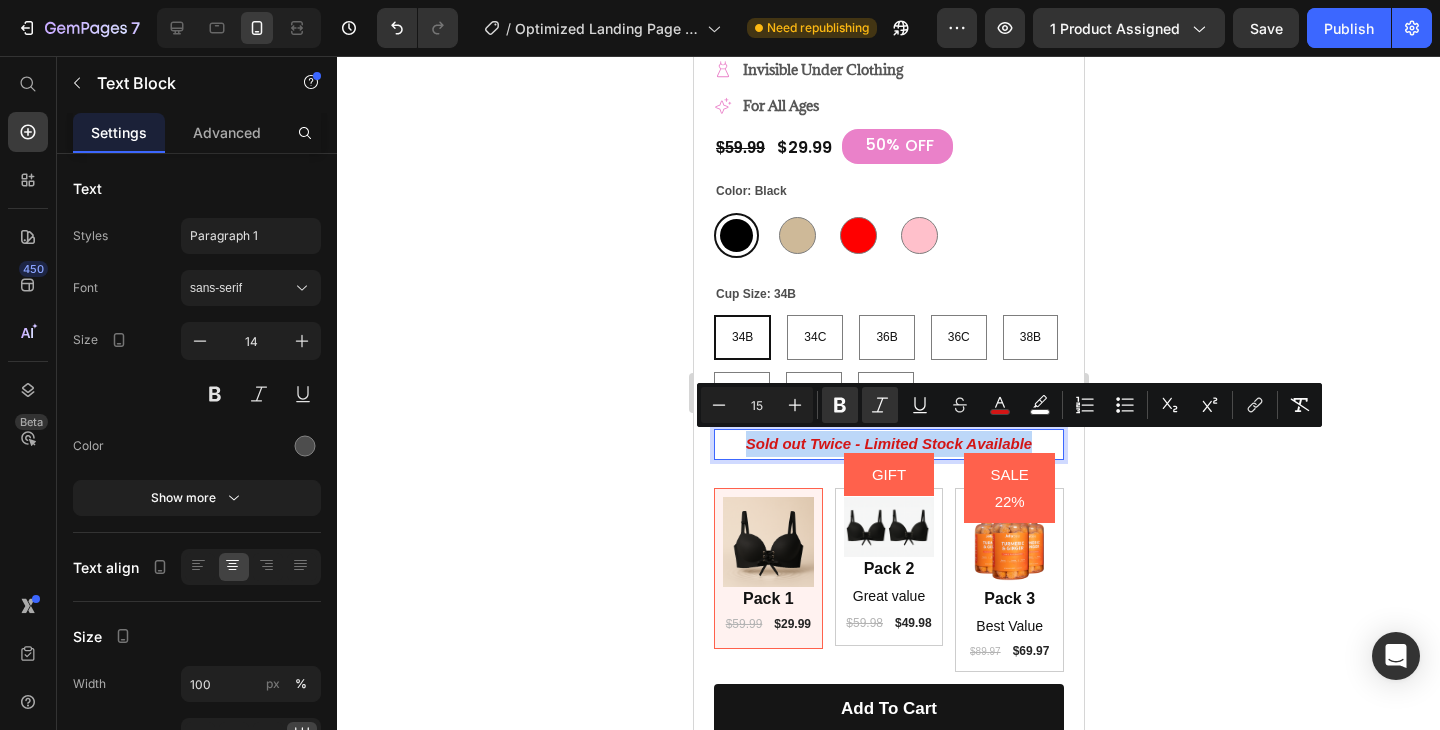 click on "Sold out Twice - Limited Stock Available" at bounding box center [888, 444] 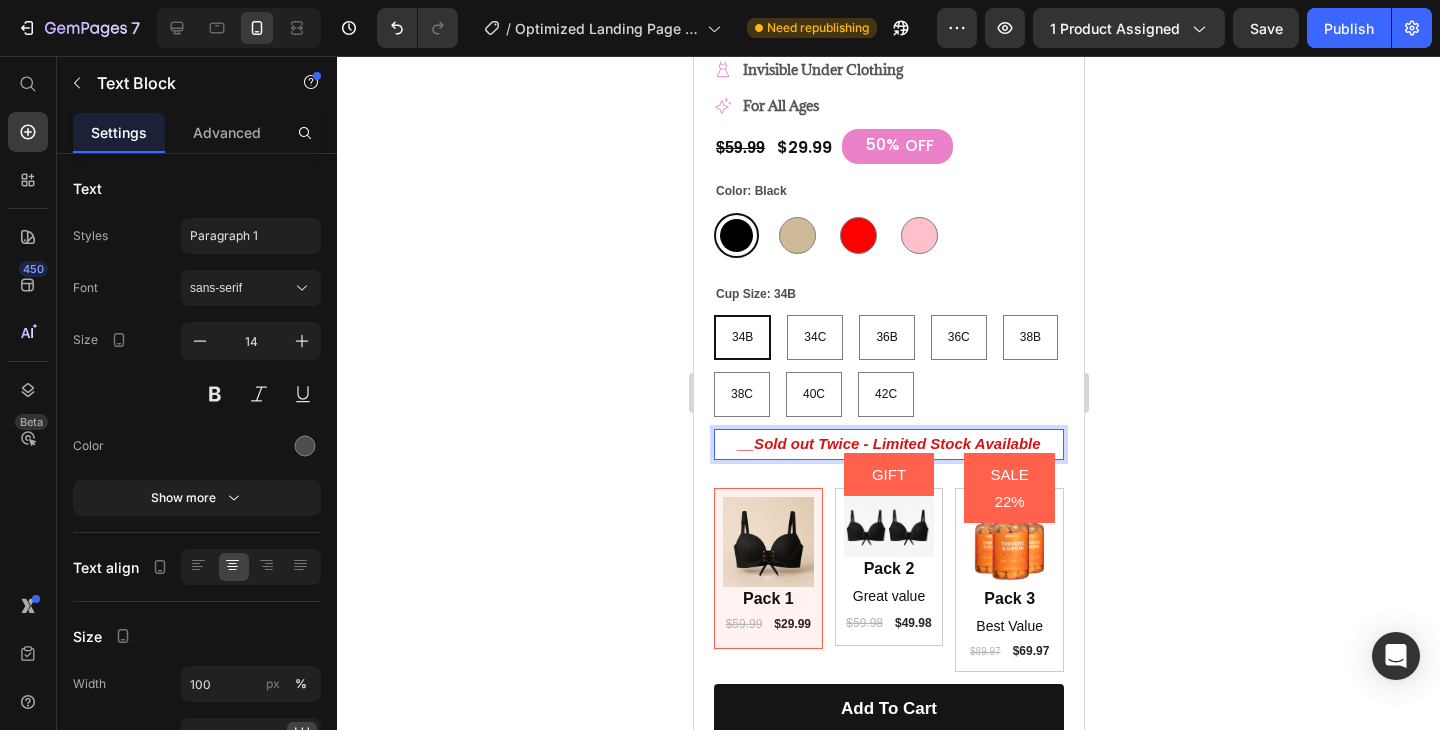 click 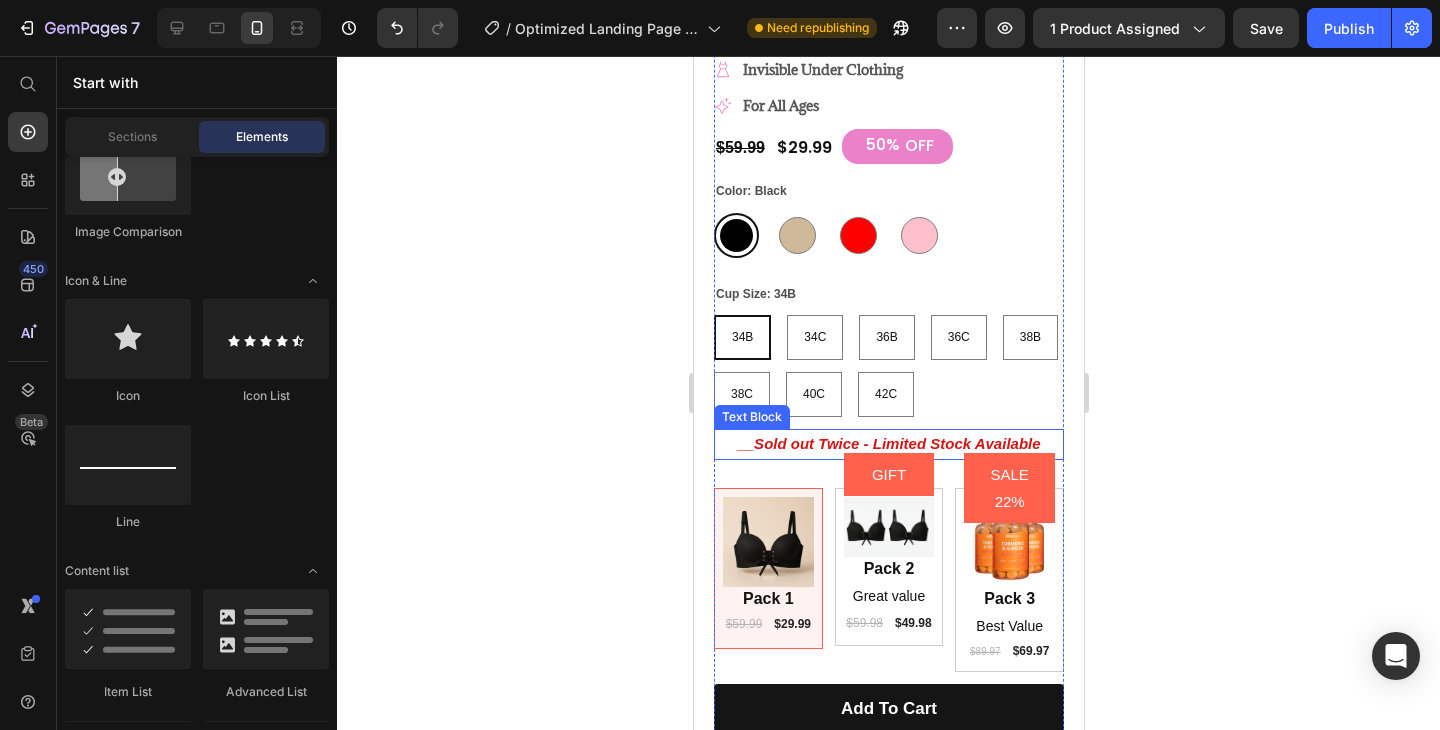 click on "__Sold out Twice - Limited Stock Available" at bounding box center [887, 443] 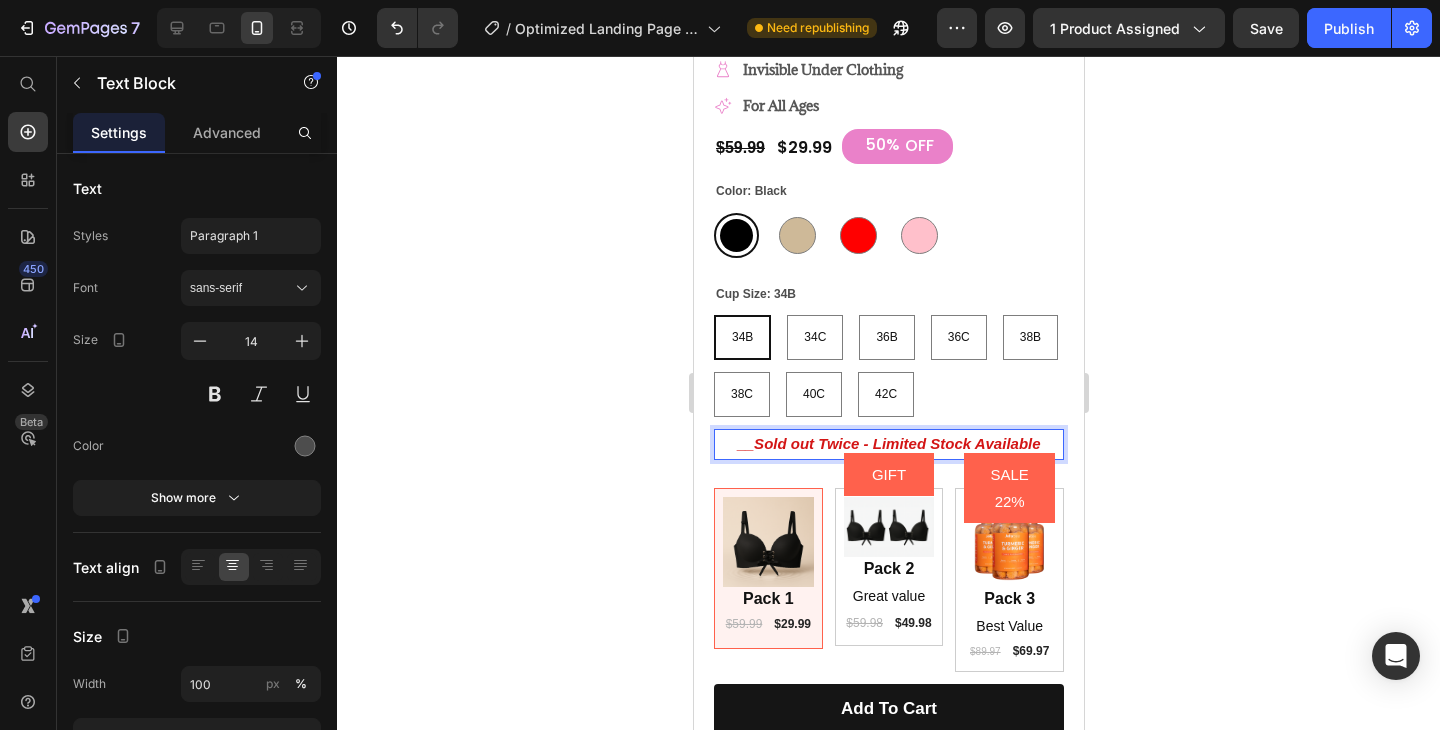 click on "__Sold out Twice - Limited Stock Available" at bounding box center [887, 443] 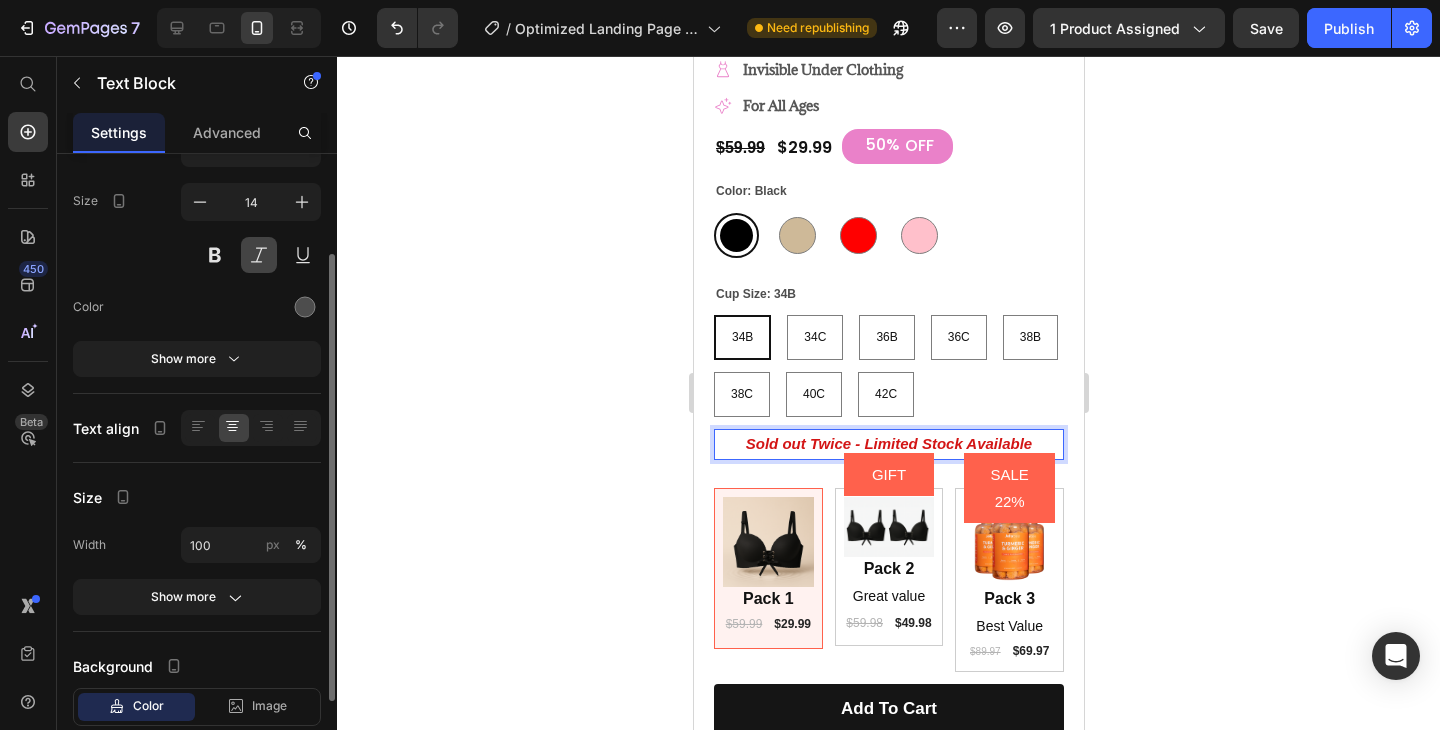 scroll, scrollTop: 262, scrollLeft: 0, axis: vertical 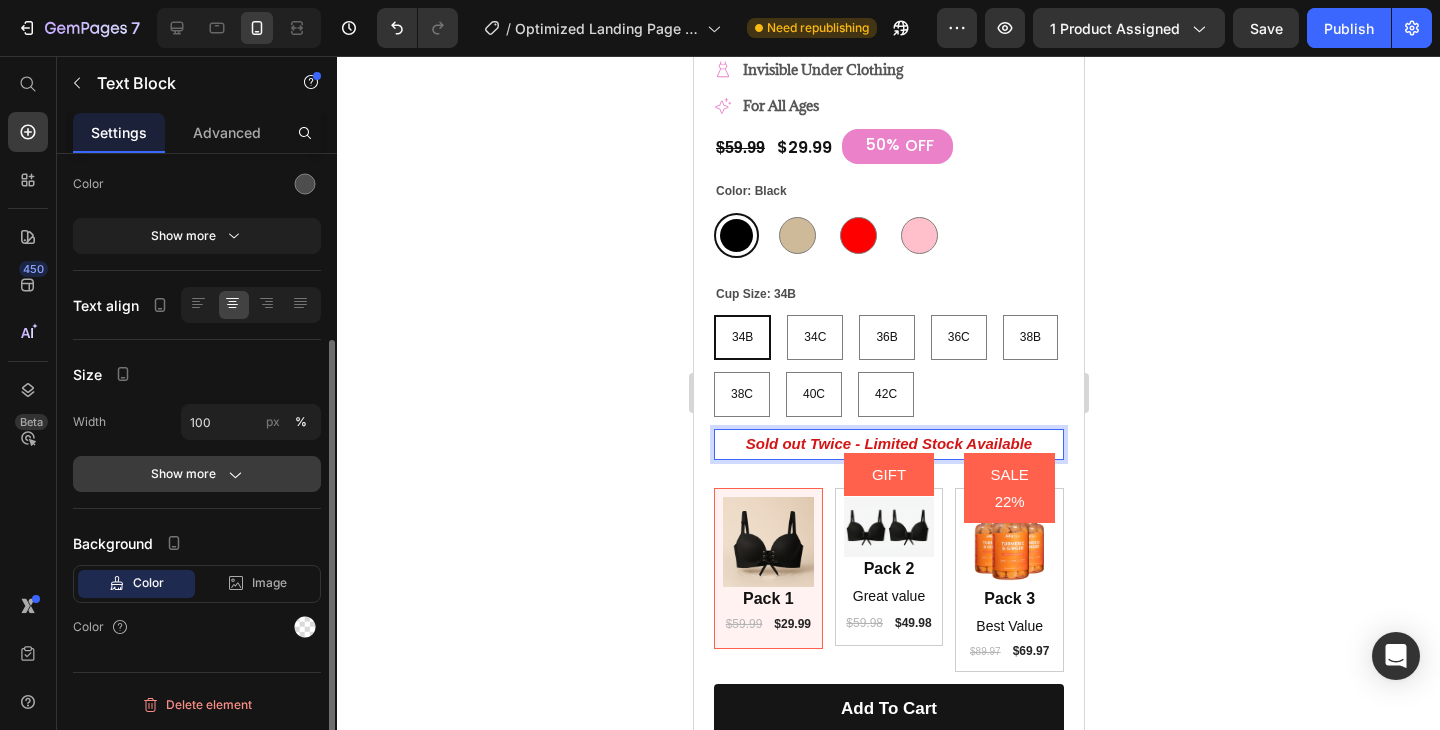 click 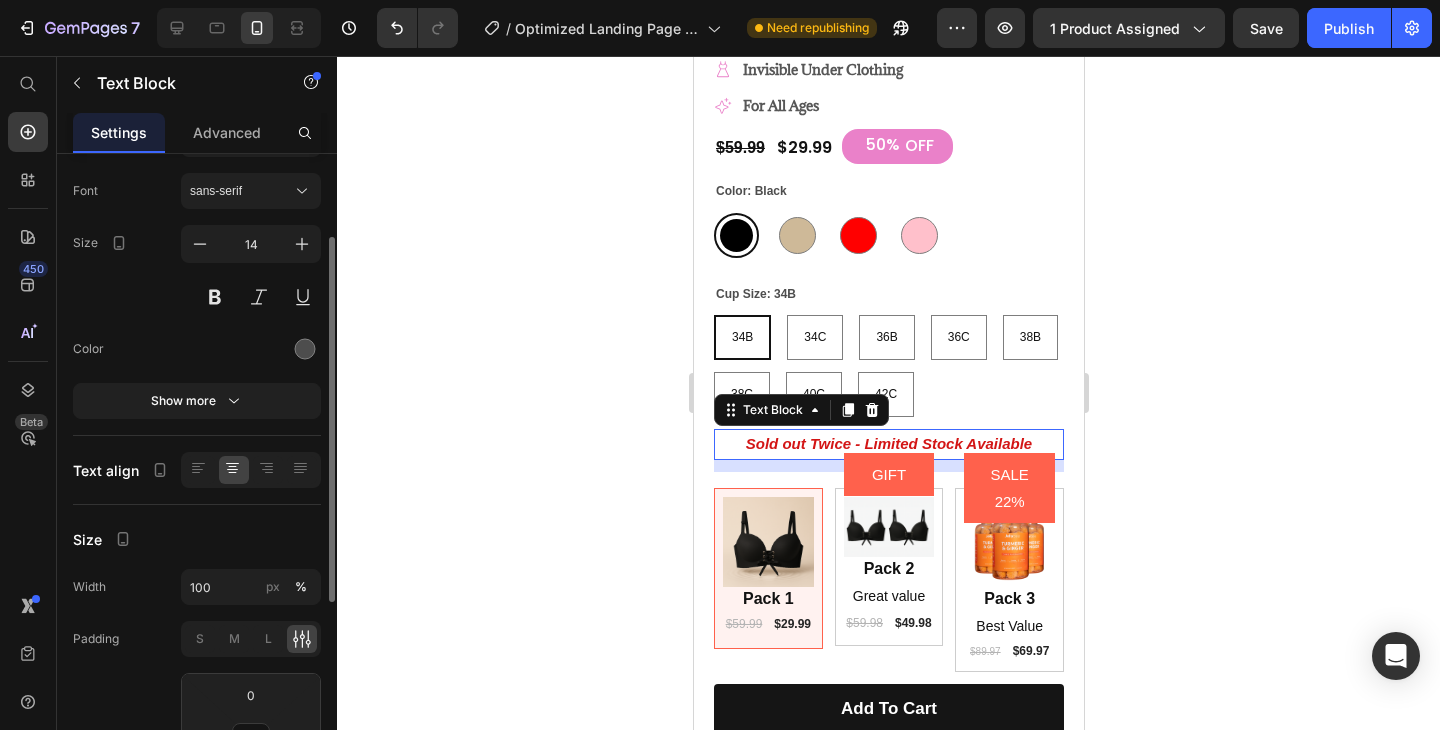 scroll, scrollTop: 81, scrollLeft: 0, axis: vertical 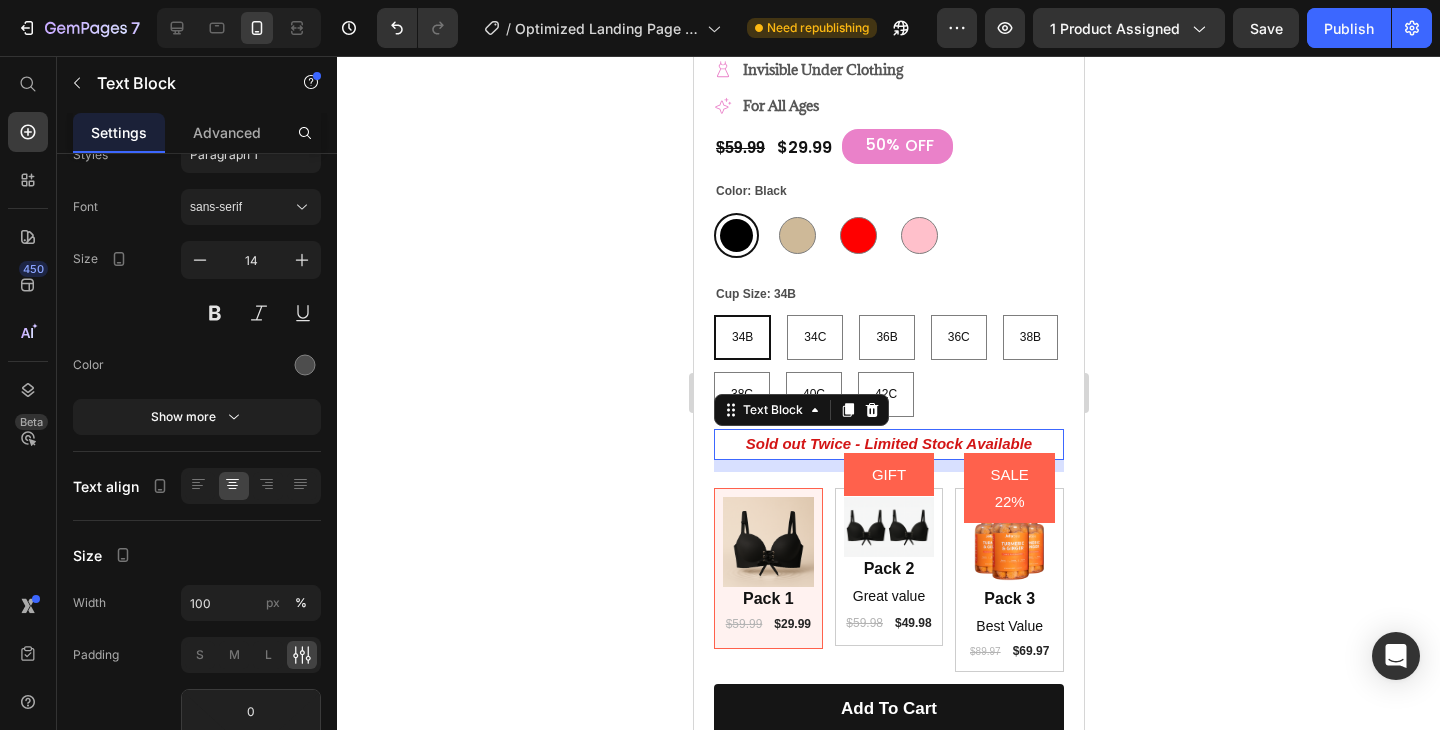 click on "Sold out Twice - Limited Stock Available" at bounding box center [888, 443] 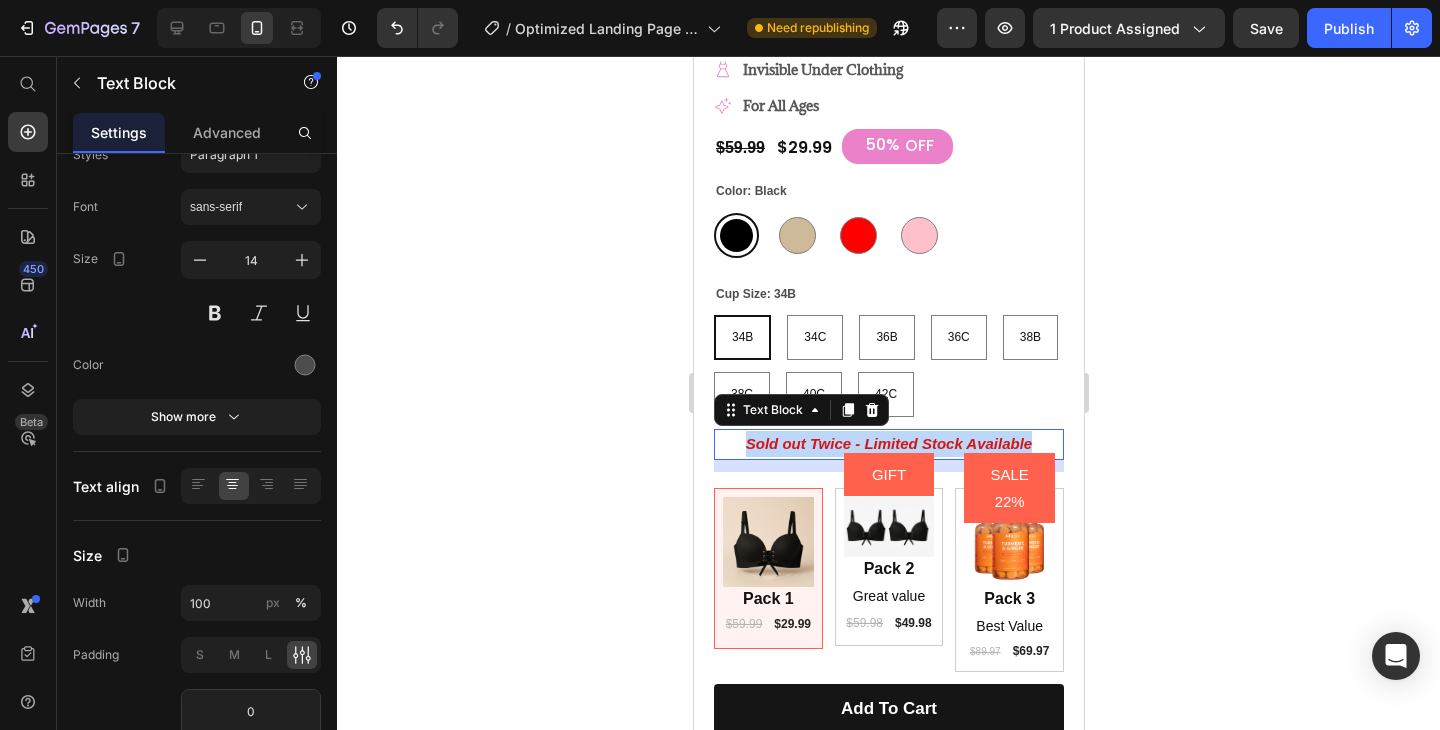 click on "Sold out Twice - Limited Stock Available" at bounding box center [888, 443] 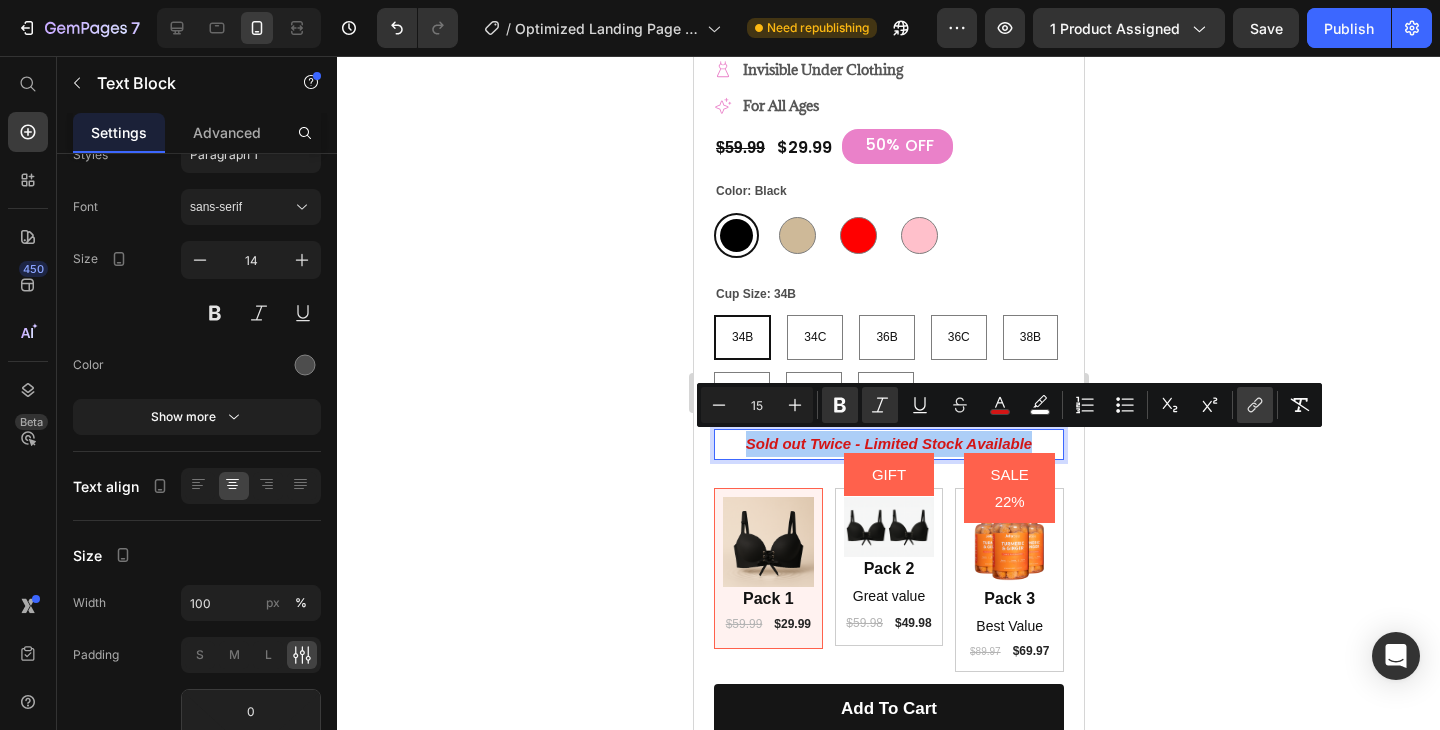 click 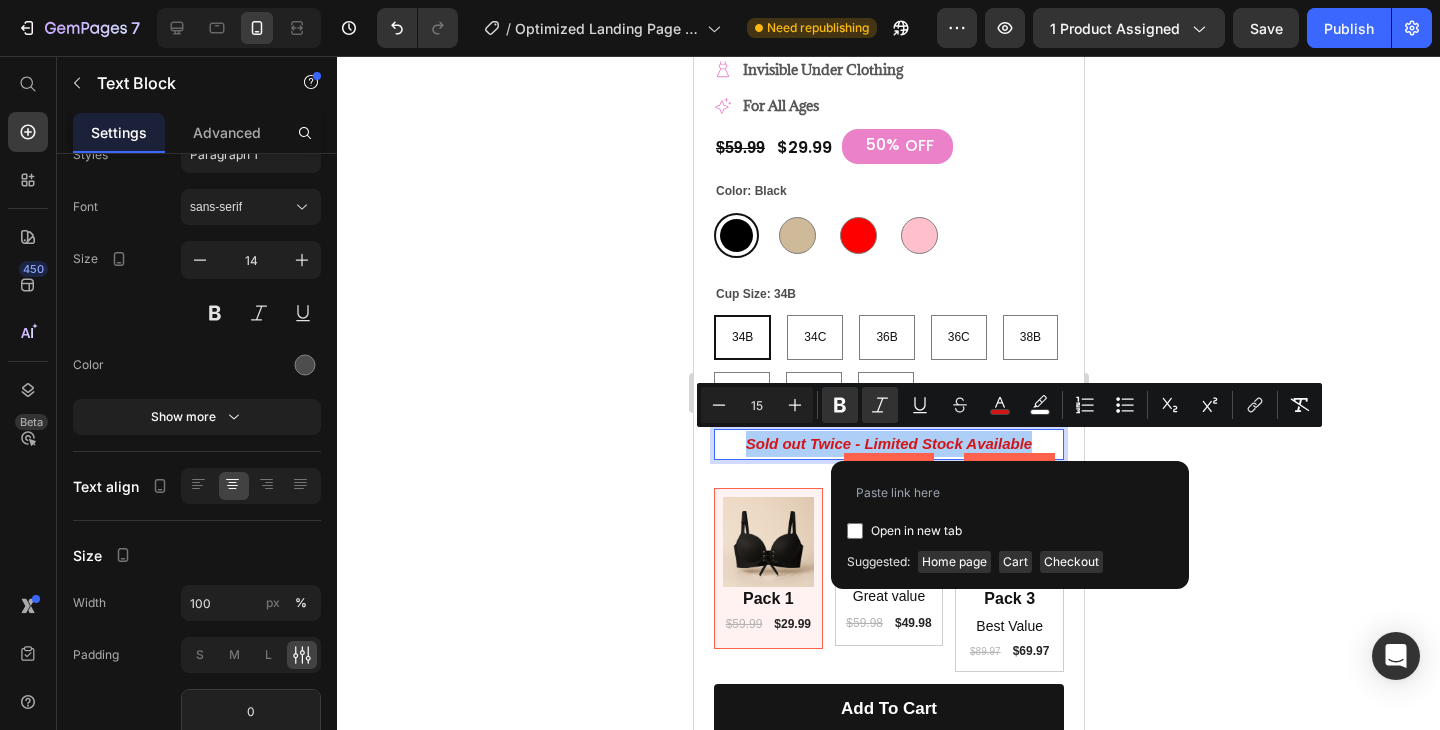 click 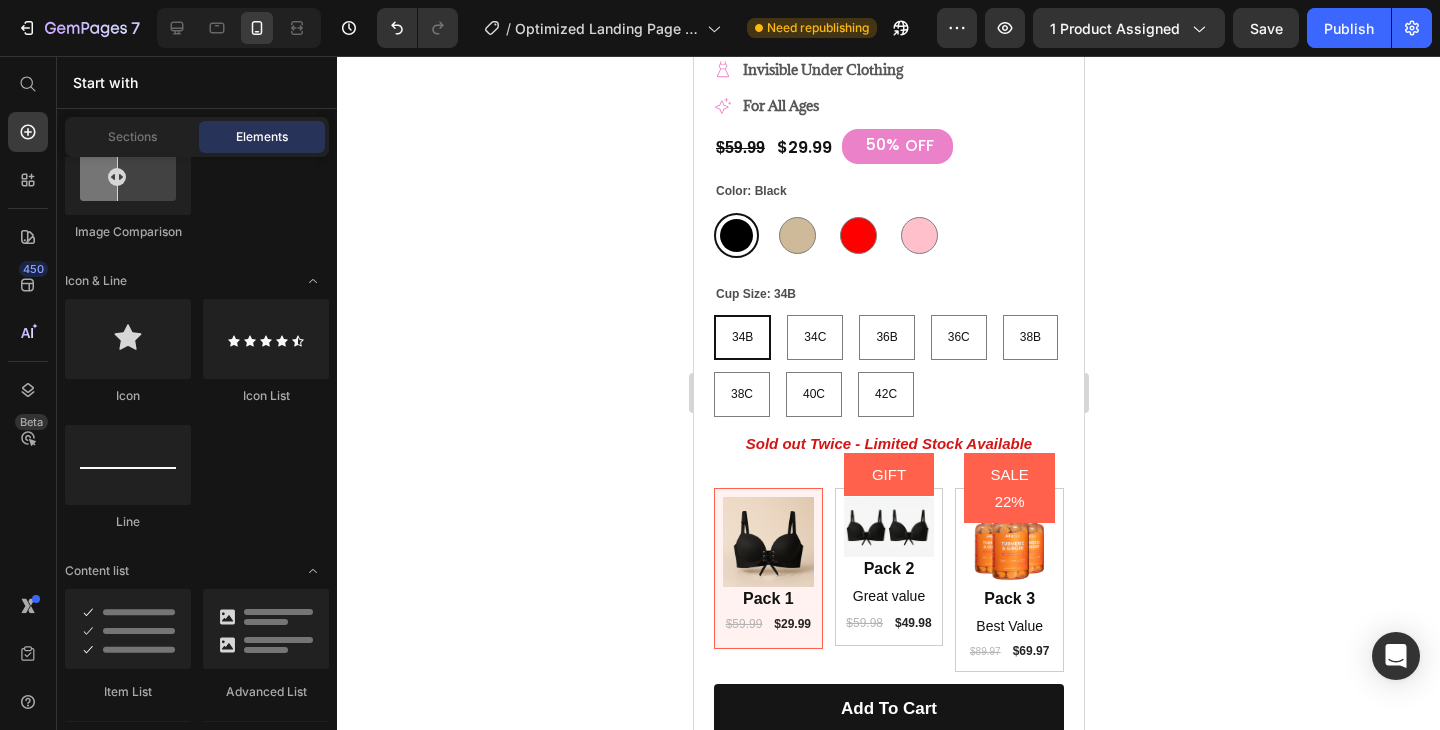 click 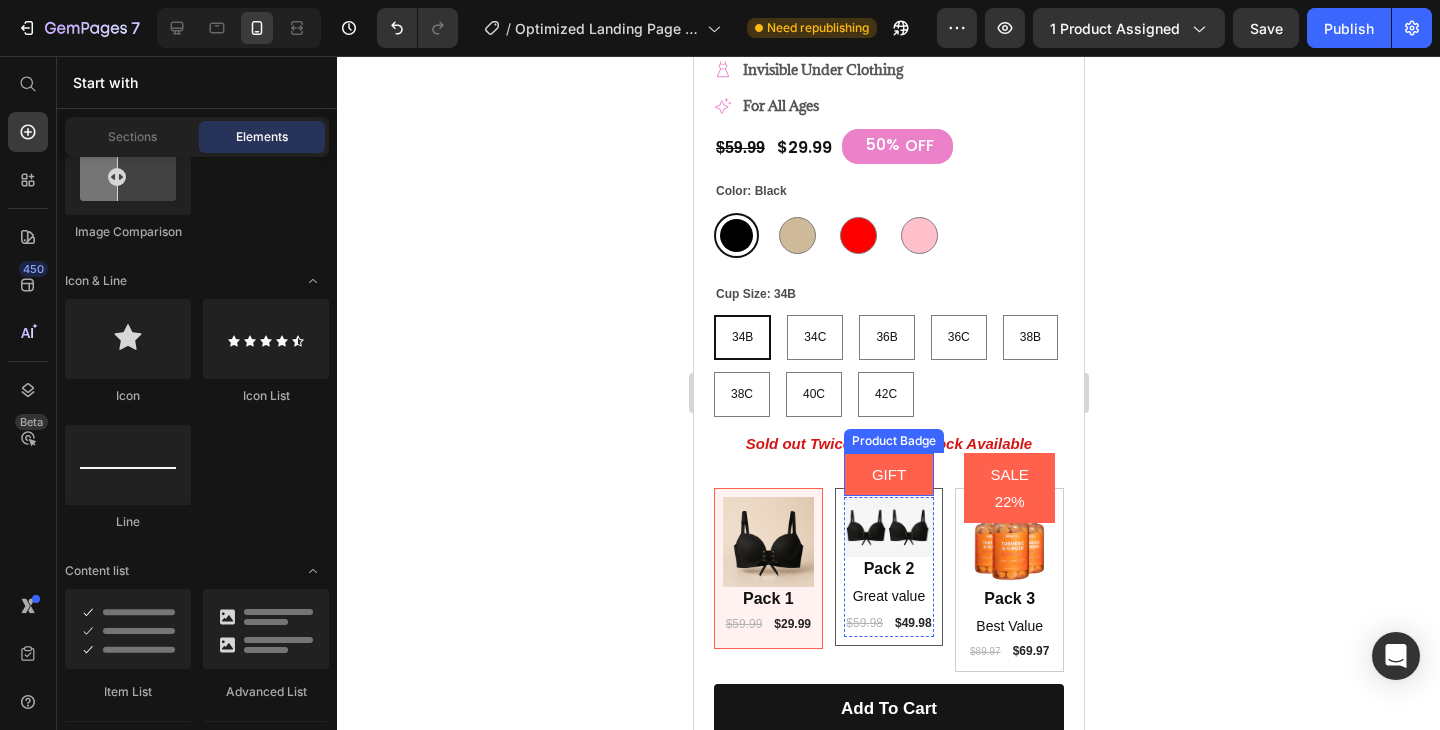 click on "GIFT" at bounding box center (888, 474) 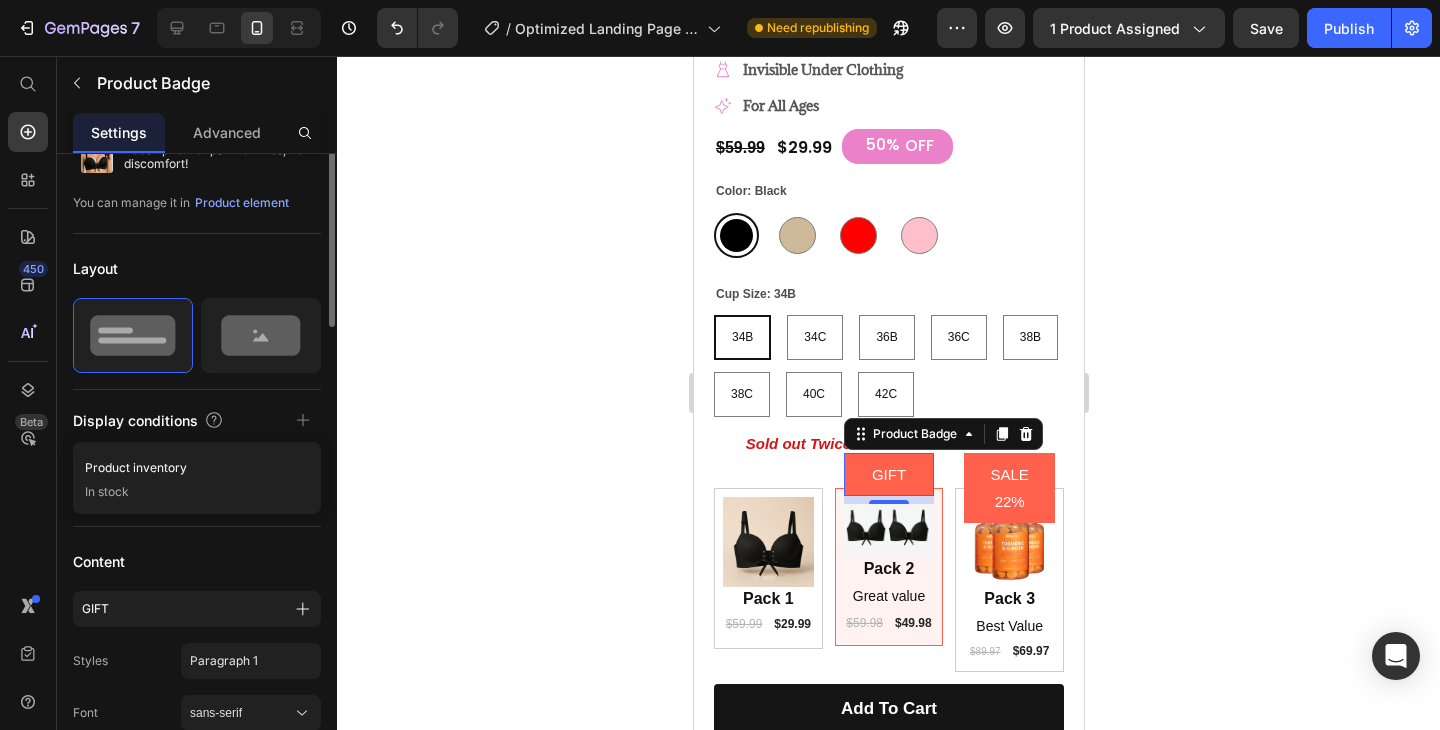 scroll, scrollTop: 0, scrollLeft: 0, axis: both 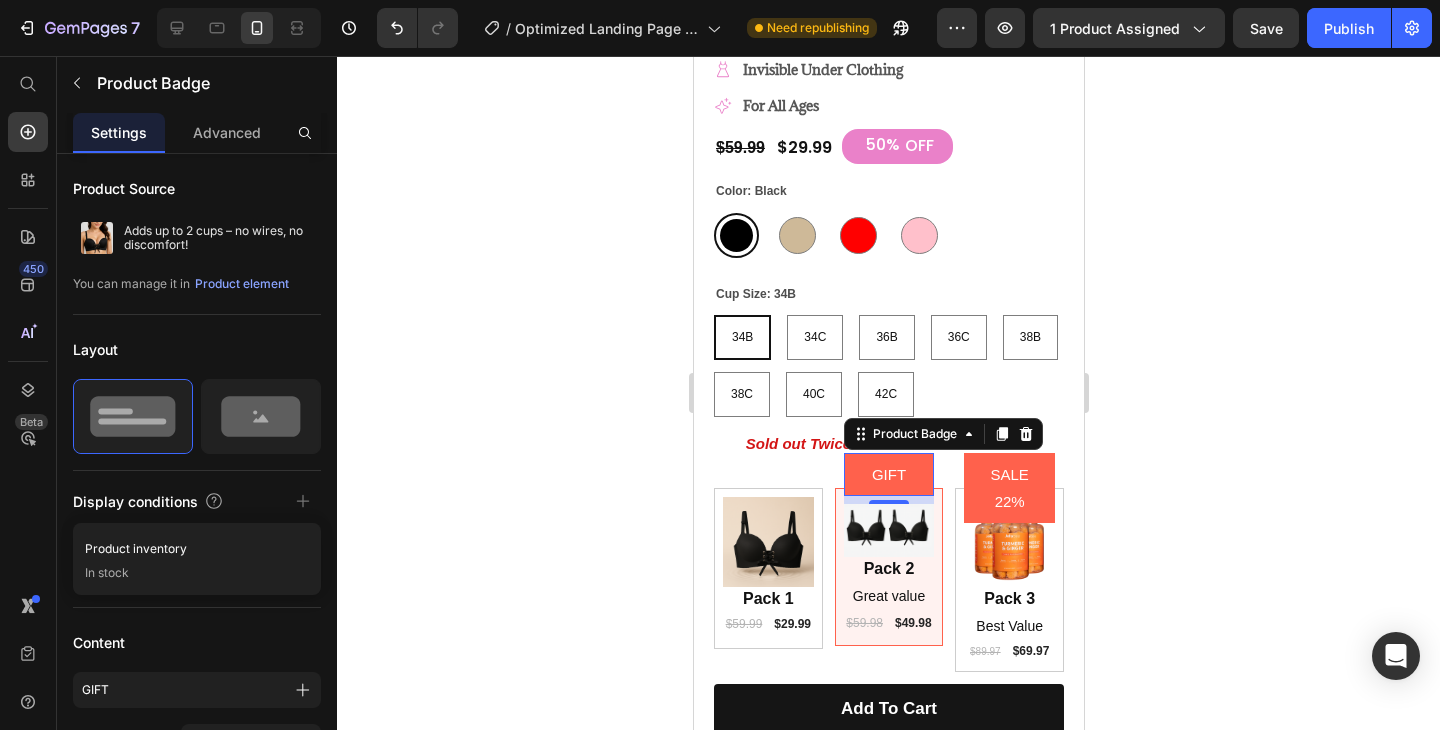 click on "GIFT" at bounding box center [888, 474] 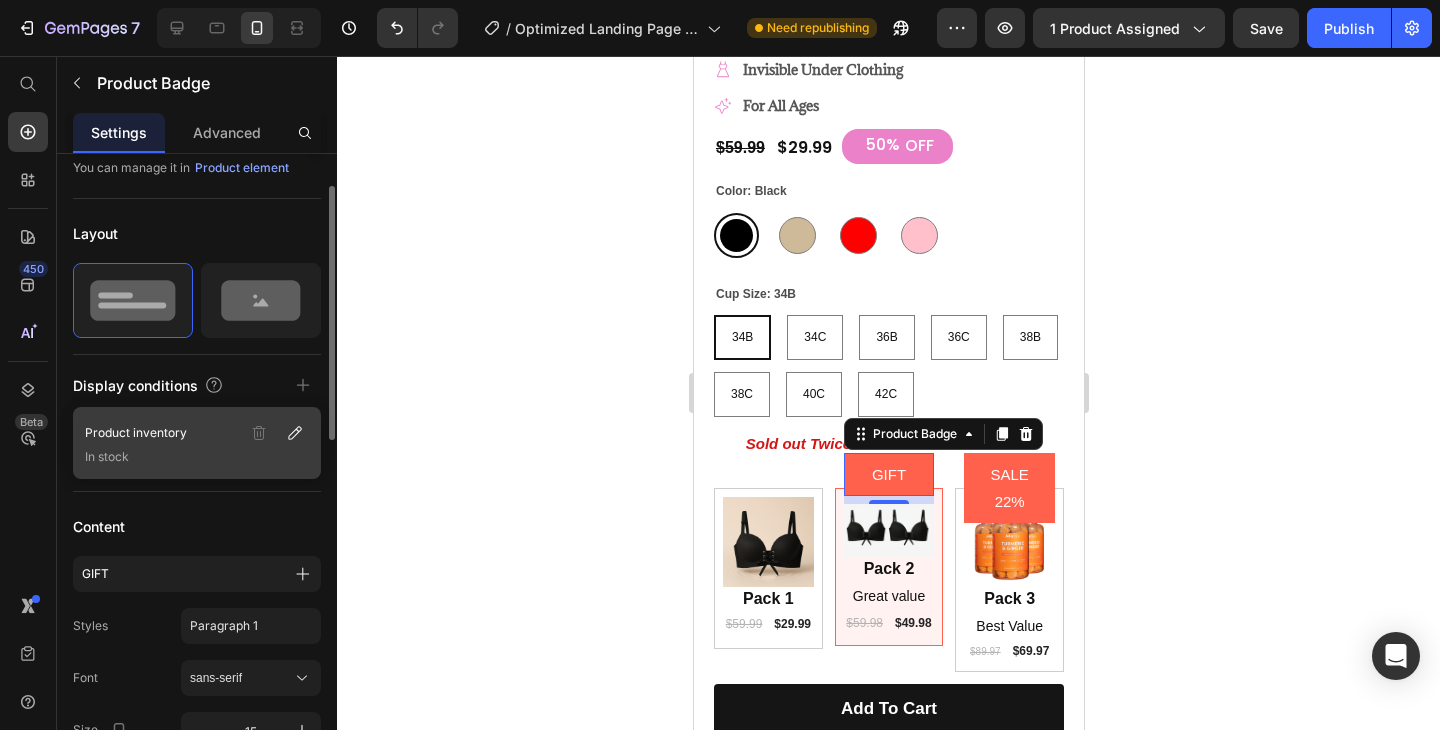 scroll, scrollTop: 123, scrollLeft: 0, axis: vertical 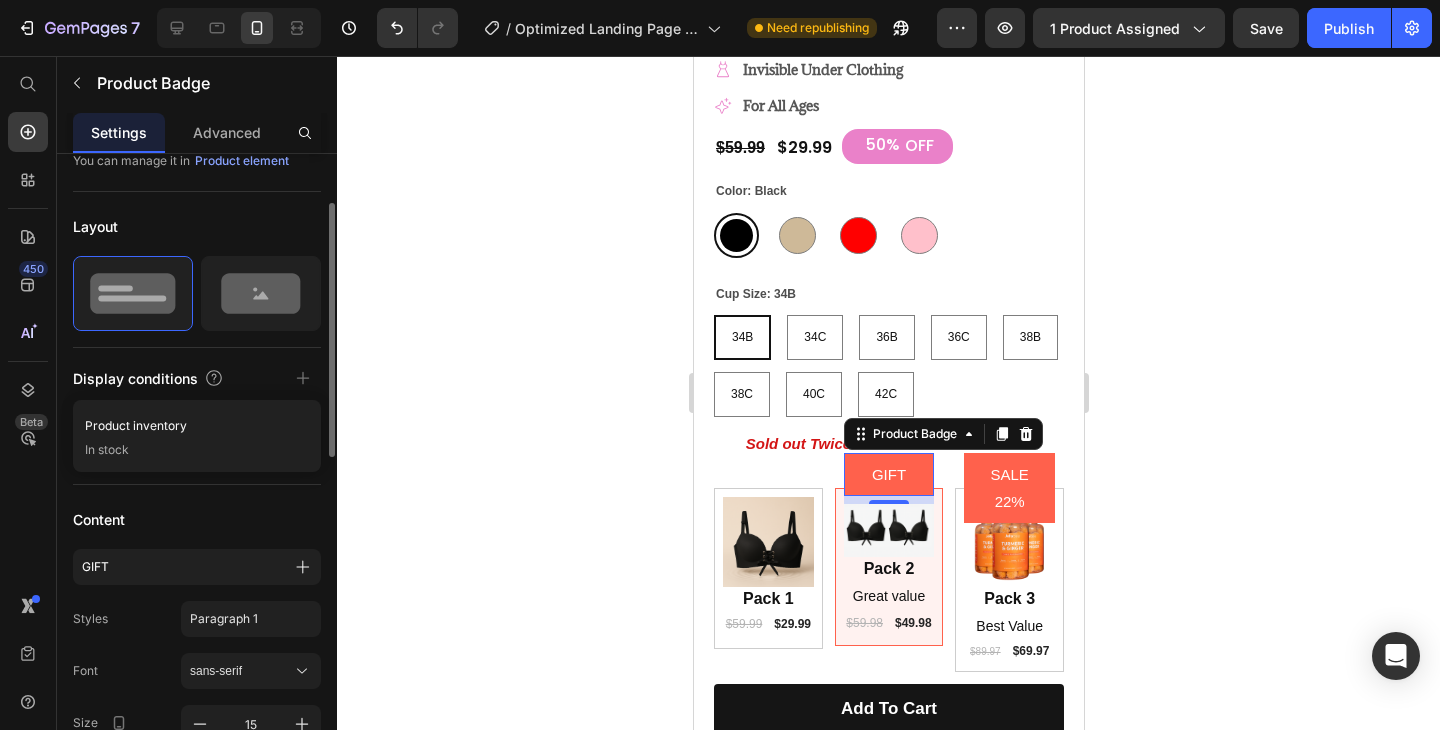 click 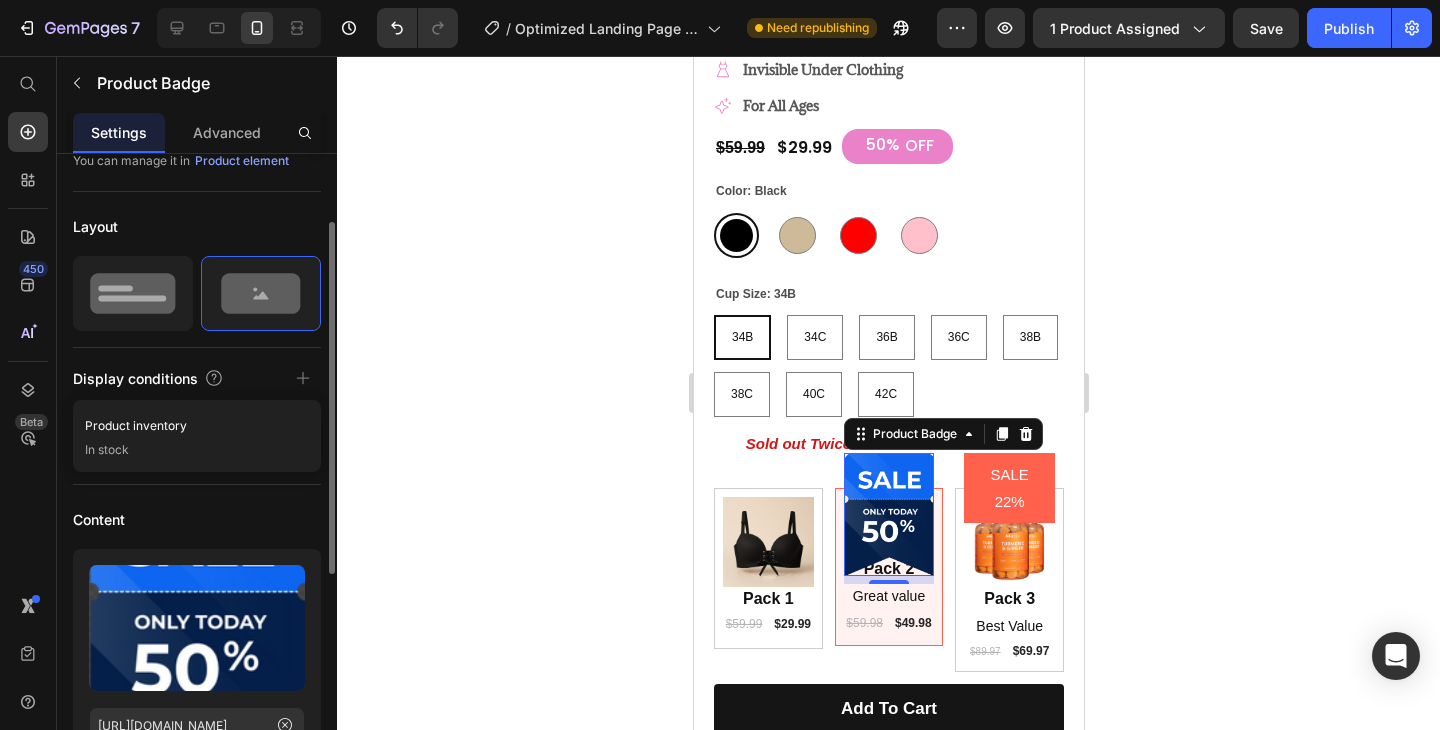 click 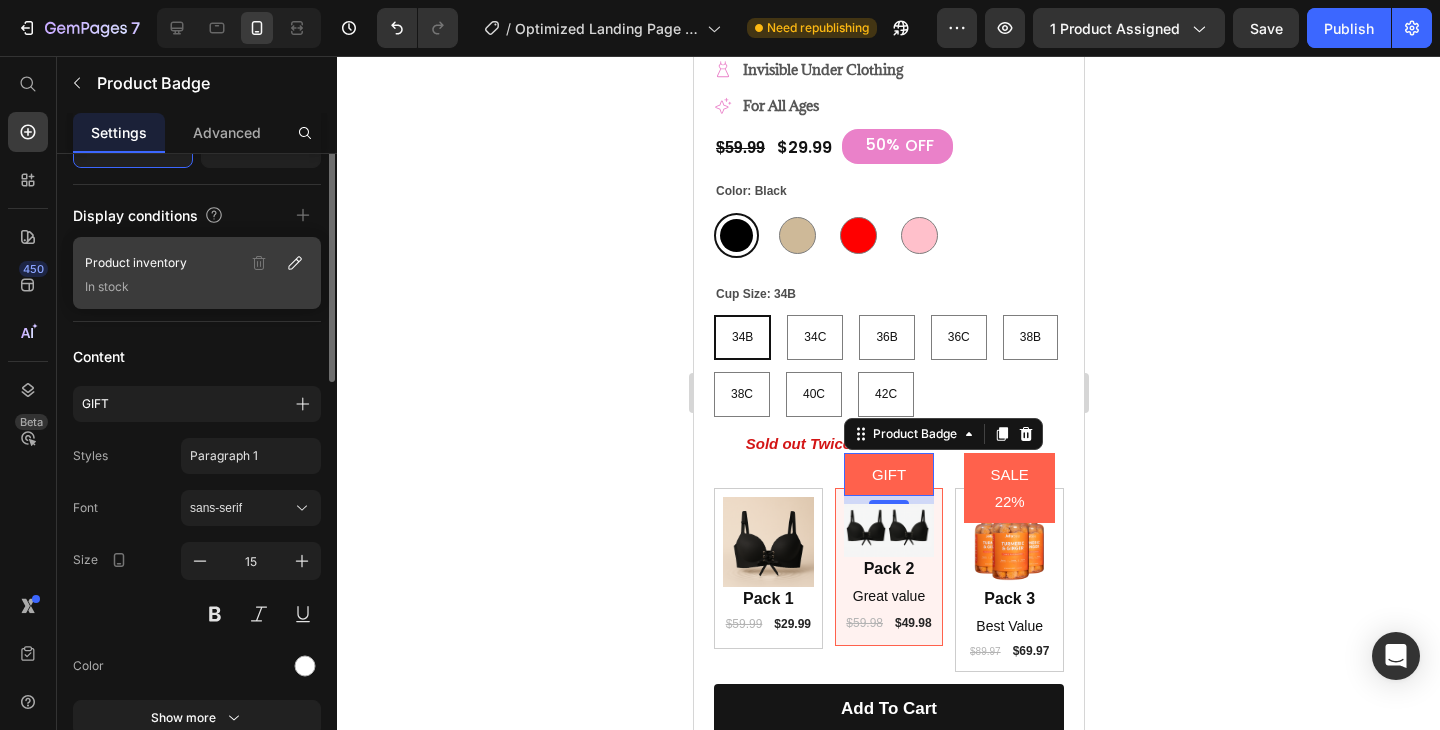 scroll, scrollTop: 287, scrollLeft: 0, axis: vertical 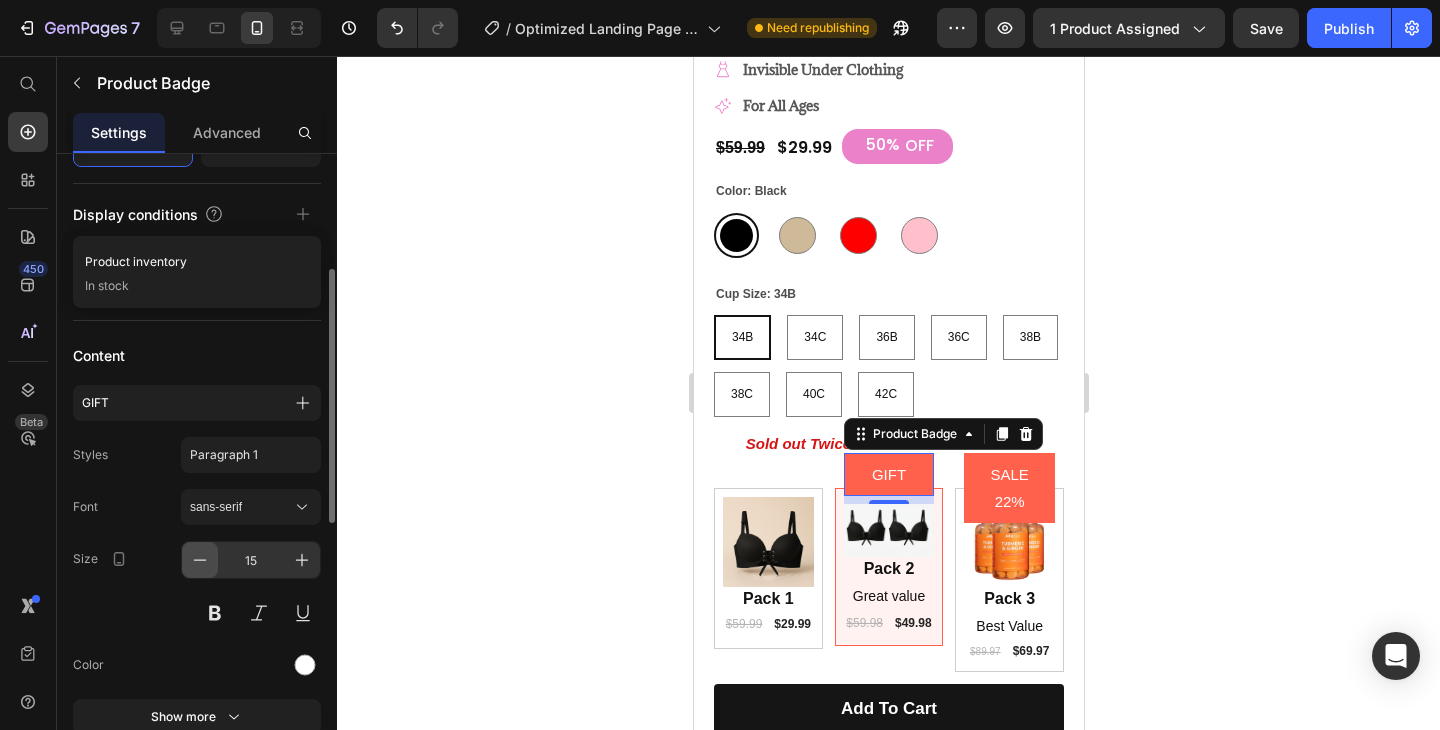 click 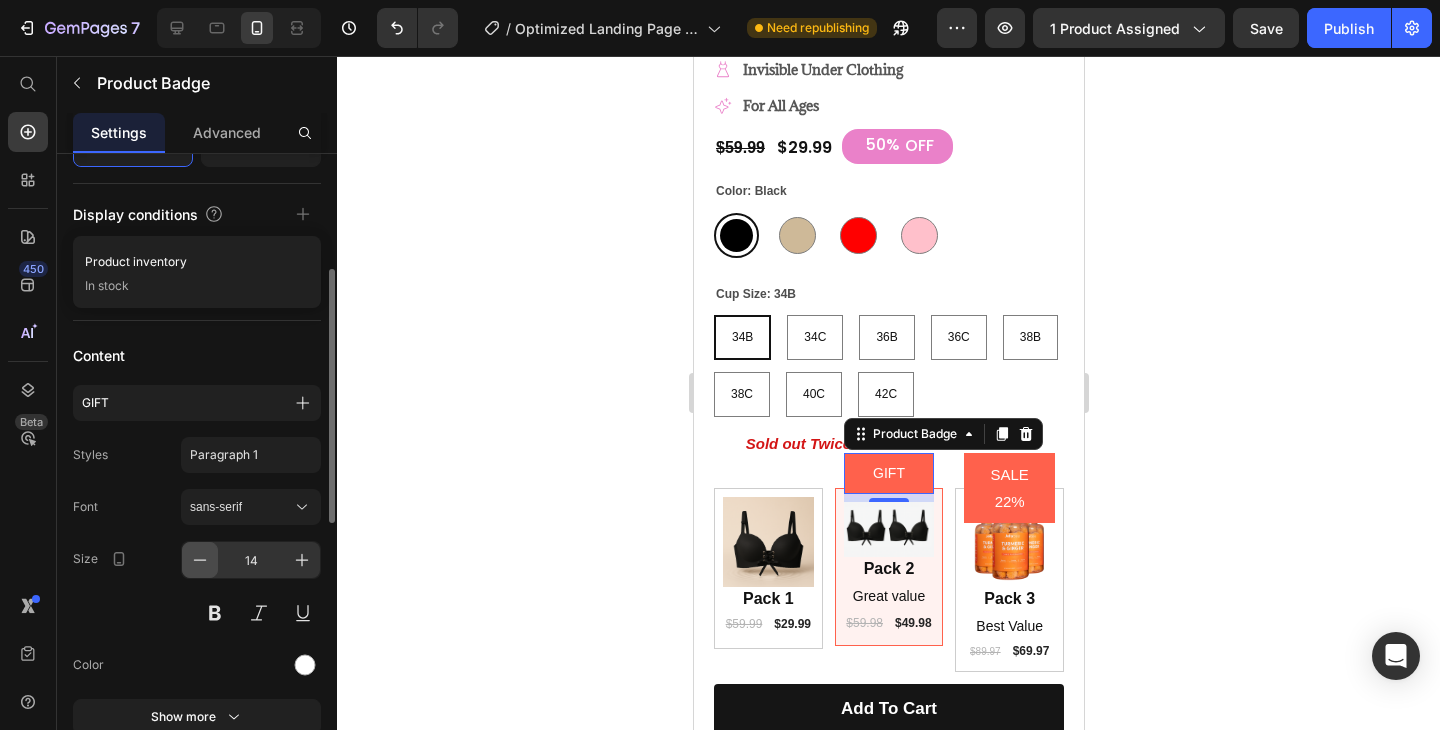 click 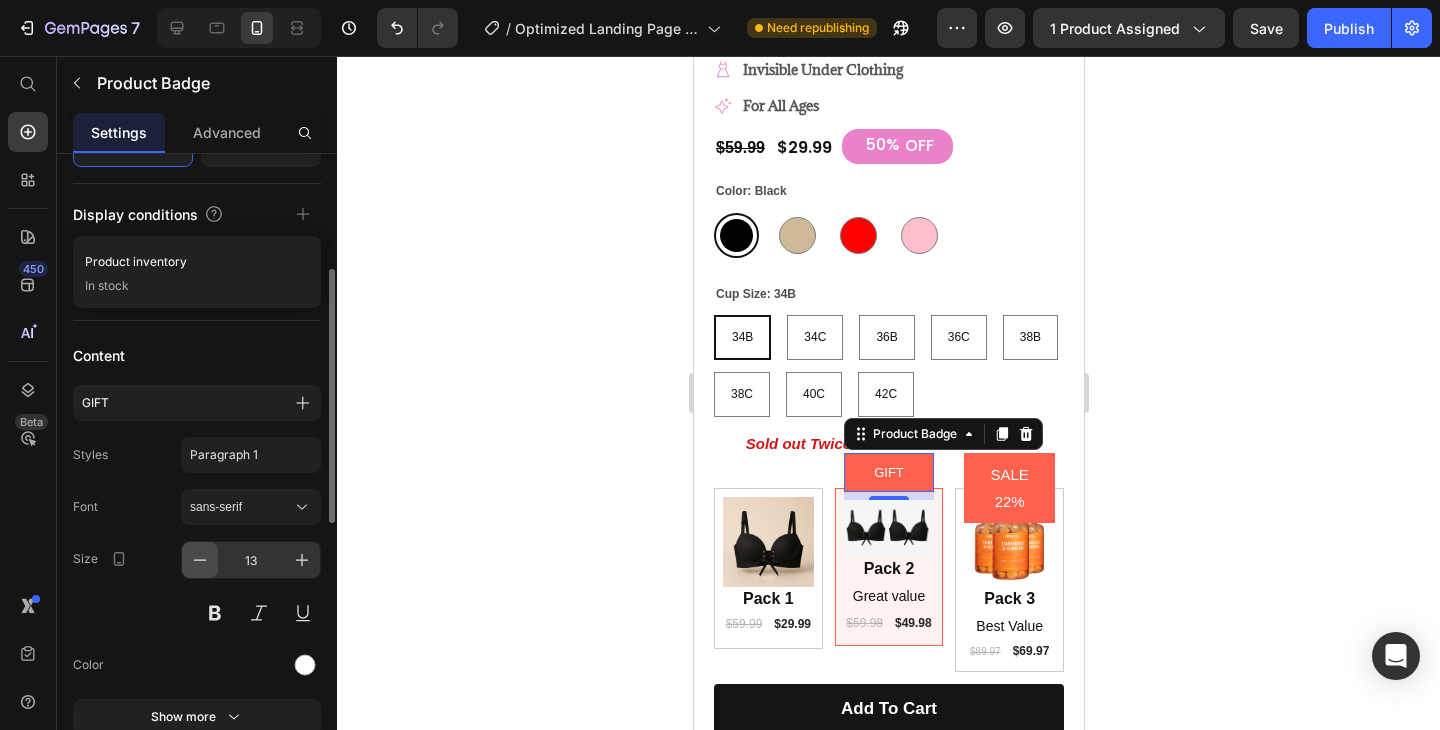 click 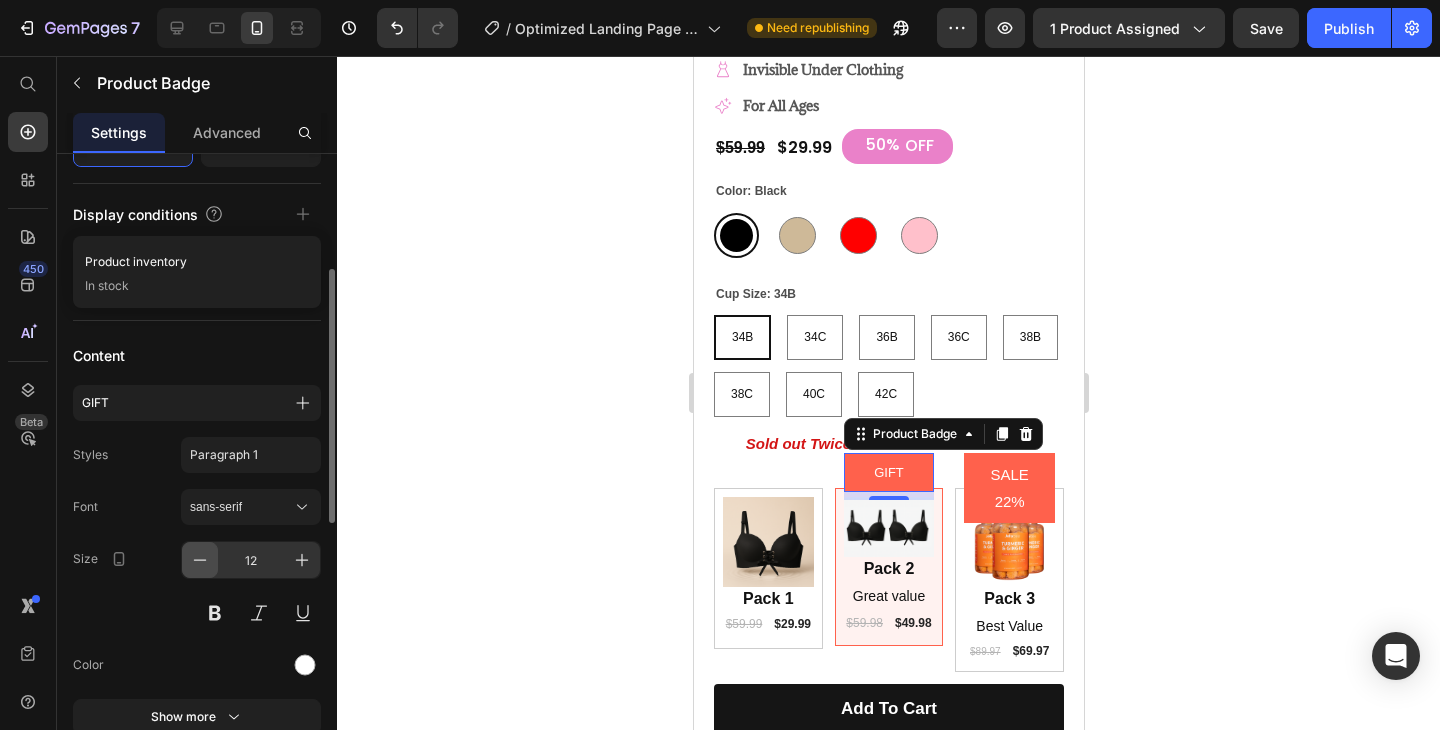 click 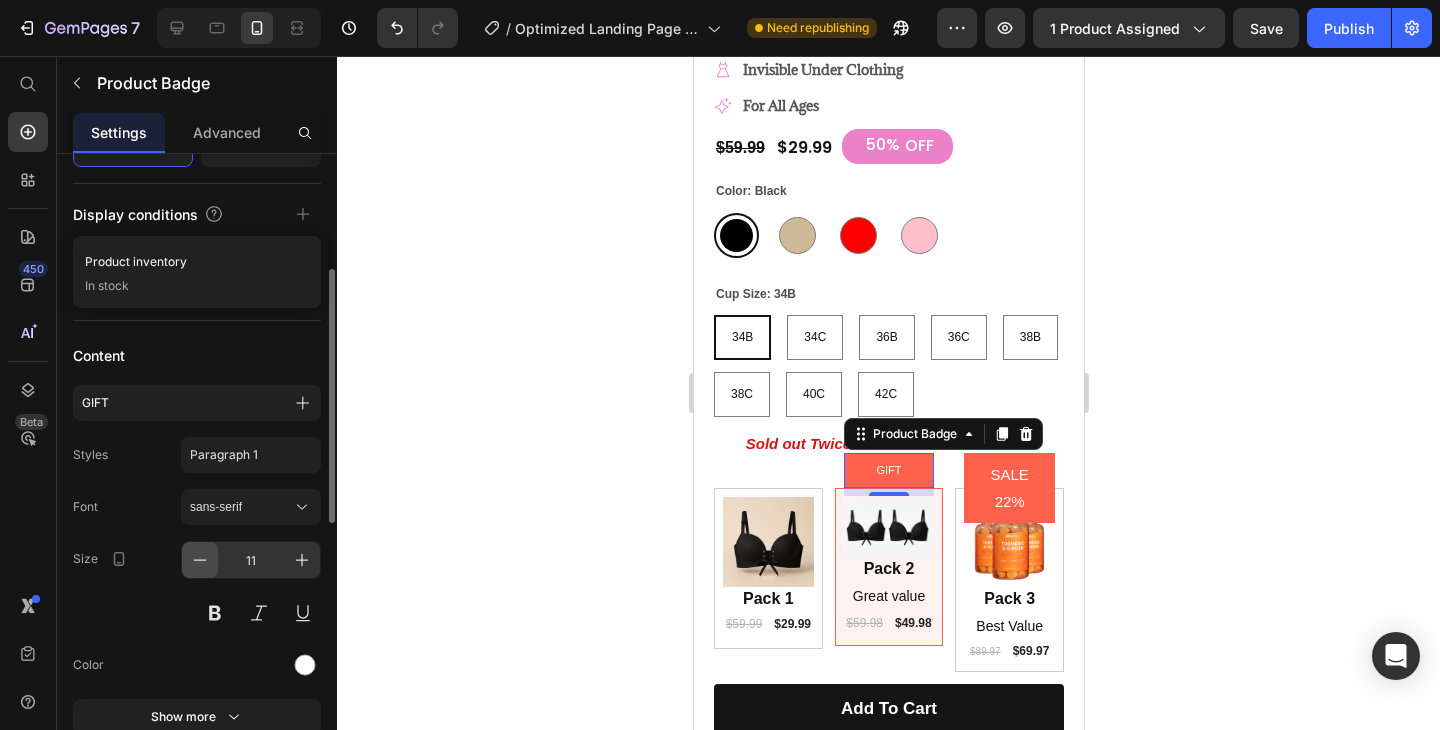 click 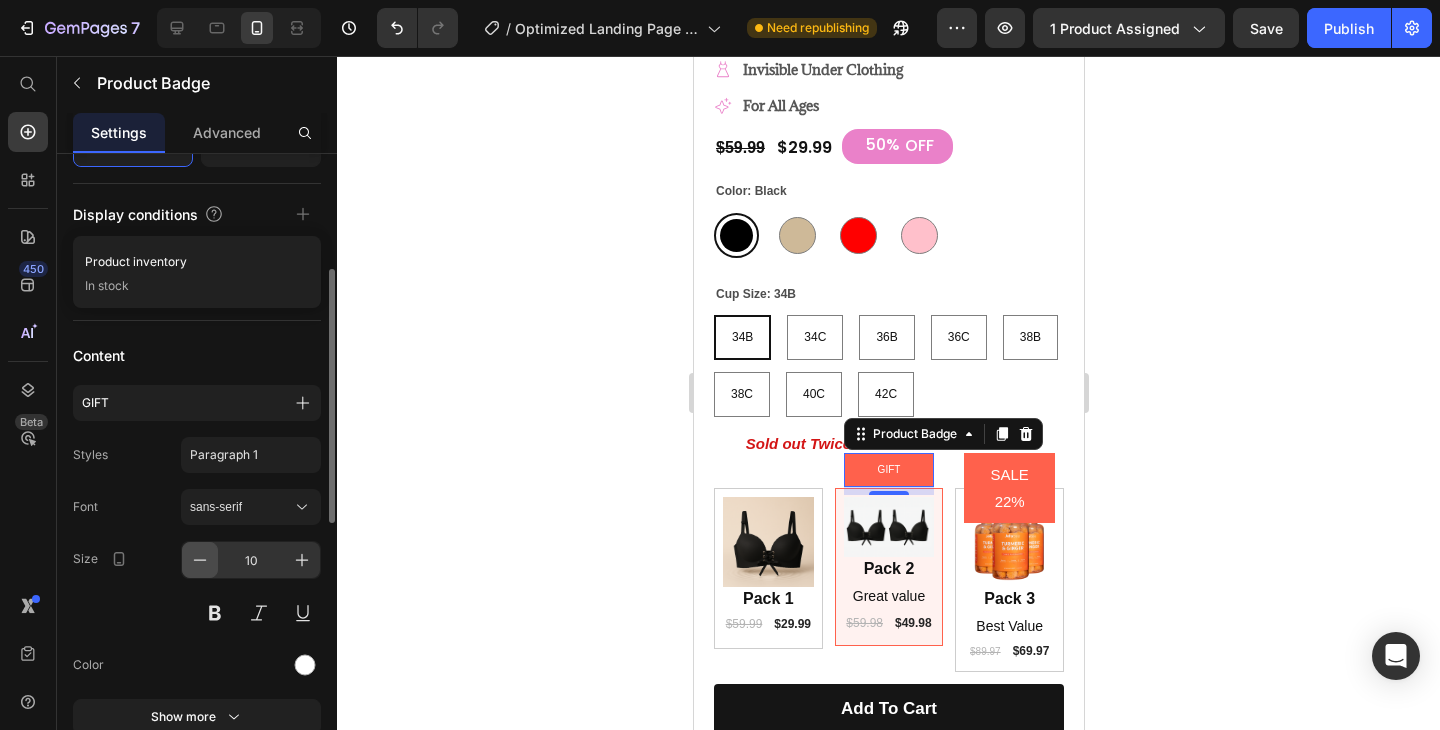click 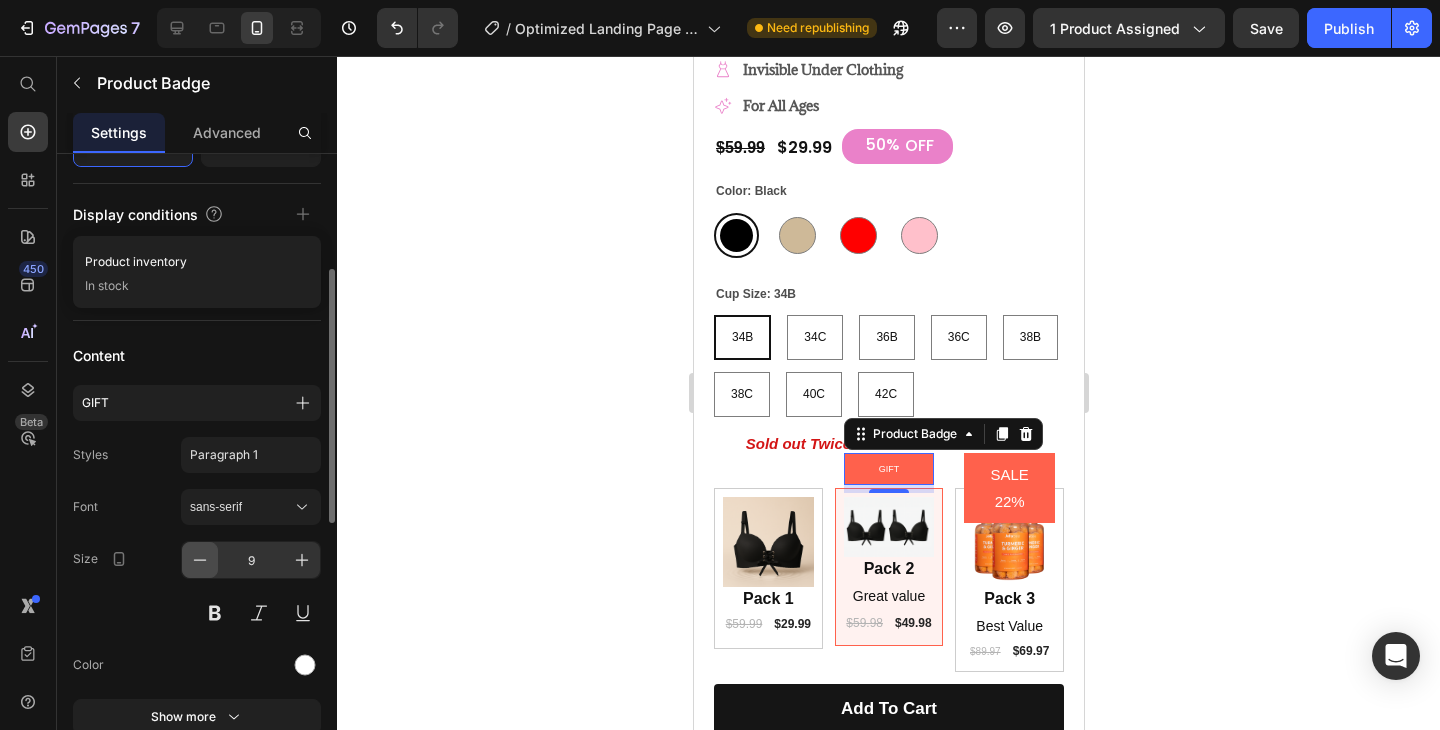 click 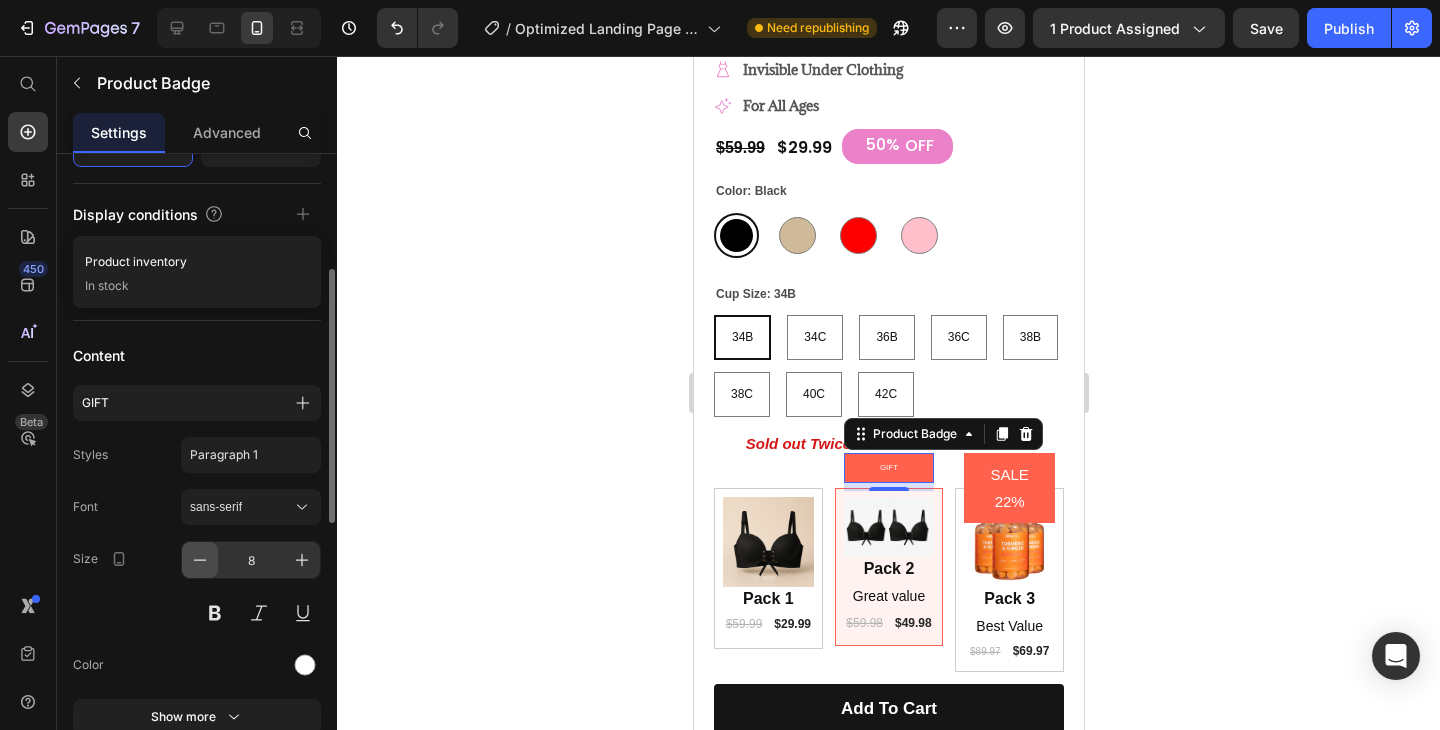 click 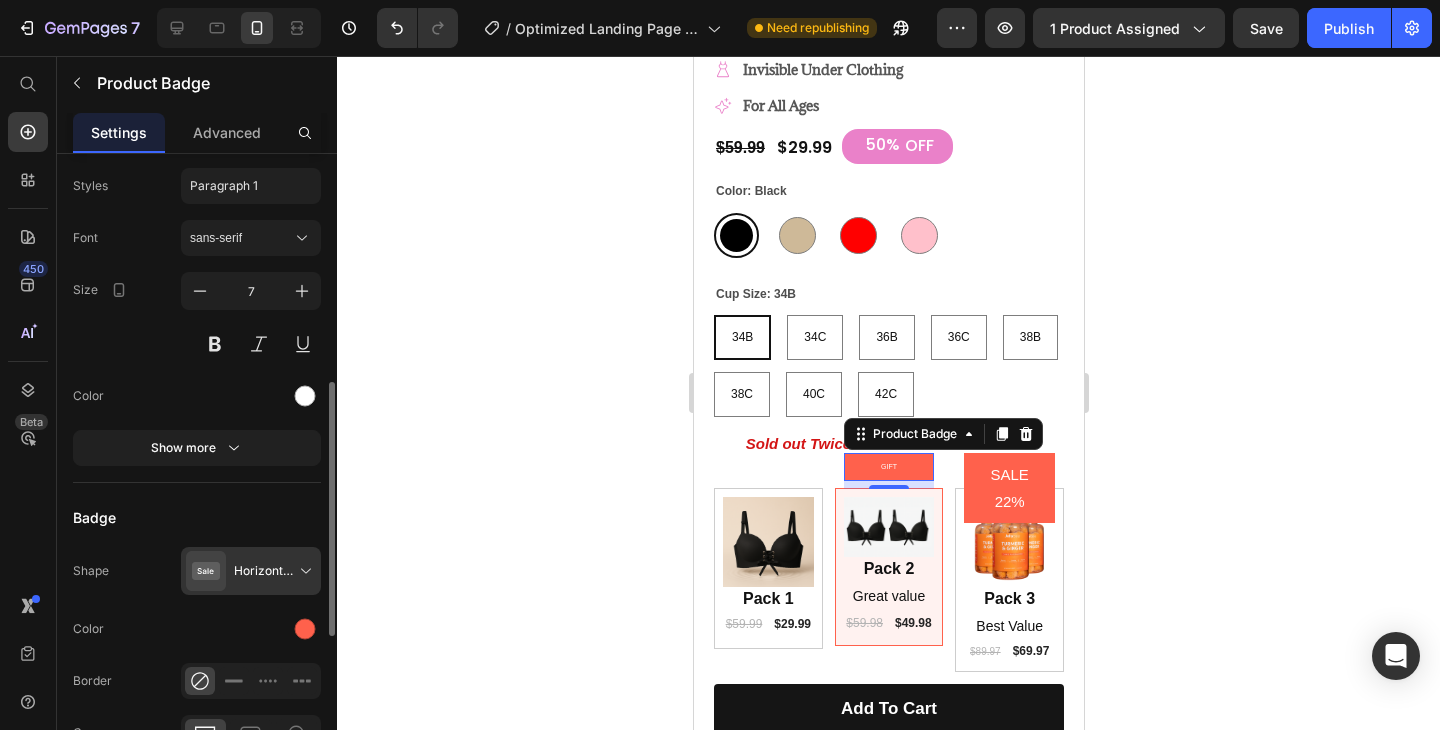 scroll, scrollTop: 559, scrollLeft: 0, axis: vertical 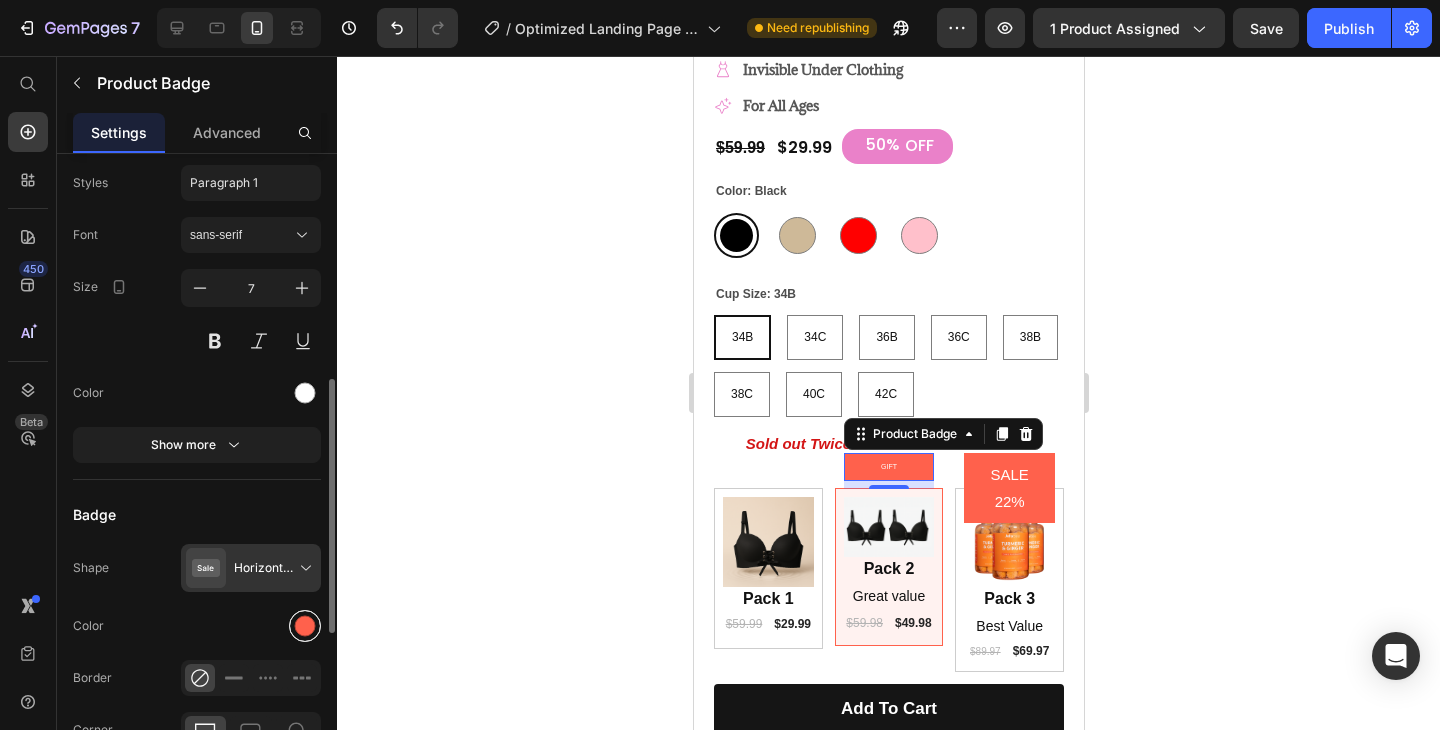 click at bounding box center (305, 626) 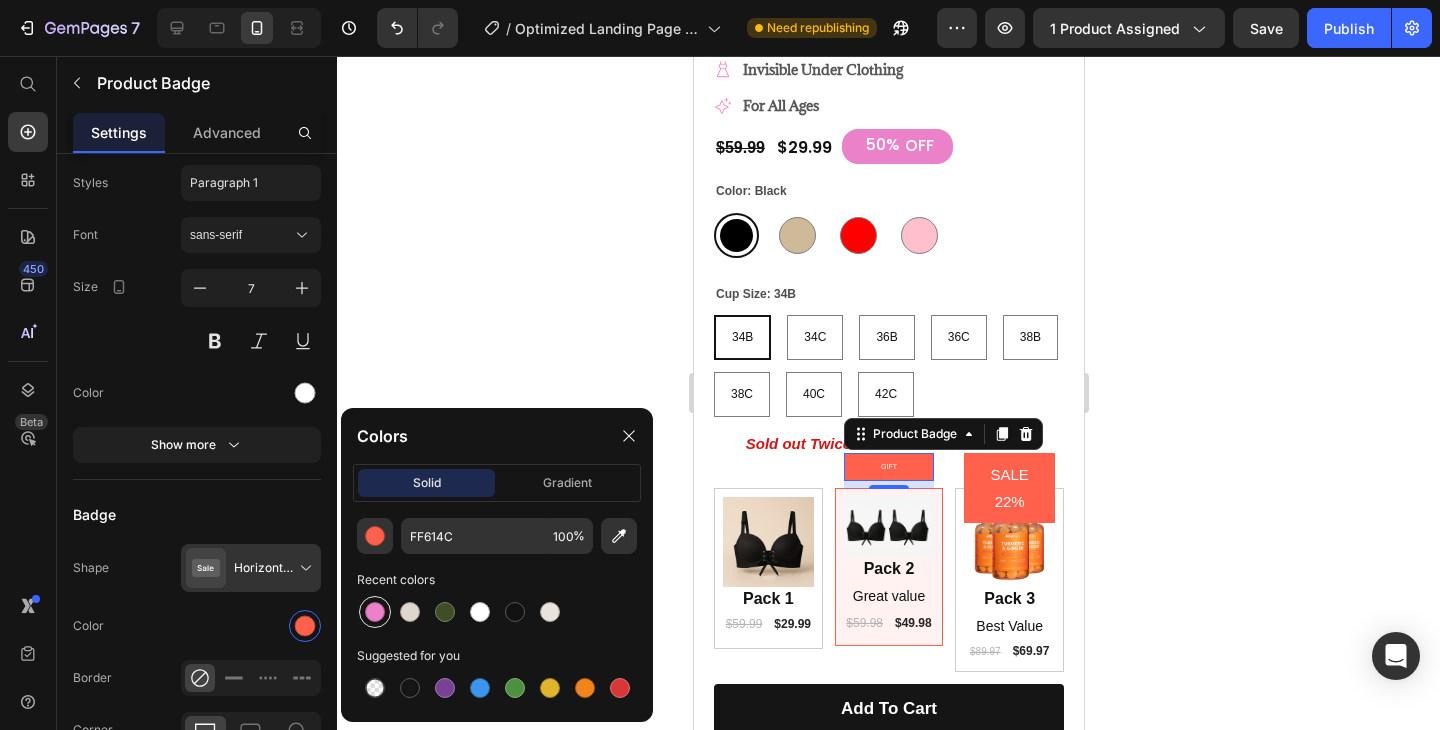 click at bounding box center [375, 612] 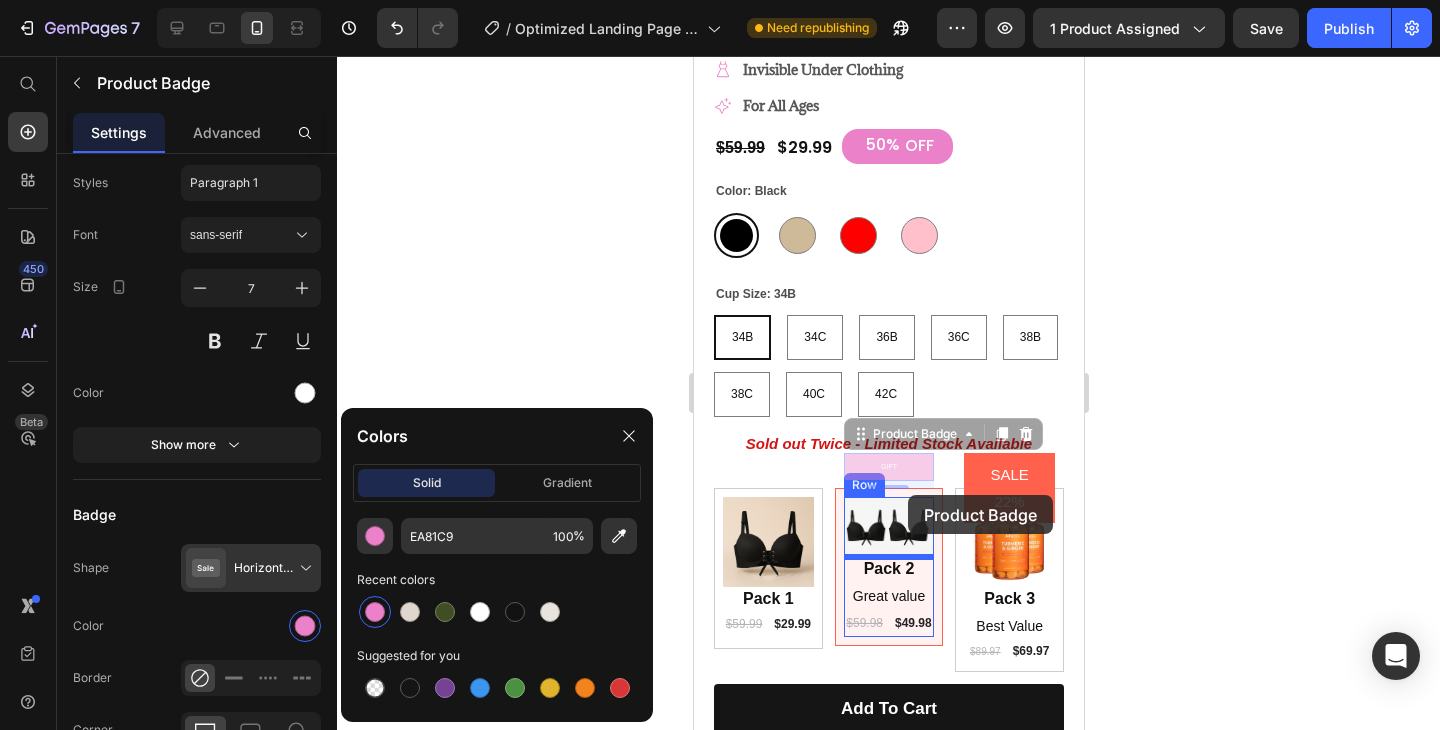 drag, startPoint x: 909, startPoint y: 468, endPoint x: 907, endPoint y: 495, distance: 27.073973 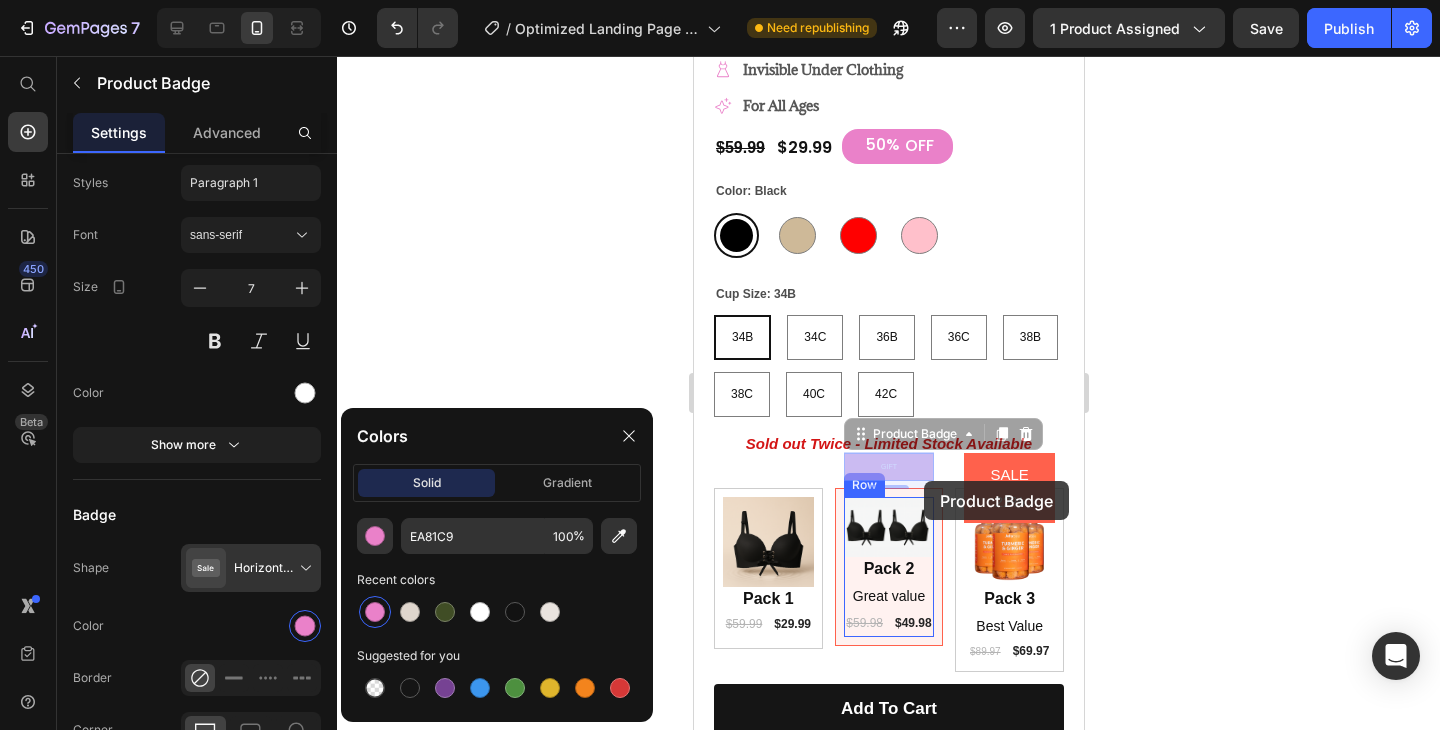 drag, startPoint x: 859, startPoint y: 461, endPoint x: 921, endPoint y: 476, distance: 63.788715 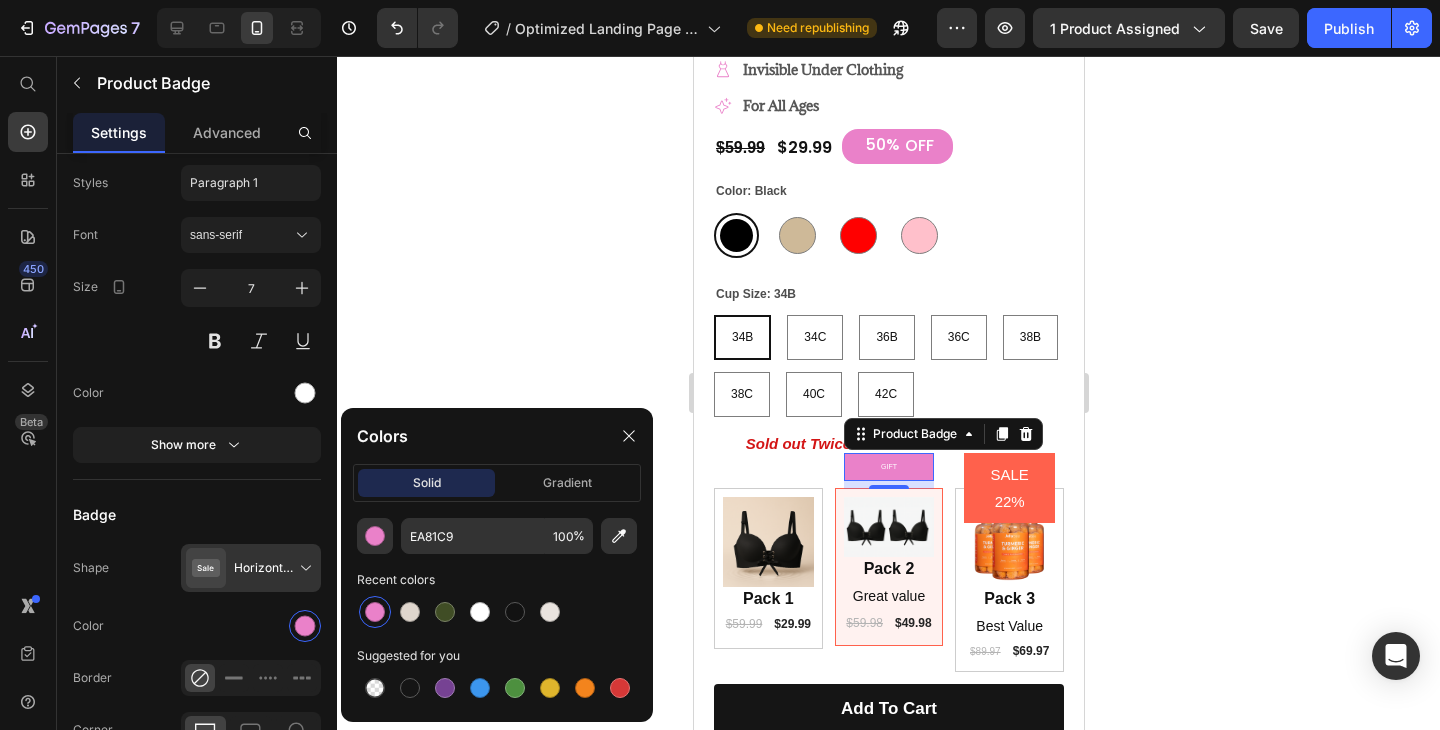 click on "GIFT" at bounding box center [888, 467] 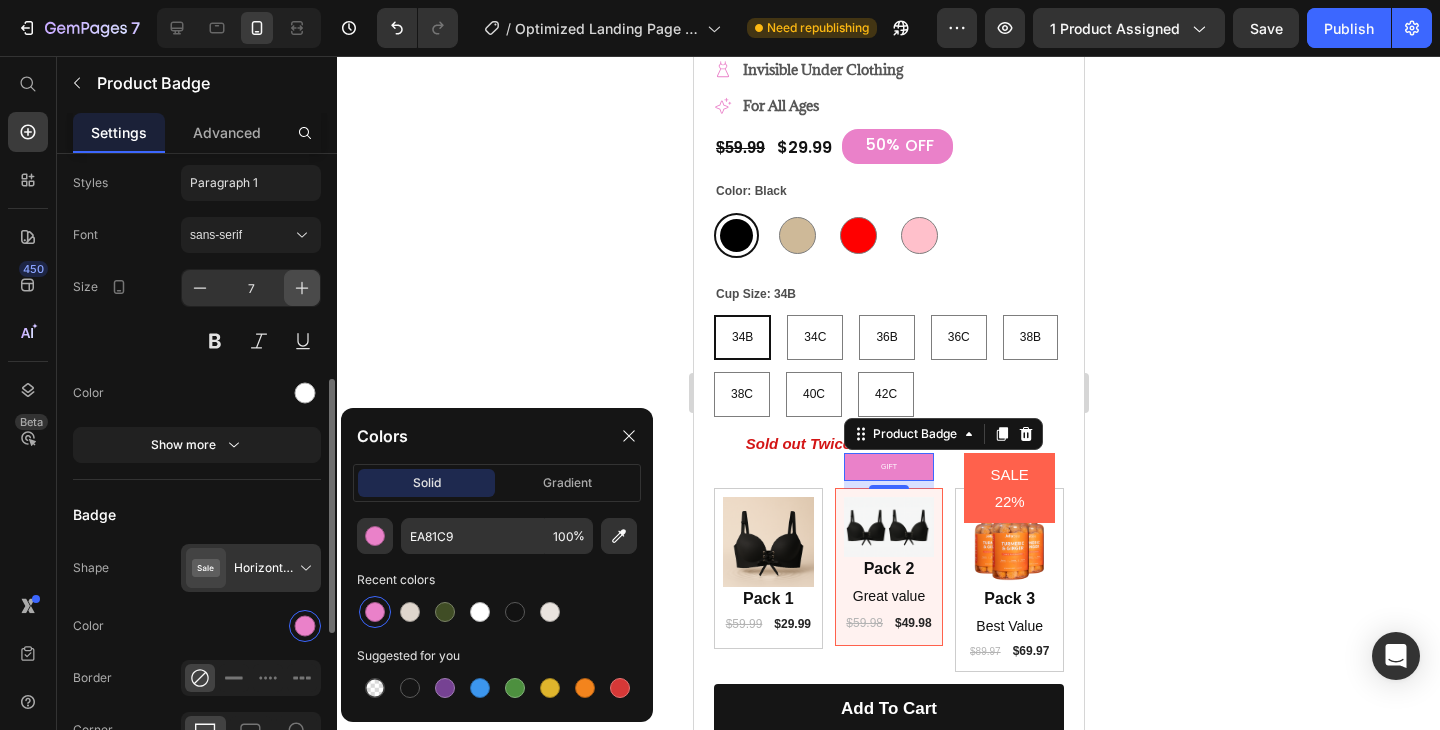 click 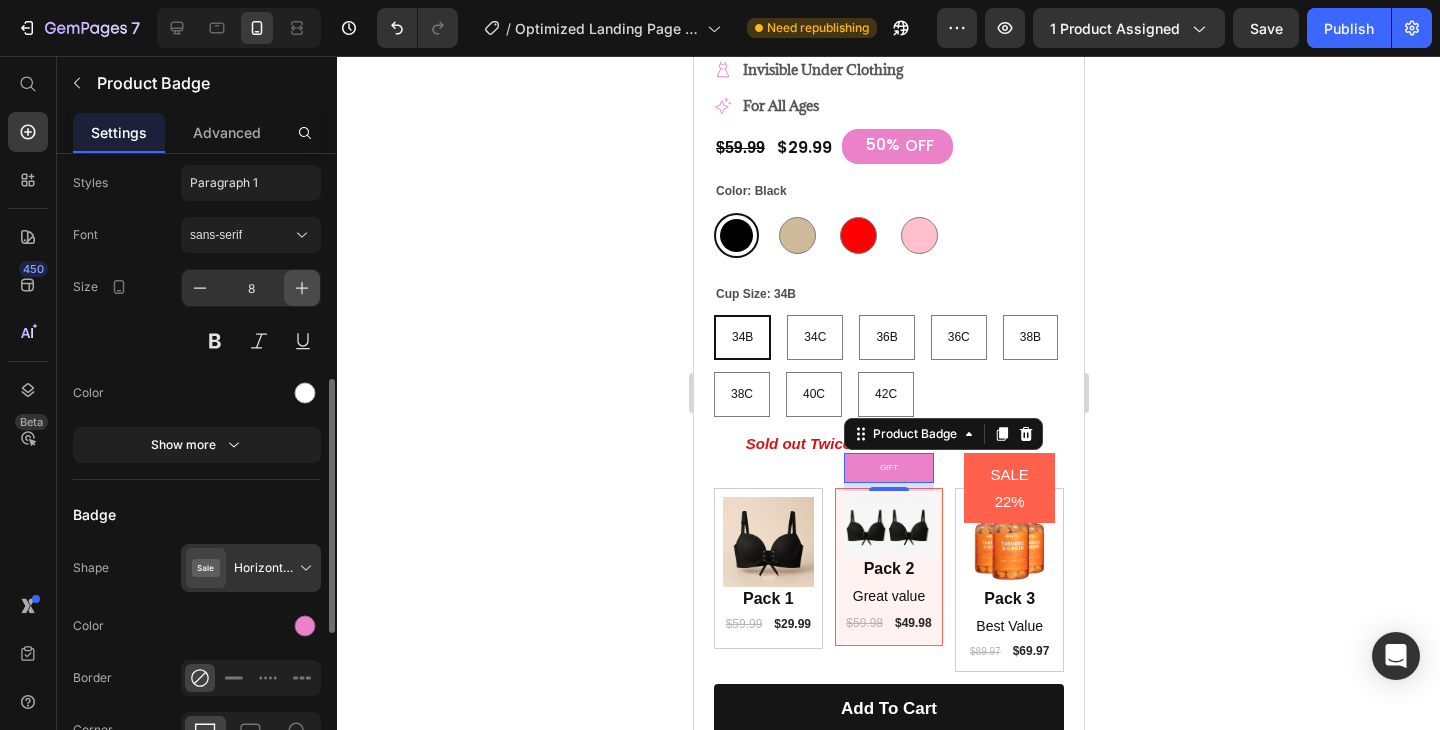 click 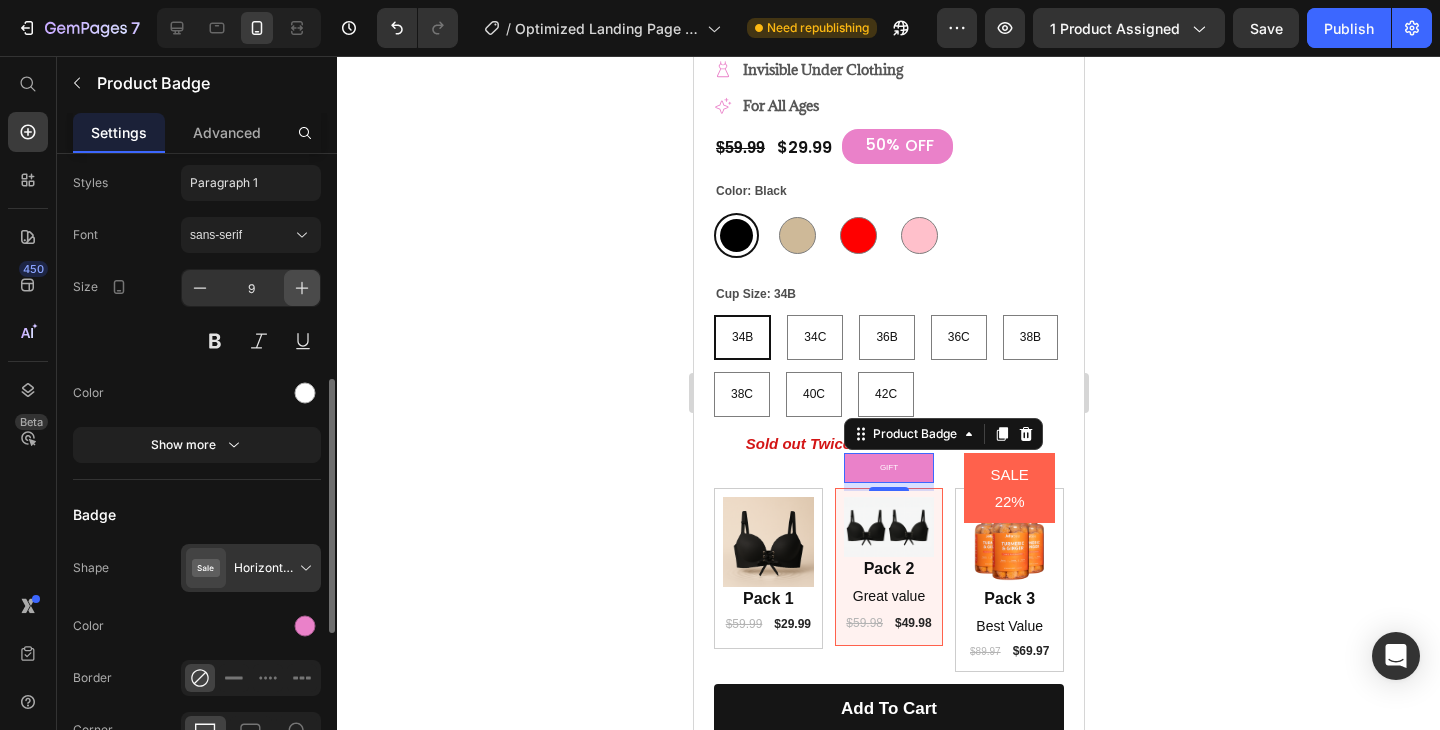 click 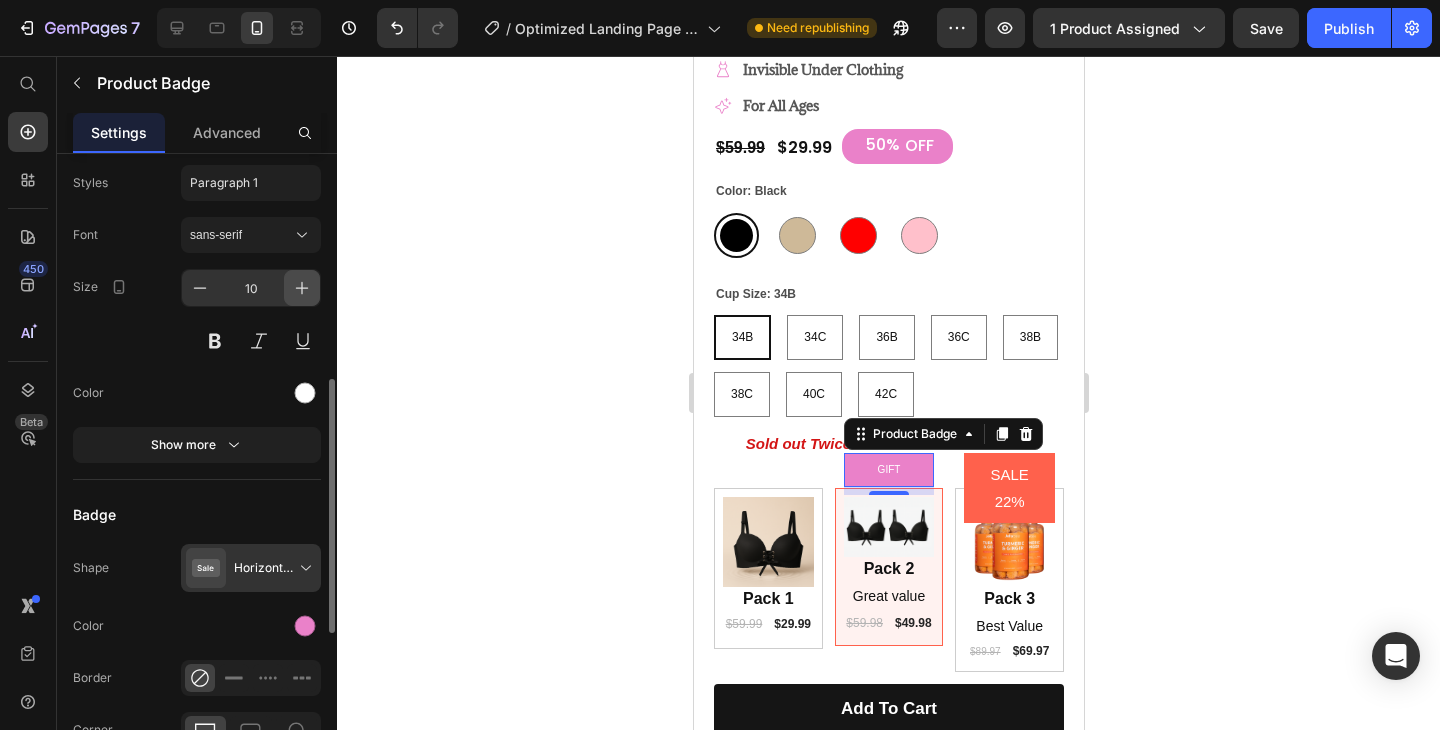 click 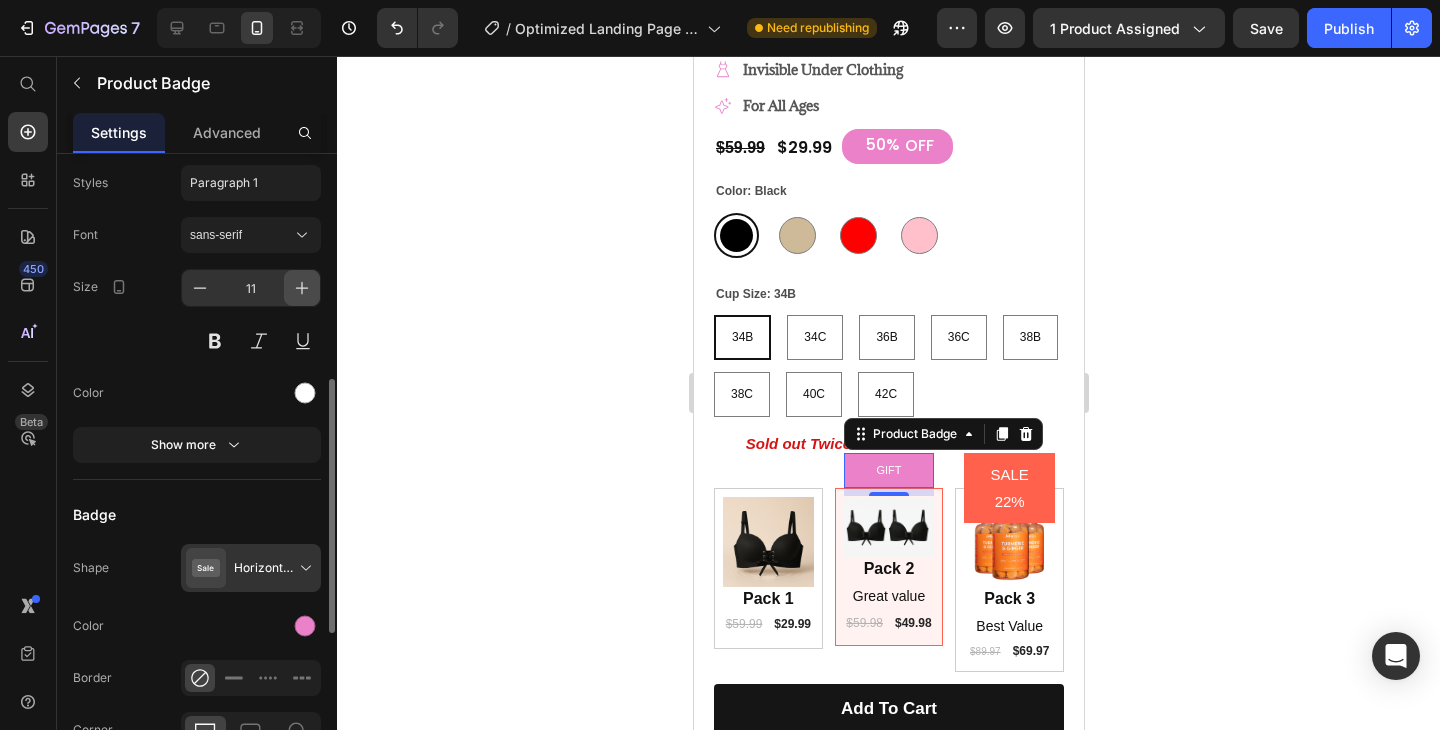 click 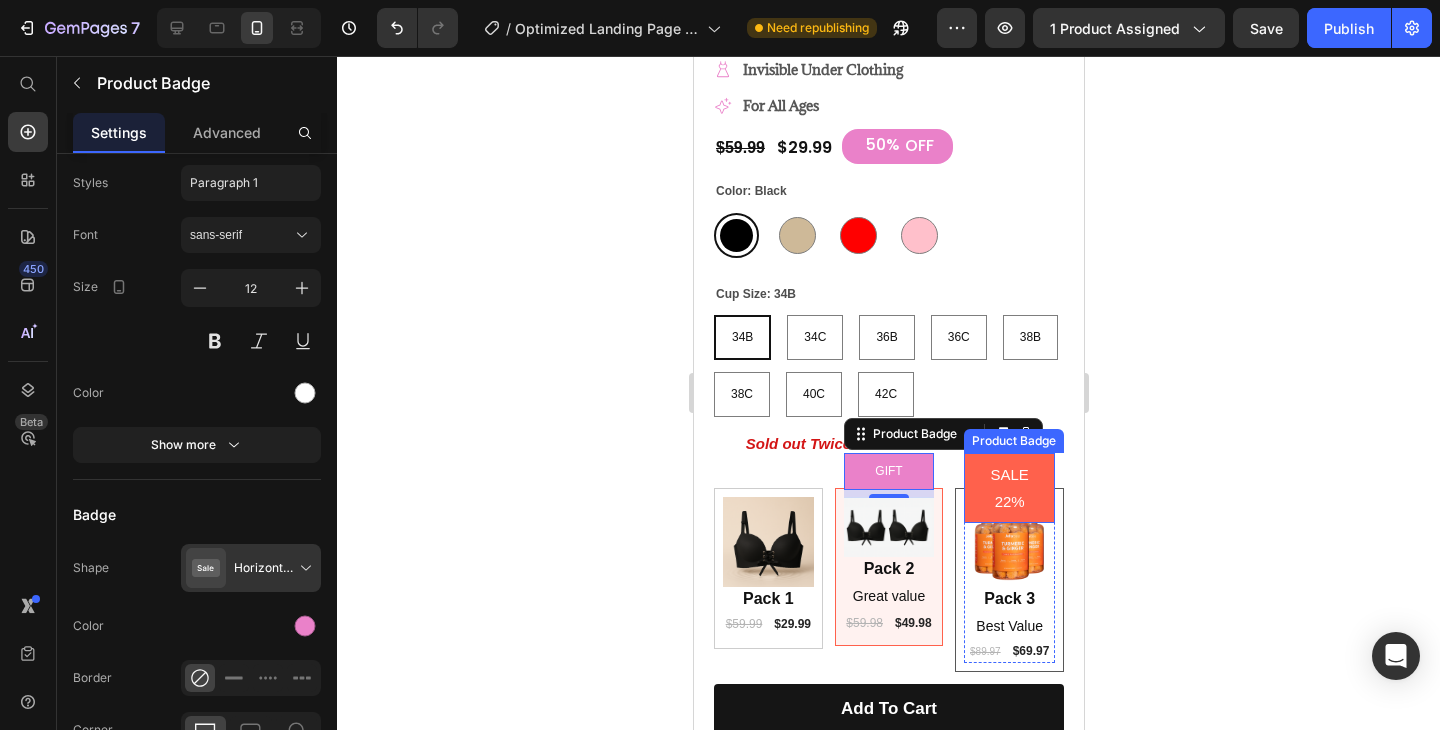 click on "SALE 22%" at bounding box center (1008, 488) 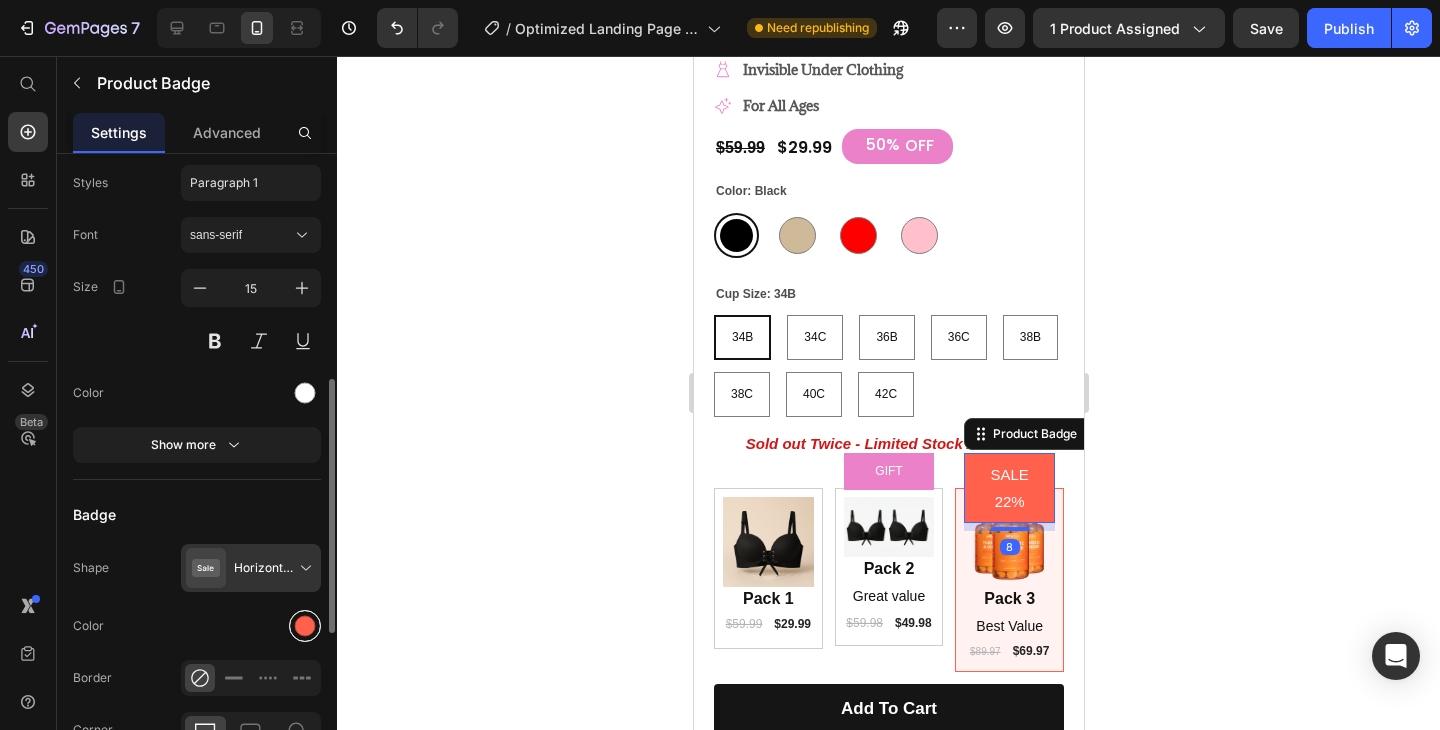 click at bounding box center [305, 626] 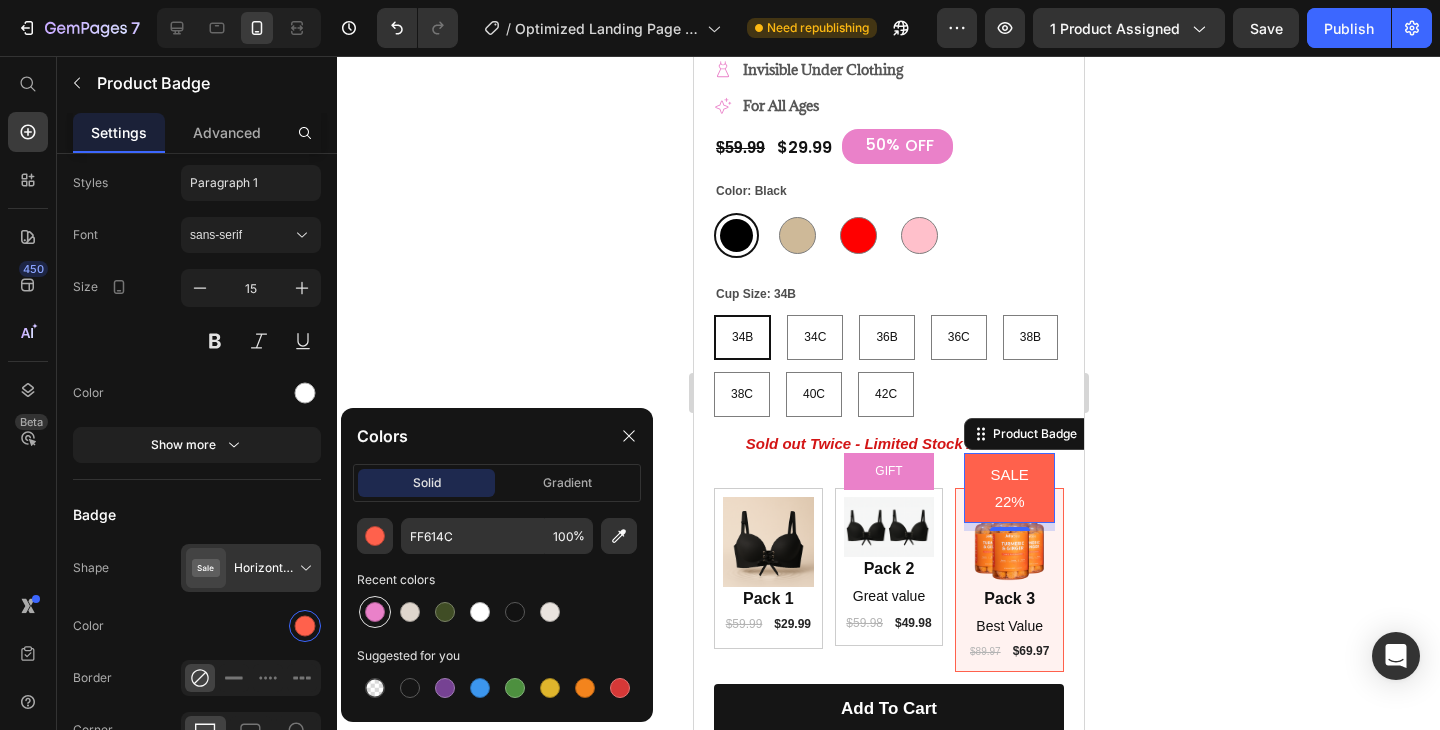 click at bounding box center (375, 612) 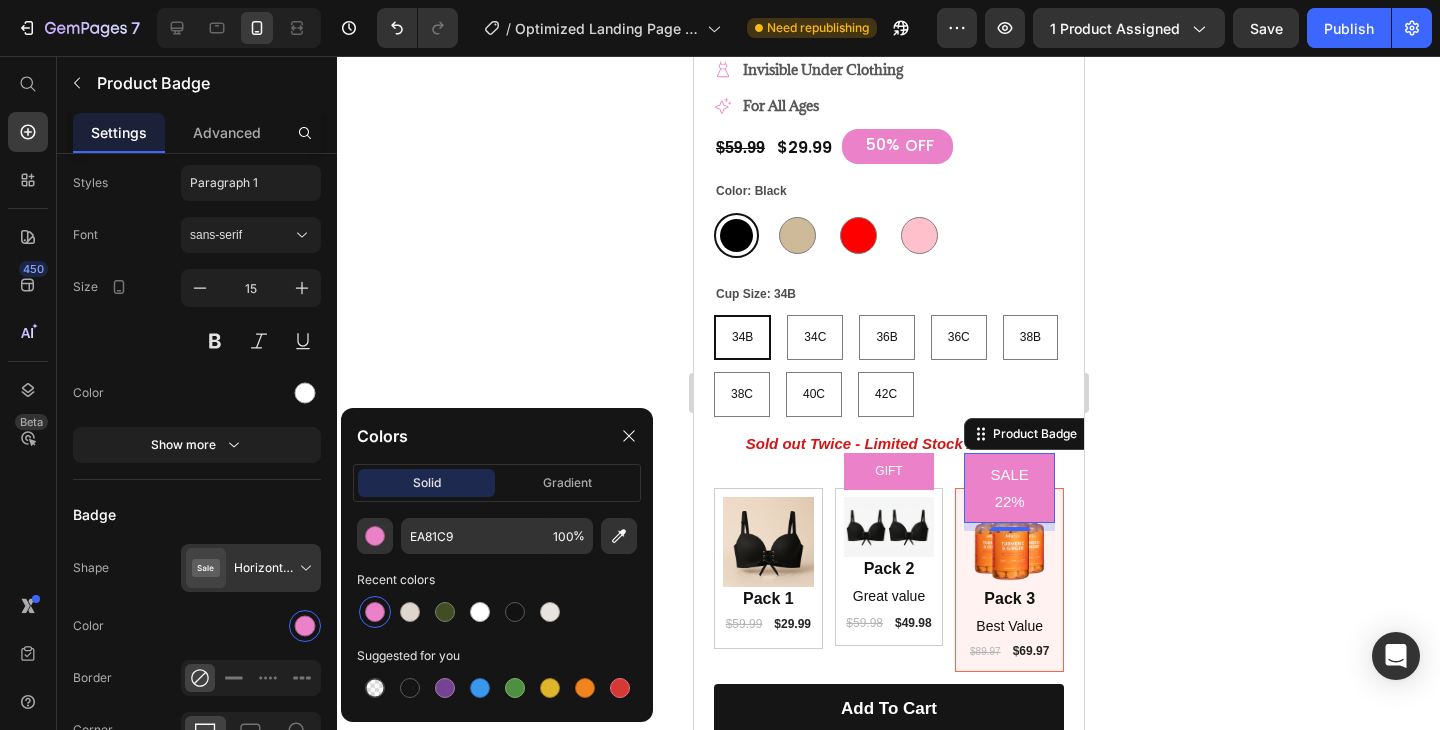 click on "SALE 22%" at bounding box center [1008, 488] 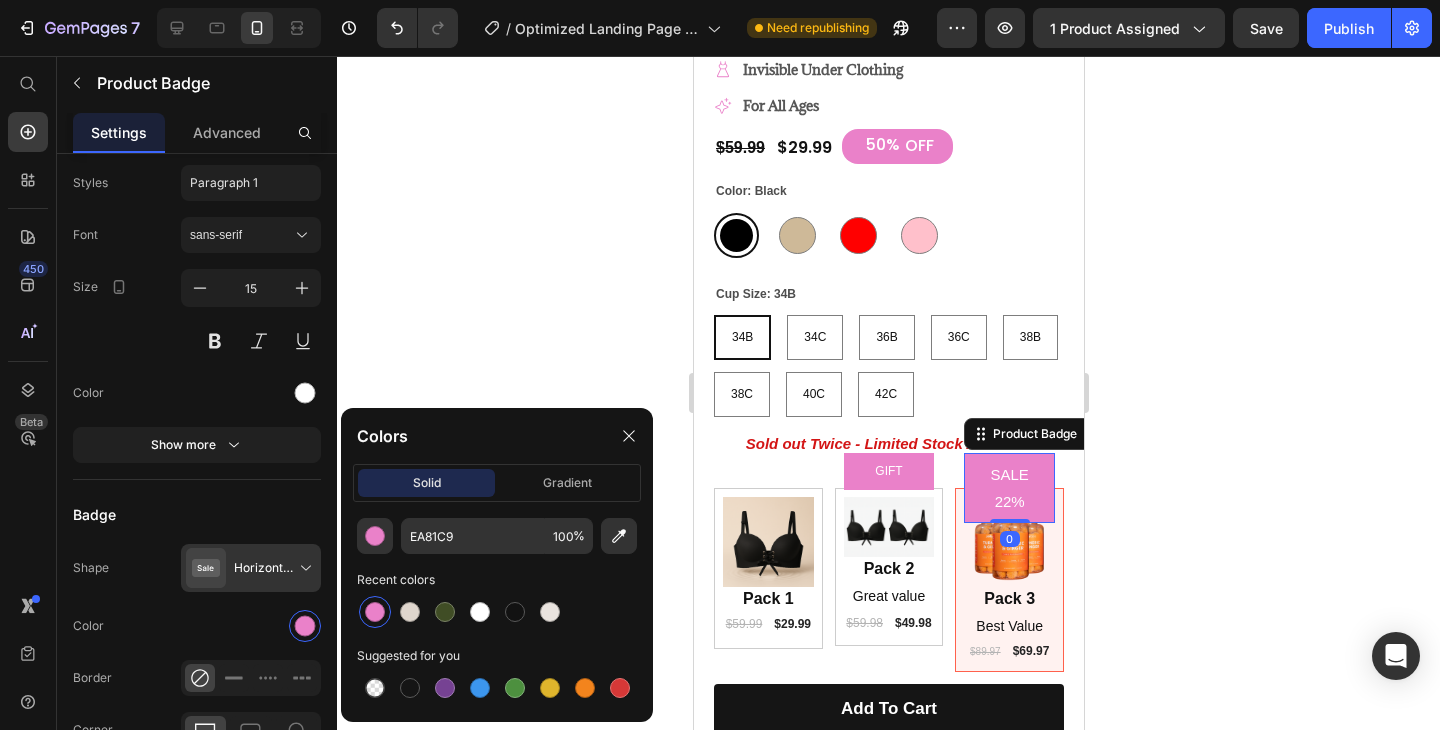 drag, startPoint x: 1006, startPoint y: 528, endPoint x: 1005, endPoint y: 468, distance: 60.00833 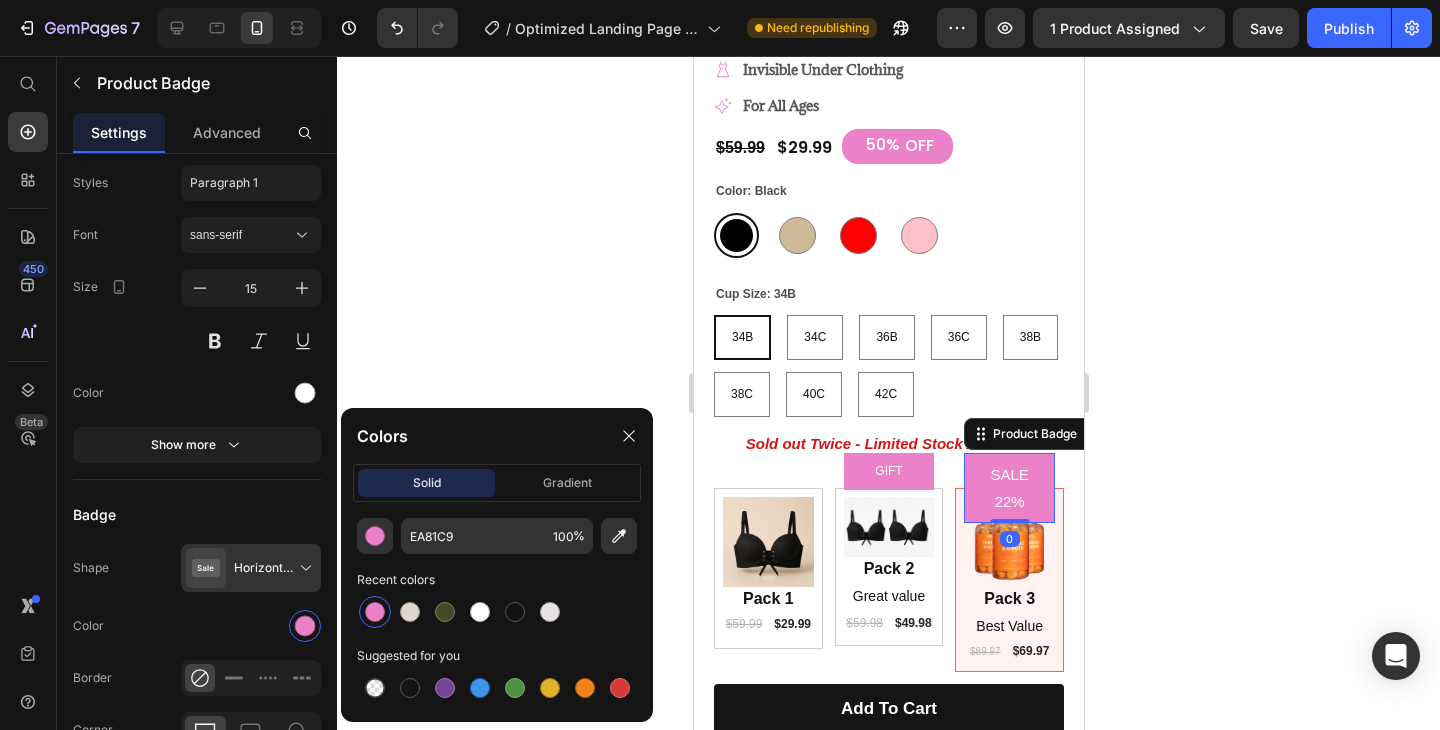 click on "SALE 22%" at bounding box center [1008, 488] 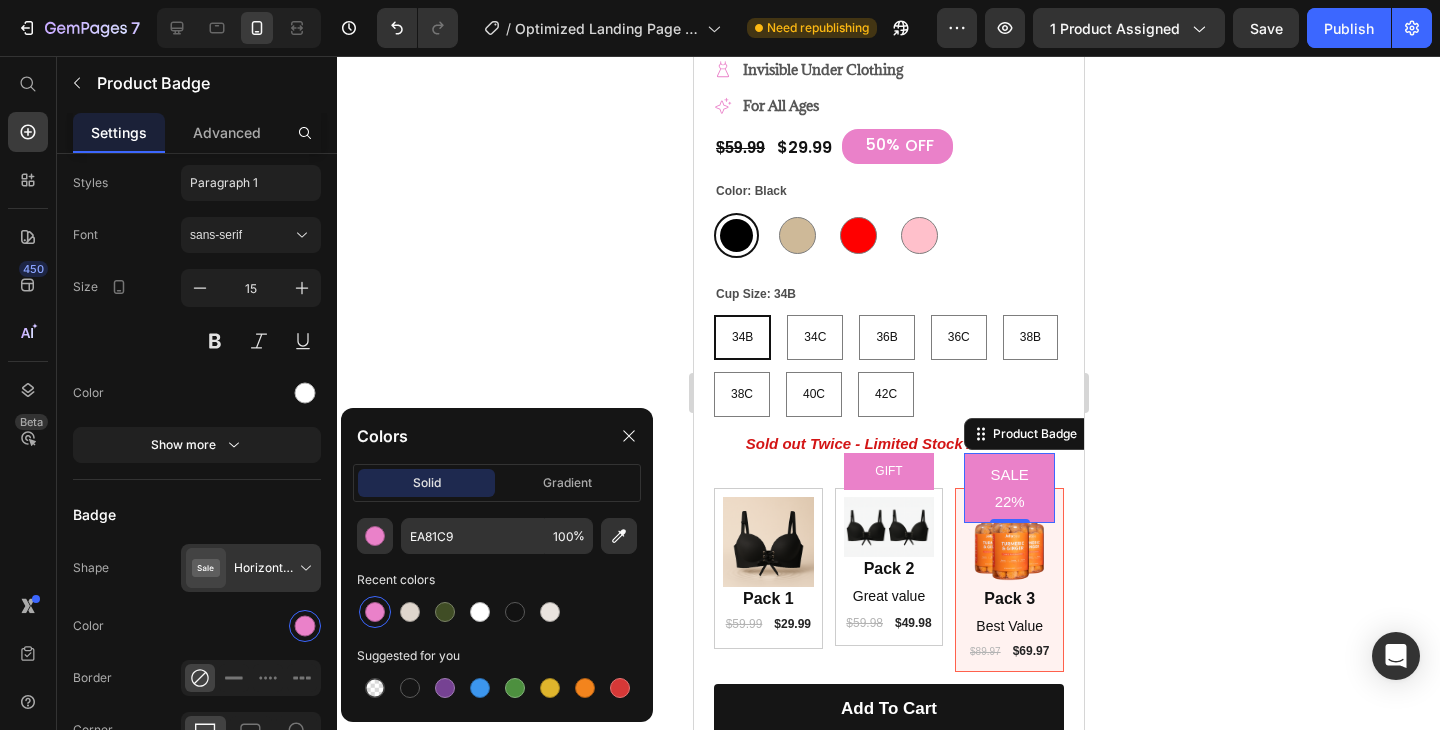 click on "SALE 22%" at bounding box center (1008, 488) 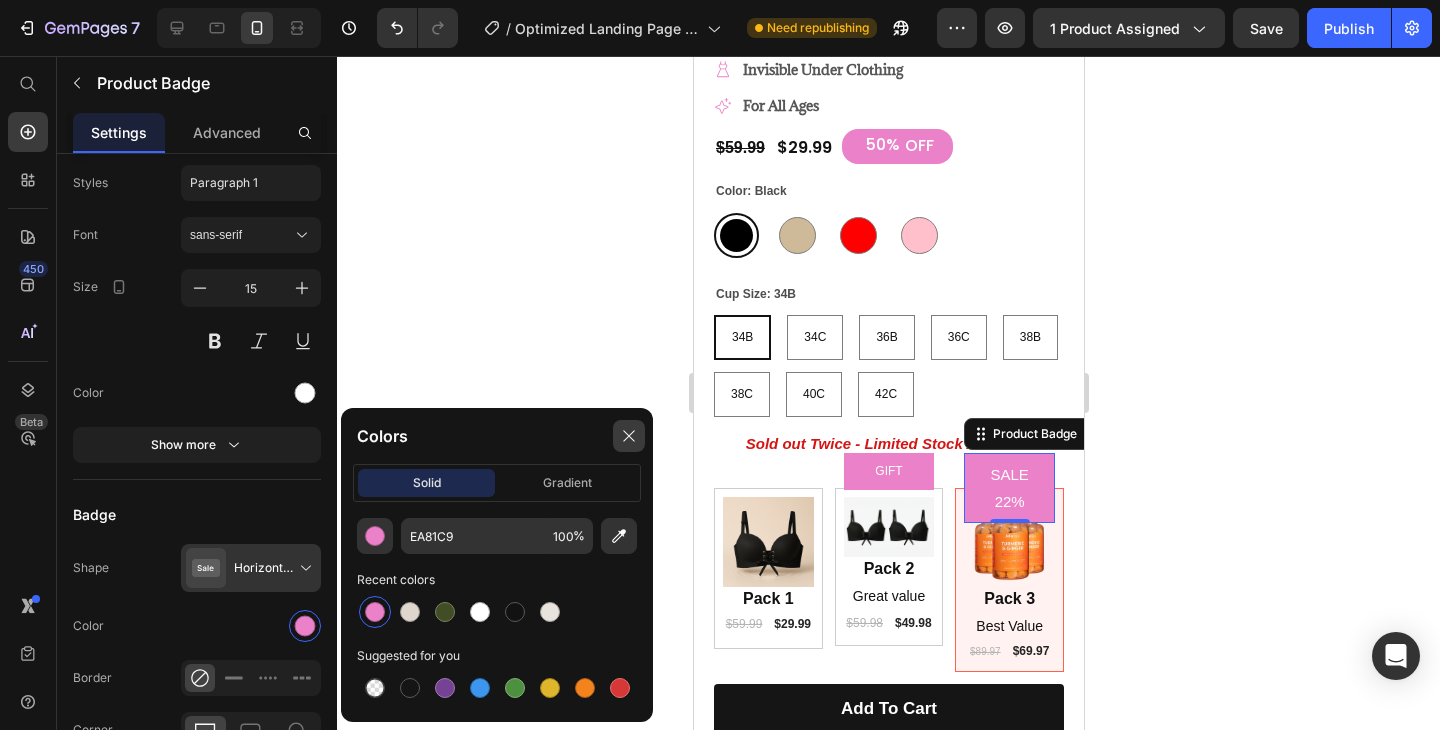 click 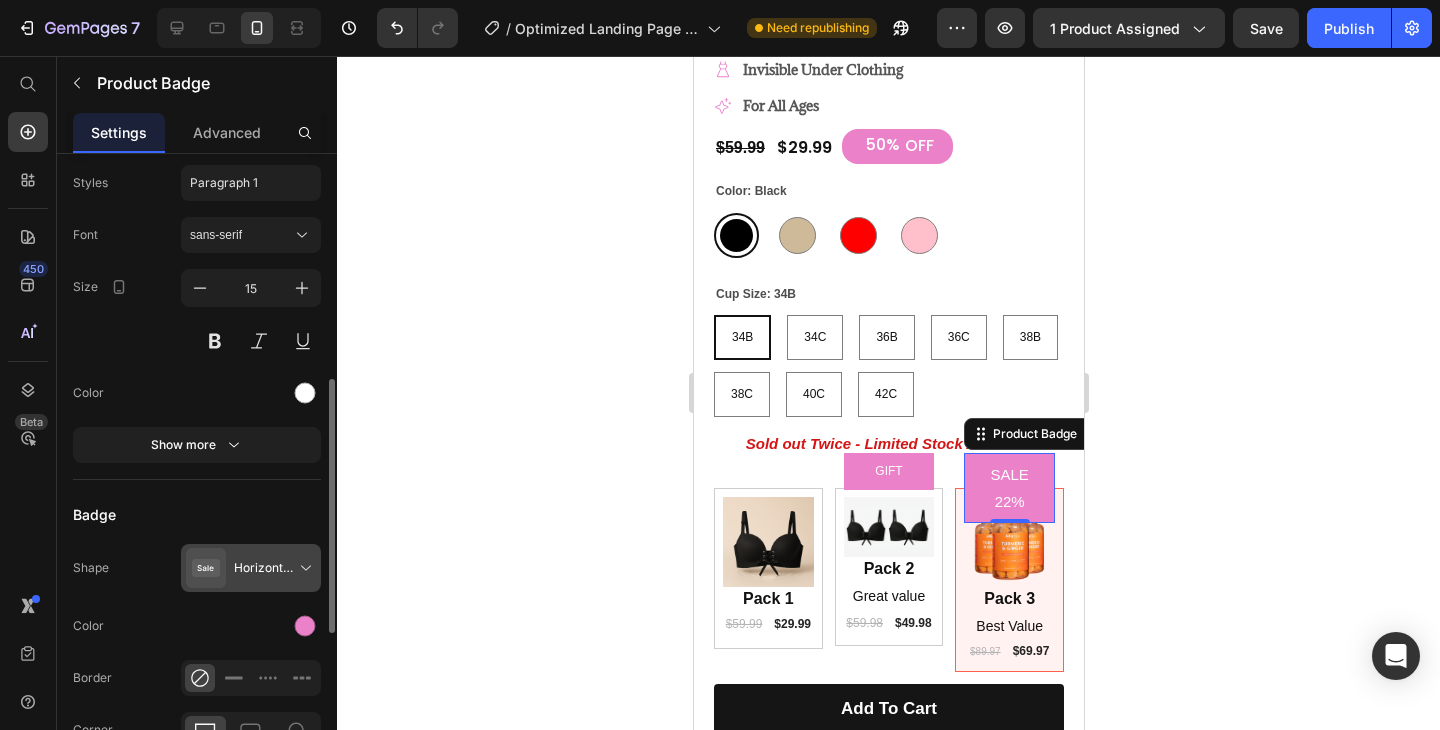 click at bounding box center [255, 568] 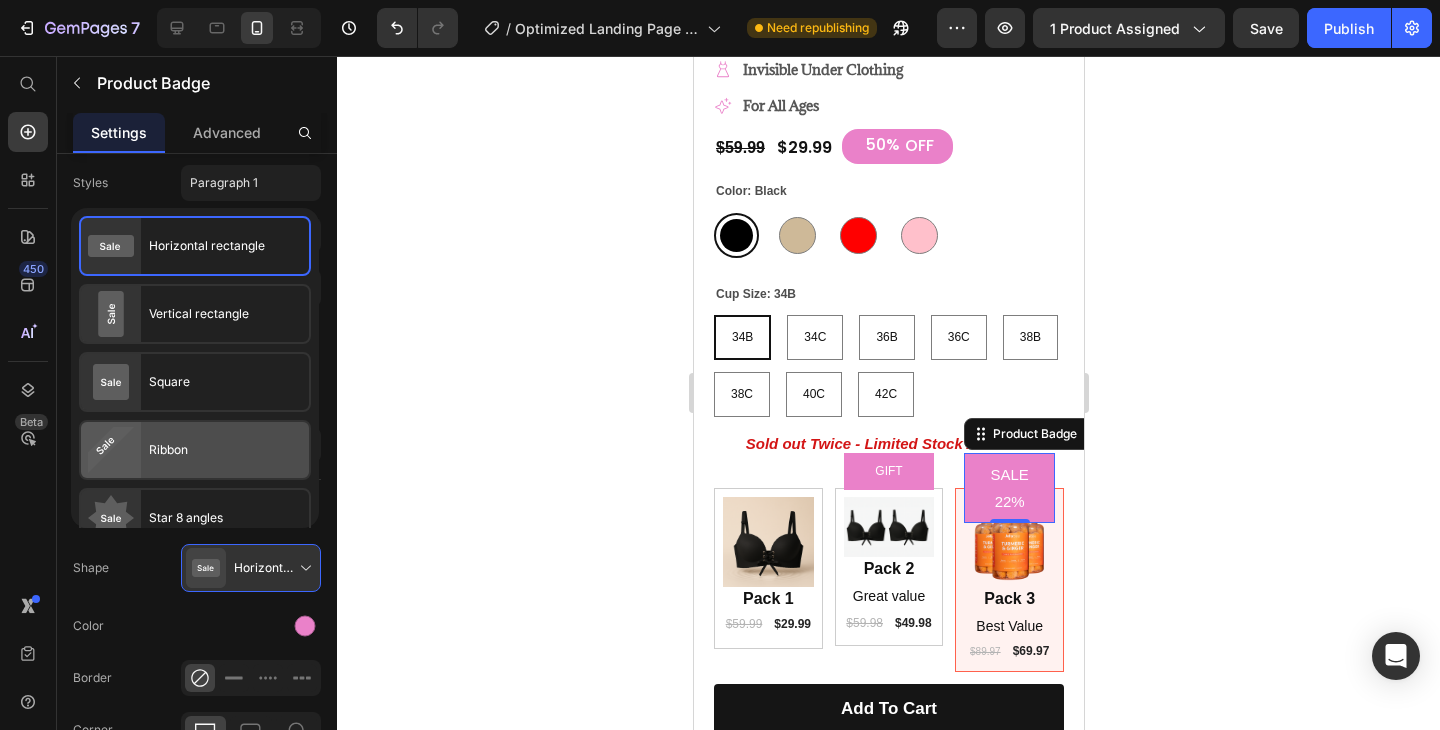 click on "Ribbon" 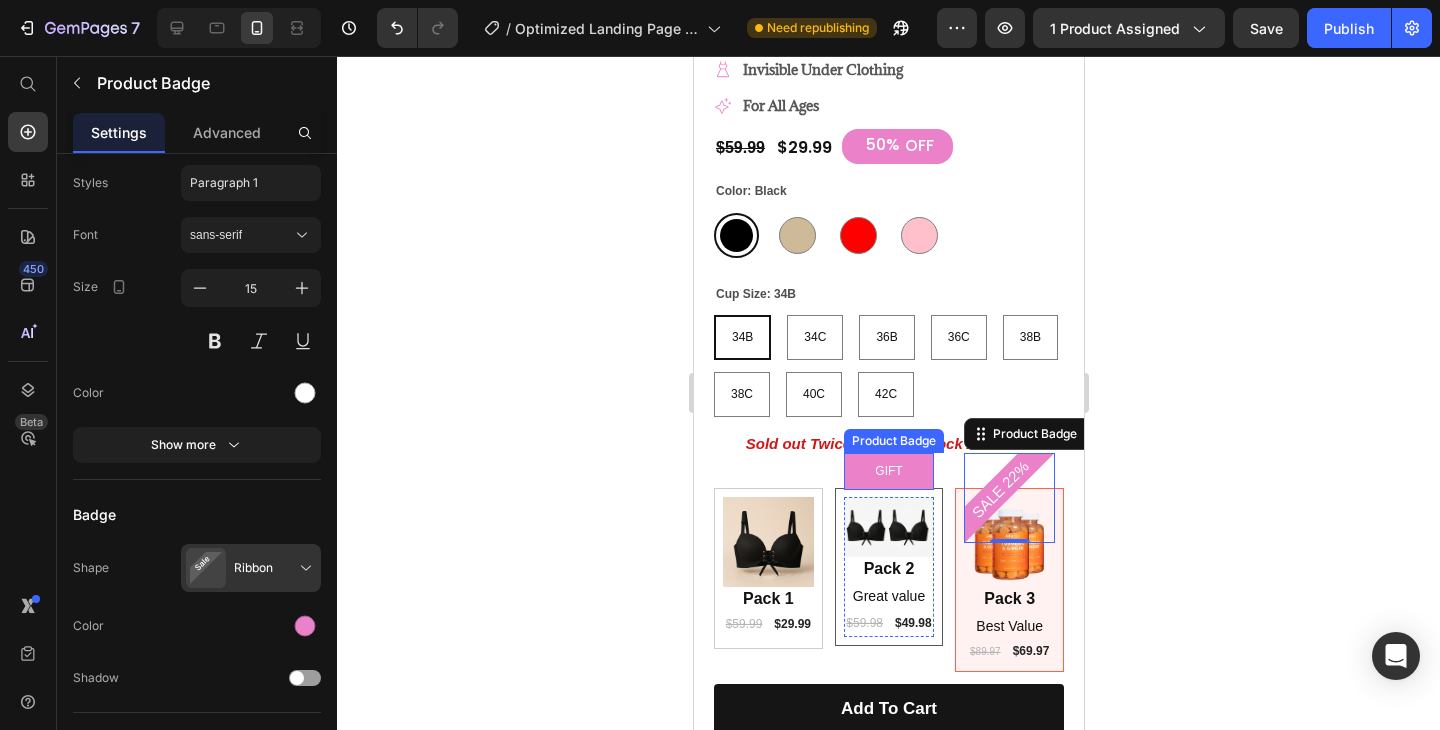 click on "GIFT" at bounding box center [887, 472] 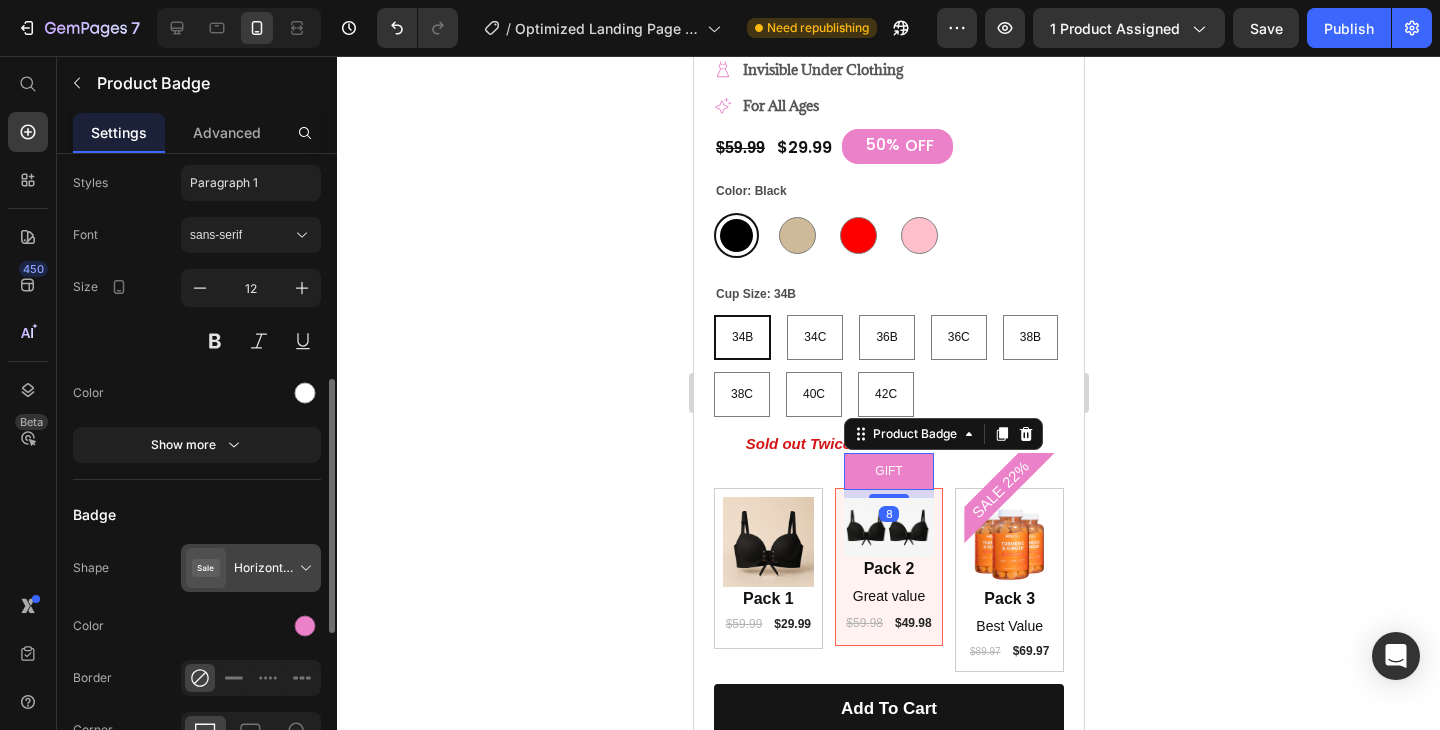 click at bounding box center [255, 568] 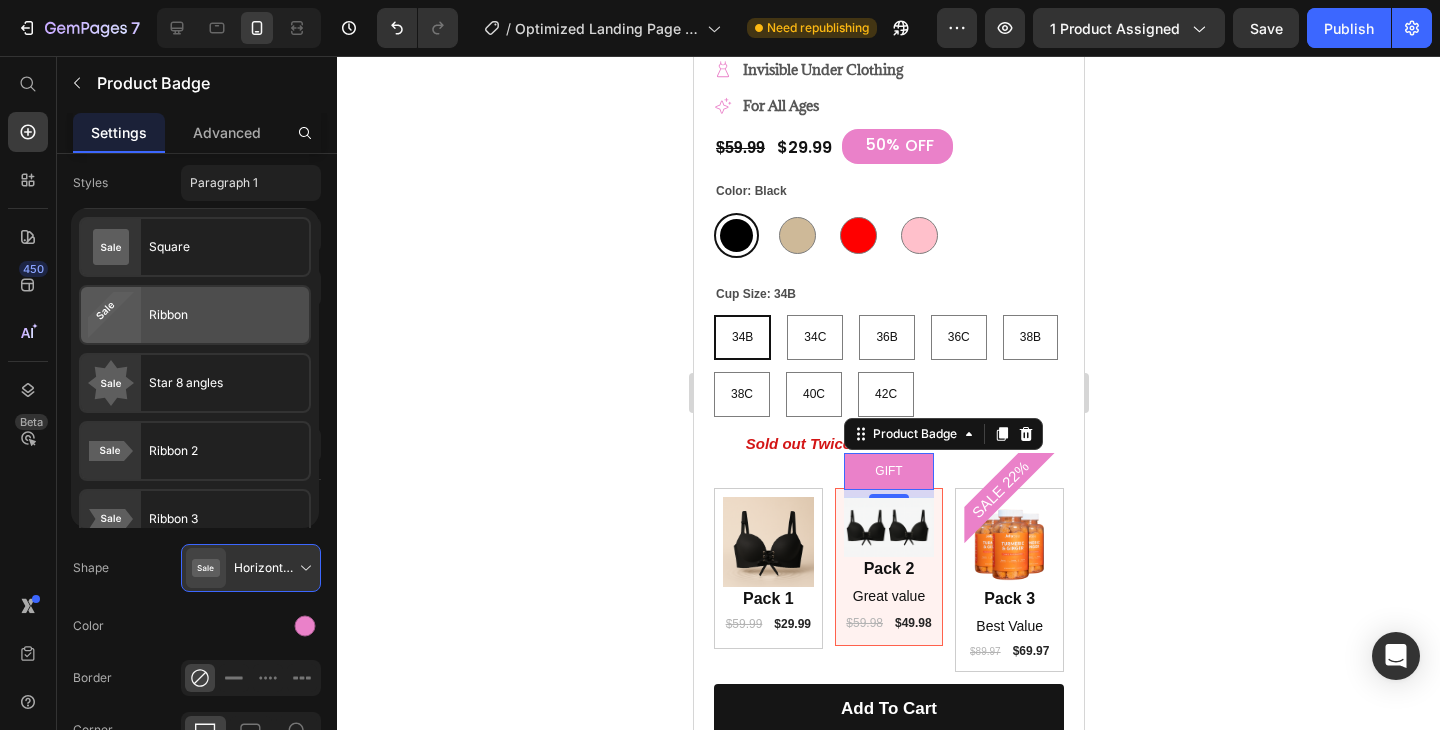 scroll, scrollTop: 164, scrollLeft: 0, axis: vertical 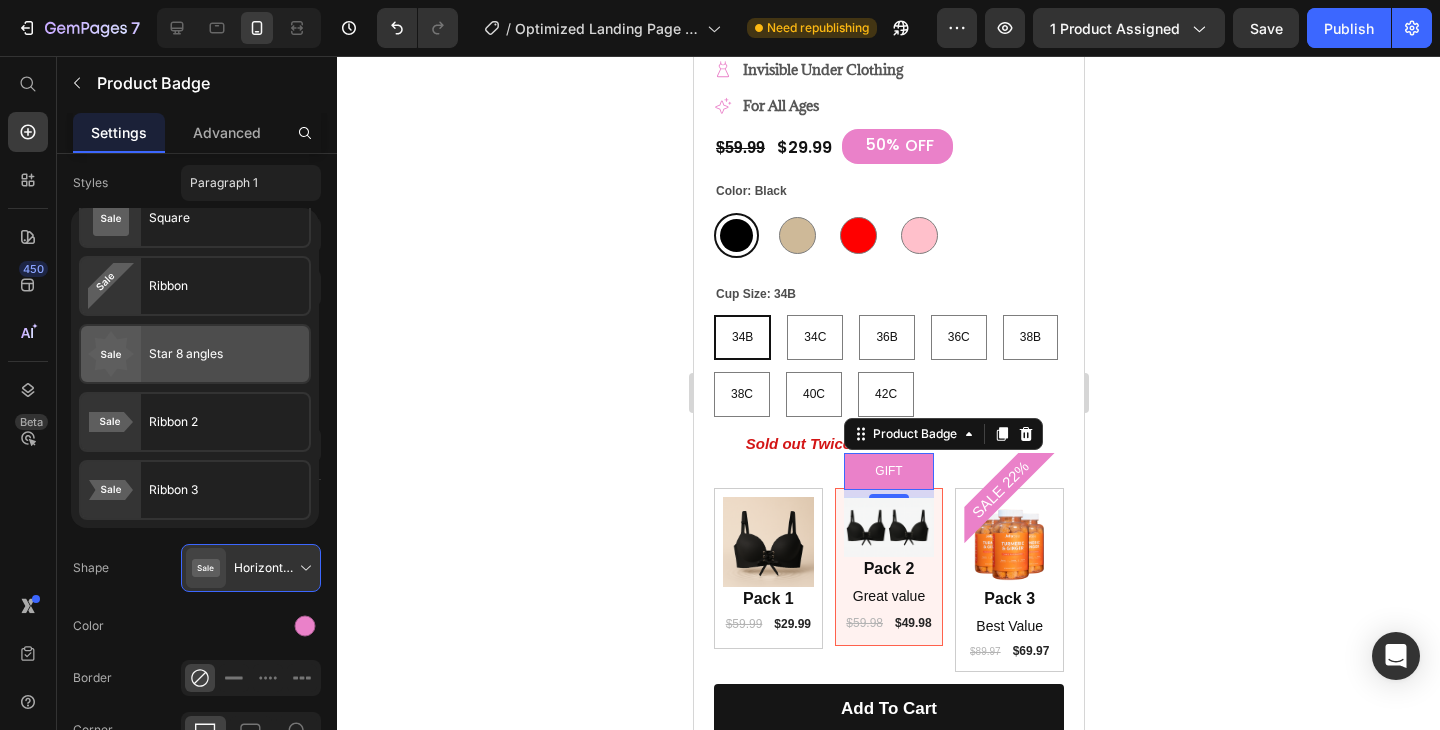 click on "Star 8 angles" at bounding box center (186, 354) 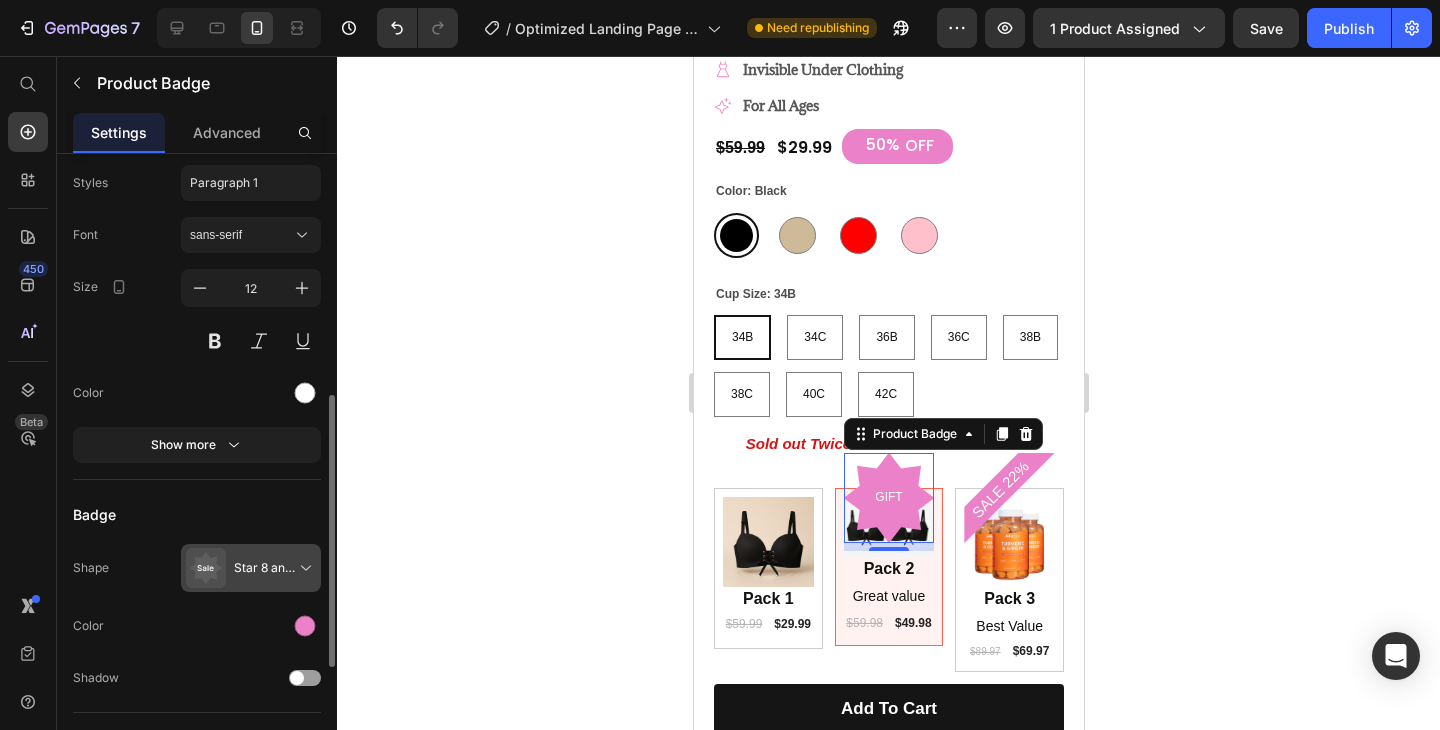 click at bounding box center (255, 568) 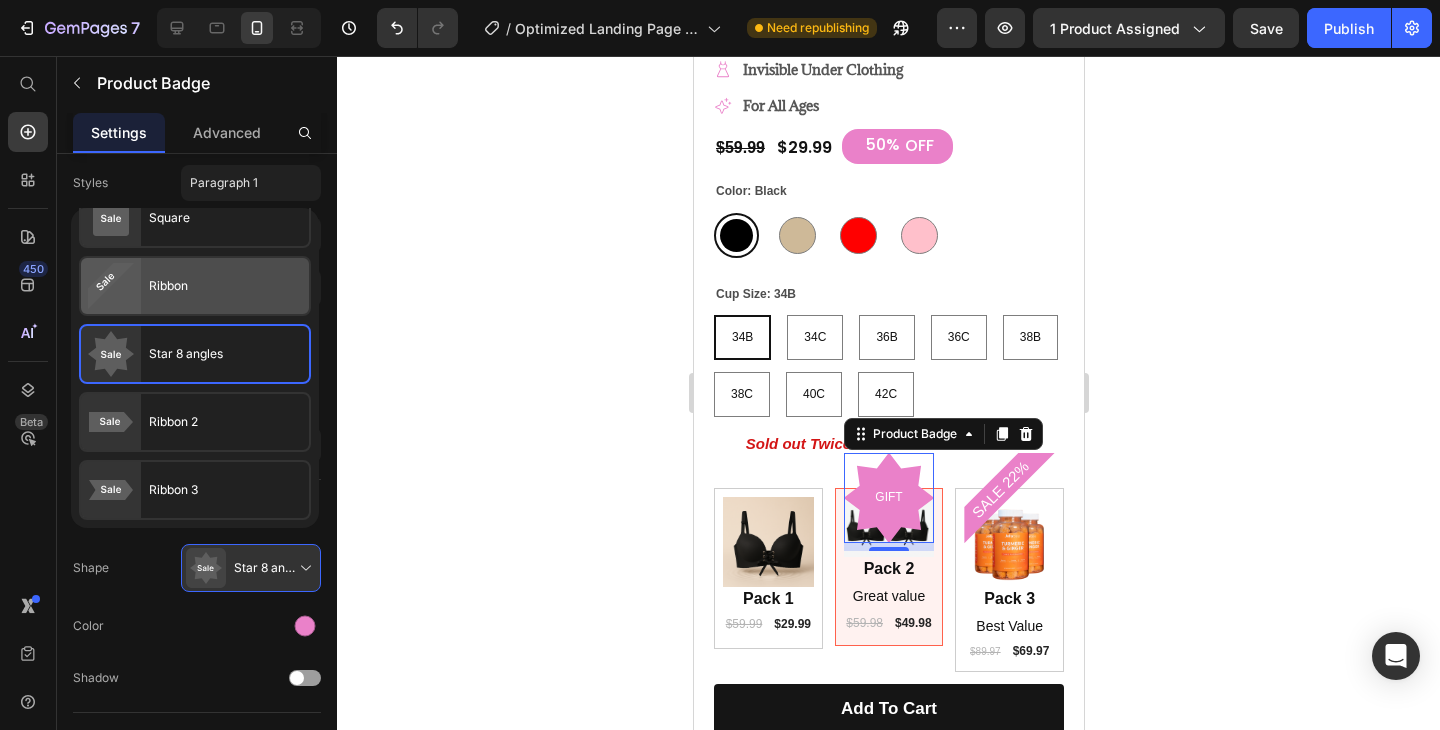 click on "Ribbon" at bounding box center [168, 286] 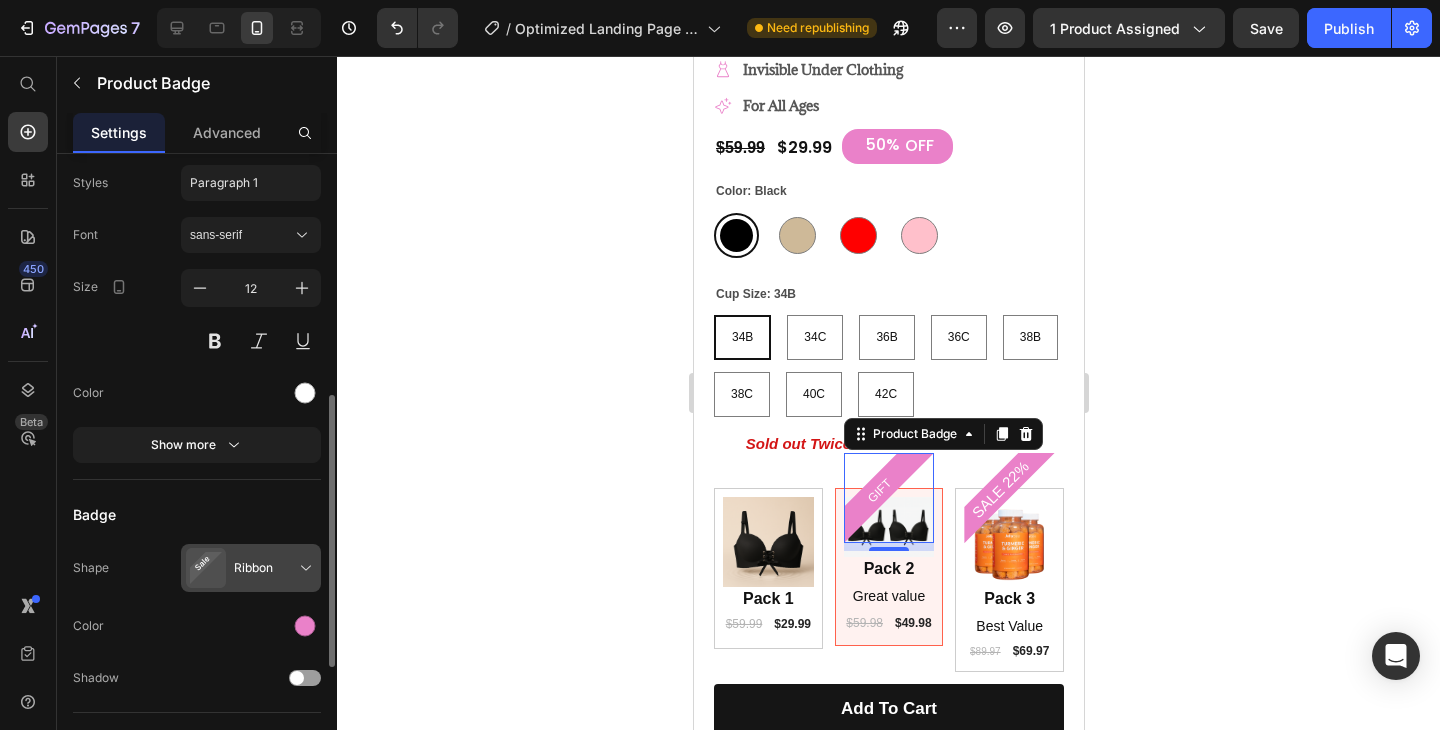 click at bounding box center (255, 568) 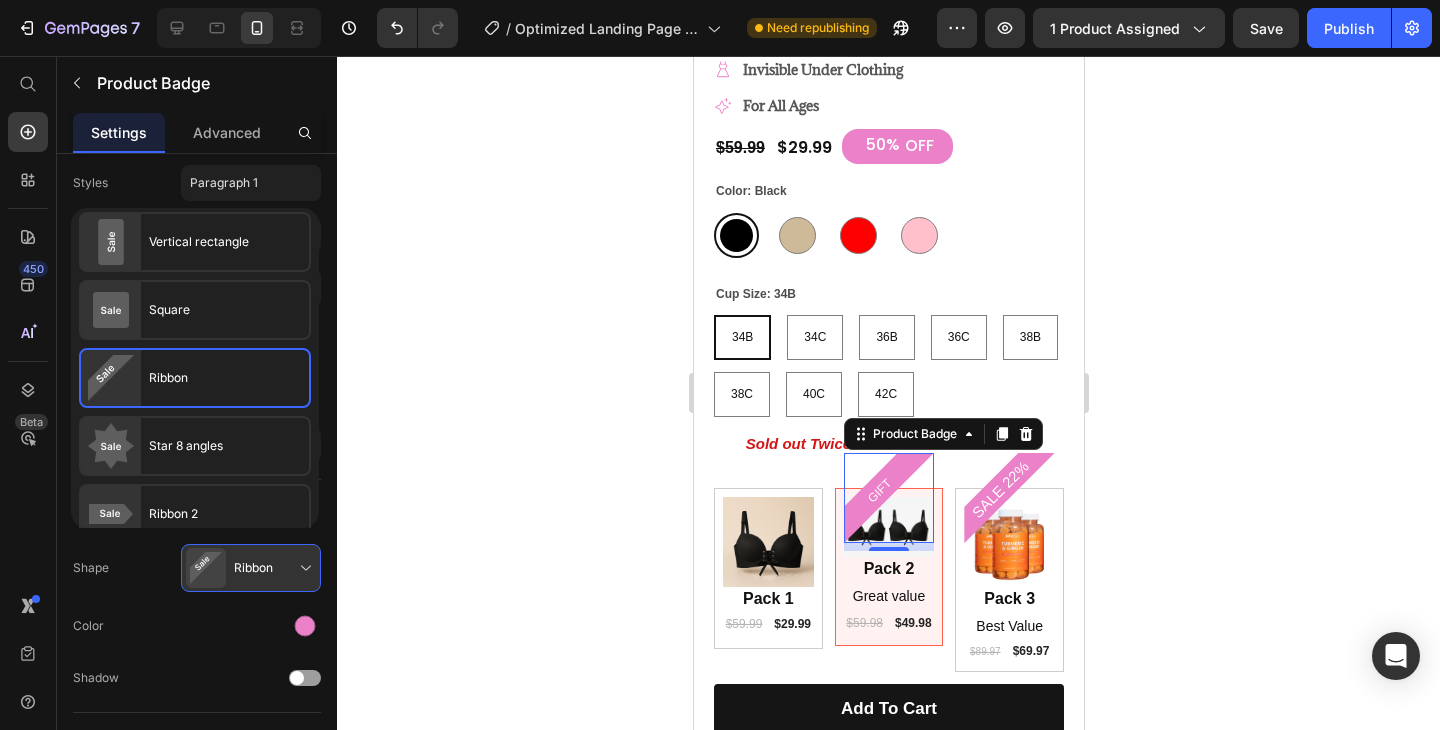 scroll, scrollTop: 32, scrollLeft: 0, axis: vertical 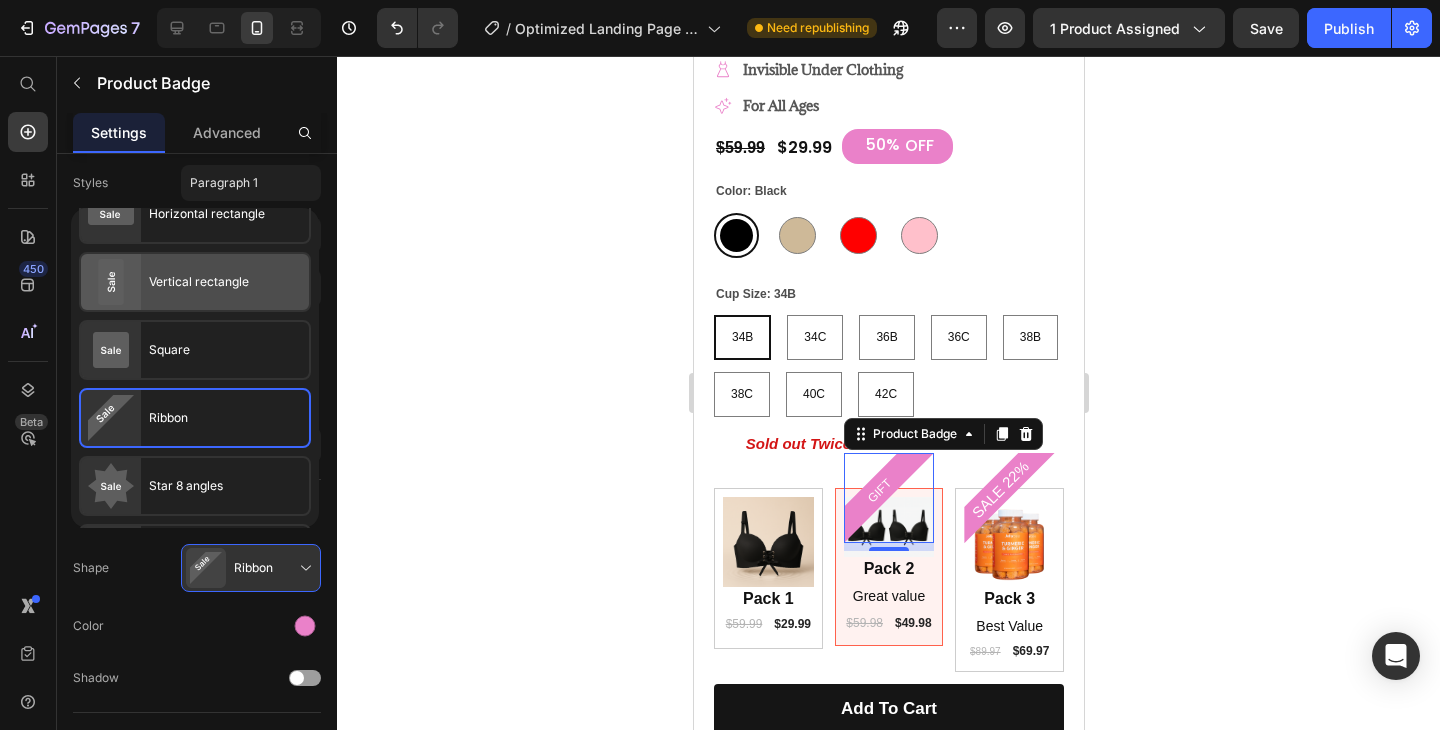 click on "Vertical rectangle" 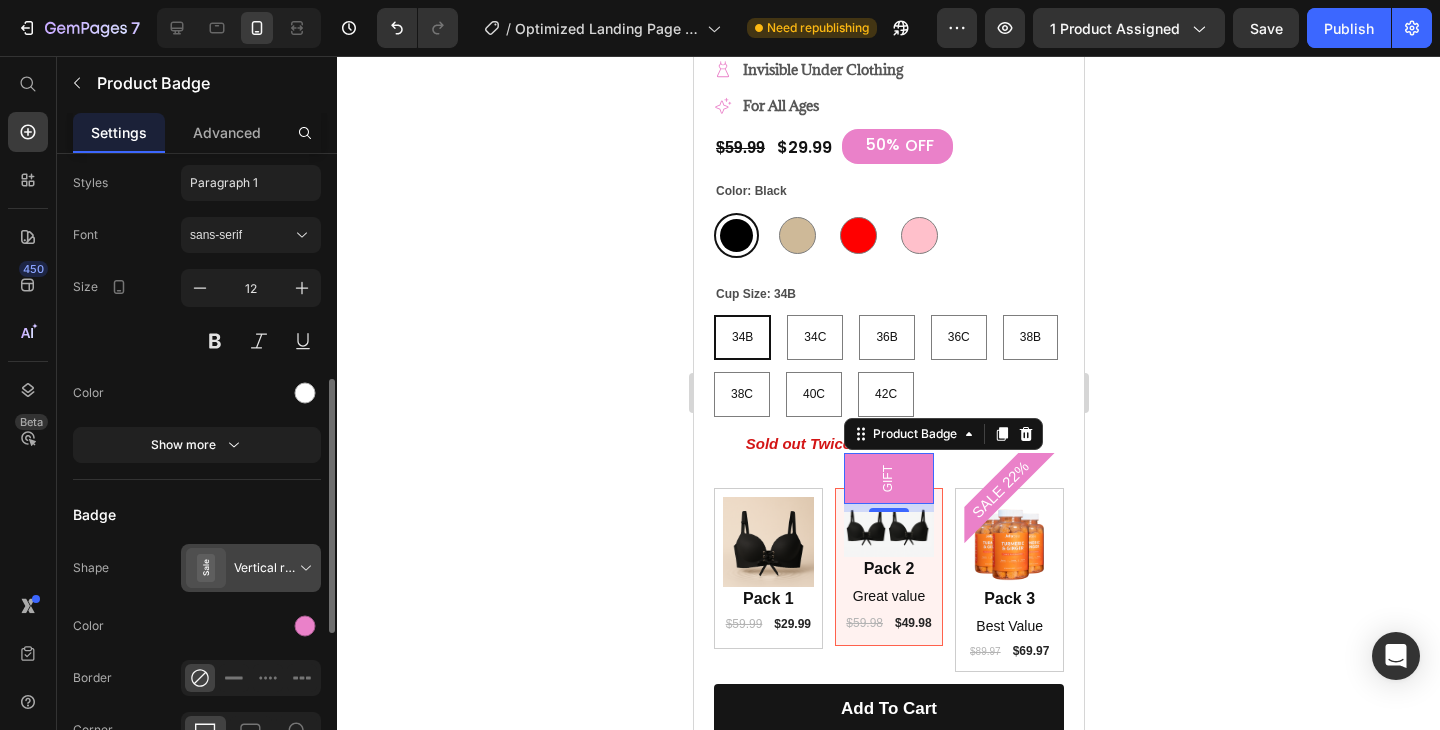 click at bounding box center (255, 568) 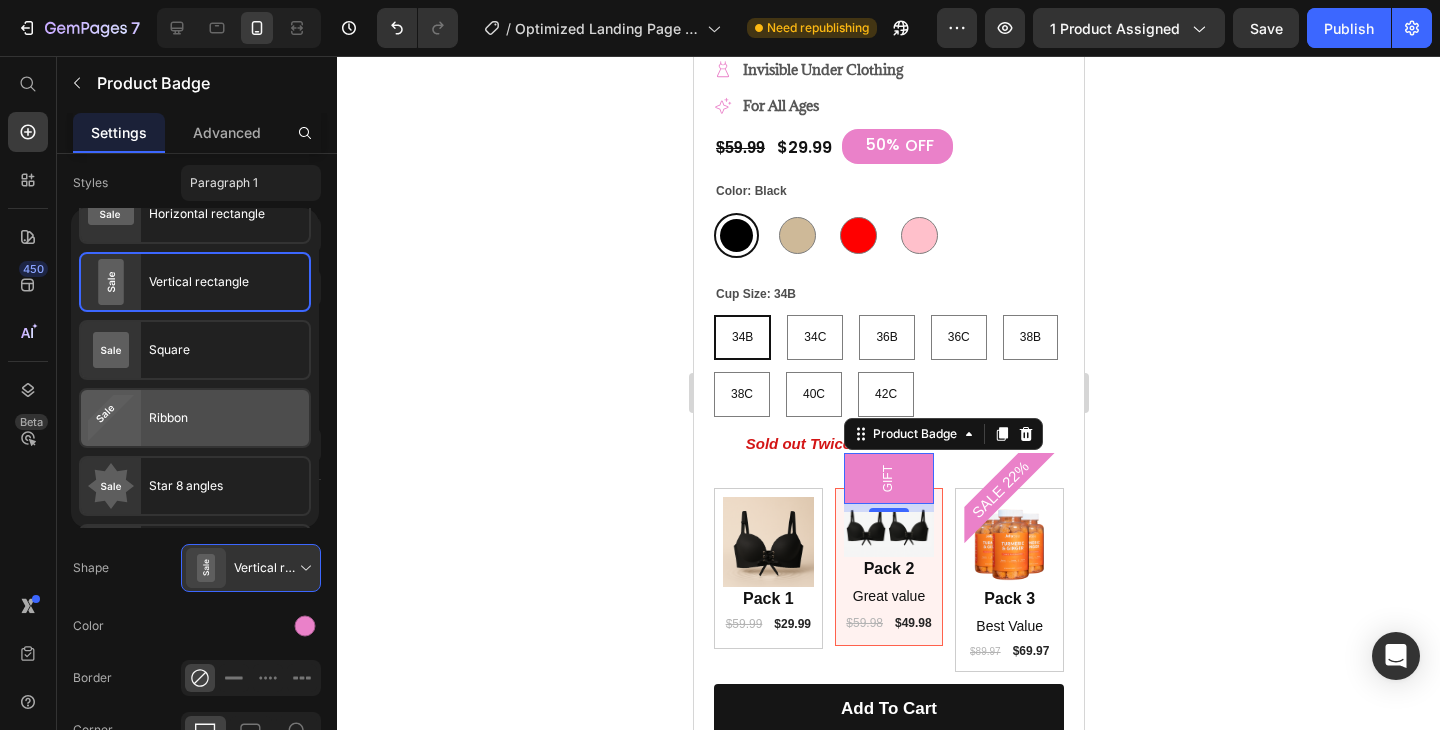 click on "Ribbon" at bounding box center [168, 418] 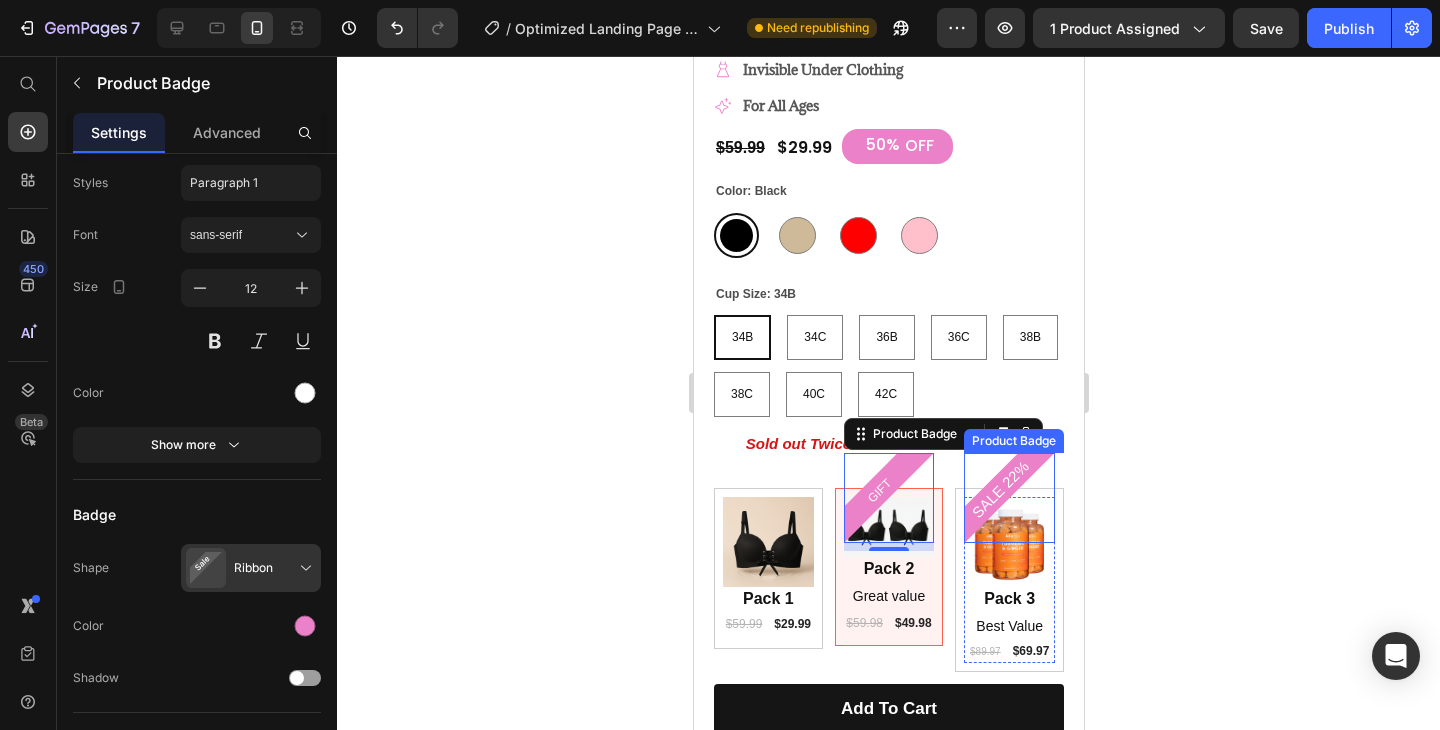 click 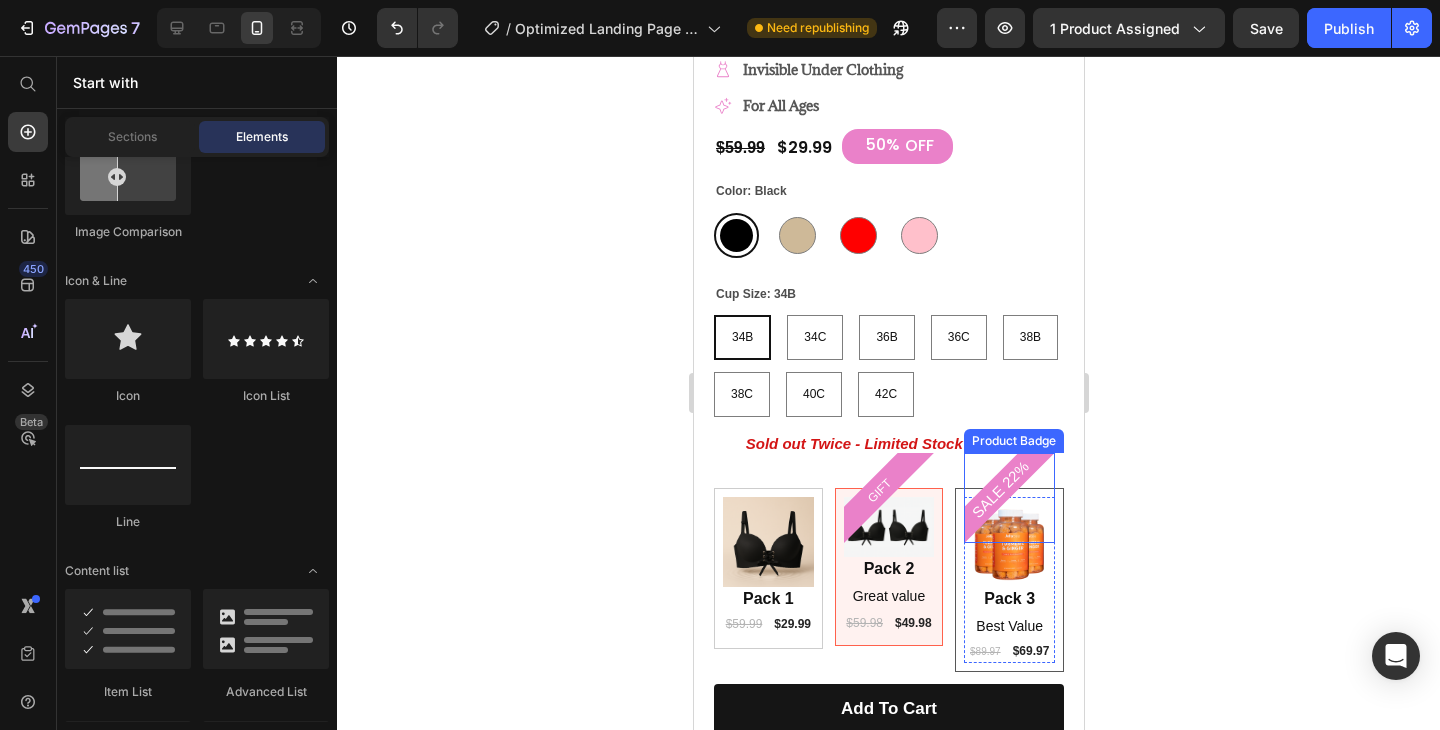 click on "SALE 22%" at bounding box center [999, 489] 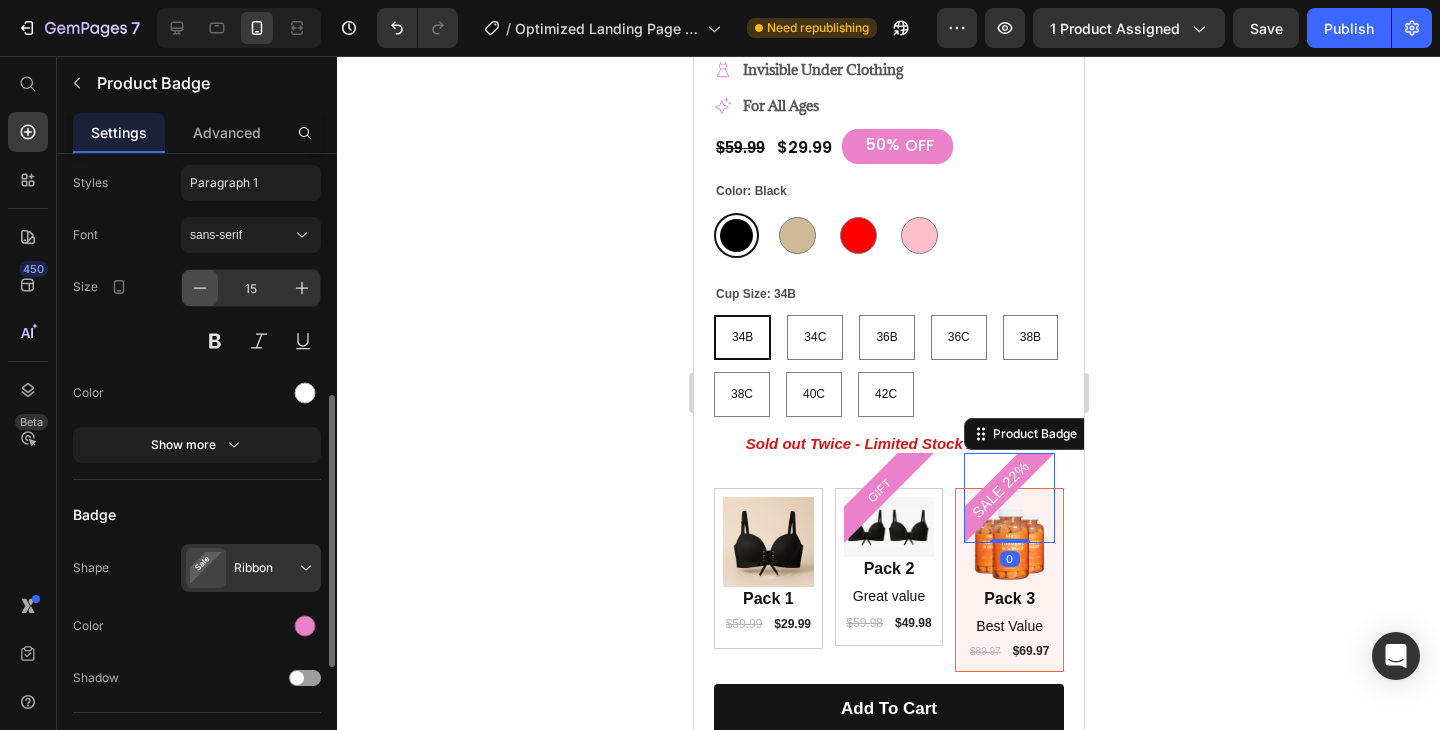 click 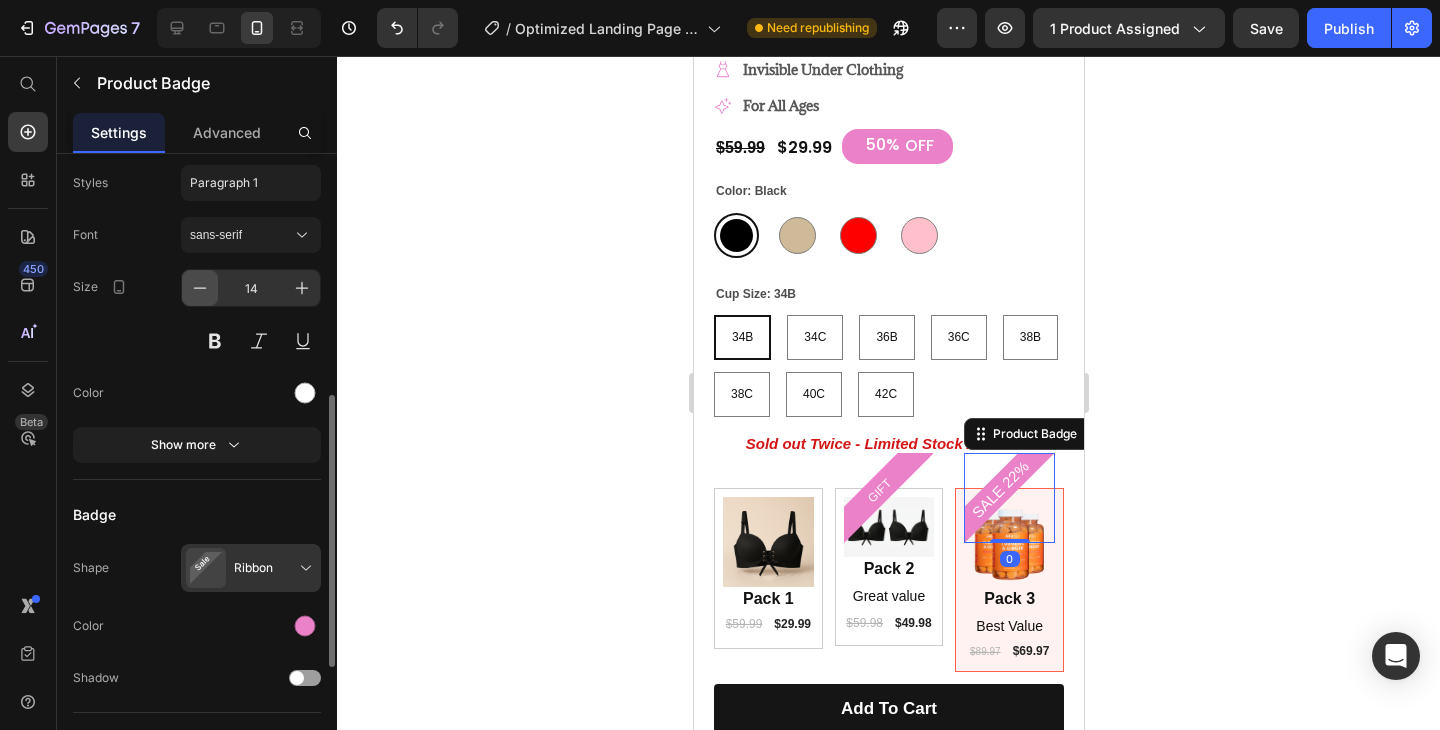 click 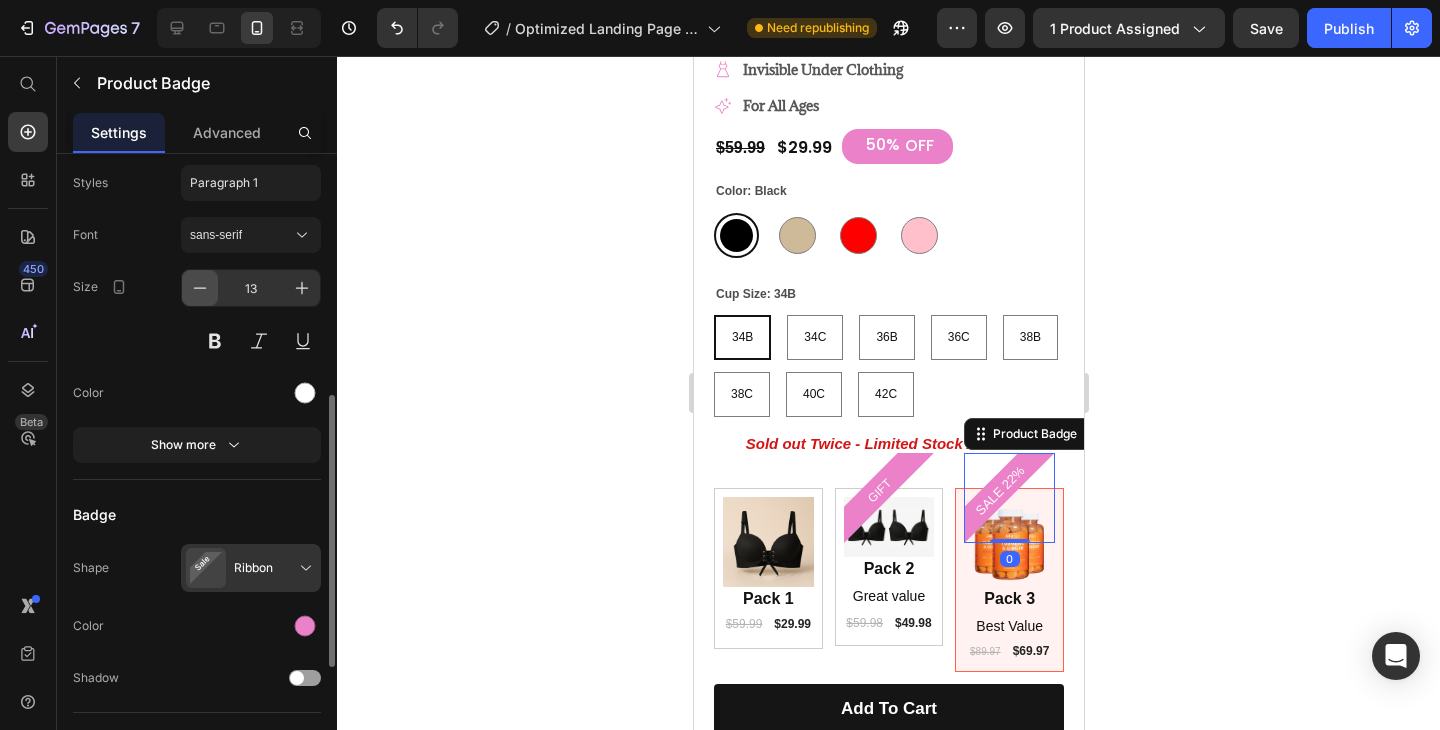 click 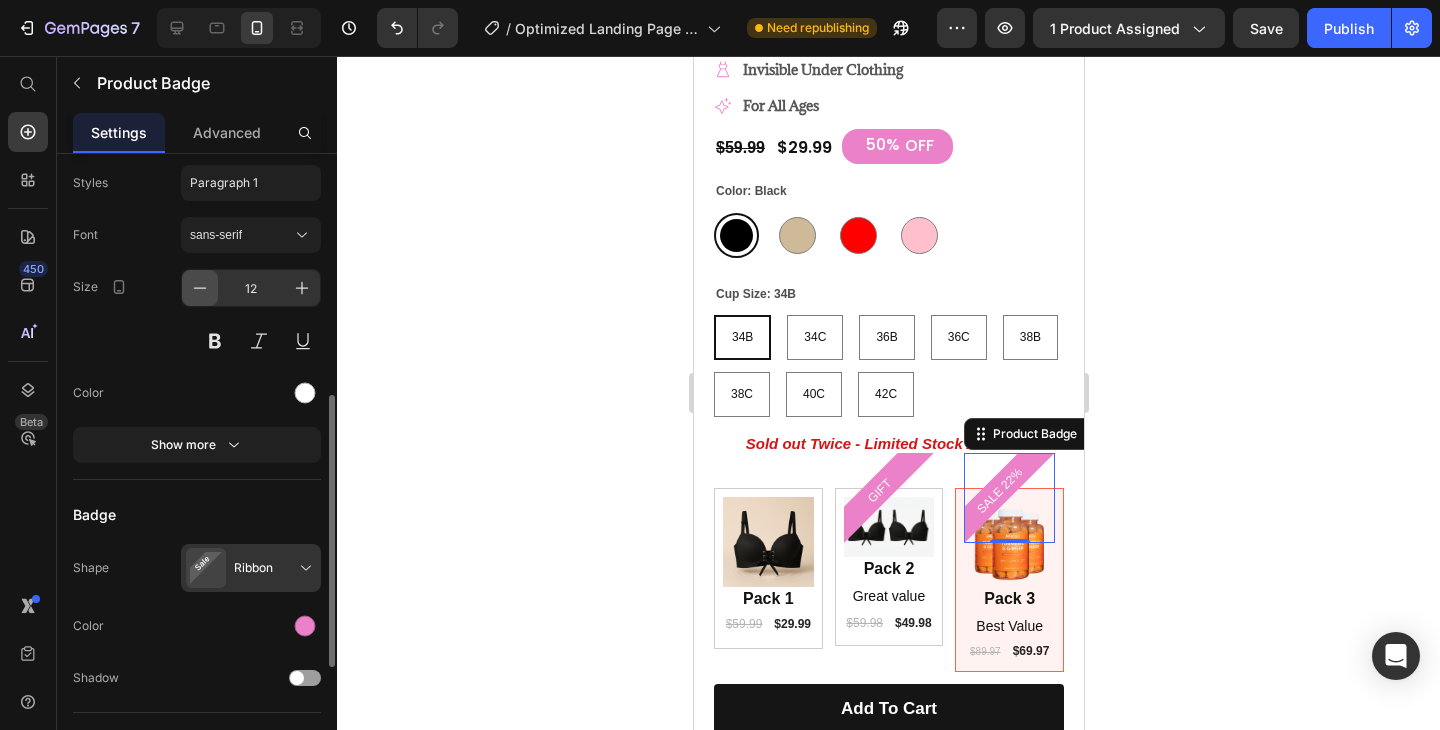 click 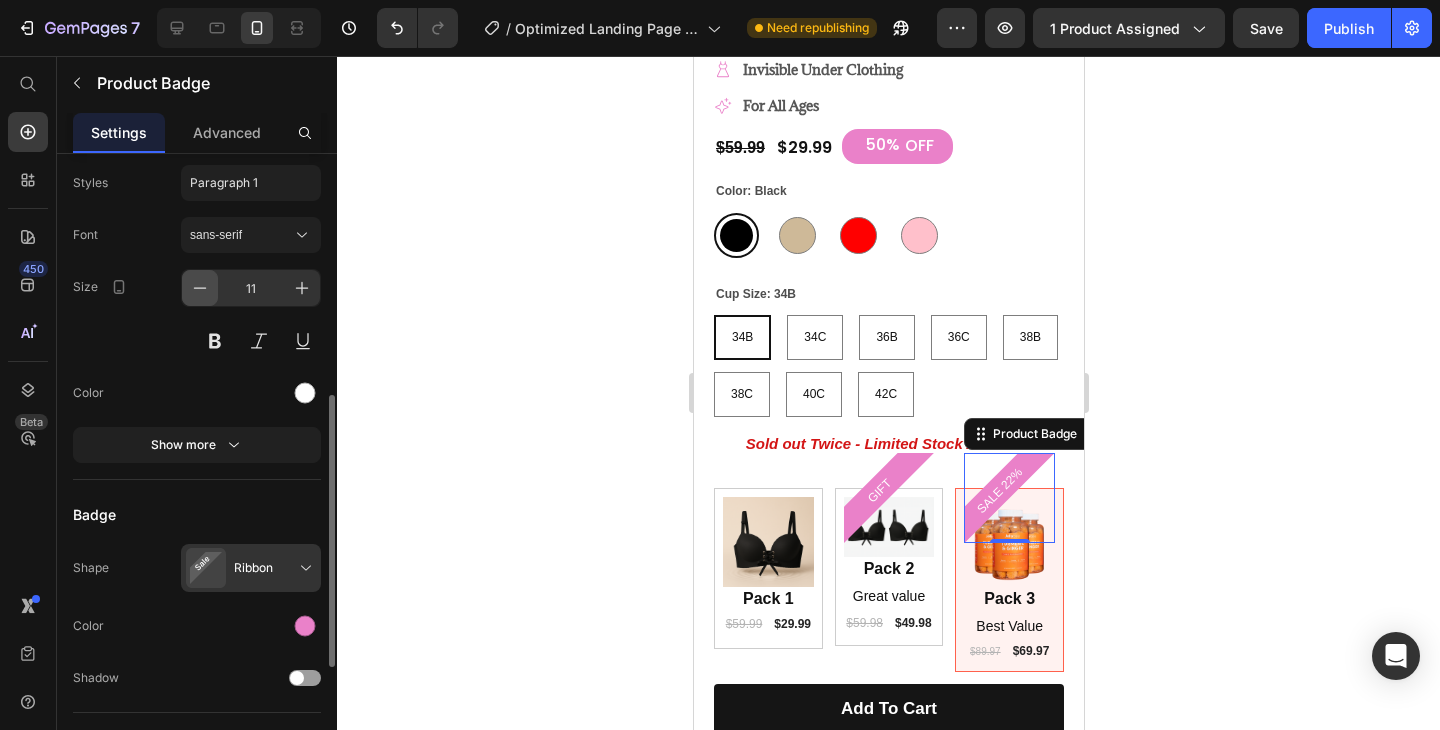 click 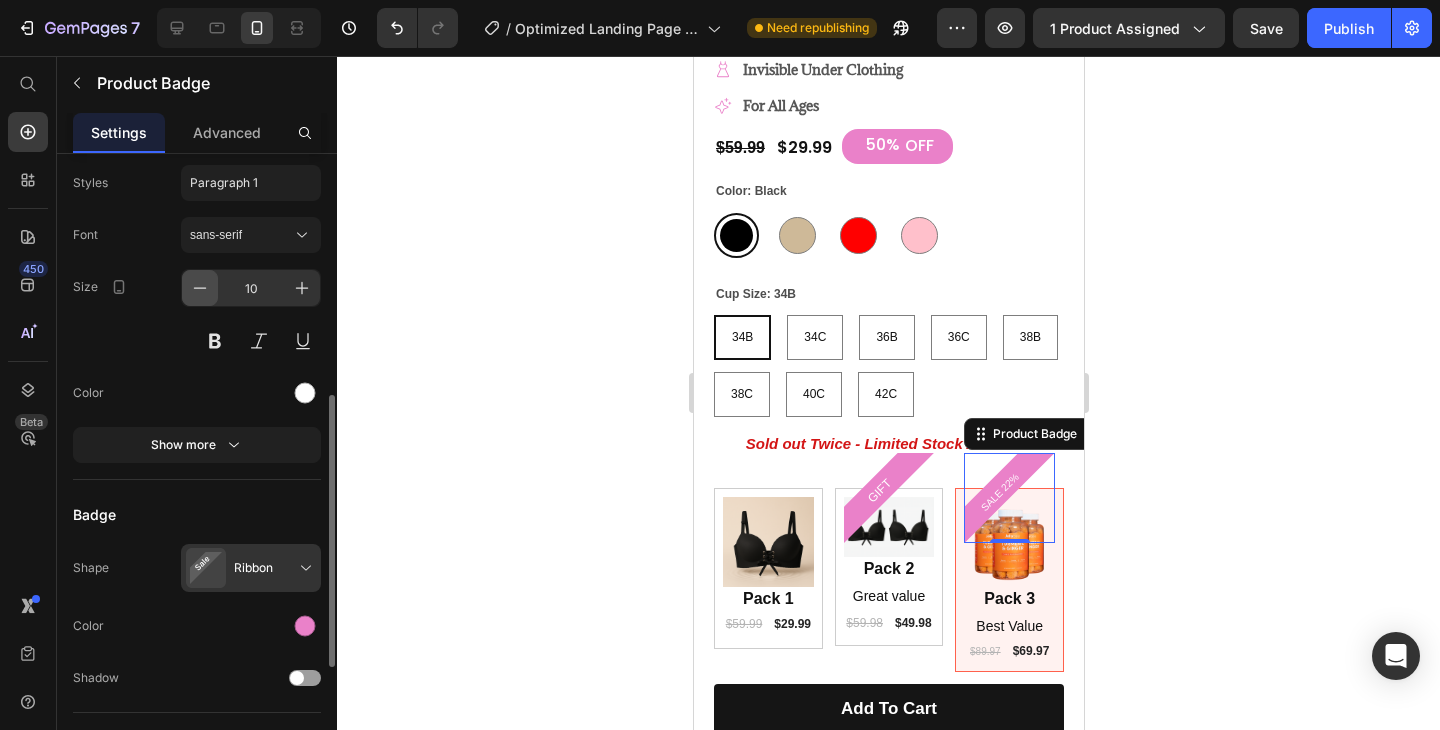 click 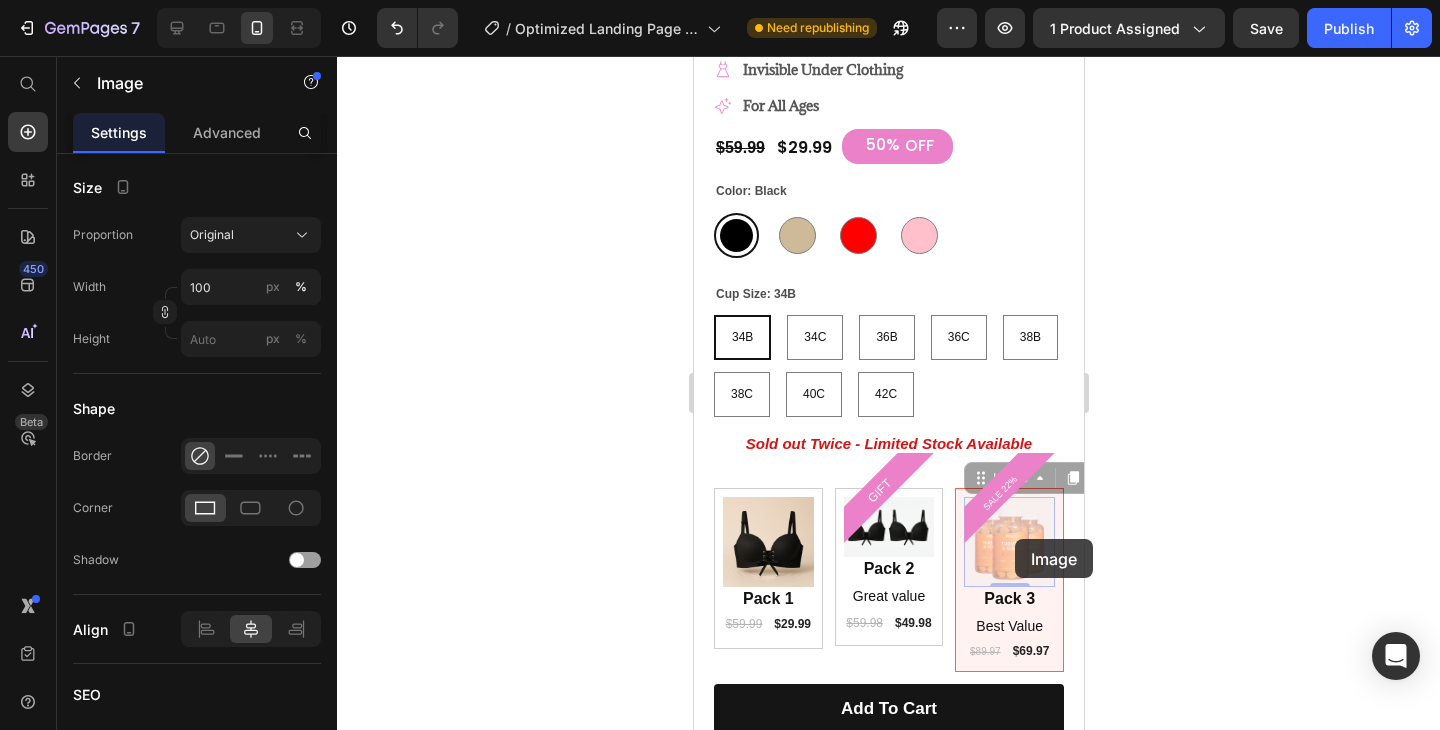 scroll, scrollTop: 0, scrollLeft: 0, axis: both 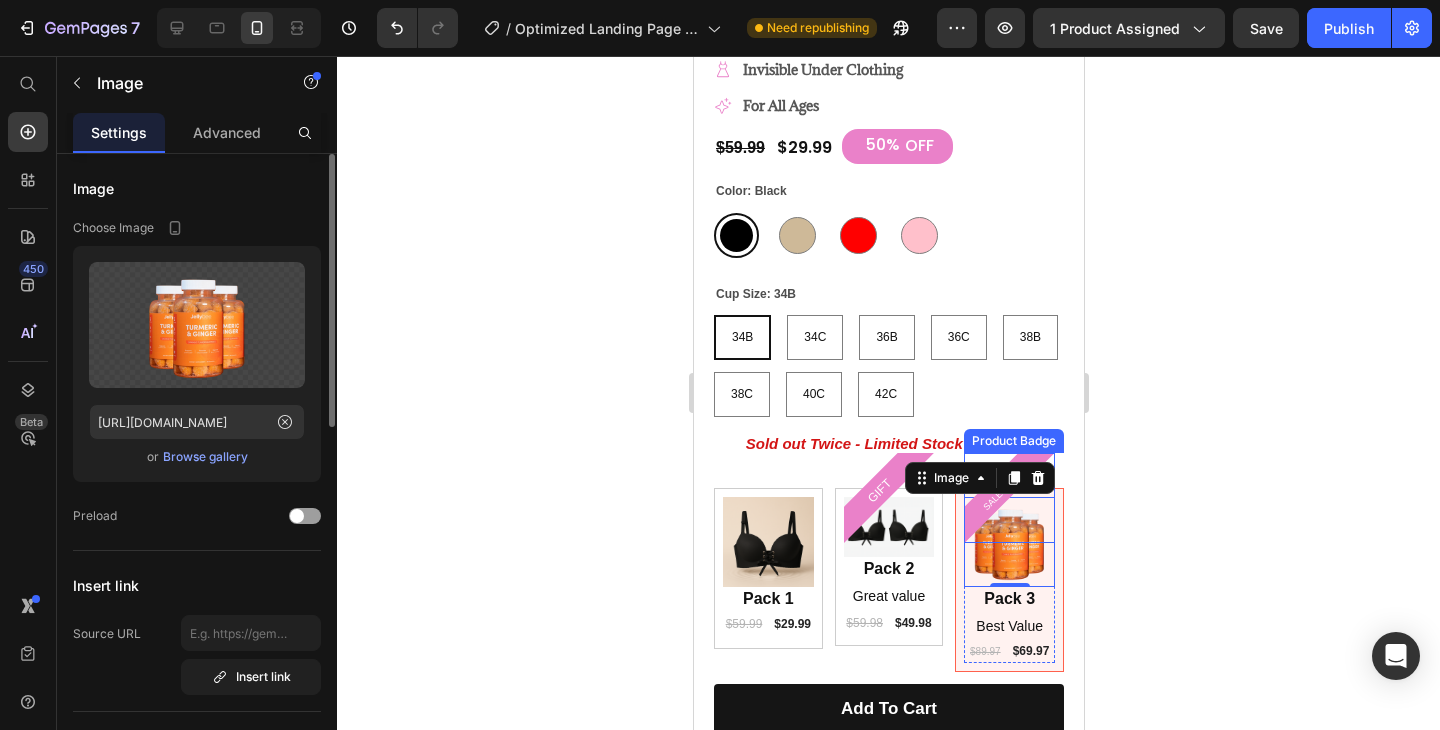 click on "SALE 22%" at bounding box center (1000, 493) 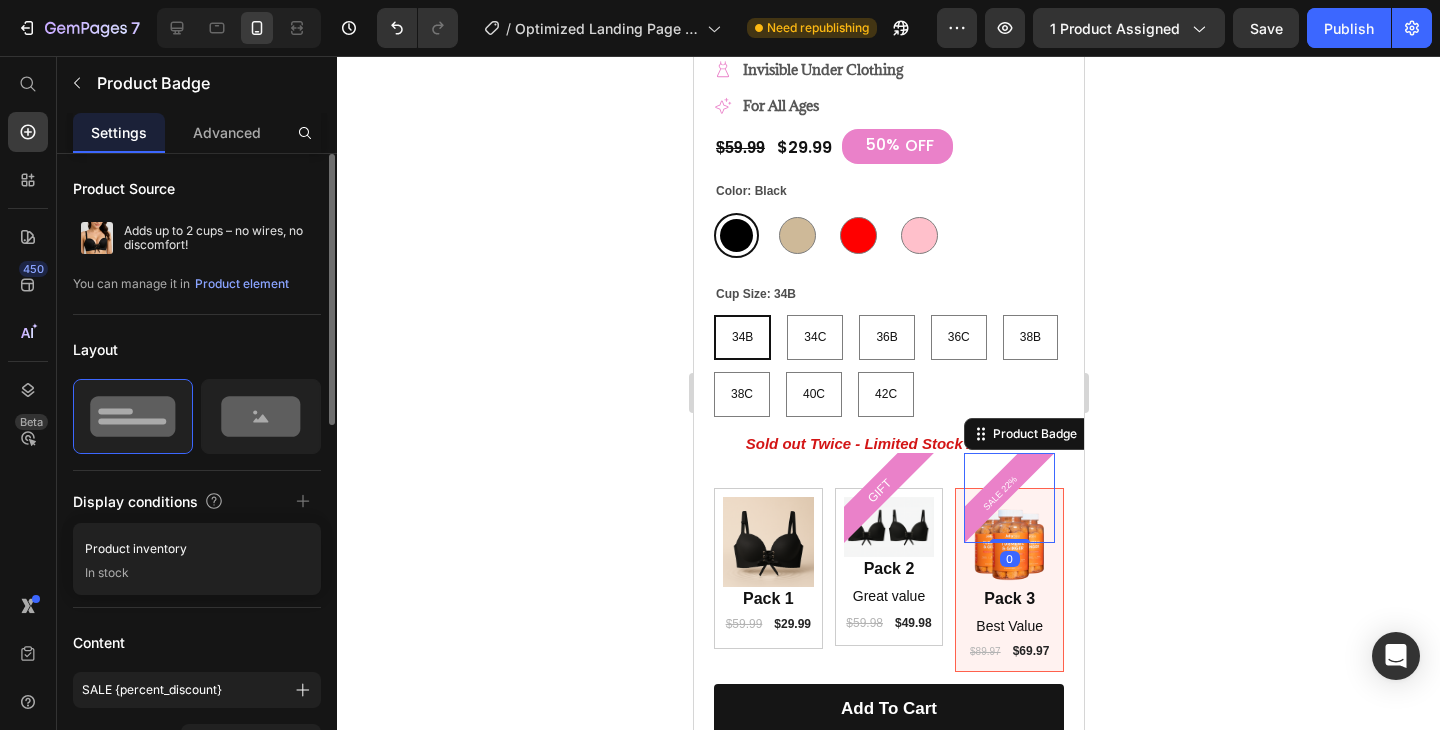 drag, startPoint x: 1009, startPoint y: 540, endPoint x: 1008, endPoint y: 486, distance: 54.00926 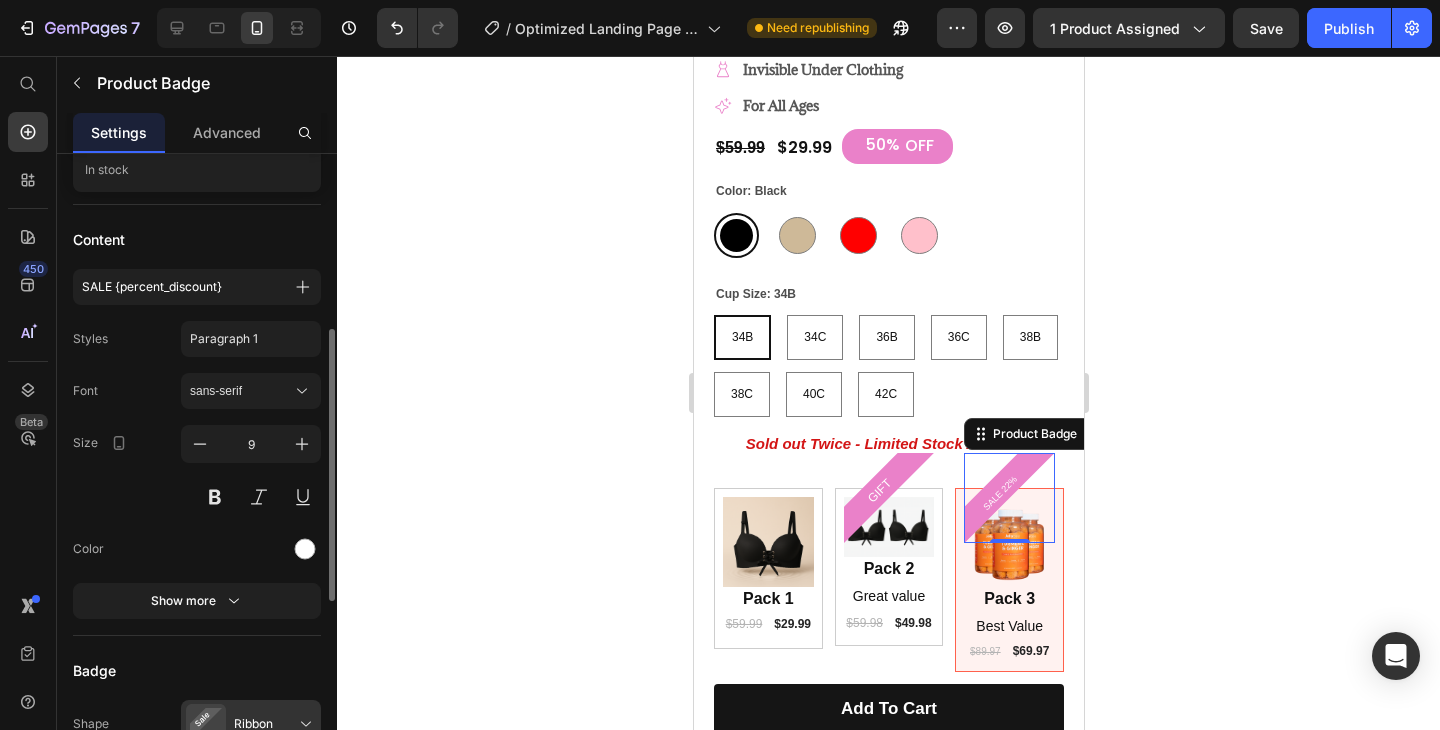 scroll, scrollTop: 404, scrollLeft: 0, axis: vertical 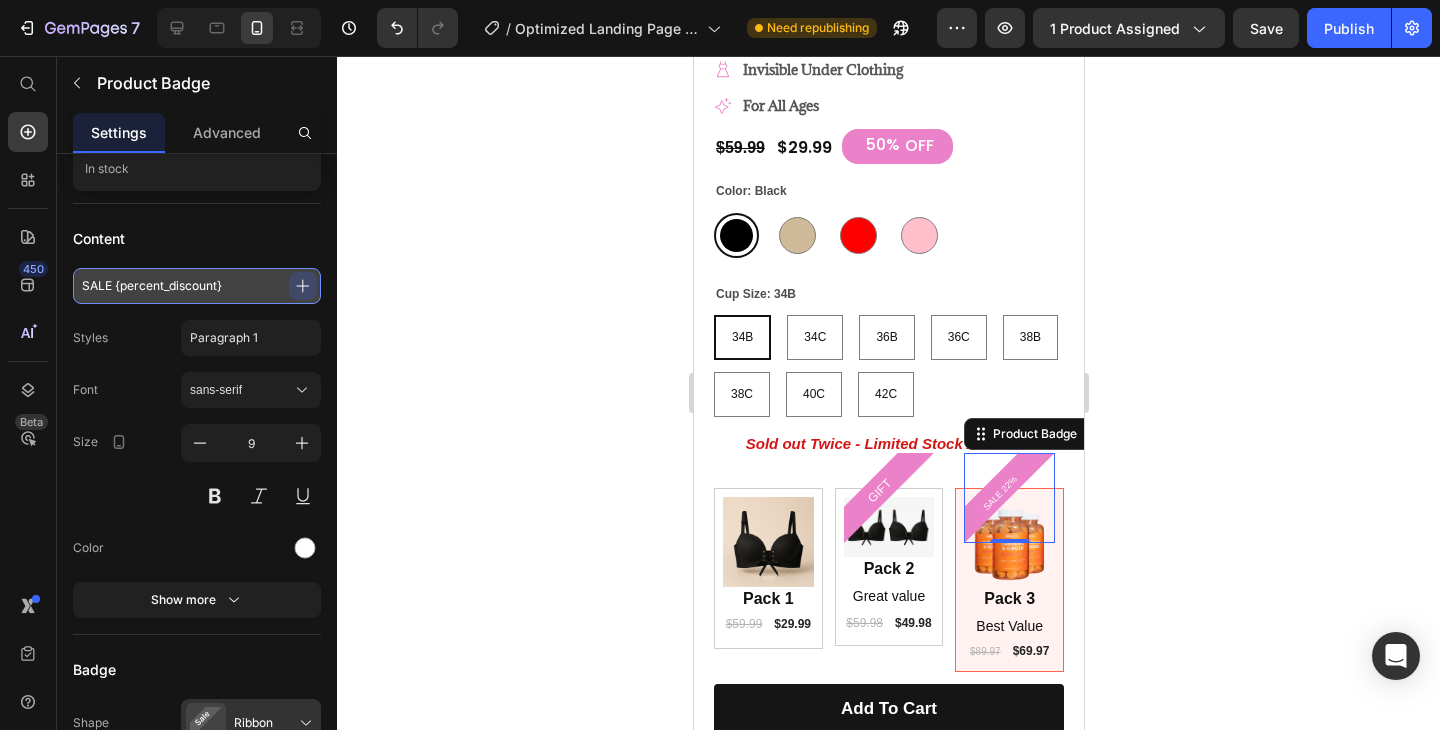 drag, startPoint x: 237, startPoint y: 282, endPoint x: 117, endPoint y: 282, distance: 120 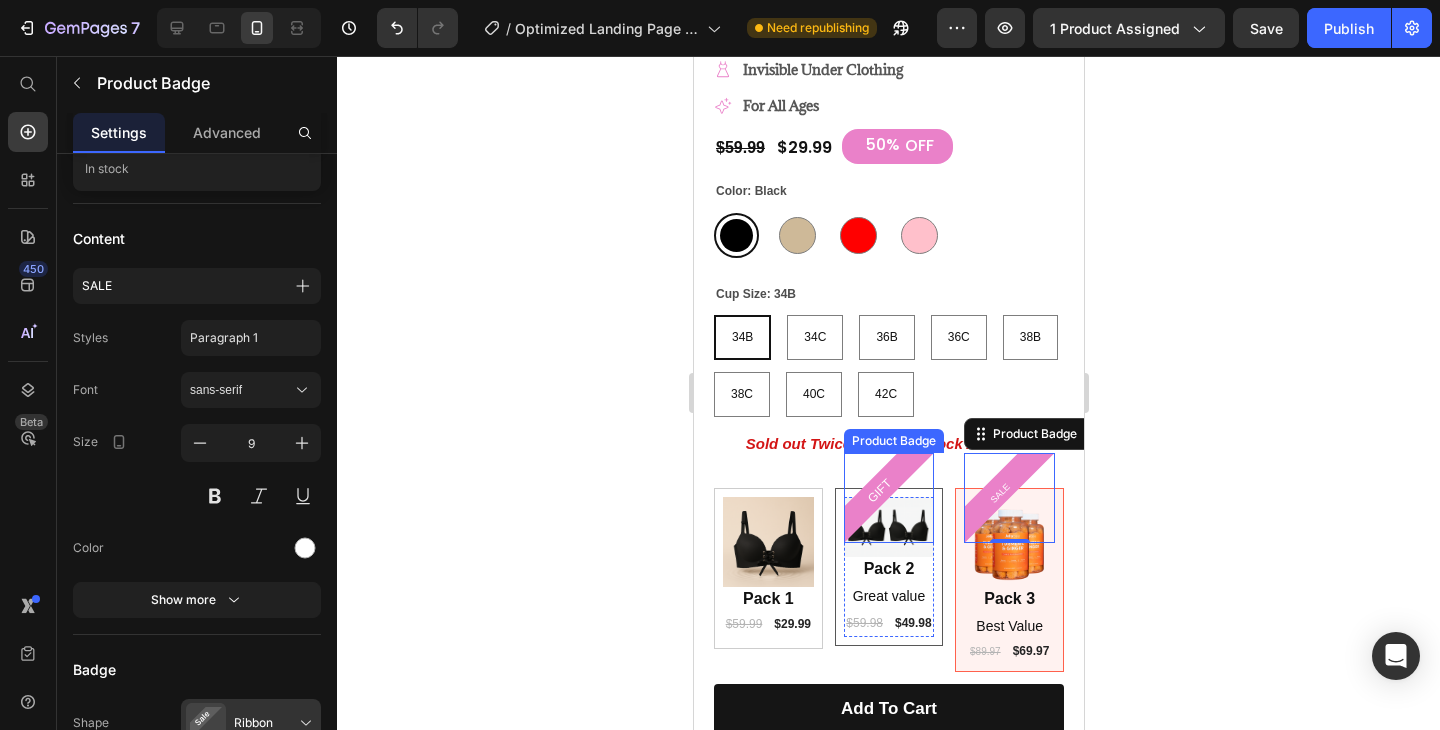 click on "GIFT" at bounding box center (878, 491) 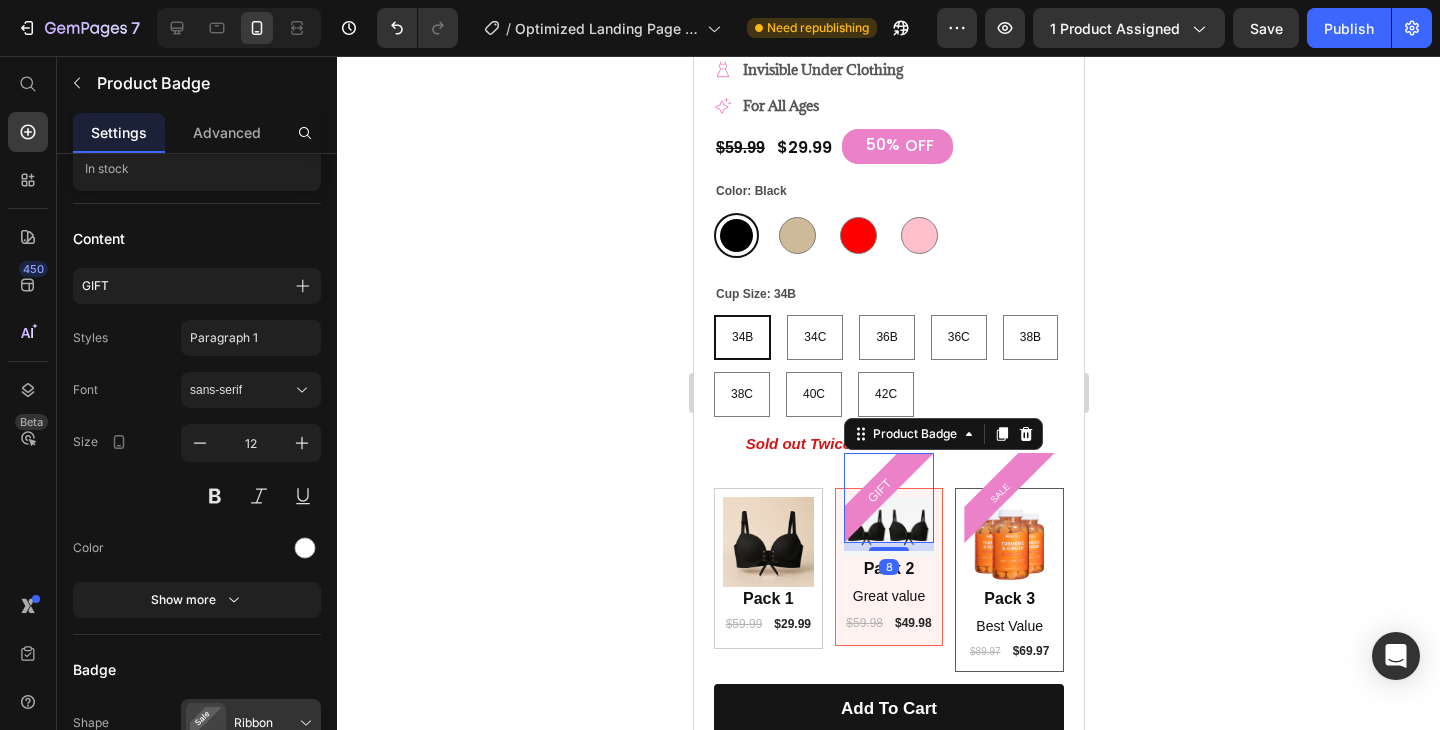 click on "Image GIFT Product Badge   8 Pack 2 Text Block Great value Text Block $59.98 Product Price $49.98 Product Price Row Row" at bounding box center [888, 567] 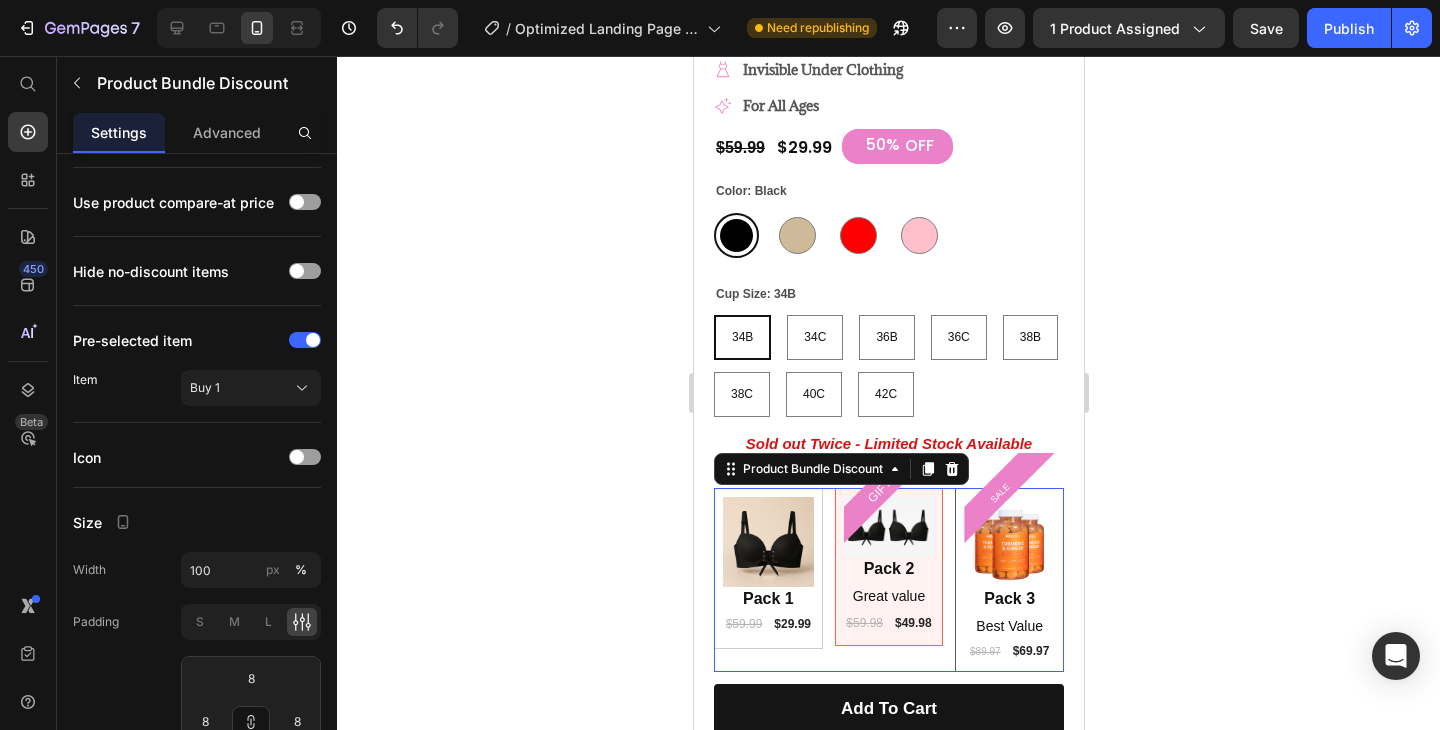 scroll, scrollTop: 0, scrollLeft: 0, axis: both 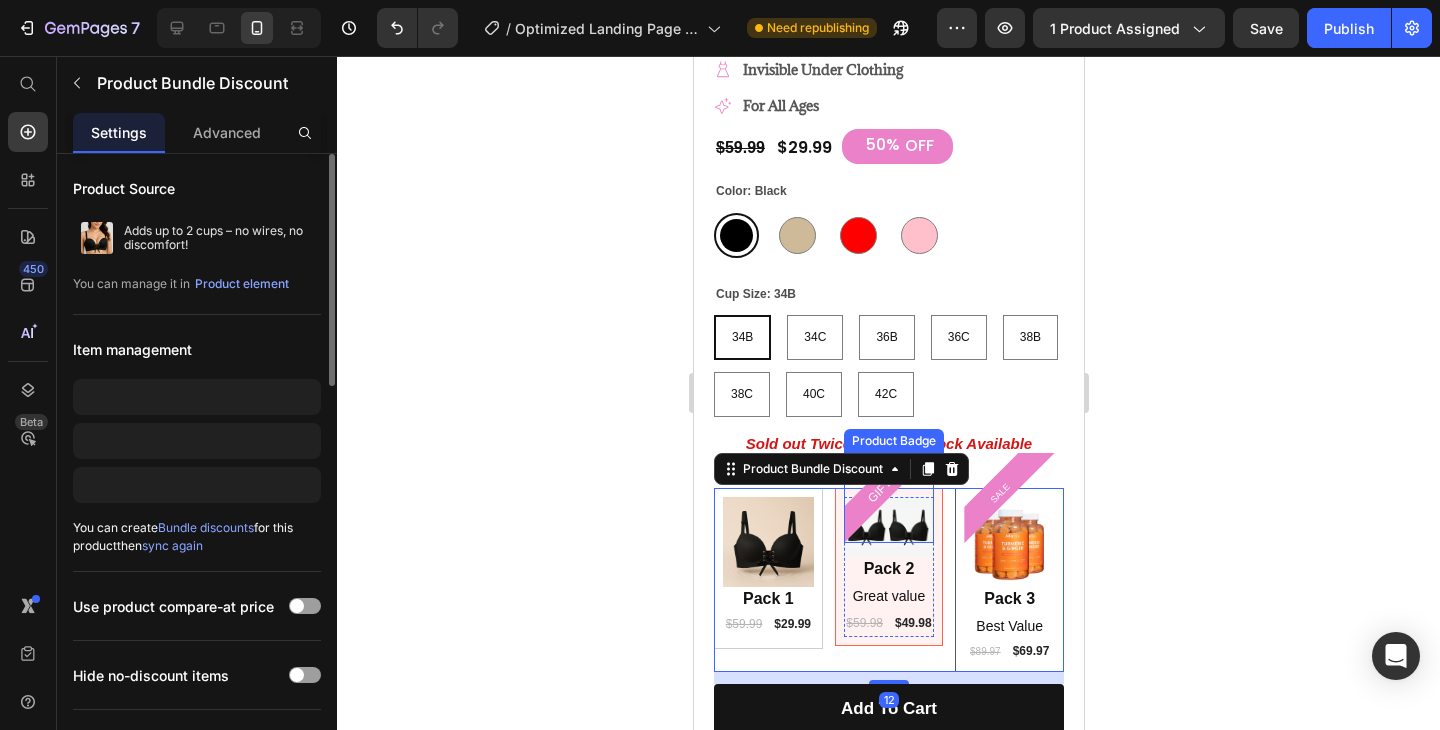 click on "GIFT" at bounding box center (888, 498) 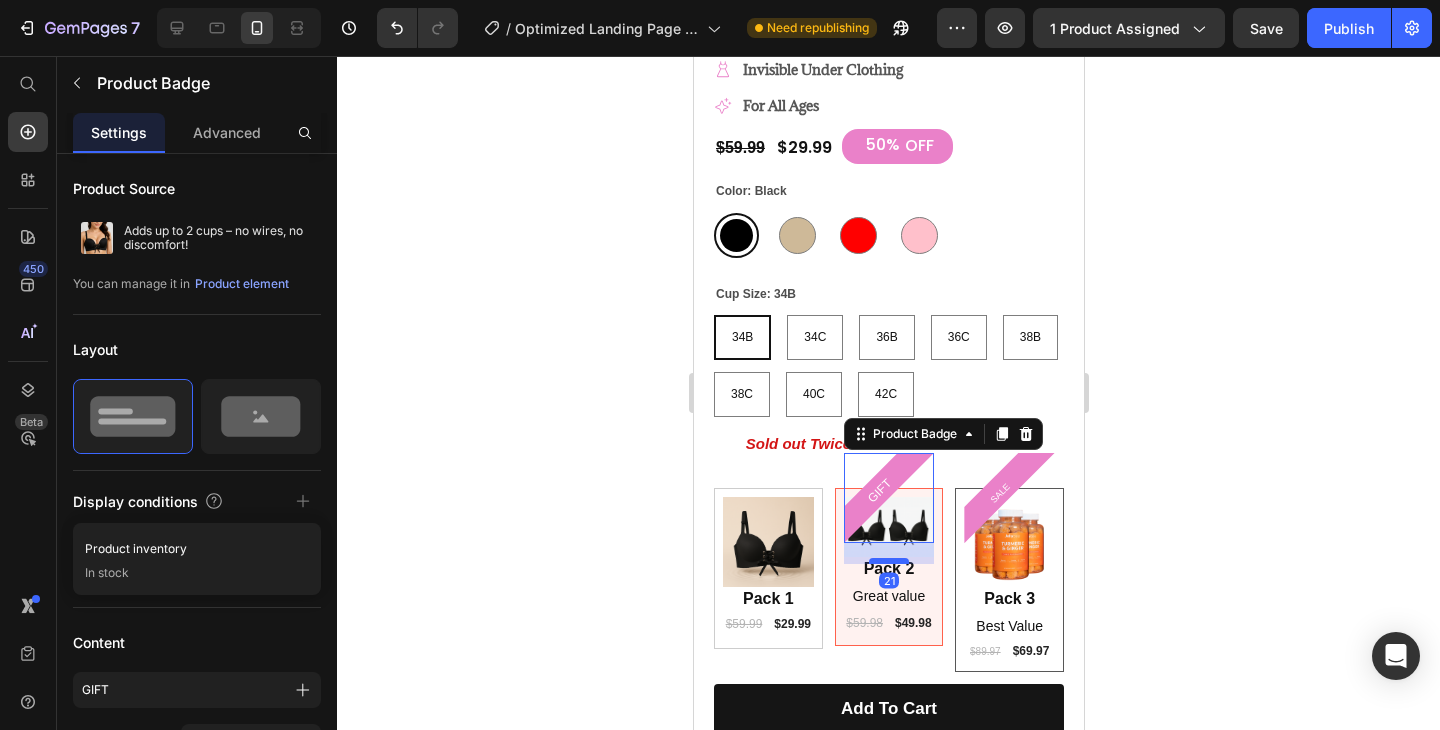 drag, startPoint x: 886, startPoint y: 548, endPoint x: 886, endPoint y: 560, distance: 12 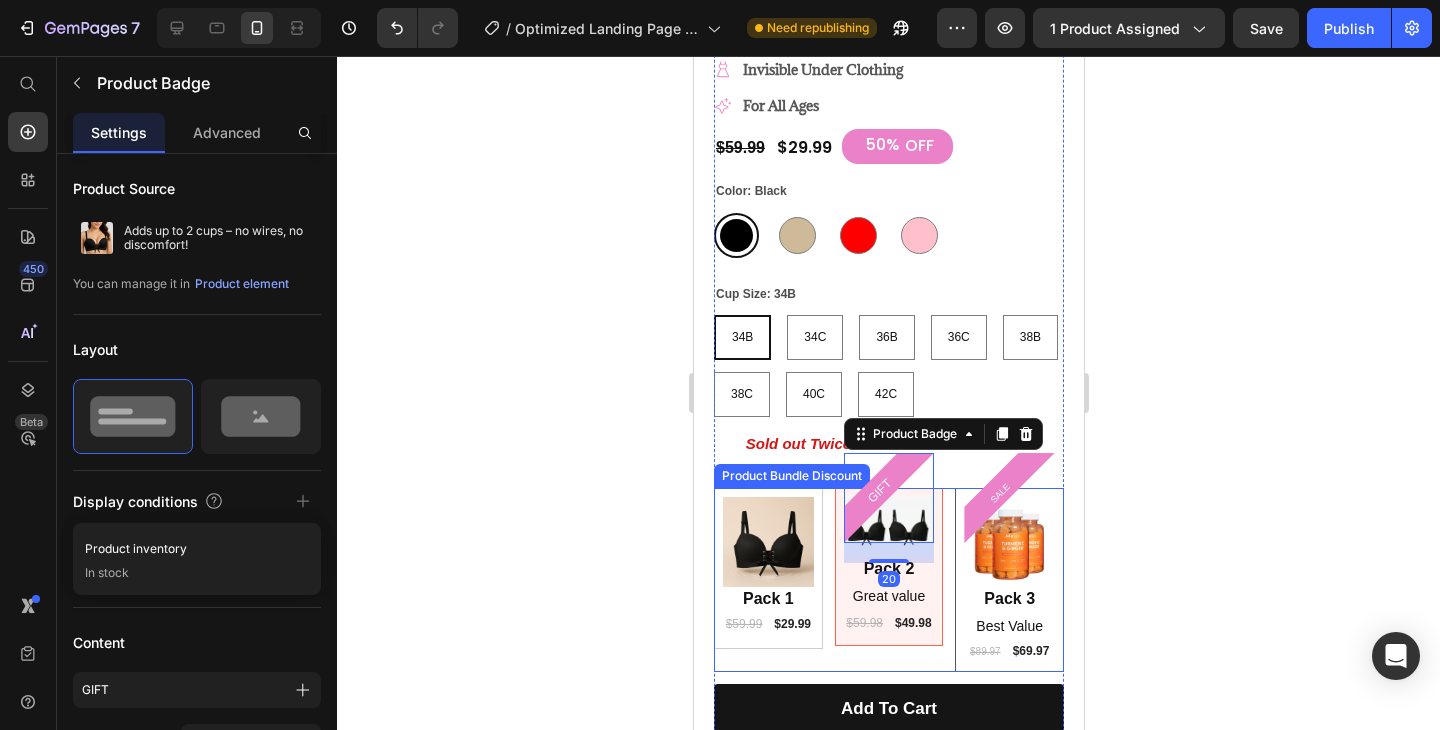 click on "Image GIFT Product Badge   20 Pack 2 Text Block Great value Text Block $59.98 Product Price $49.98 Product Price Row Row" at bounding box center [888, 567] 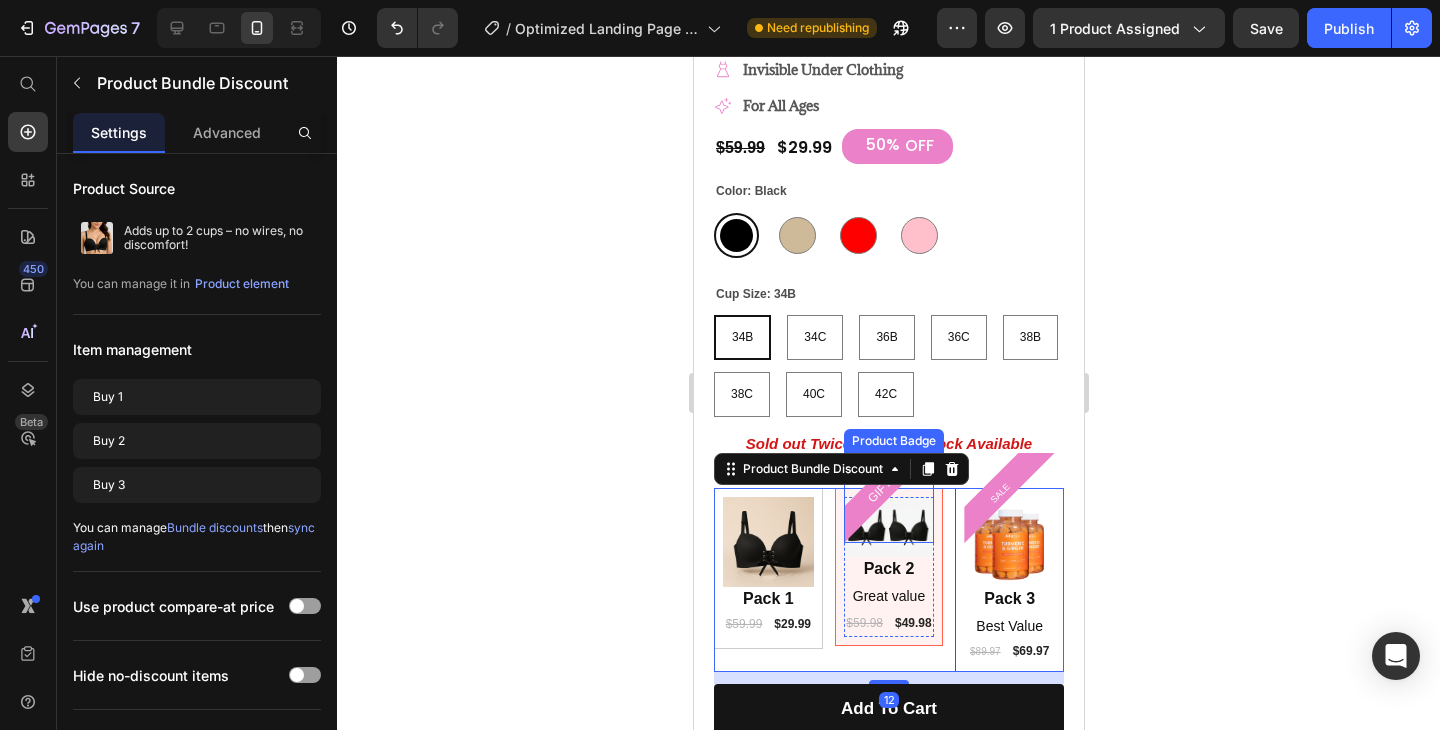 click on "GIFT" at bounding box center [888, 498] 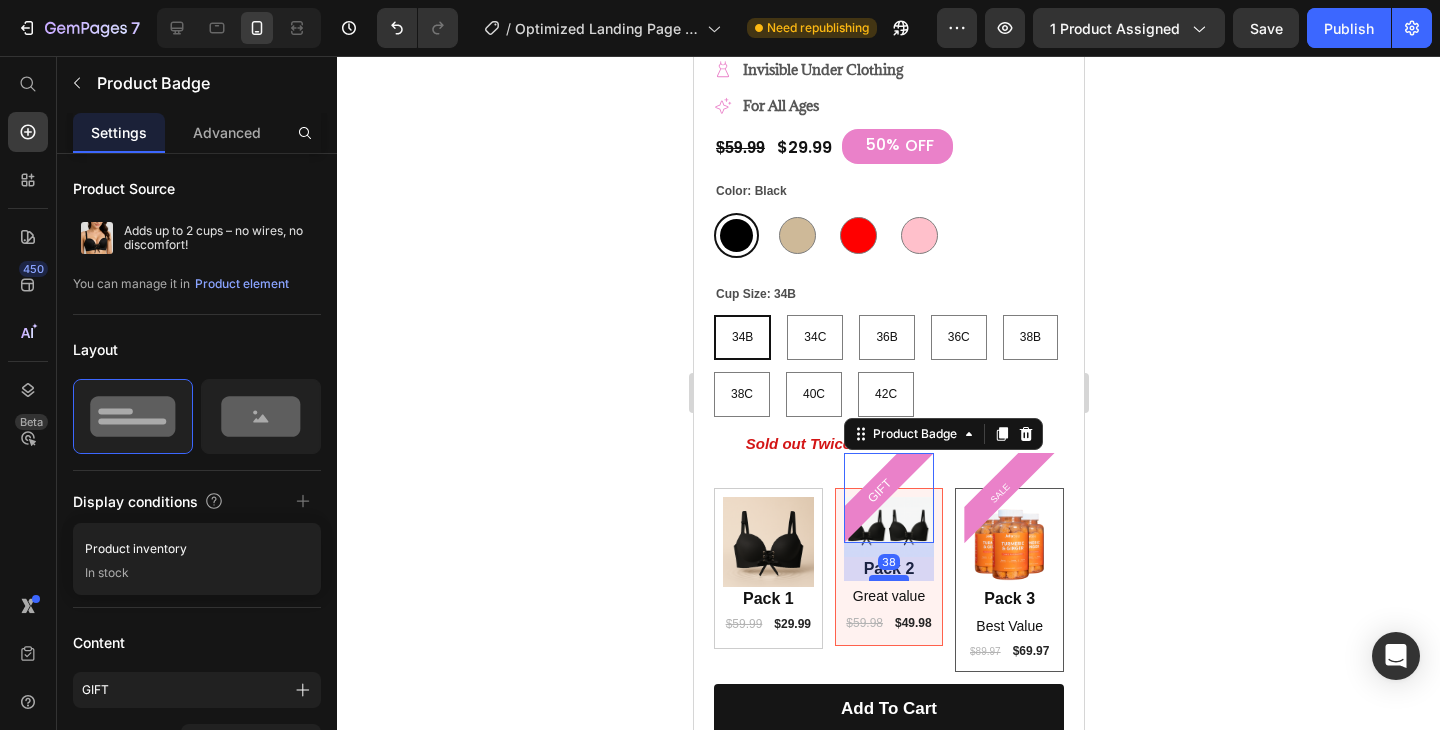 drag, startPoint x: 888, startPoint y: 560, endPoint x: 887, endPoint y: 582, distance: 22.022715 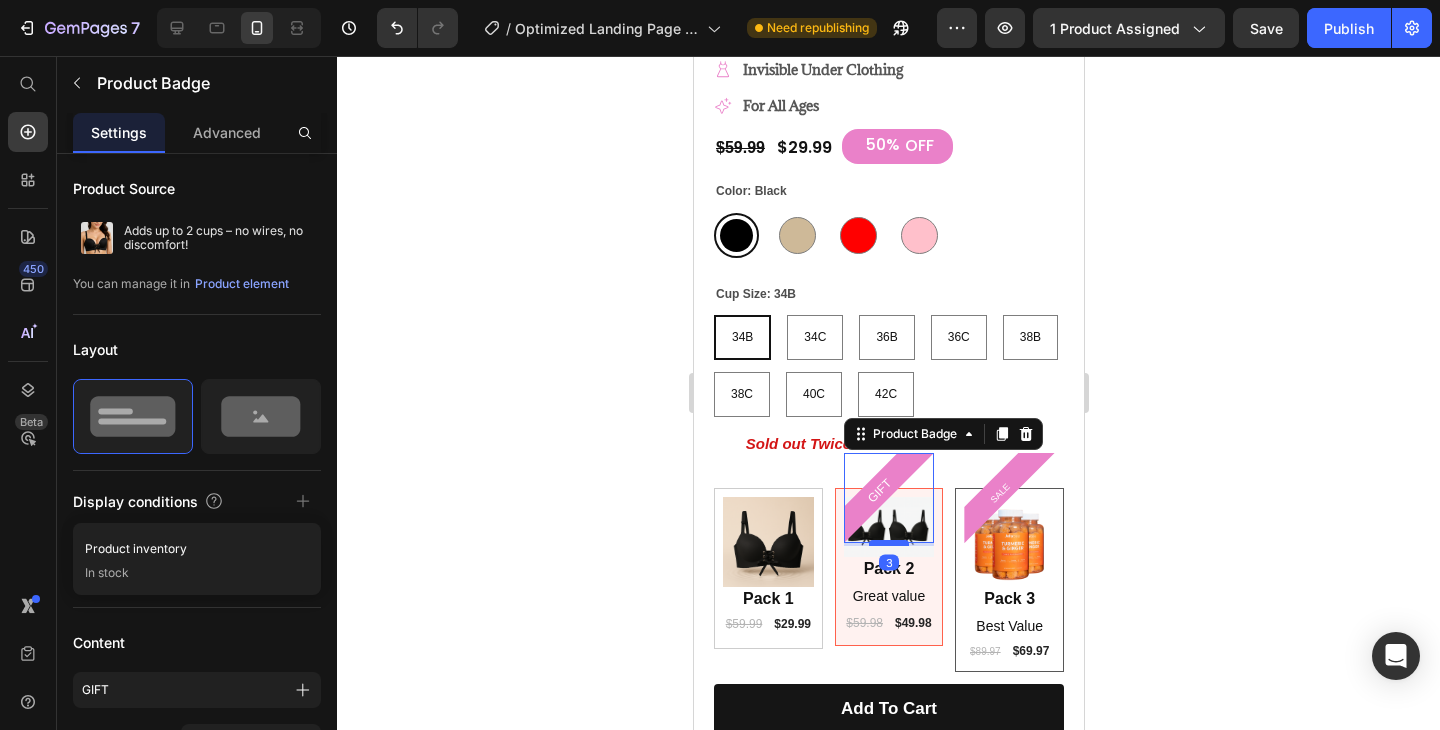 drag, startPoint x: 887, startPoint y: 582, endPoint x: 887, endPoint y: 543, distance: 39 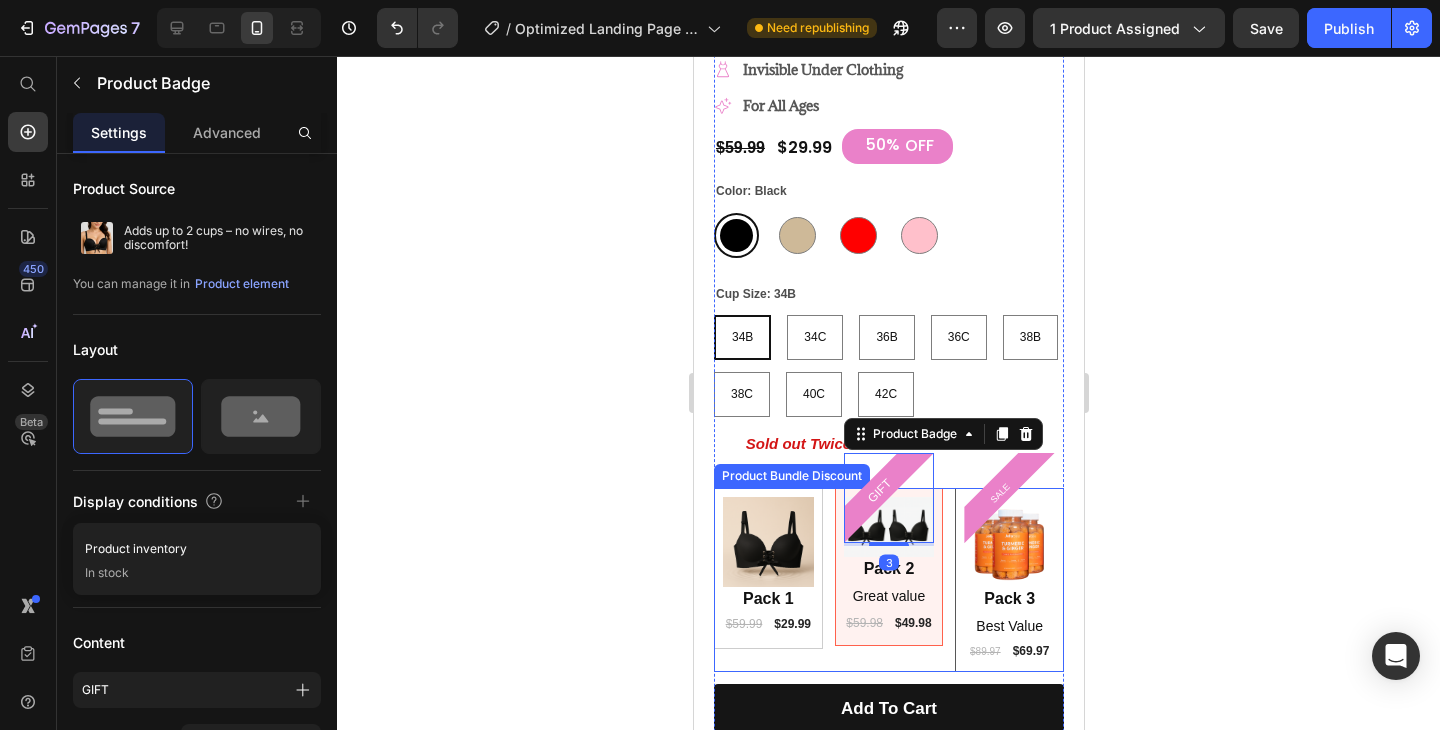 click on "Product Bundle Discount" at bounding box center (791, 476) 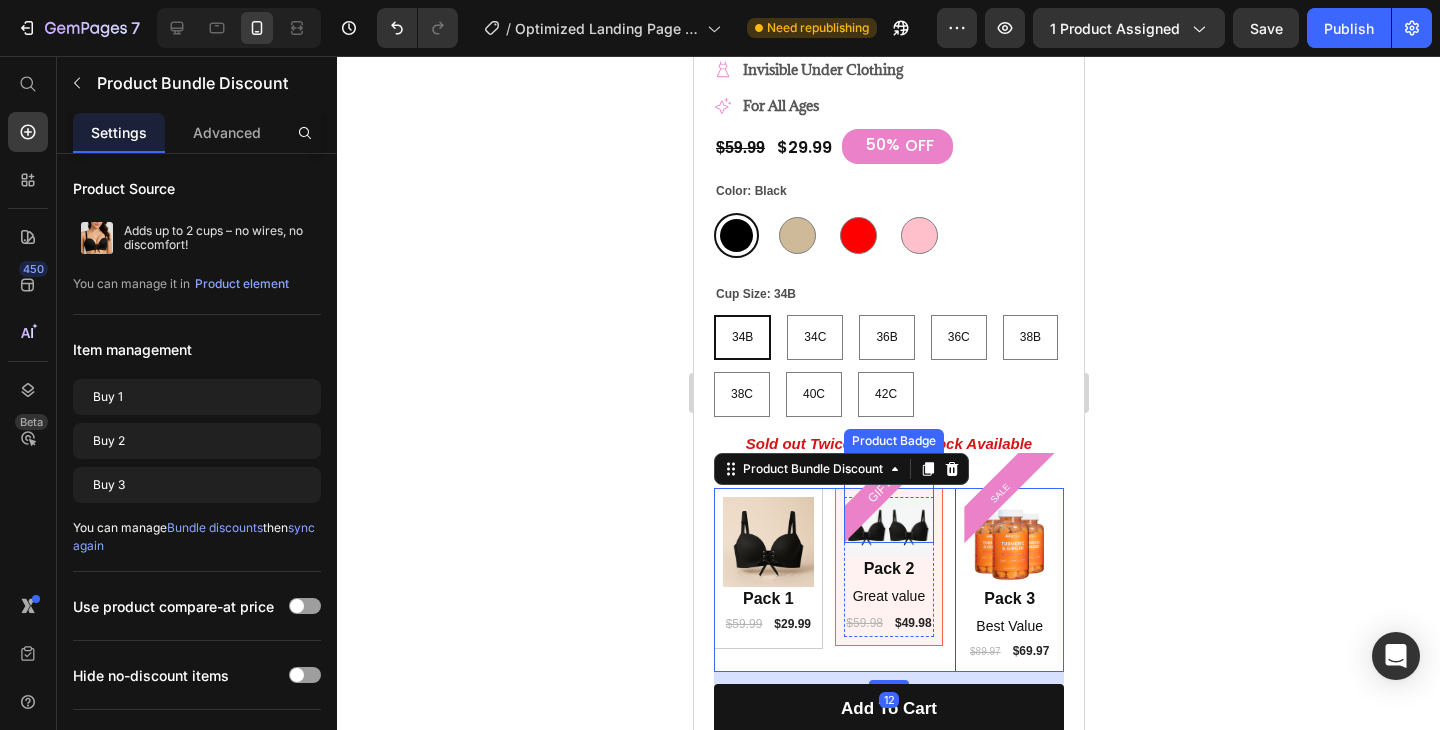 click on "GIFT" at bounding box center [888, 498] 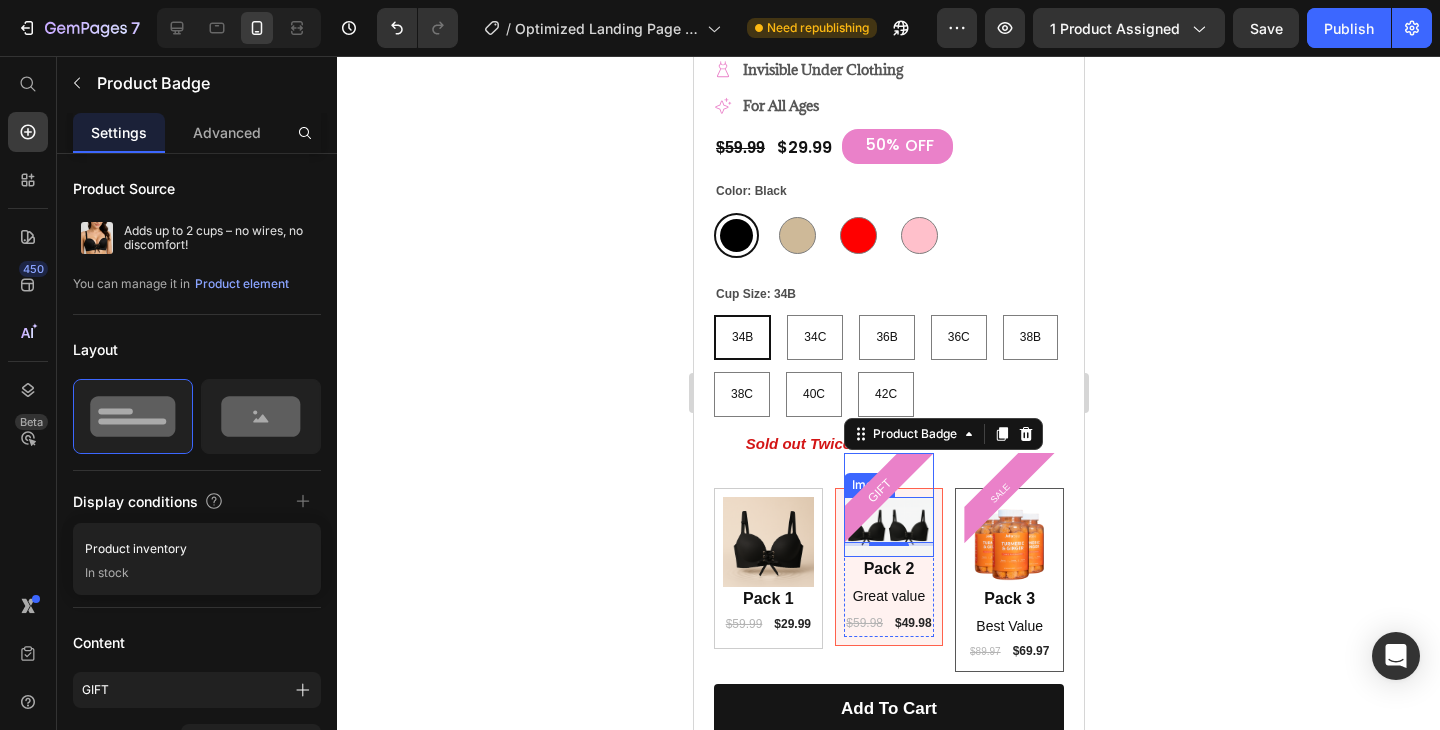 click at bounding box center [888, 527] 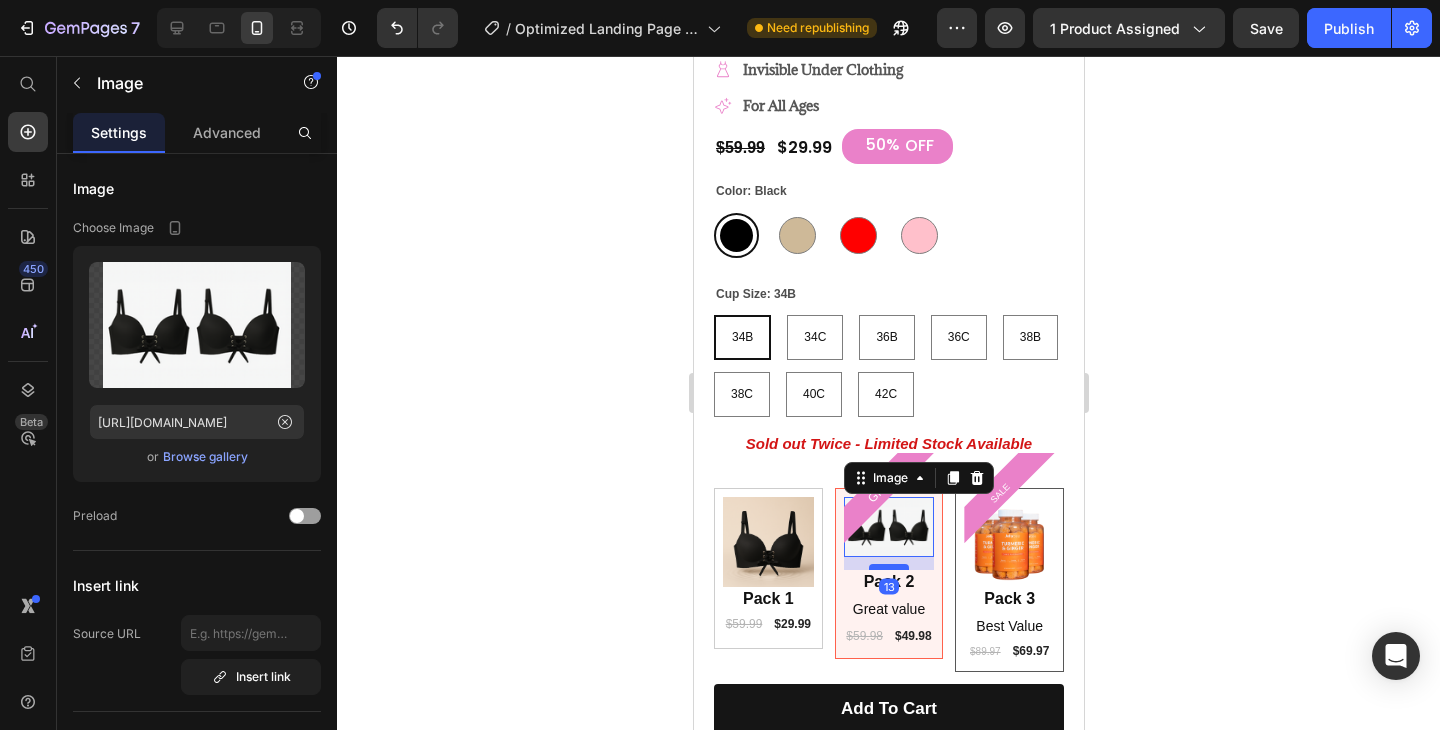 drag, startPoint x: 883, startPoint y: 554, endPoint x: 883, endPoint y: 568, distance: 14 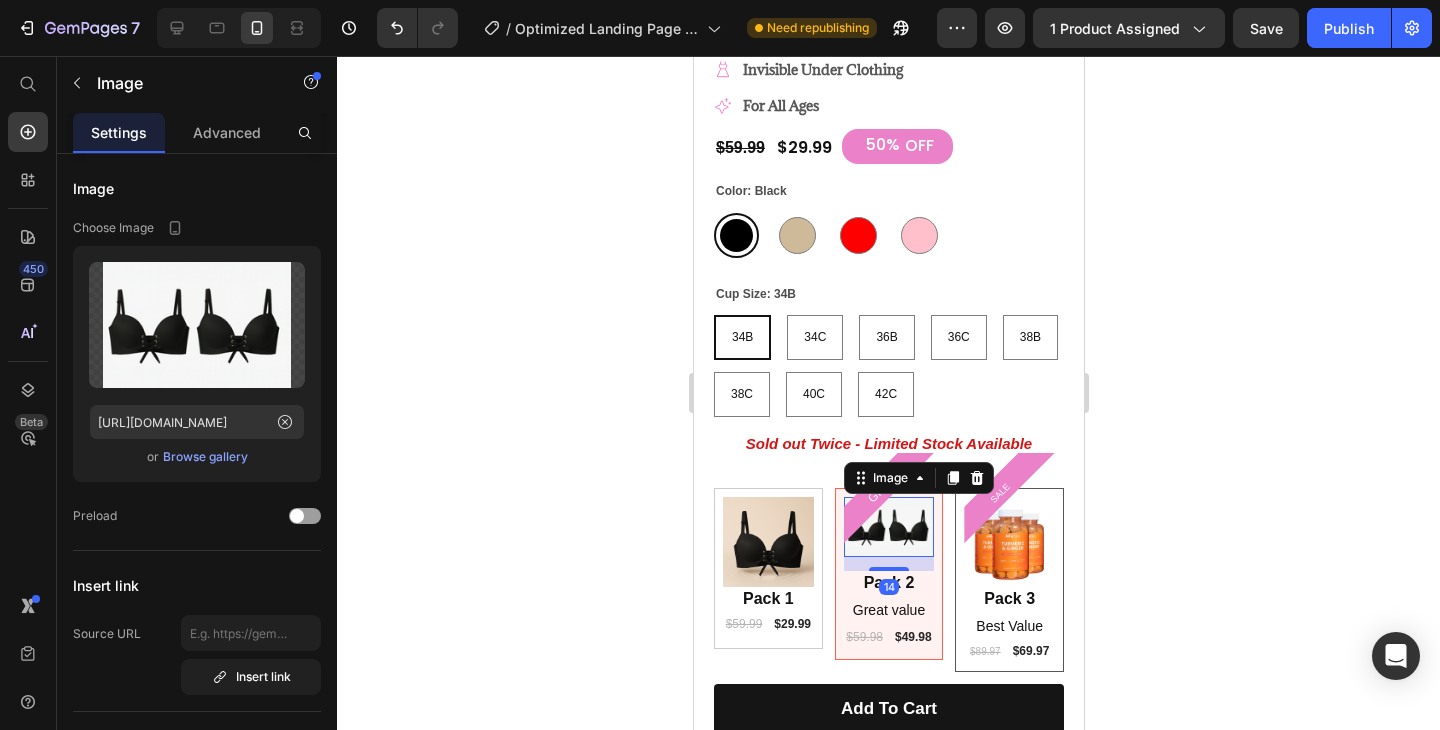 click at bounding box center [888, 527] 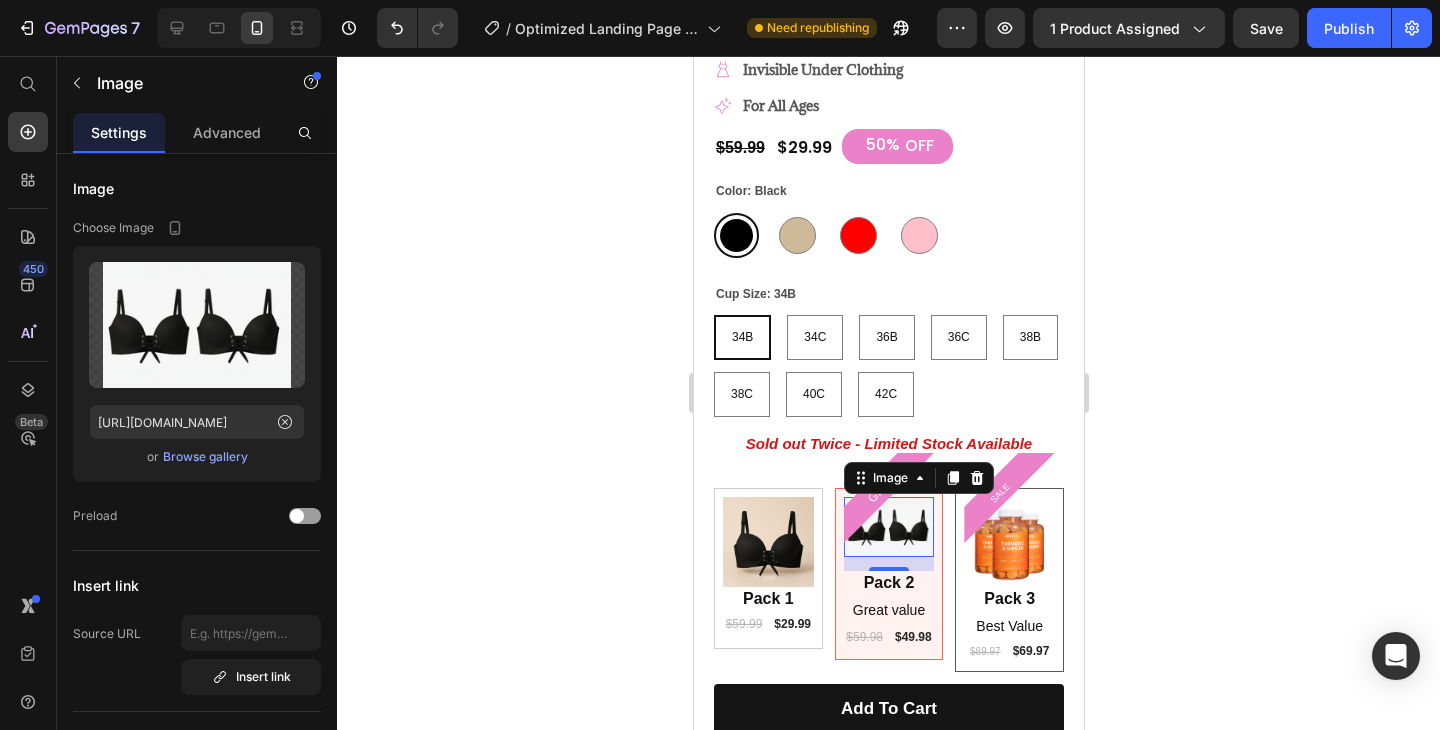 click 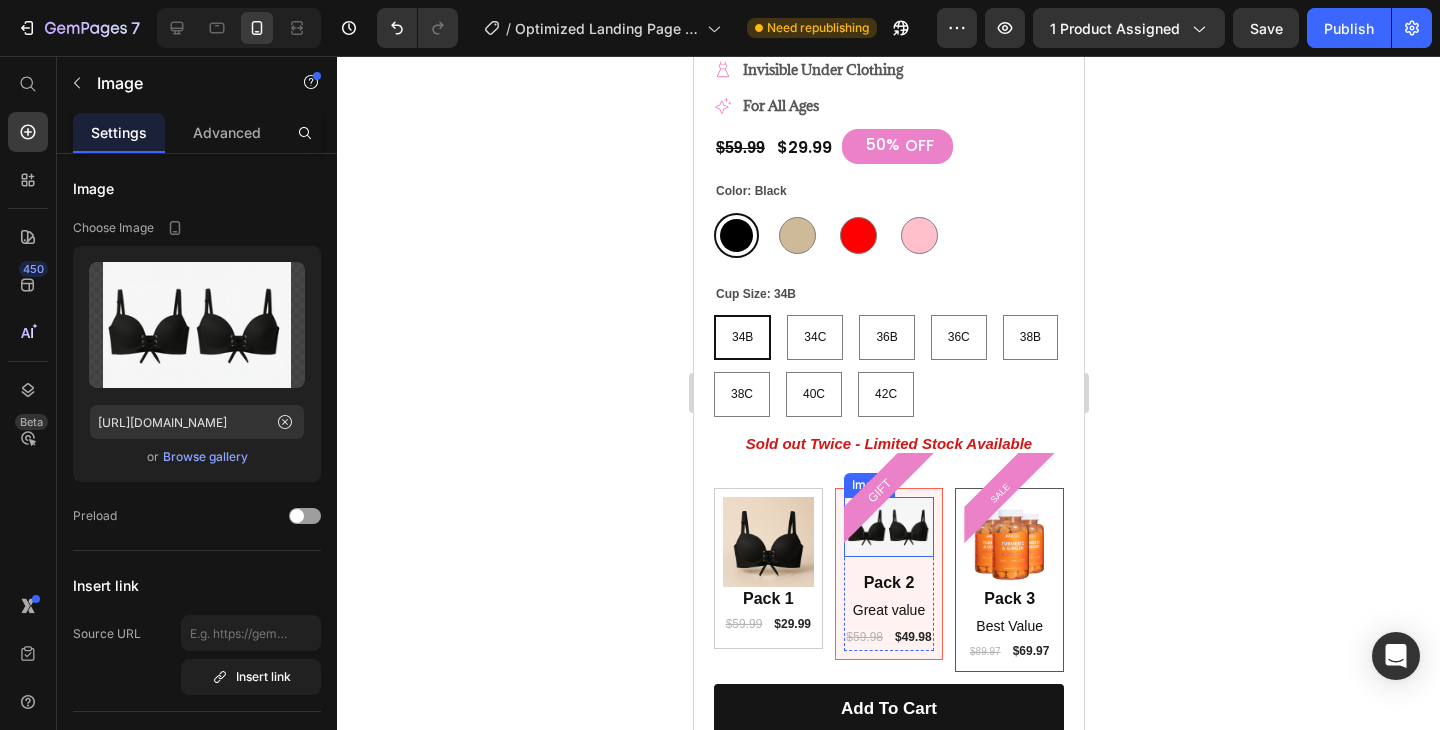 click at bounding box center (888, 527) 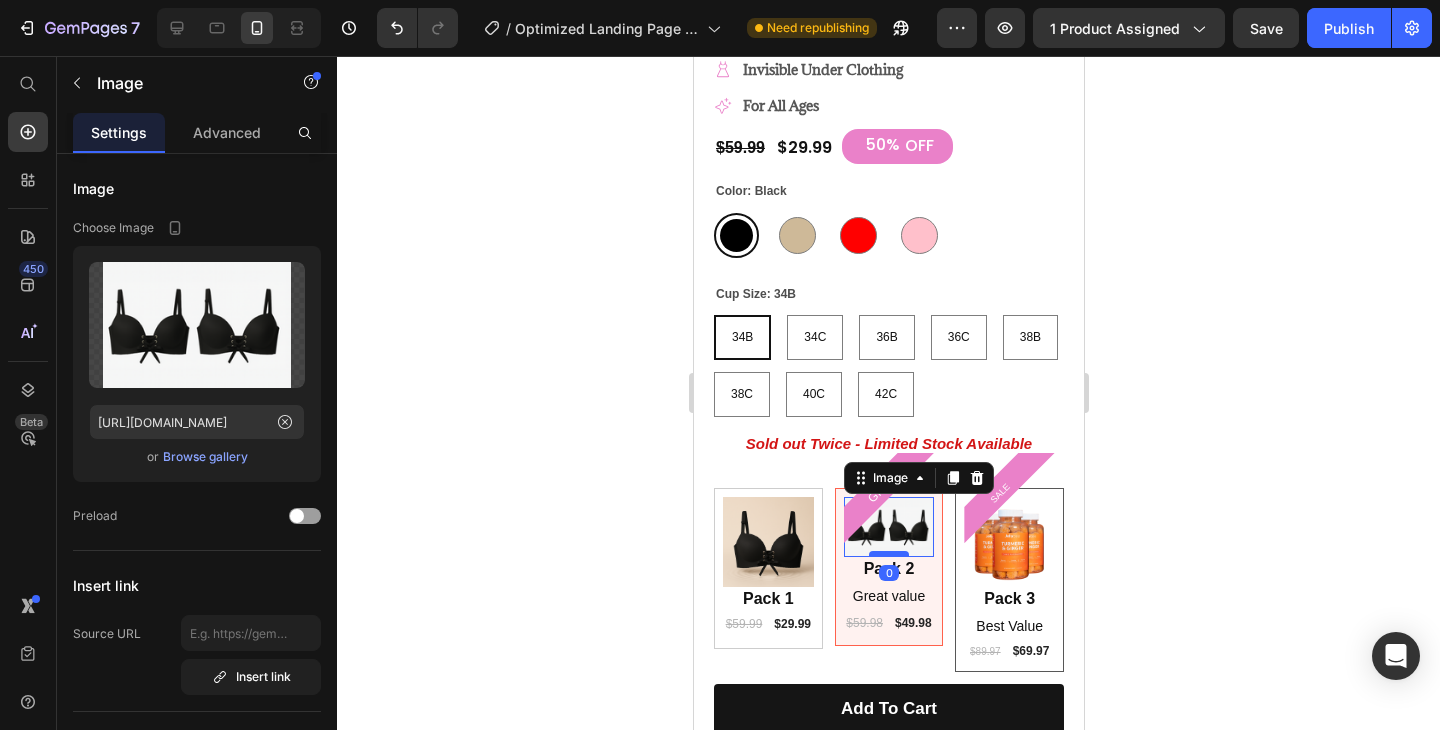 drag, startPoint x: 883, startPoint y: 567, endPoint x: 883, endPoint y: 551, distance: 16 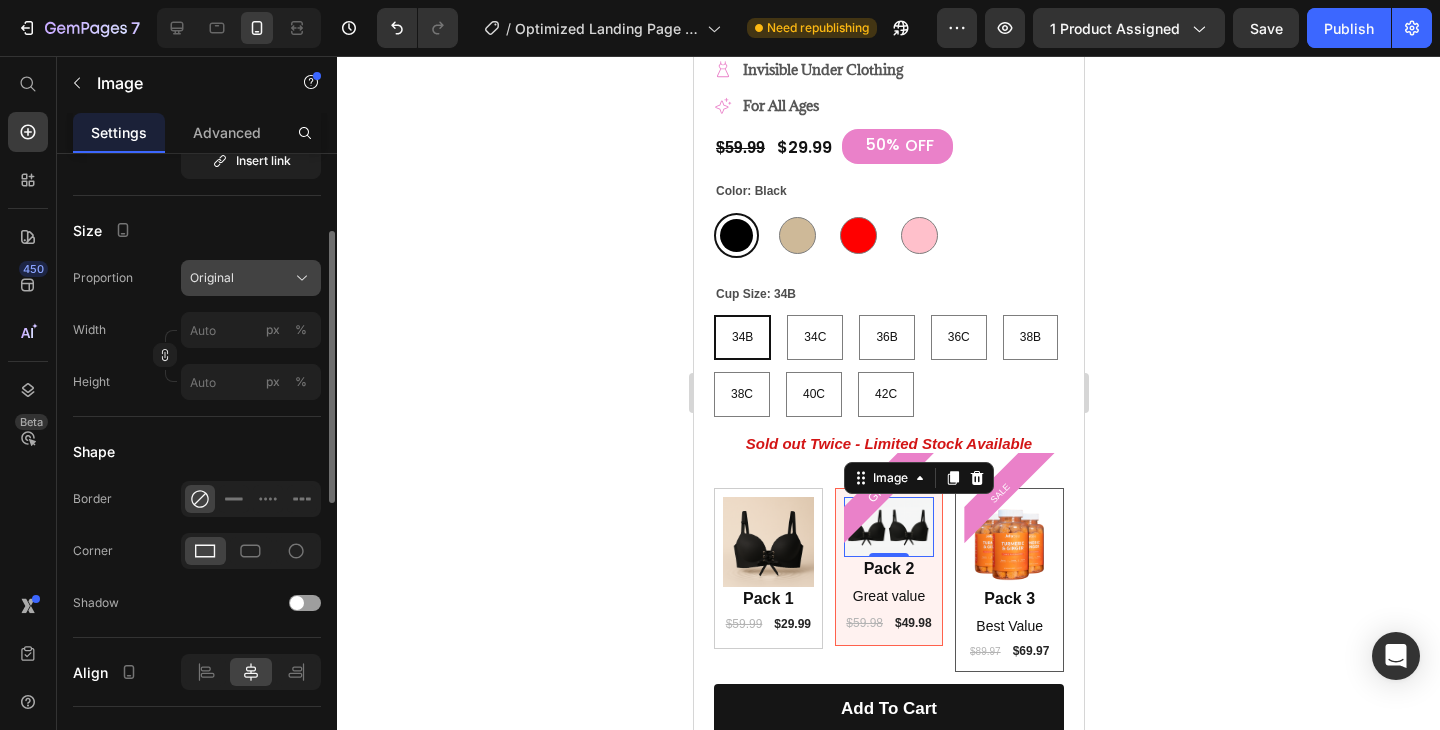 scroll, scrollTop: 524, scrollLeft: 0, axis: vertical 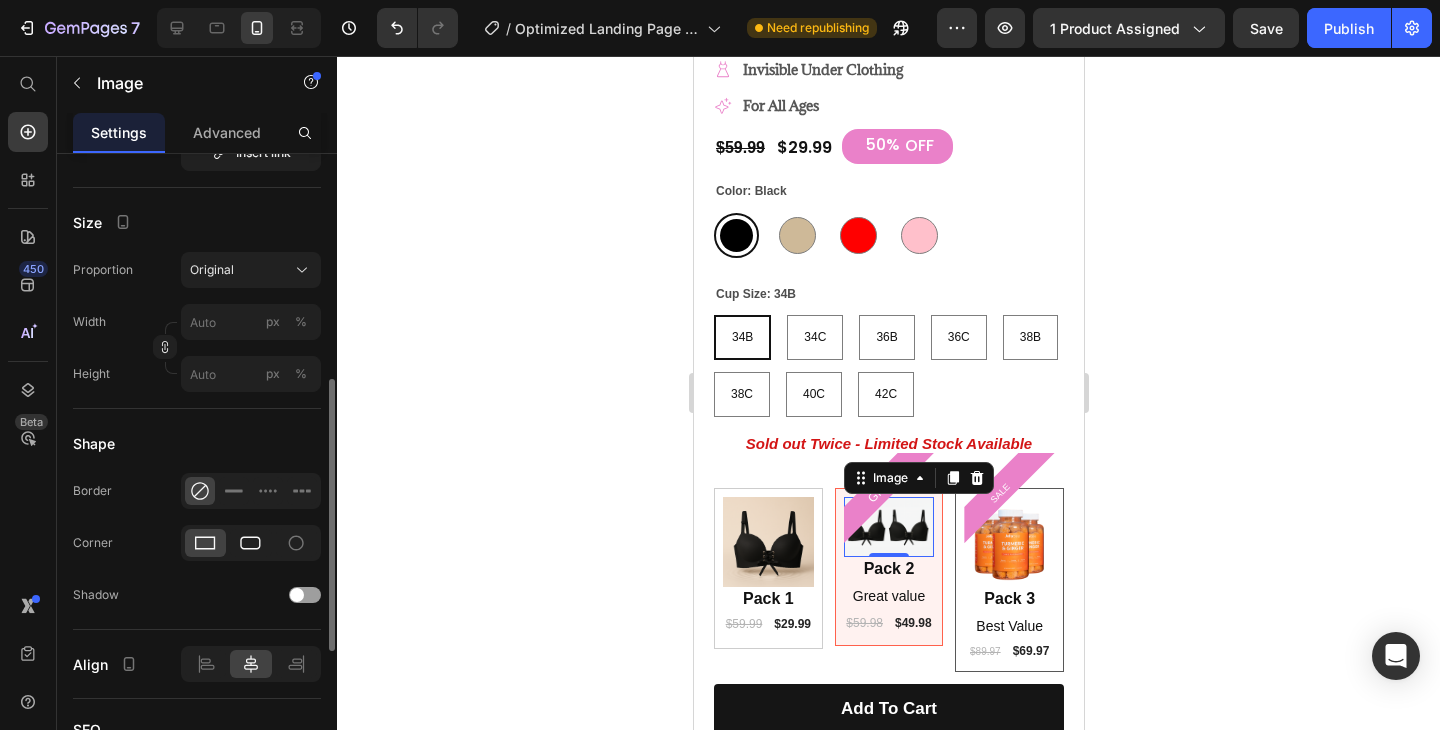click 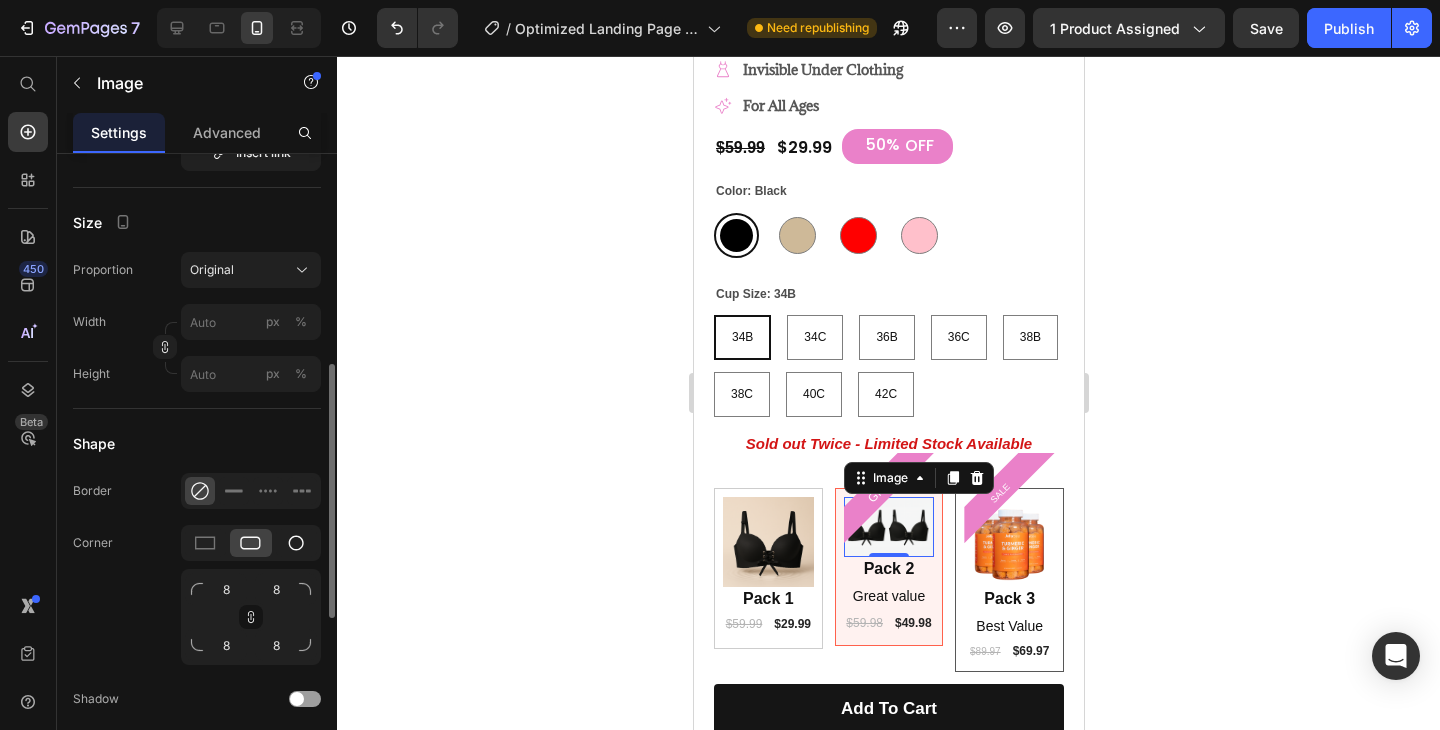 click 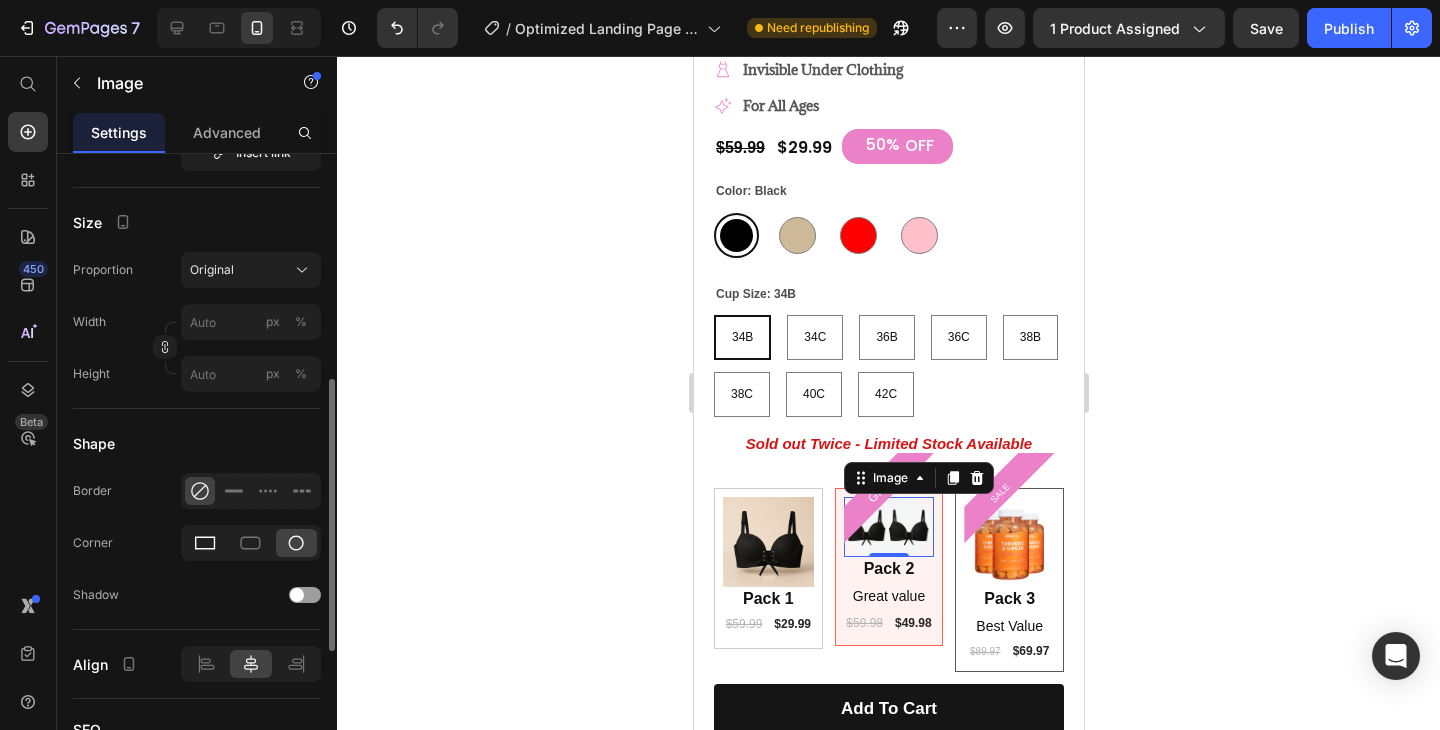 click 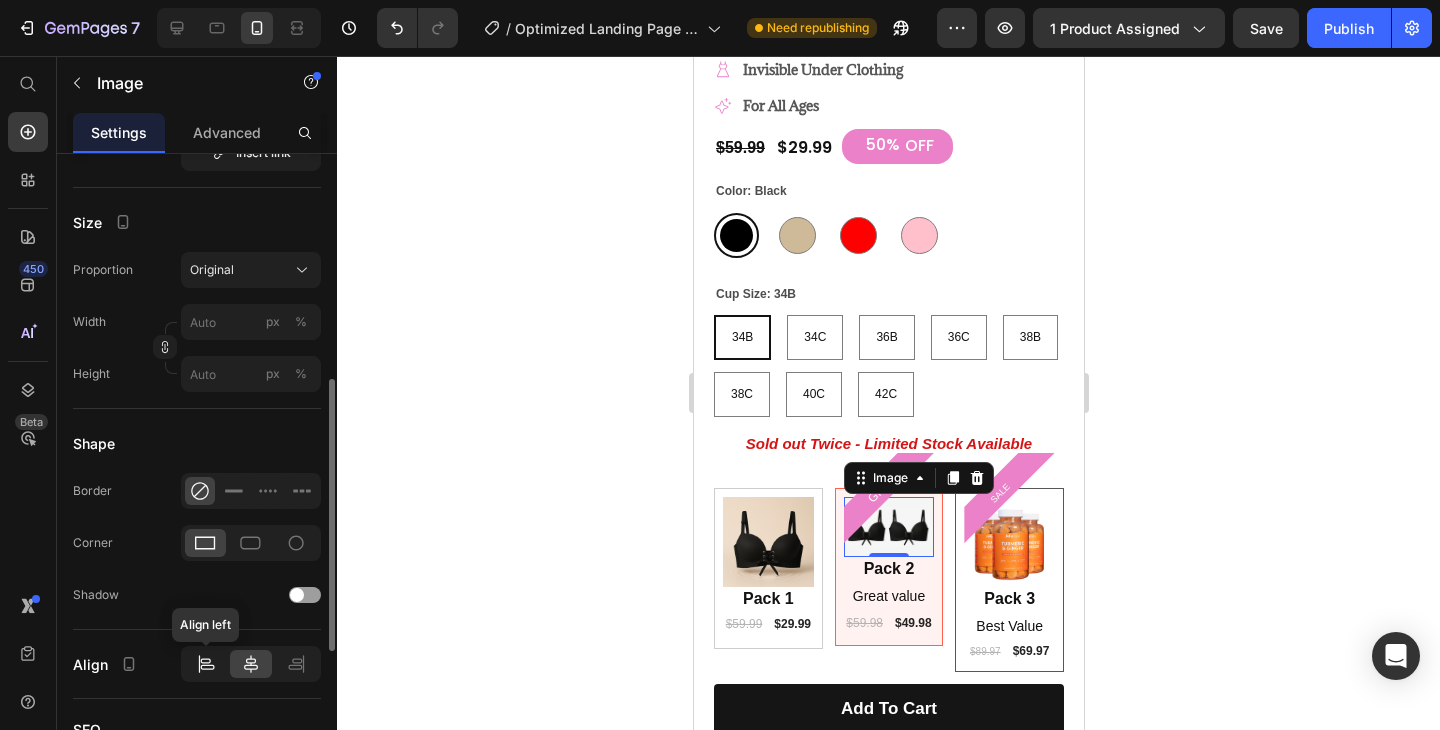 click 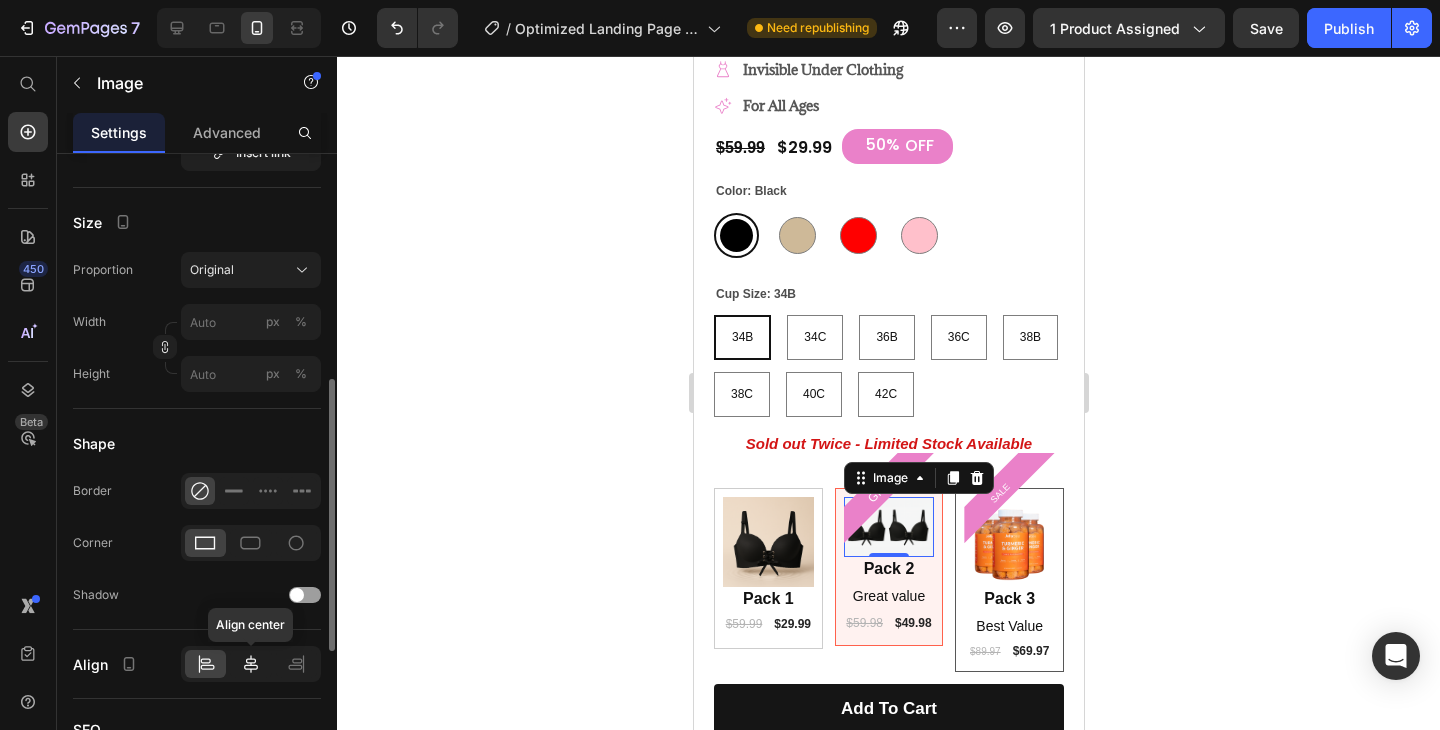 click 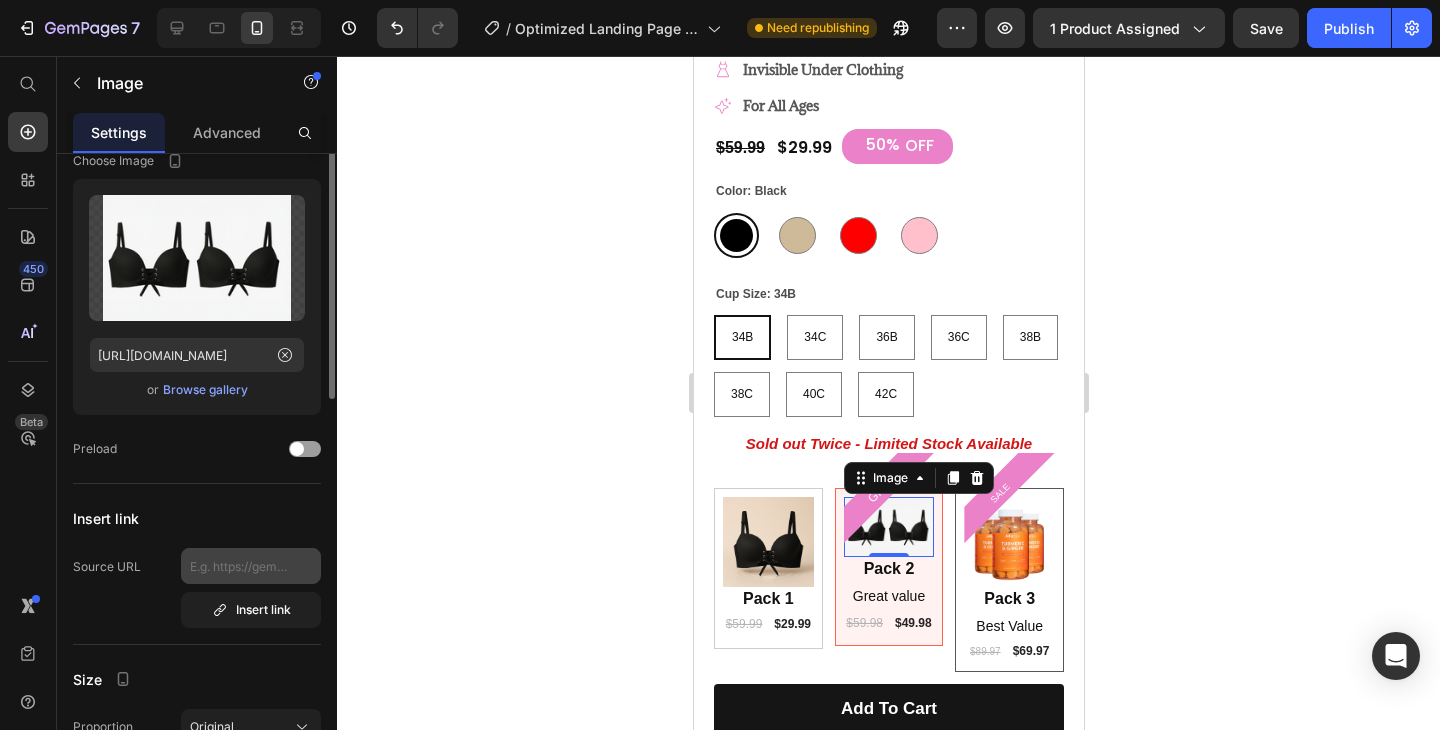 scroll, scrollTop: 0, scrollLeft: 0, axis: both 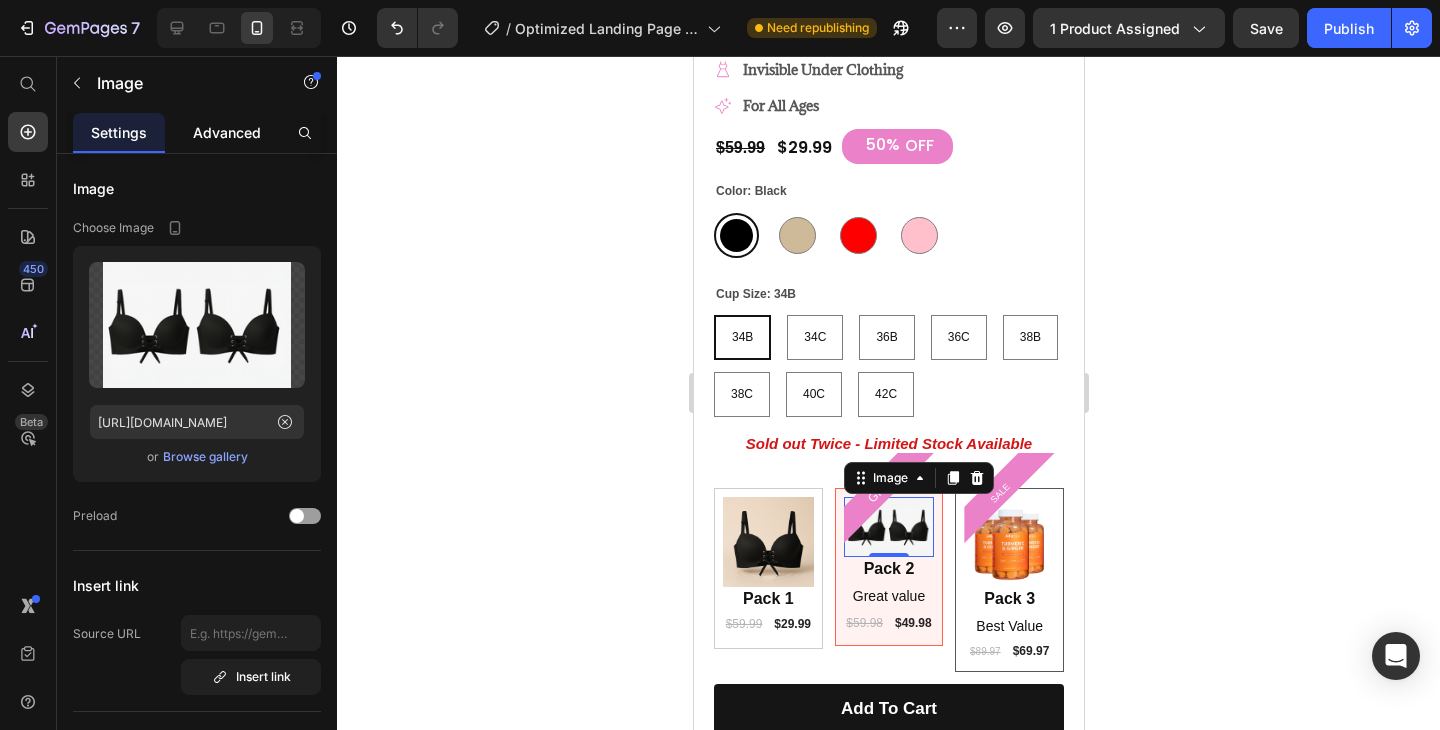 click on "Advanced" at bounding box center (227, 132) 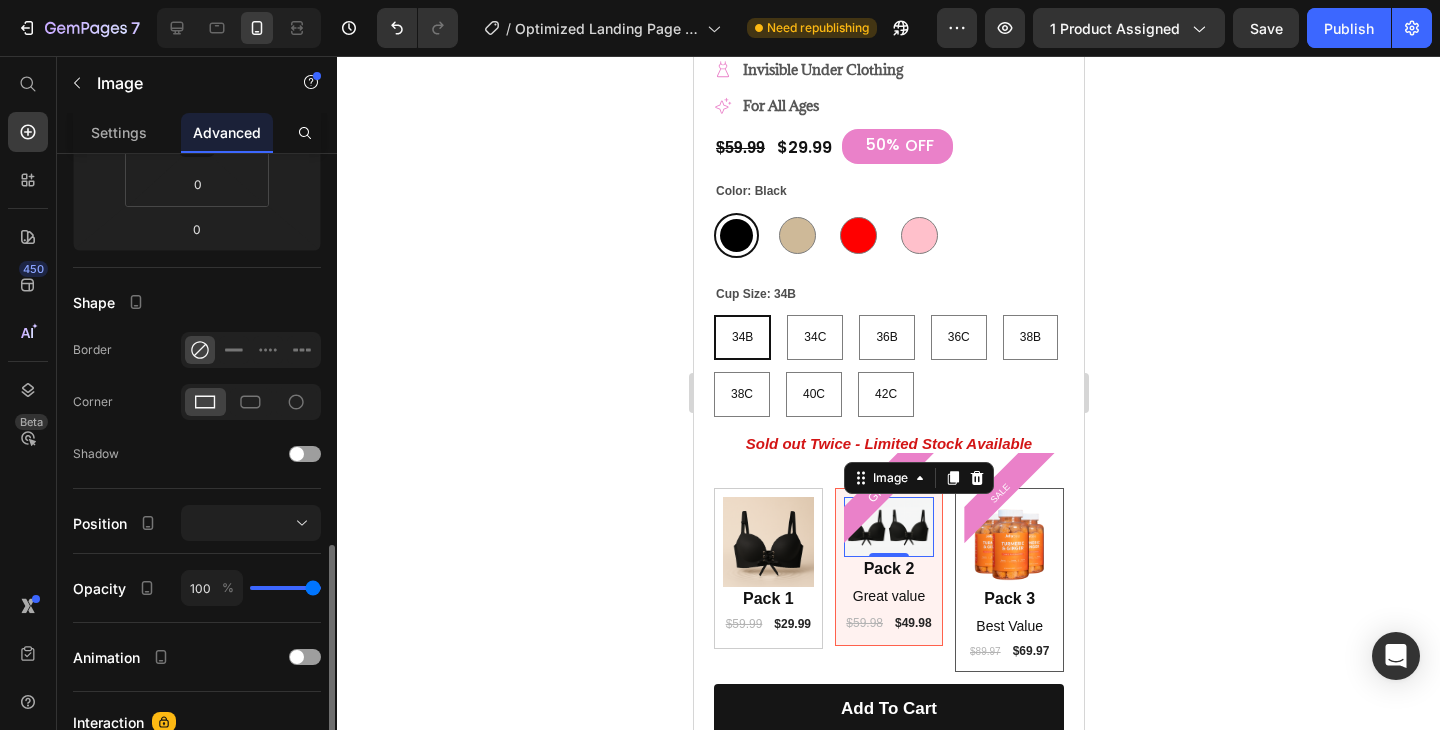scroll, scrollTop: 362, scrollLeft: 0, axis: vertical 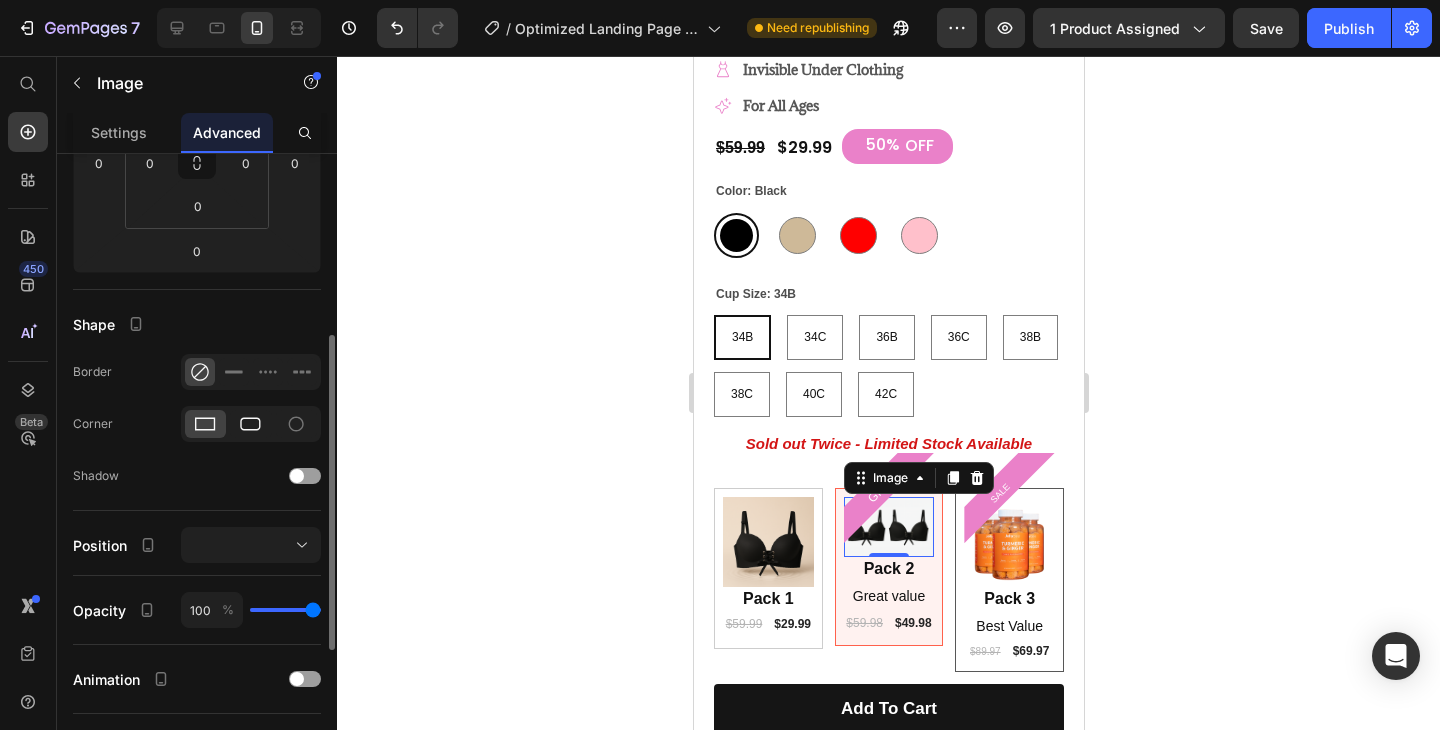click 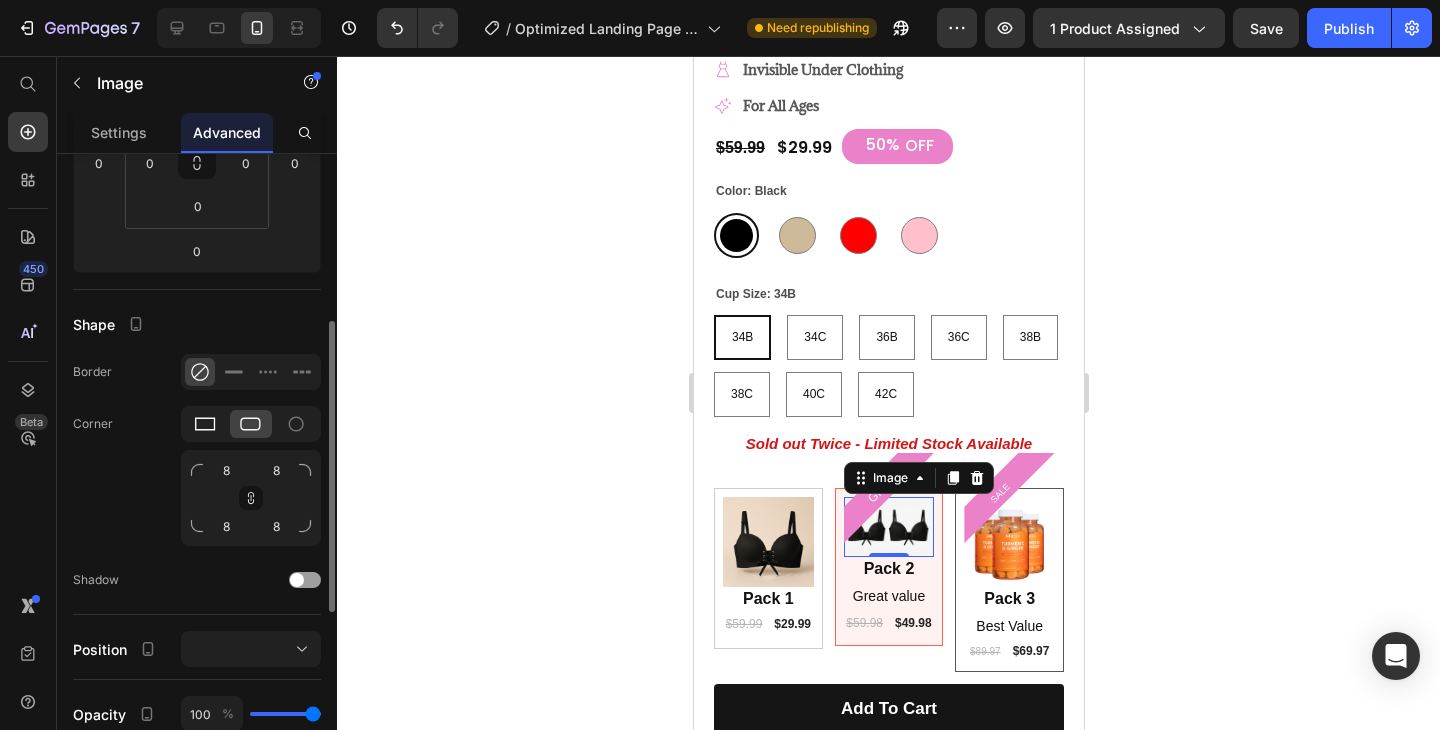 click 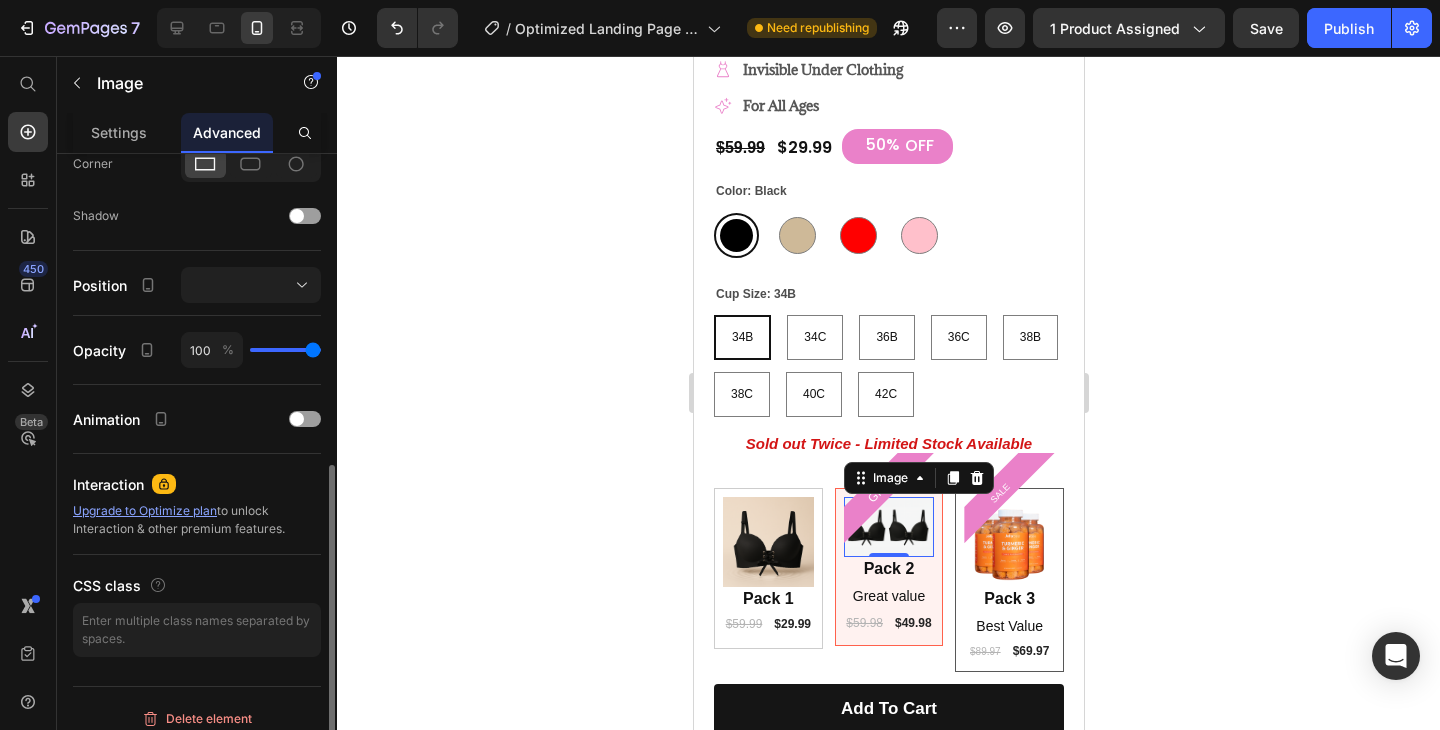 scroll, scrollTop: 636, scrollLeft: 0, axis: vertical 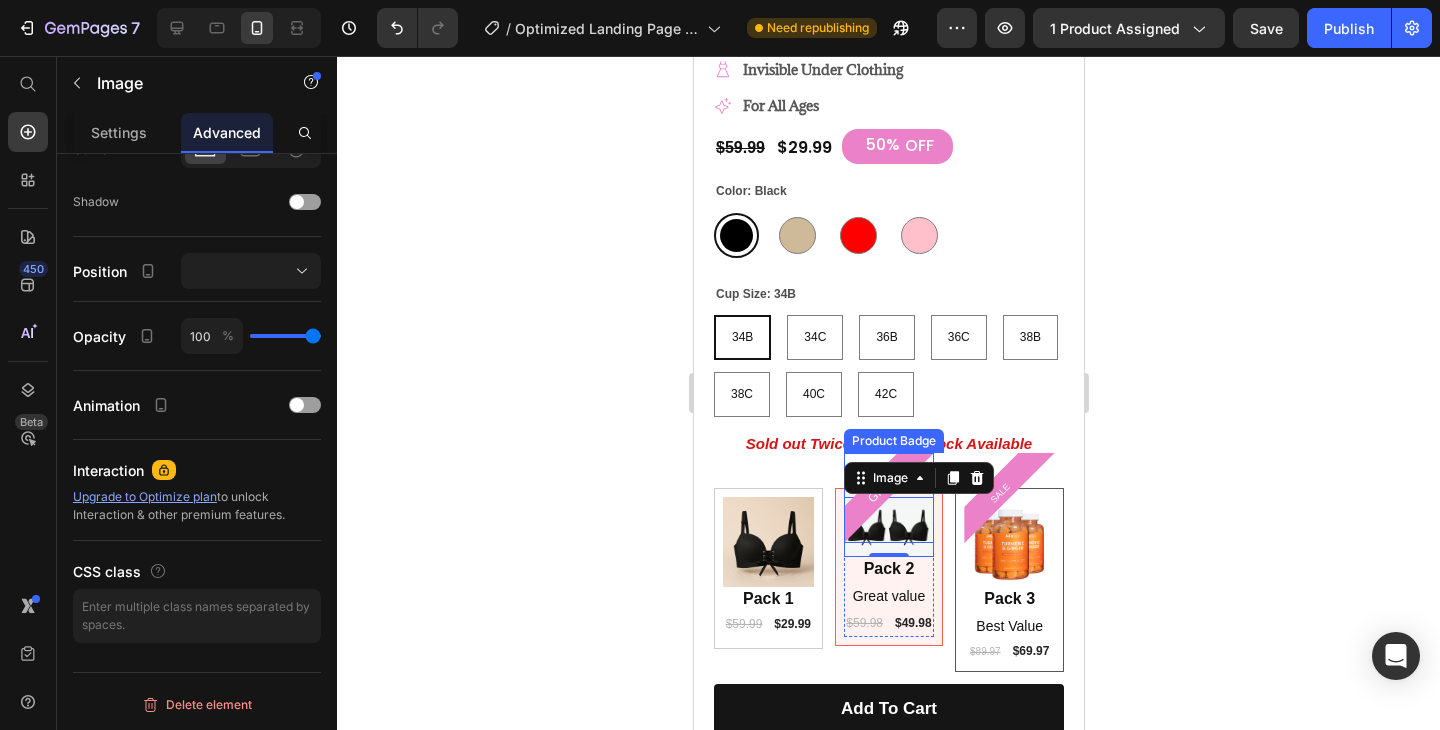 click on "GIFT" at bounding box center [878, 491] 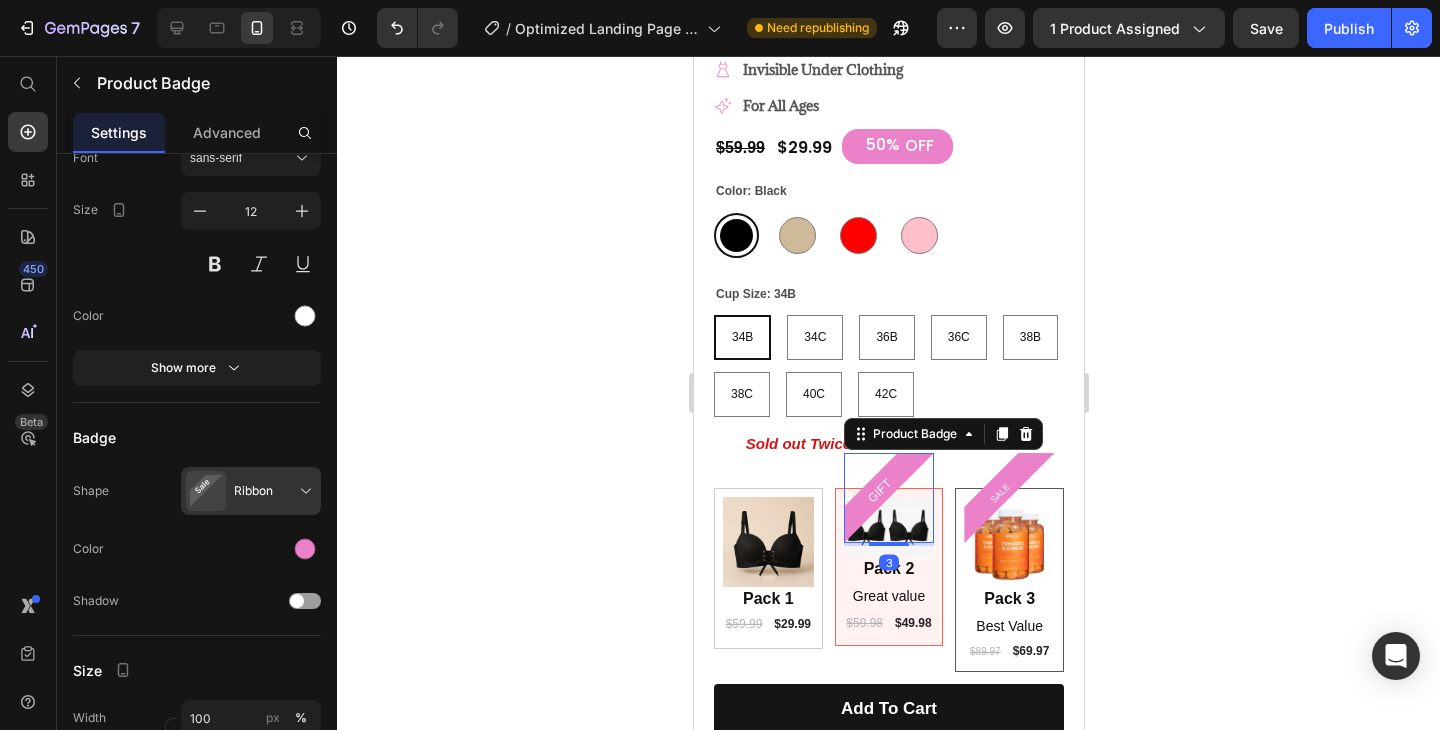 scroll, scrollTop: 0, scrollLeft: 0, axis: both 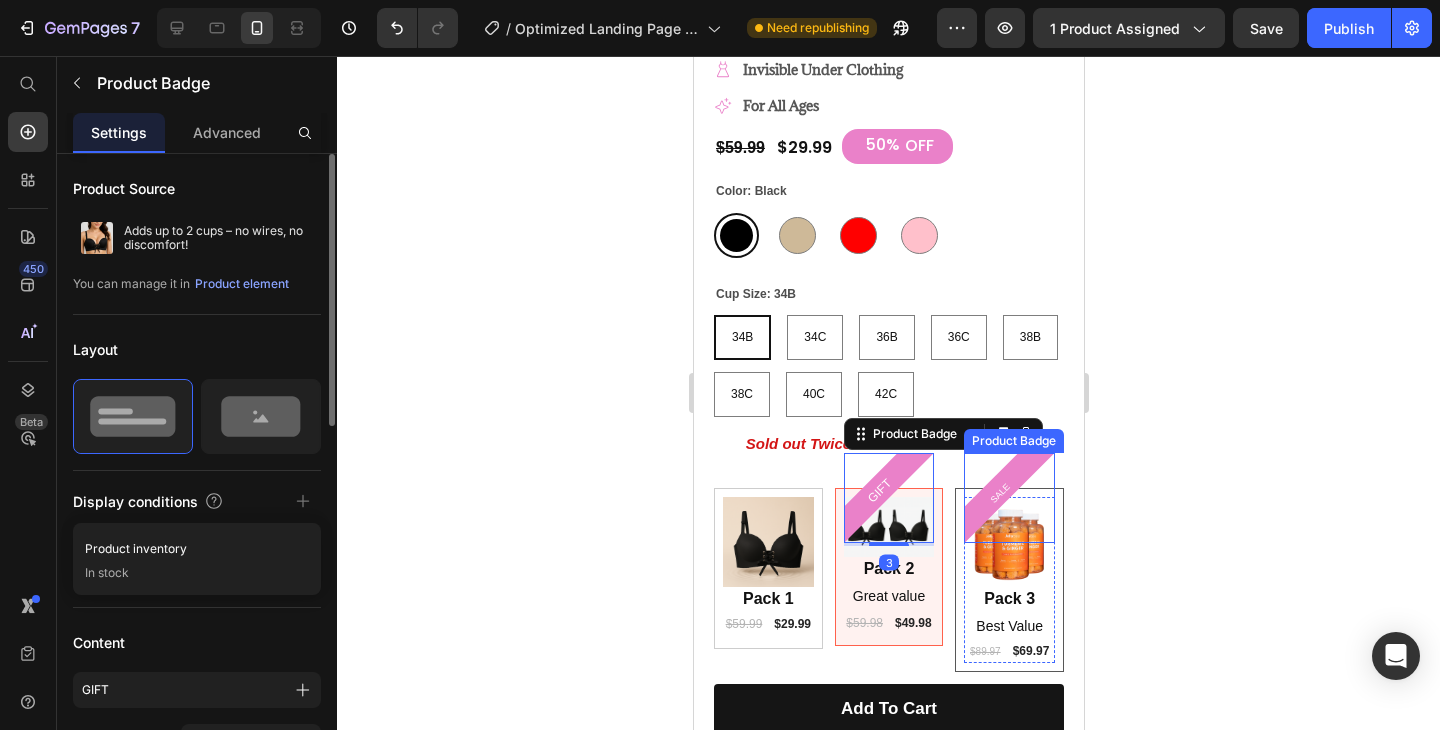 click on "SALE" at bounding box center (1000, 493) 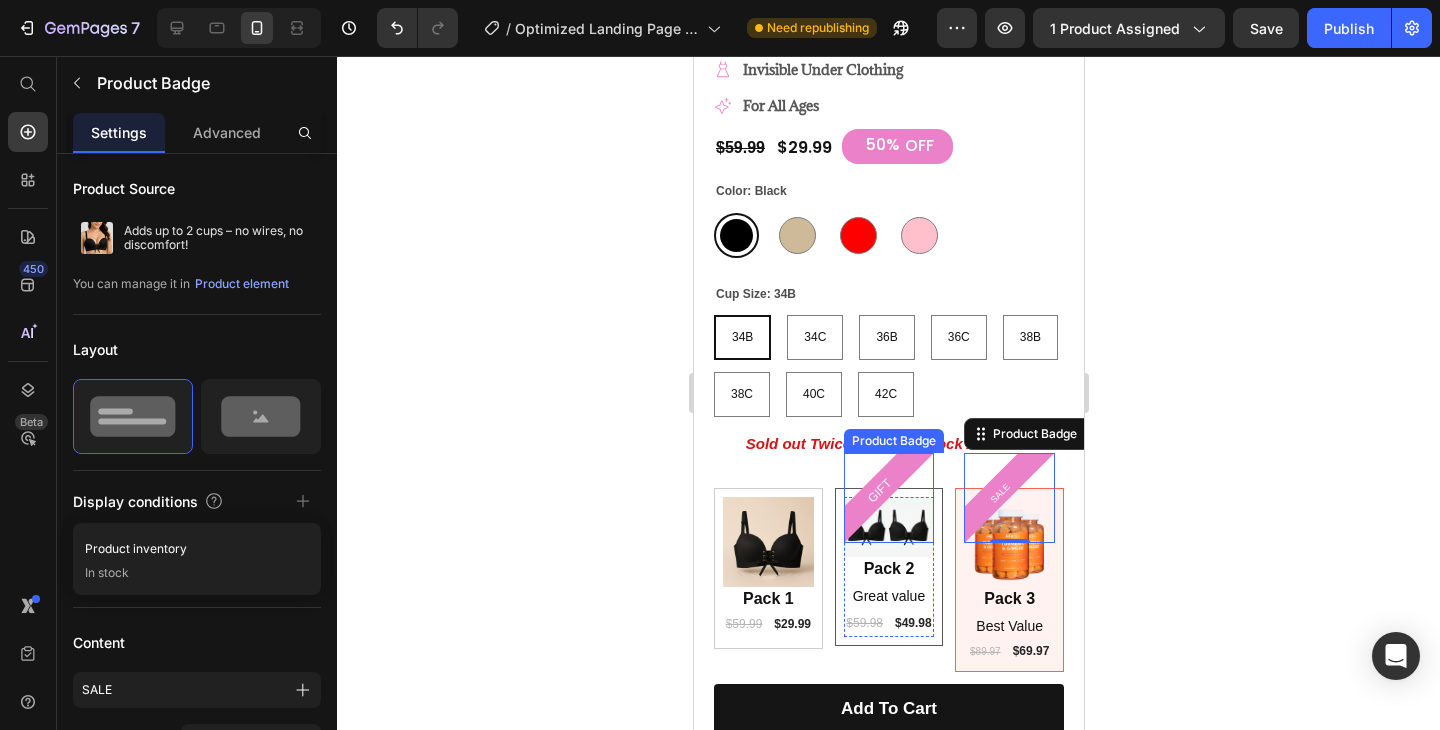 click on "GIFT" at bounding box center (878, 491) 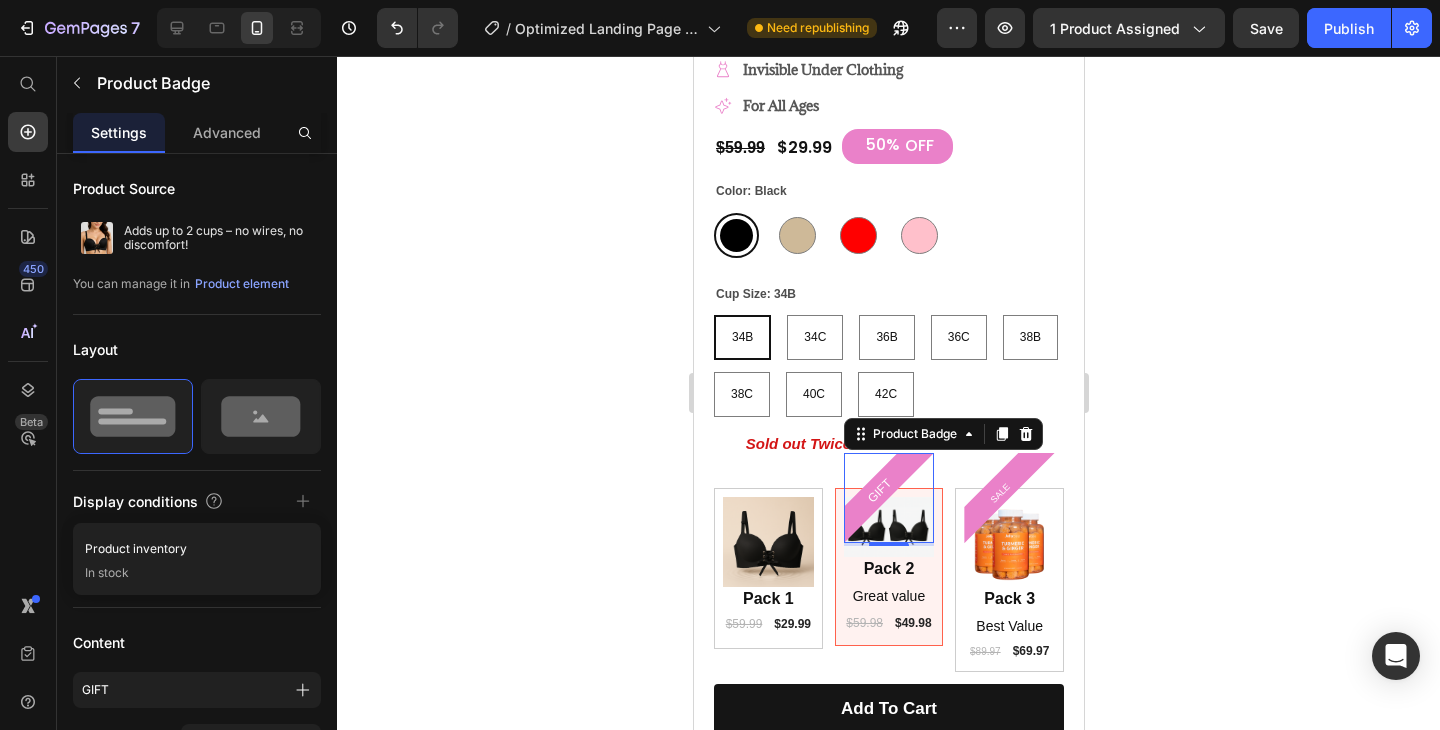 click on "GIFT" at bounding box center [878, 491] 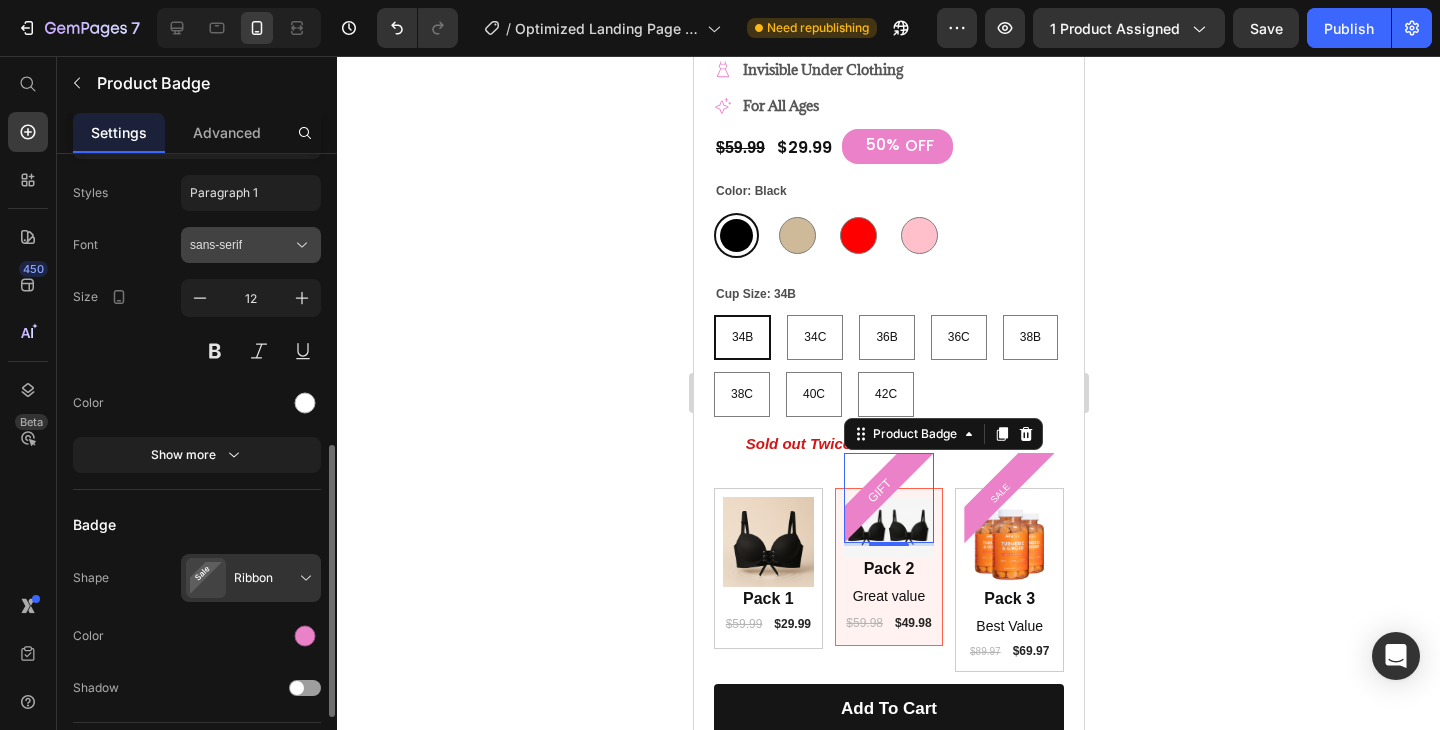scroll, scrollTop: 588, scrollLeft: 0, axis: vertical 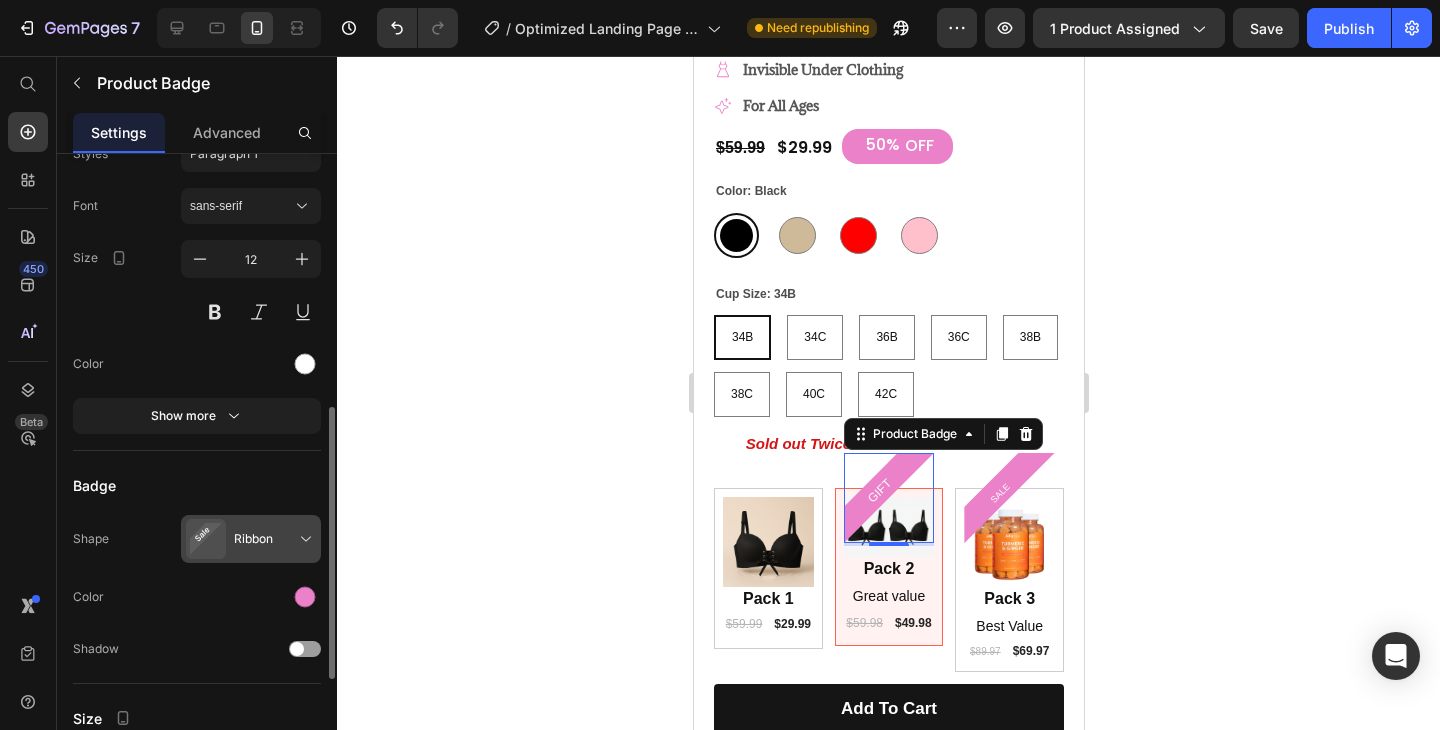 click at bounding box center [255, 539] 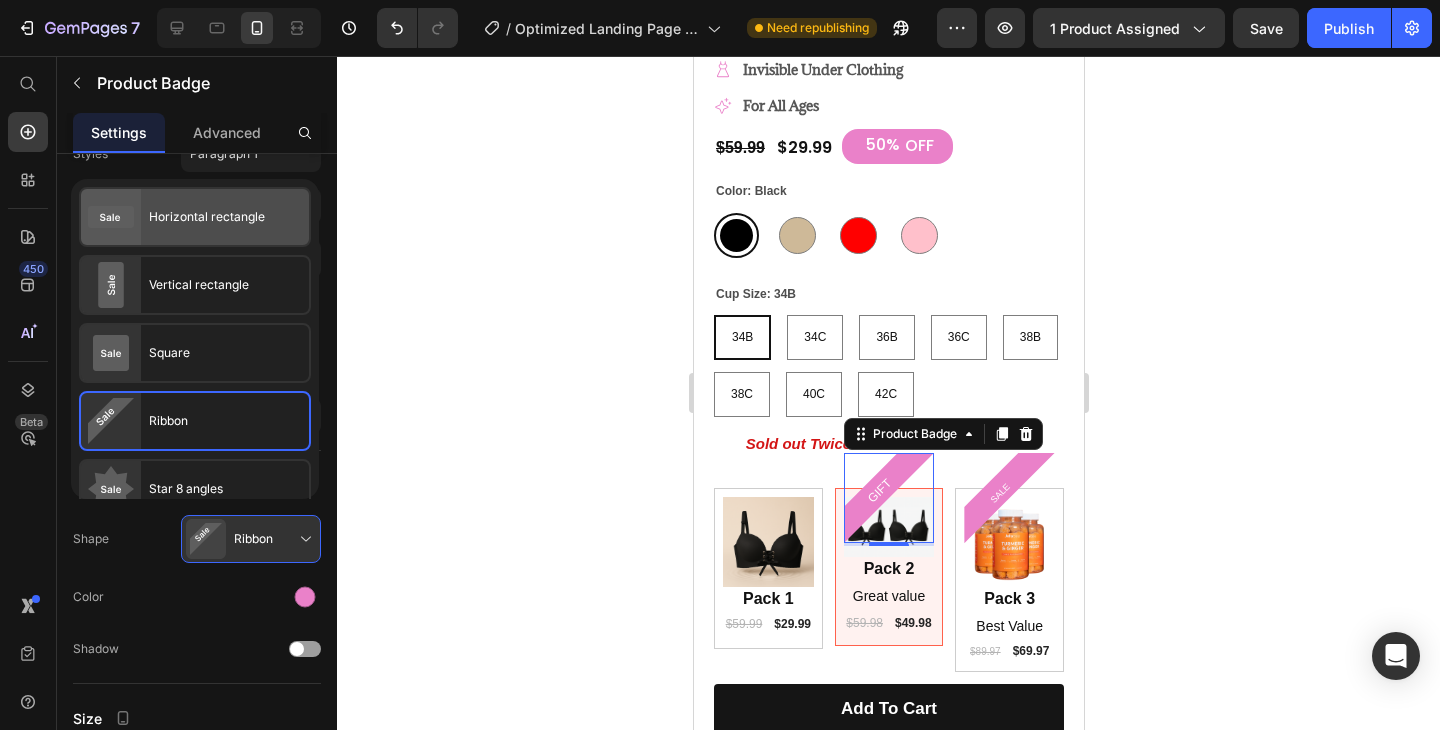 click on "Horizontal rectangle" 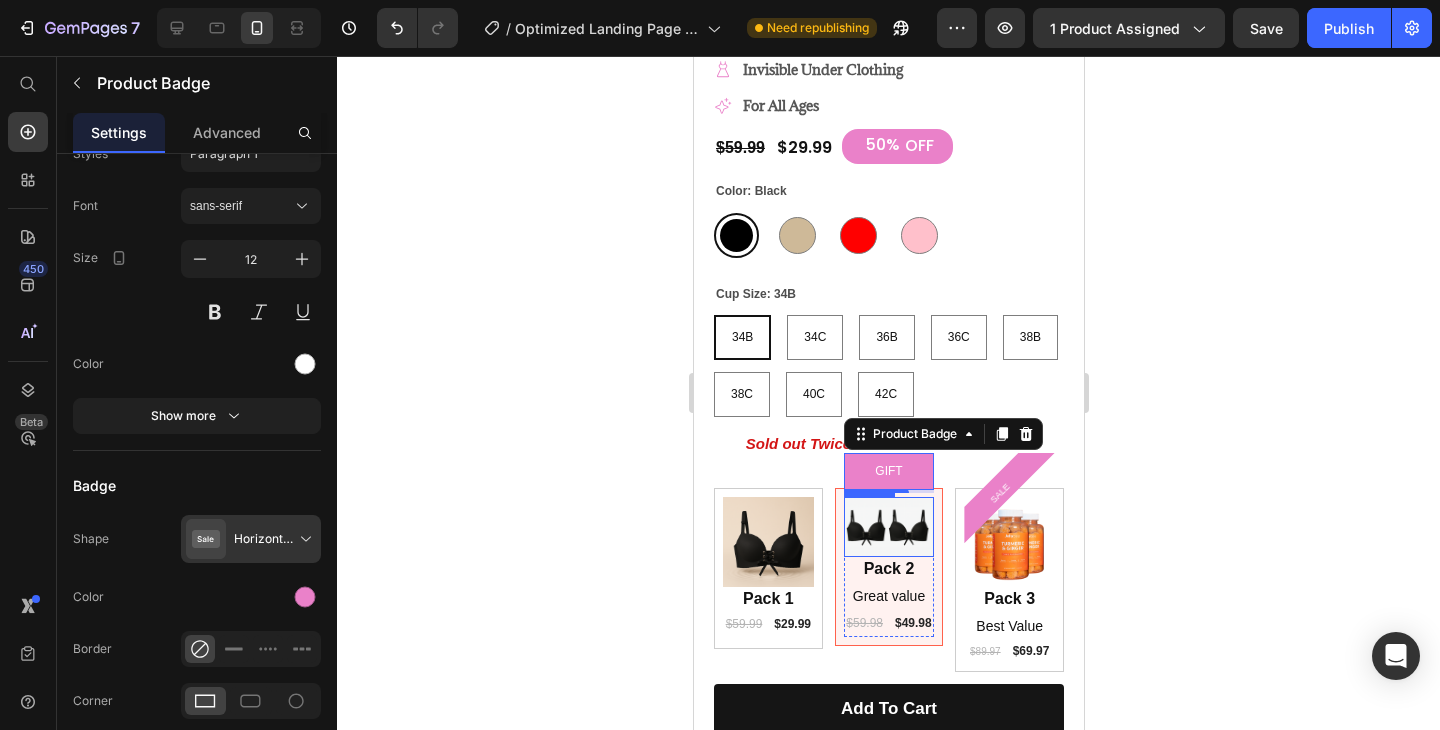click at bounding box center [888, 527] 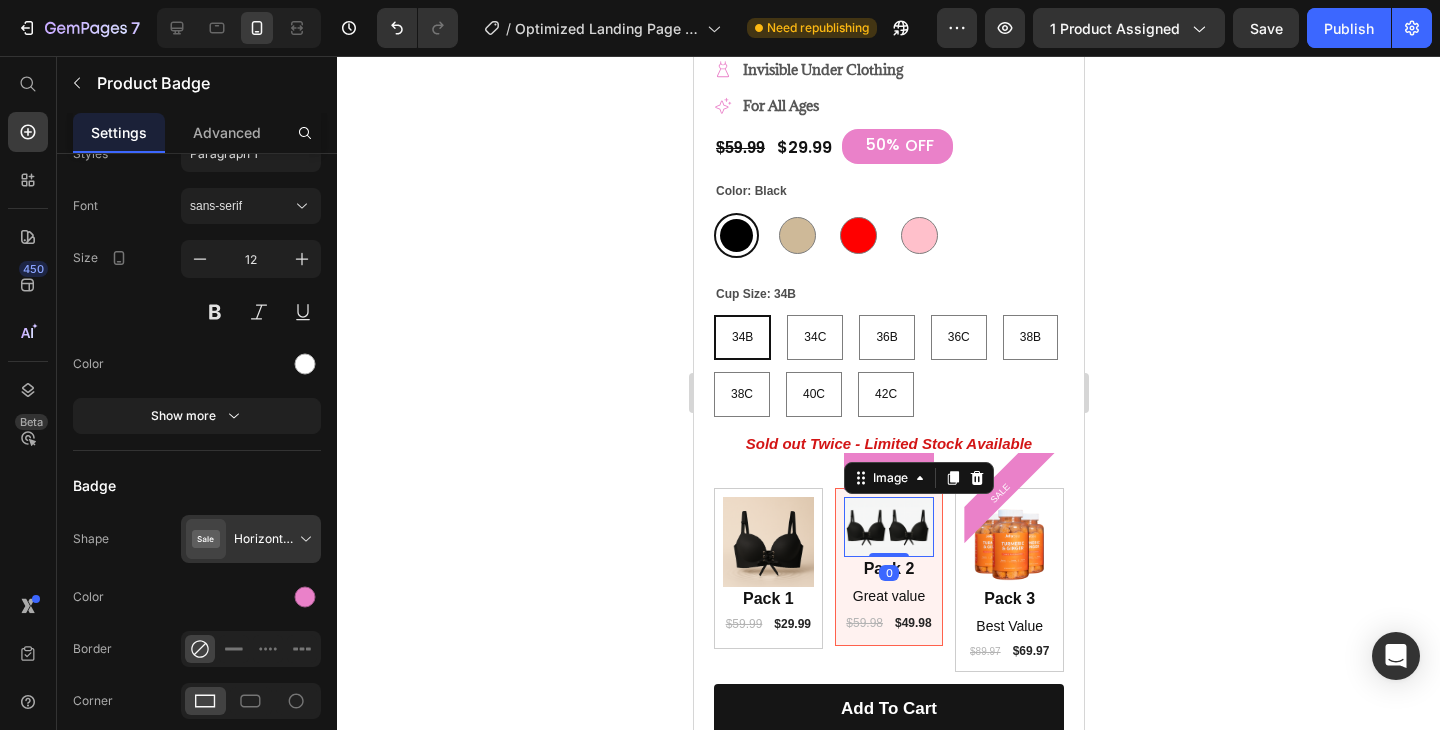 scroll, scrollTop: 0, scrollLeft: 0, axis: both 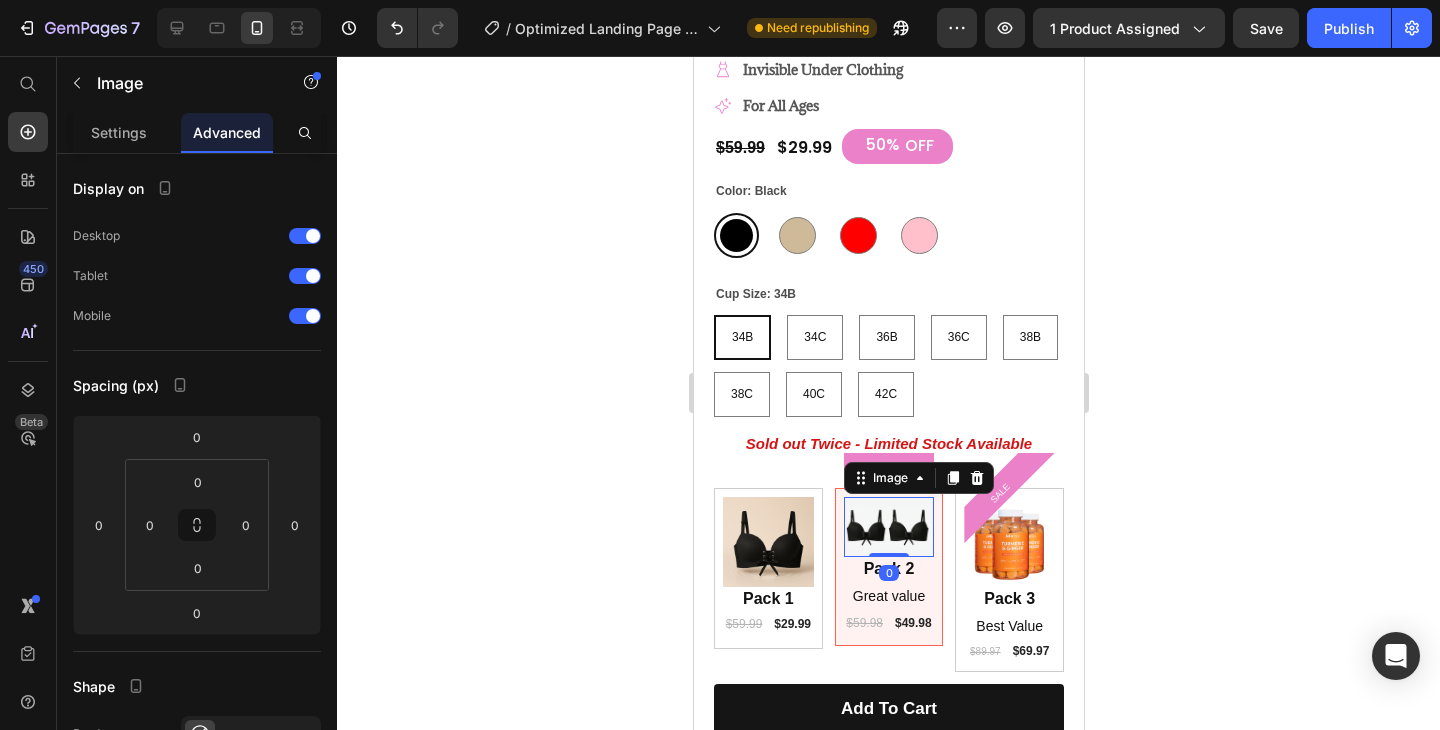 click 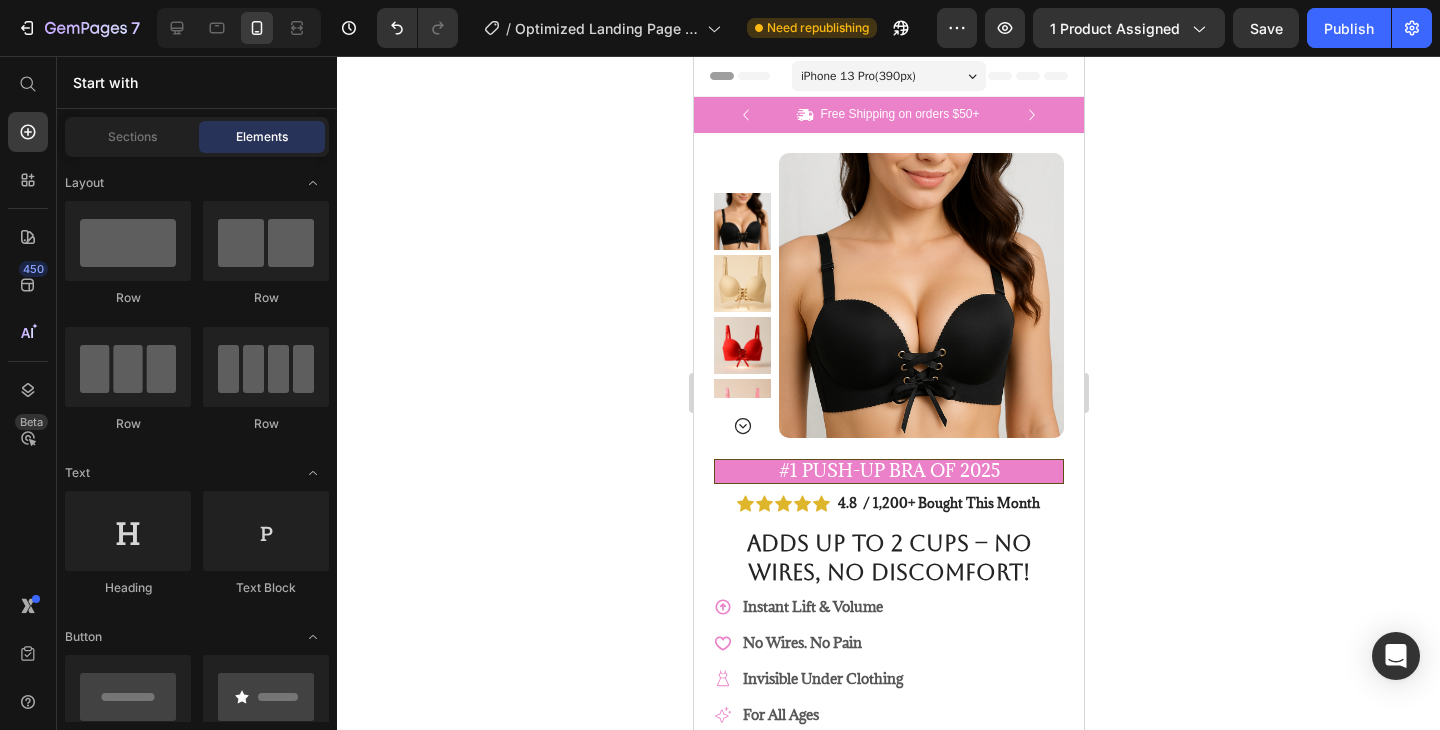 scroll, scrollTop: 609, scrollLeft: 0, axis: vertical 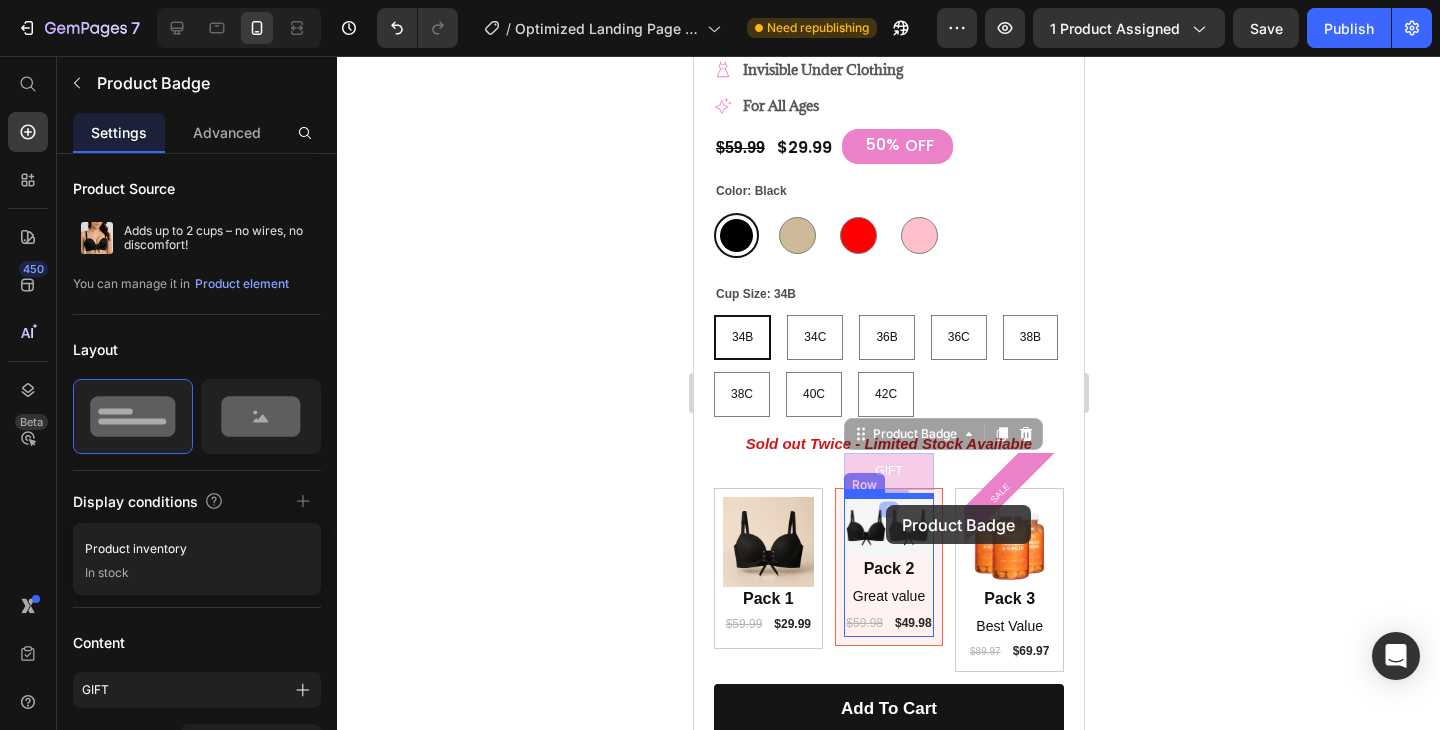 drag, startPoint x: 889, startPoint y: 465, endPoint x: 885, endPoint y: 504, distance: 39.20459 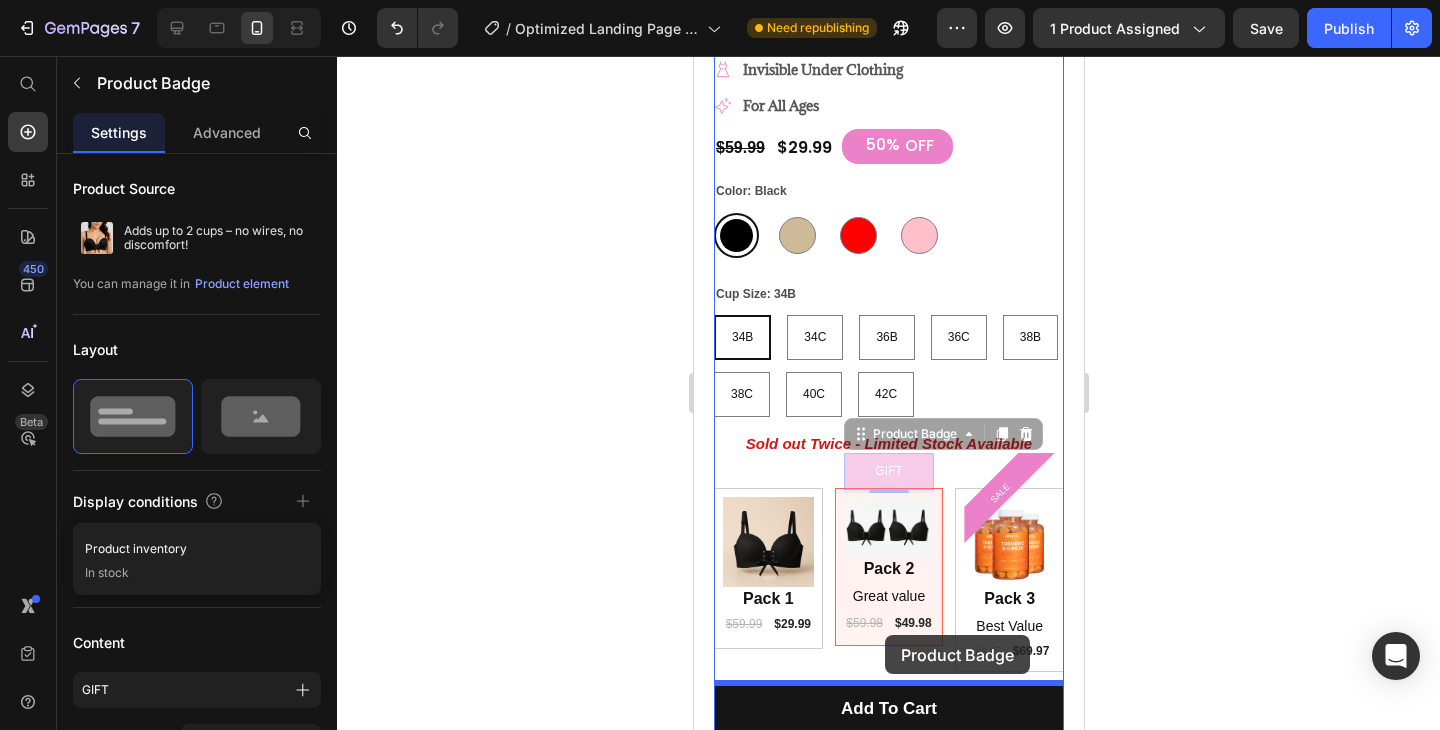 drag, startPoint x: 888, startPoint y: 468, endPoint x: 885, endPoint y: 639, distance: 171.0263 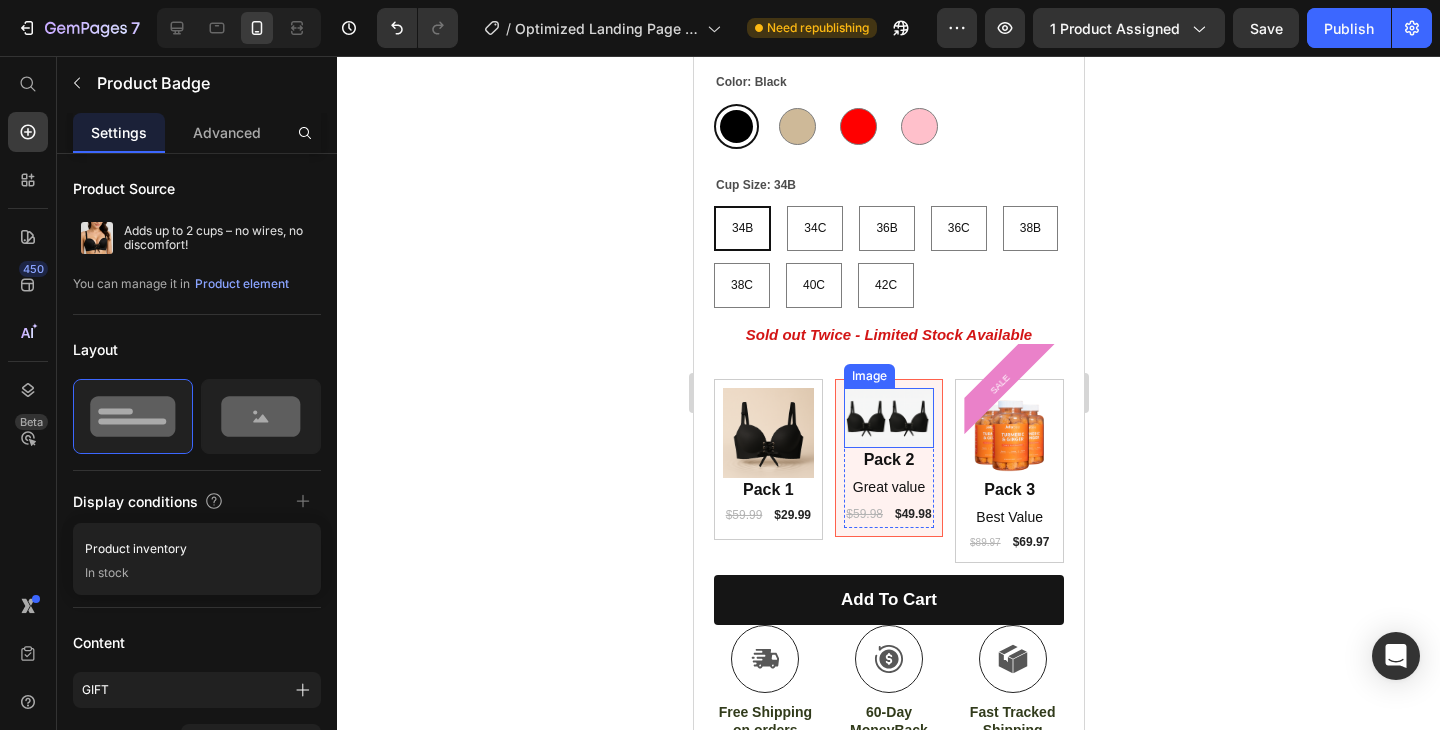scroll, scrollTop: 772, scrollLeft: 0, axis: vertical 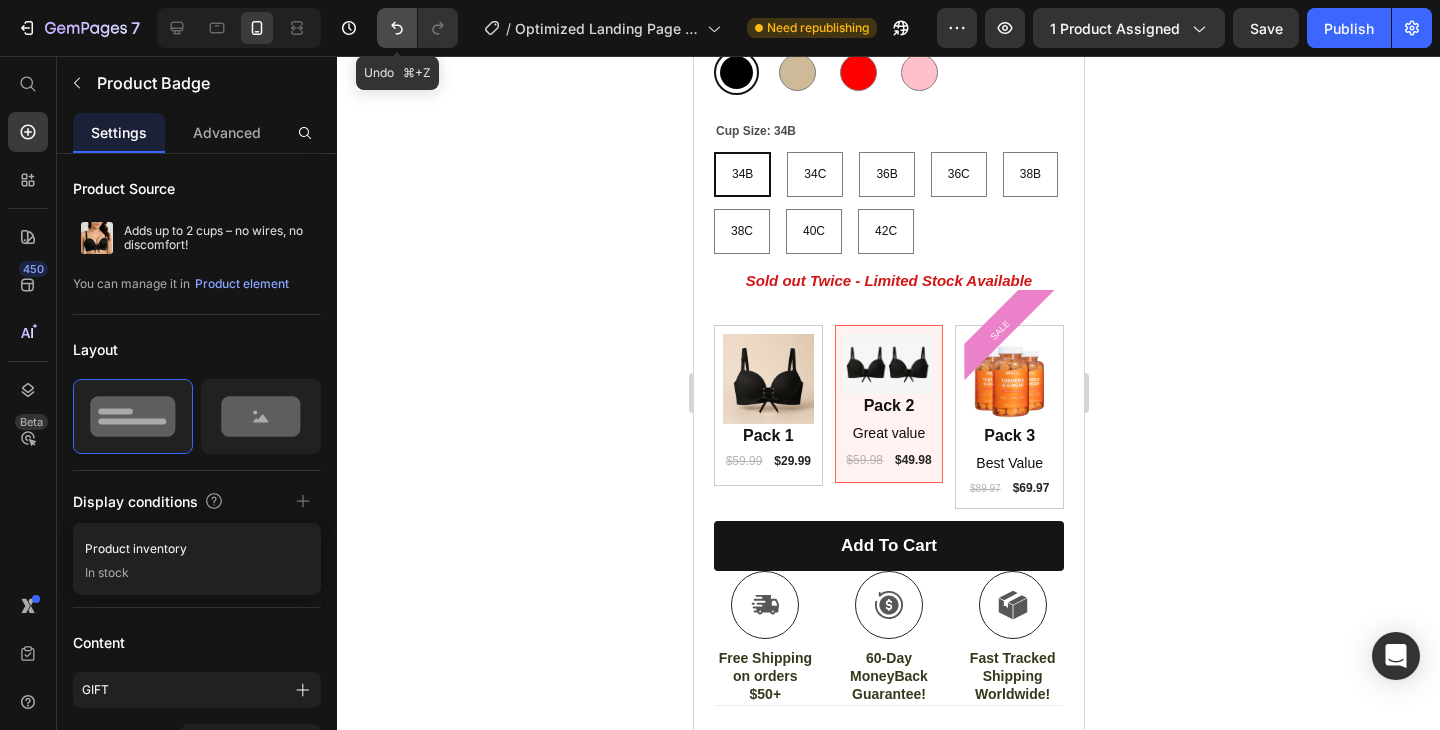 click 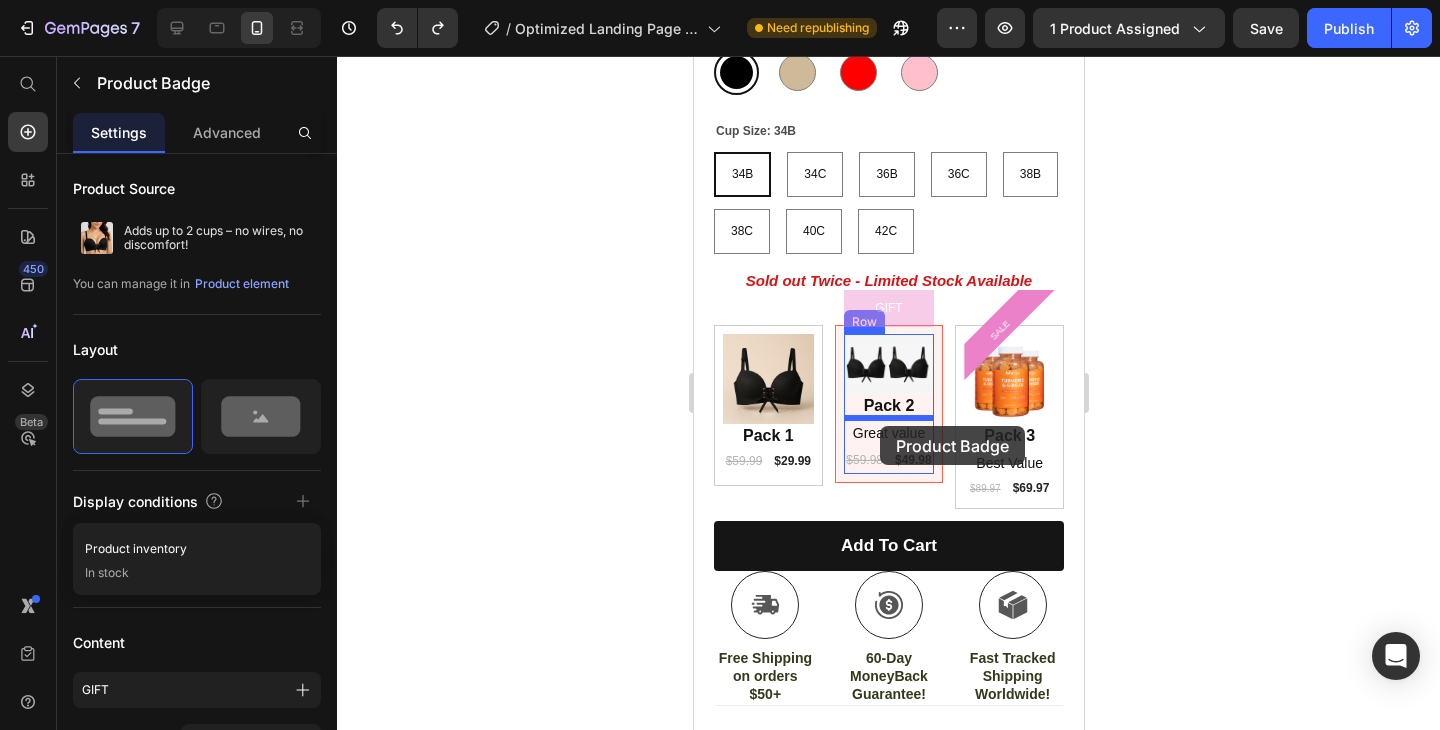 drag, startPoint x: 882, startPoint y: 295, endPoint x: 879, endPoint y: 426, distance: 131.03435 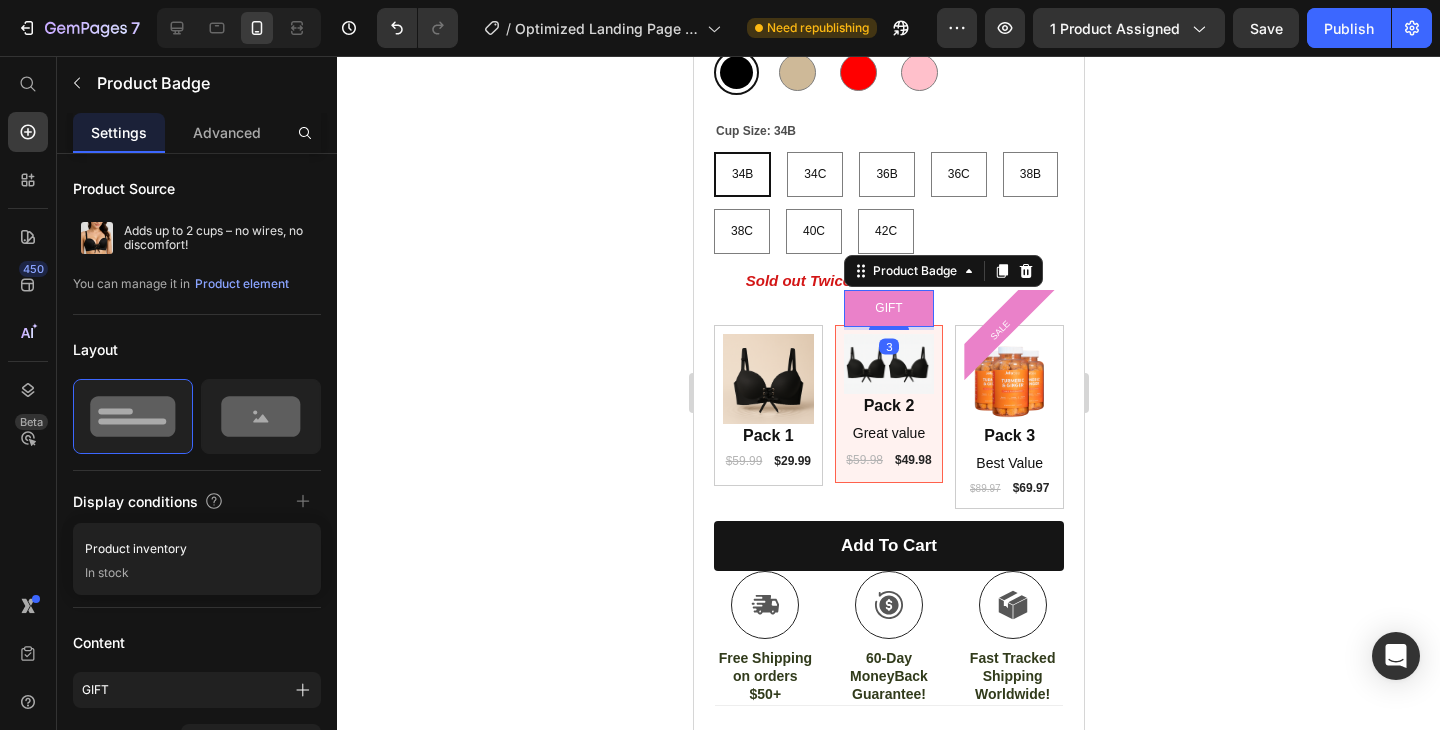 click on "GIFT" at bounding box center (887, 309) 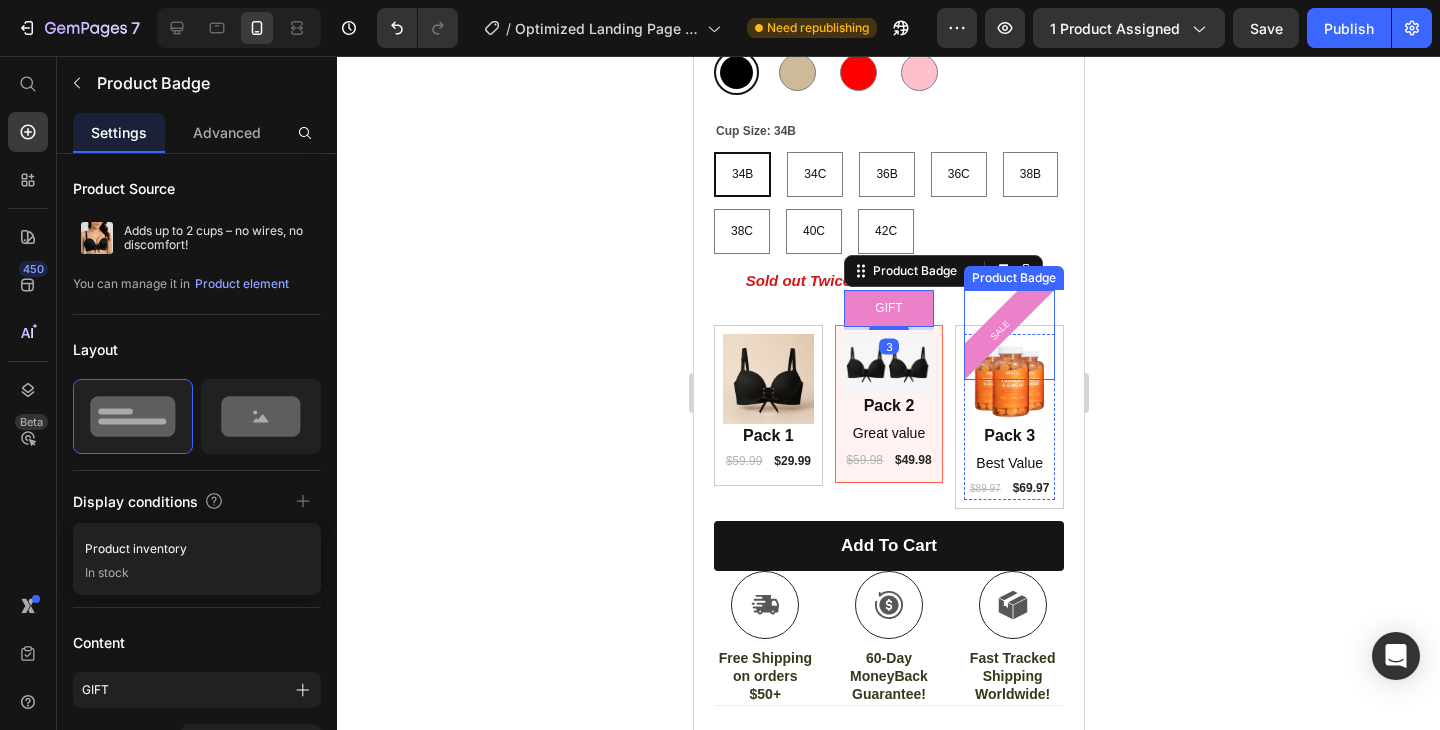 click at bounding box center (888, 311) 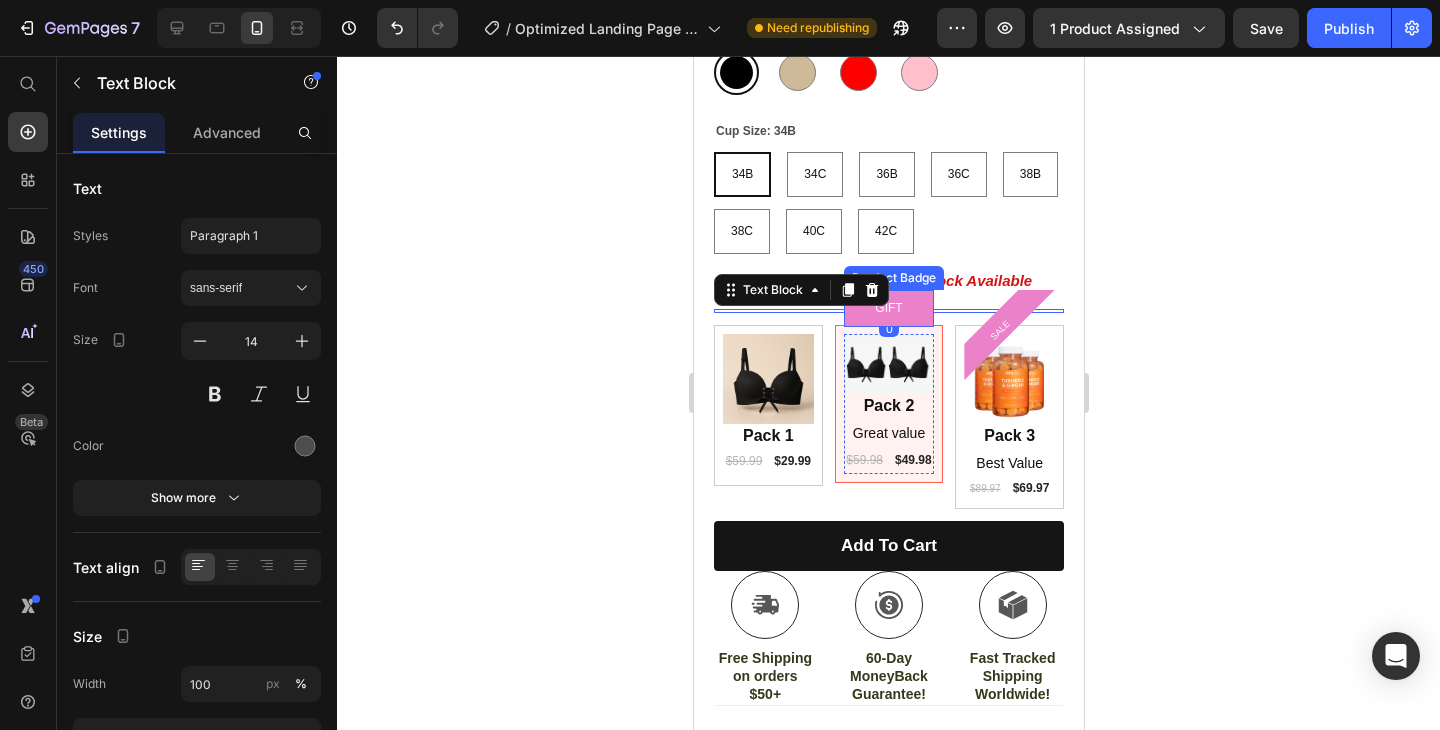 click on "GIFT" at bounding box center [887, 309] 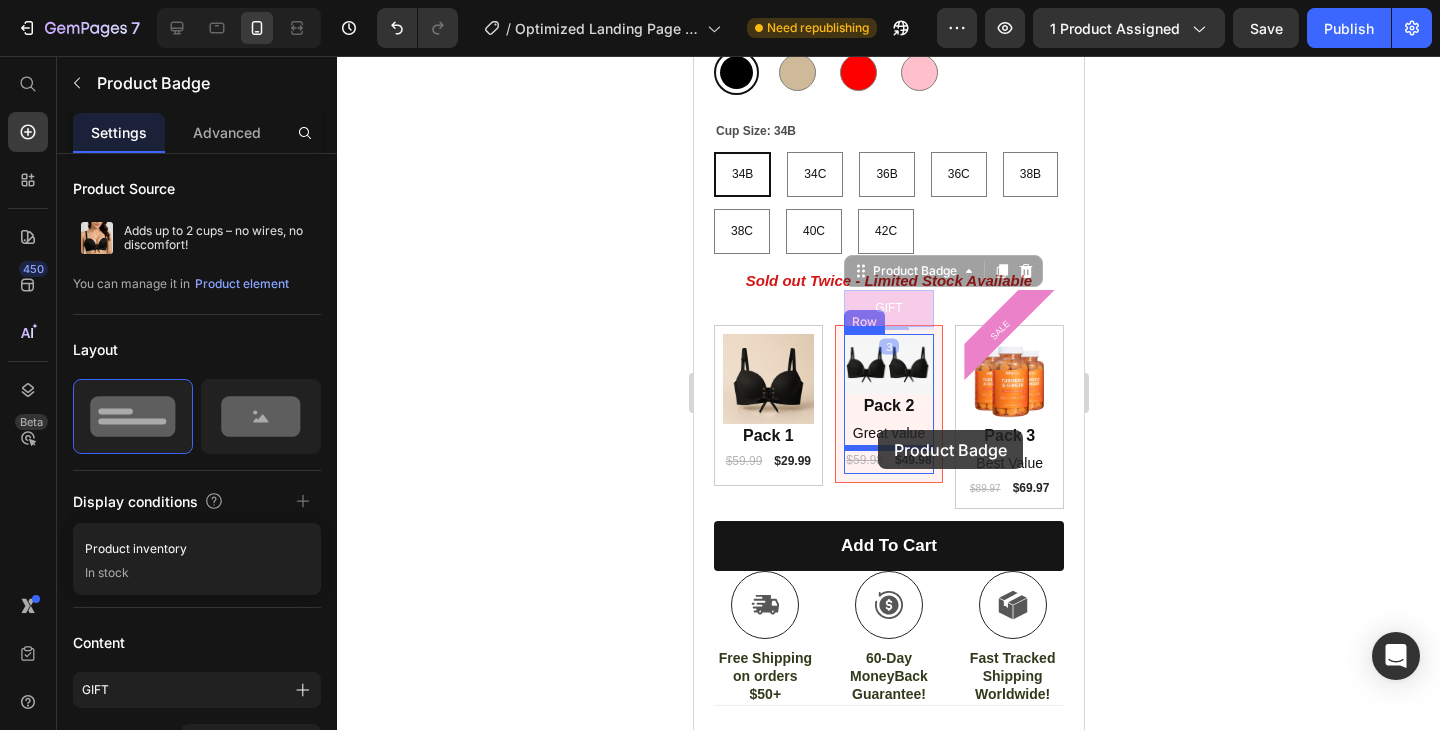drag, startPoint x: 892, startPoint y: 308, endPoint x: 877, endPoint y: 430, distance: 122.91867 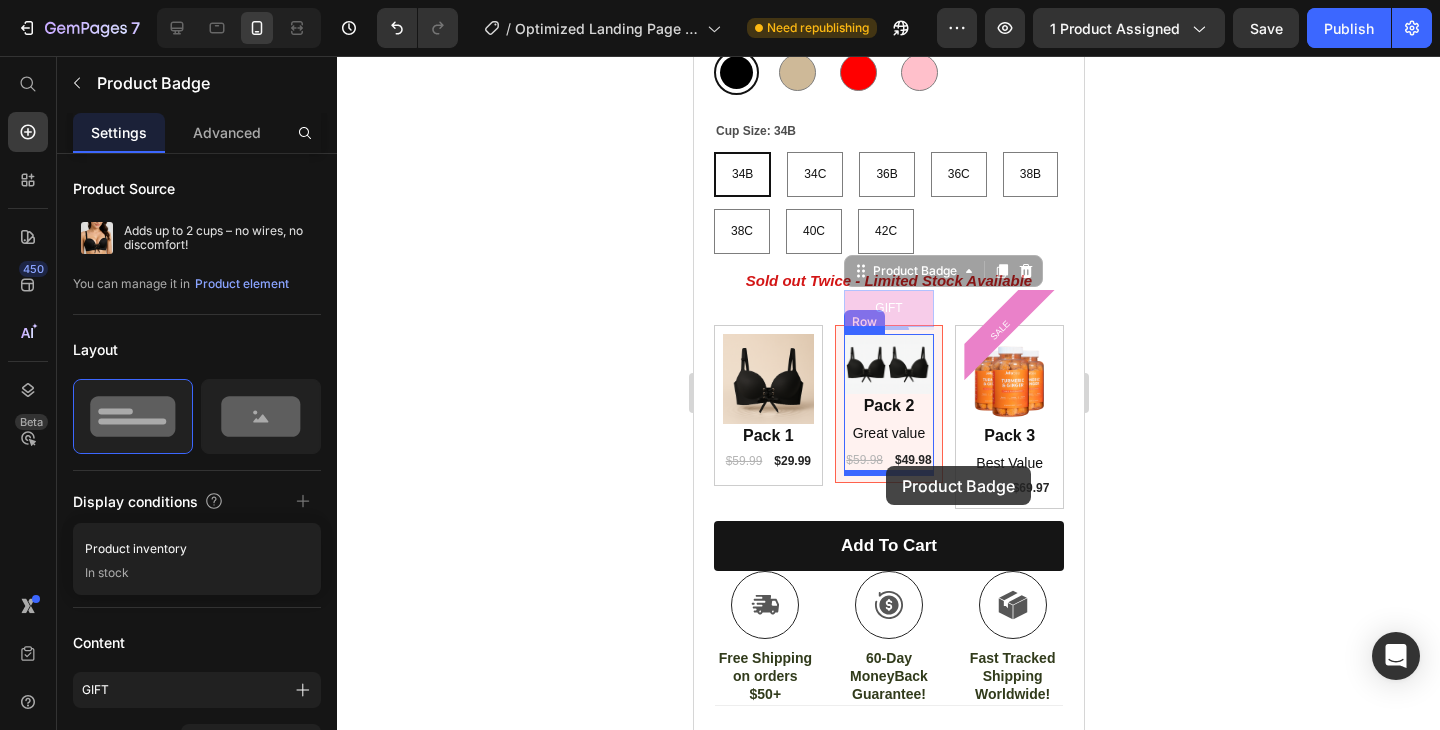 drag, startPoint x: 886, startPoint y: 302, endPoint x: 885, endPoint y: 466, distance: 164.00305 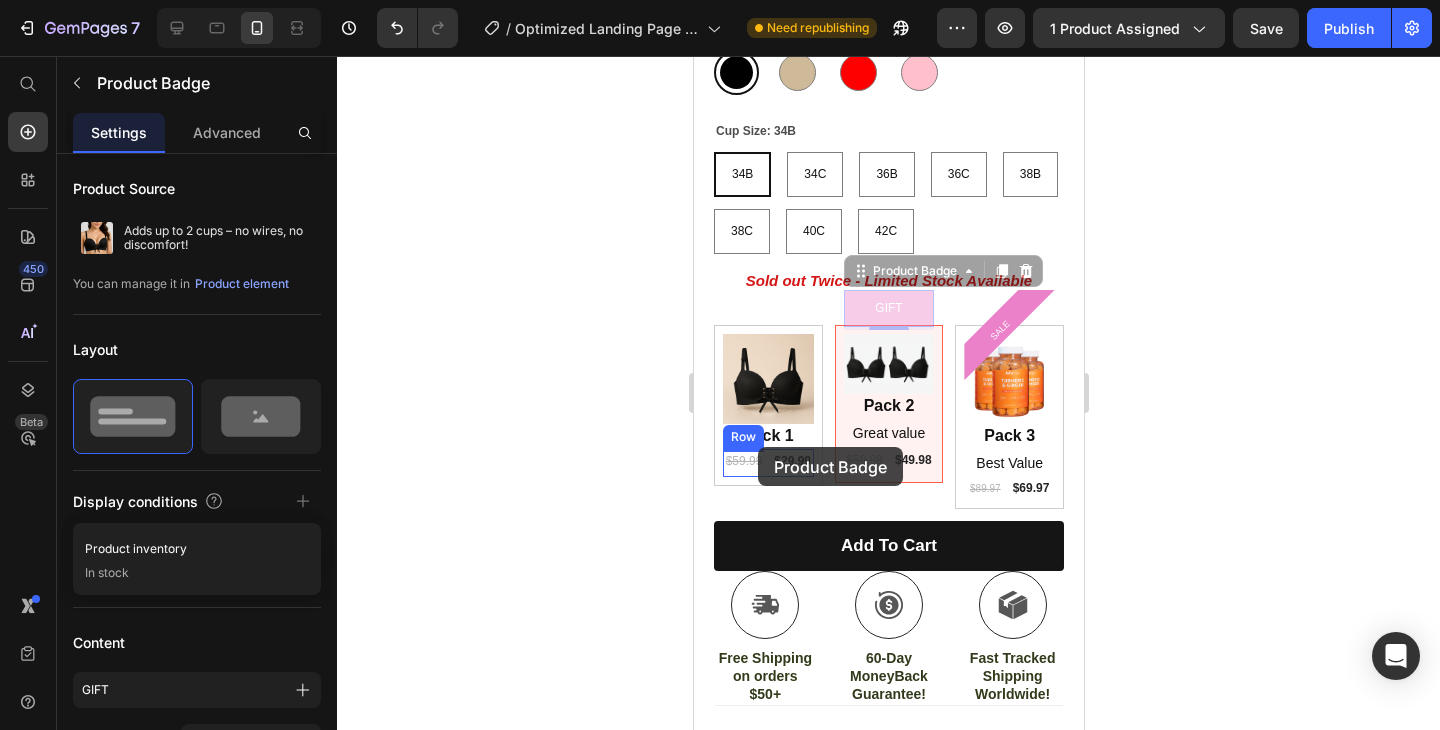 drag, startPoint x: 880, startPoint y: 311, endPoint x: 757, endPoint y: 446, distance: 182.63077 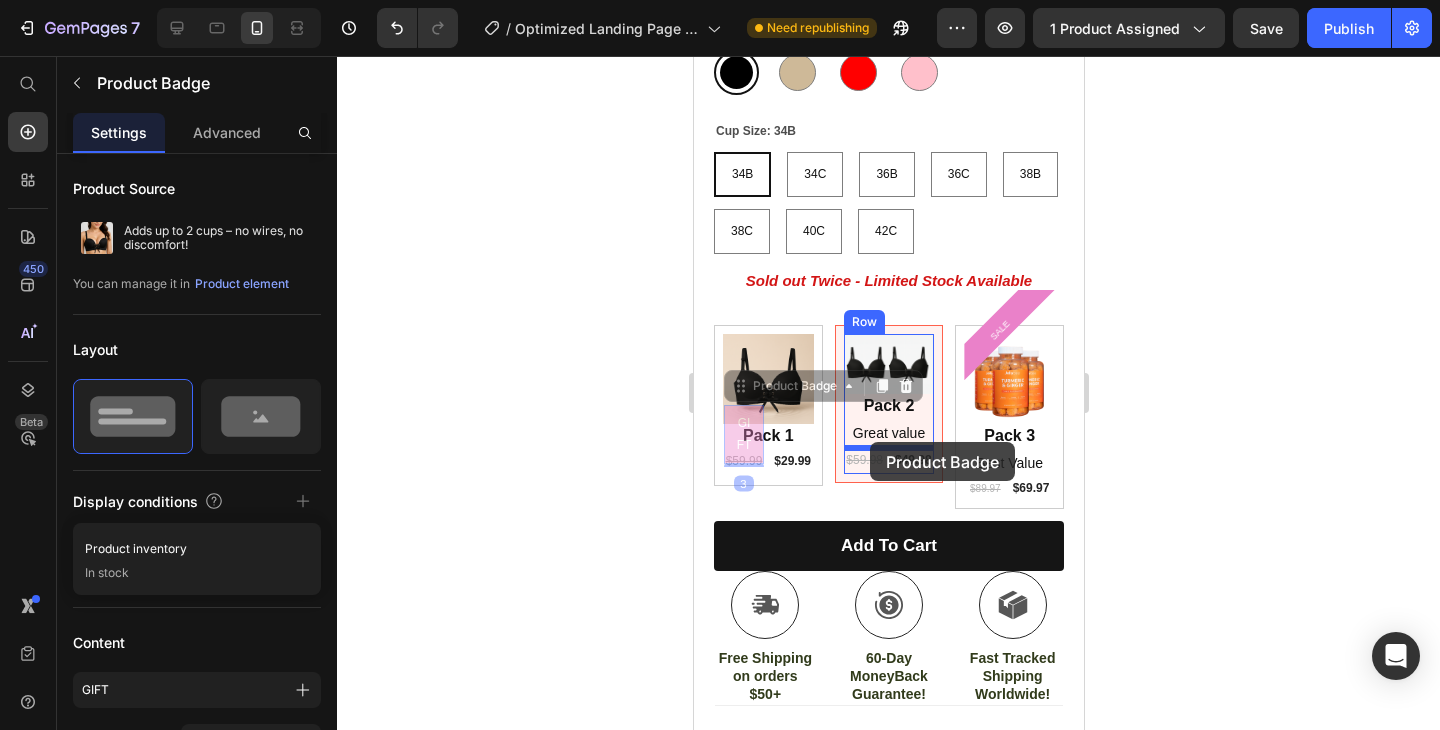 drag, startPoint x: 747, startPoint y: 448, endPoint x: 869, endPoint y: 442, distance: 122.14745 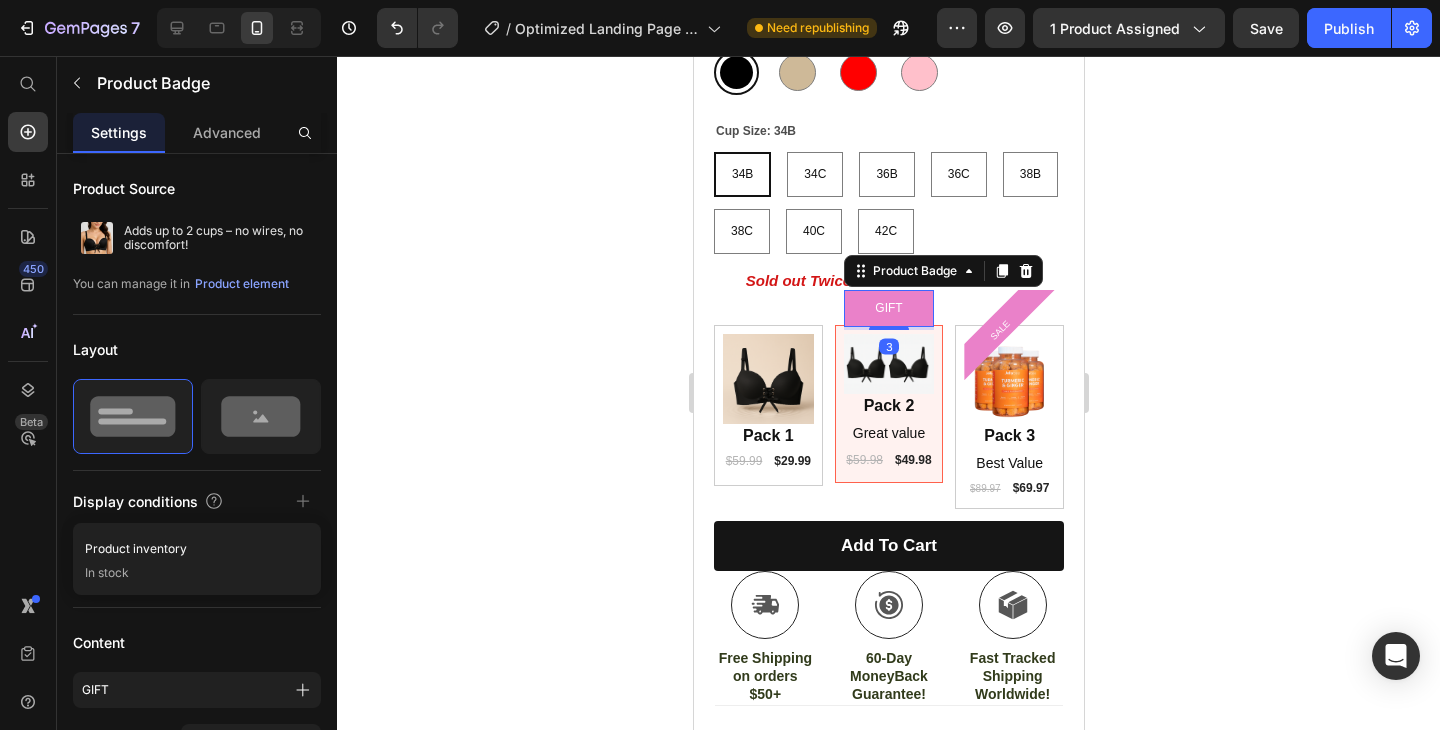 click on "GIFT" at bounding box center [887, 309] 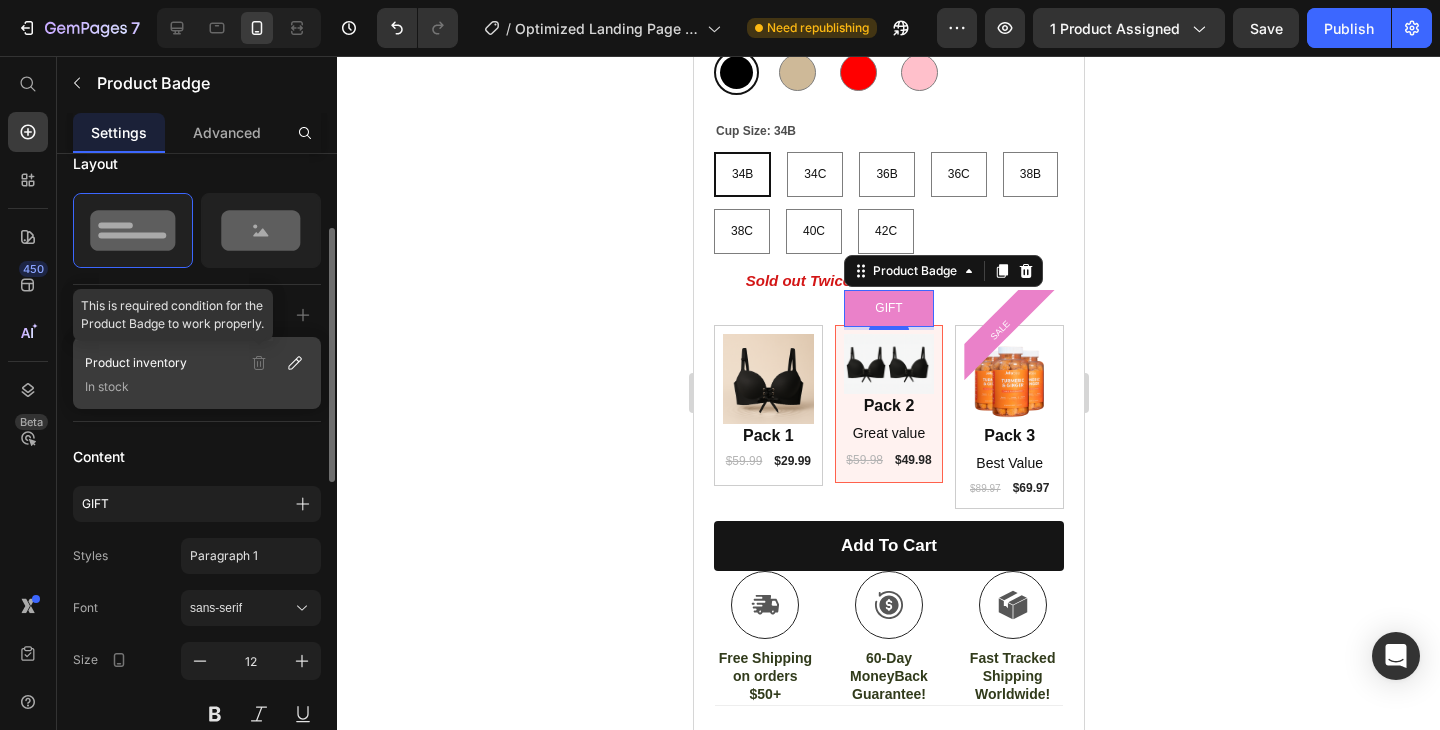 scroll, scrollTop: 165, scrollLeft: 0, axis: vertical 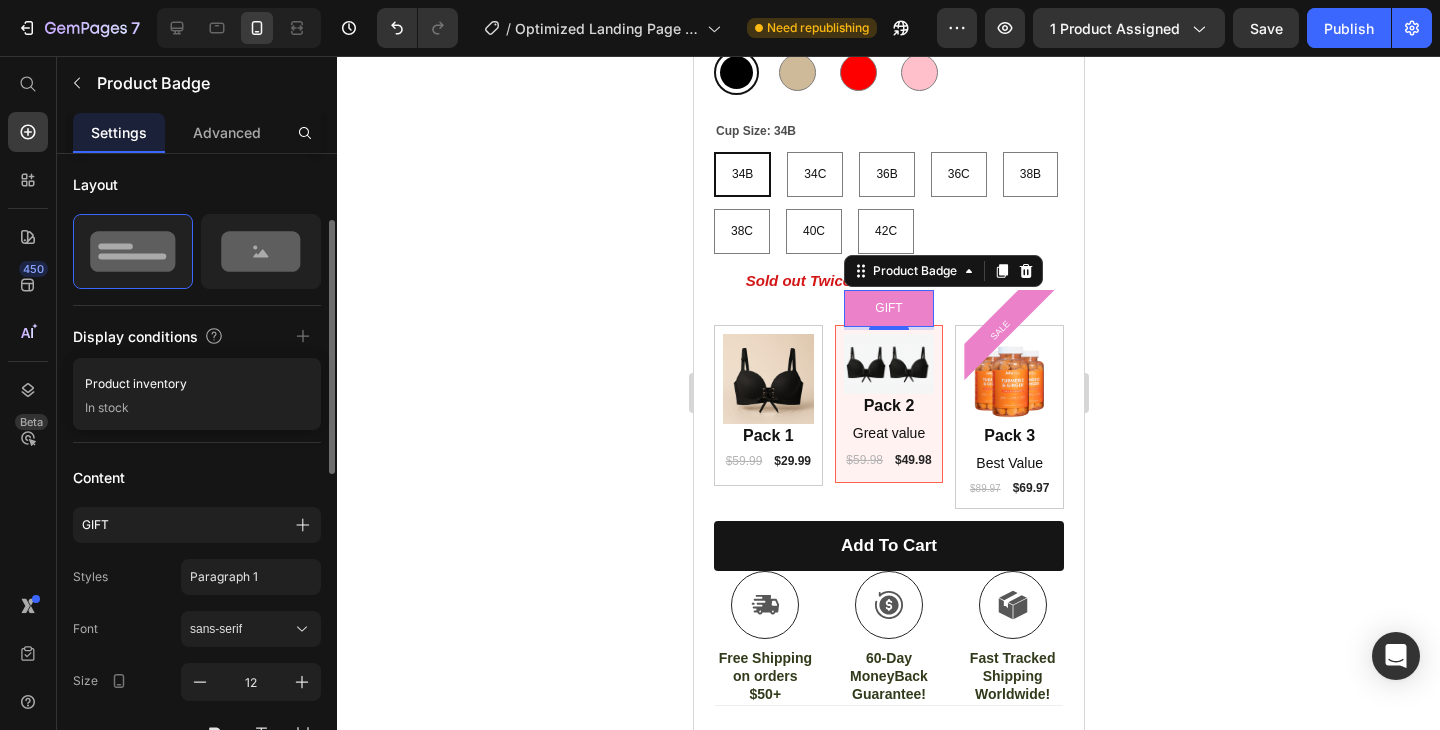 click on "GIFT" at bounding box center [887, 309] 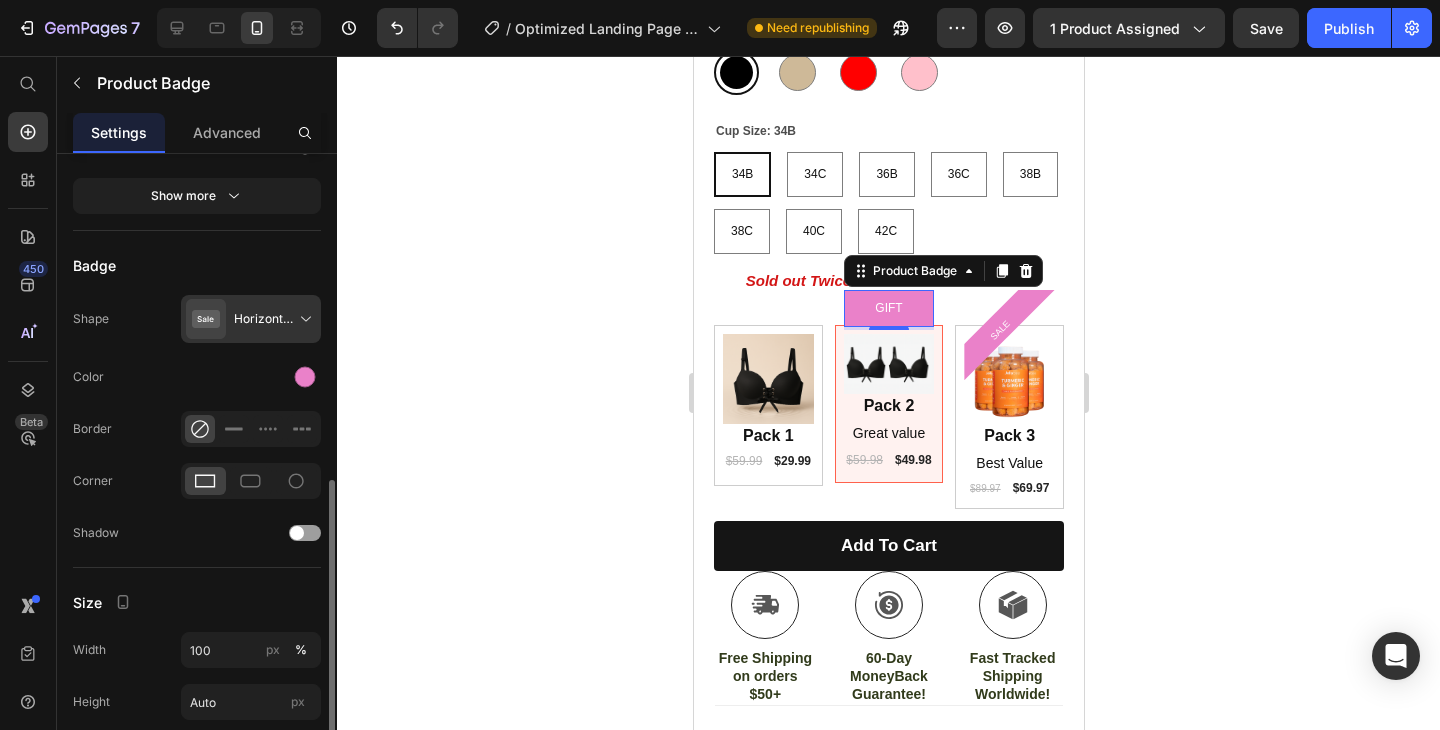 scroll, scrollTop: 809, scrollLeft: 0, axis: vertical 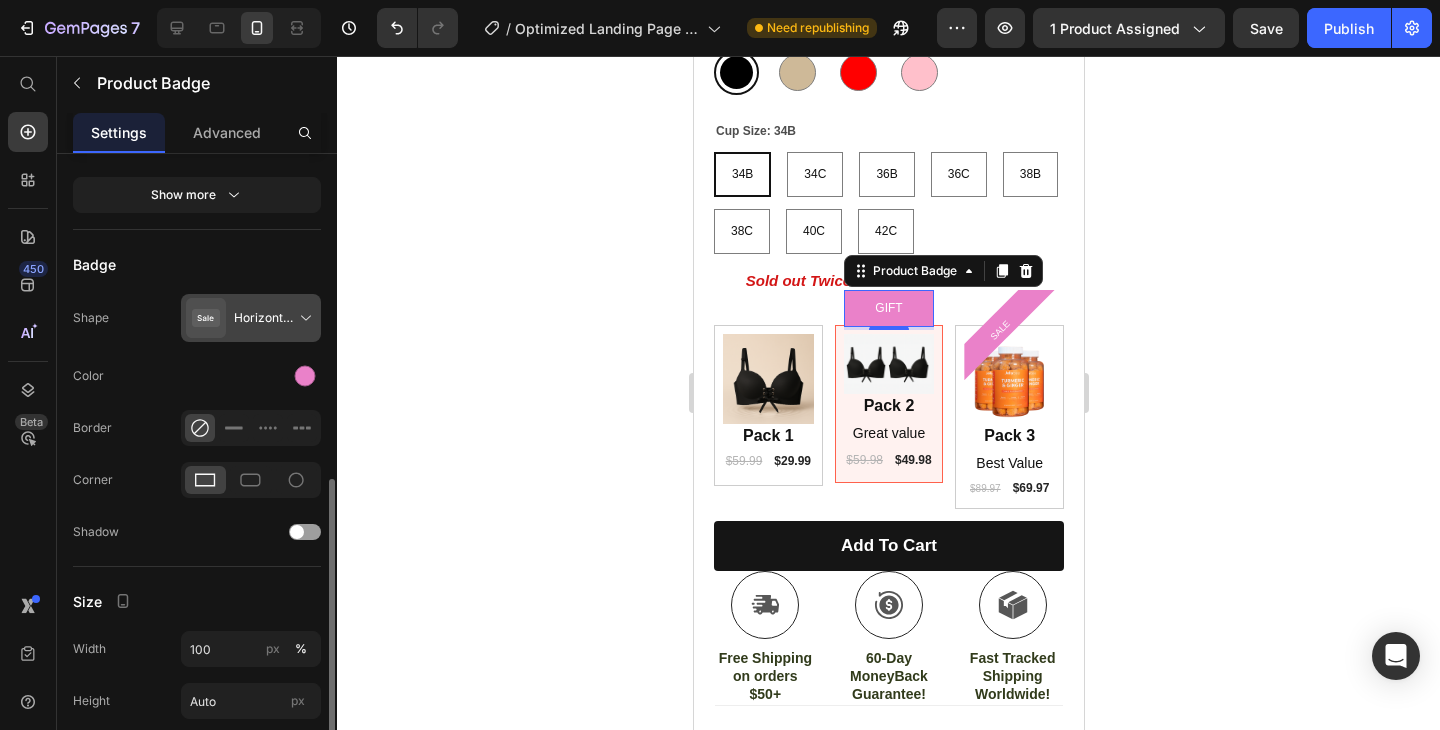click at bounding box center (255, 318) 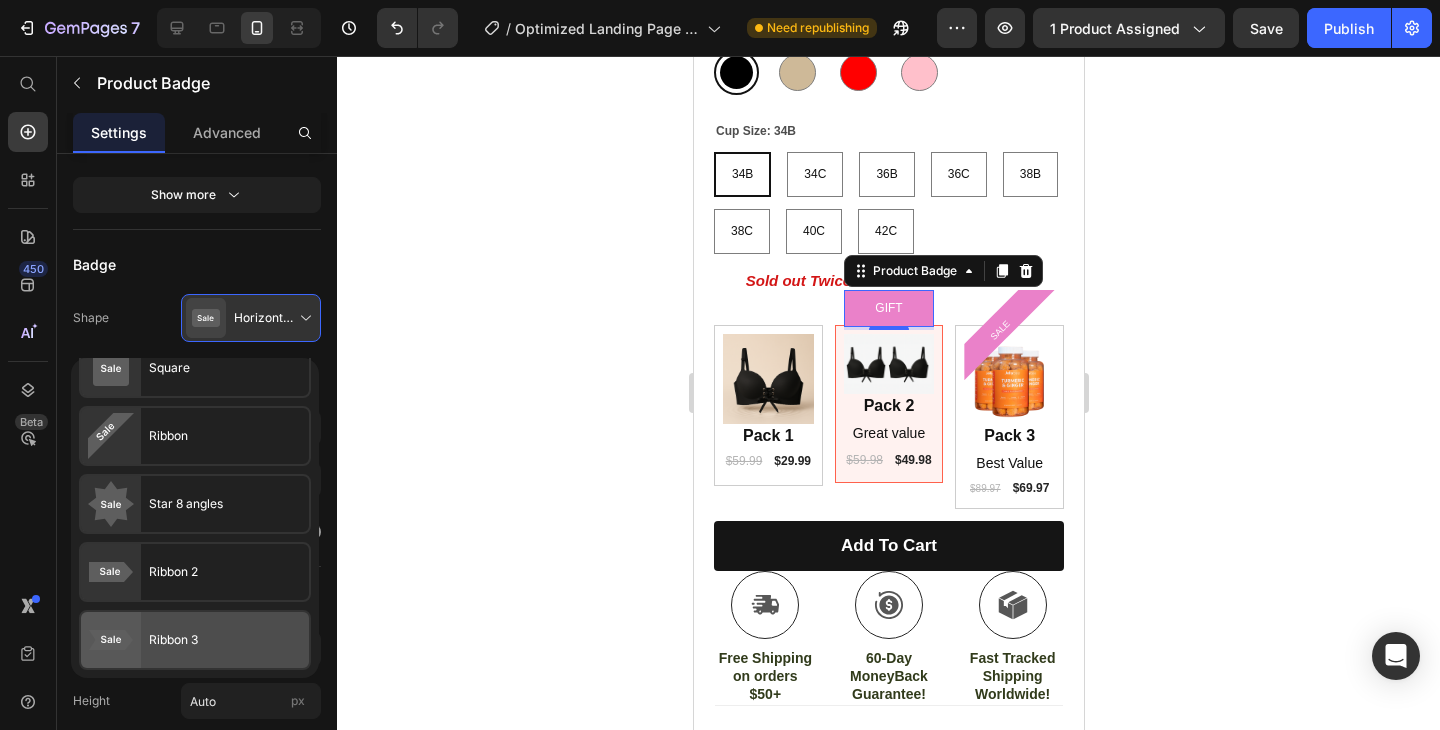 click on "Ribbon 3" at bounding box center [173, 640] 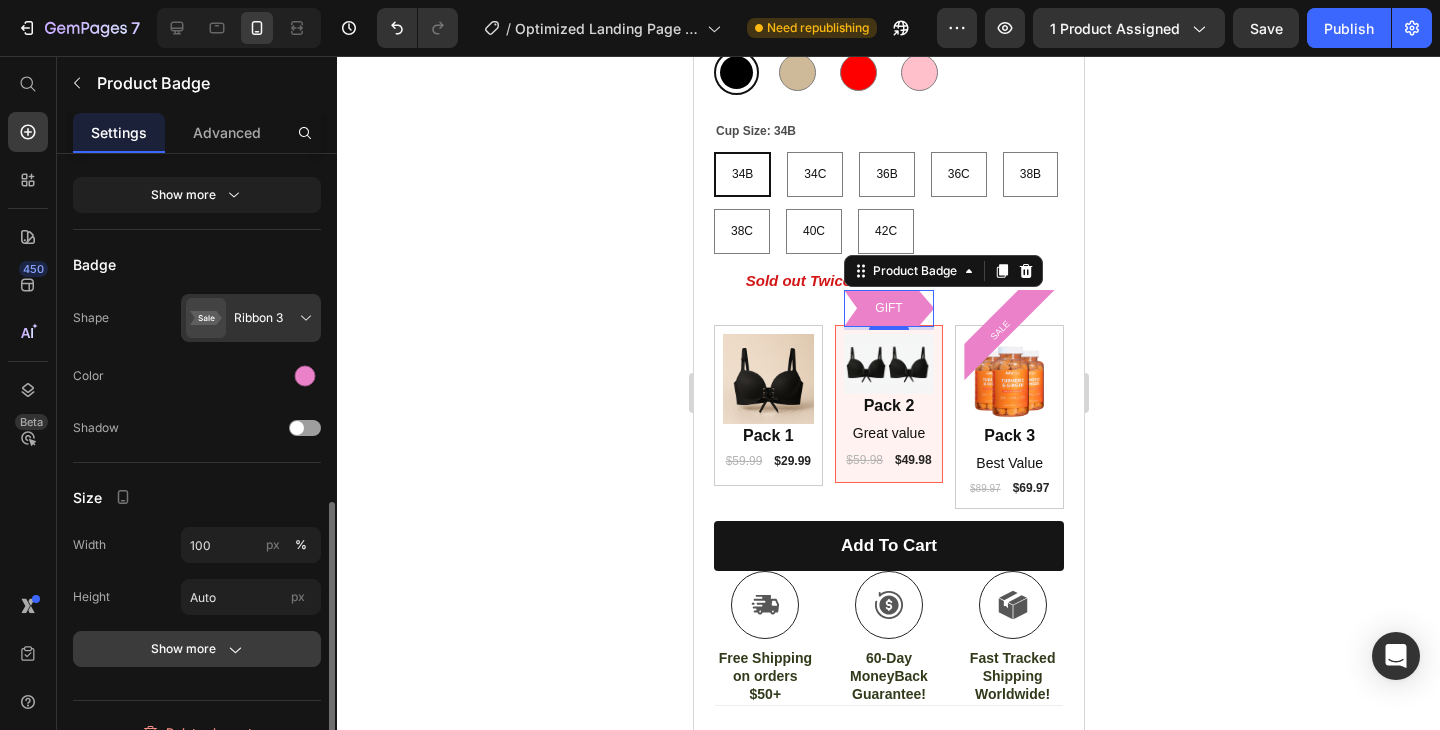 click on "Show more" at bounding box center [197, 649] 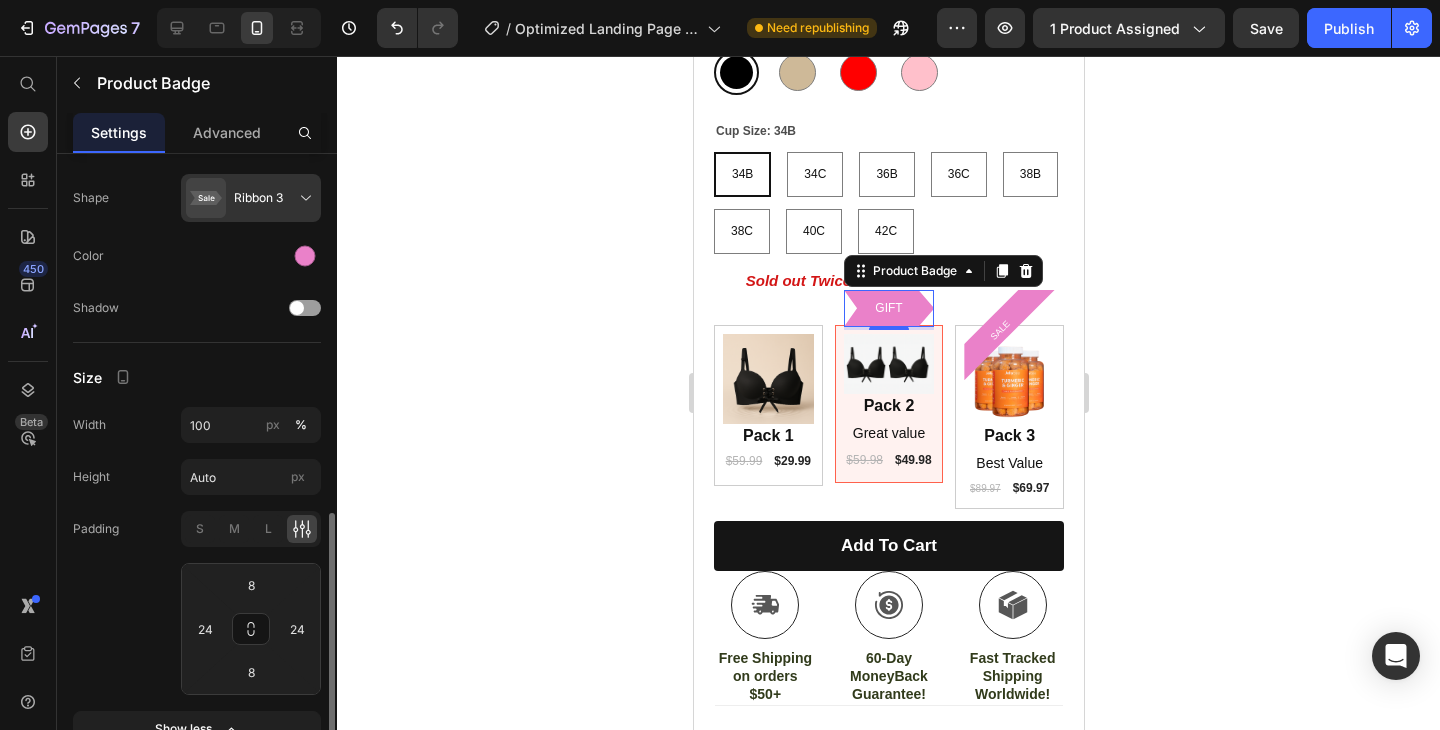 scroll, scrollTop: 934, scrollLeft: 0, axis: vertical 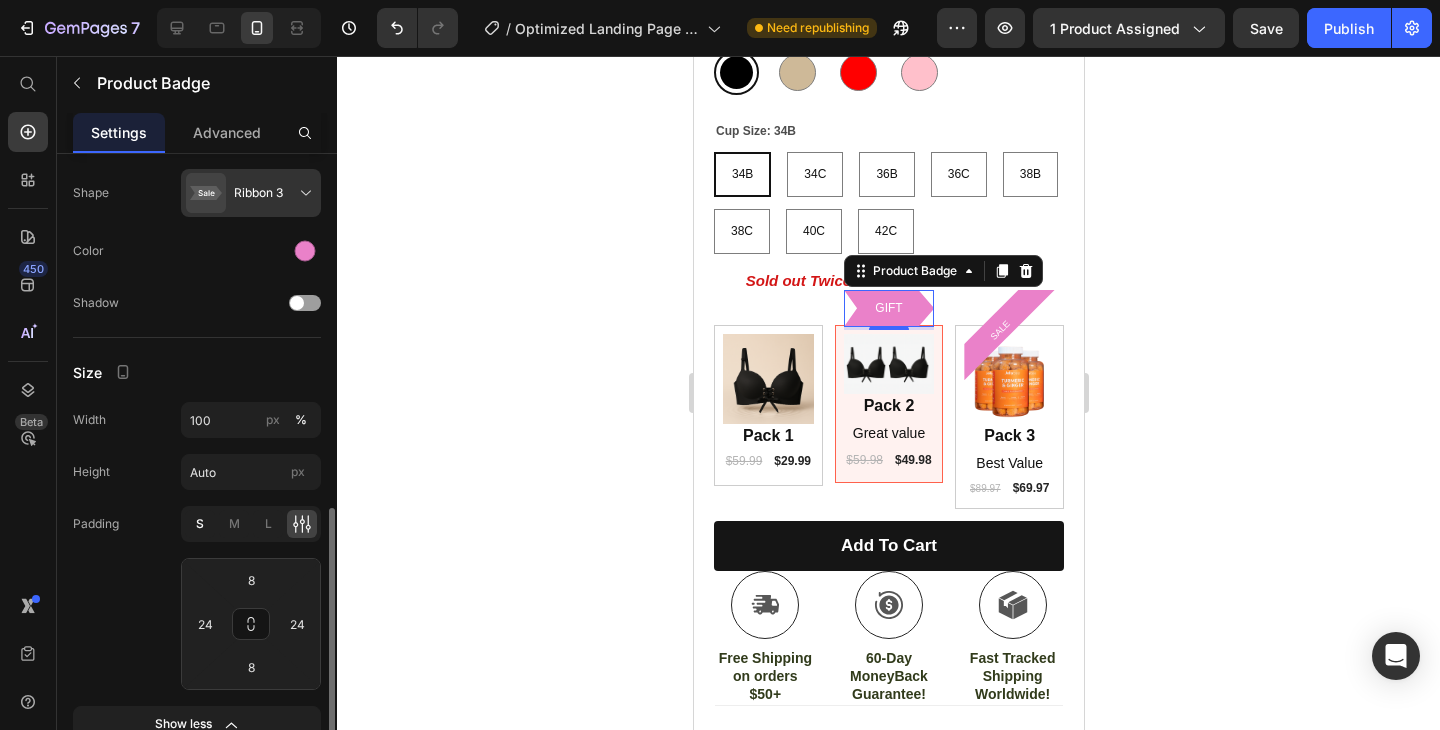 click on "S" 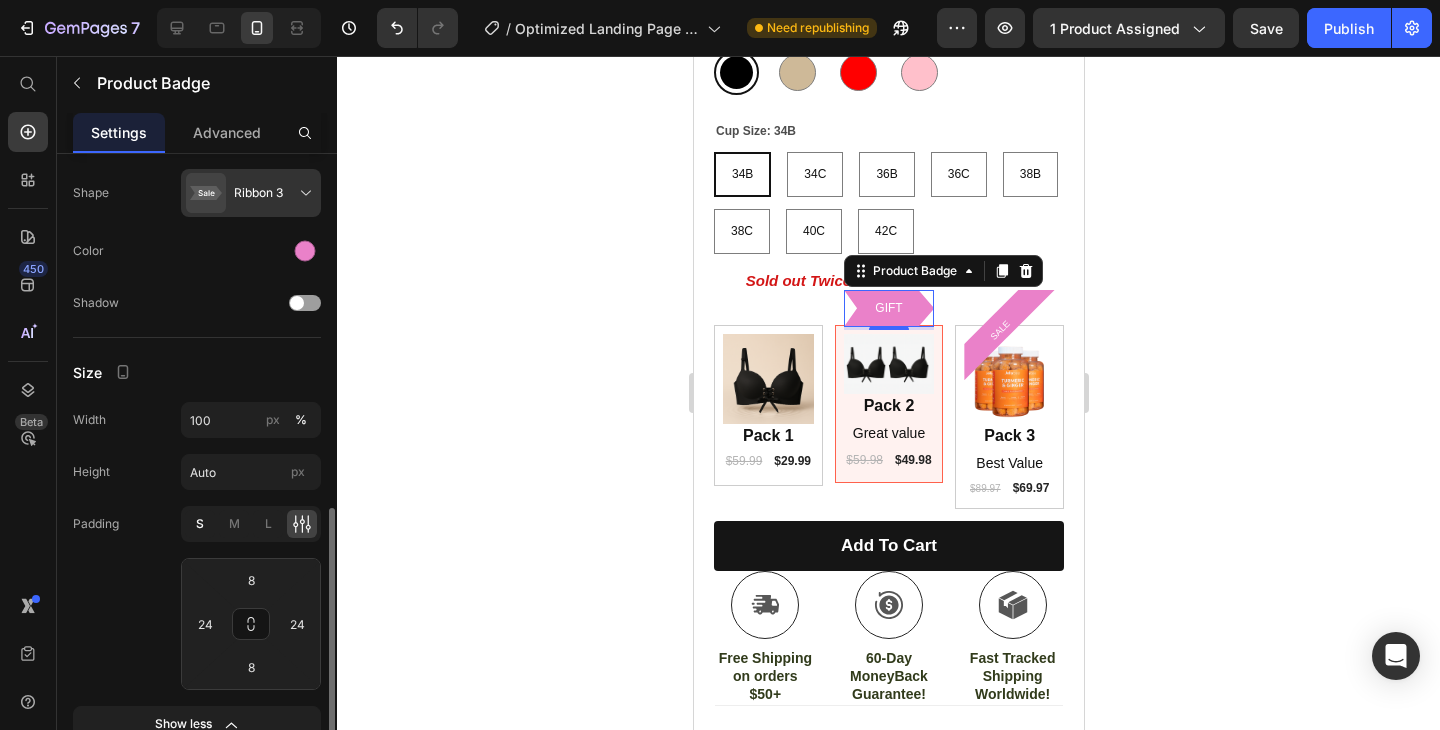 type on "4" 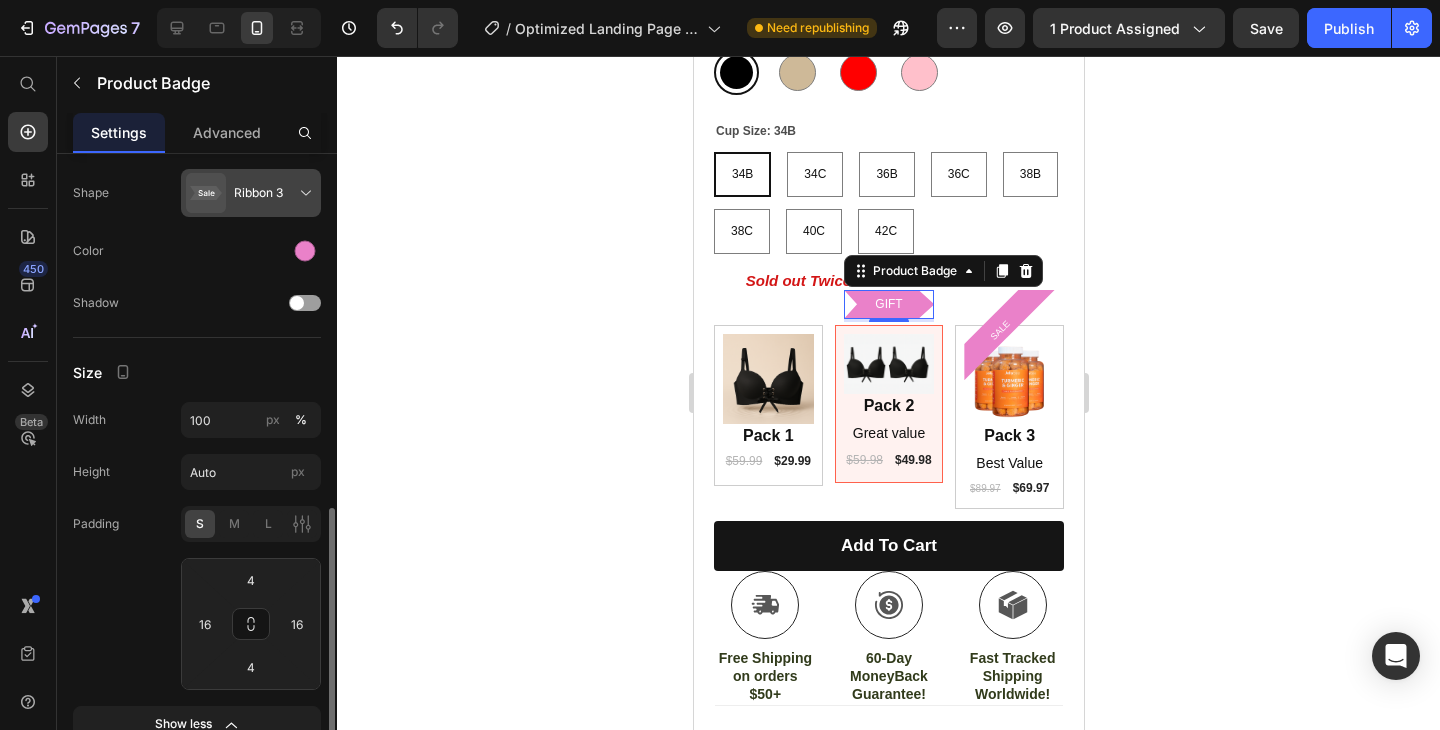 click at bounding box center (255, 193) 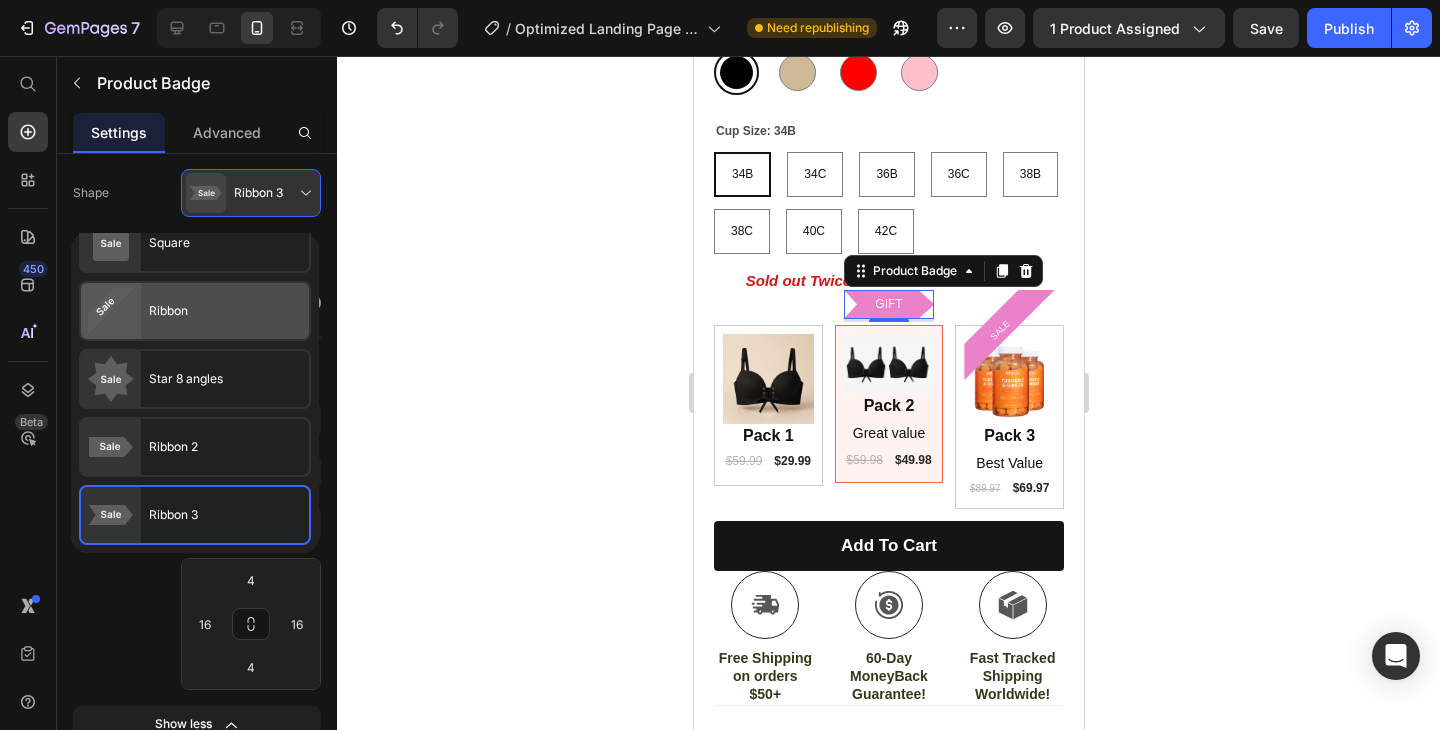 click on "Ribbon" 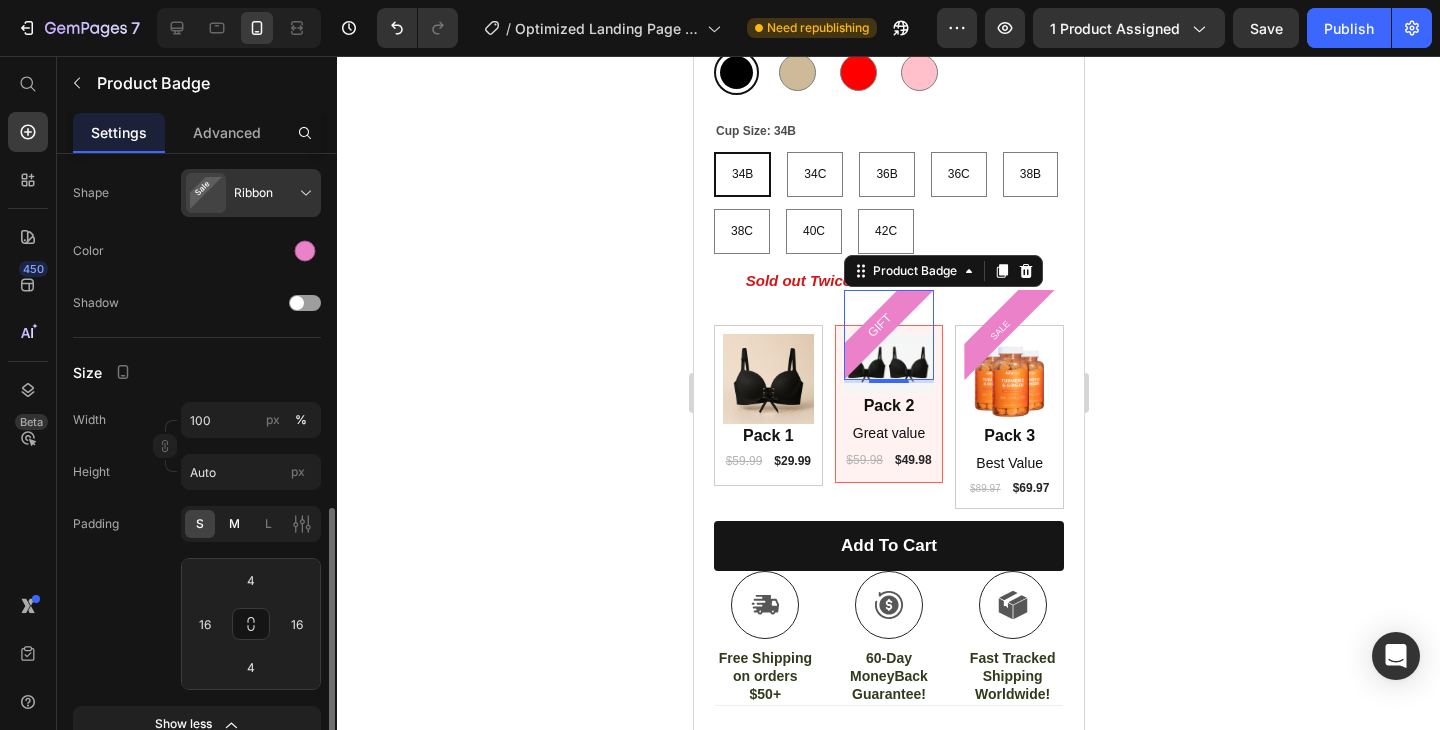 click on "M" 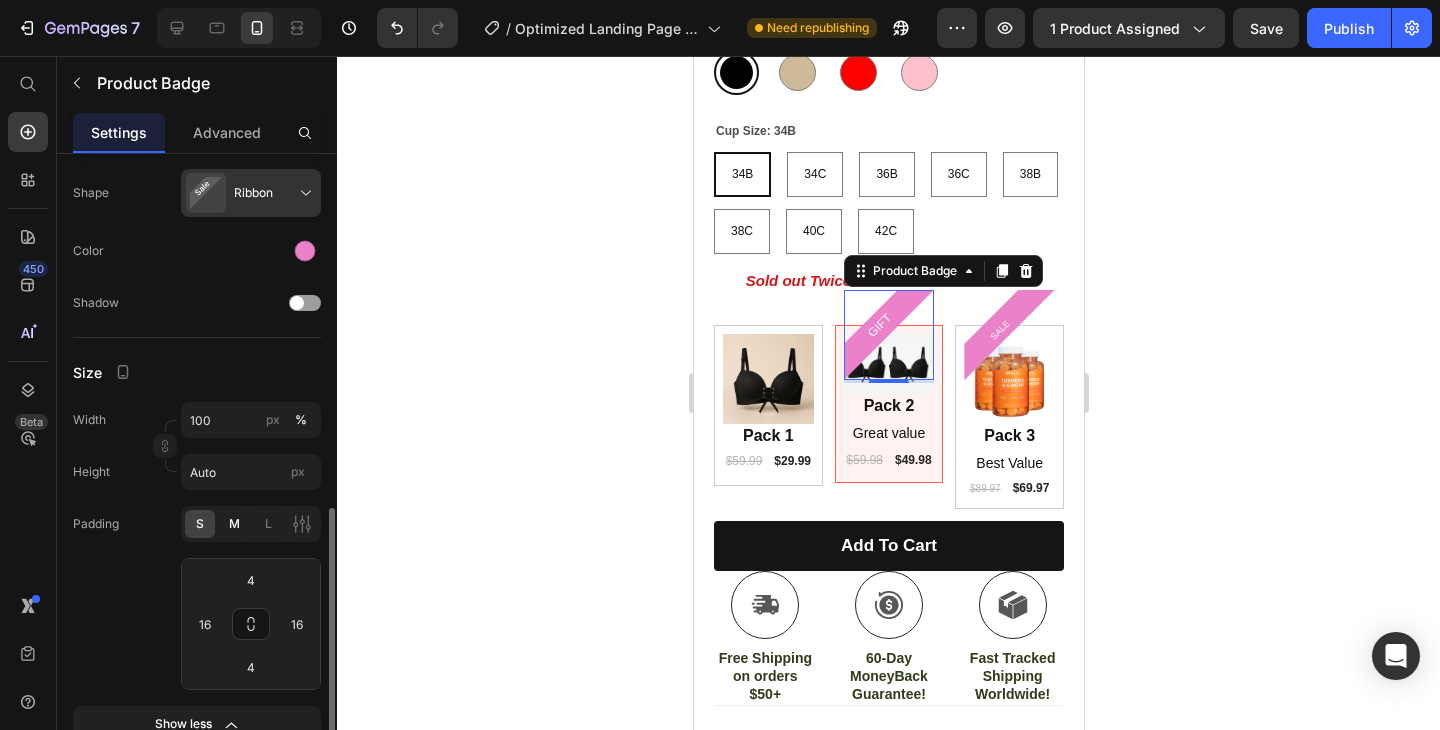 type on "8" 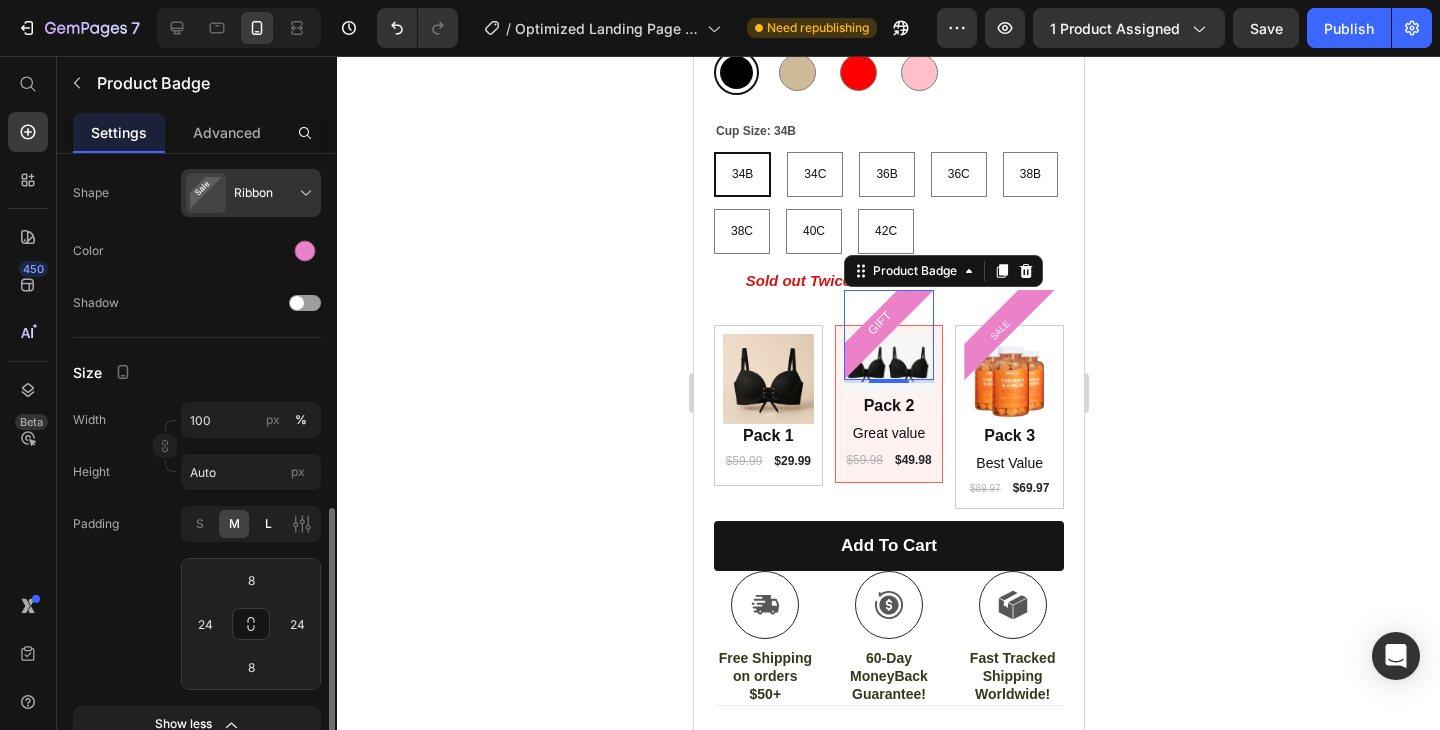click on "L" 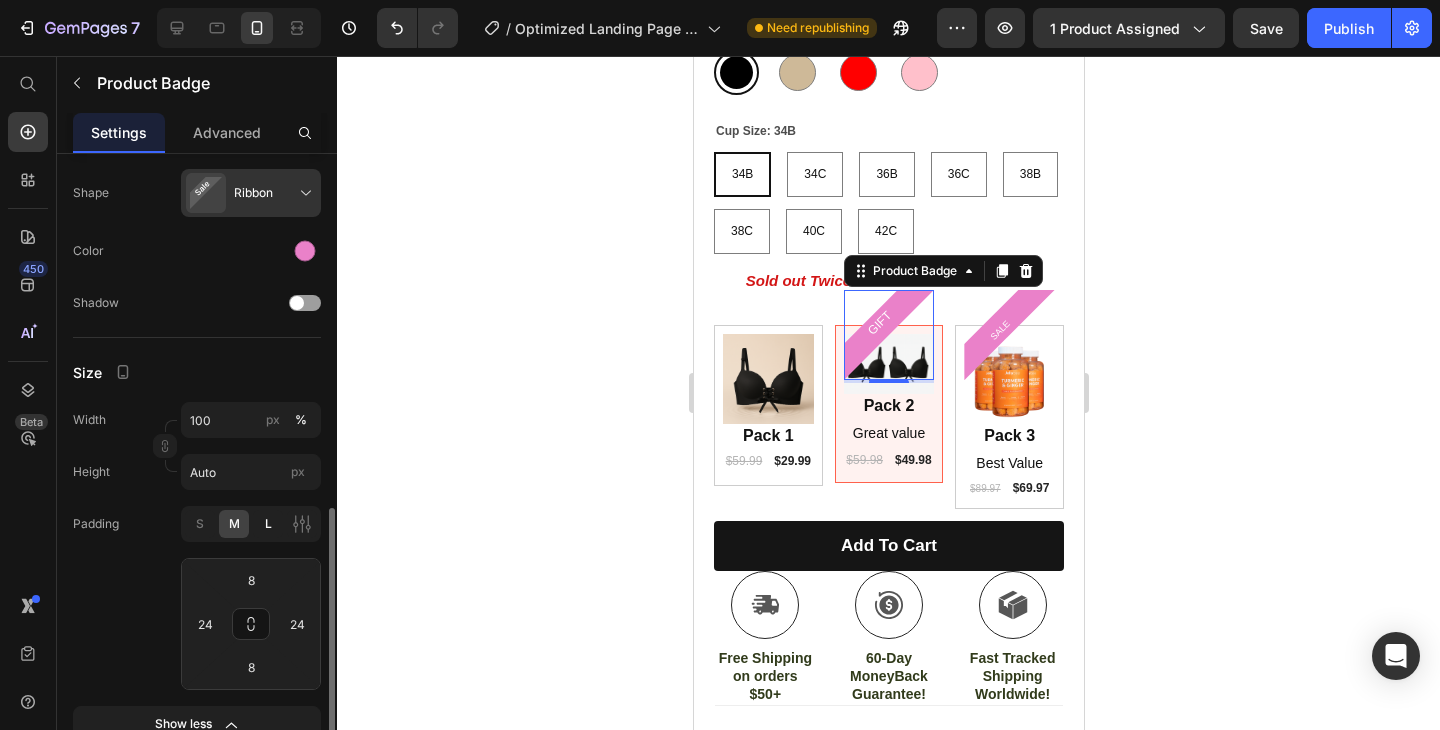 type on "12" 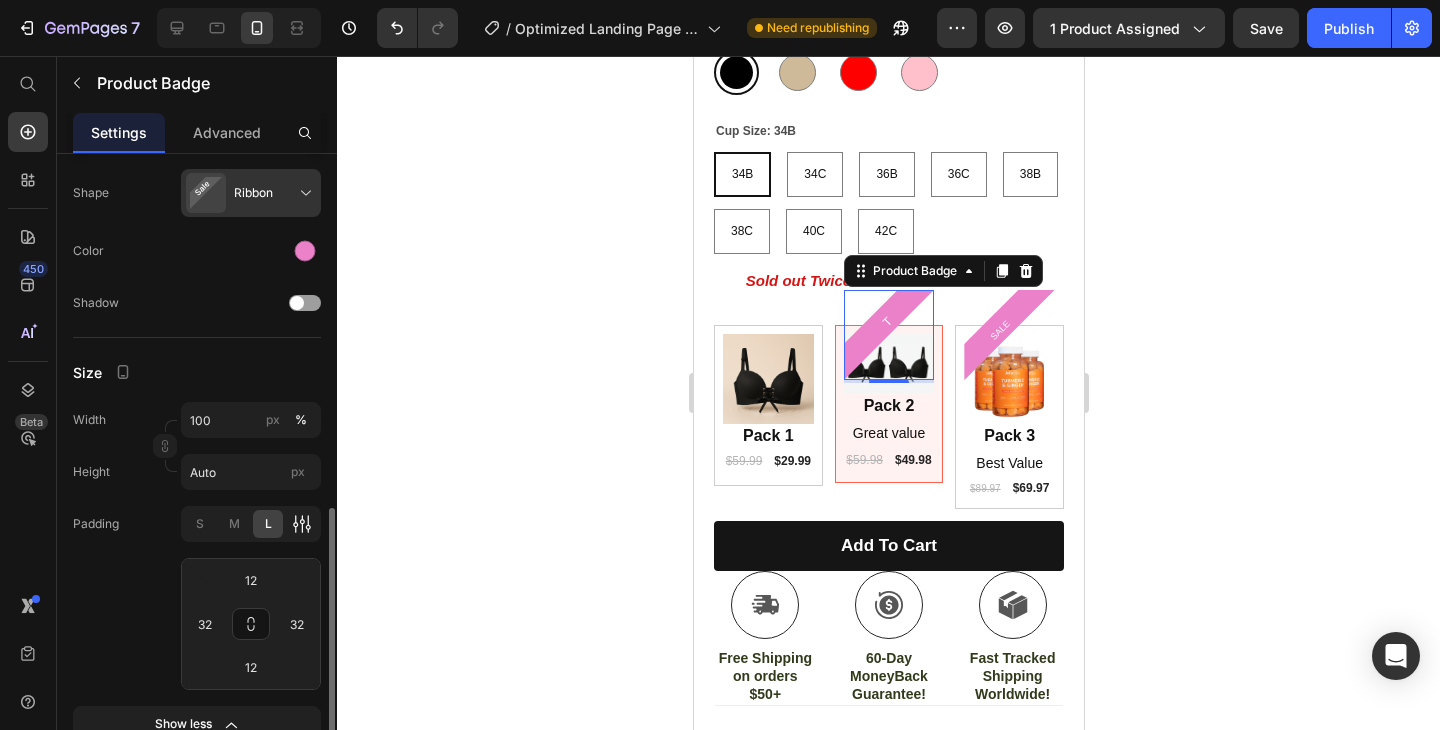 click 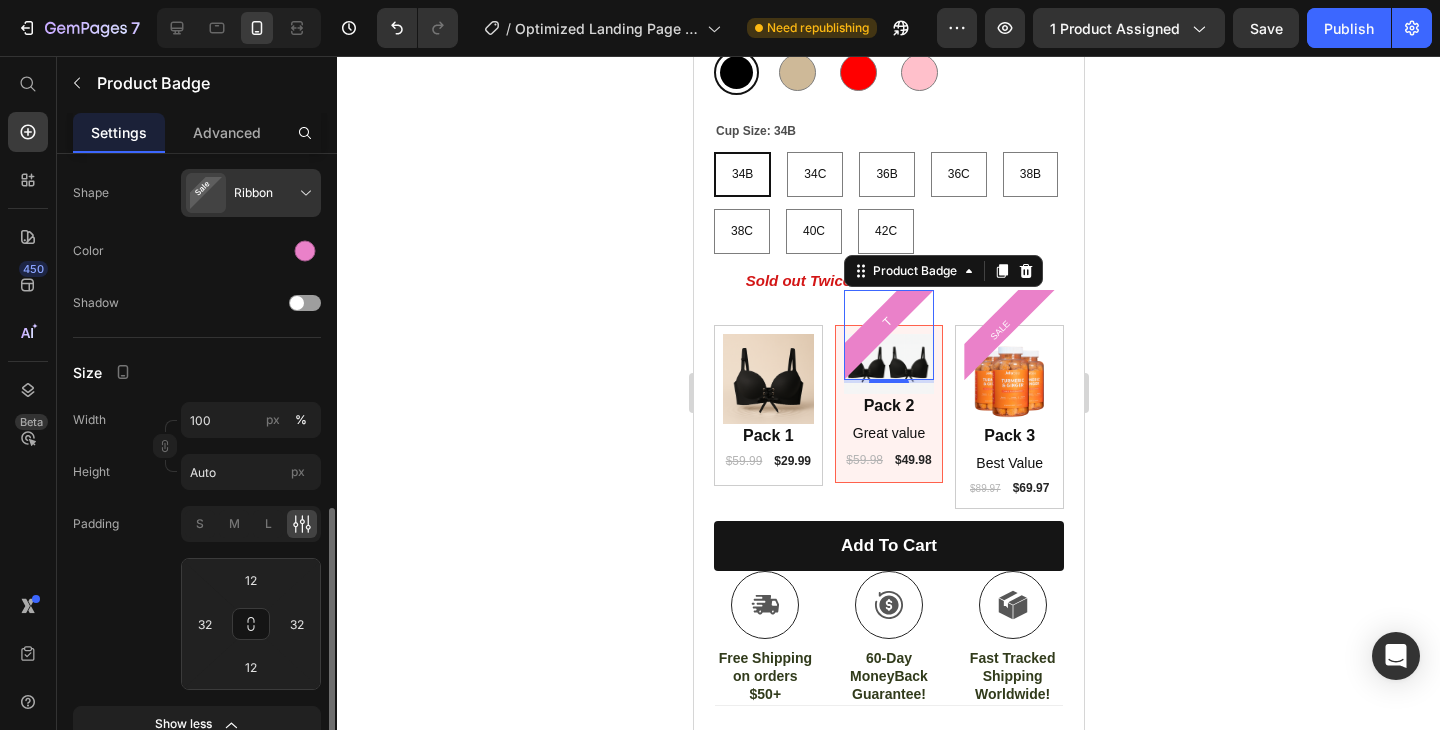 click 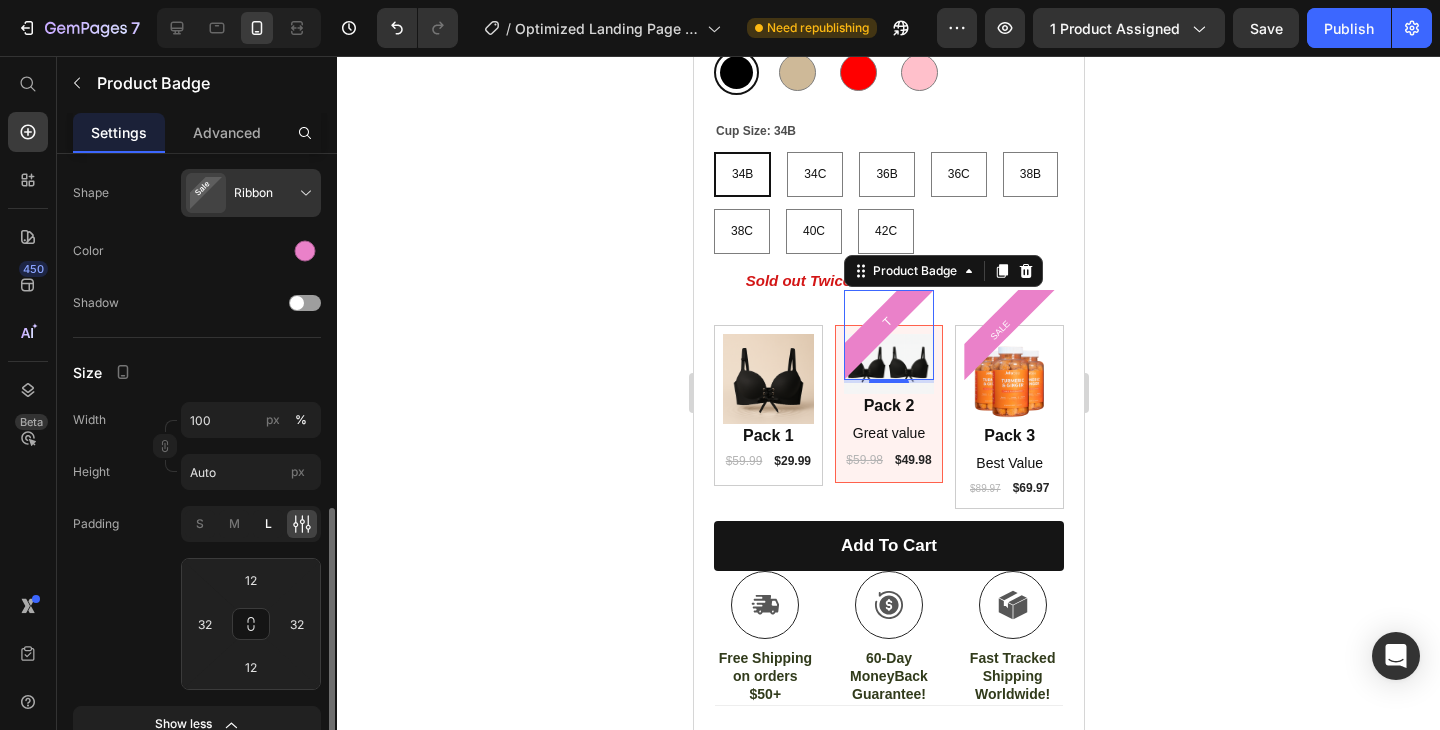 click on "L" 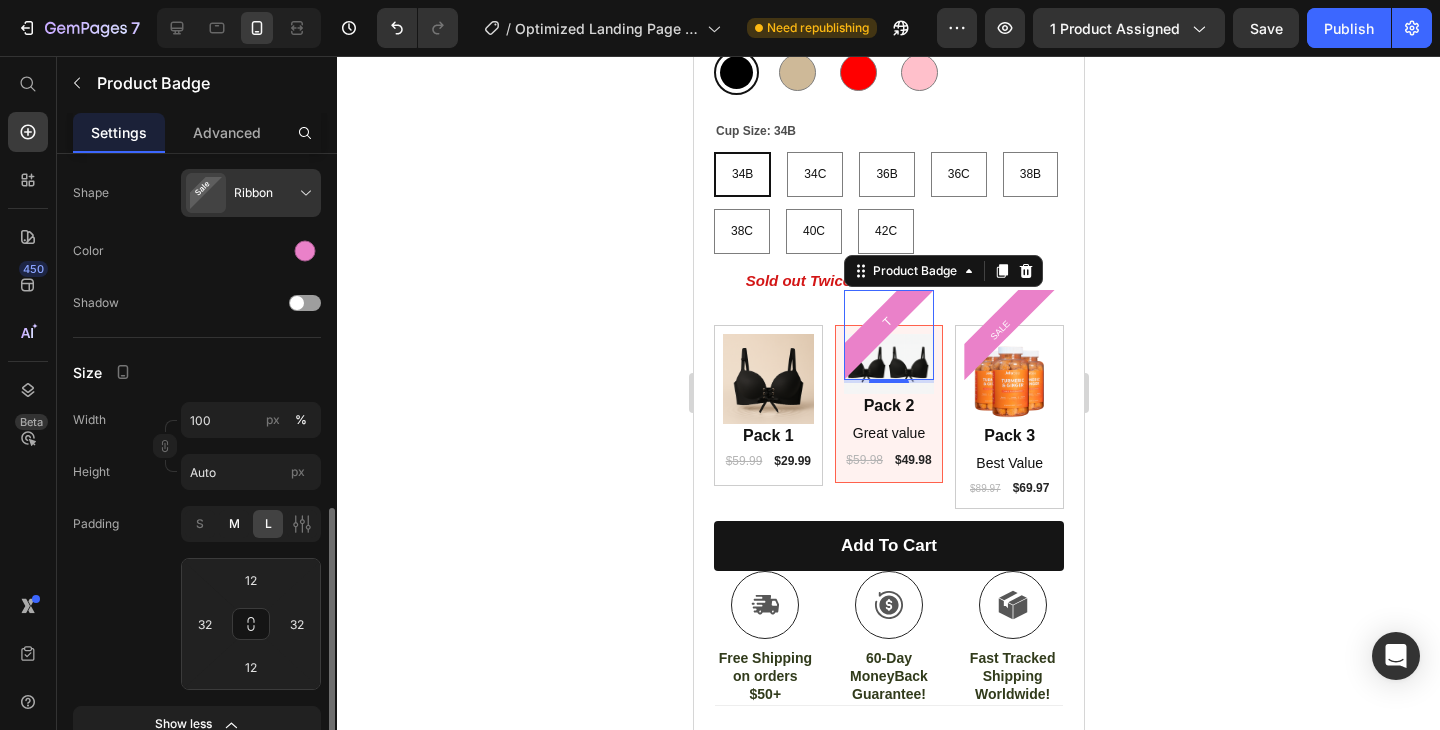 click on "M" 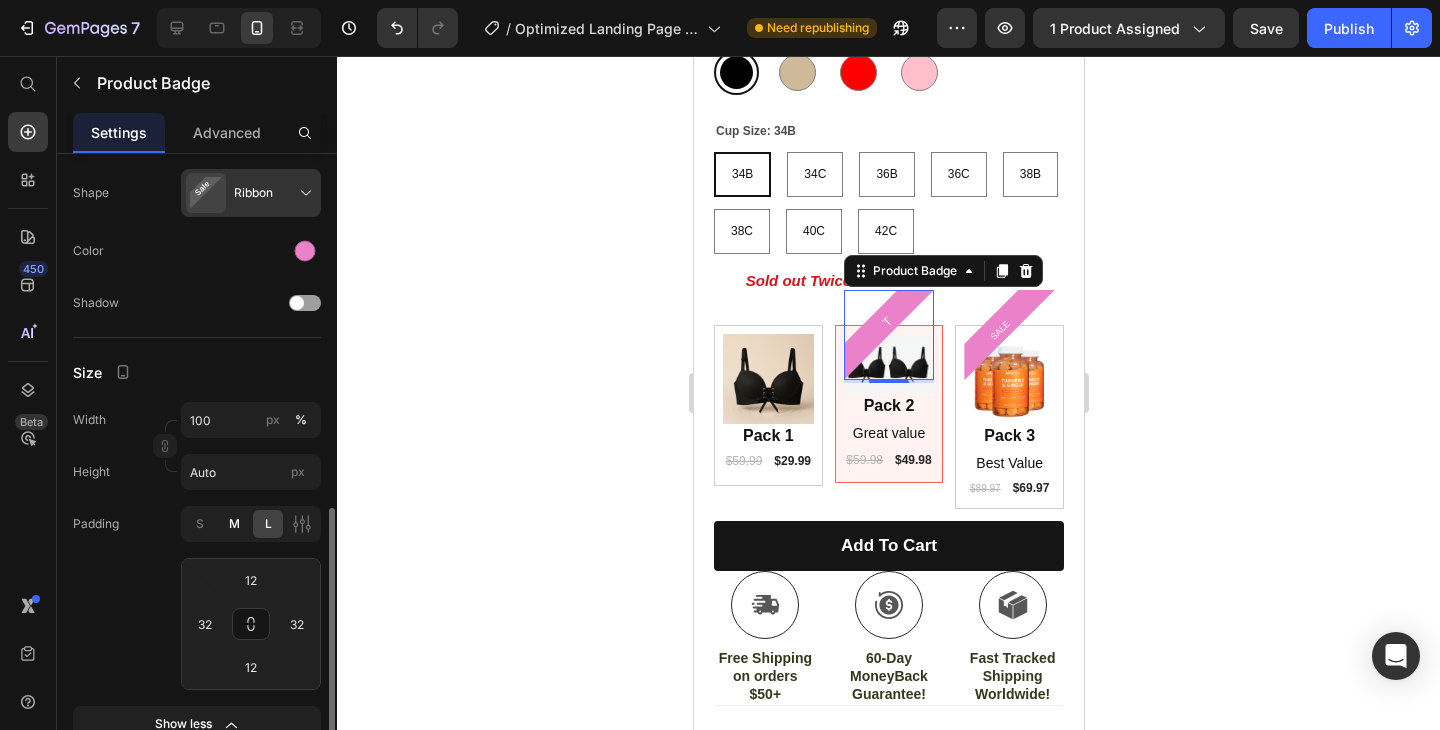 type on "8" 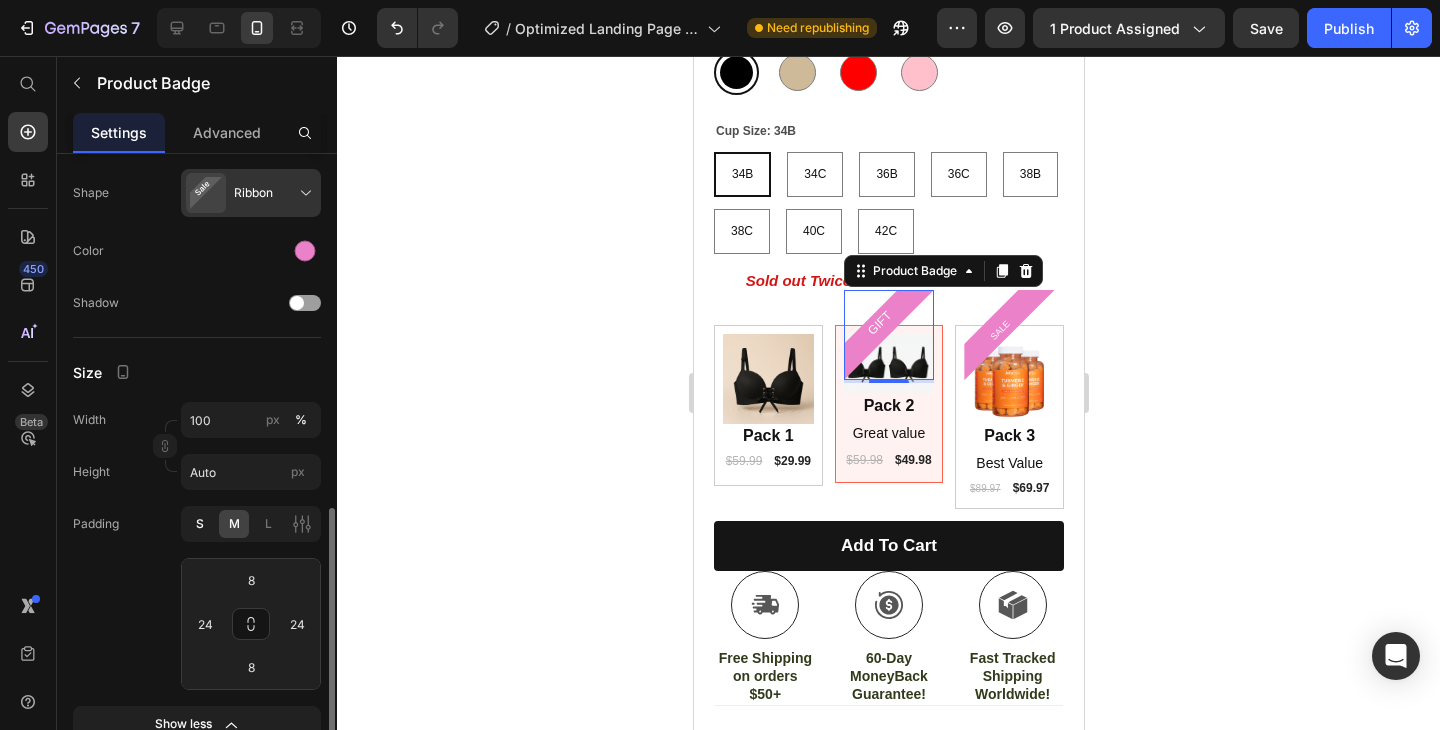 click on "S" 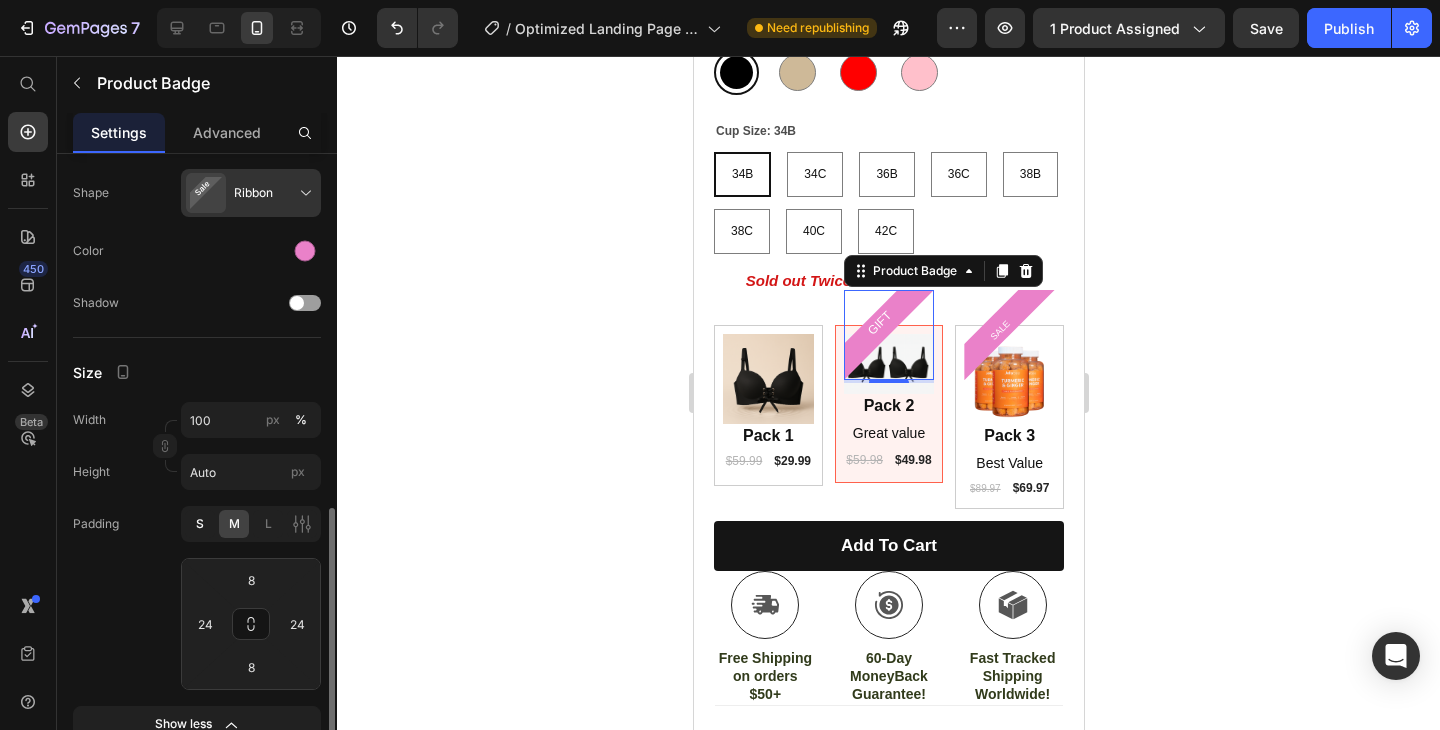 type on "4" 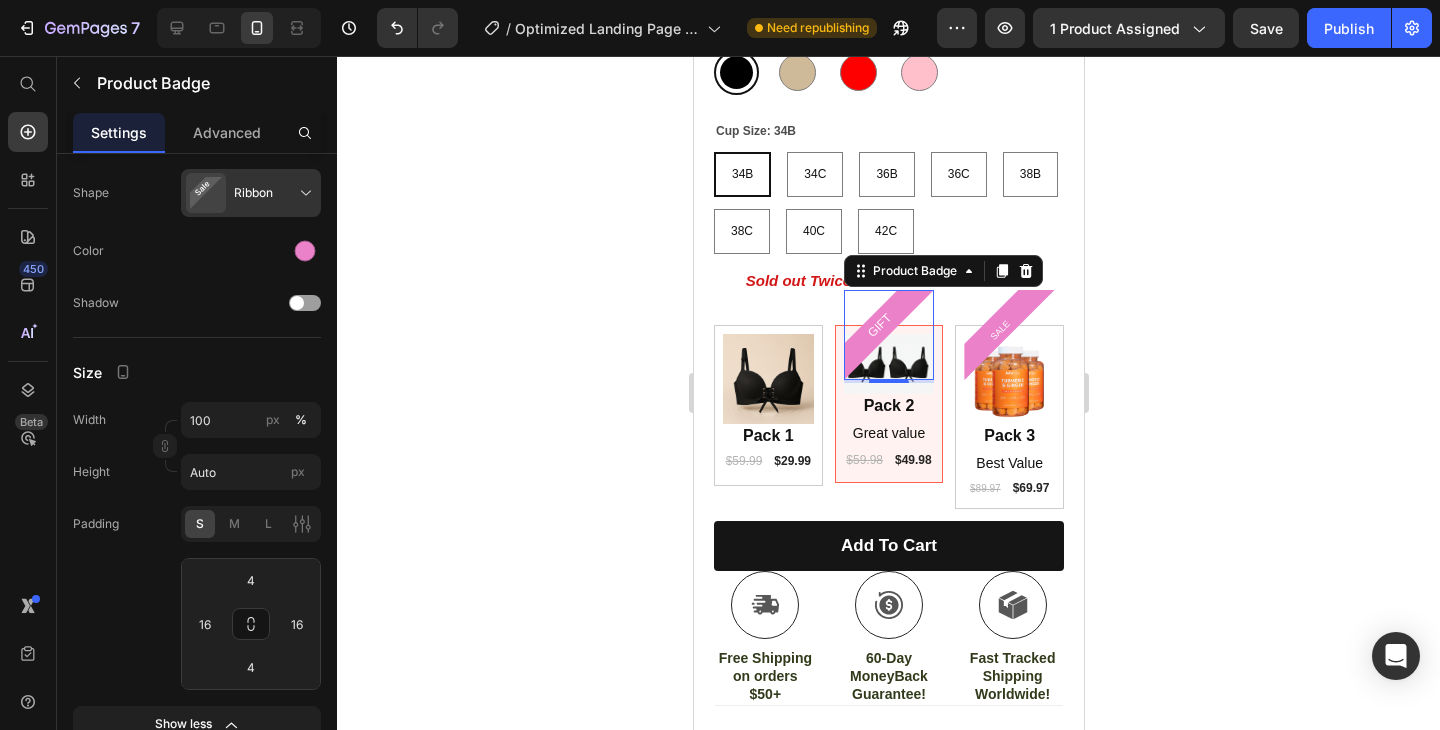 click on "GIFT" at bounding box center (878, 325) 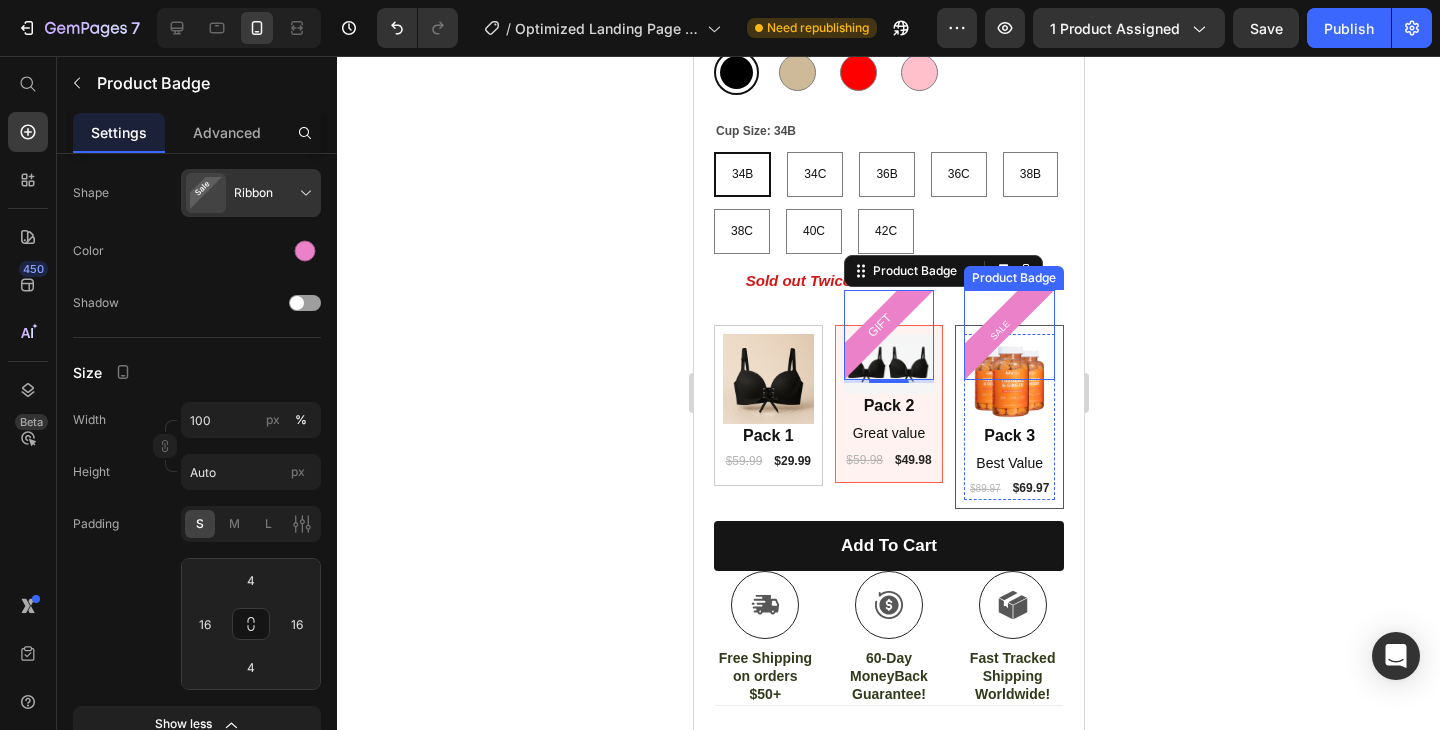 click on "SALE" at bounding box center (1000, 330) 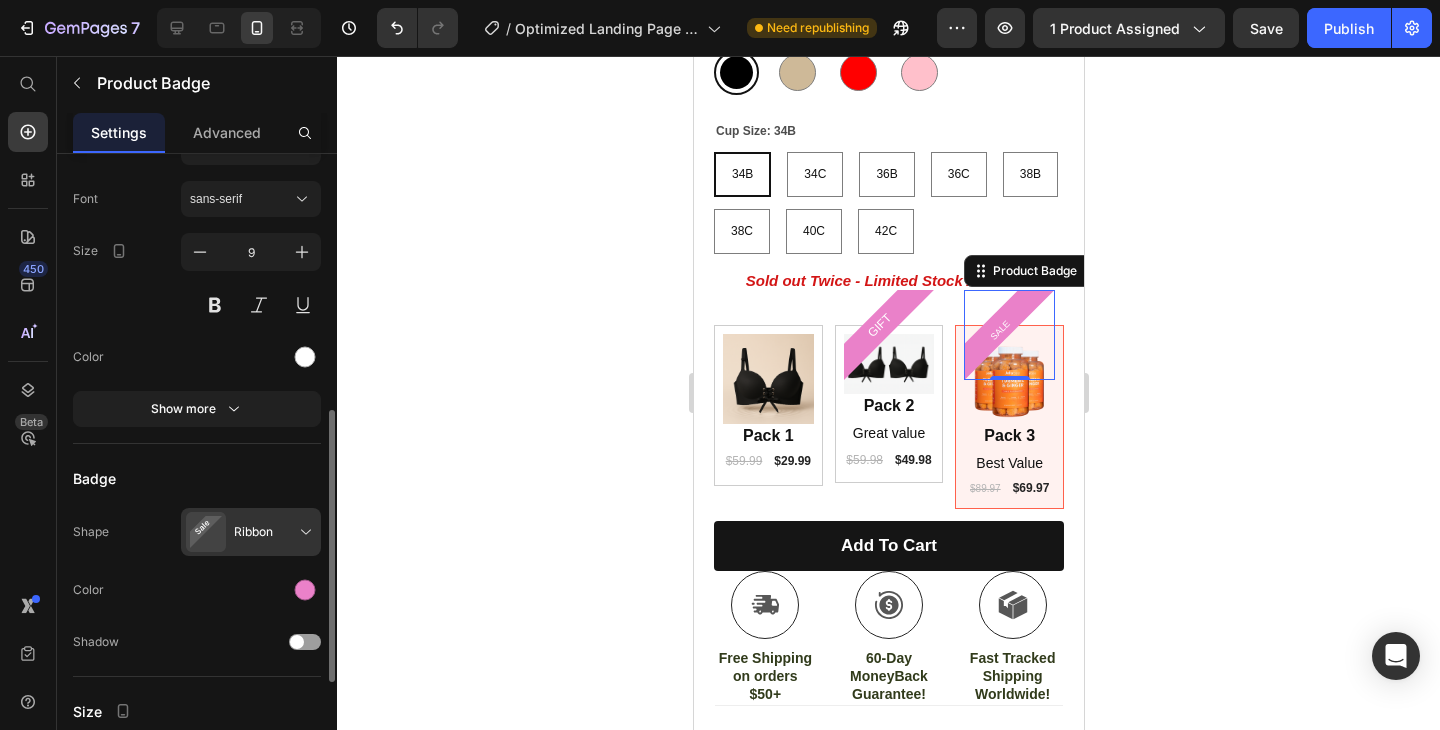 scroll, scrollTop: 513, scrollLeft: 0, axis: vertical 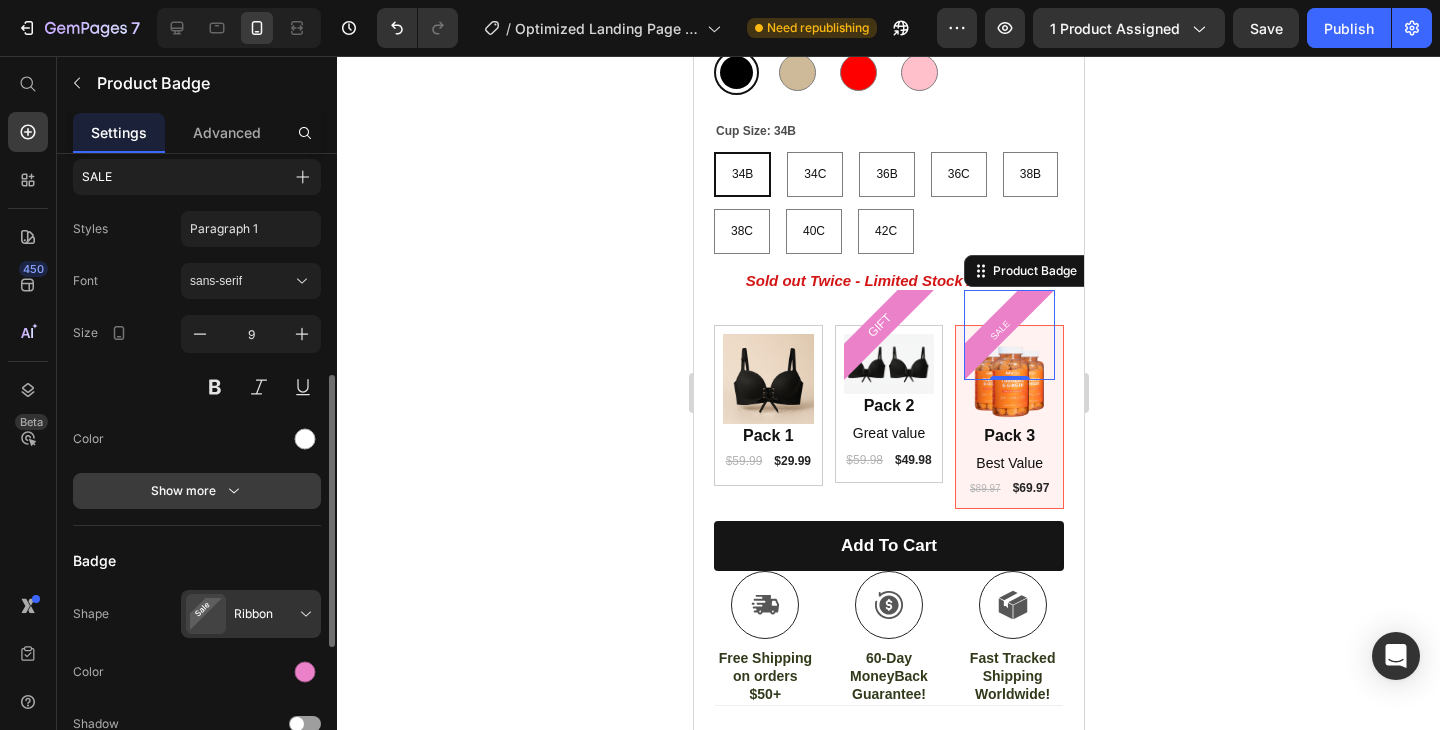 click on "Show more" at bounding box center (197, 491) 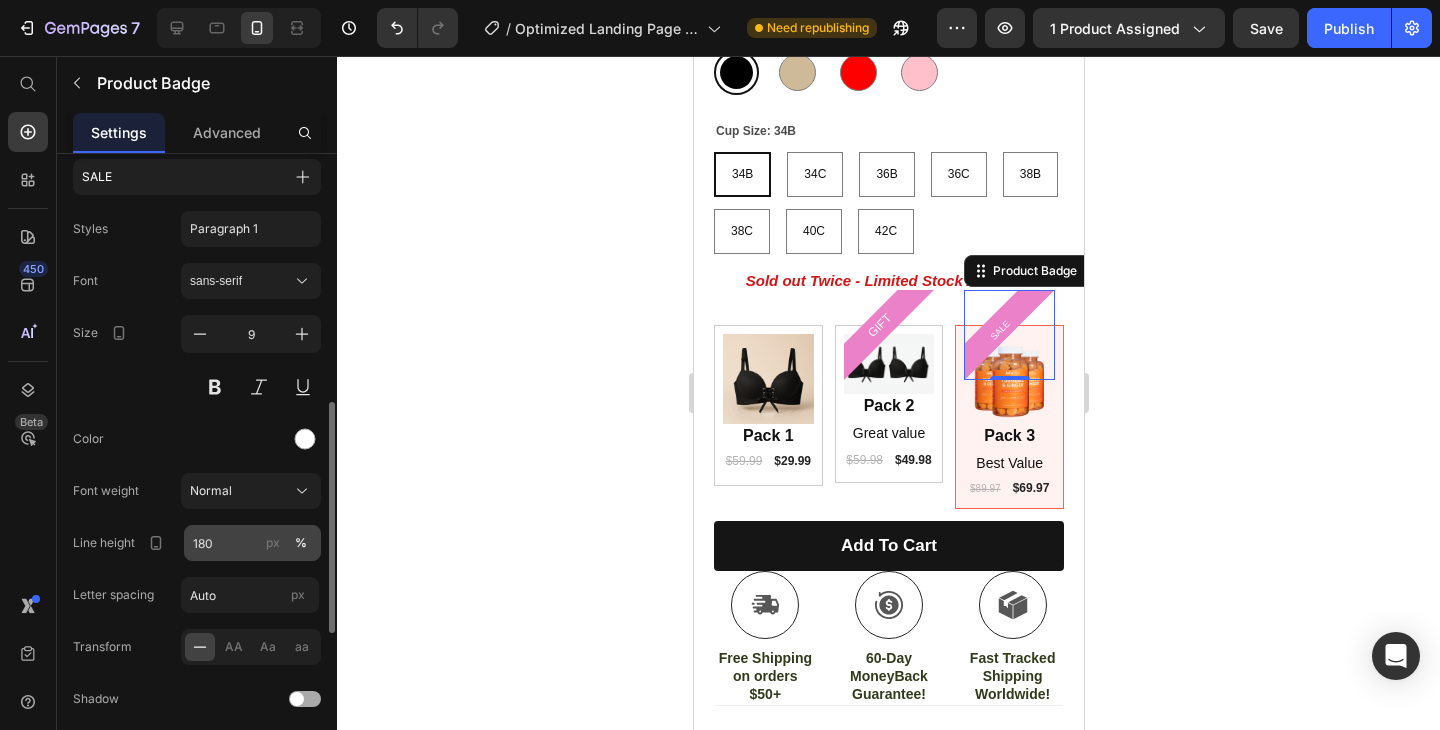 scroll, scrollTop: 630, scrollLeft: 0, axis: vertical 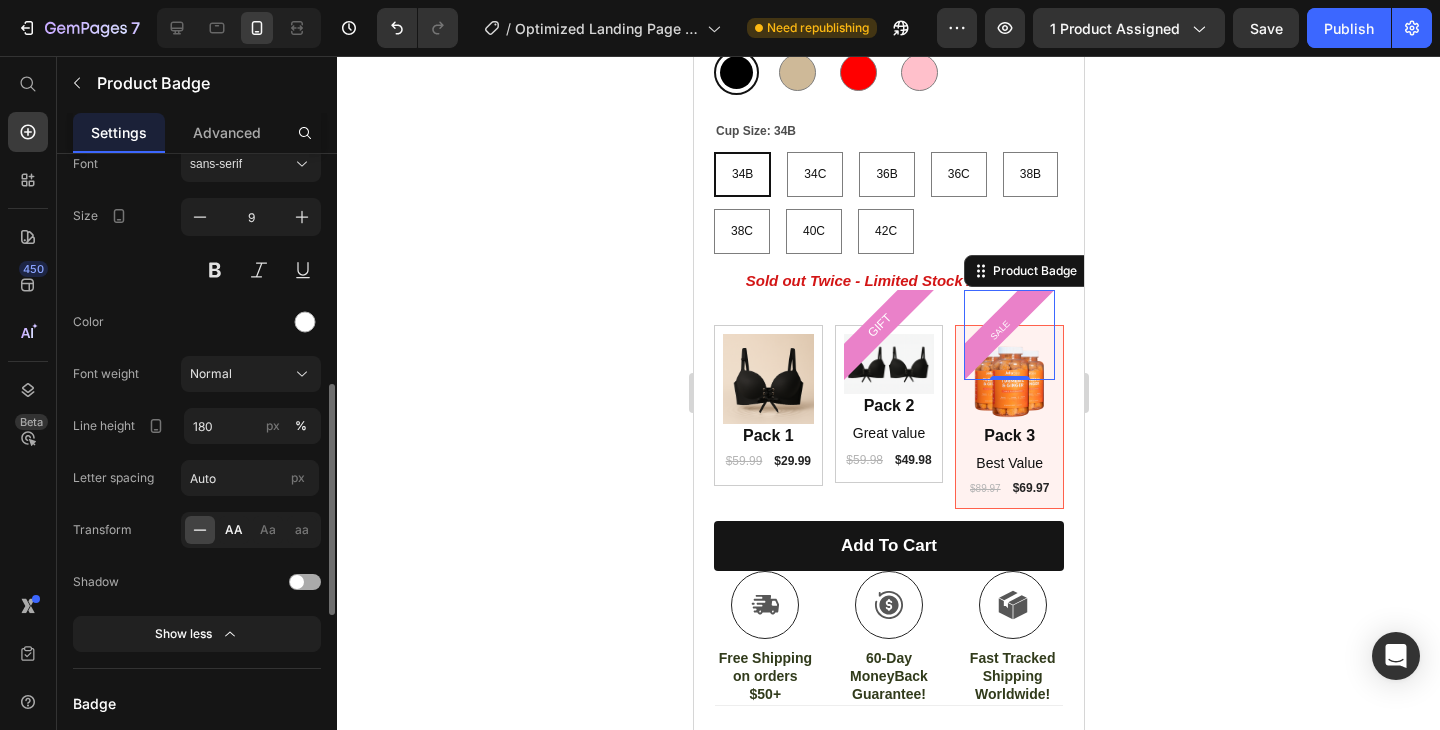 click on "AA" 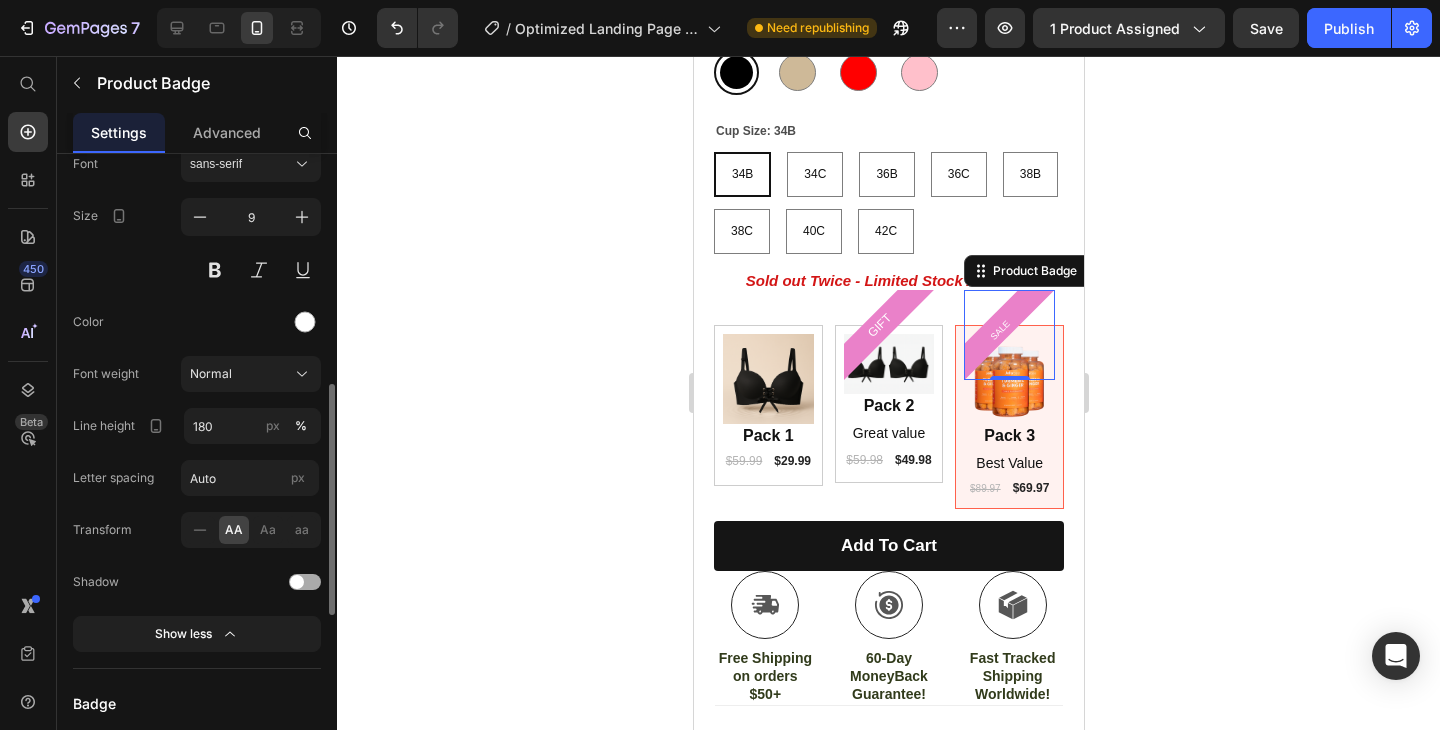 click on "AA Aa aa" 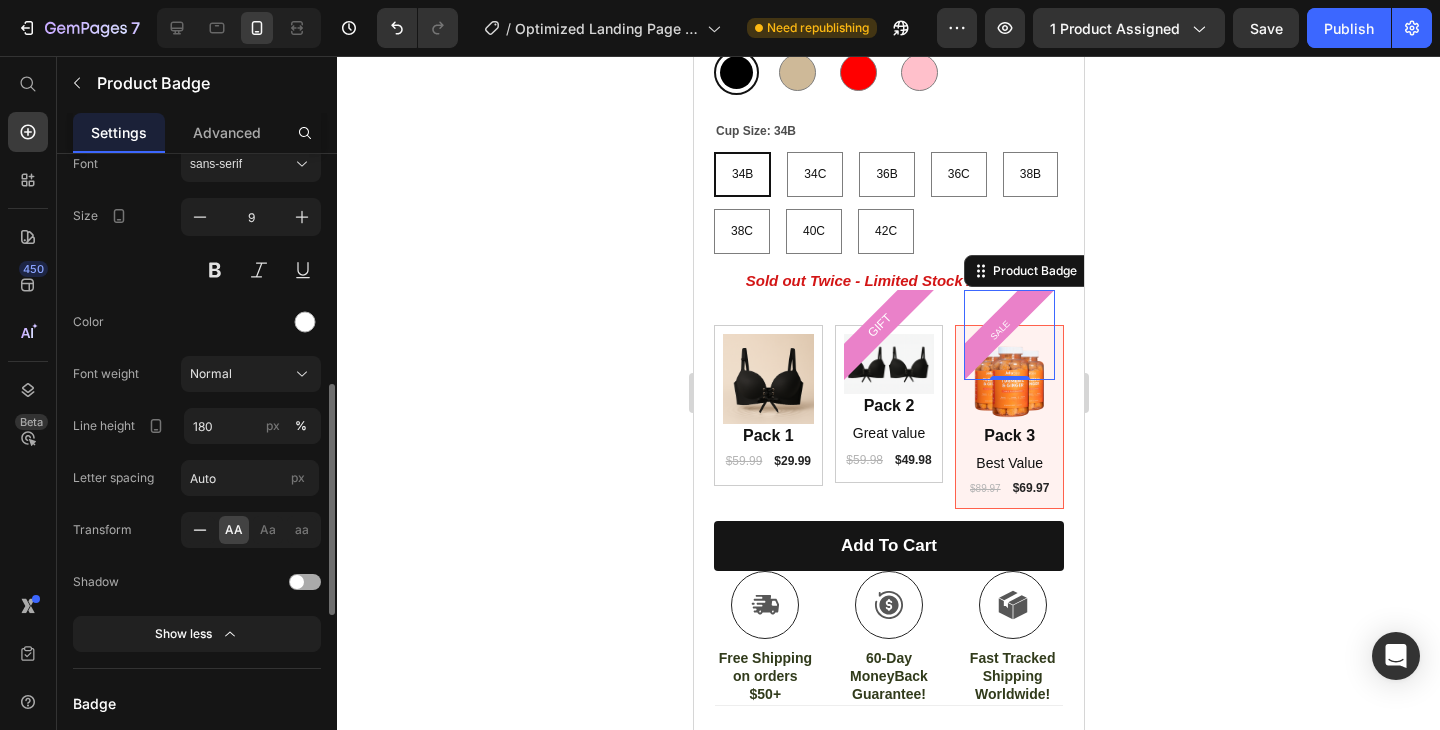click 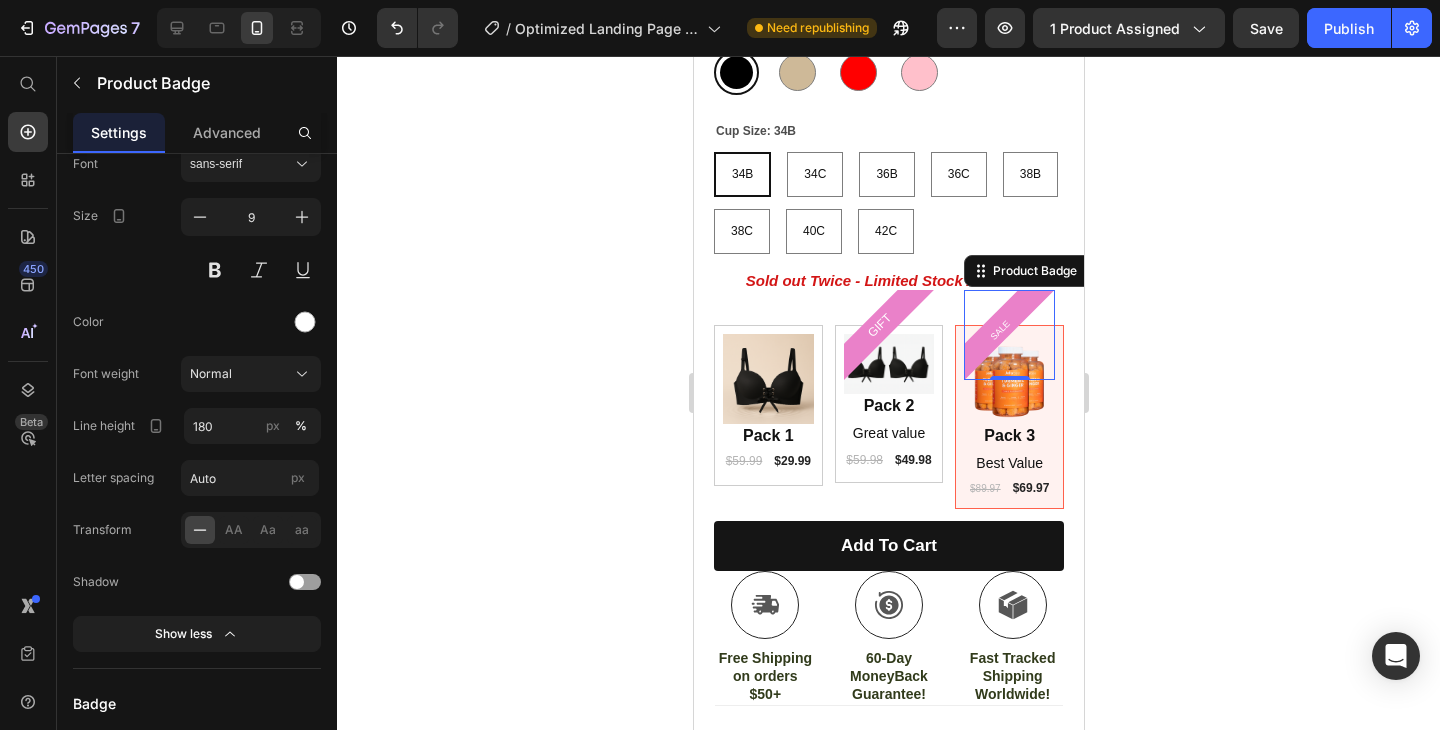 click 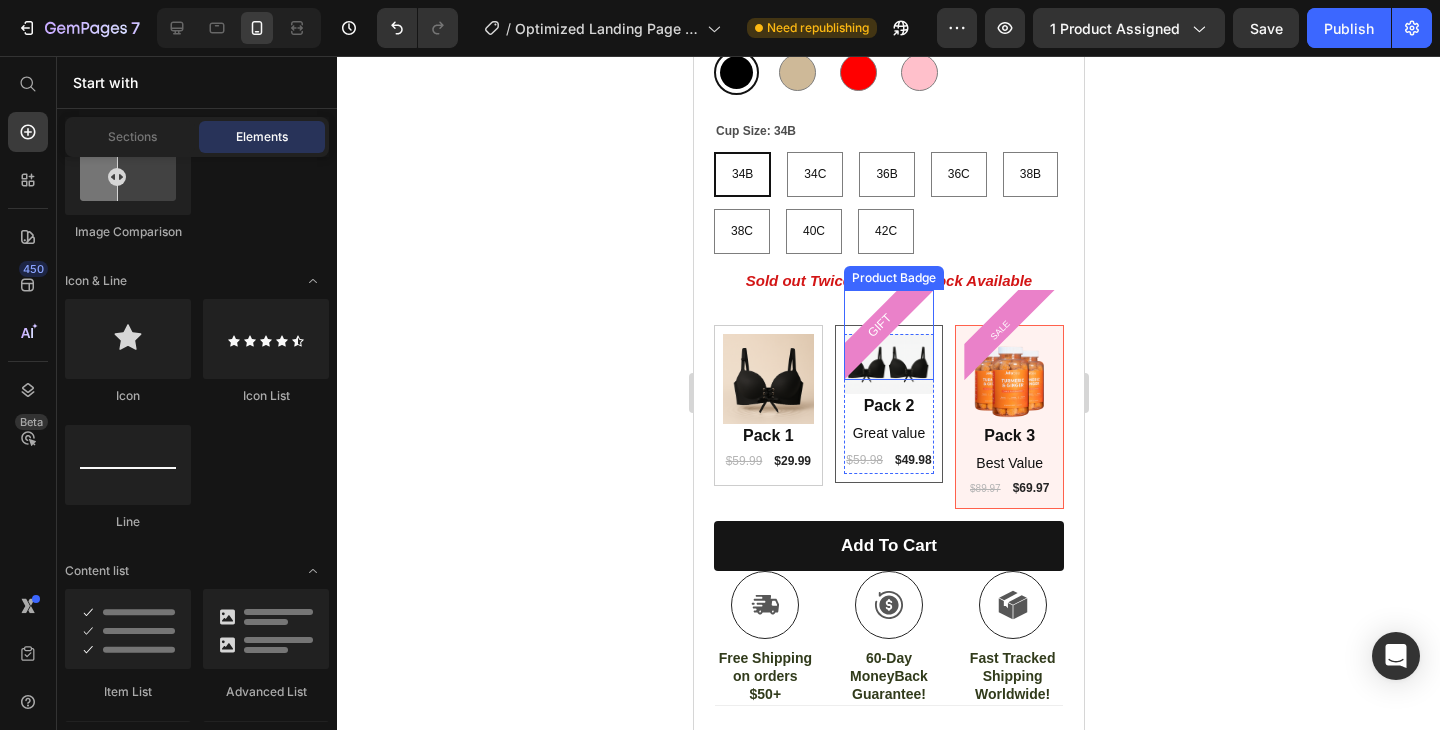 click on "GIFT" at bounding box center (878, 325) 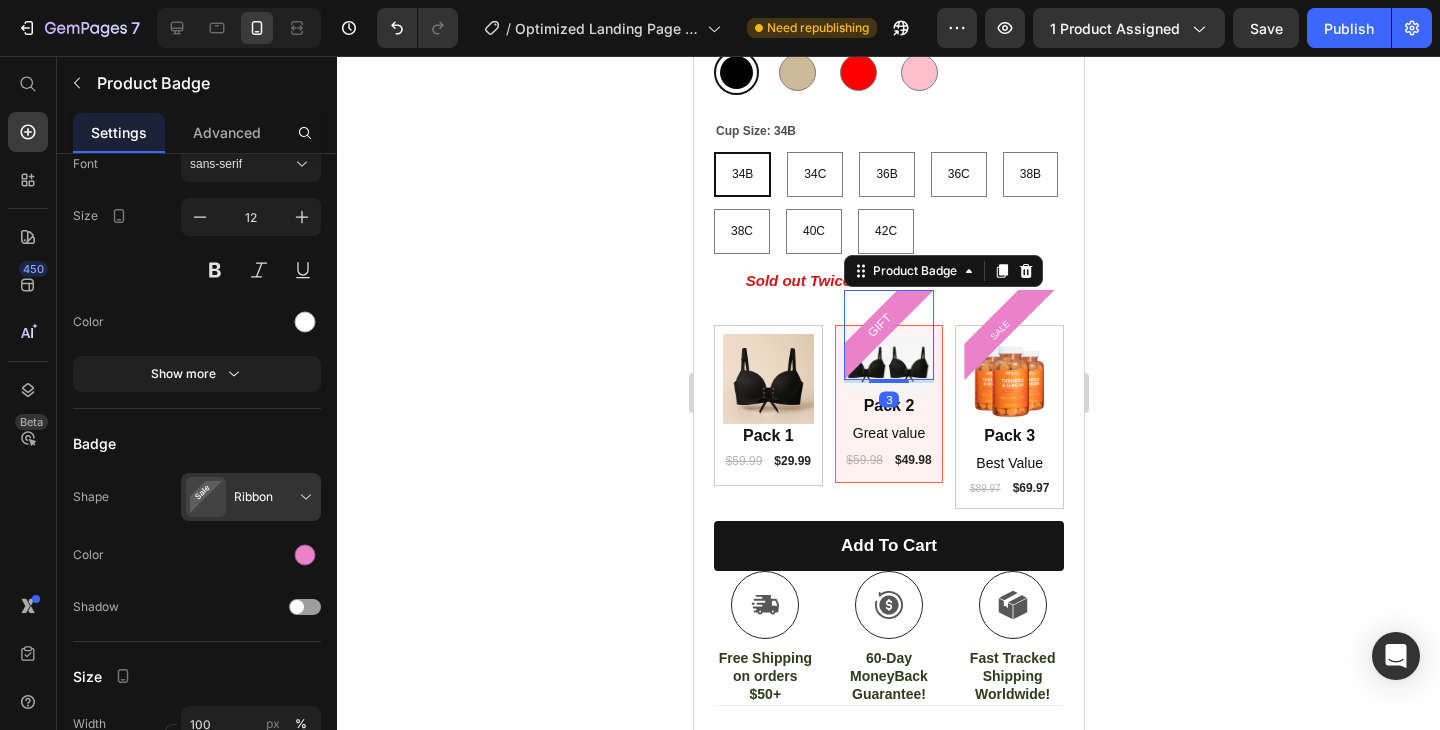 click on "GIFT" at bounding box center (878, 325) 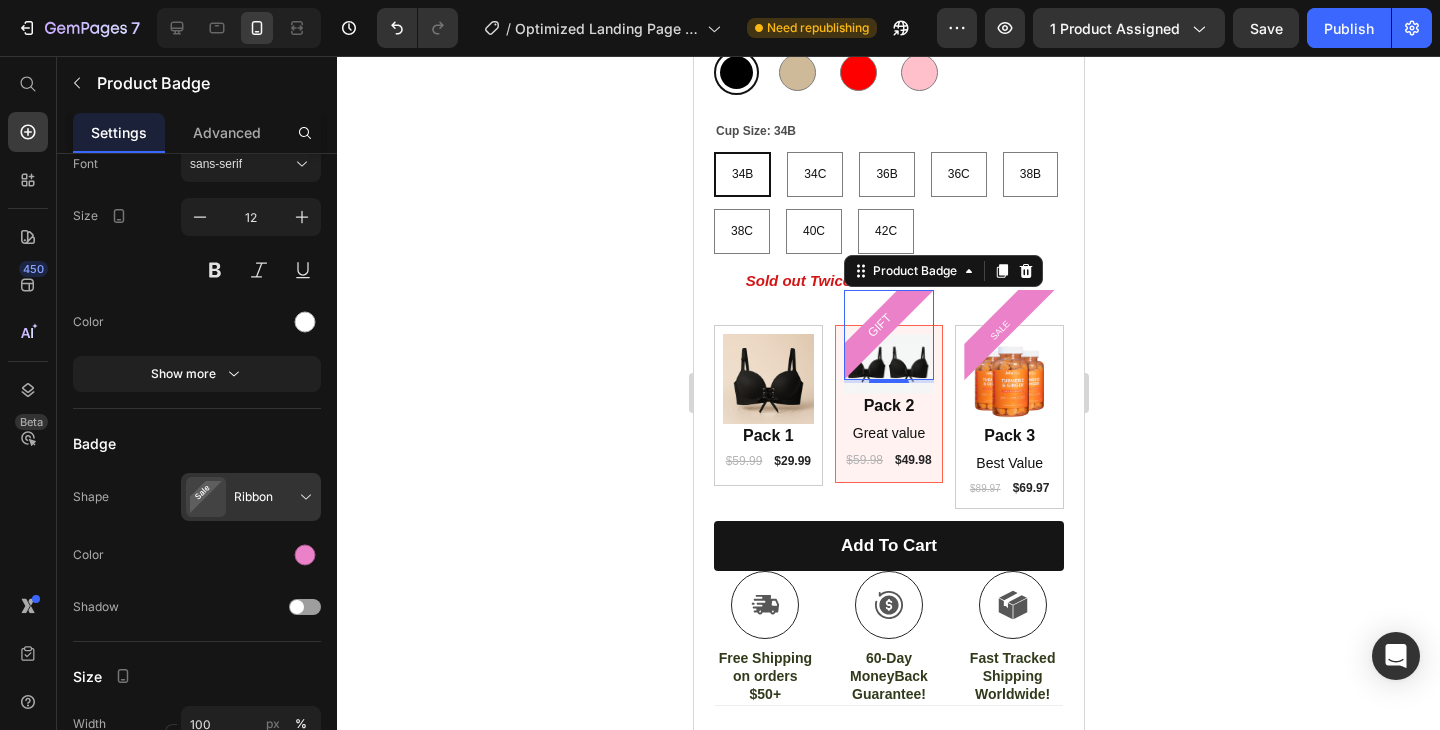 click on "GIFT" at bounding box center [878, 325] 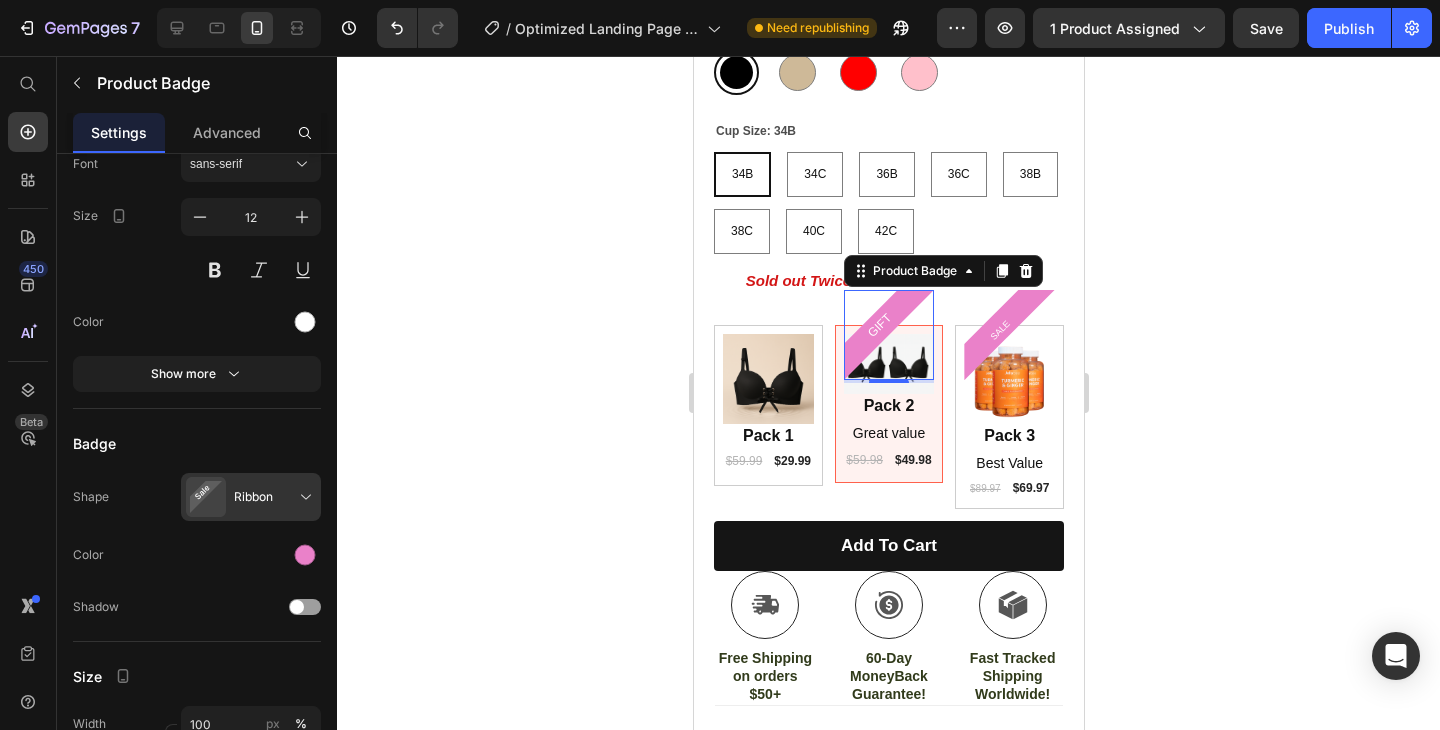 click on "GIFT" at bounding box center [878, 325] 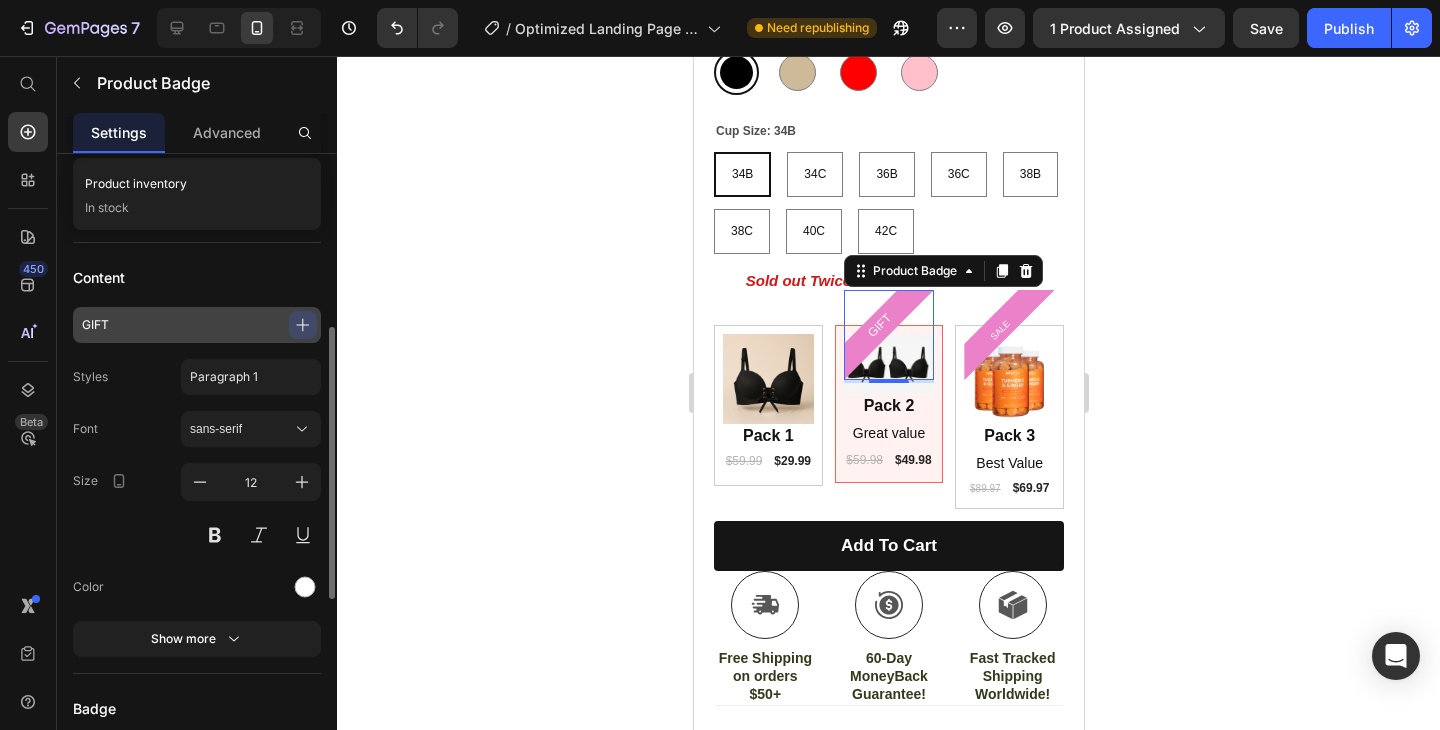 scroll, scrollTop: 350, scrollLeft: 0, axis: vertical 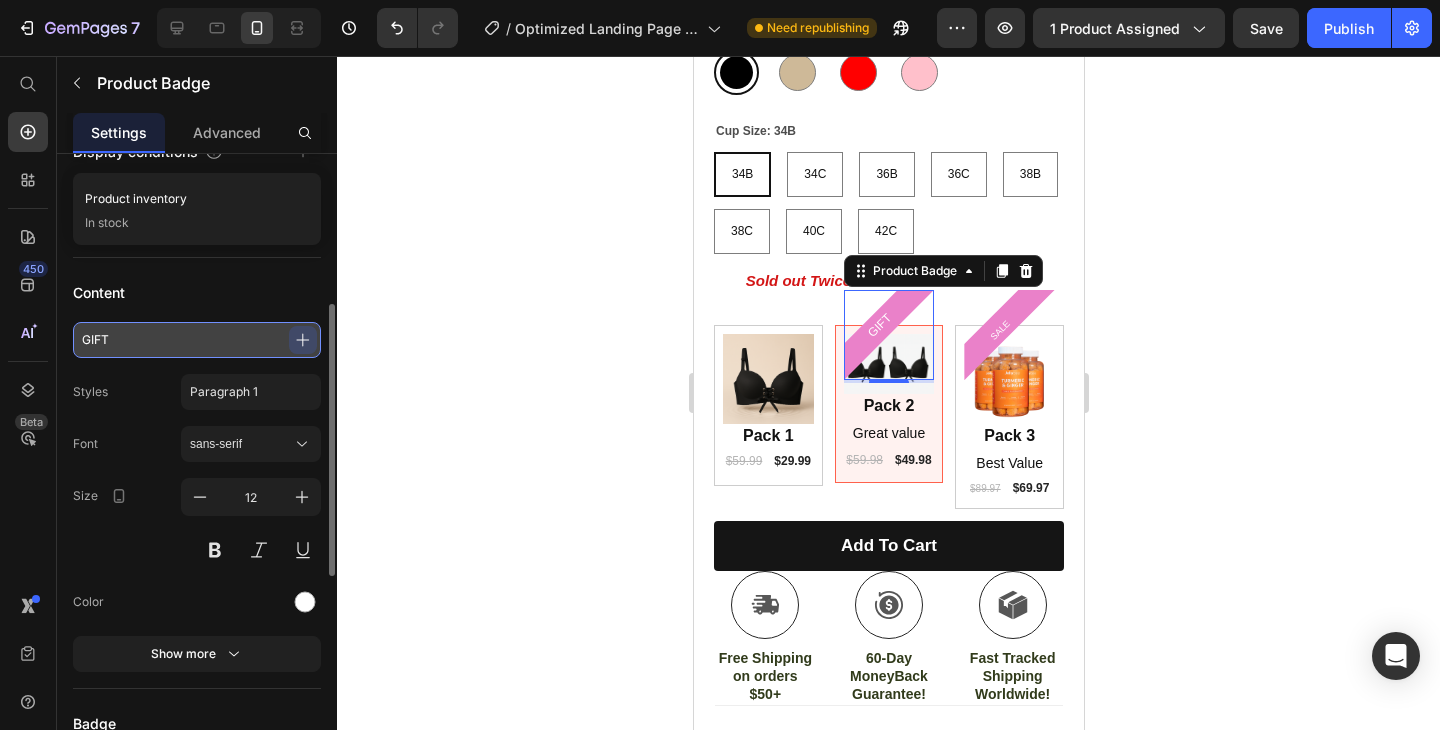 click on "GIFT" at bounding box center [197, 340] 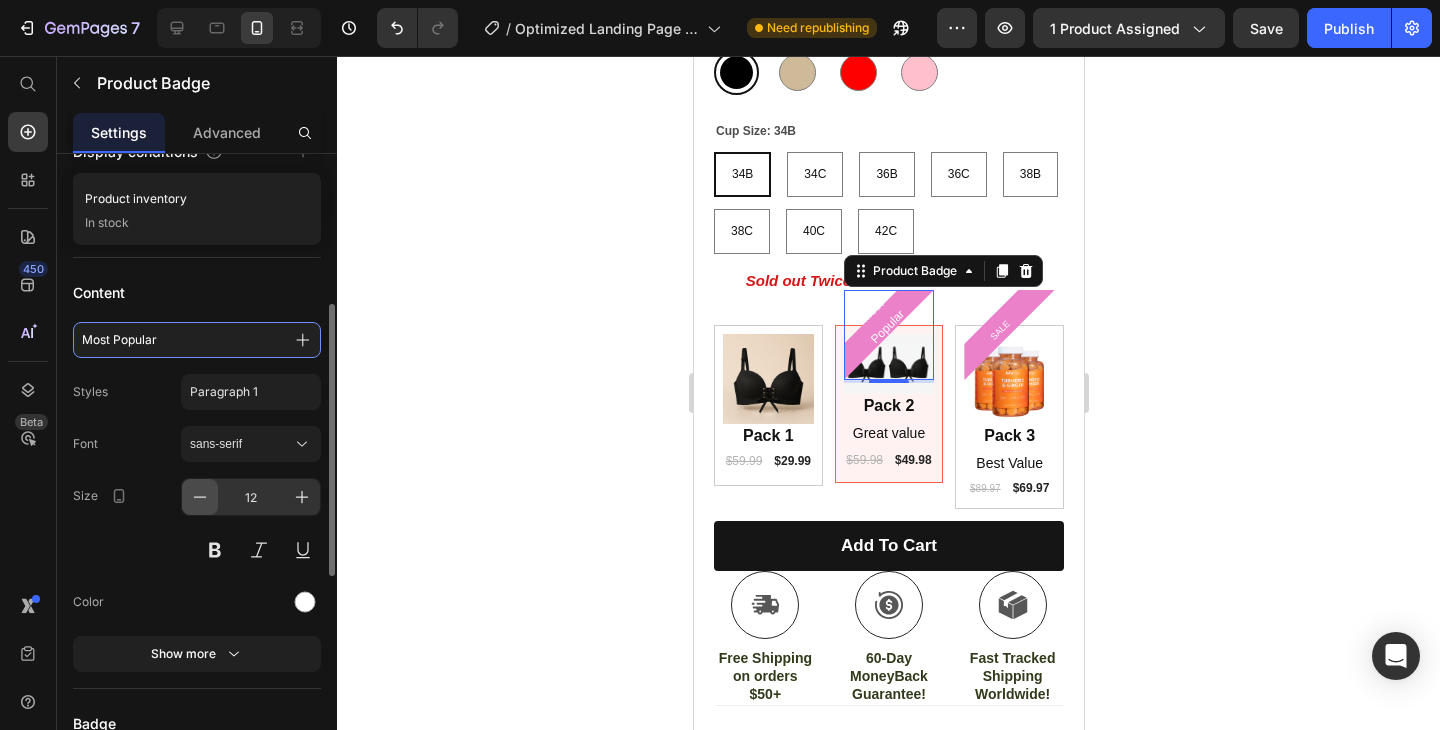 type on "Most Popular" 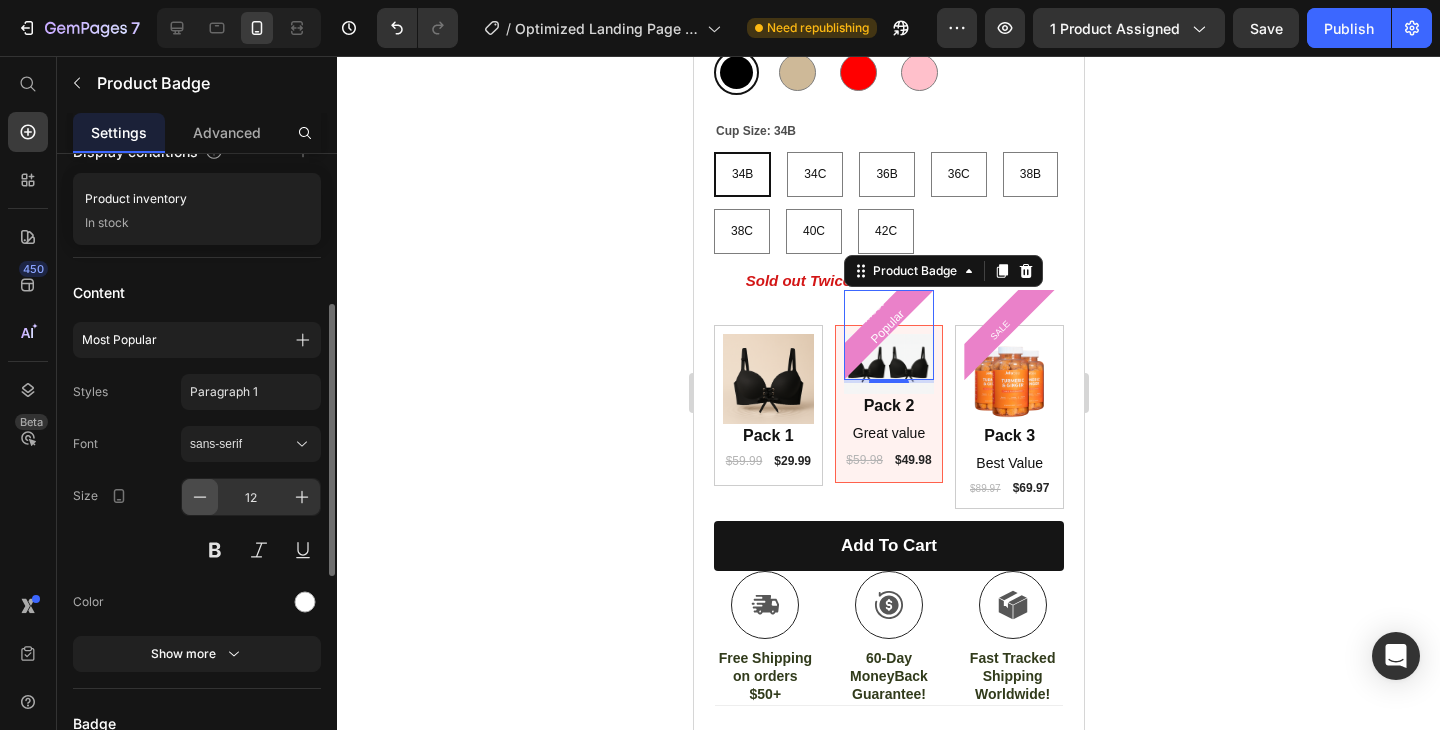 click 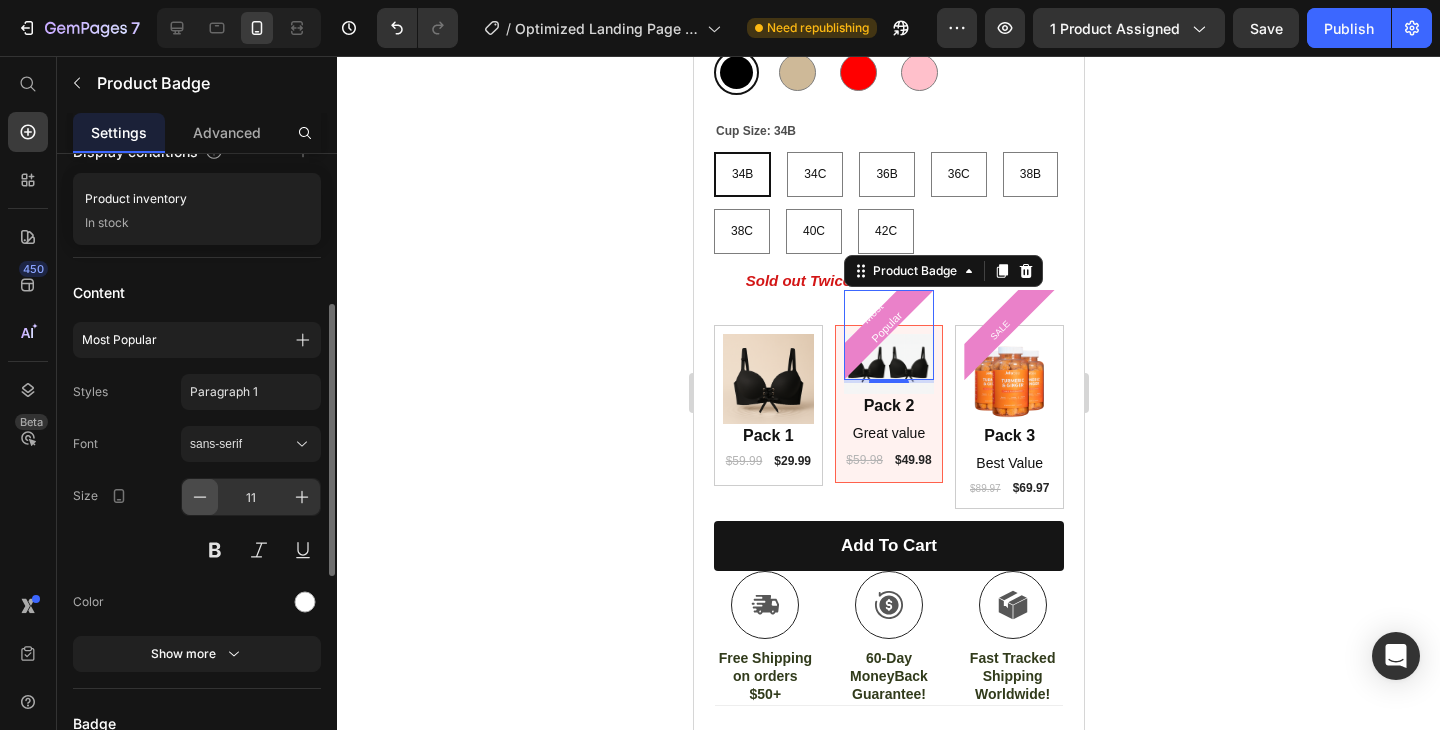 click 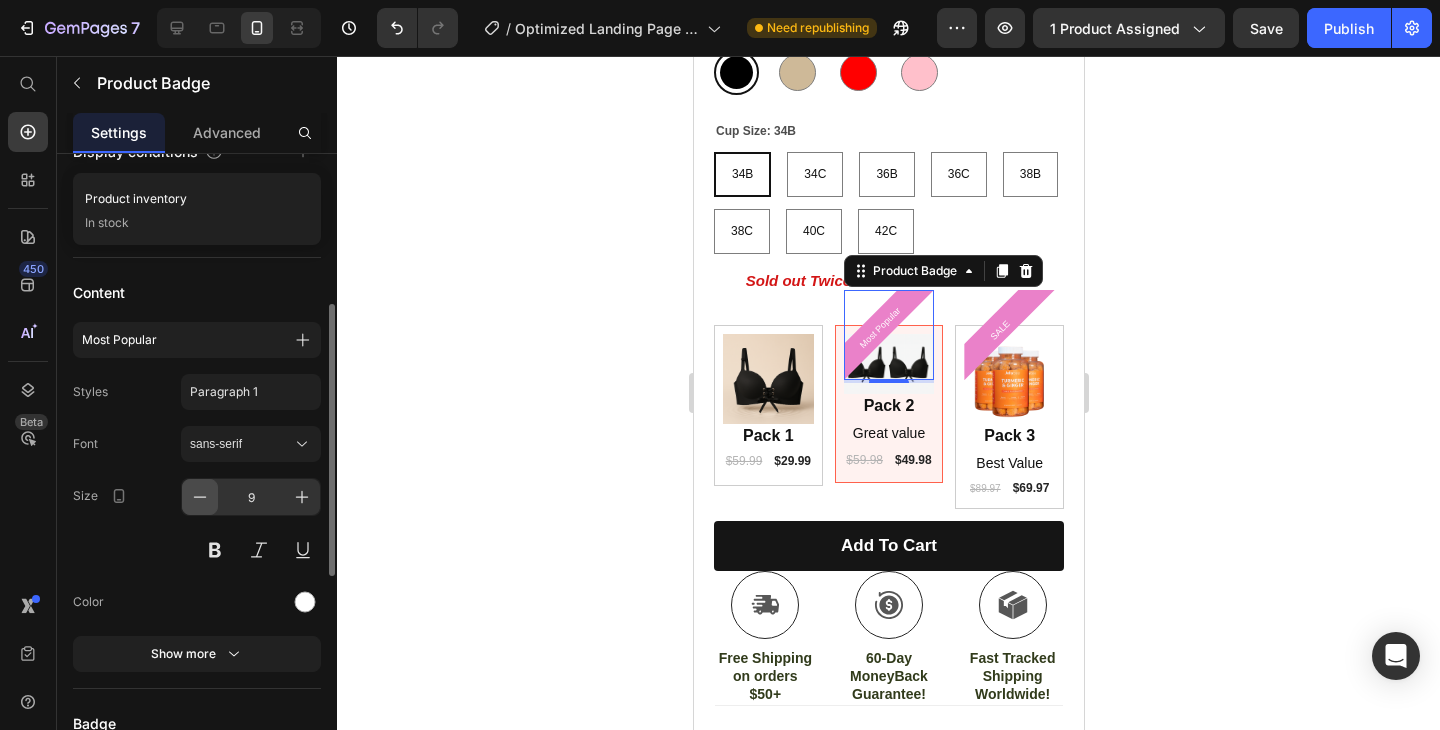 click 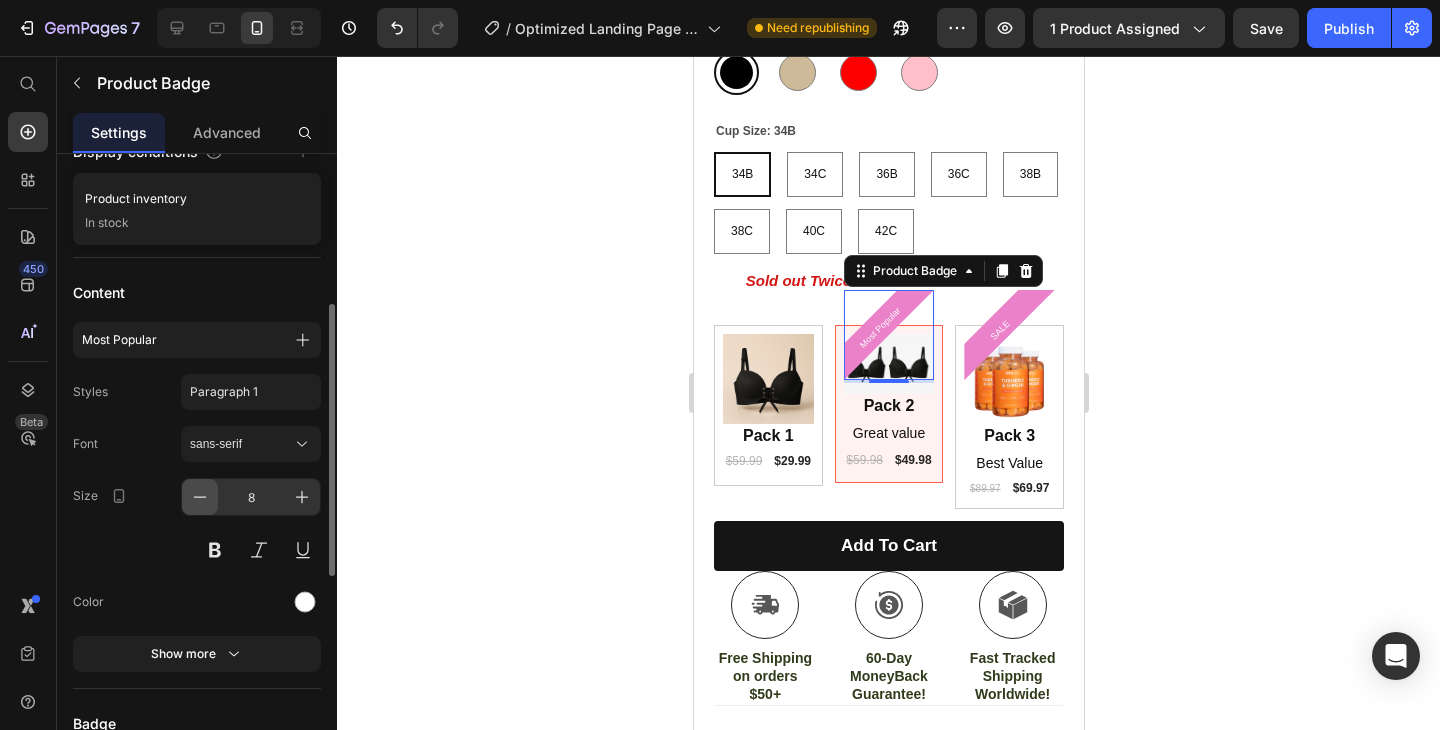 click 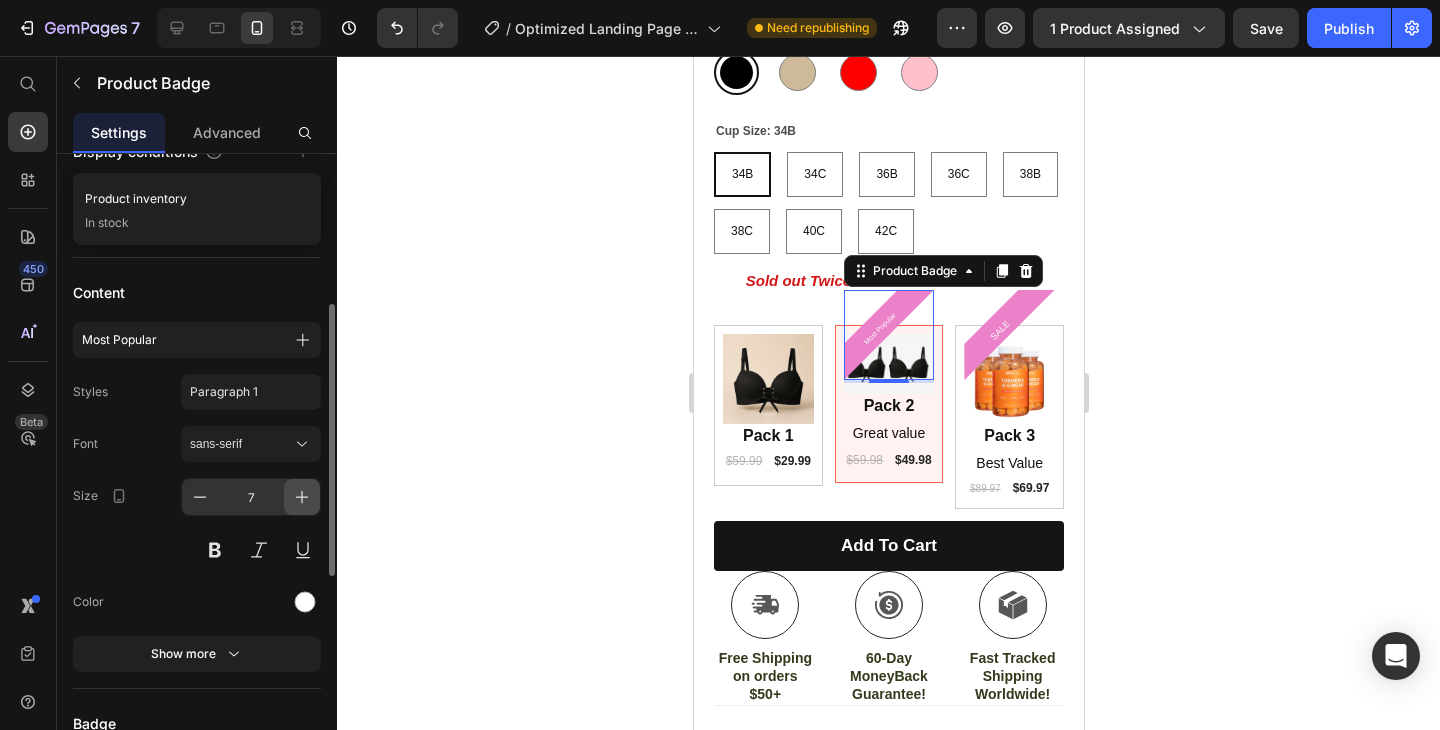 click 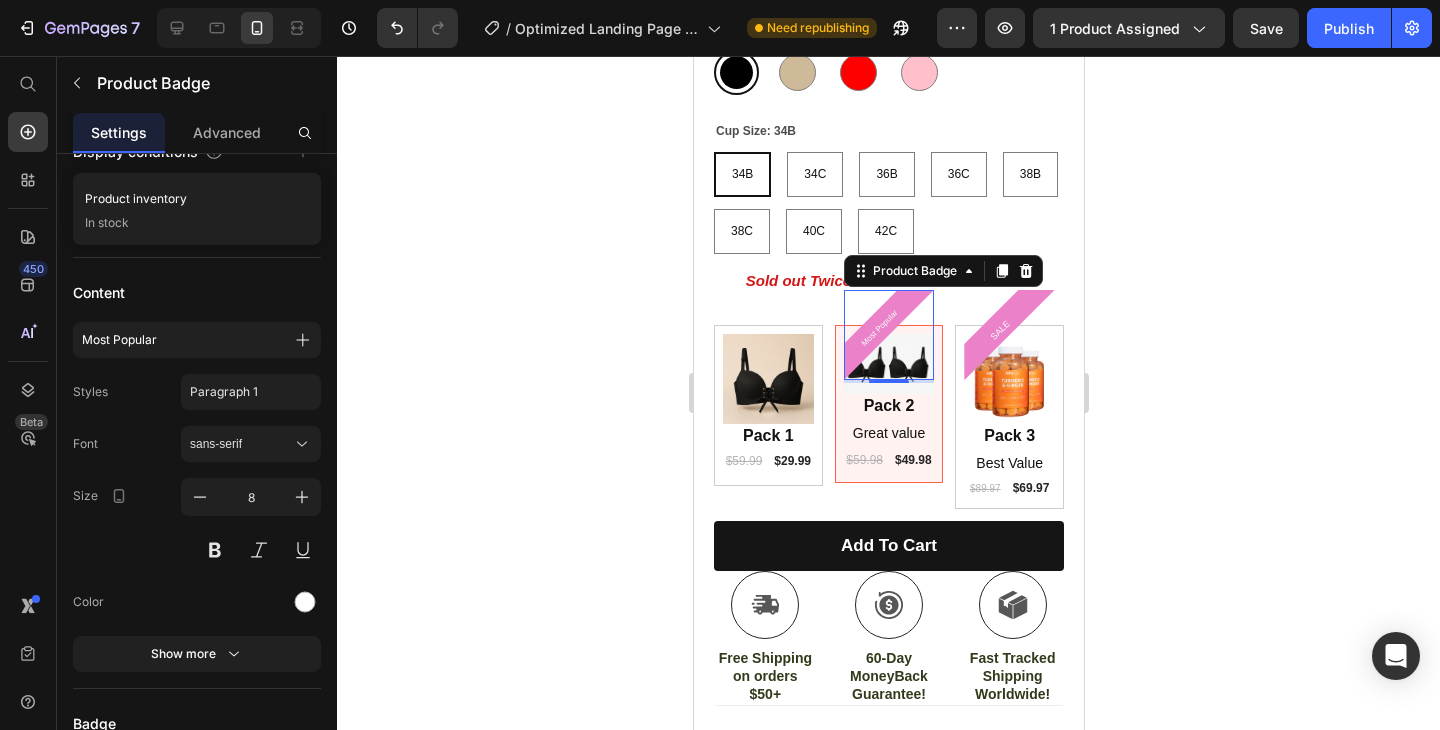 click on "Most Popular" at bounding box center (879, 328) 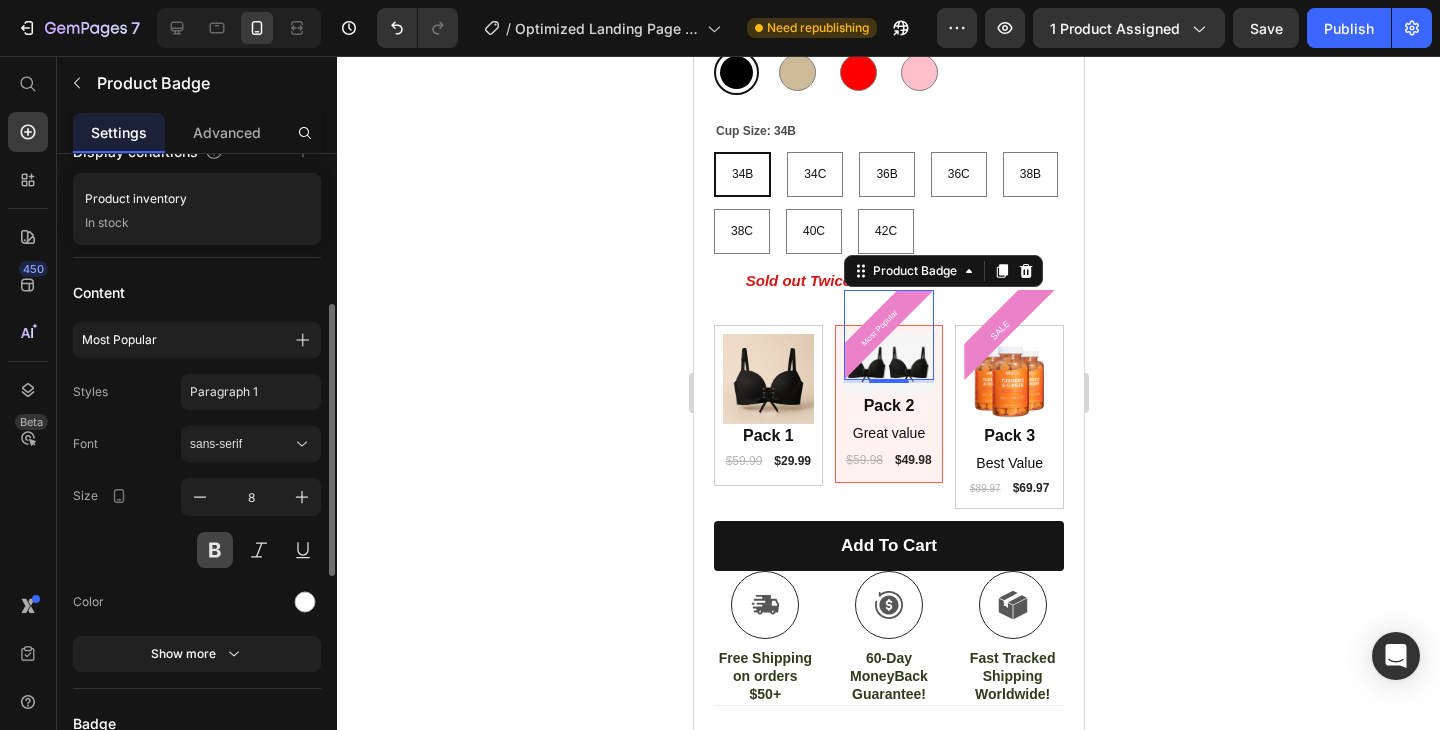 click at bounding box center [215, 550] 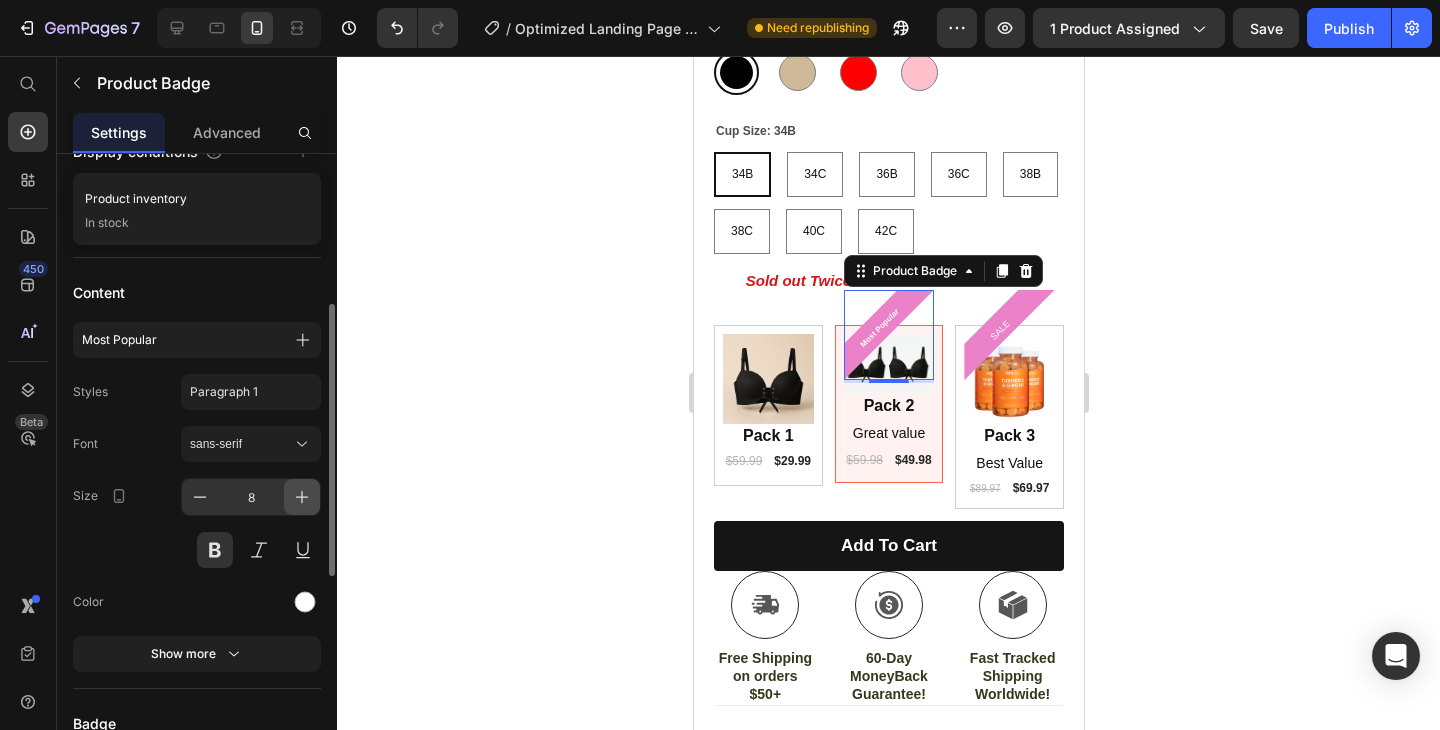click 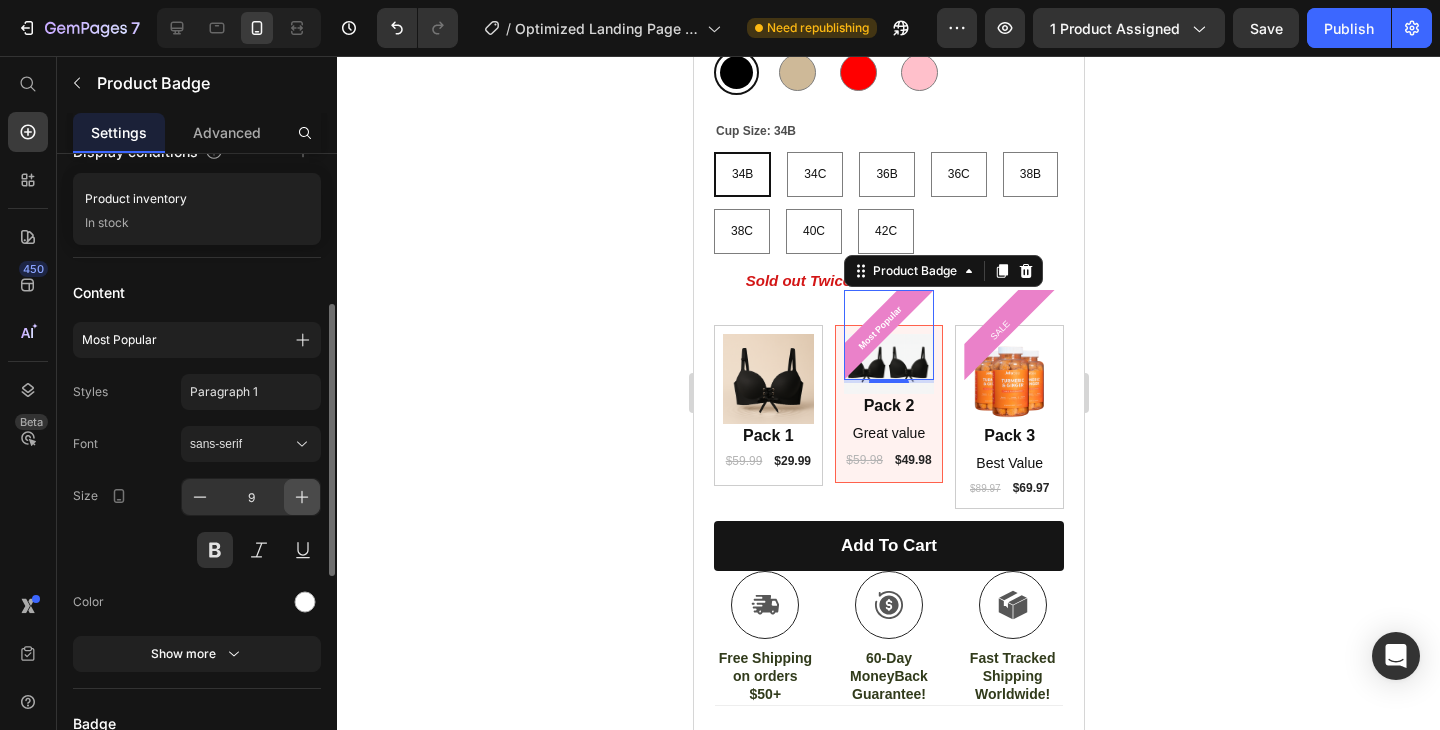 click 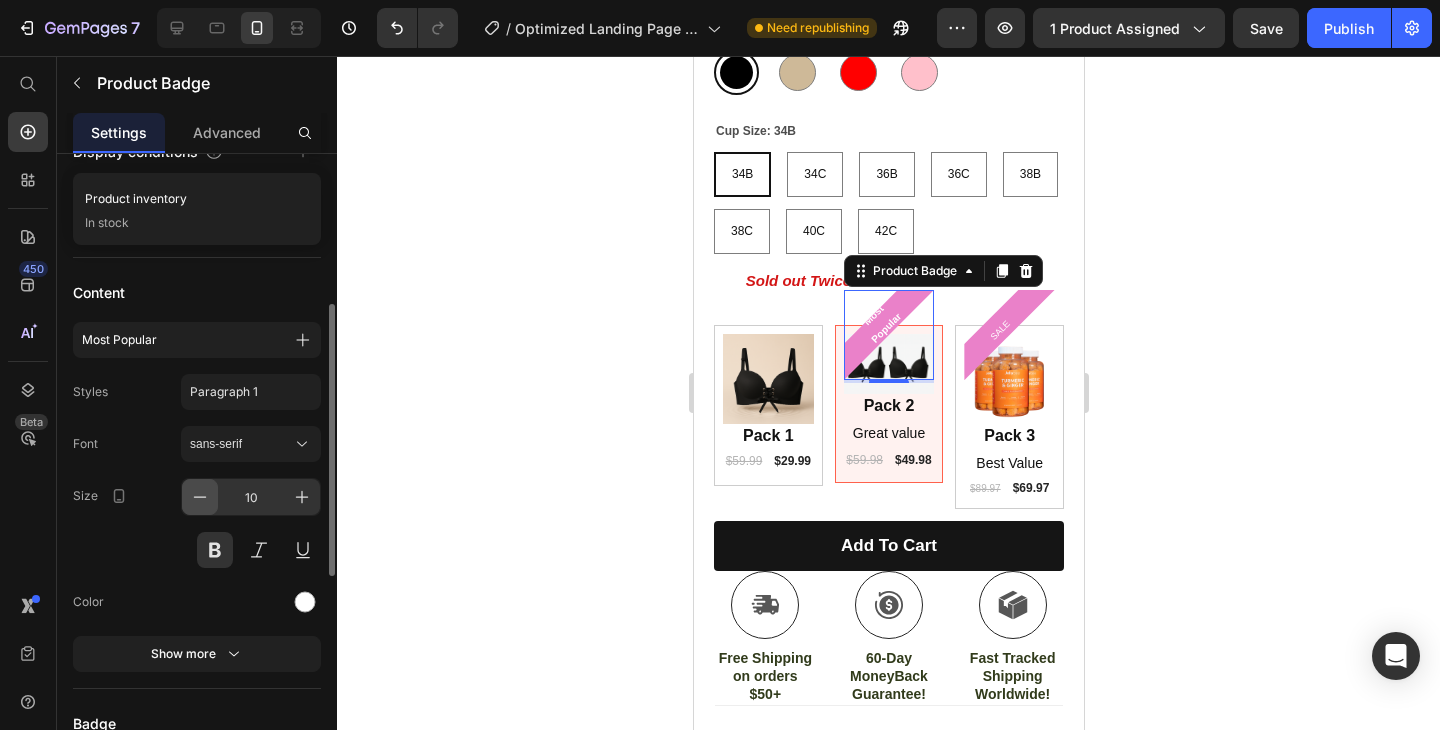 click 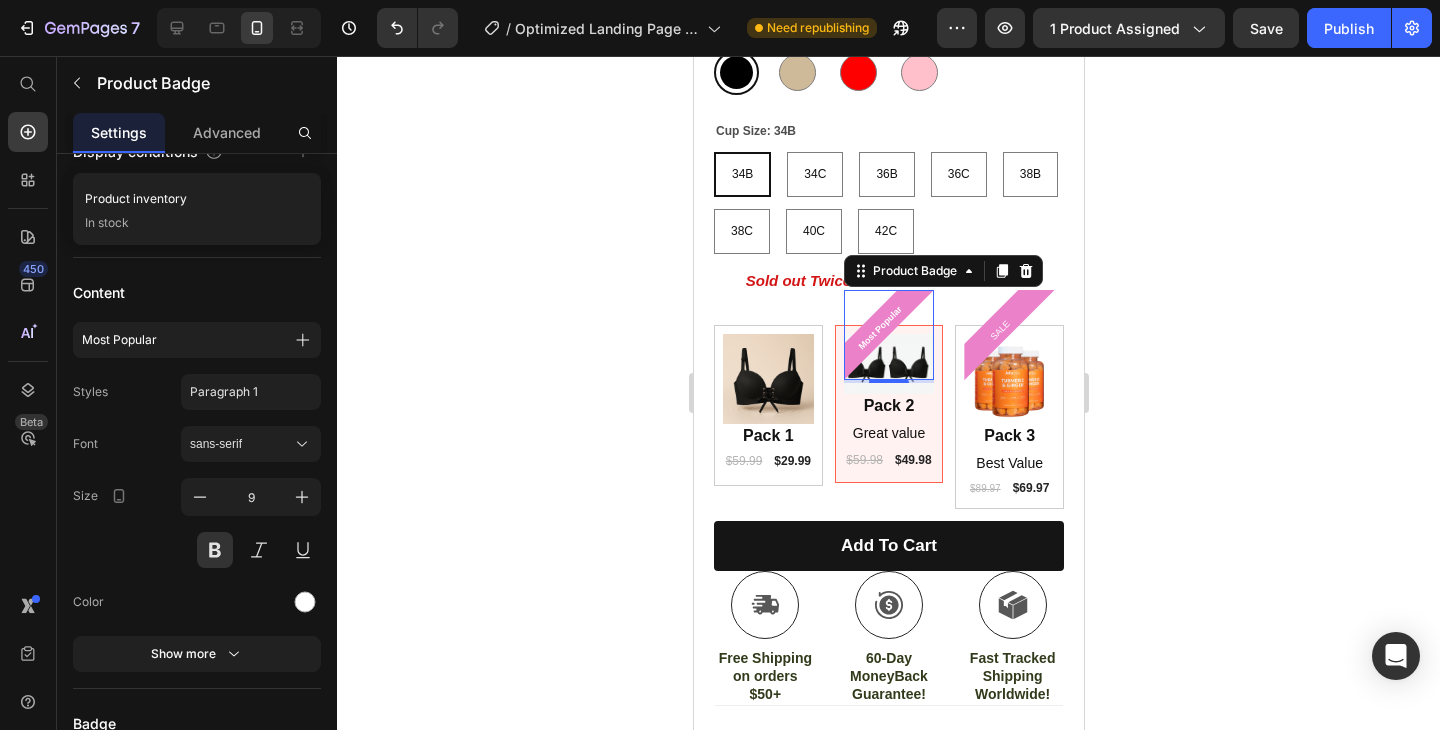 click 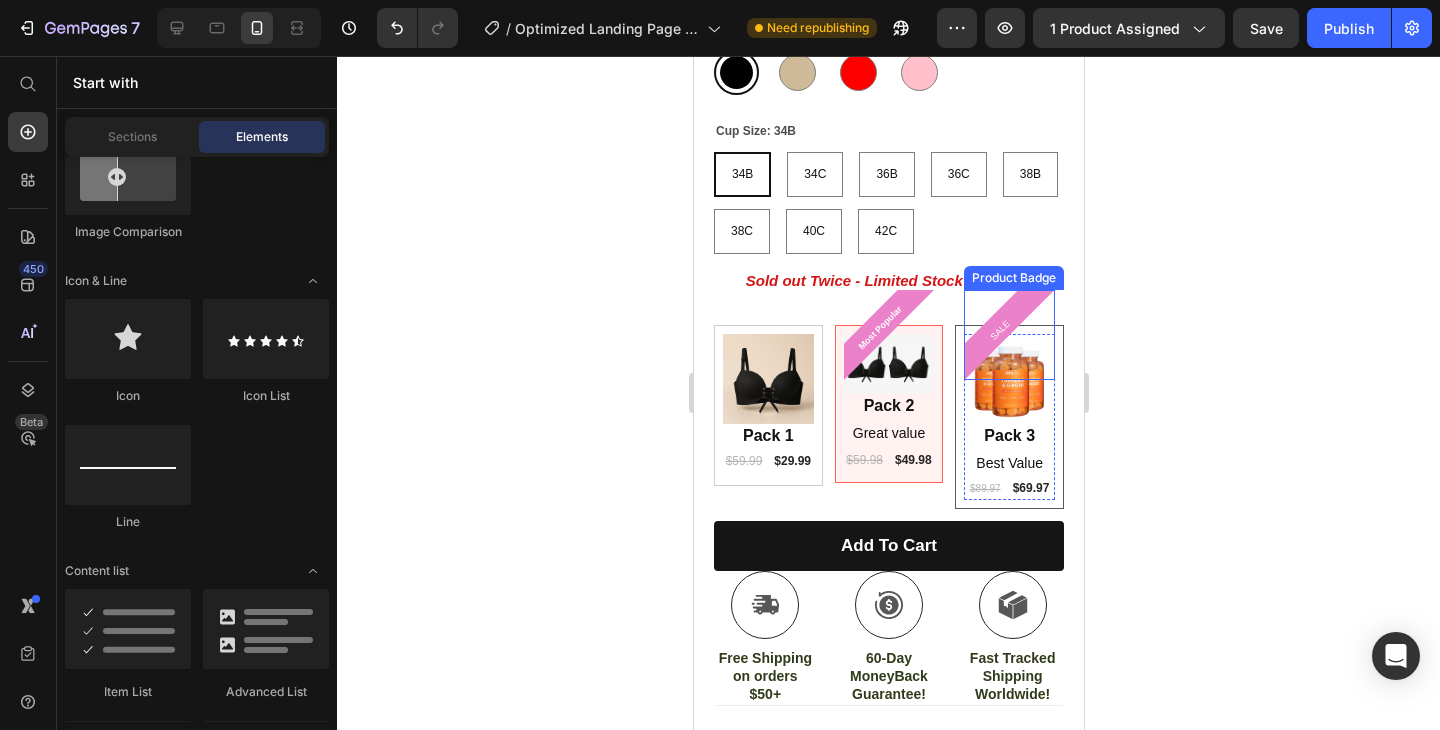 click on "SALE" at bounding box center [1000, 330] 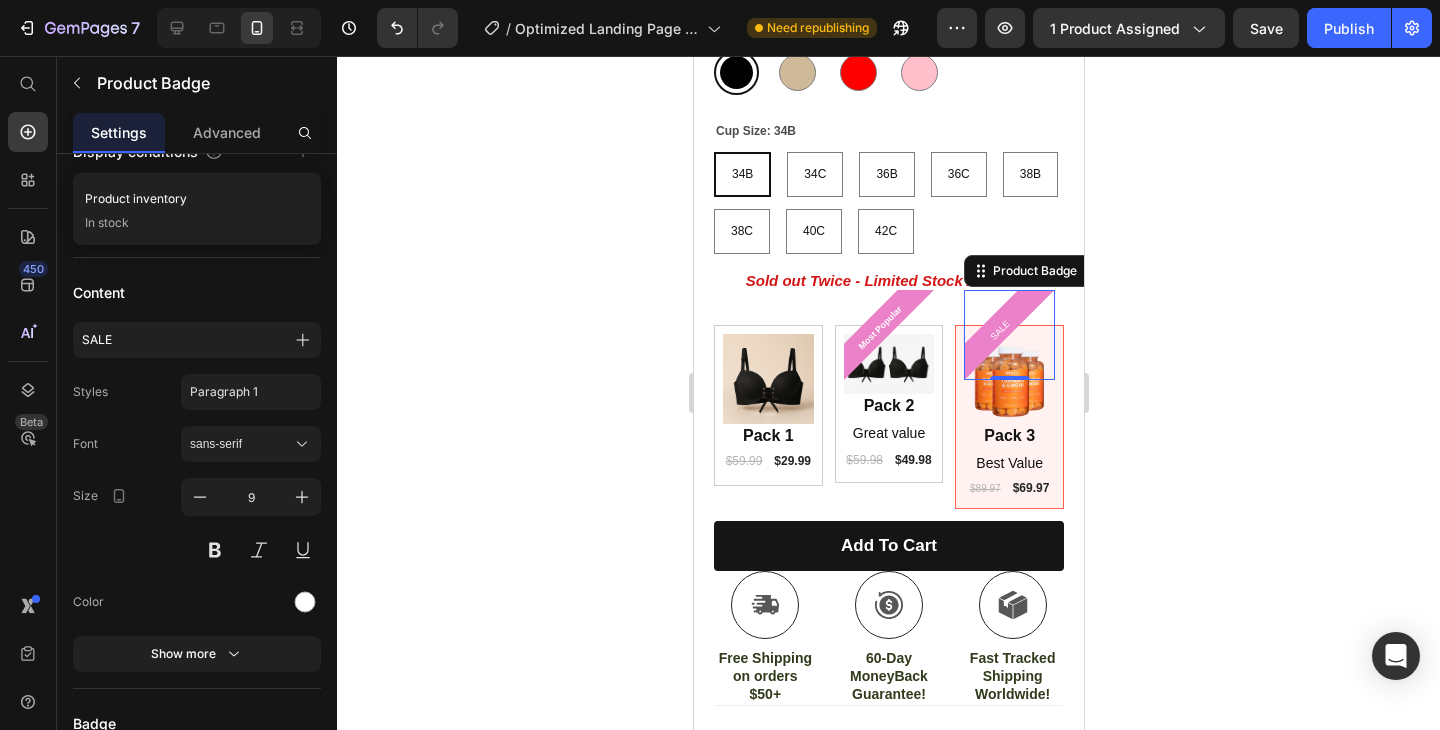 click on "SALE" at bounding box center [1008, 335] 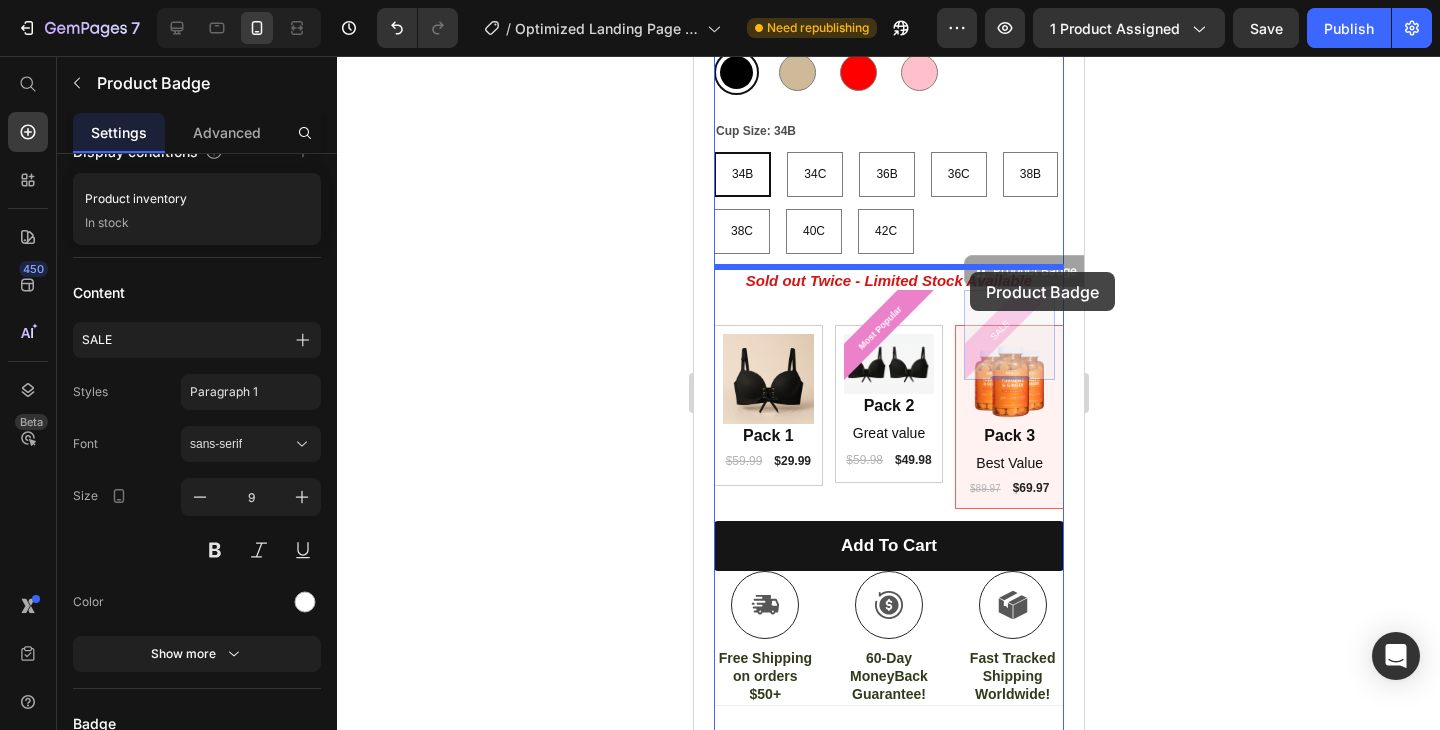 drag, startPoint x: 1061, startPoint y: 269, endPoint x: 968, endPoint y: 274, distance: 93.13431 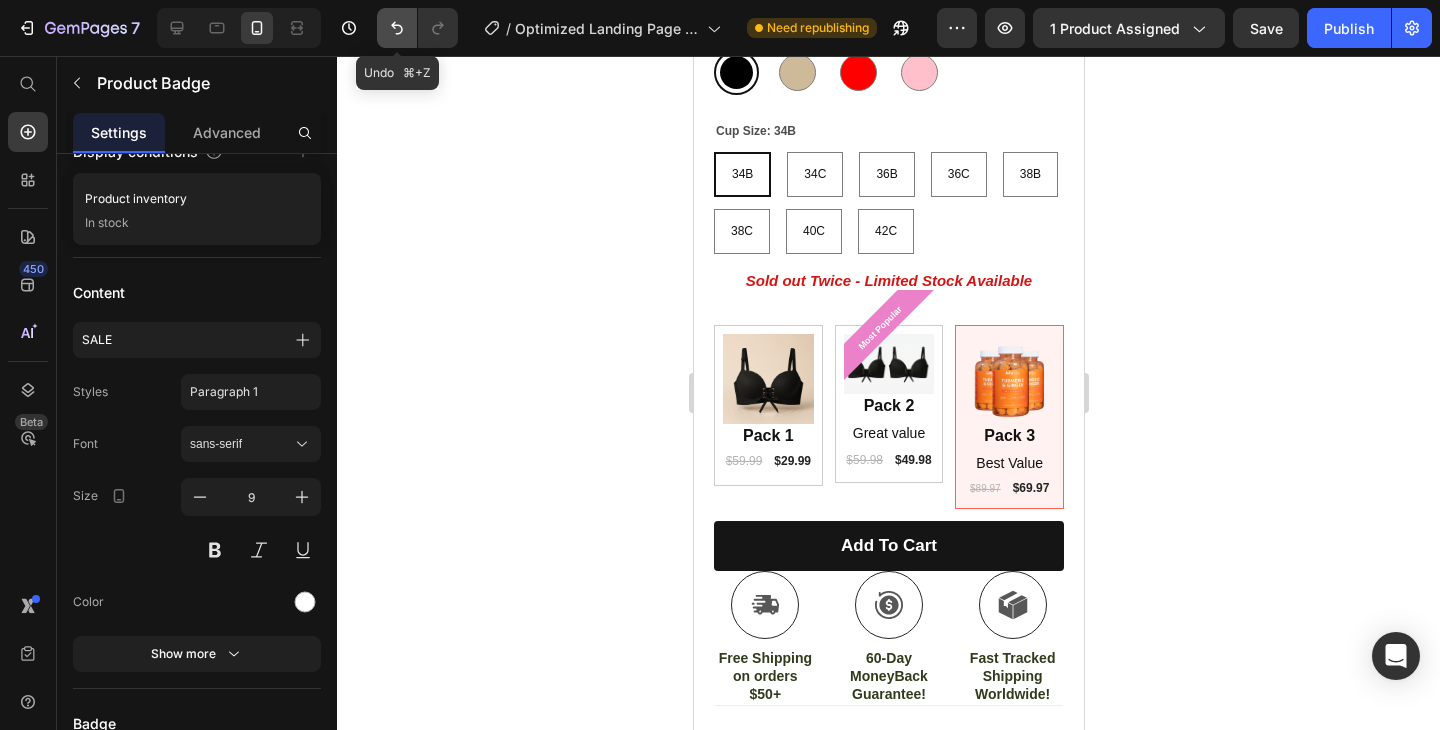 click 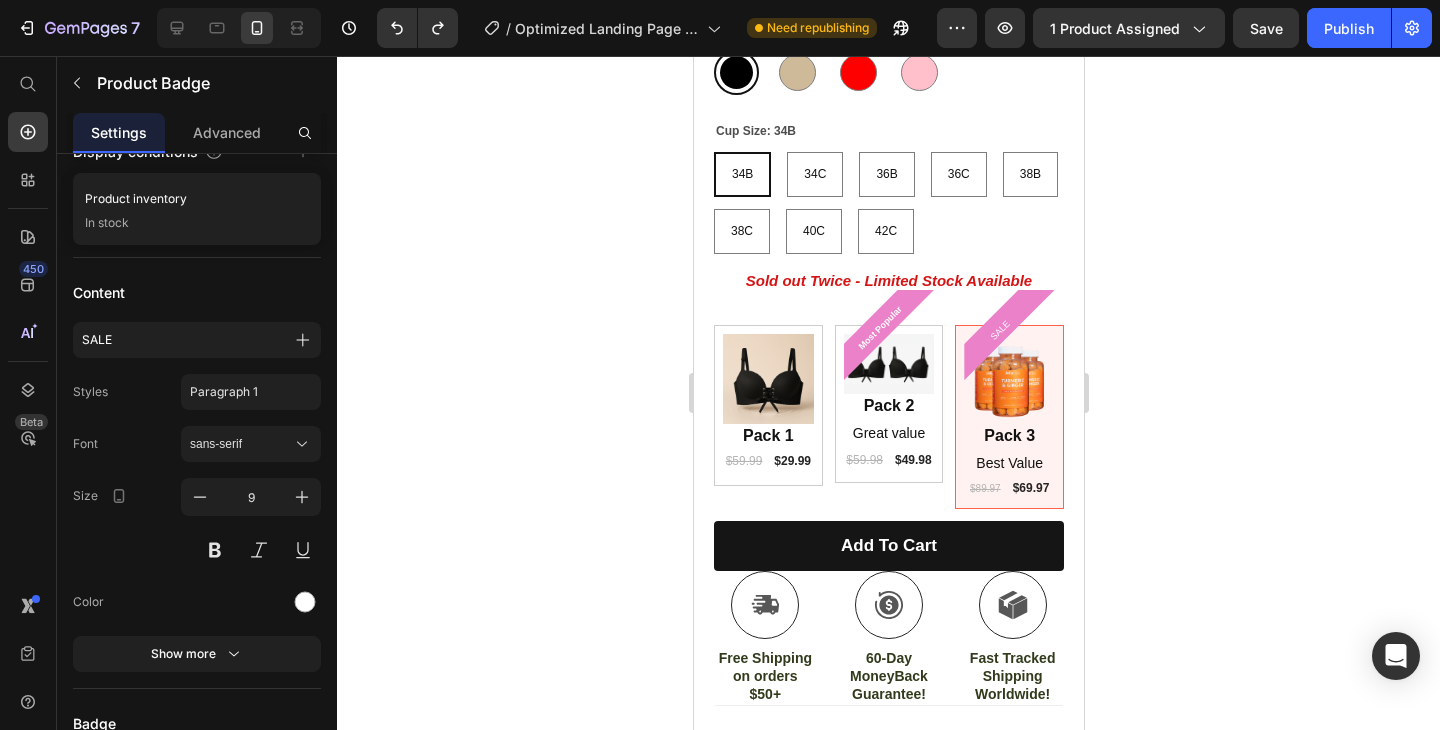 click on "SALE" at bounding box center (1000, 330) 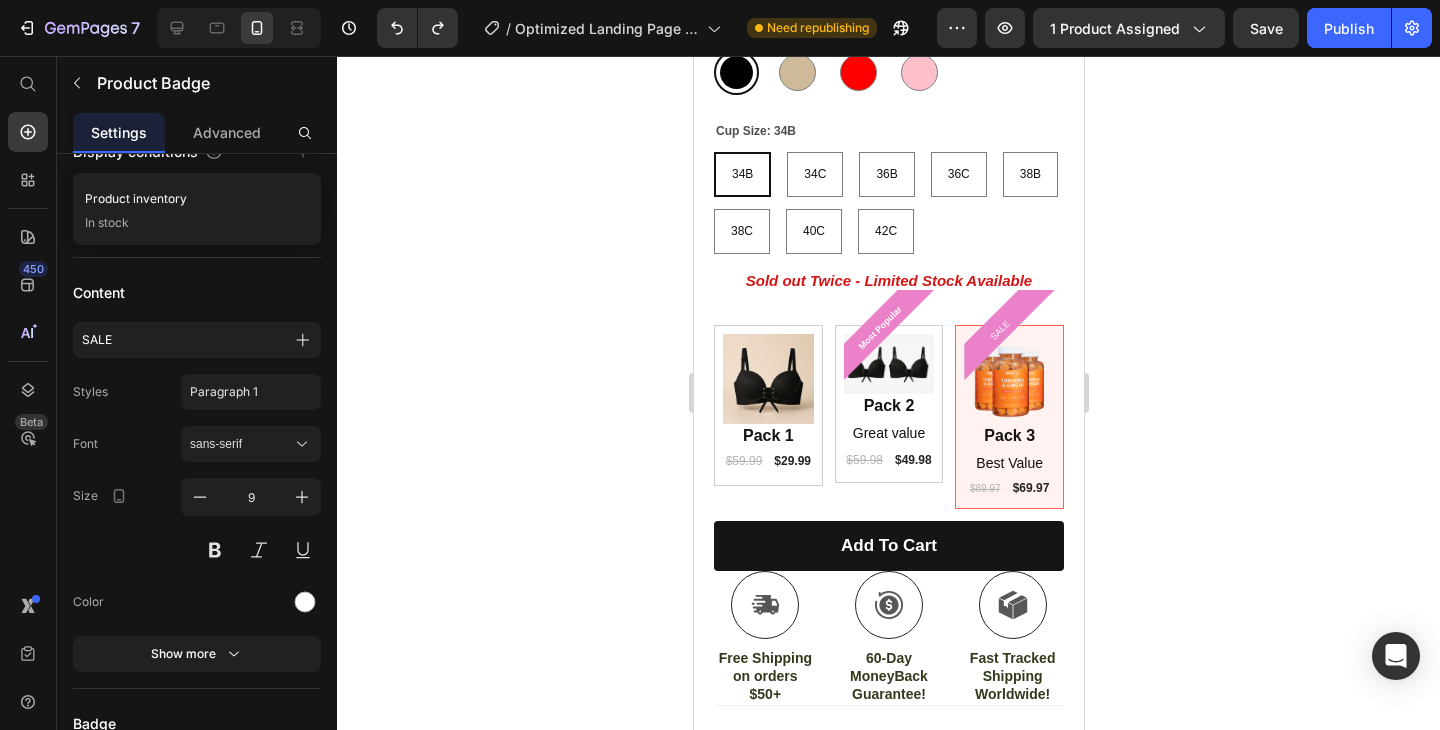 click on "SALE" at bounding box center (1000, 330) 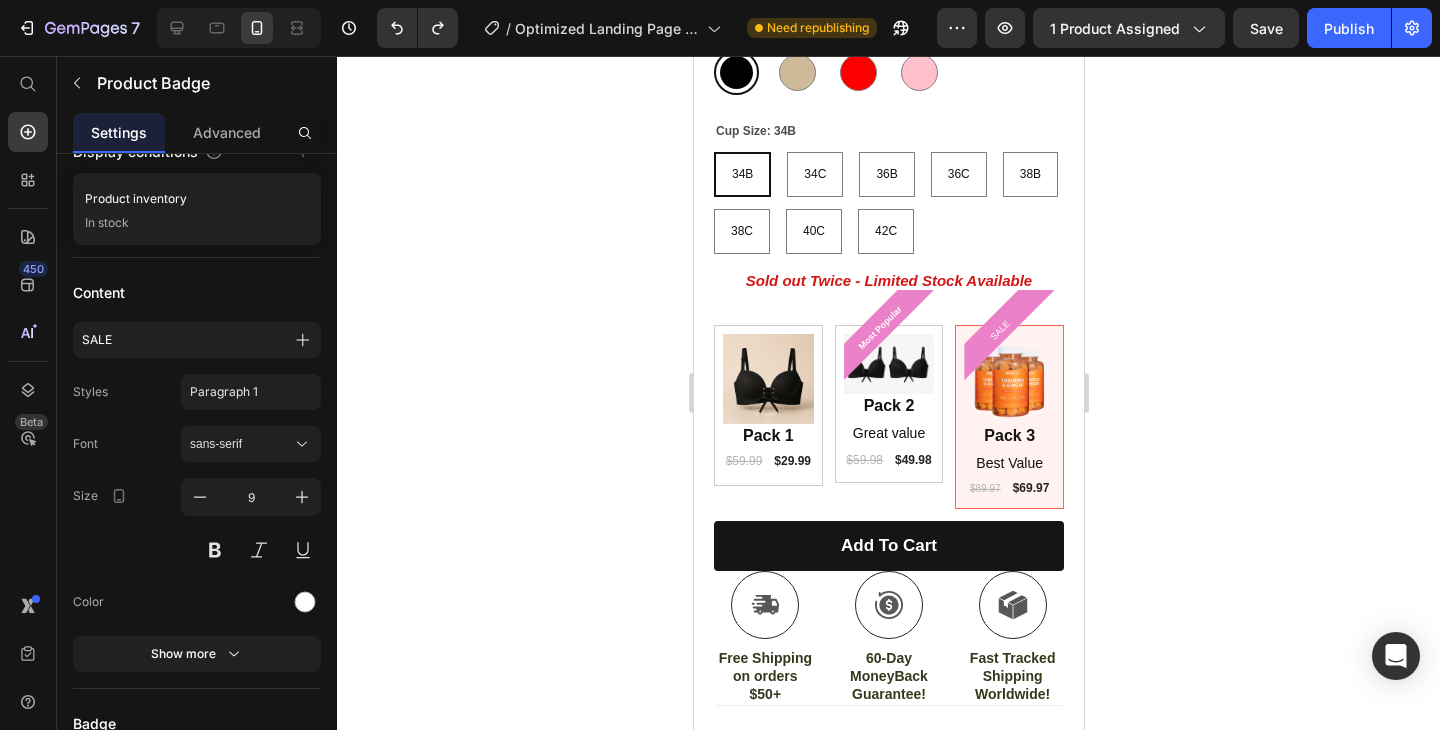 click at bounding box center [1008, 379] 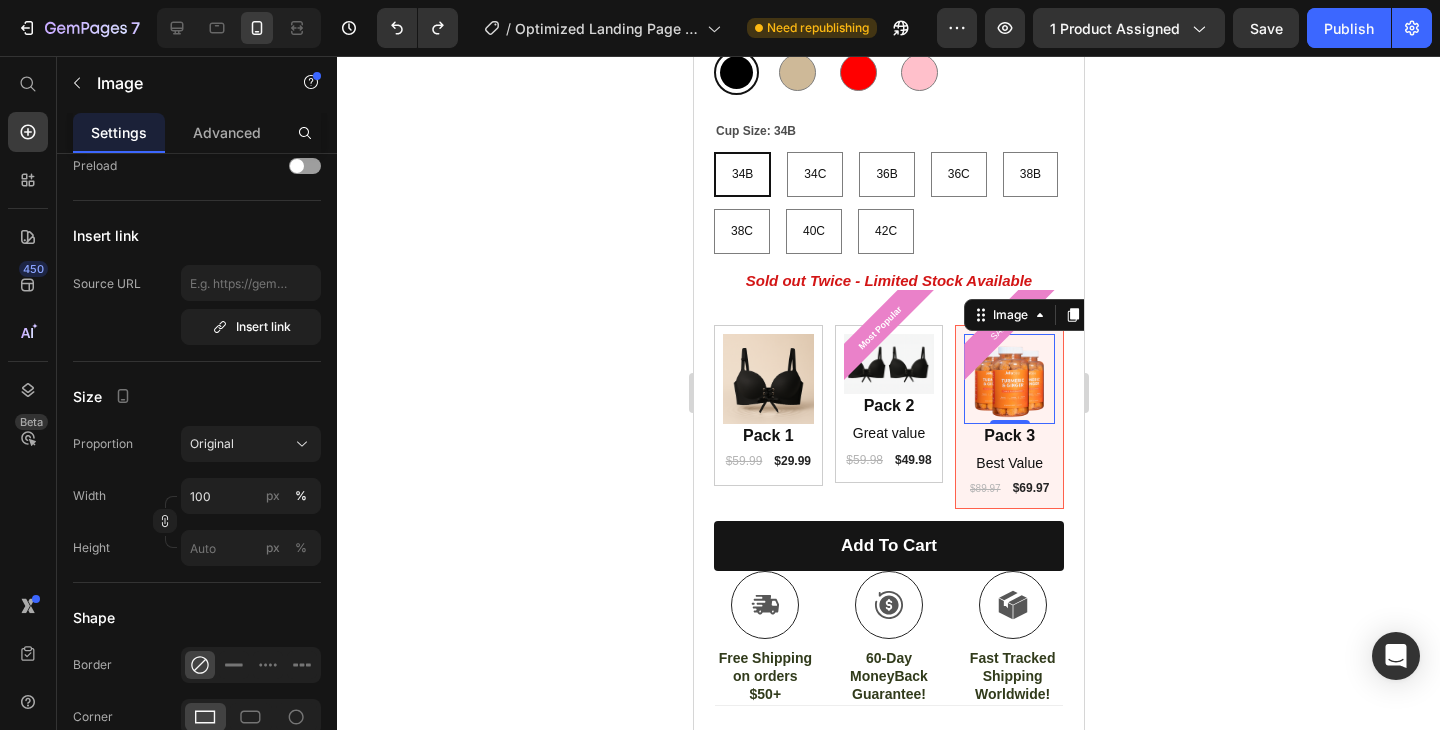 scroll, scrollTop: 0, scrollLeft: 0, axis: both 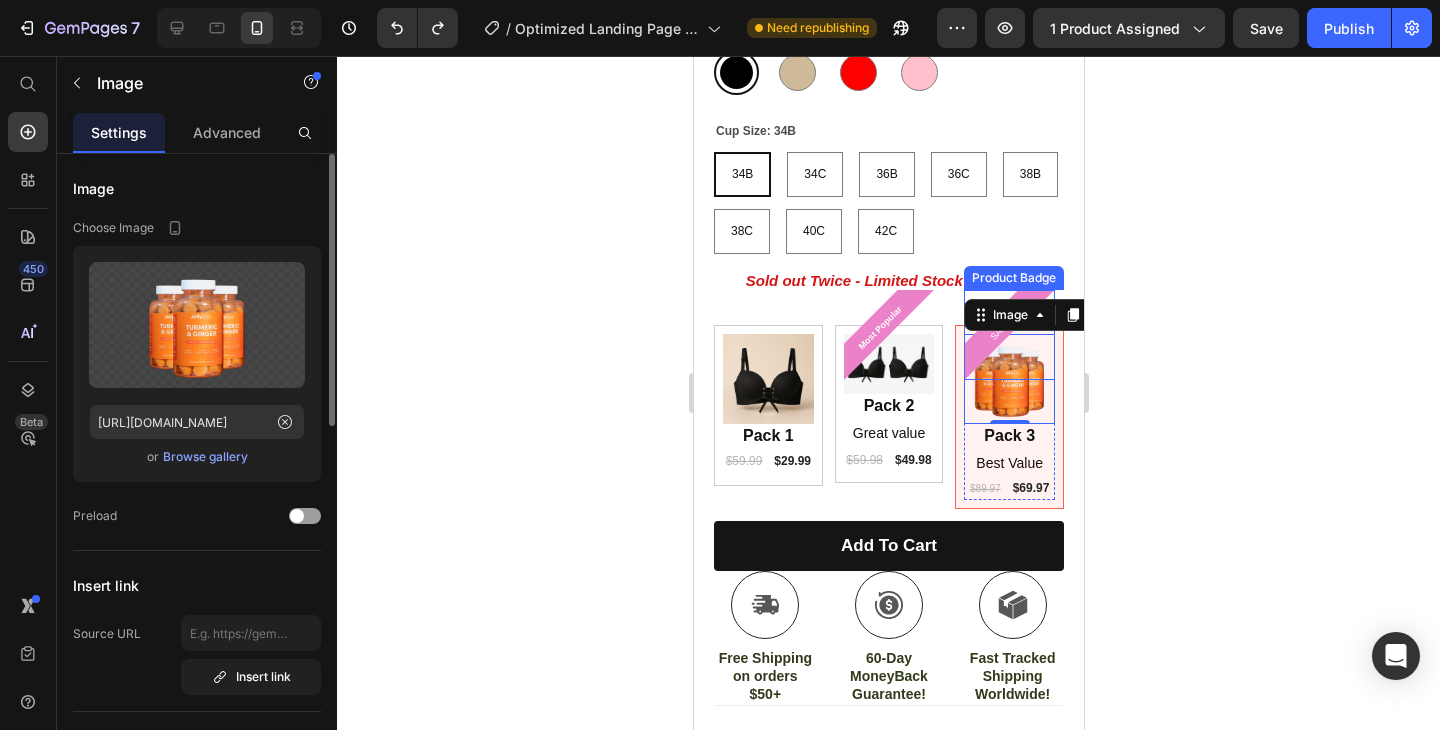 click on "SALE" at bounding box center [1000, 330] 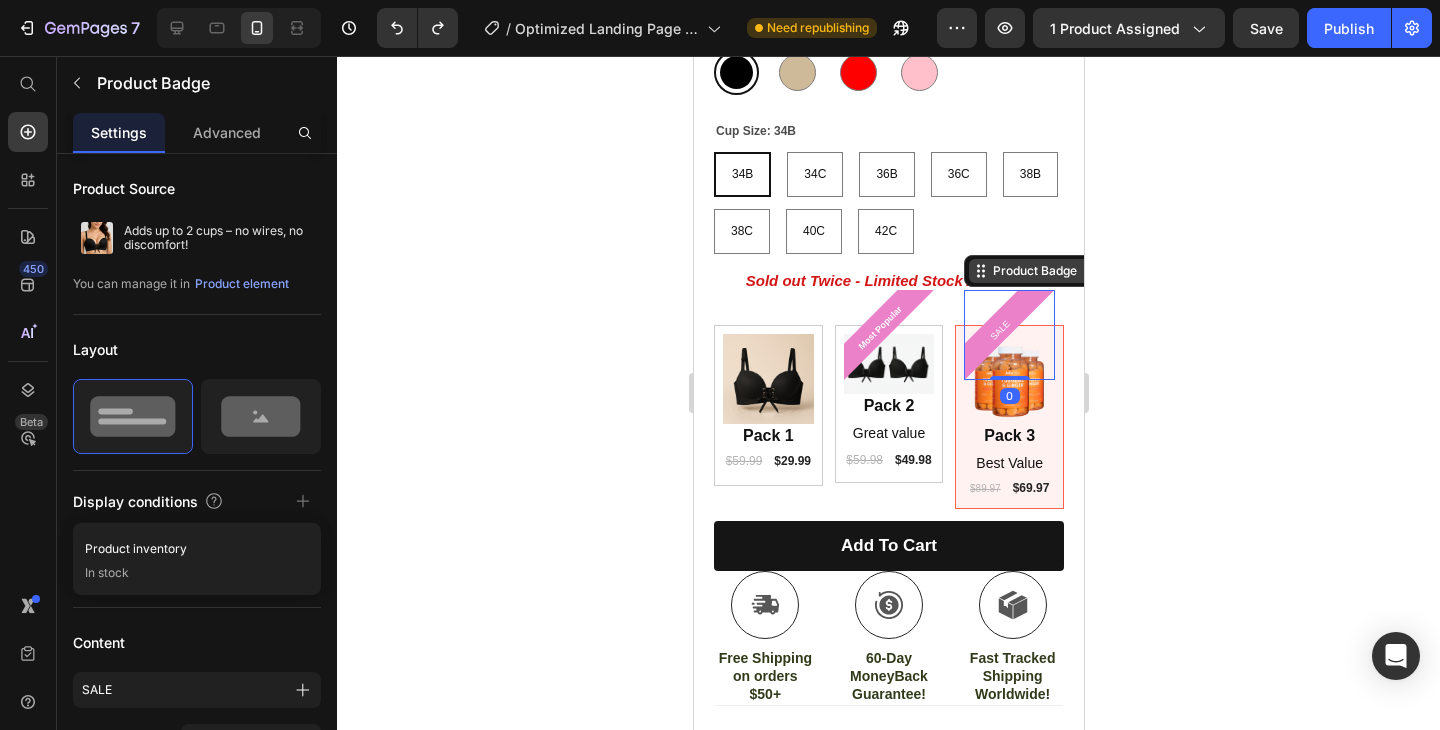 click on "Product Badge" at bounding box center (1034, 271) 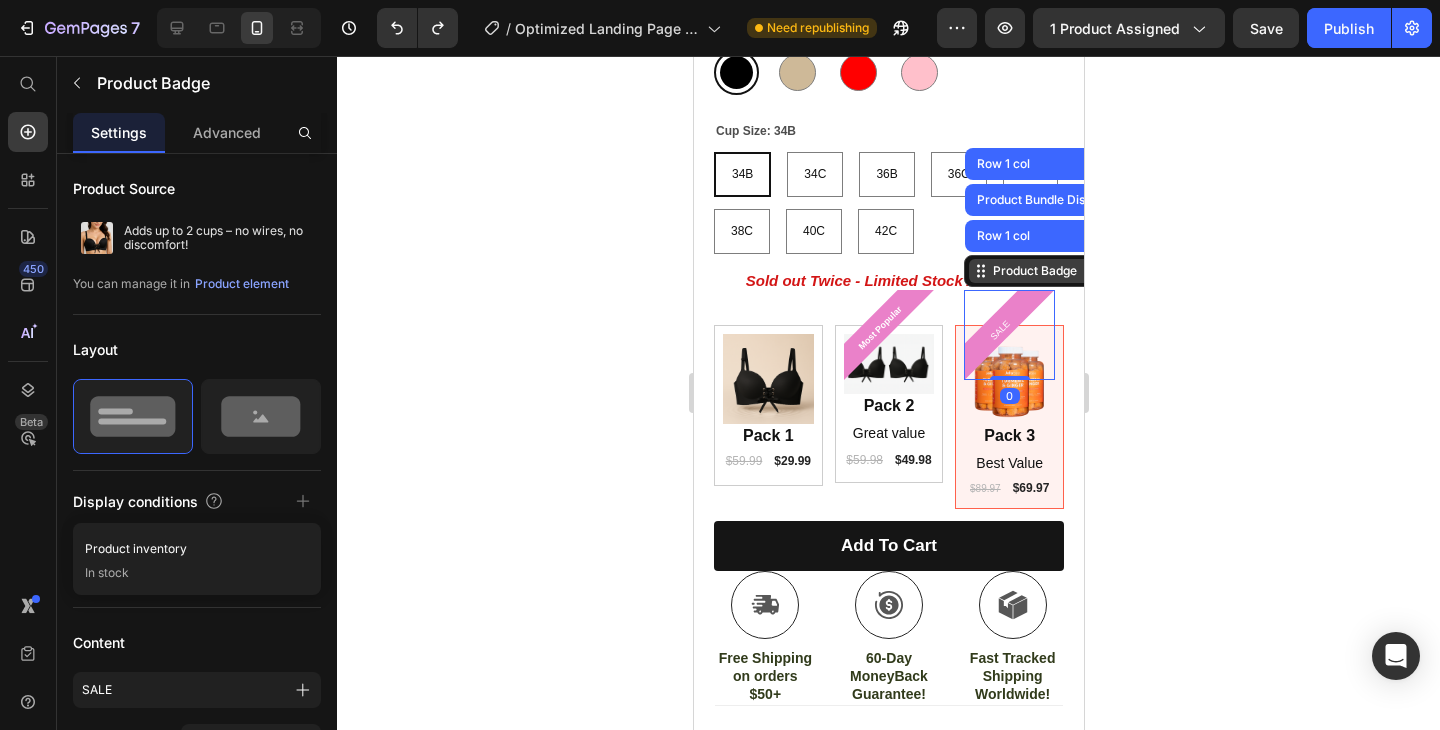 click on "Product Badge" at bounding box center (1034, 271) 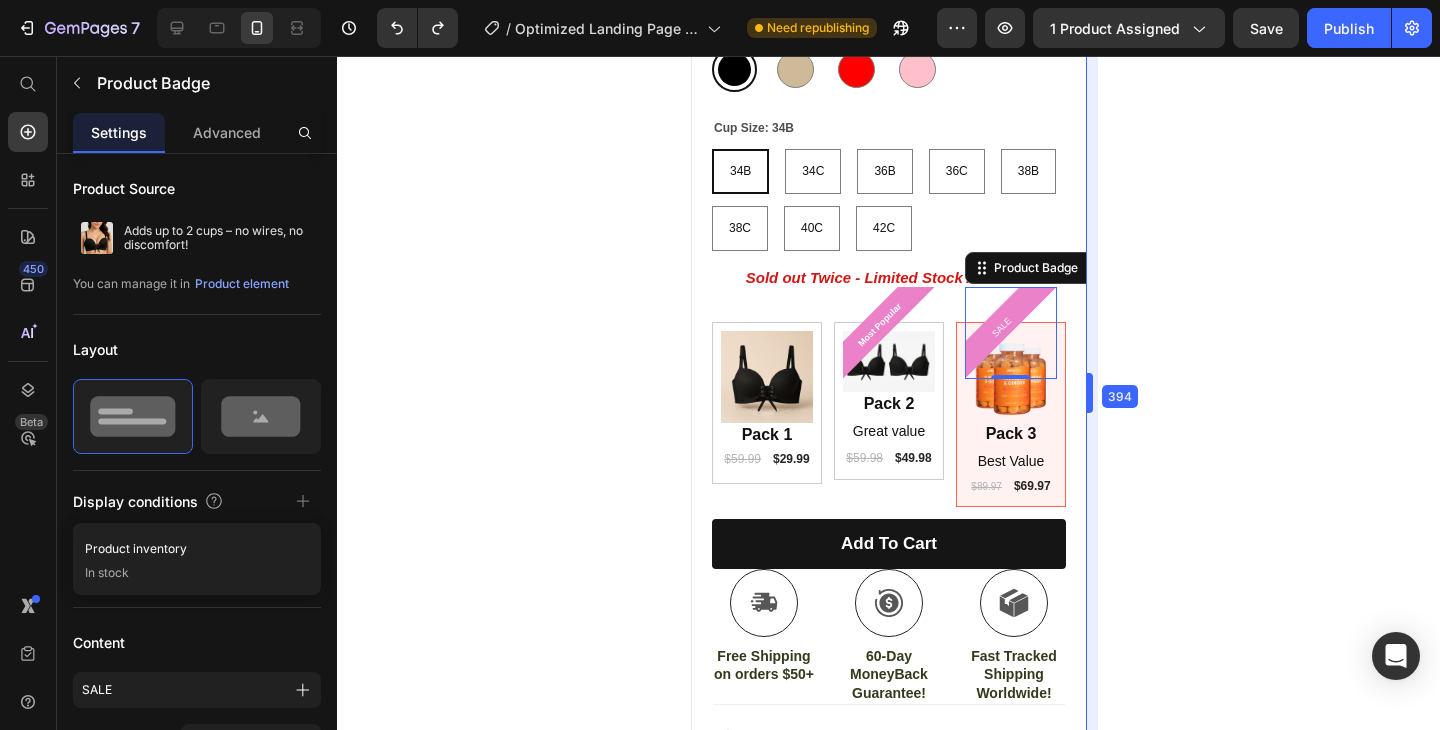 drag, startPoint x: 1087, startPoint y: 383, endPoint x: 1351, endPoint y: 375, distance: 264.1212 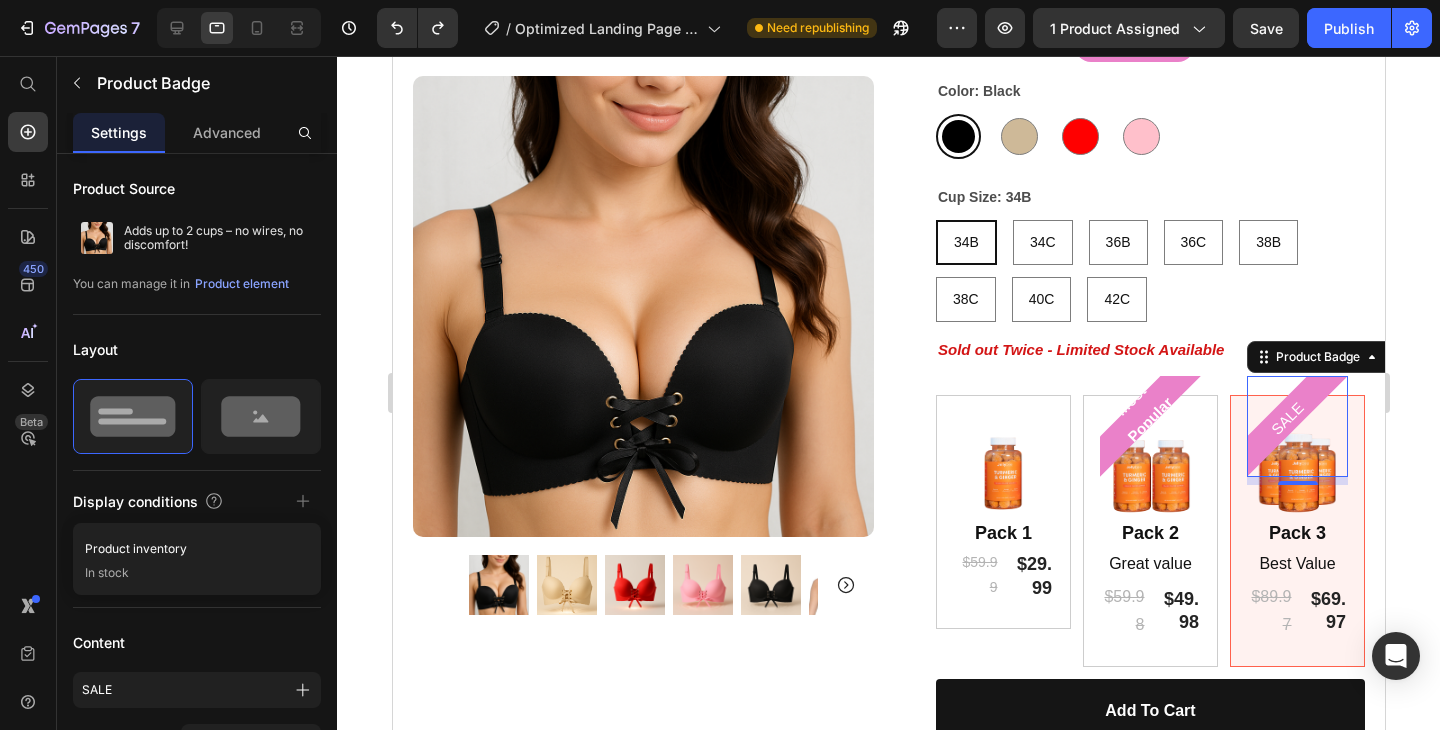 scroll, scrollTop: 421, scrollLeft: 0, axis: vertical 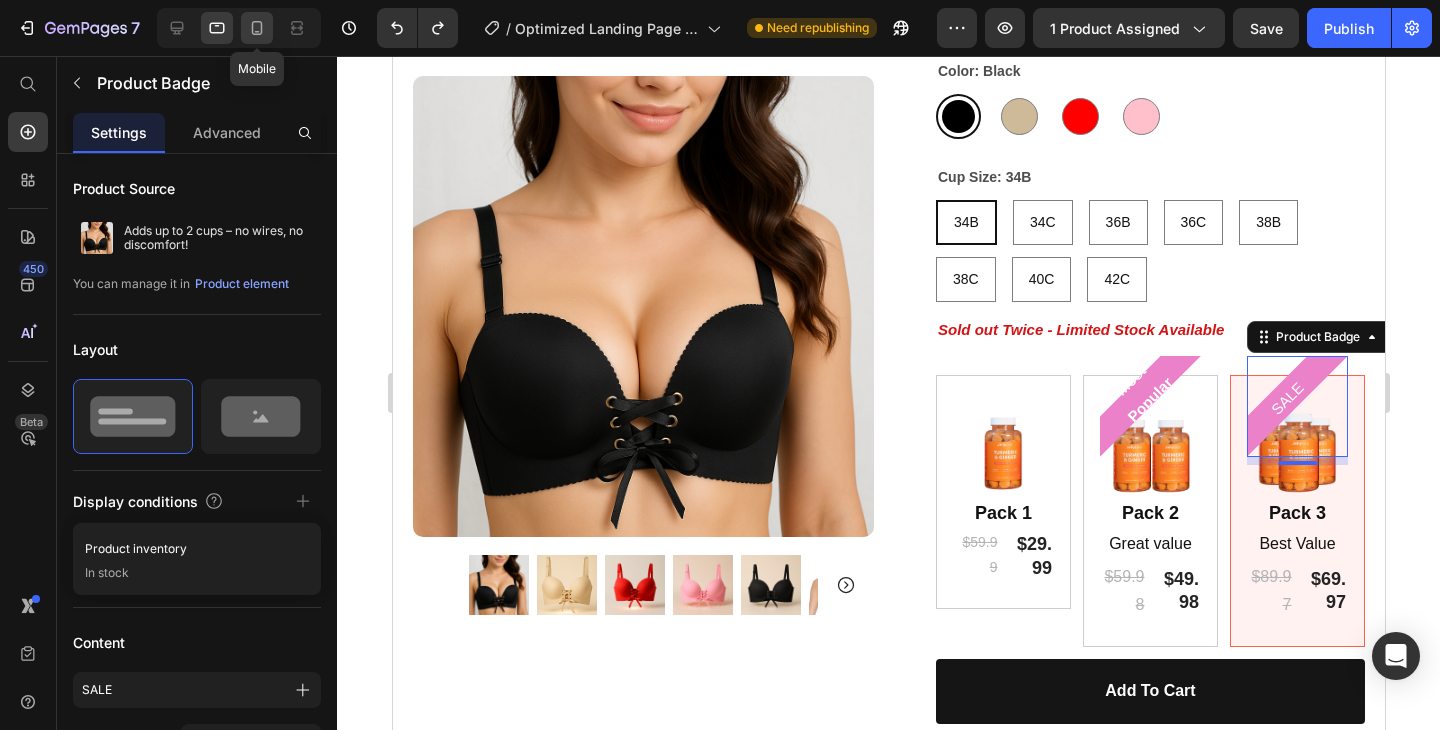 click 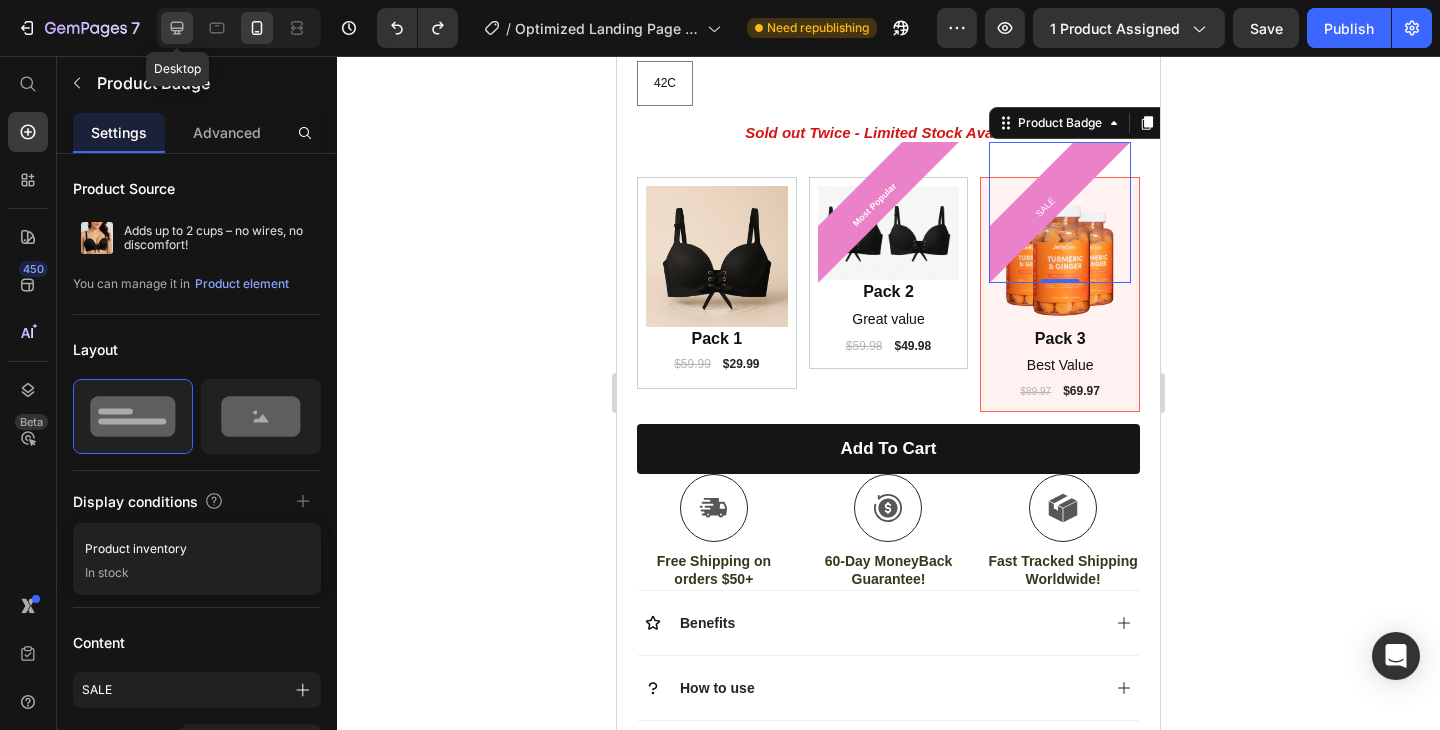 click 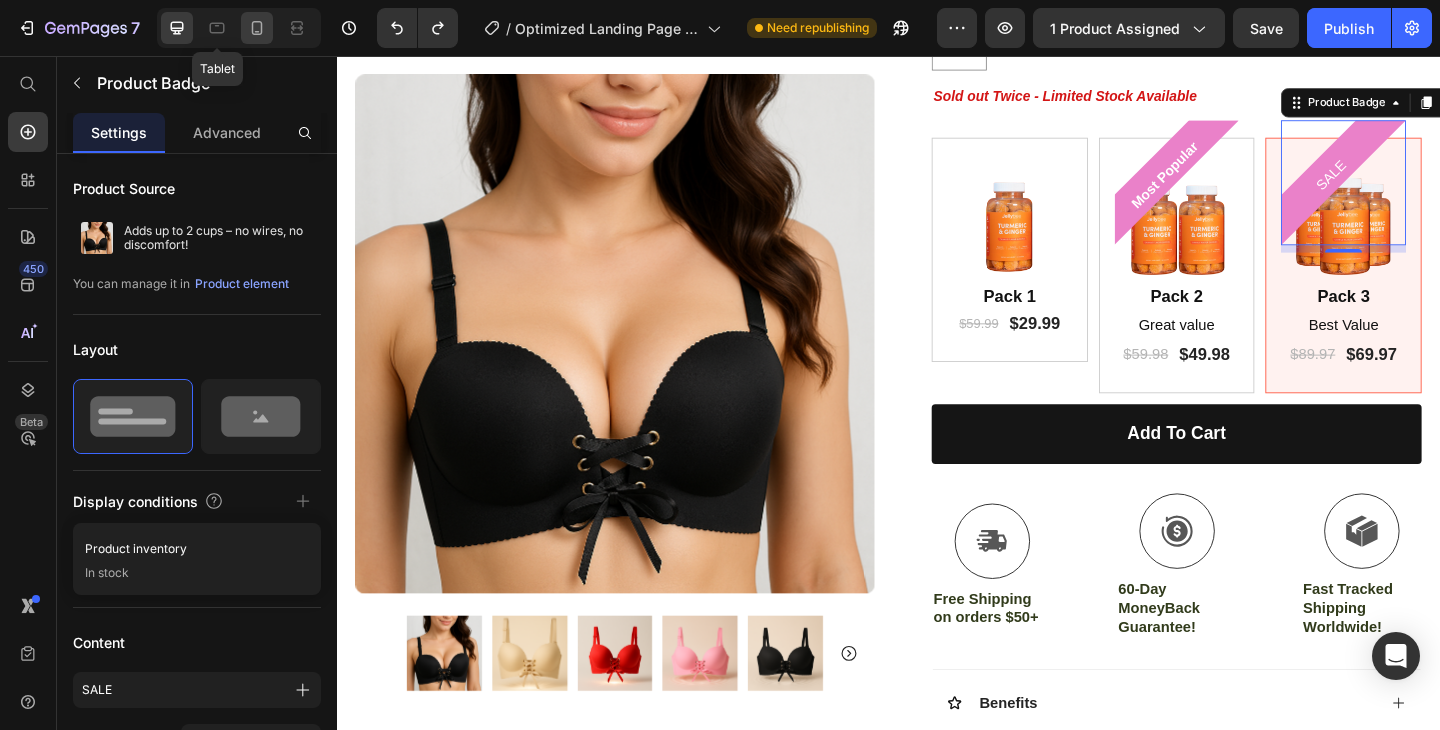 click 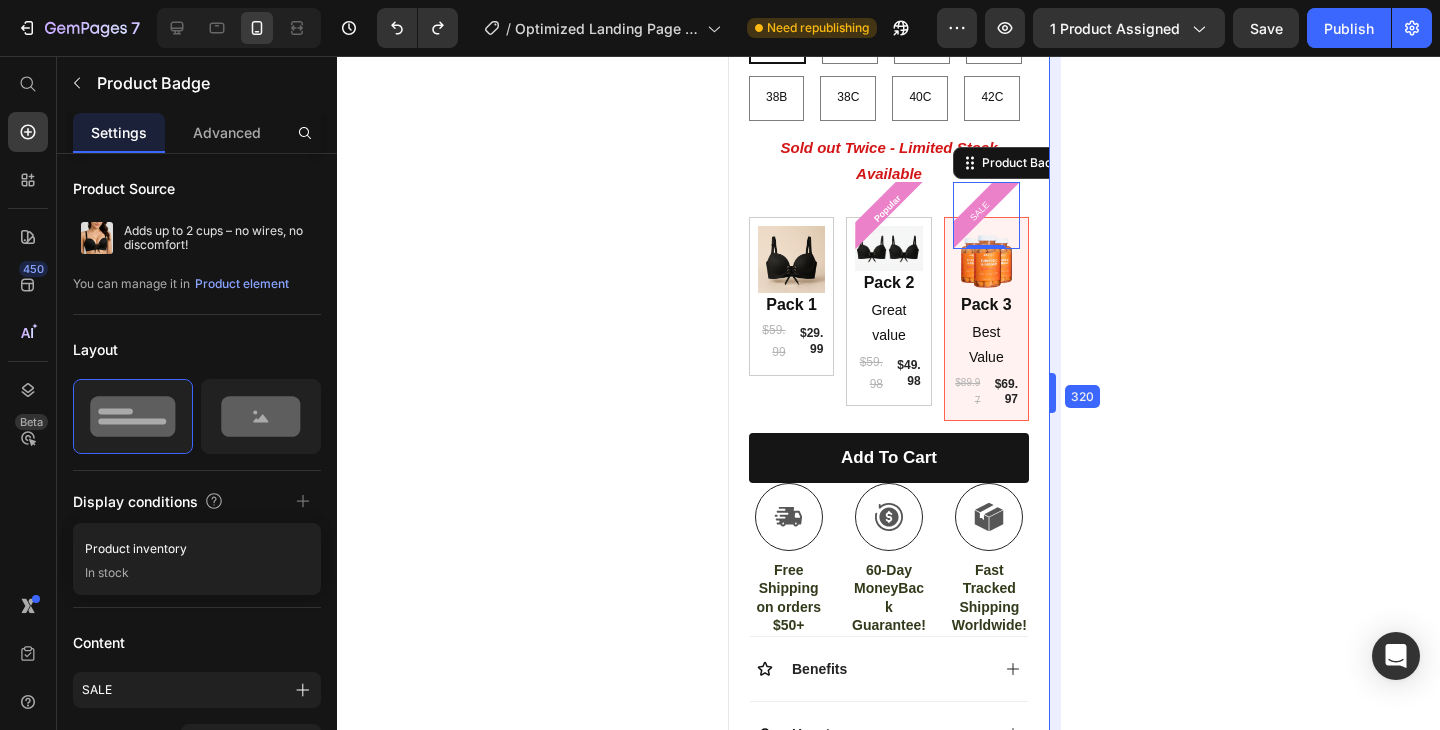 scroll, scrollTop: 788, scrollLeft: 0, axis: vertical 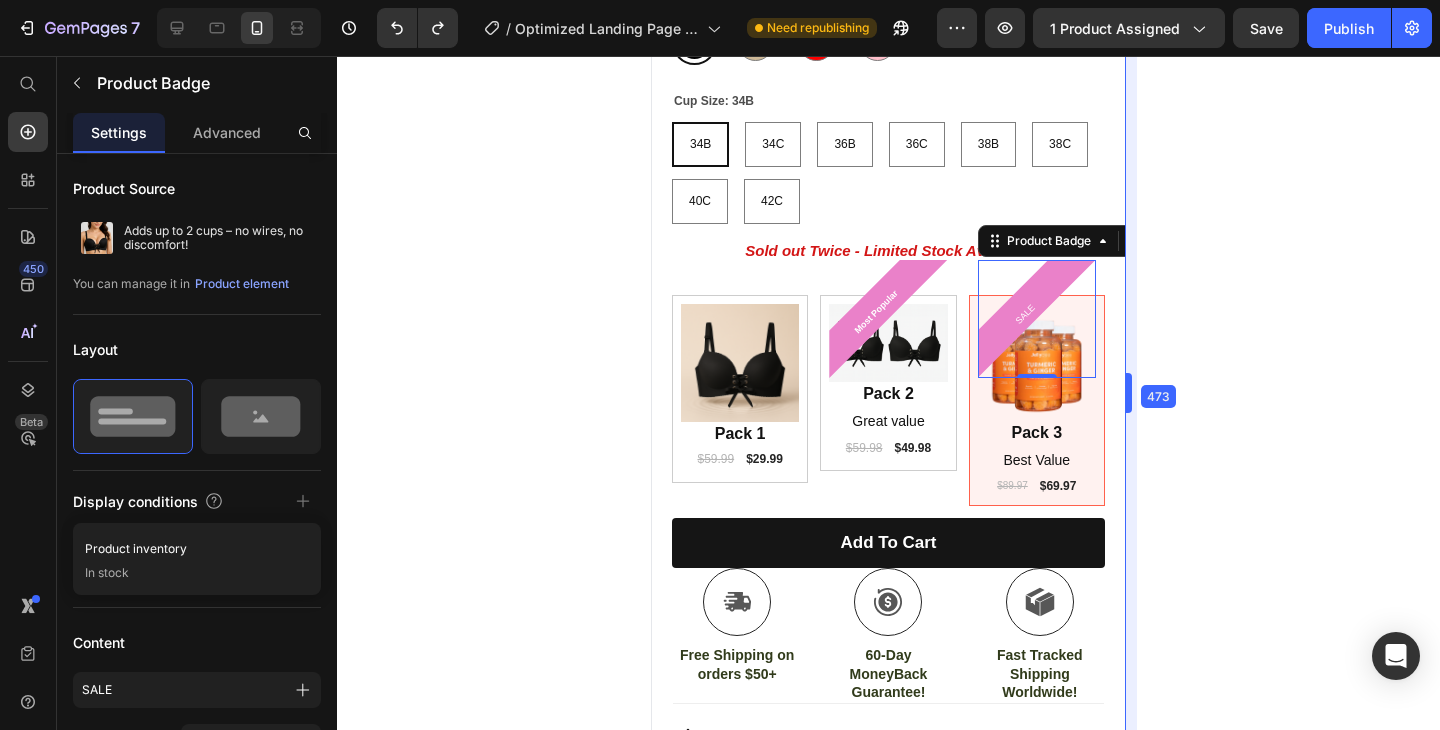 drag, startPoint x: 1162, startPoint y: 382, endPoint x: 1089, endPoint y: 356, distance: 77.491936 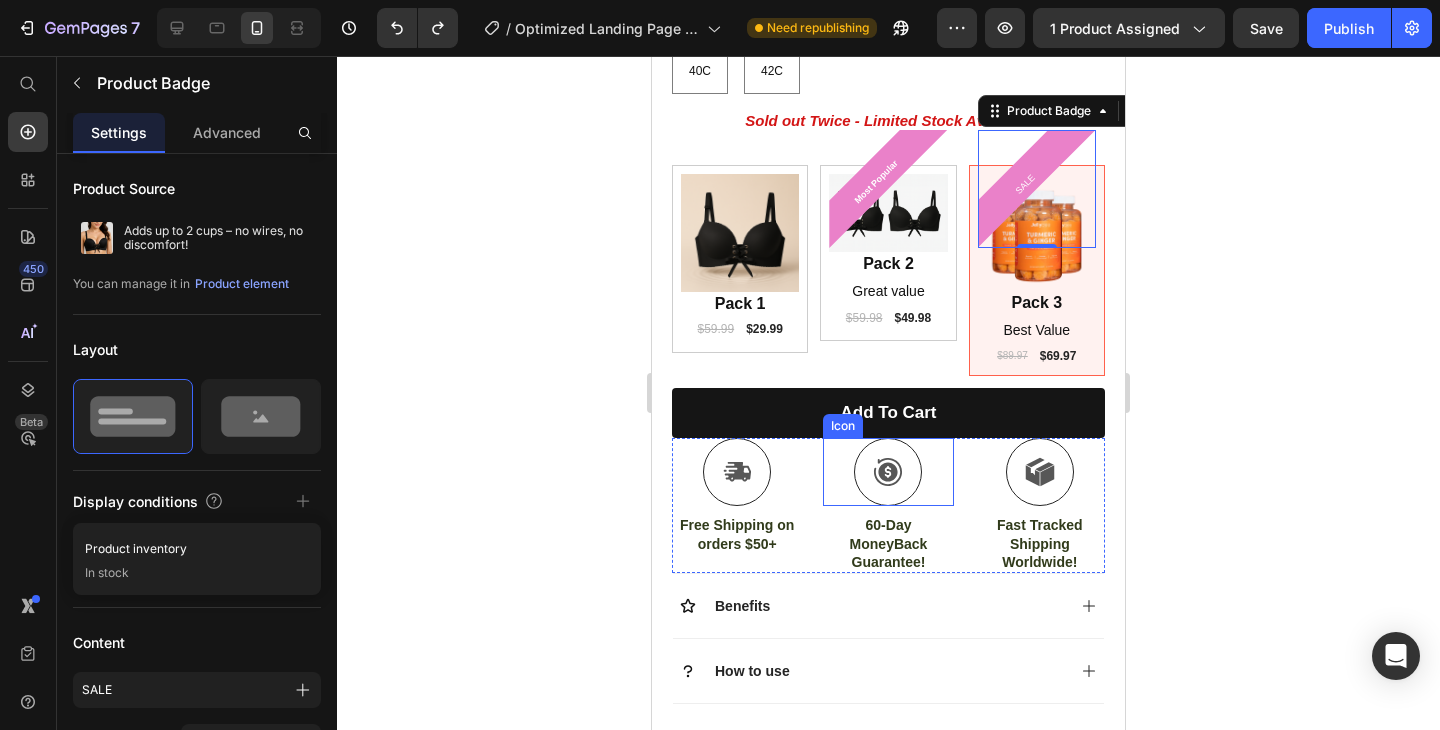 scroll, scrollTop: 1048, scrollLeft: 0, axis: vertical 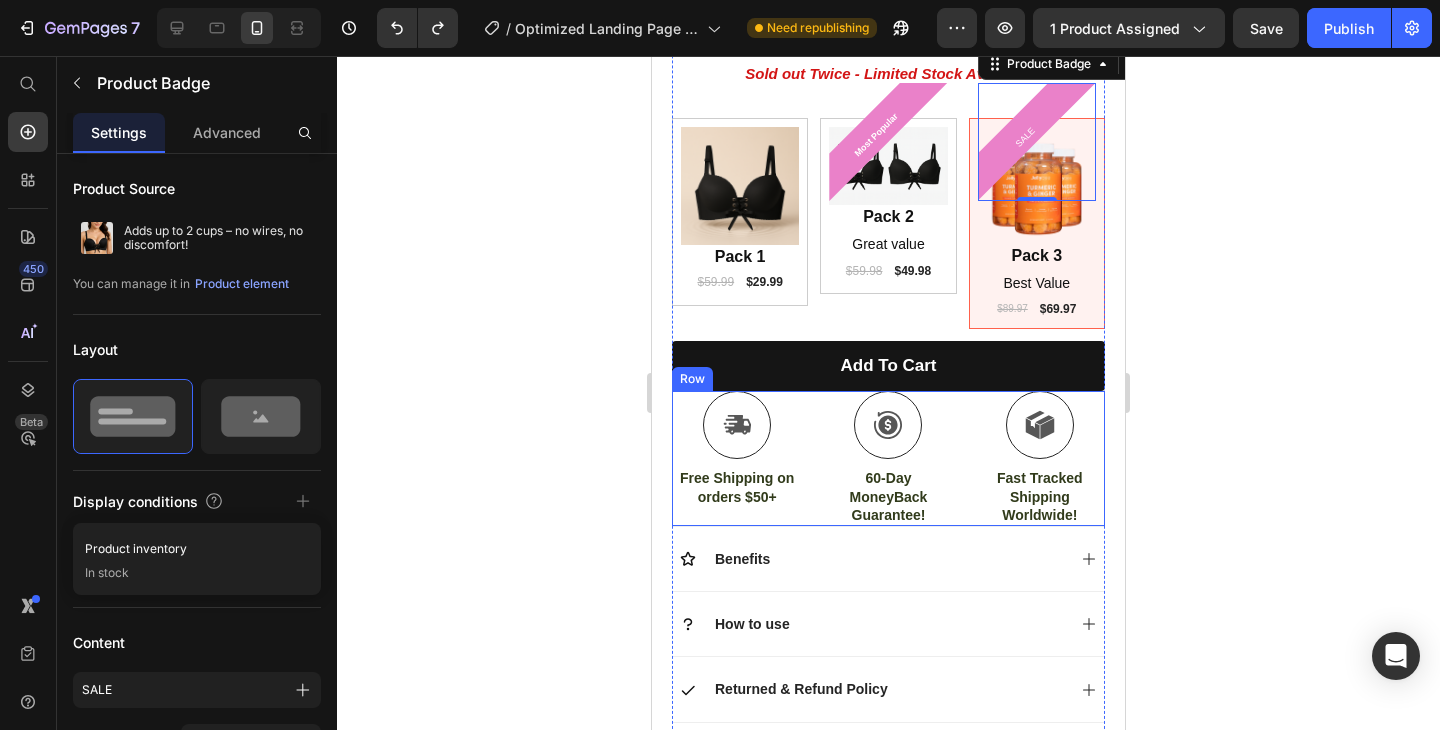 click on "Icon Free Shipping on orders $50+ Text Block
Icon 60-Day MoneyBack Guarantee! Text Block
Icon Fast Tracked Shipping Worldwide! Text Block Row" at bounding box center [888, 458] 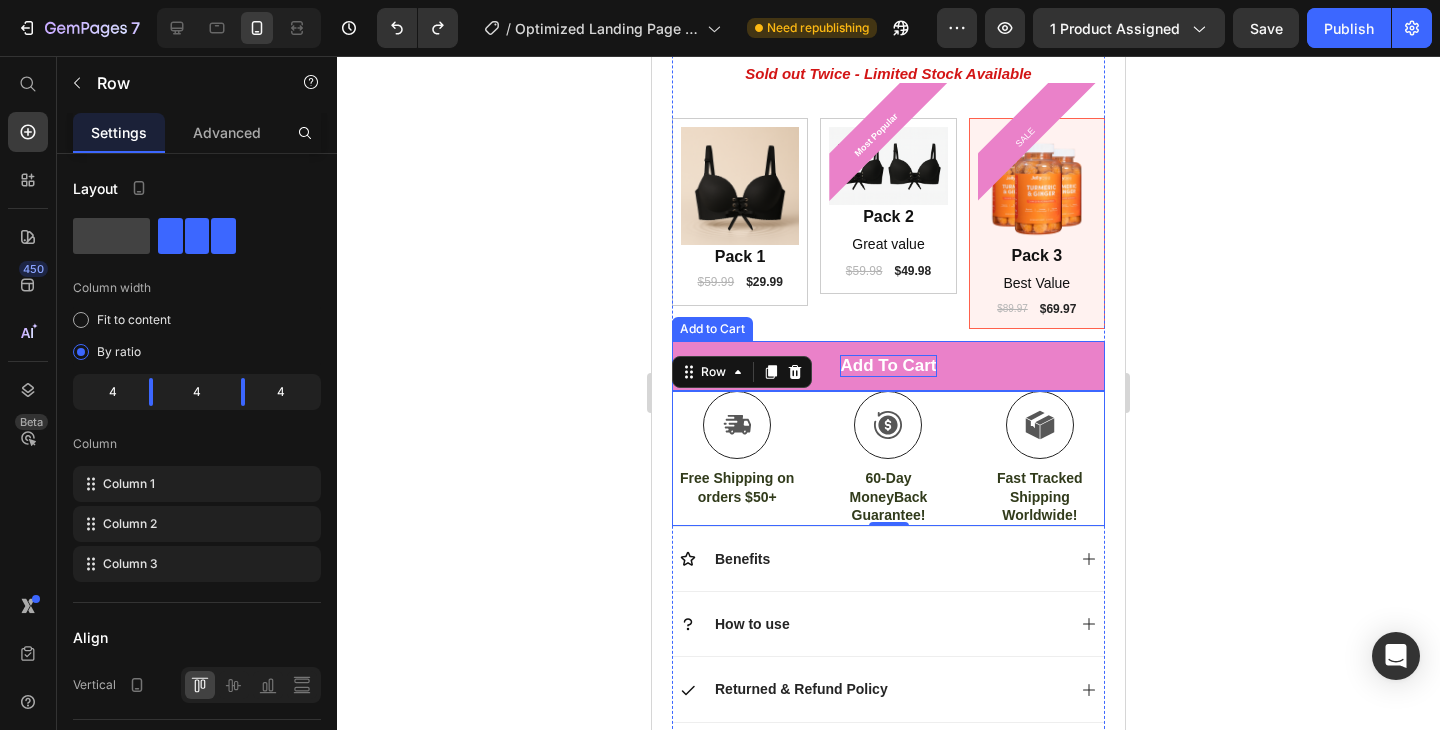 click on "add to cart" at bounding box center [888, 366] 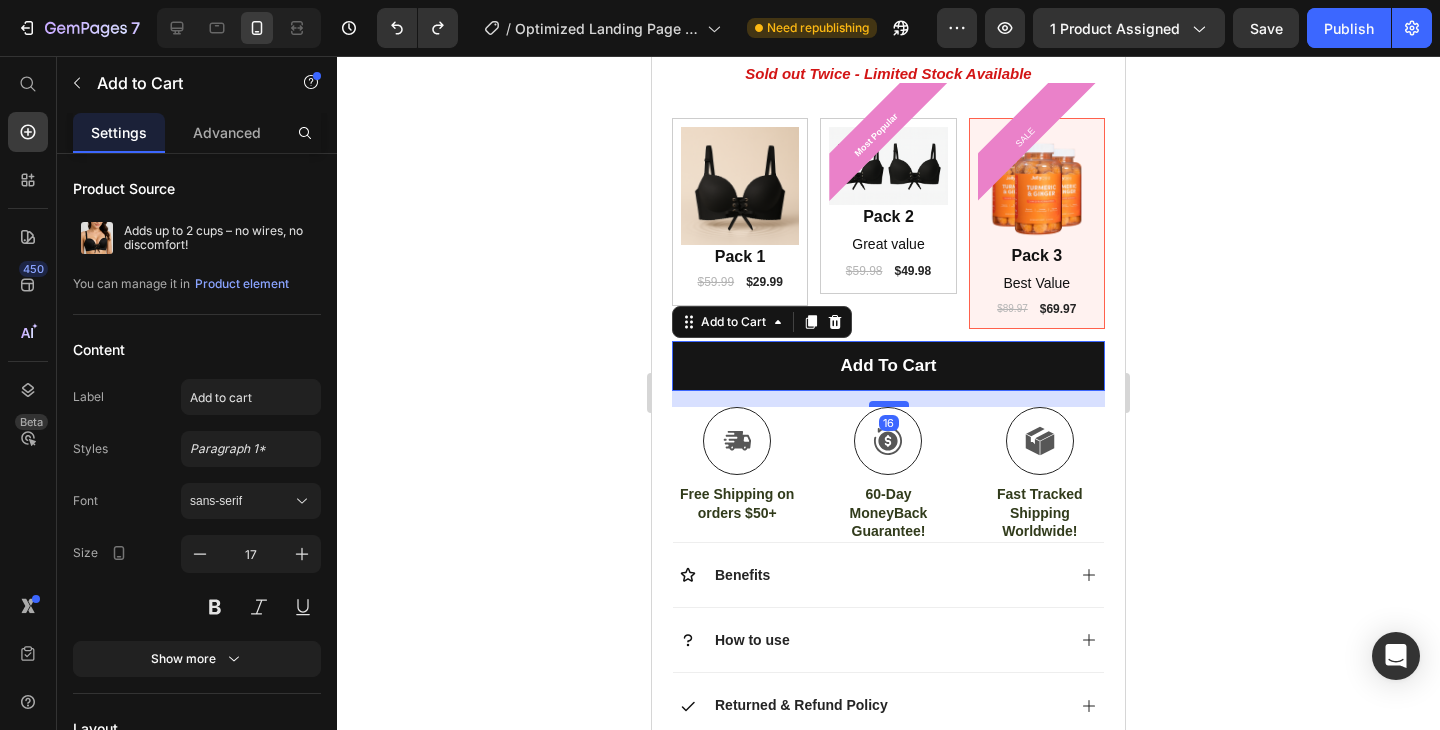 drag, startPoint x: 883, startPoint y: 388, endPoint x: 1827, endPoint y: 424, distance: 944.6862 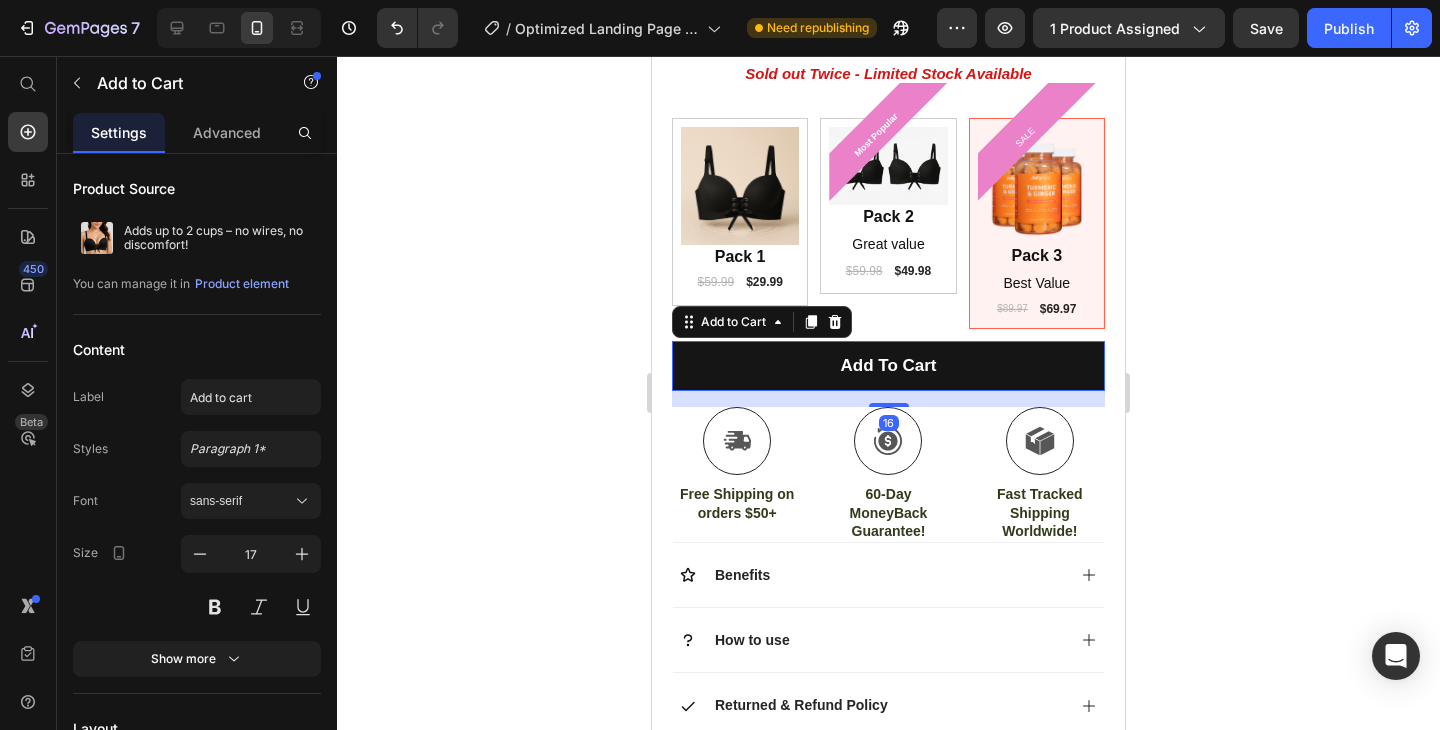 click 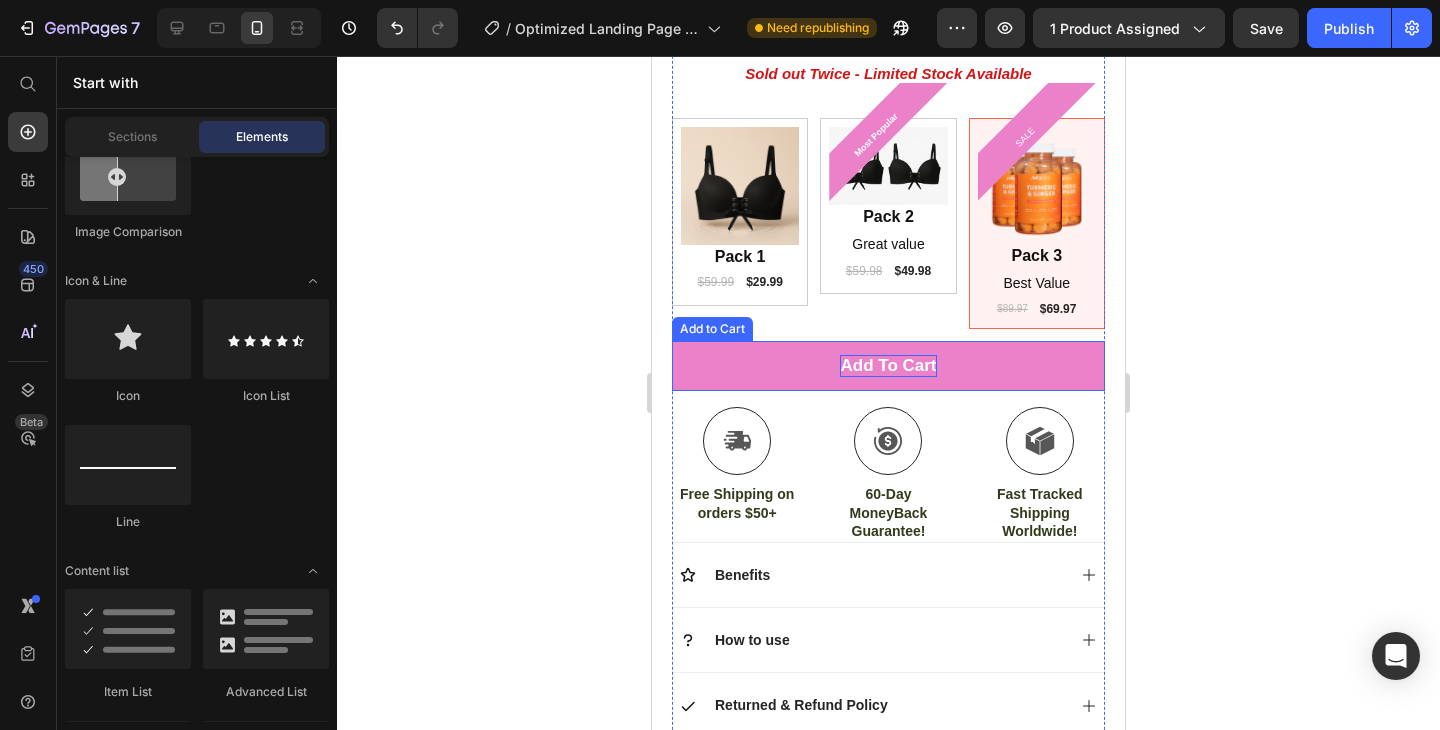 click on "add to cart" at bounding box center [888, 366] 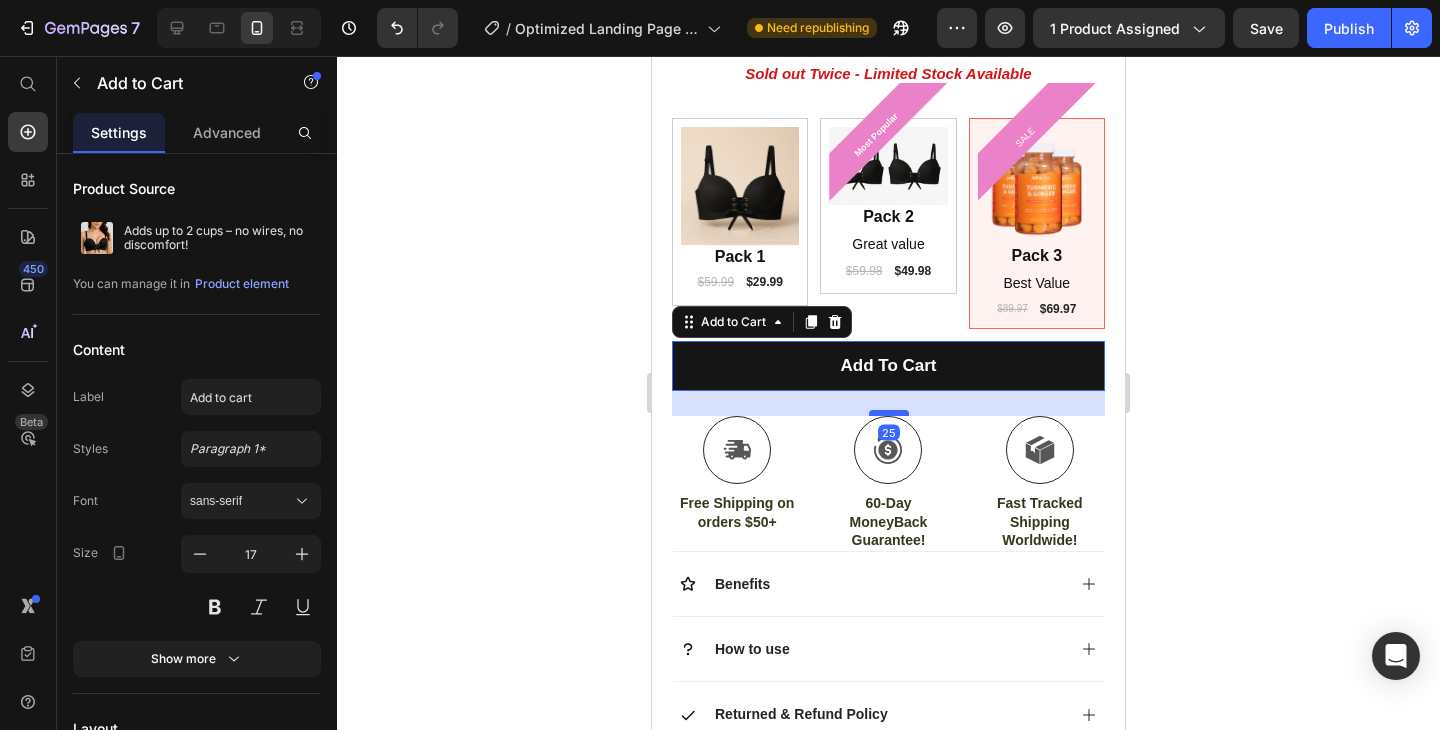 drag, startPoint x: 889, startPoint y: 402, endPoint x: 1828, endPoint y: 418, distance: 939.1363 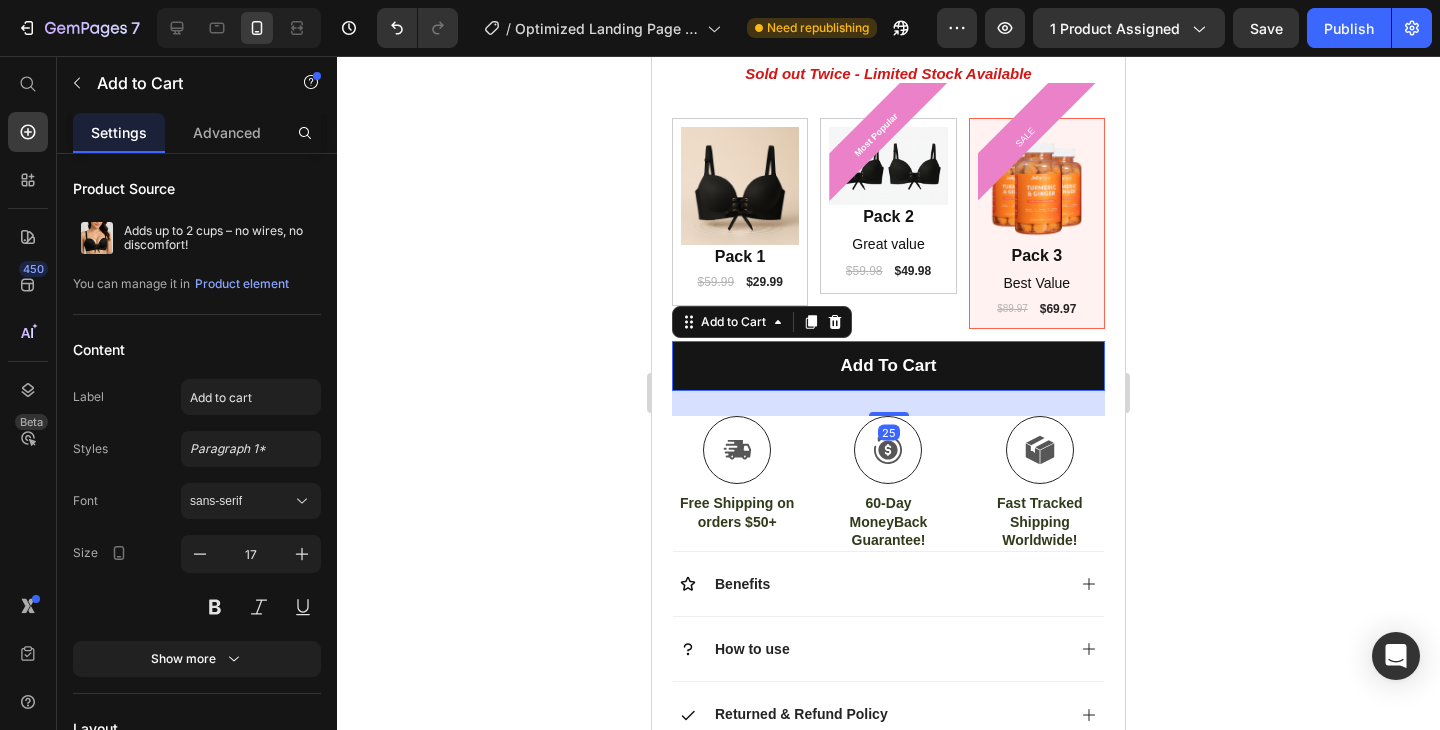click 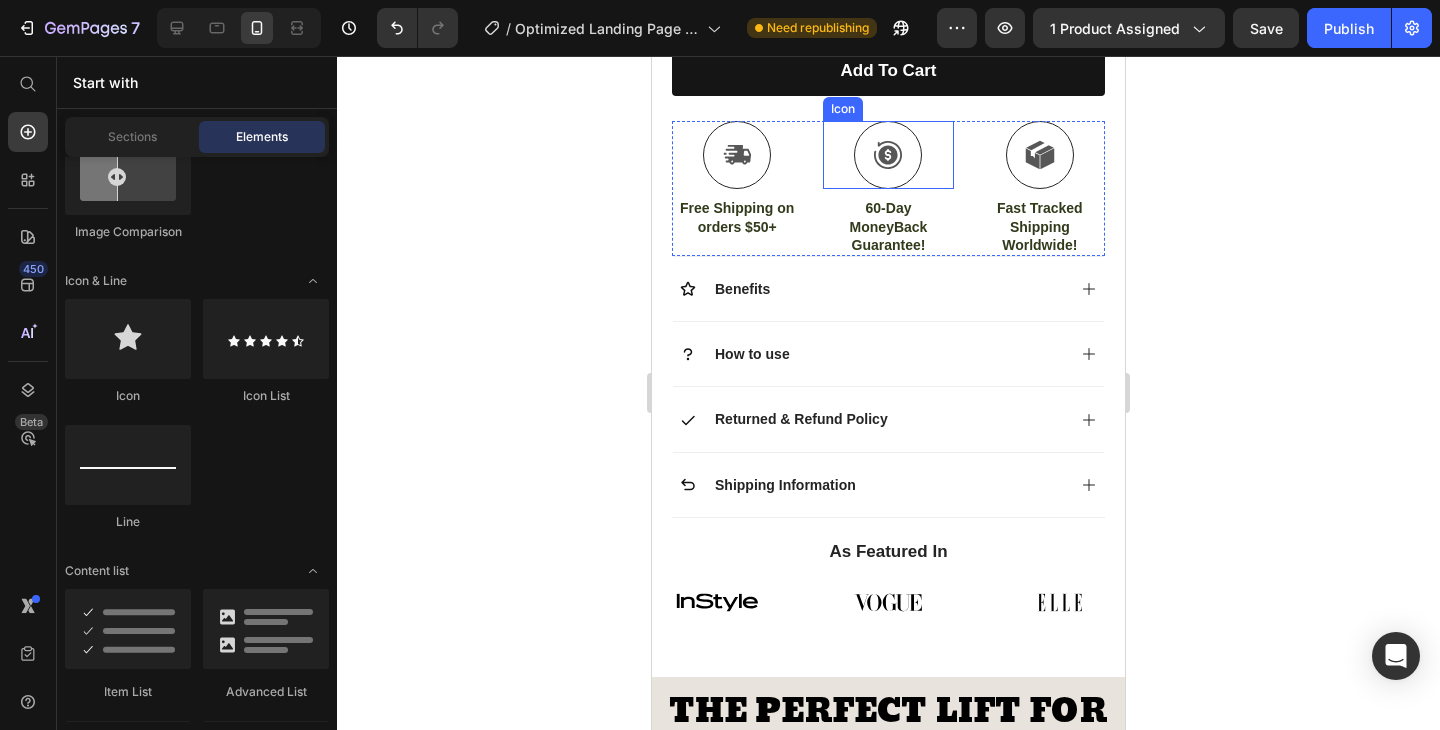 scroll, scrollTop: 1477, scrollLeft: 0, axis: vertical 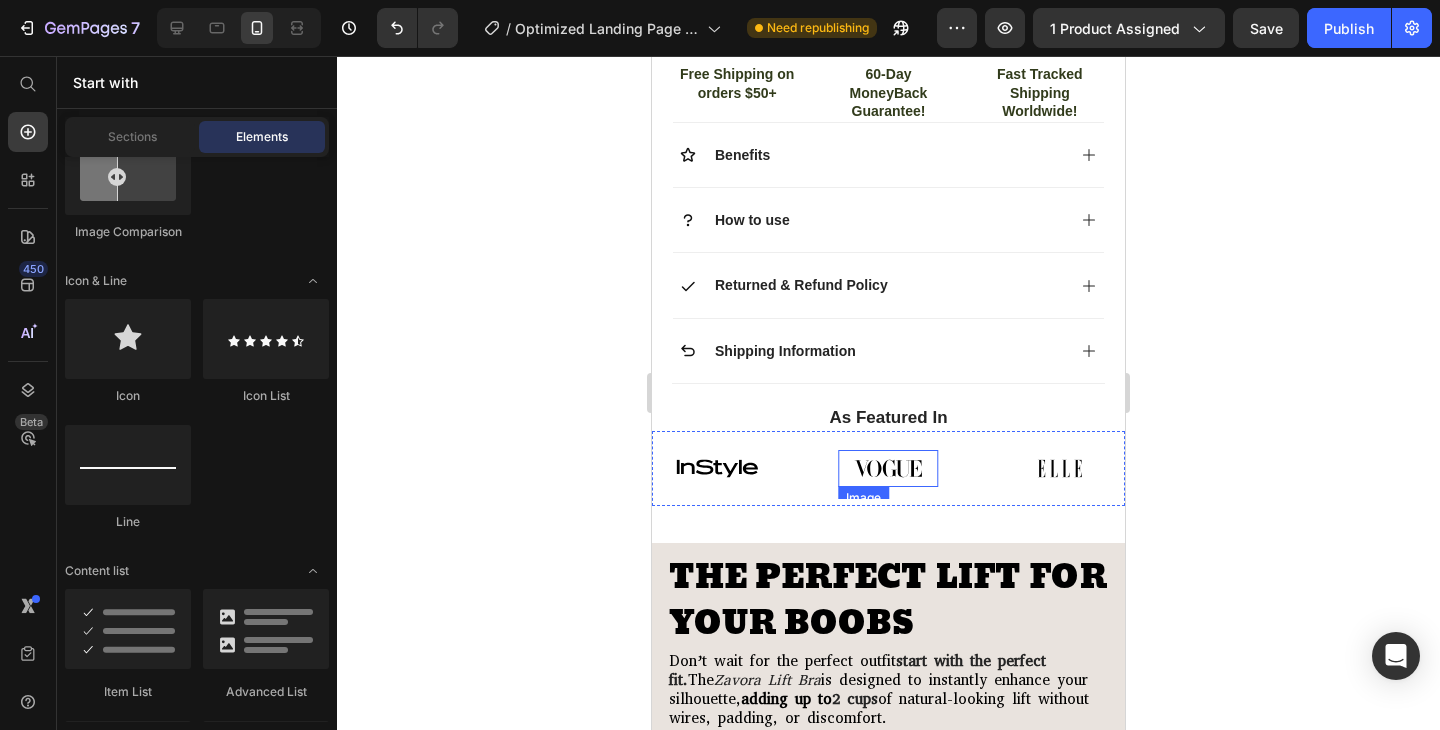 click on "Image Image Image Image Image Image Image" at bounding box center [888, 468] 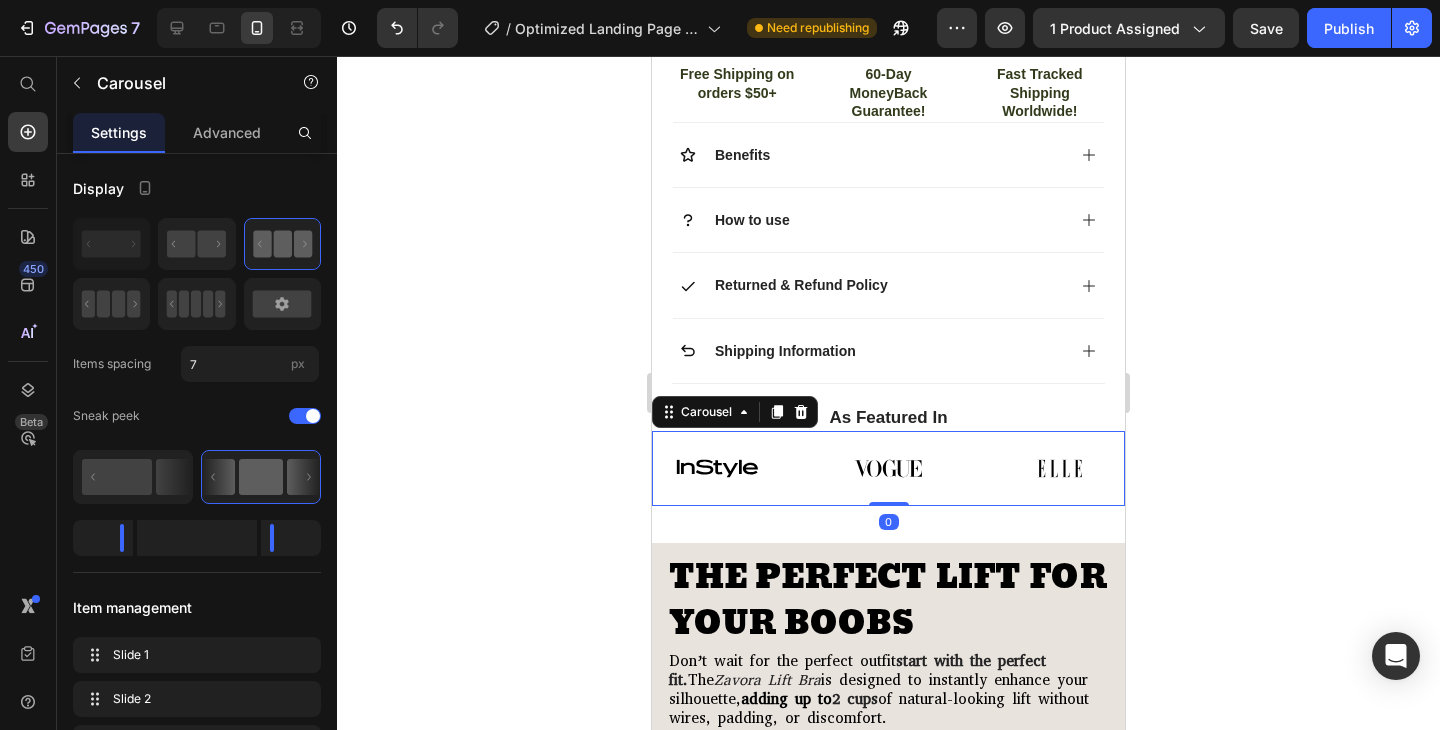 click on "Image" at bounding box center [888, 468] 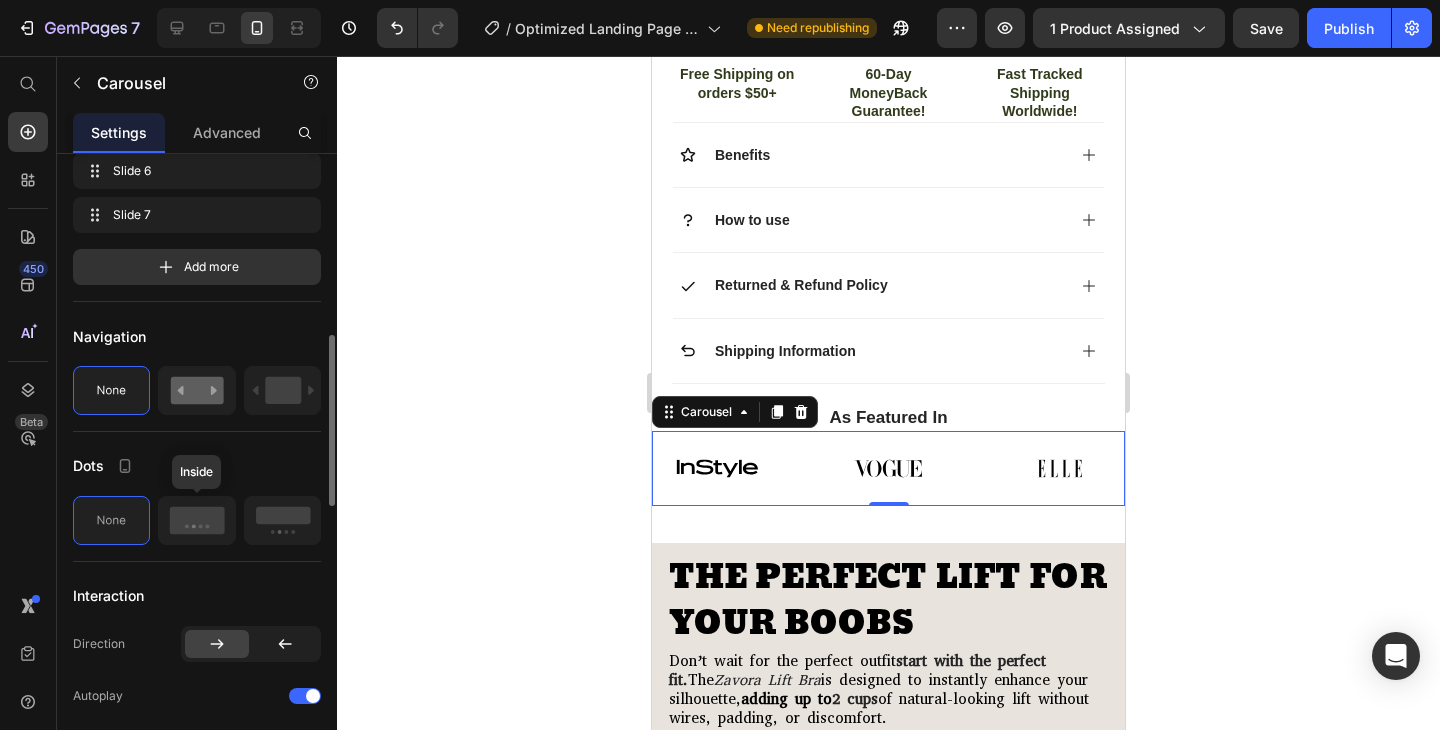 scroll, scrollTop: 705, scrollLeft: 0, axis: vertical 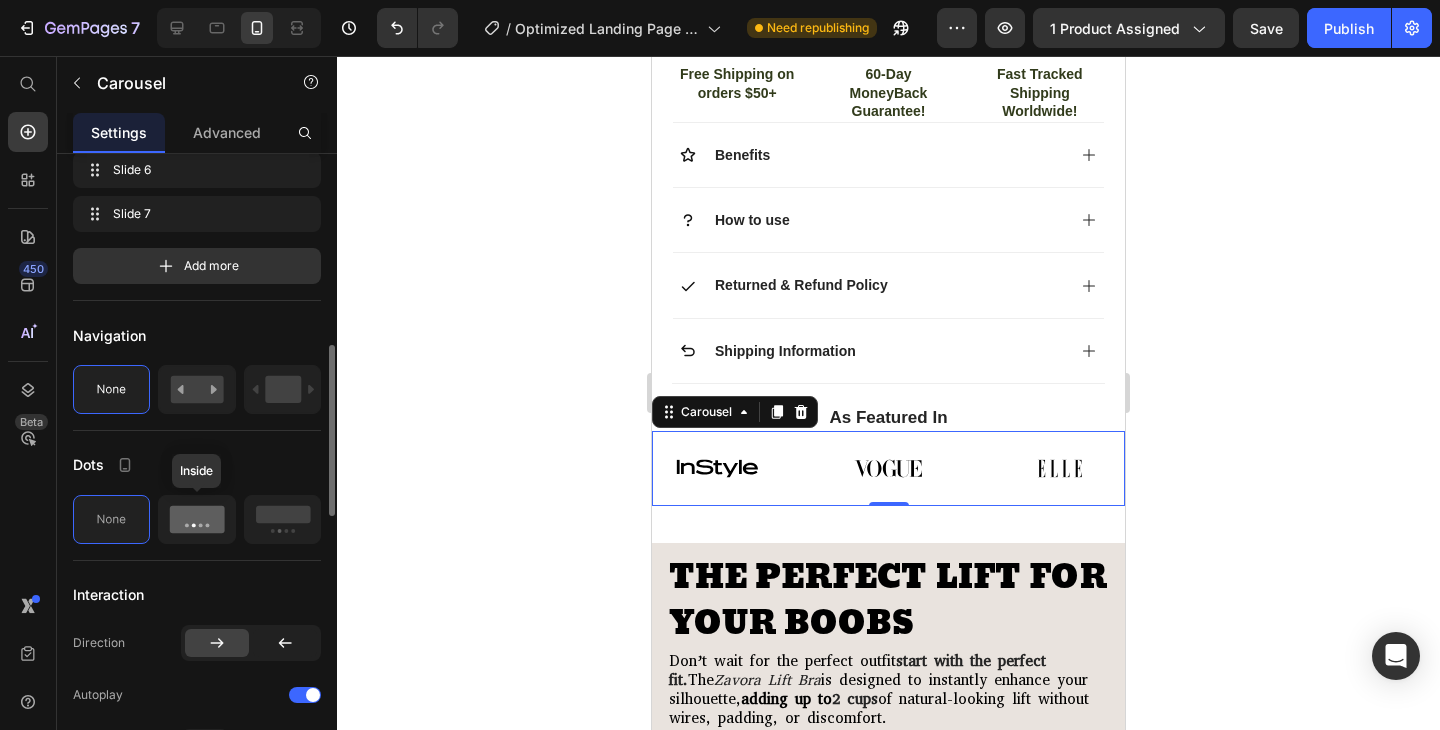 click 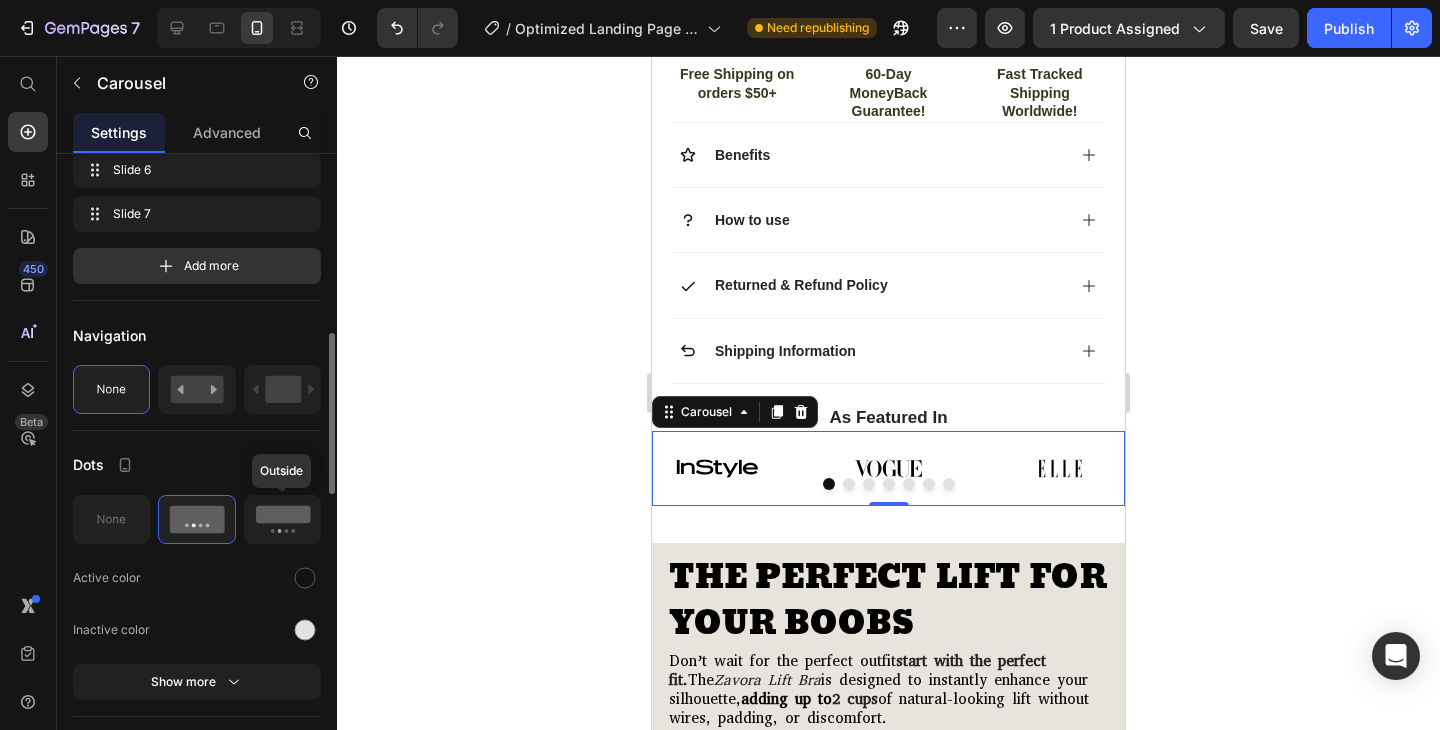 click 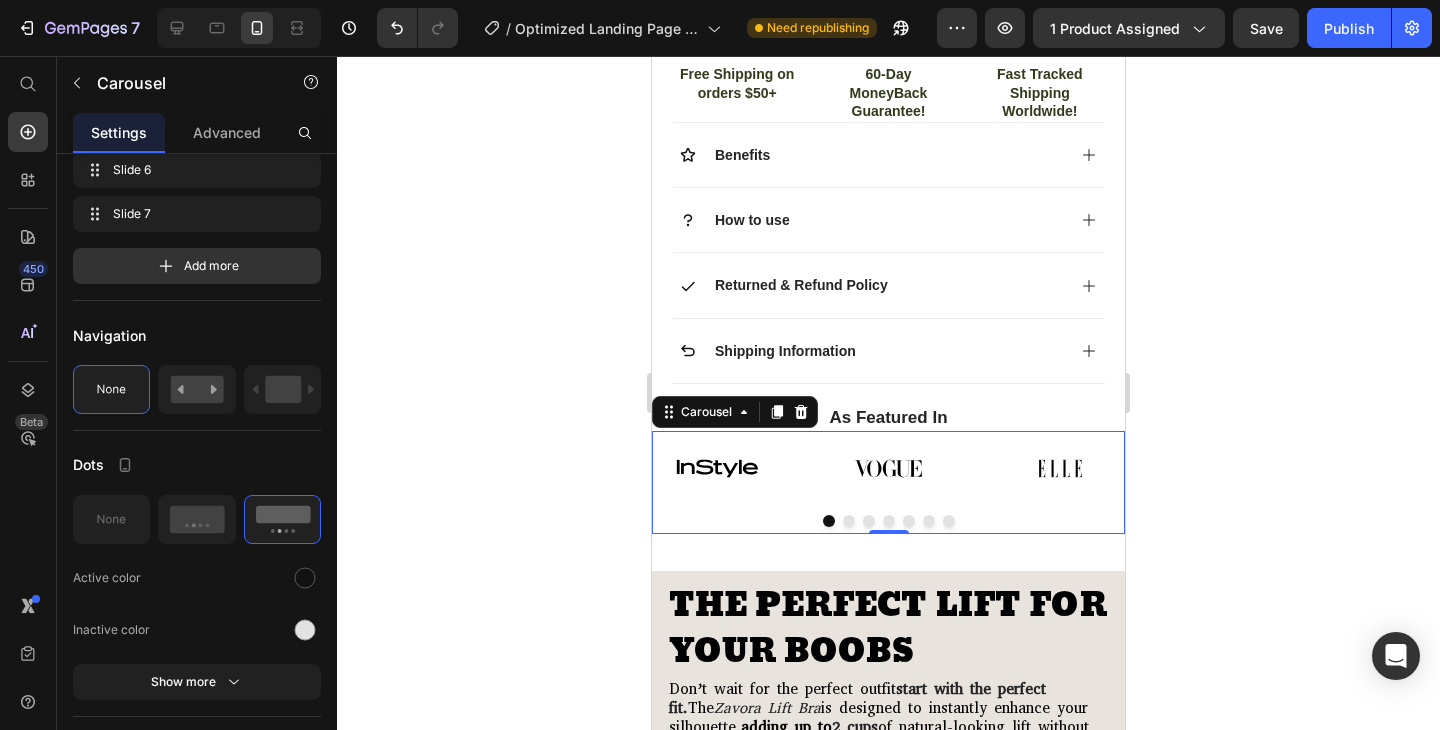 click at bounding box center [888, 521] 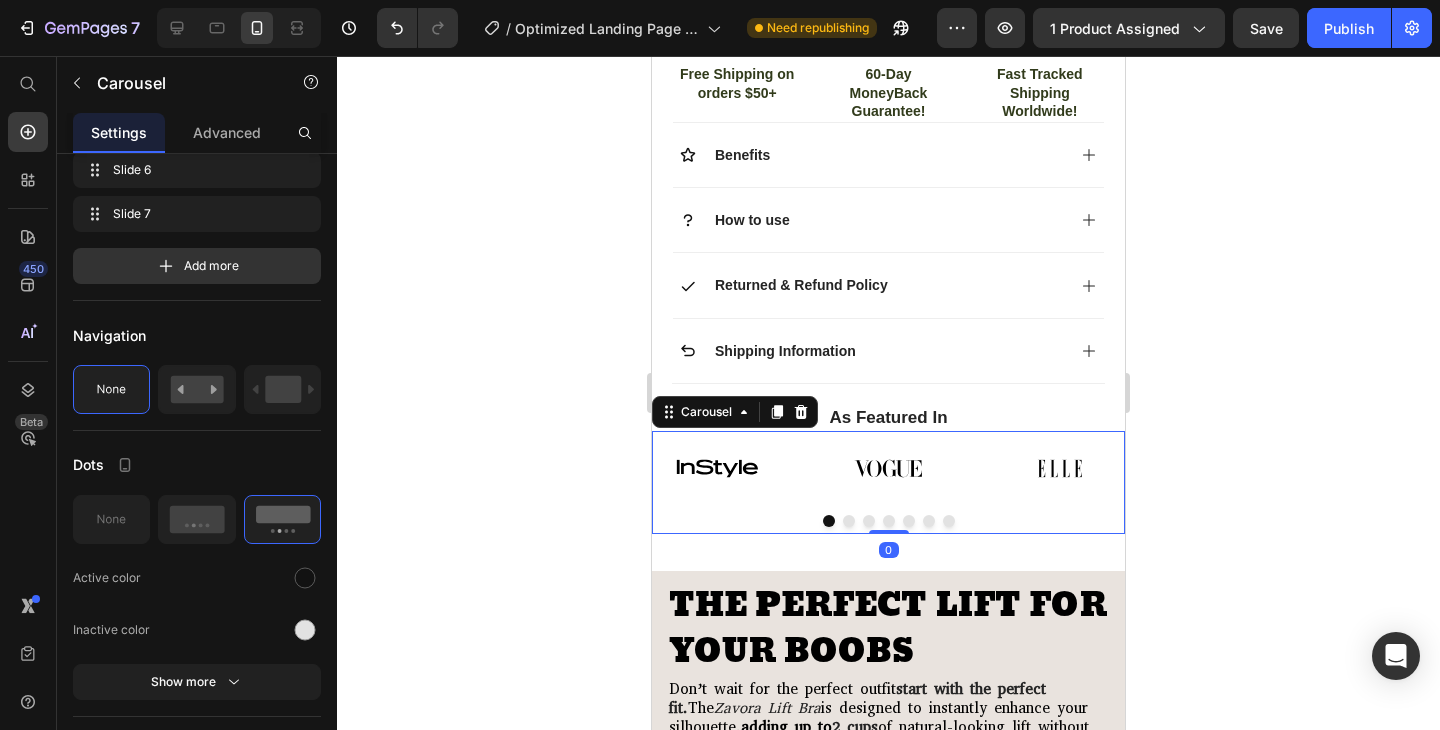 drag, startPoint x: 891, startPoint y: 530, endPoint x: 891, endPoint y: 494, distance: 36 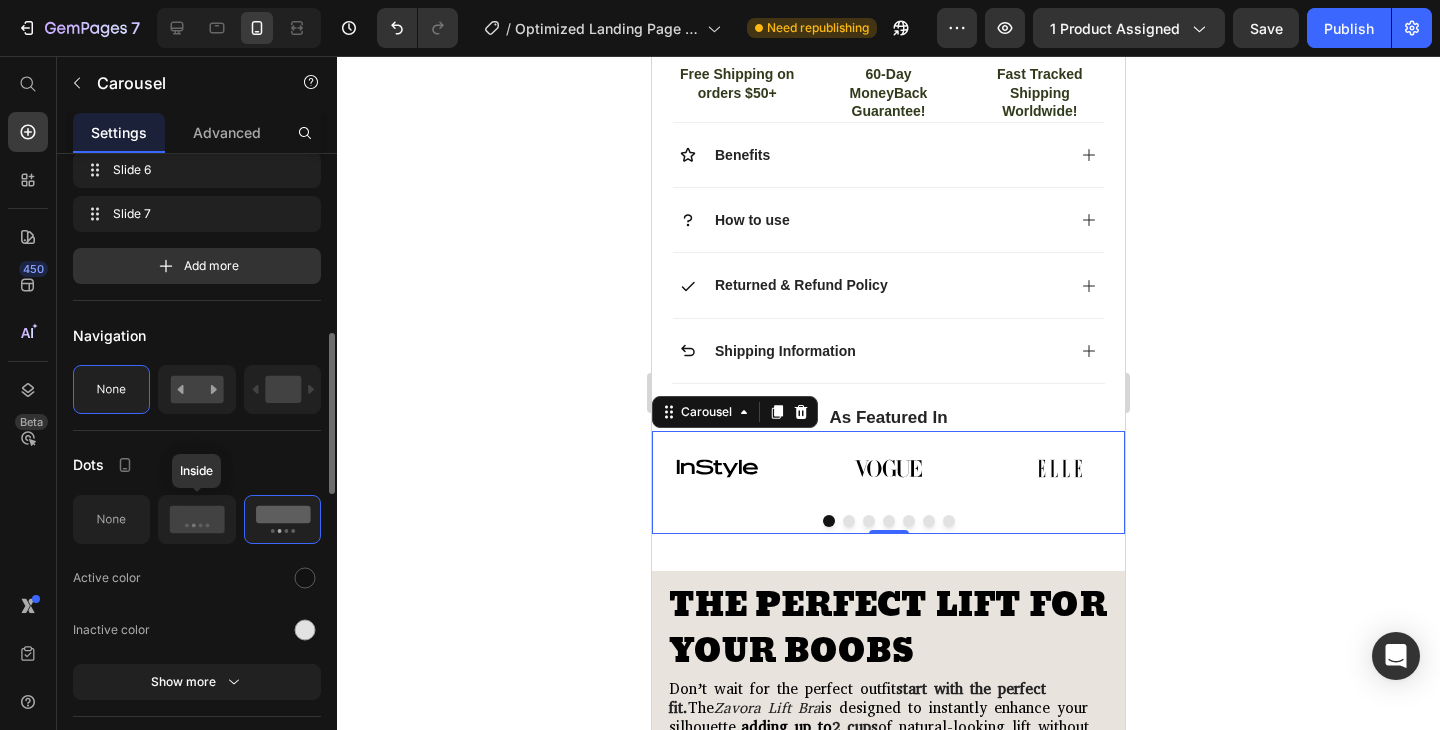 click 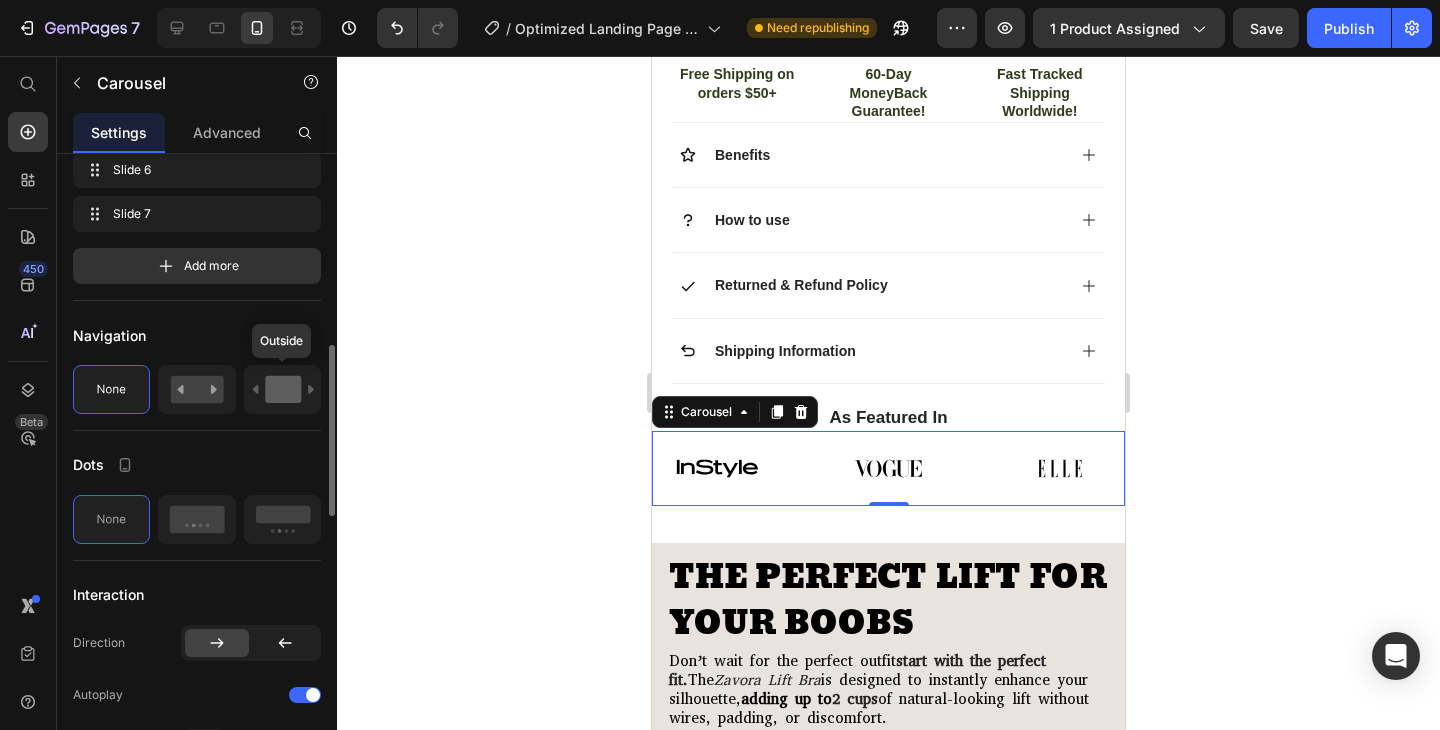 click 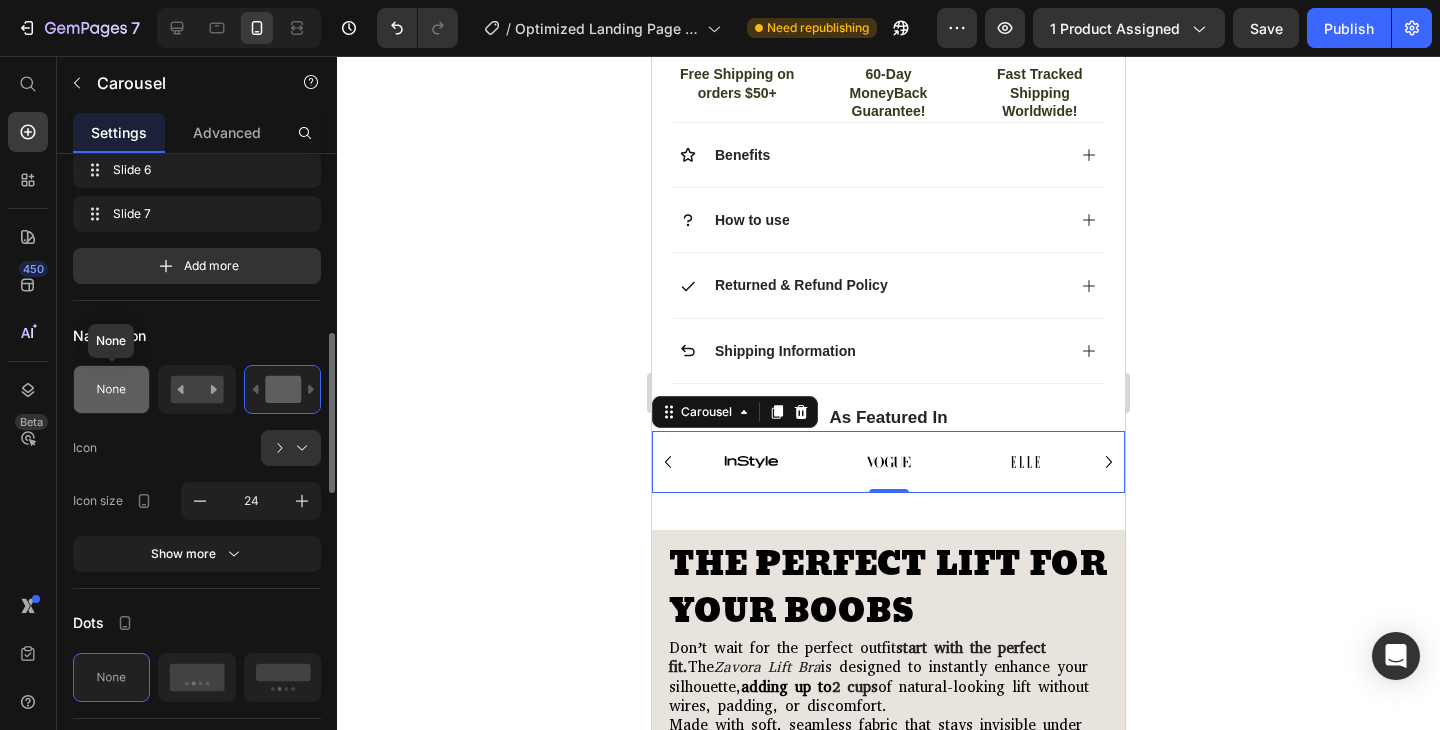 click 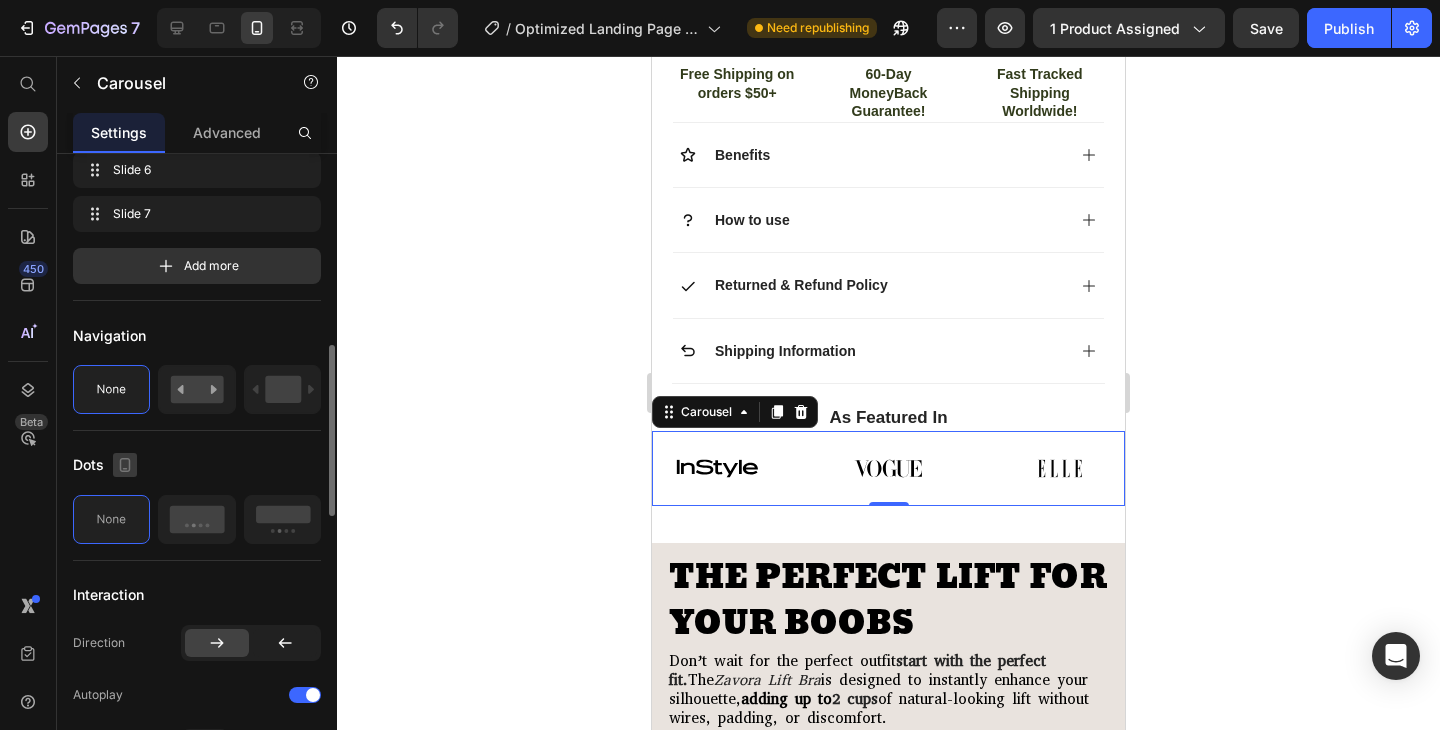 click 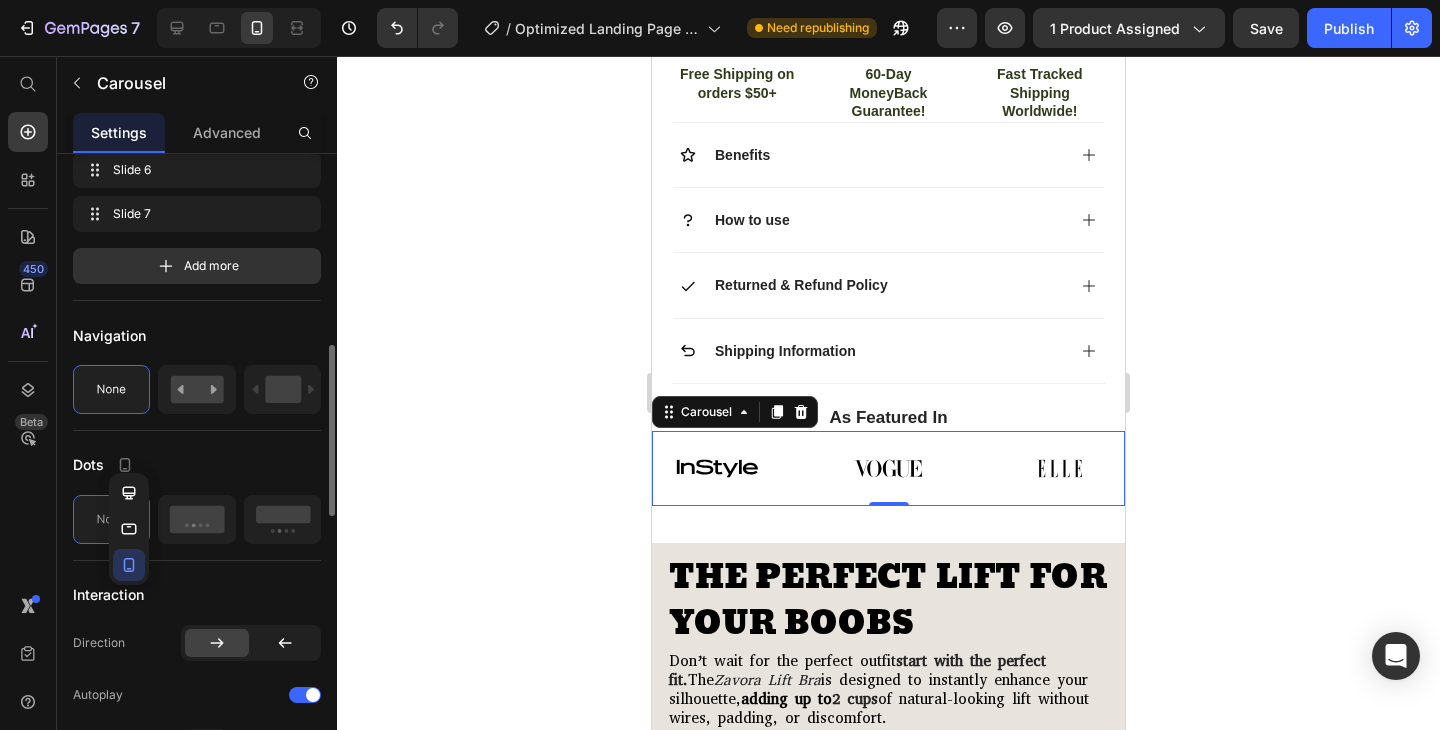 click on "Navigation" 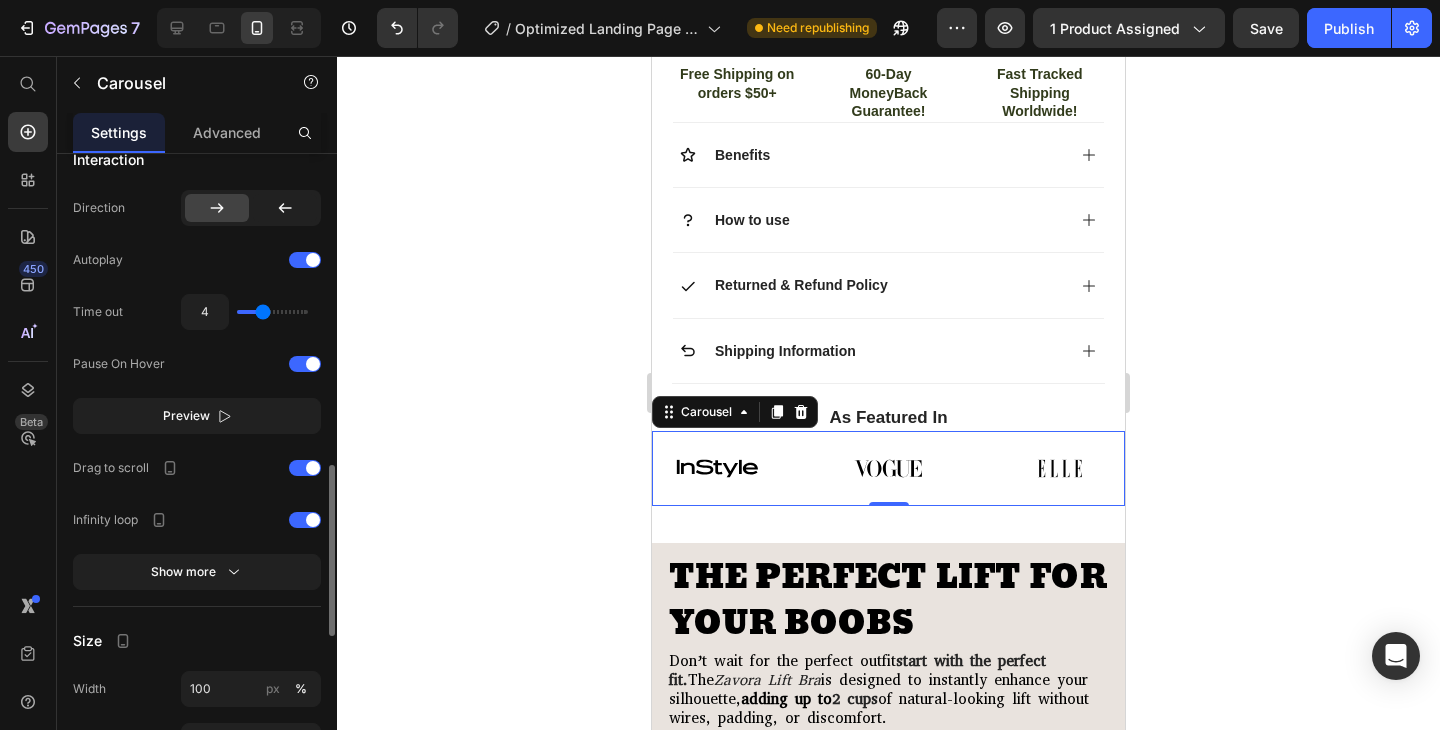 scroll, scrollTop: 1141, scrollLeft: 0, axis: vertical 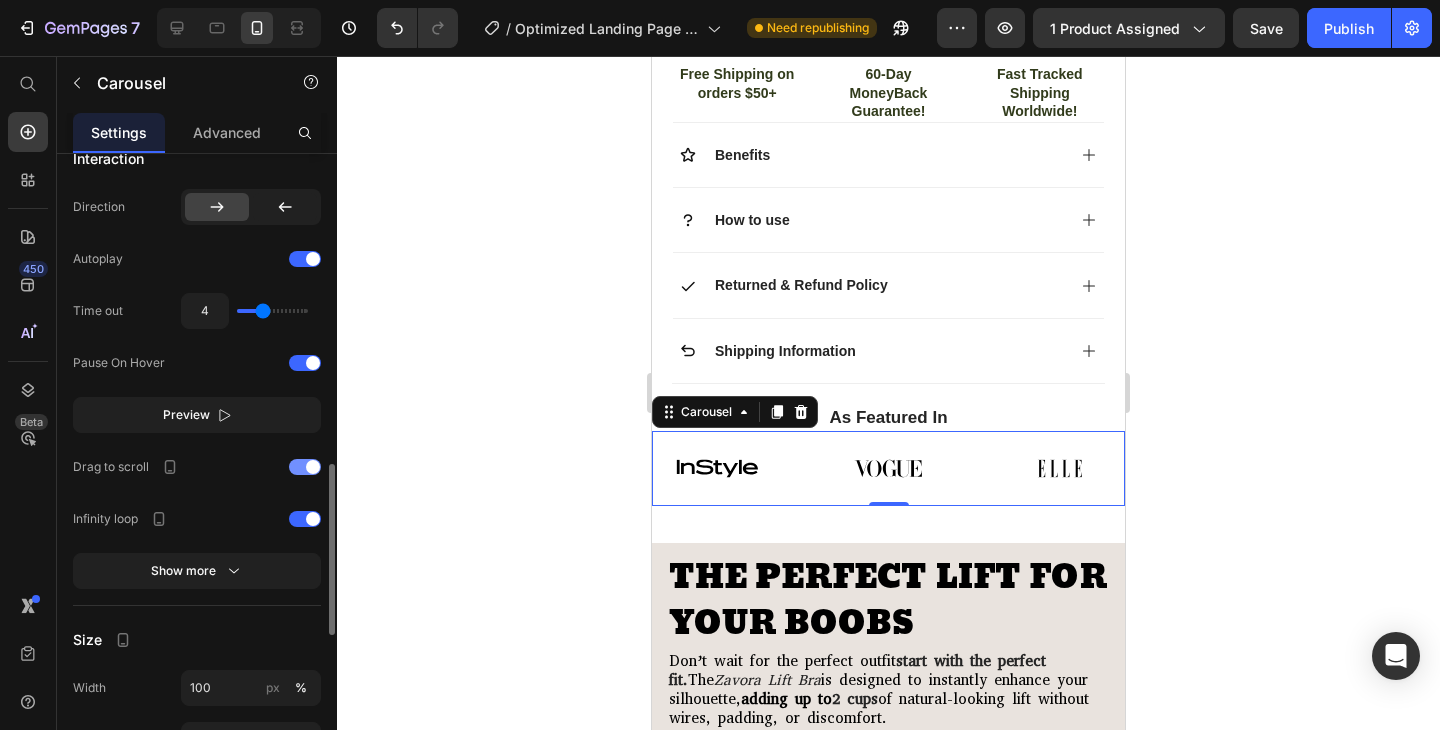 click at bounding box center (313, 467) 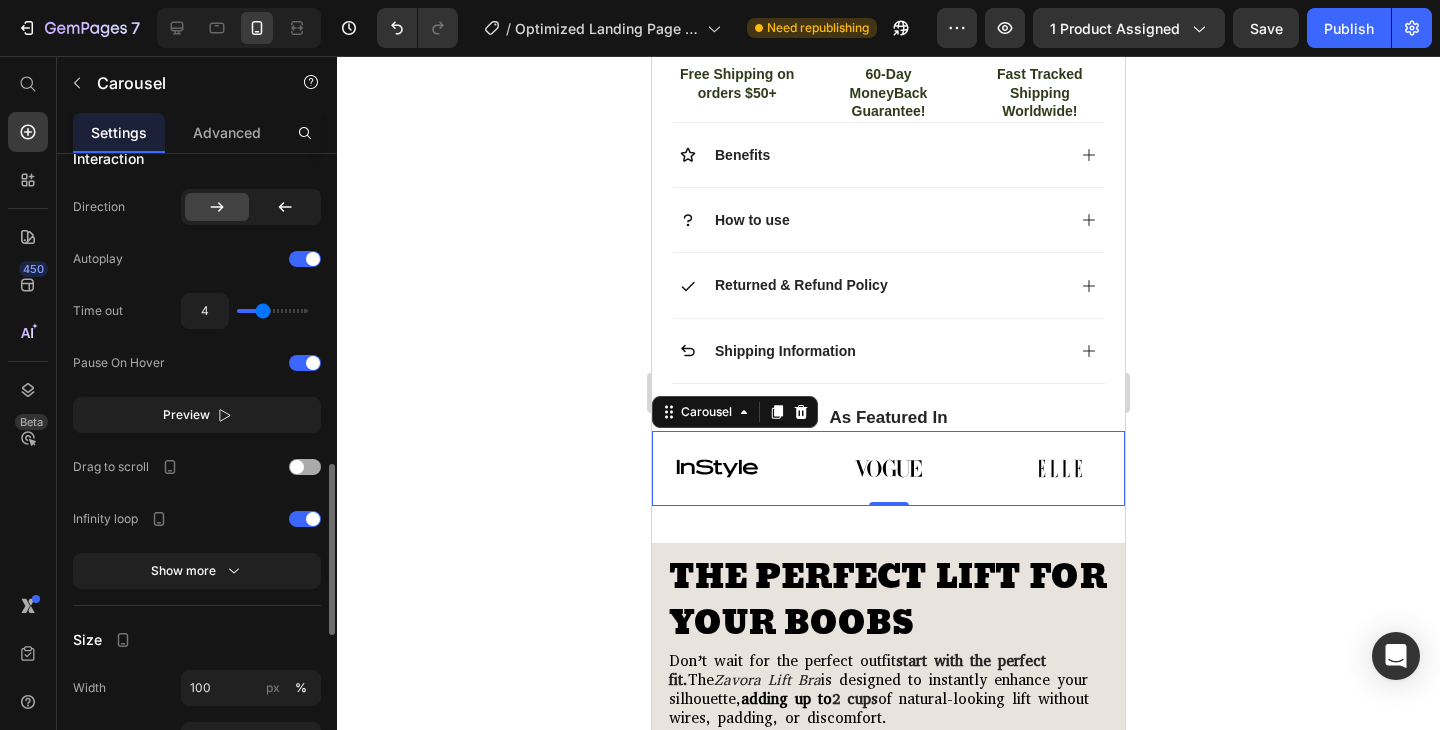 click at bounding box center (305, 467) 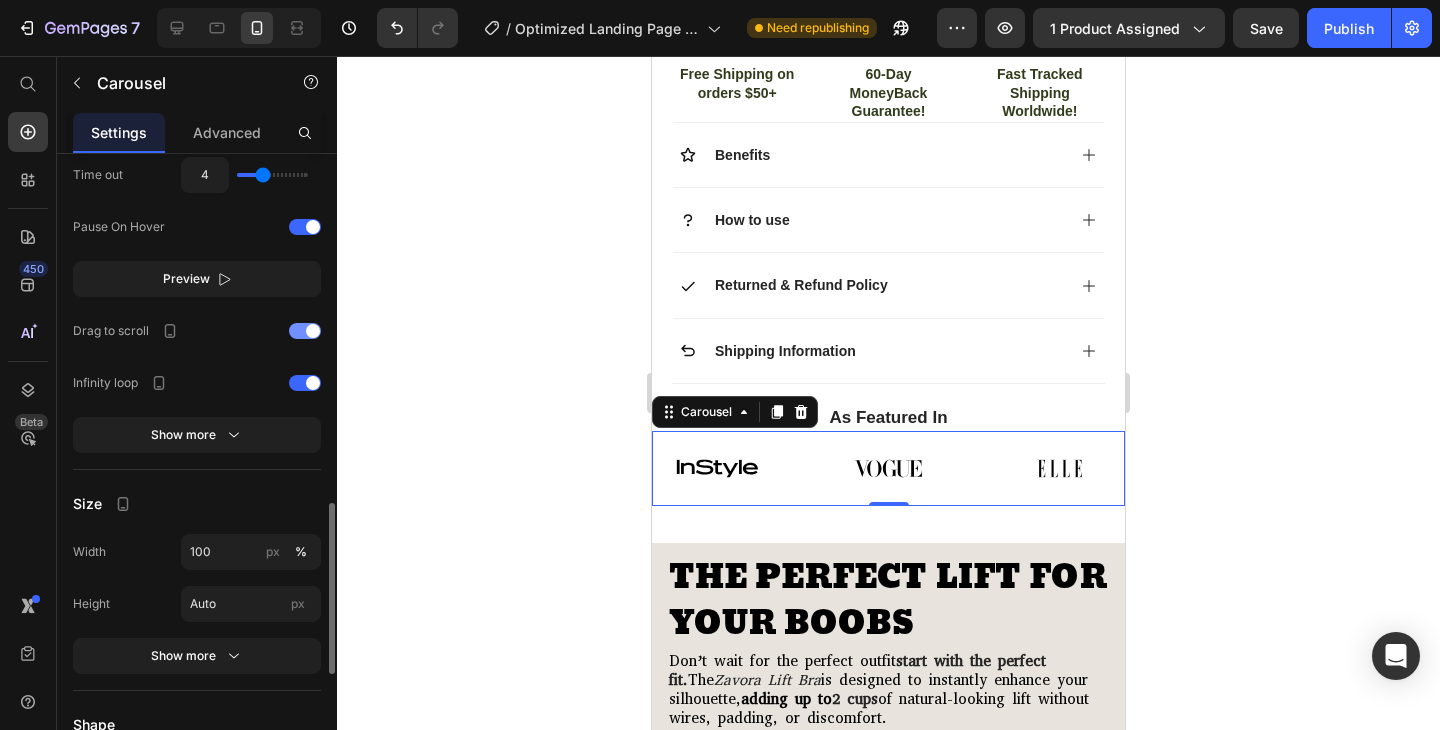 scroll, scrollTop: 1279, scrollLeft: 0, axis: vertical 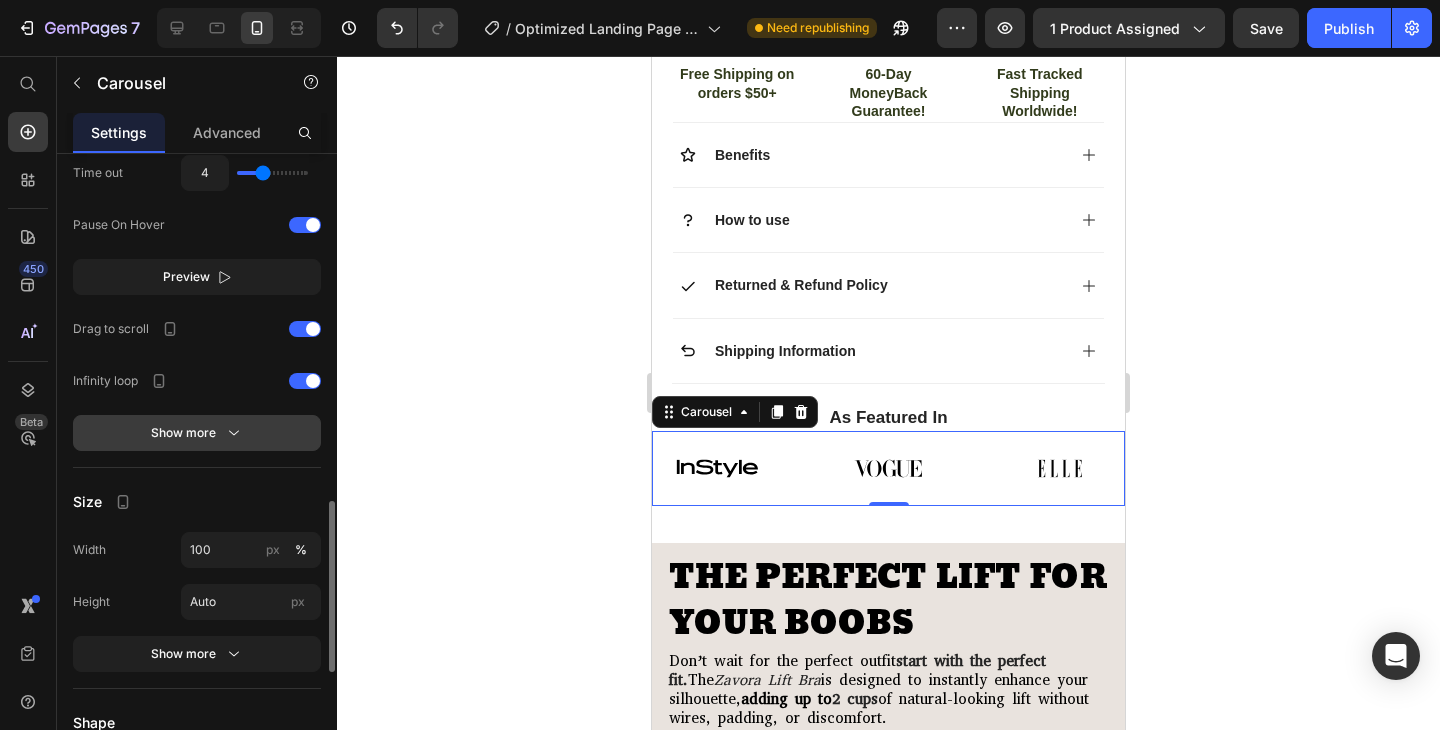 click 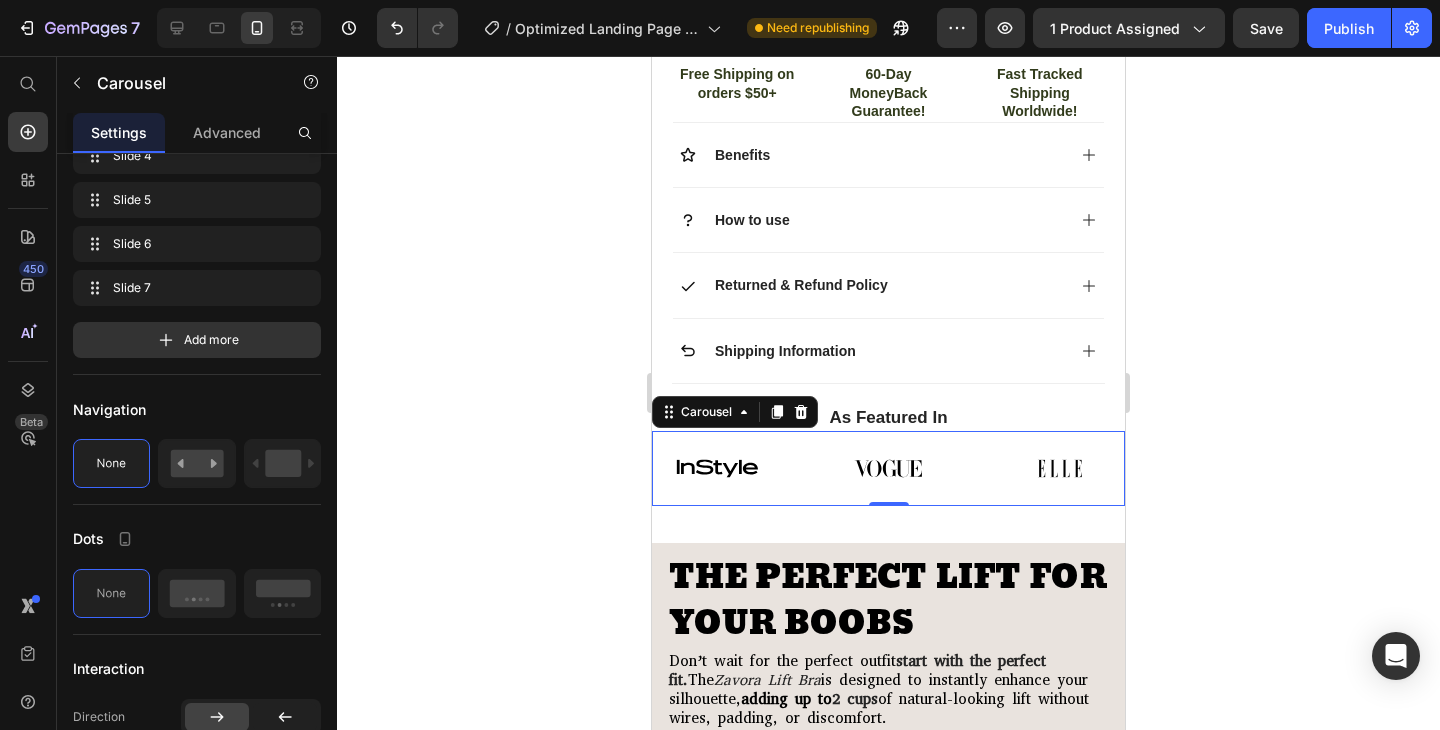scroll, scrollTop: 0, scrollLeft: 0, axis: both 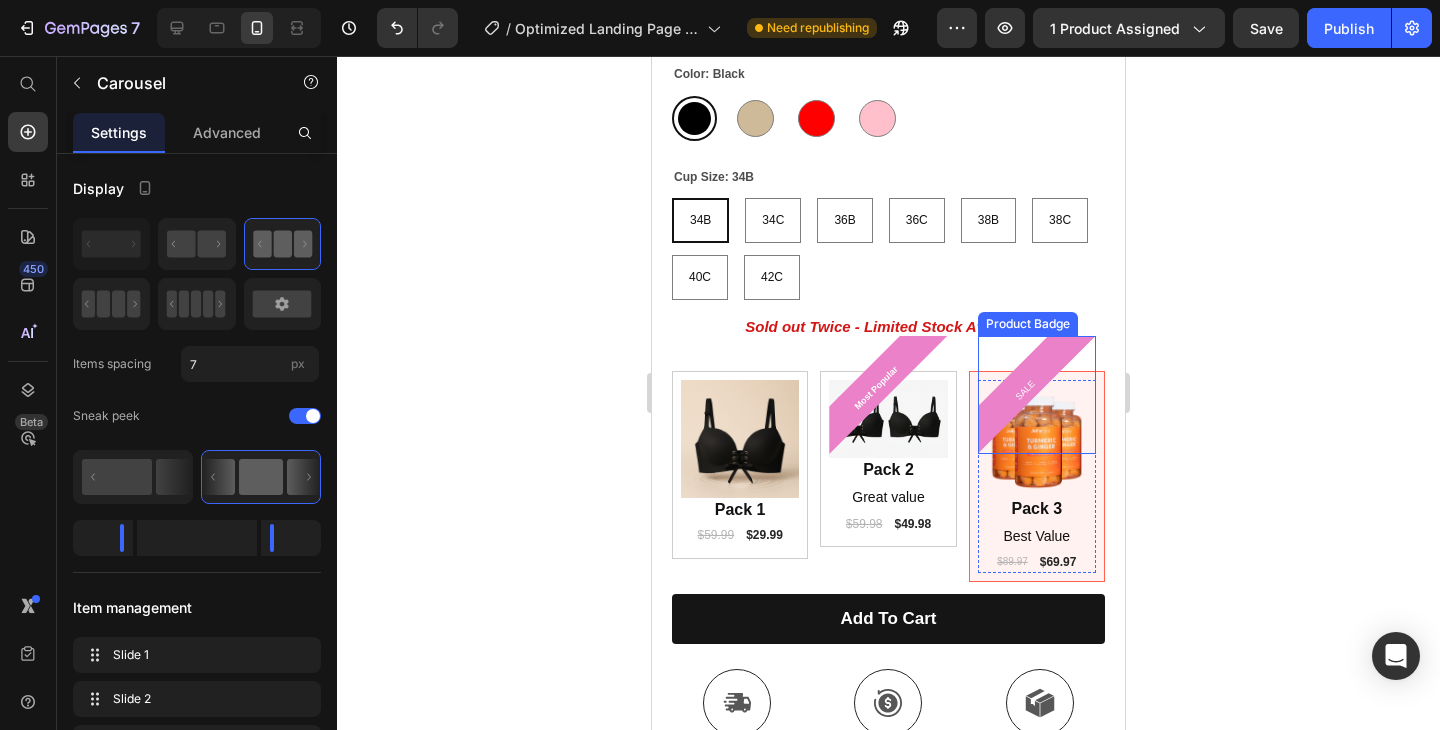 click on "SALE" at bounding box center (1024, 389) 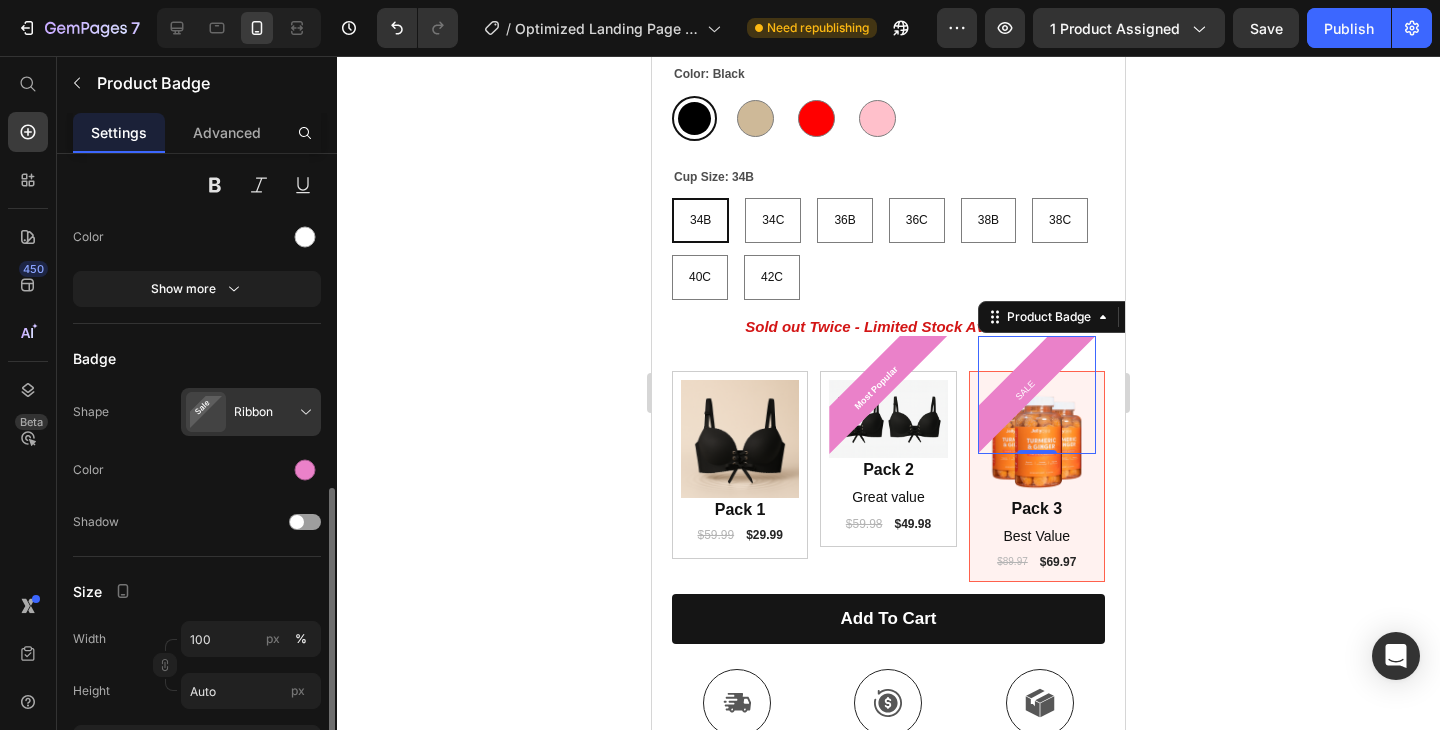 scroll, scrollTop: 837, scrollLeft: 0, axis: vertical 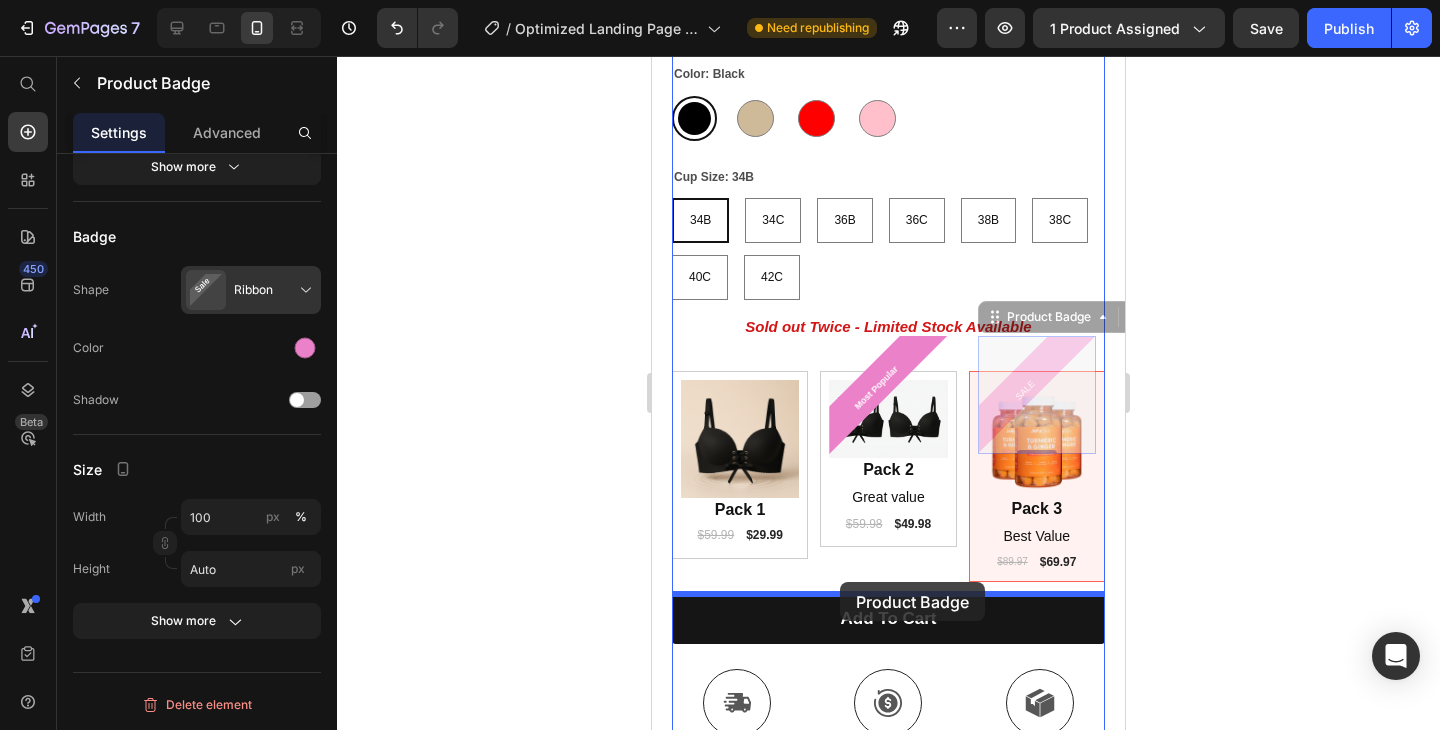 drag, startPoint x: 1025, startPoint y: 385, endPoint x: 840, endPoint y: 583, distance: 270.97784 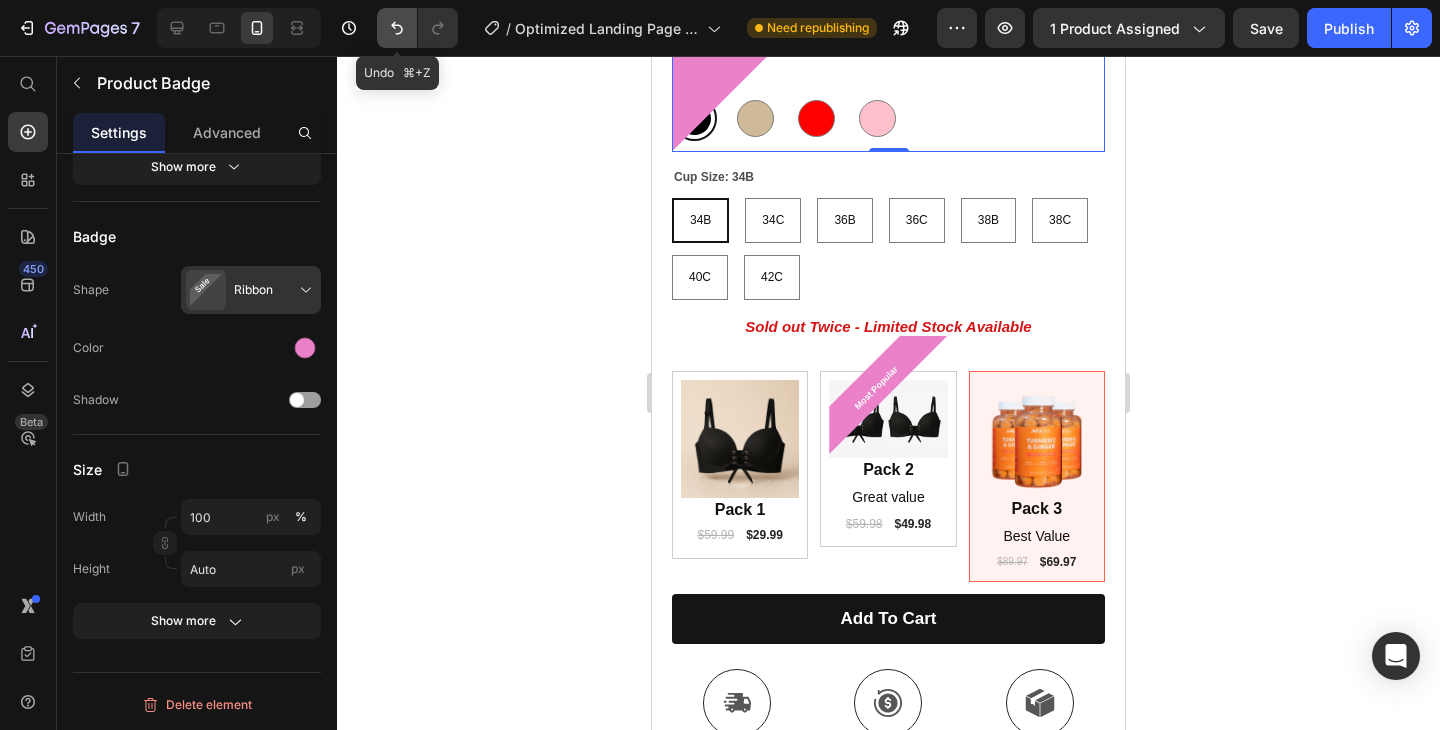 click 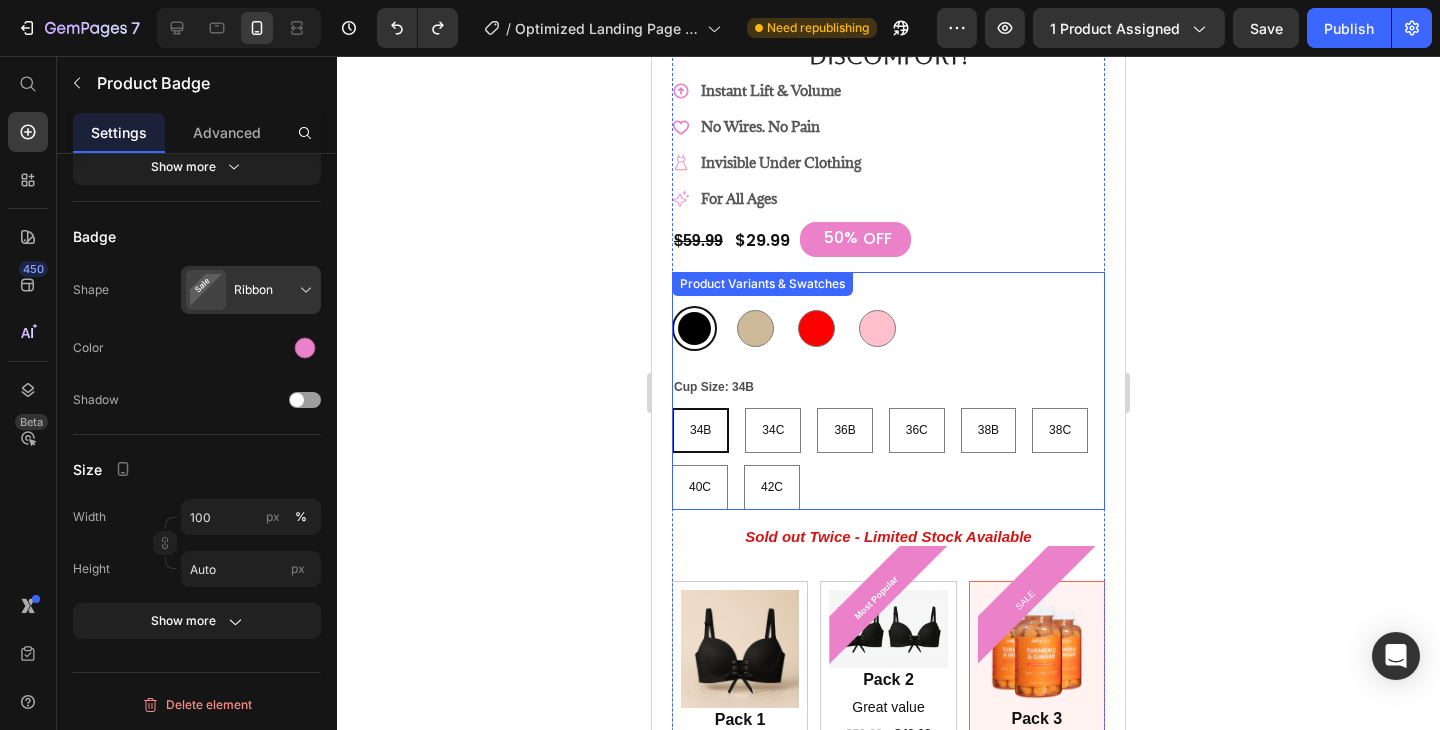 scroll, scrollTop: 751, scrollLeft: 0, axis: vertical 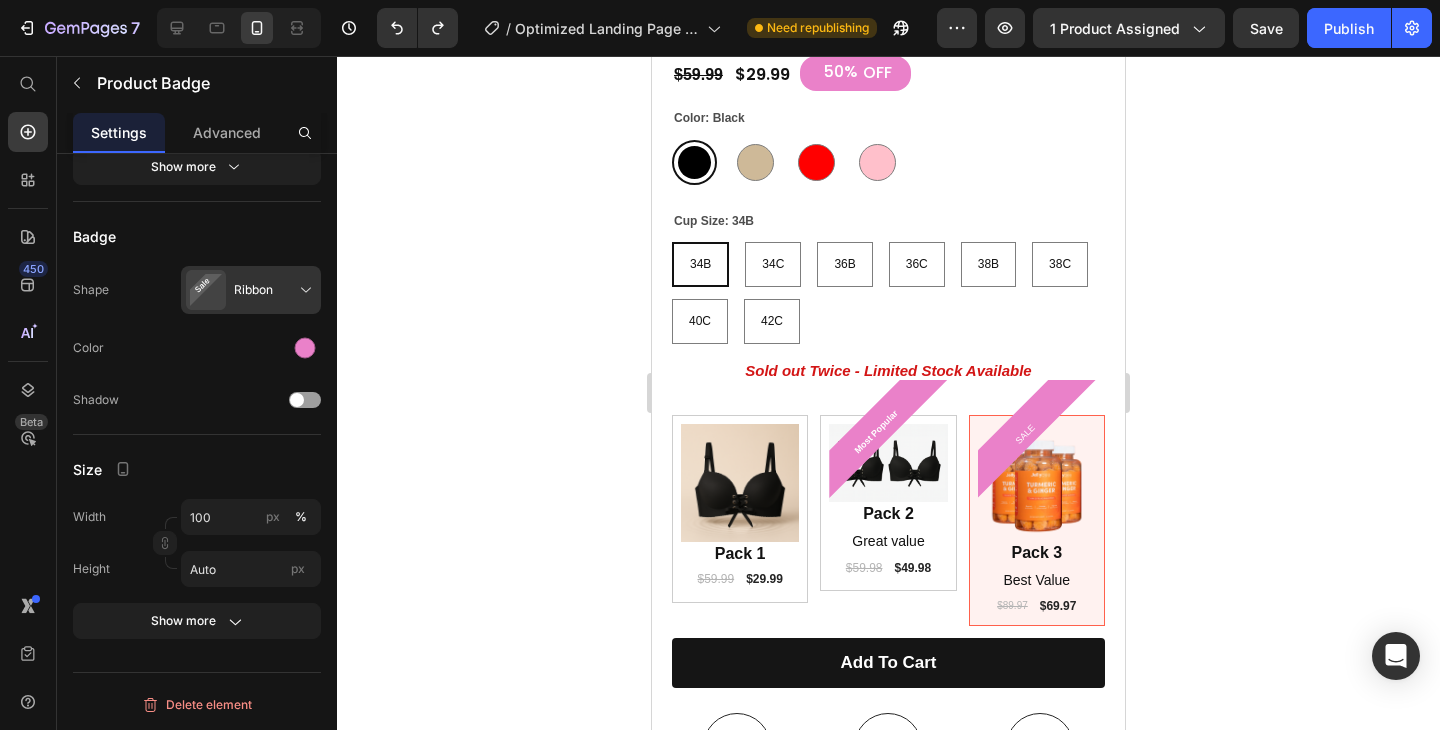 click on "SALE" at bounding box center (1037, 439) 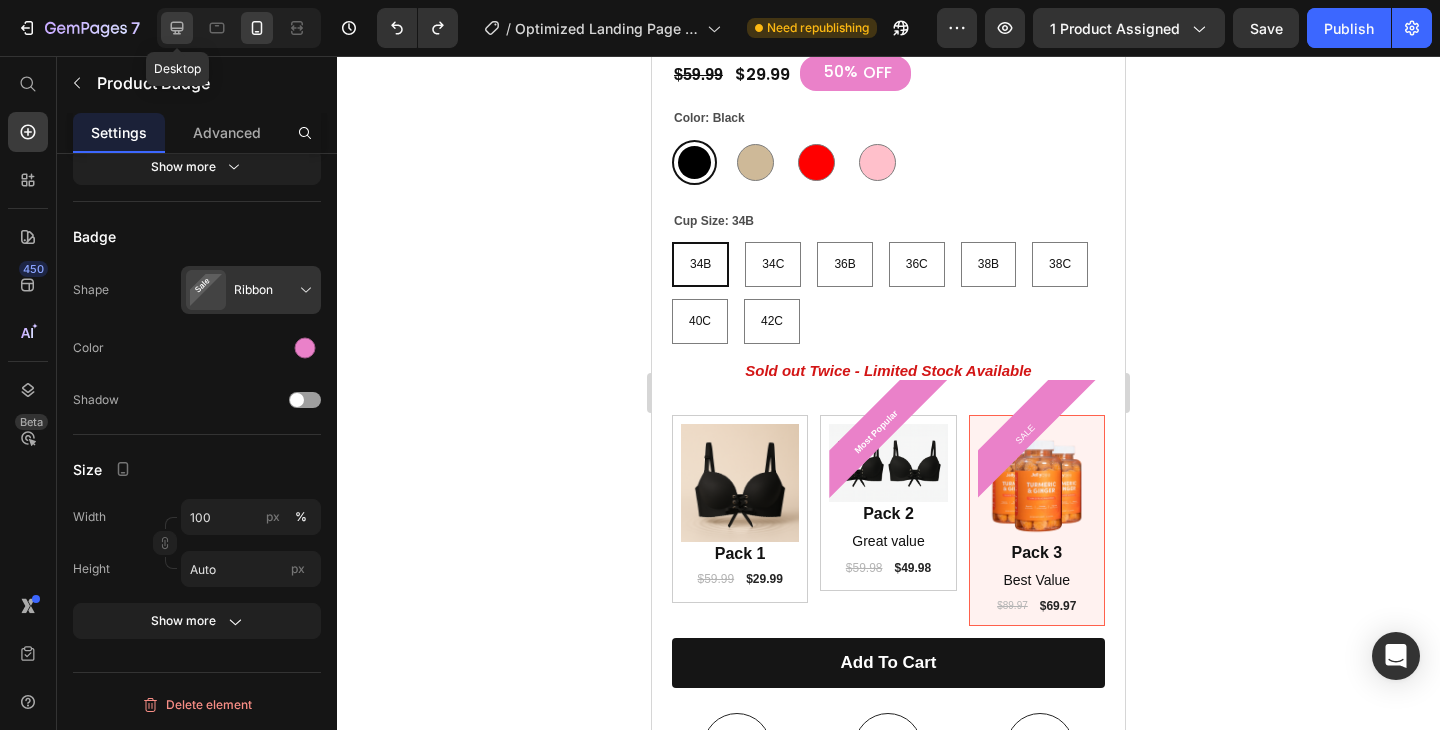 drag, startPoint x: 163, startPoint y: 21, endPoint x: 185, endPoint y: 21, distance: 22 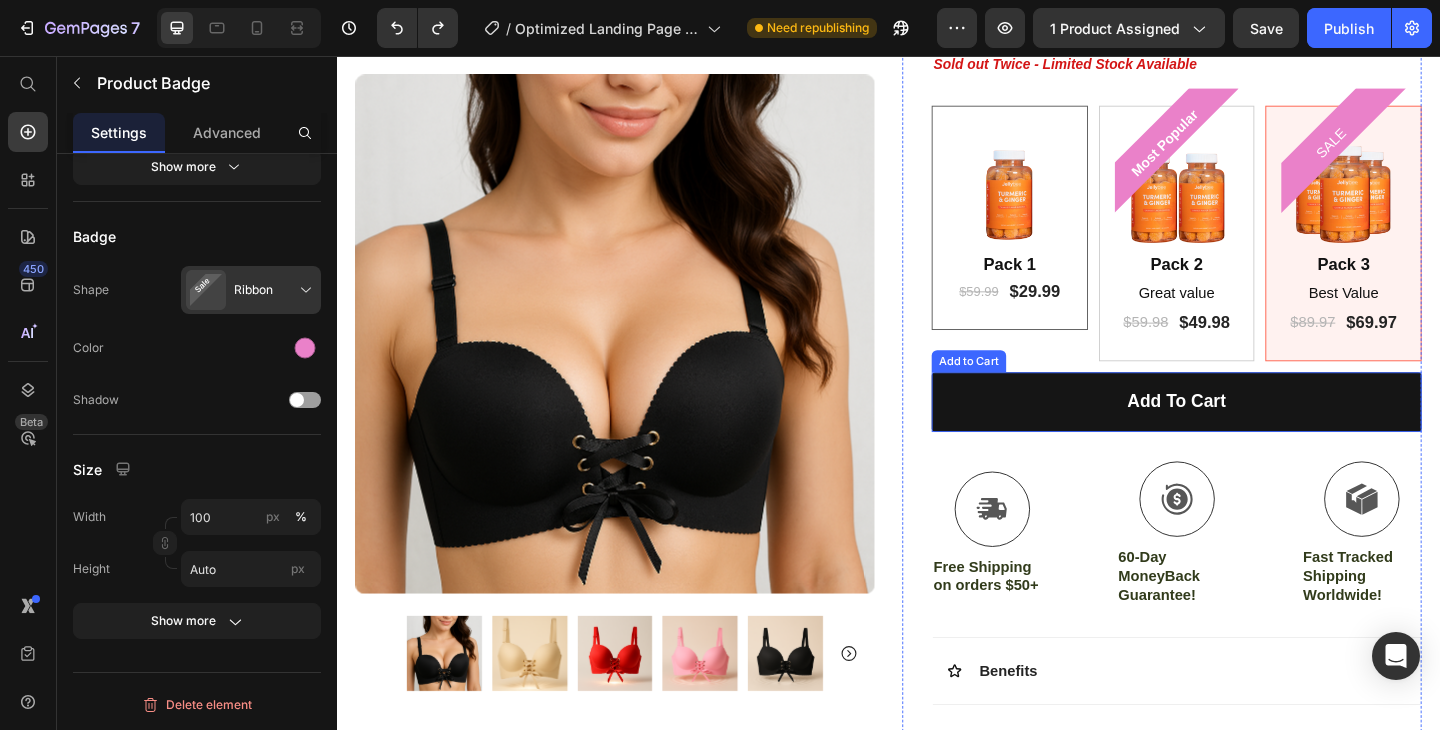 scroll, scrollTop: 669, scrollLeft: 0, axis: vertical 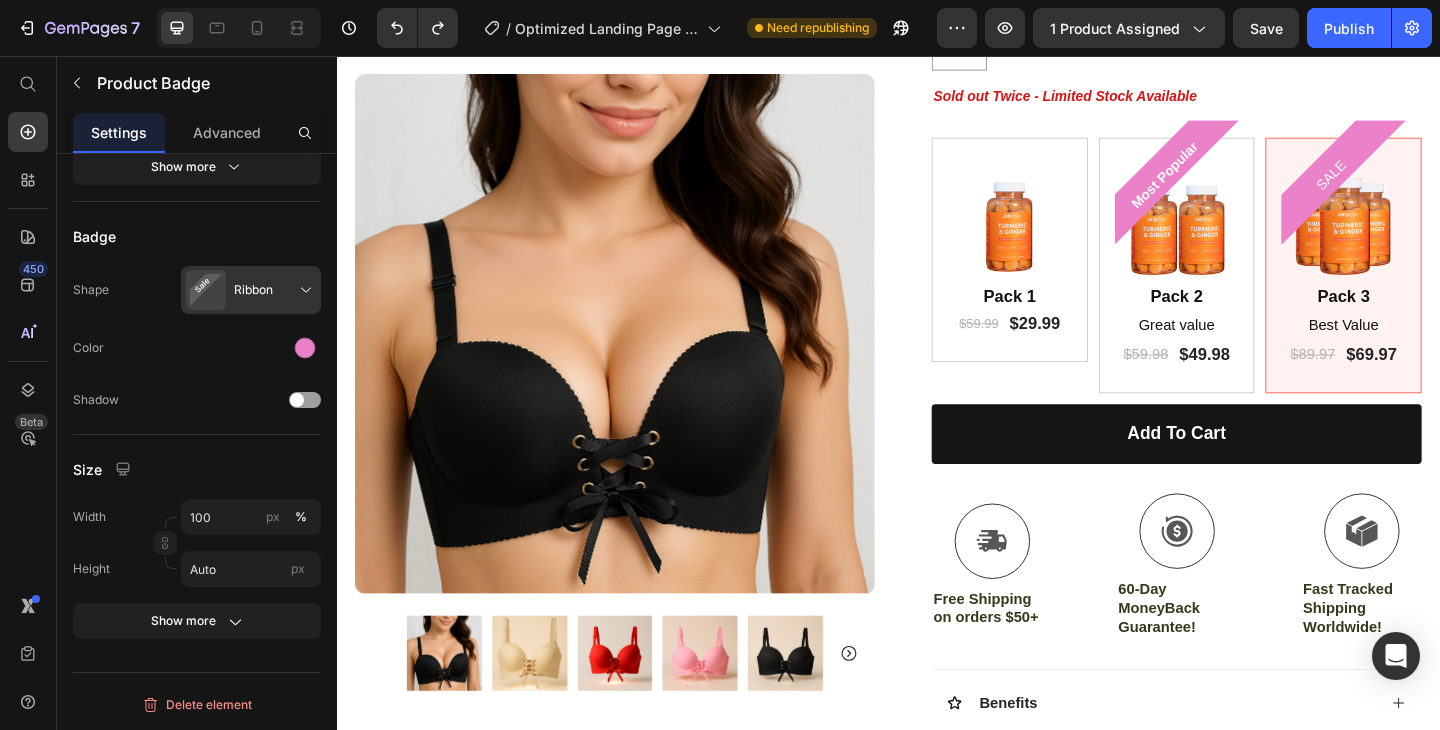 click on "SALE" at bounding box center [1432, 194] 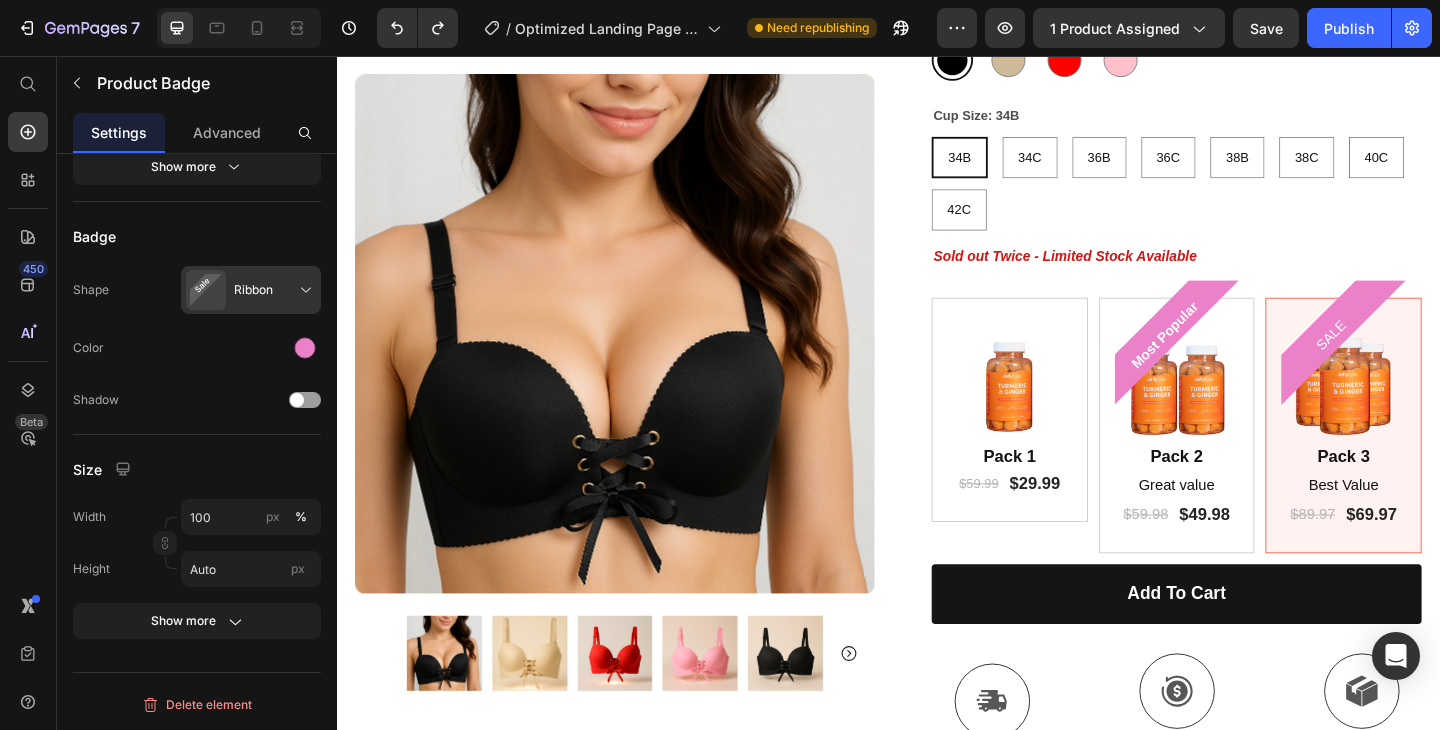 scroll, scrollTop: 404, scrollLeft: 0, axis: vertical 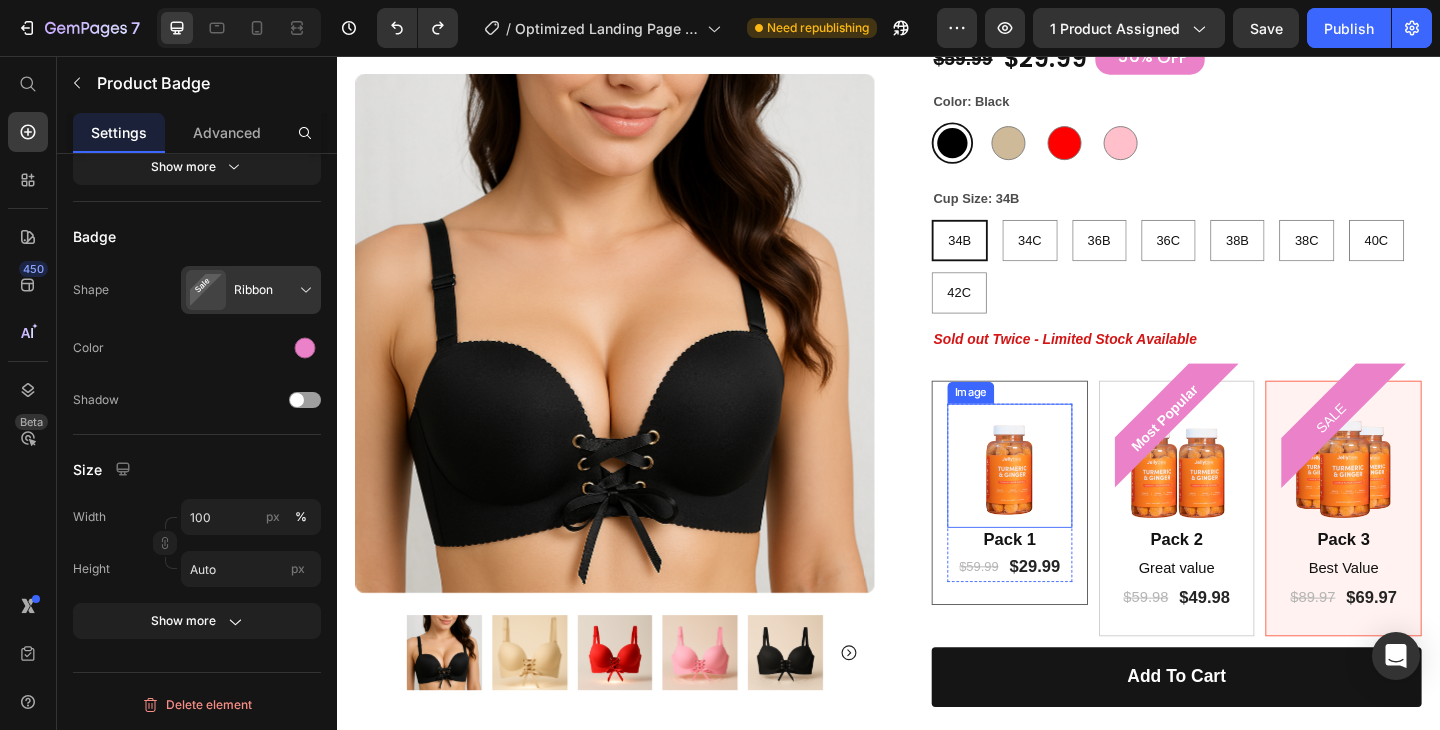 click at bounding box center [1069, 502] 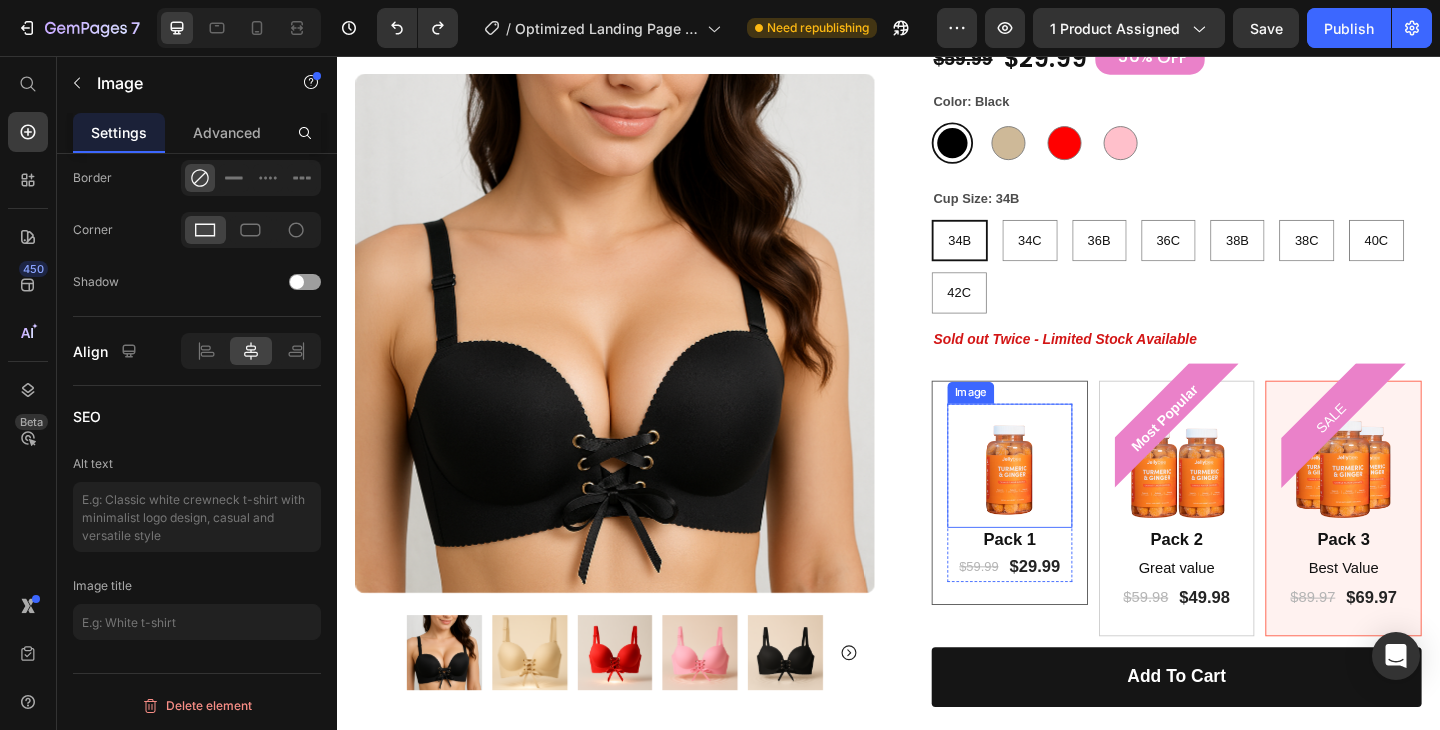 scroll, scrollTop: 0, scrollLeft: 0, axis: both 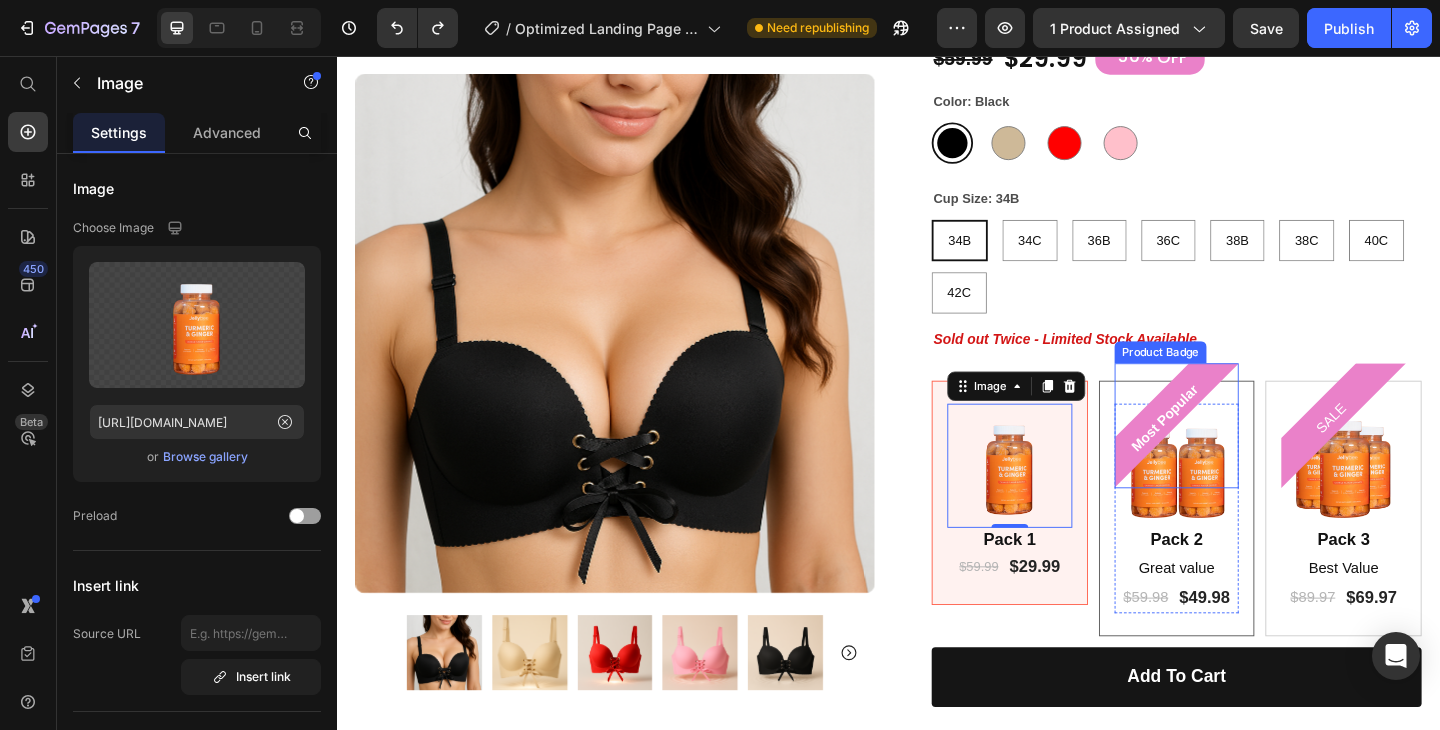 click on "Most Popular" at bounding box center [1251, 459] 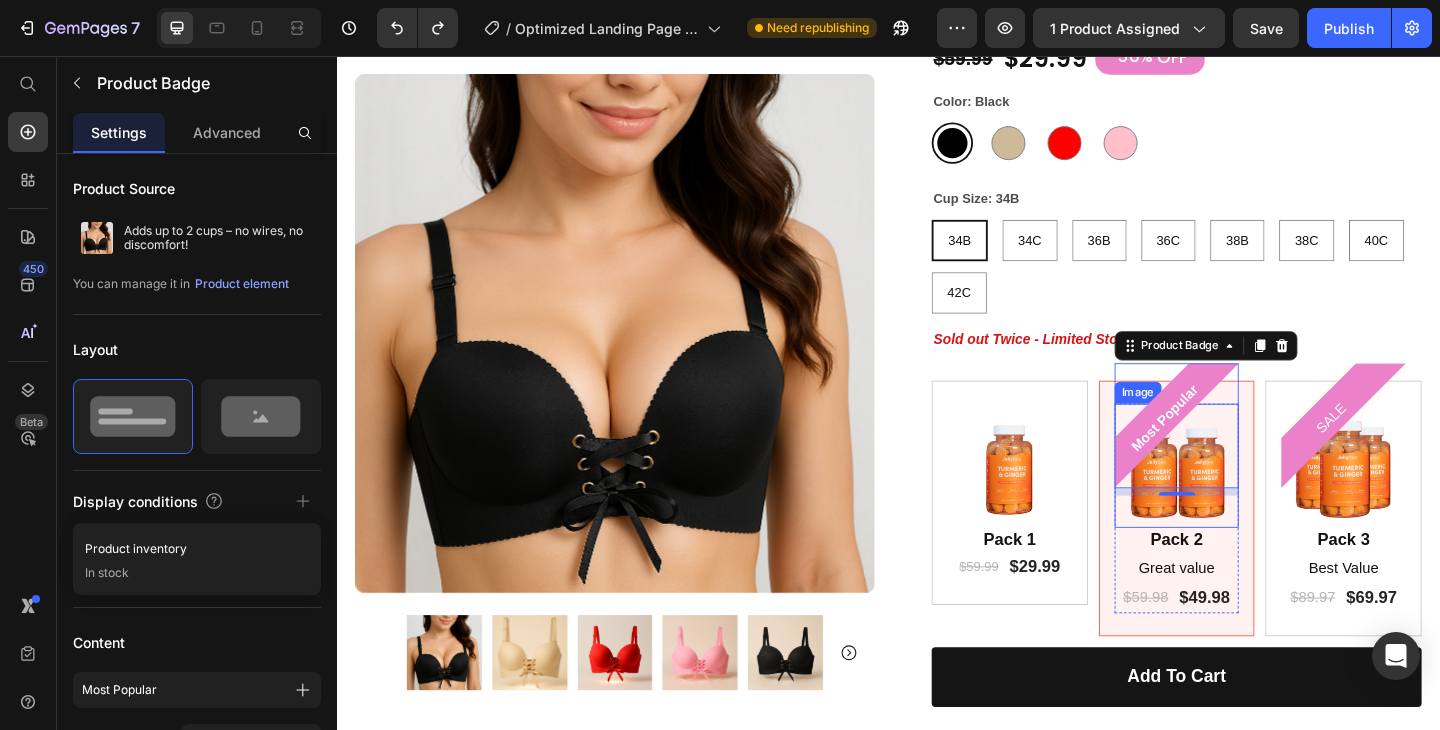 click on "8" at bounding box center [1251, 551] 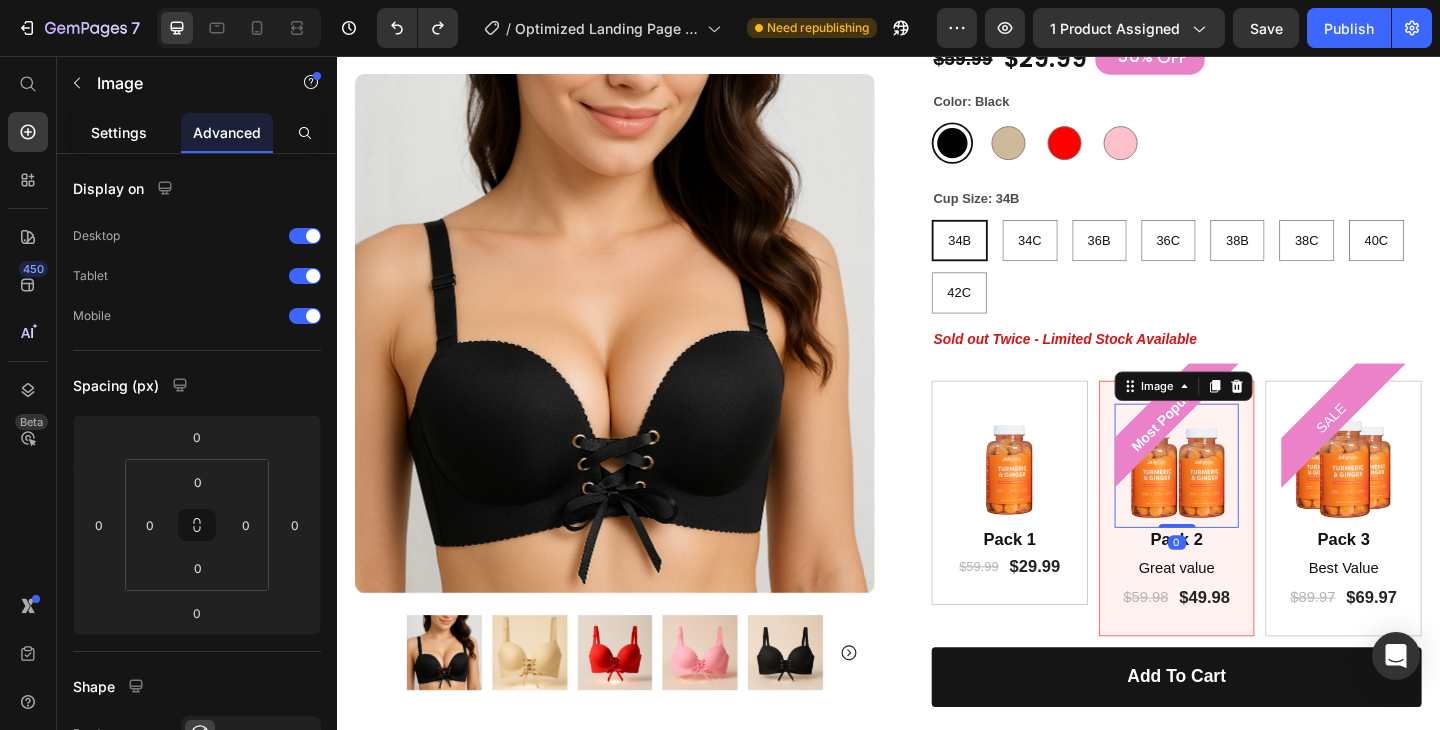 click on "Settings" at bounding box center [119, 132] 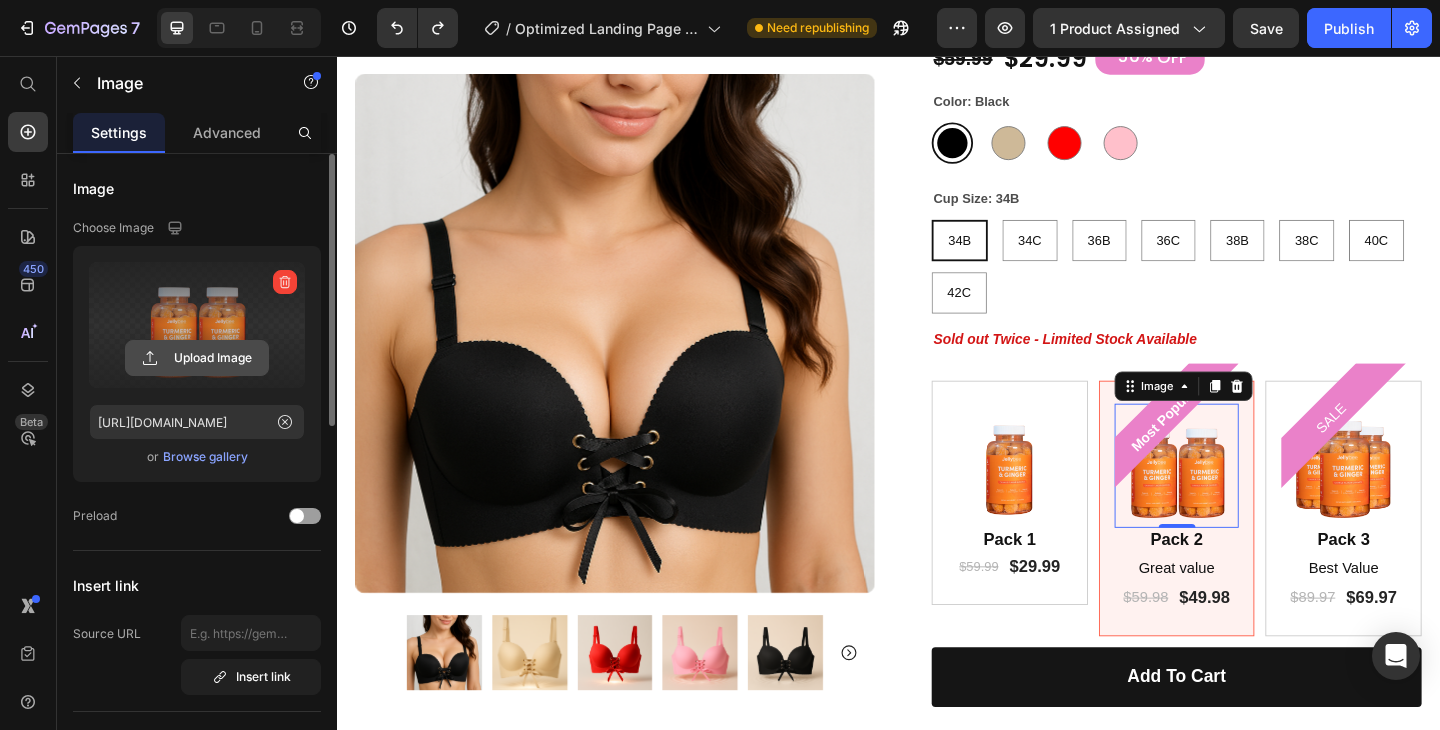 click 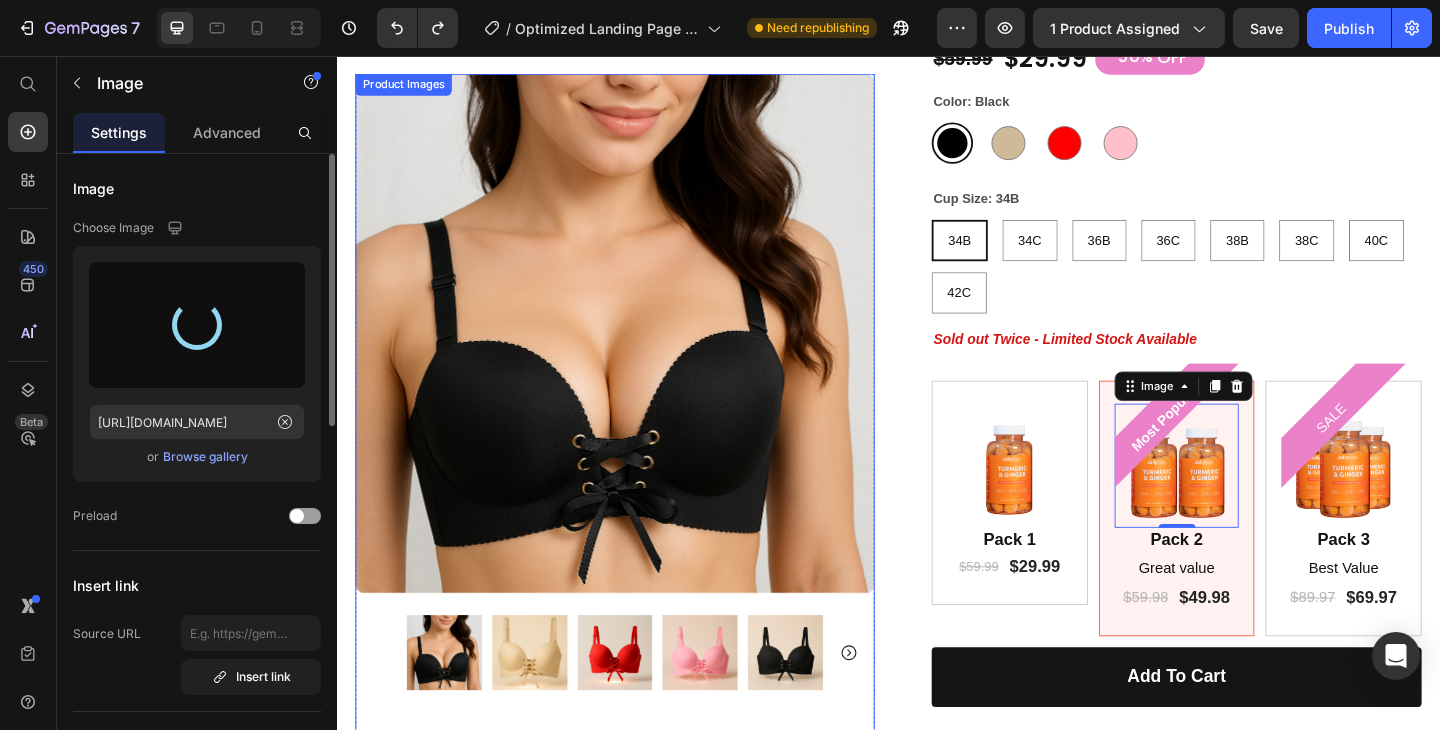 type on "[URL][DOMAIN_NAME]" 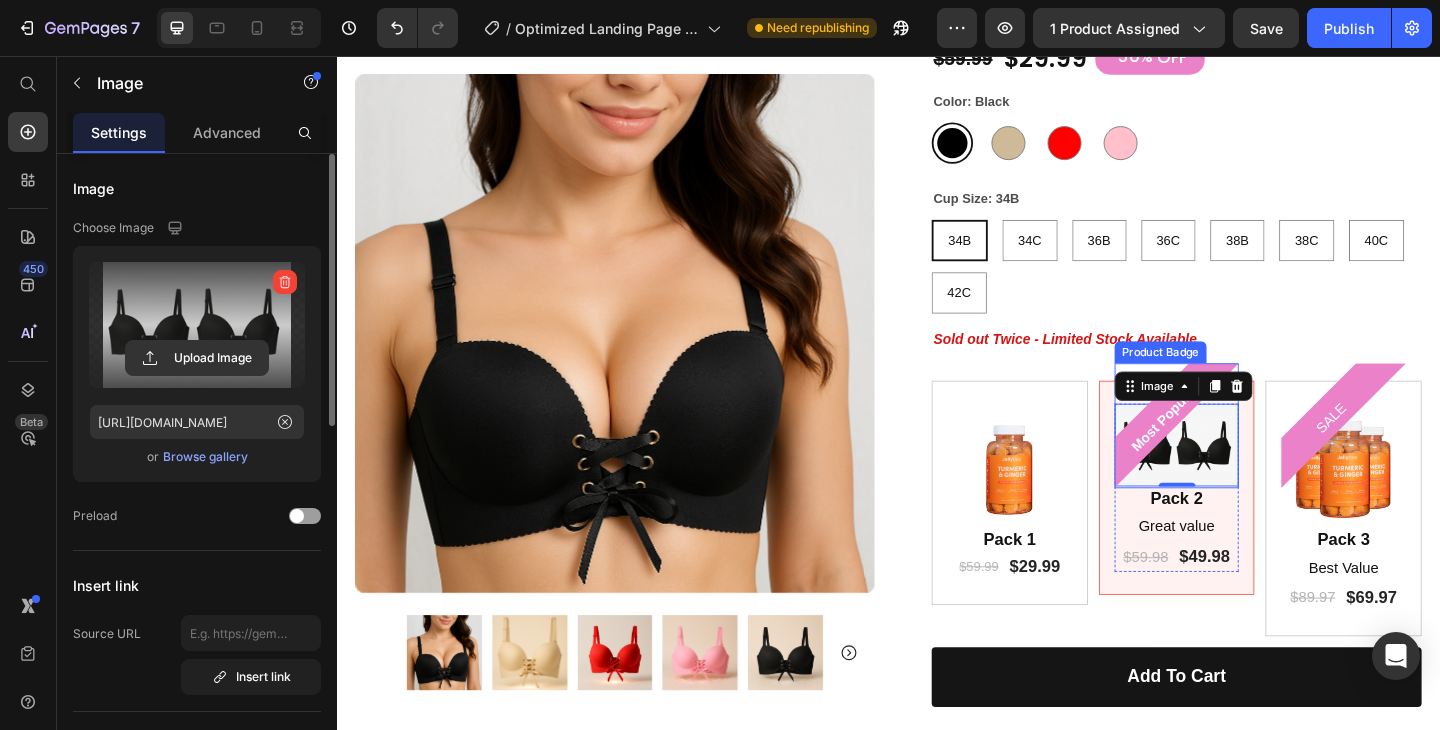 click on "Most Popular" at bounding box center (1236, 450) 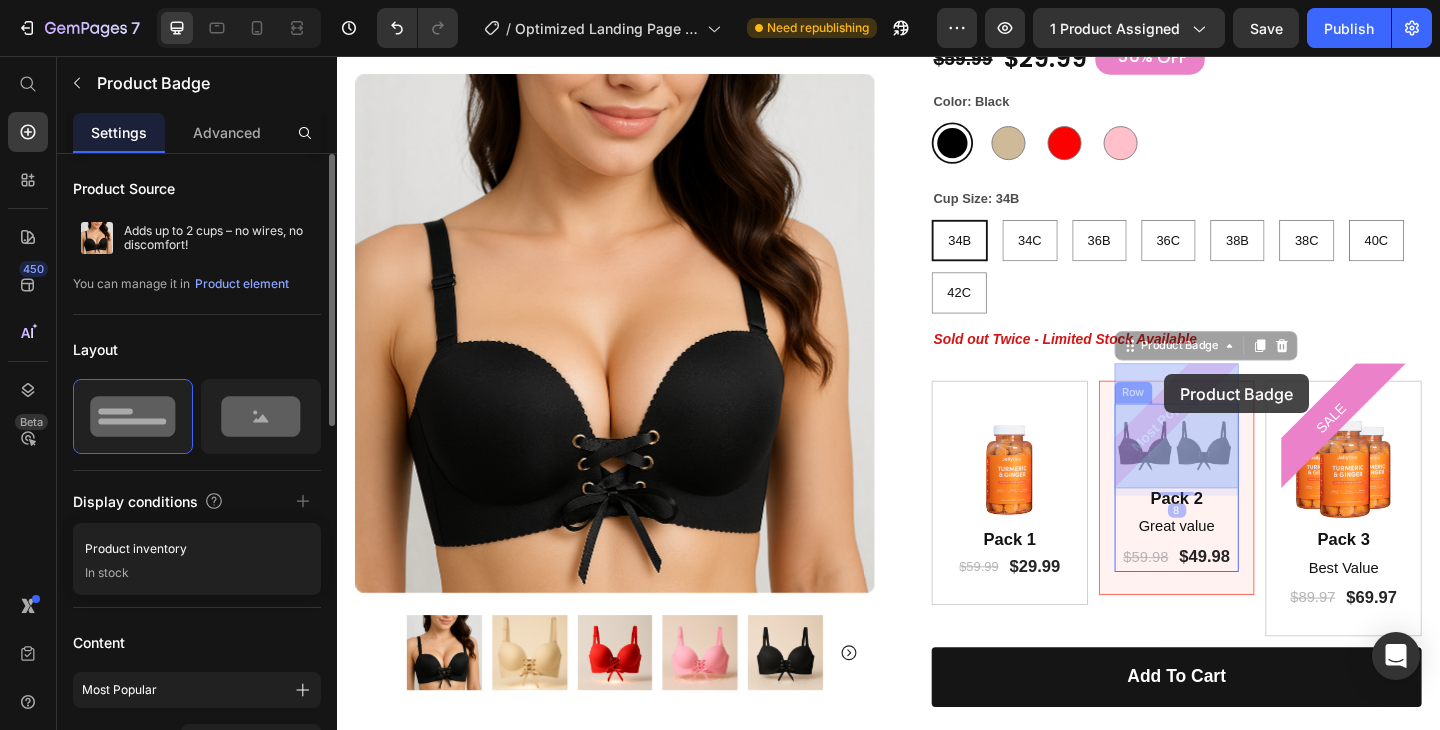 drag, startPoint x: 1241, startPoint y: 443, endPoint x: 1236, endPoint y: 403, distance: 40.311287 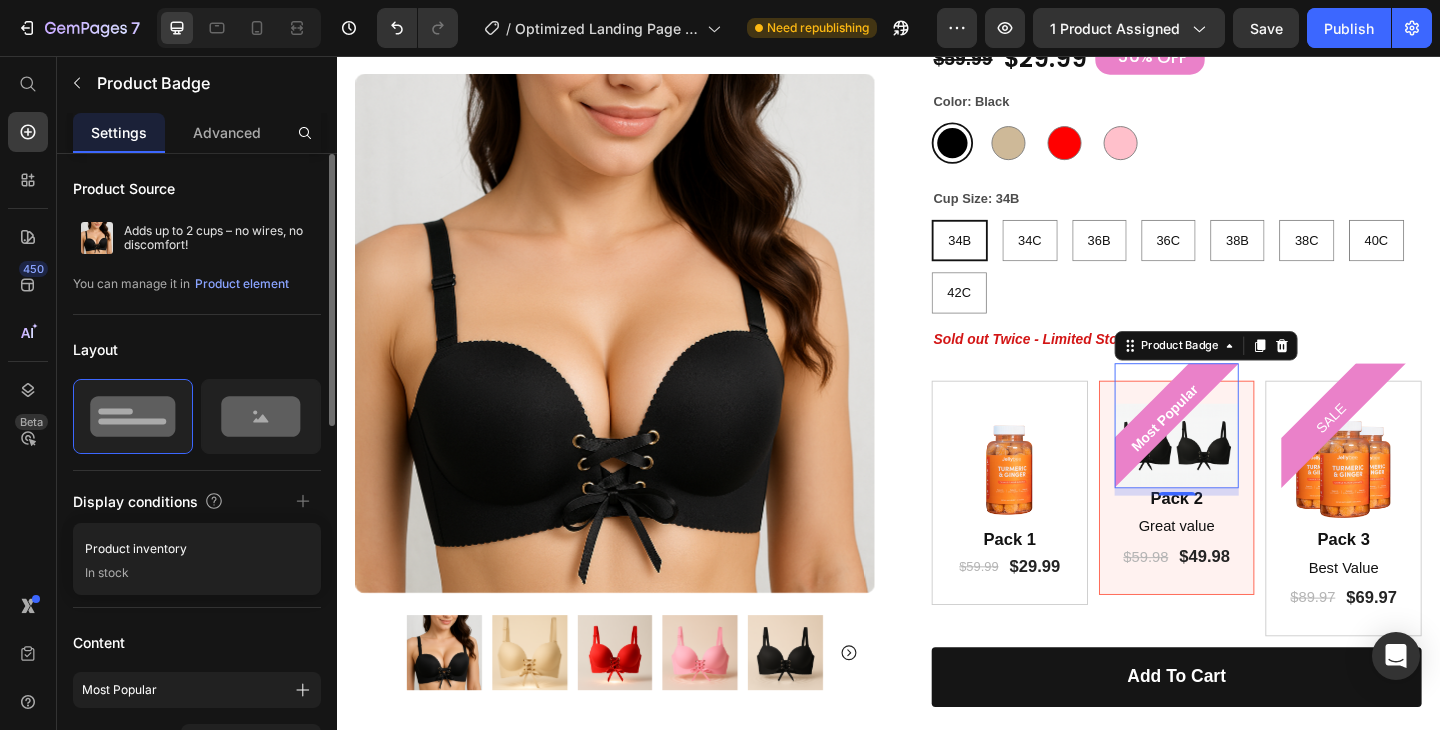 click on "Most Popular" at bounding box center [1236, 450] 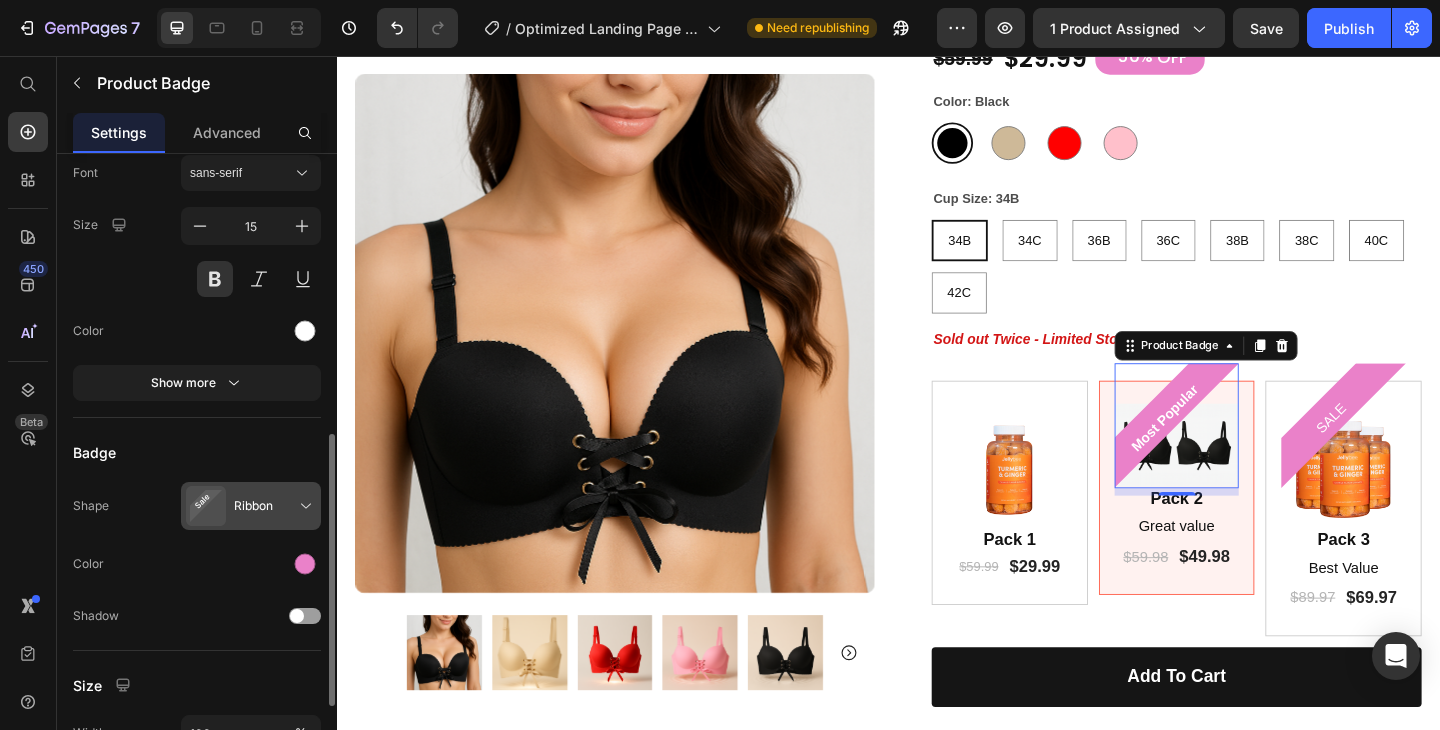 scroll, scrollTop: 667, scrollLeft: 0, axis: vertical 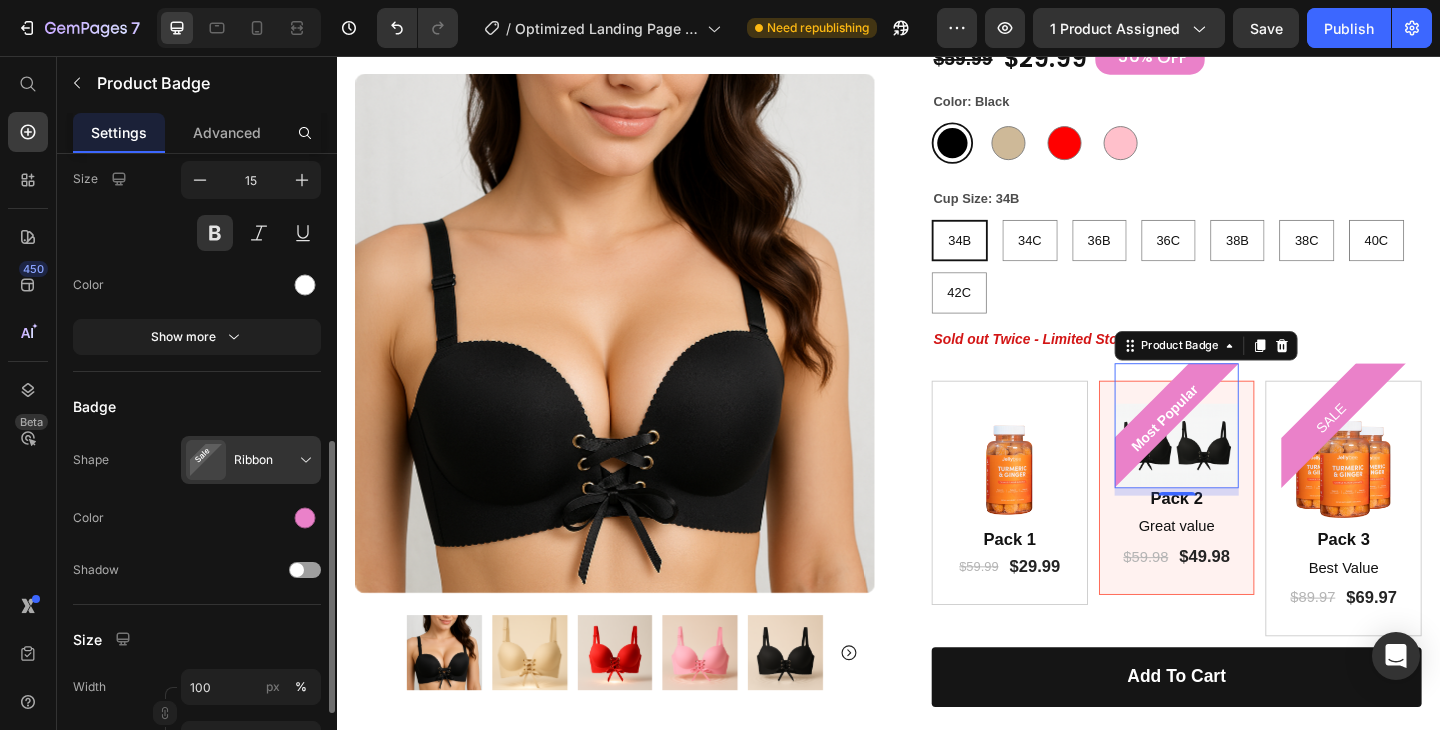 click on "Badge Shape Ribbon Color Shadow" 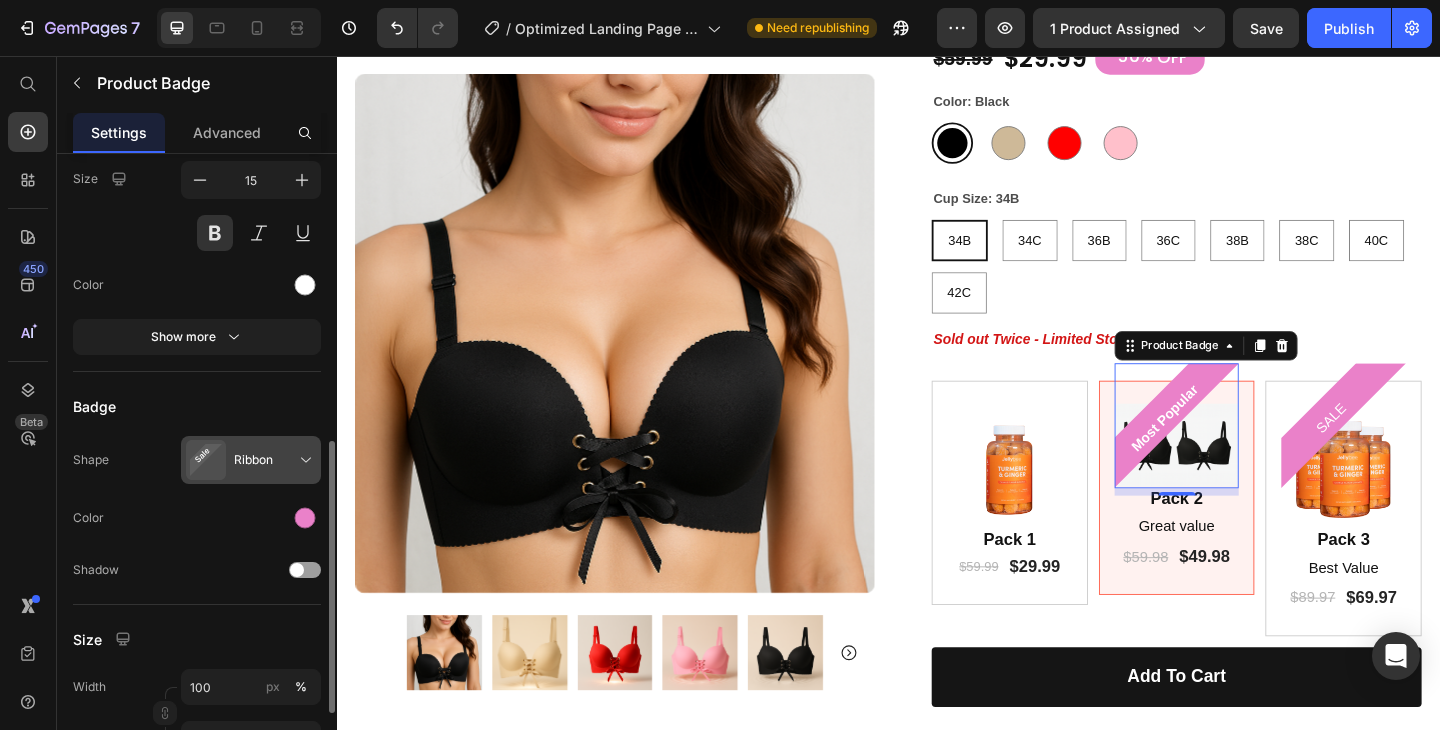 click at bounding box center [255, 460] 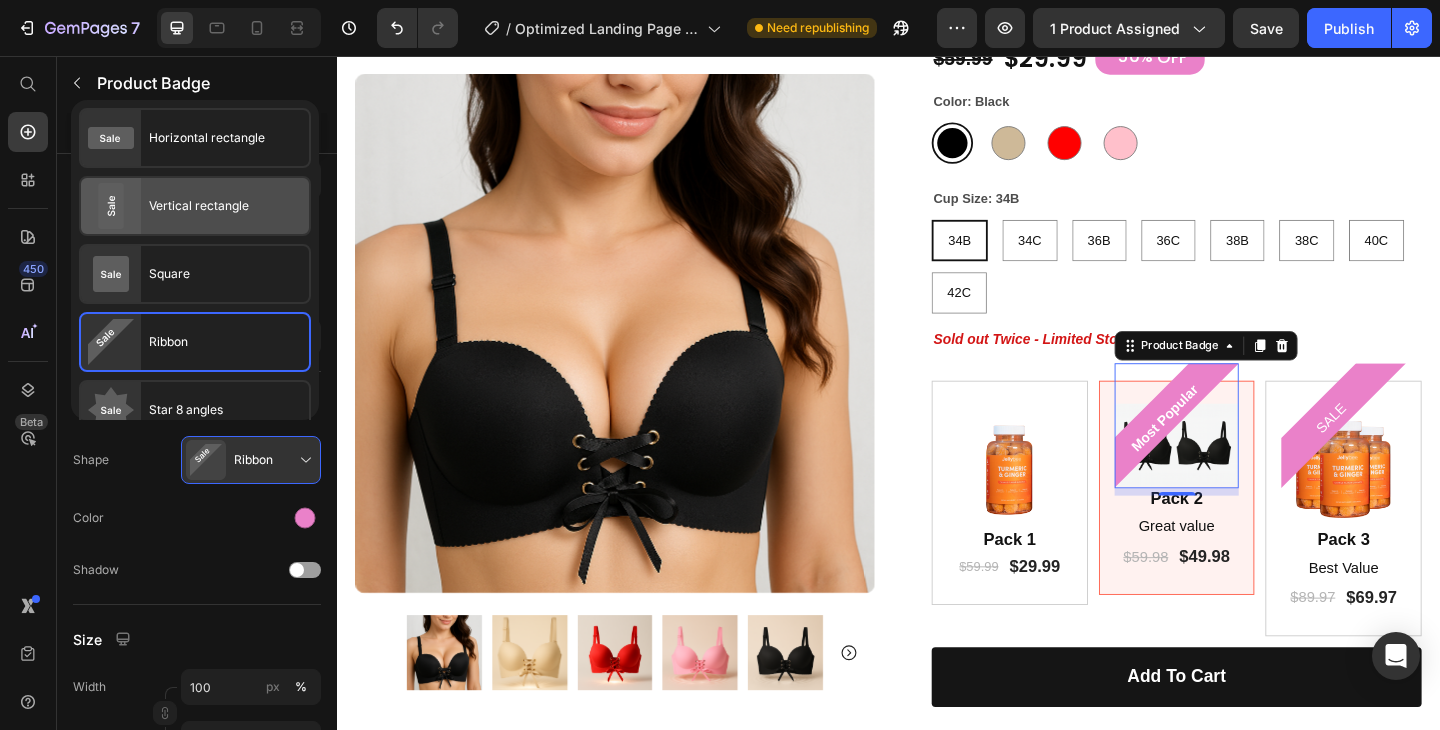 click on "Vertical rectangle" at bounding box center (199, 206) 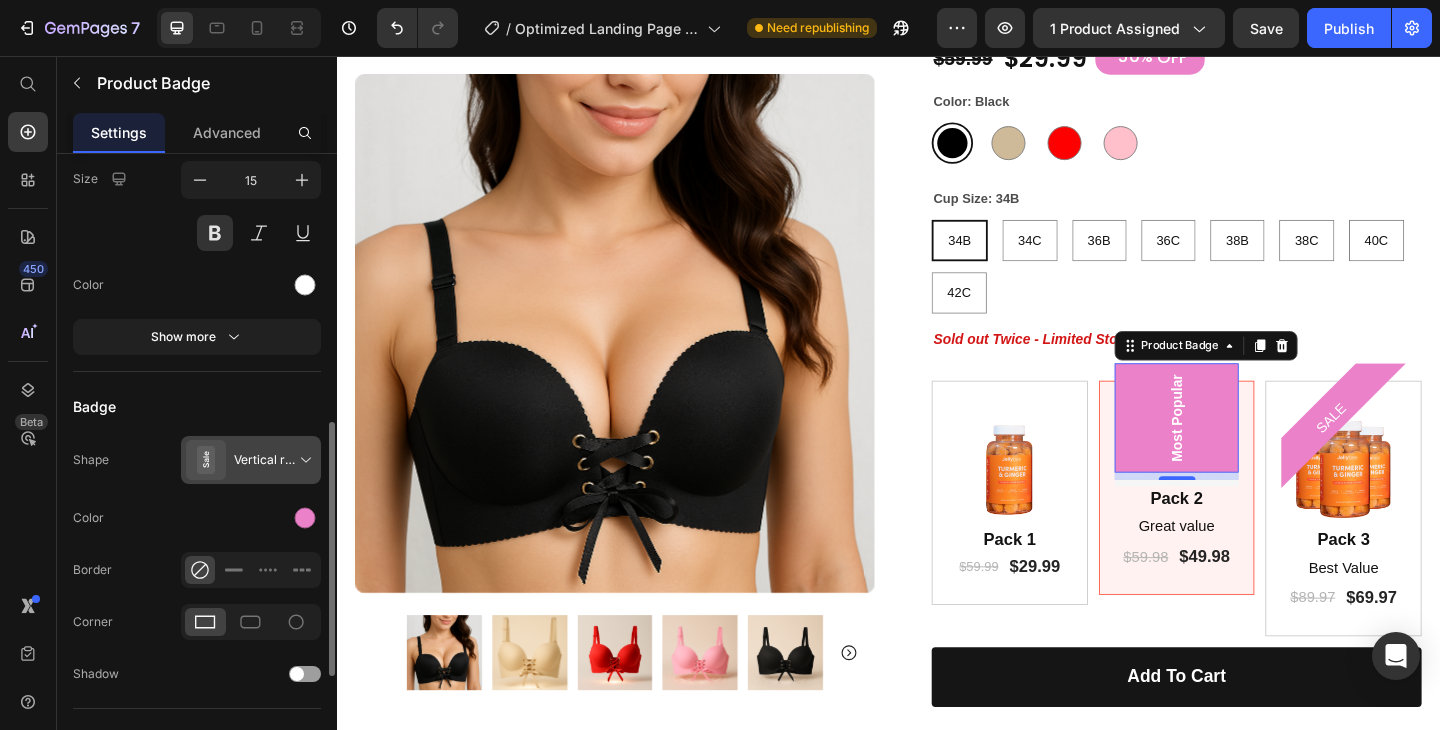 click at bounding box center [255, 460] 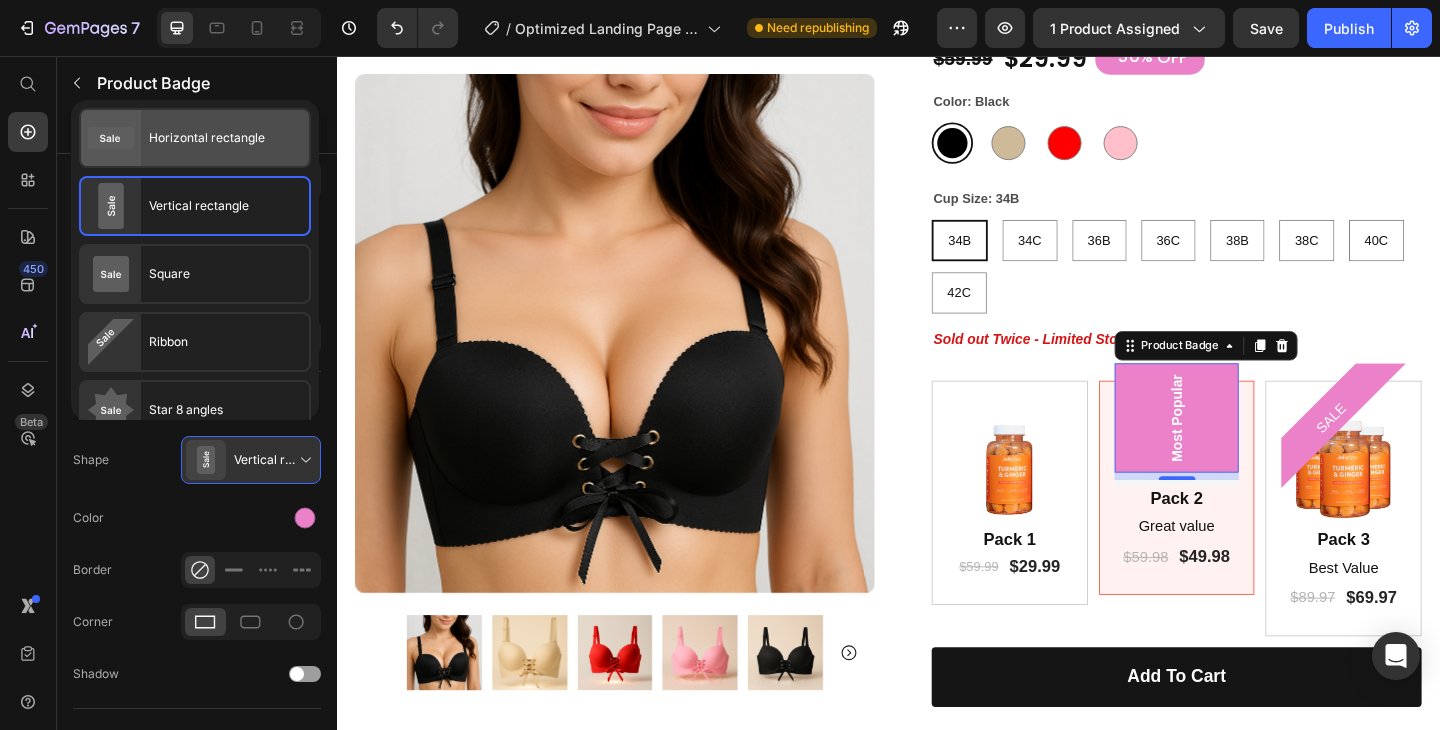 click on "Horizontal rectangle" 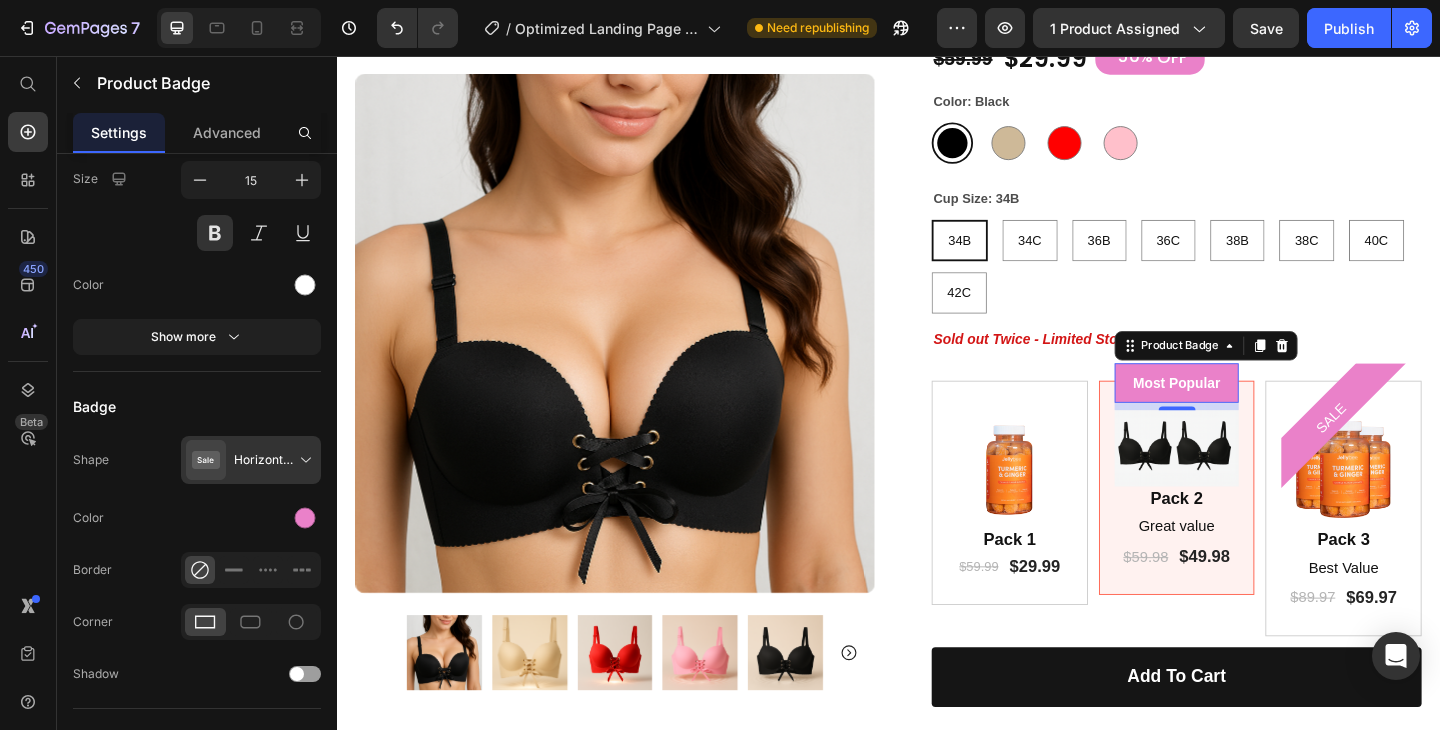 click on "Most Popular" at bounding box center (1250, 412) 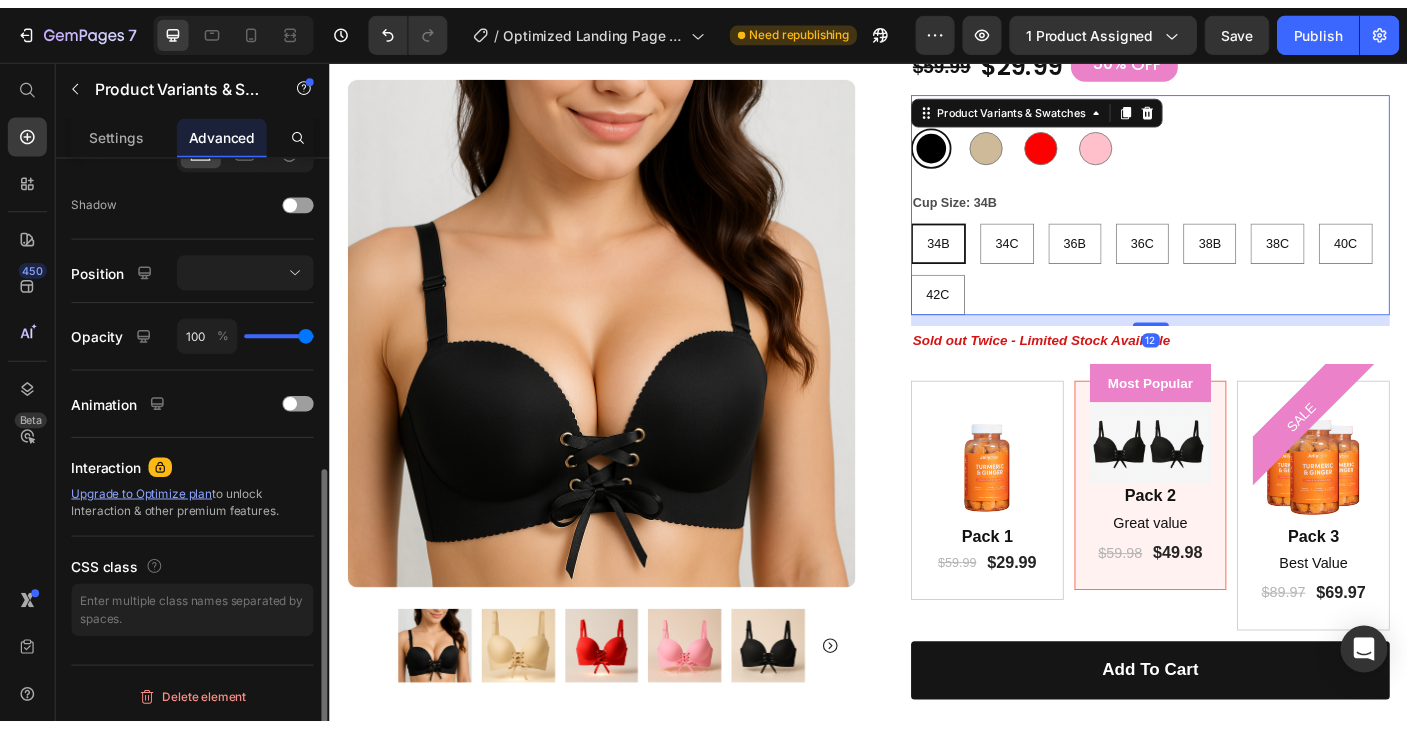 scroll, scrollTop: 0, scrollLeft: 0, axis: both 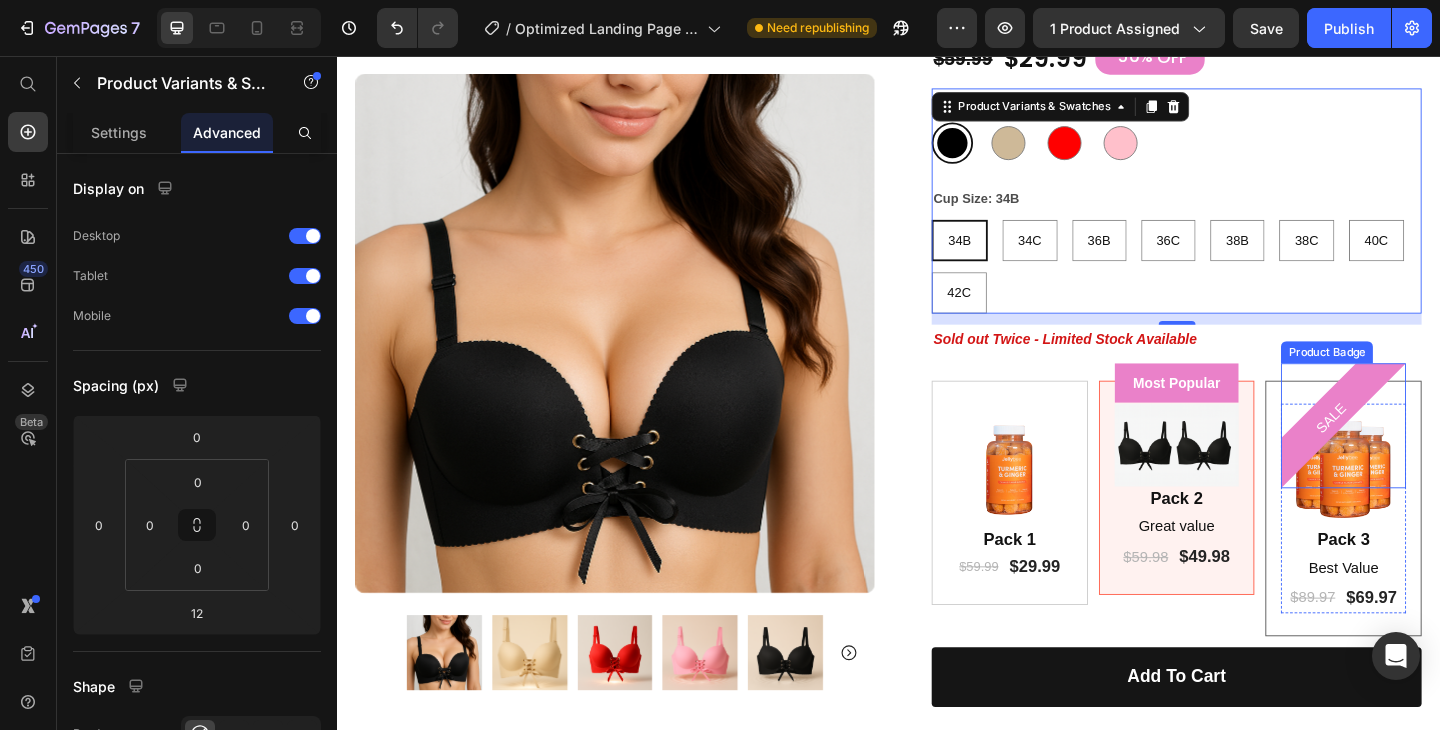 click on "SALE" at bounding box center (1418, 450) 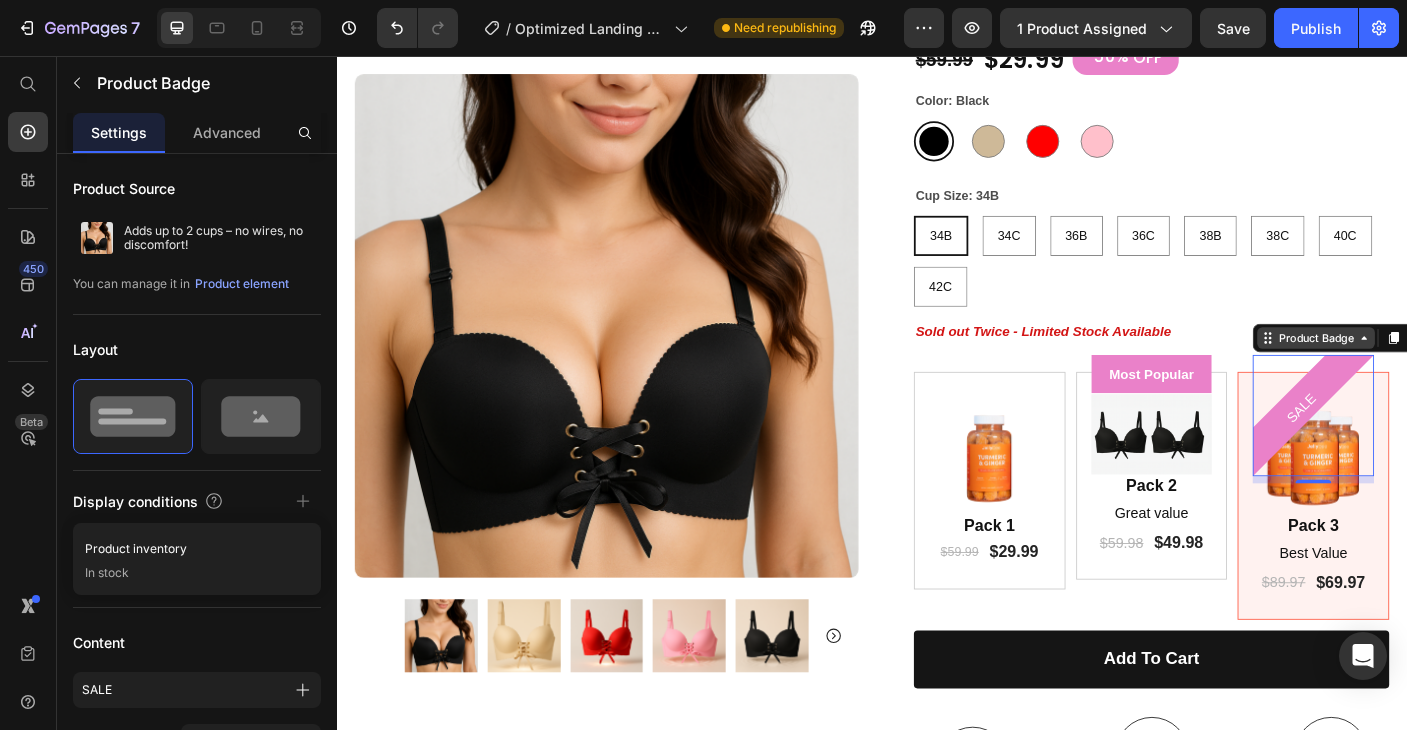 click 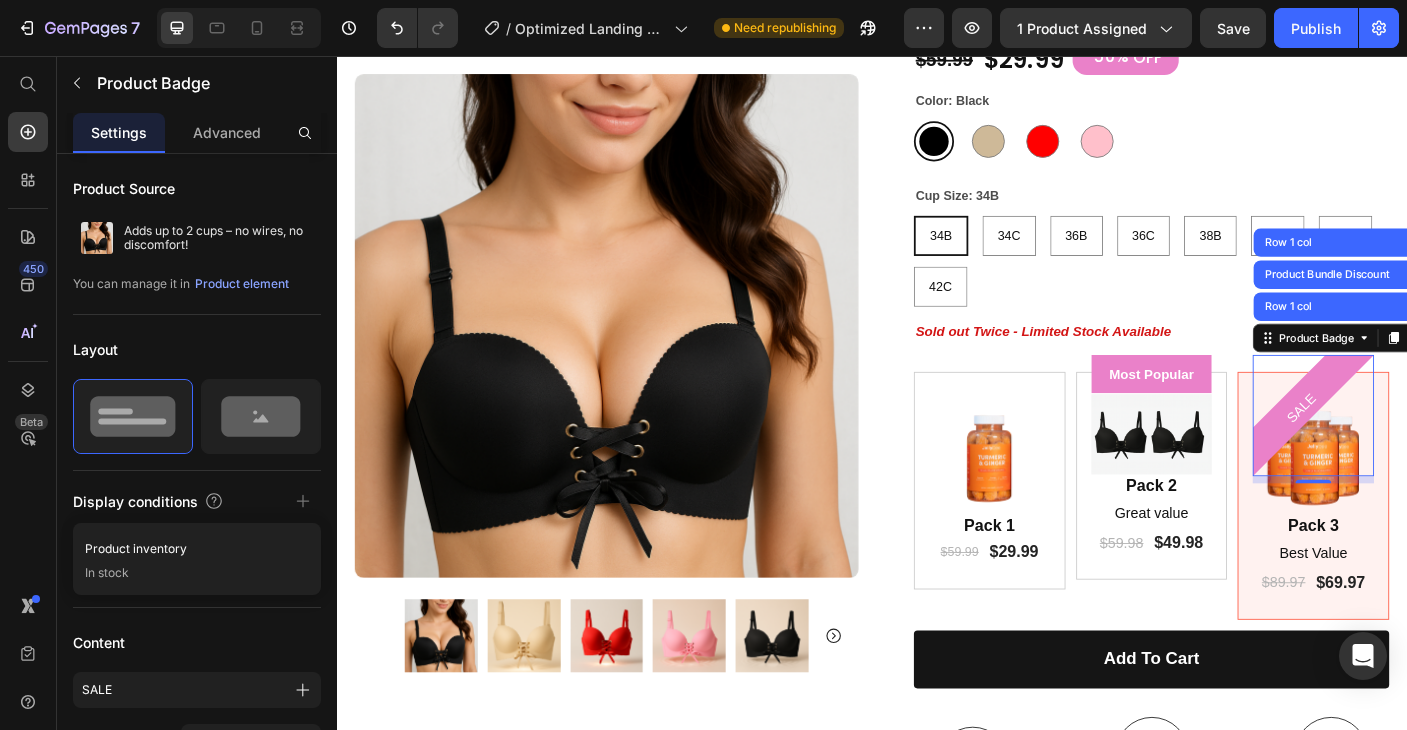 click on "SALE" at bounding box center [1432, 459] 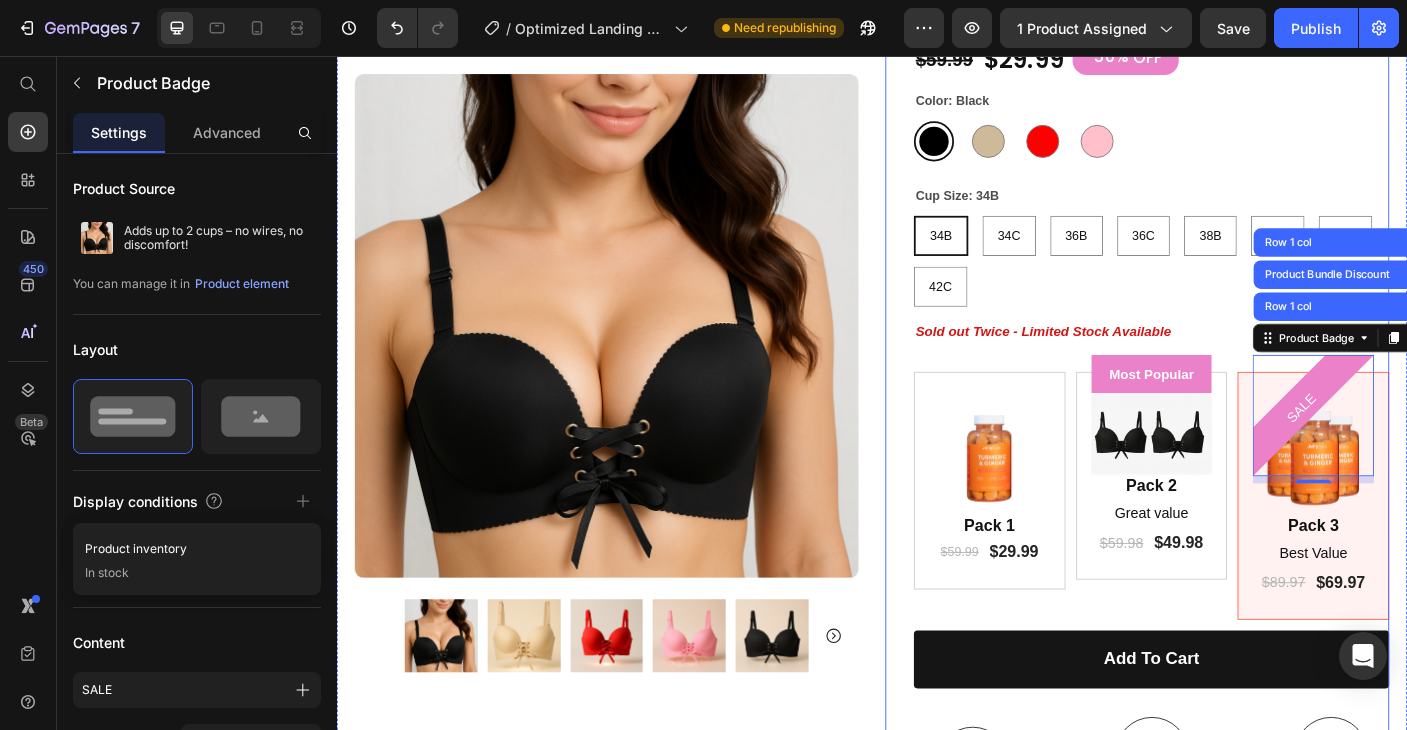 click on "34B 34B 34B 34C 34C 34C 36B 36B 36B 36C 36C 36C 38B 38B 38B 38C 38C 38C 40C 40C 40C 42C 42C 42C" at bounding box center [1250, 286] 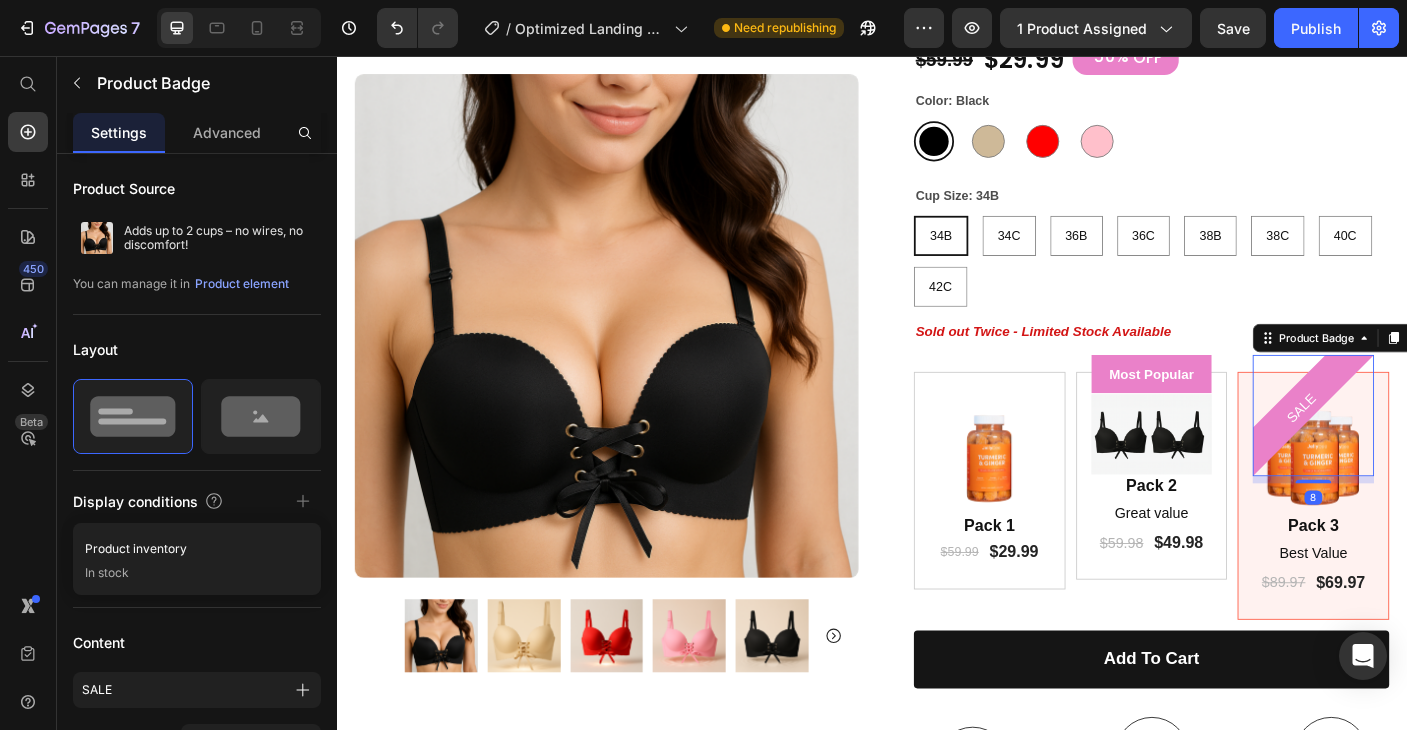 click on "SALE" at bounding box center [1432, 459] 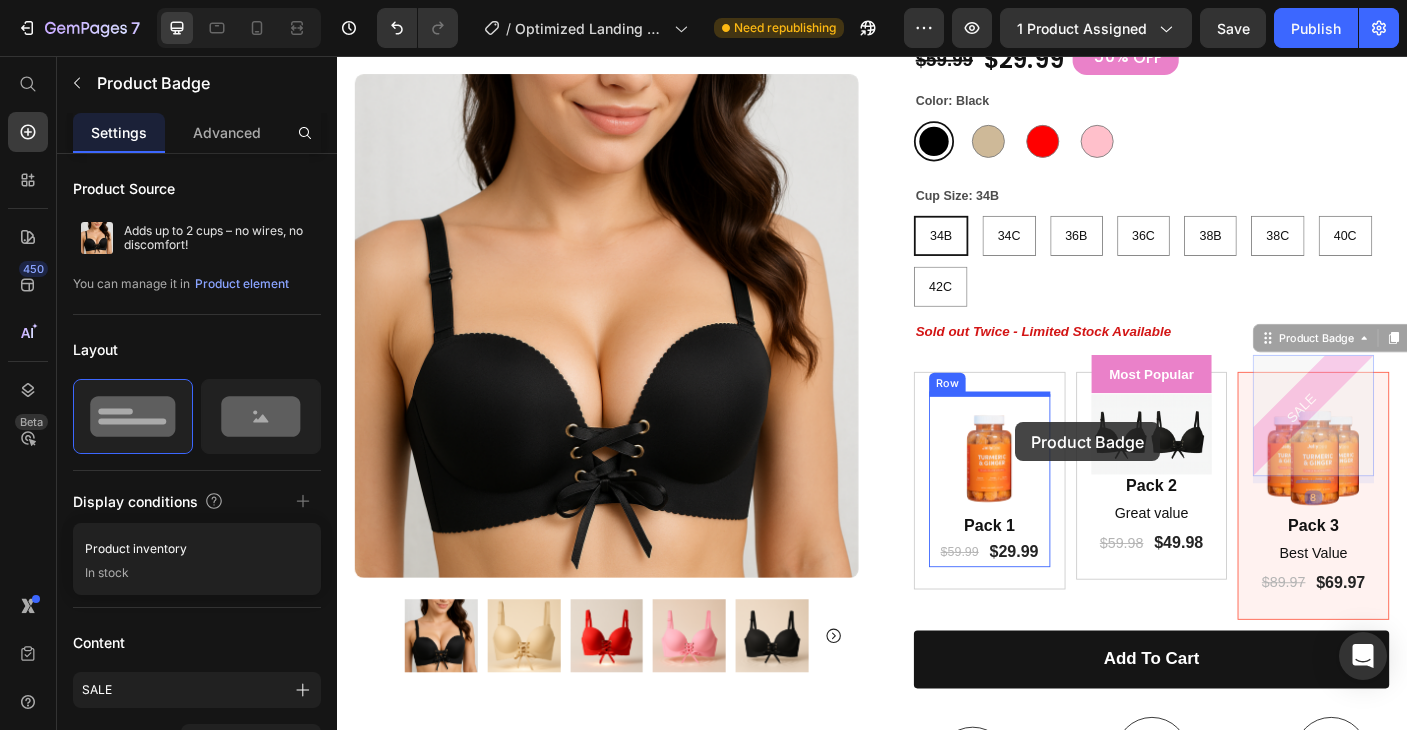 drag, startPoint x: 1428, startPoint y: 444, endPoint x: 1090, endPoint y: 464, distance: 338.5912 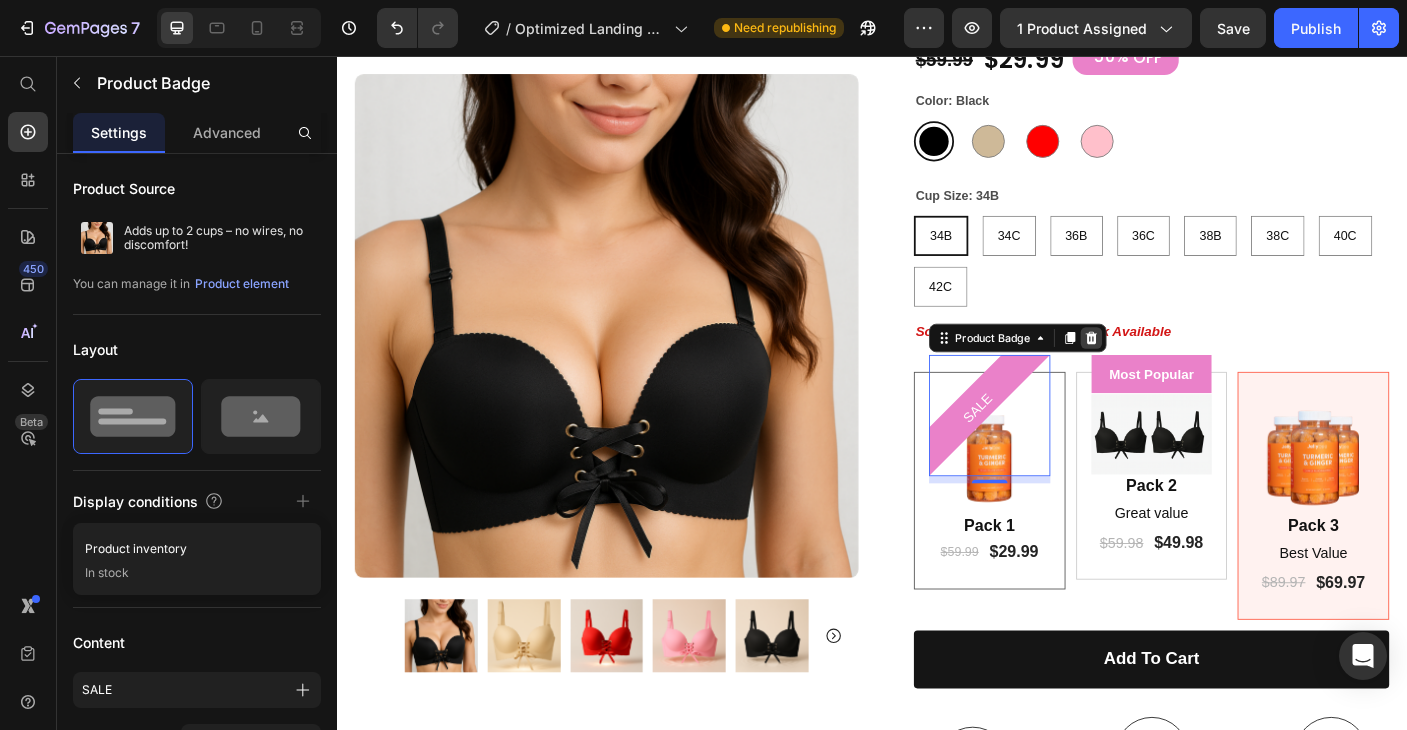 click 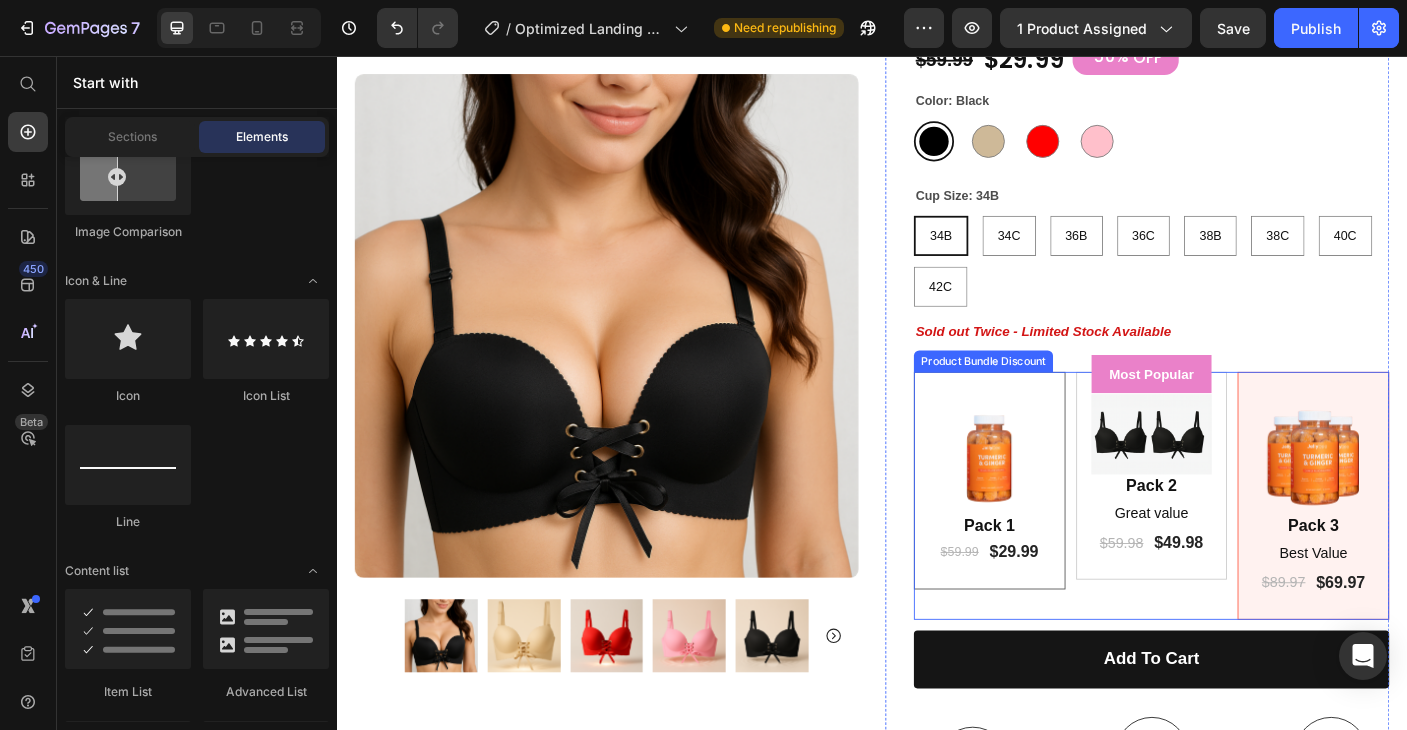 click on "Image Pack 1 Text Block $59.99 Product Price $29.99 Product Price Row Row" at bounding box center [1069, 532] 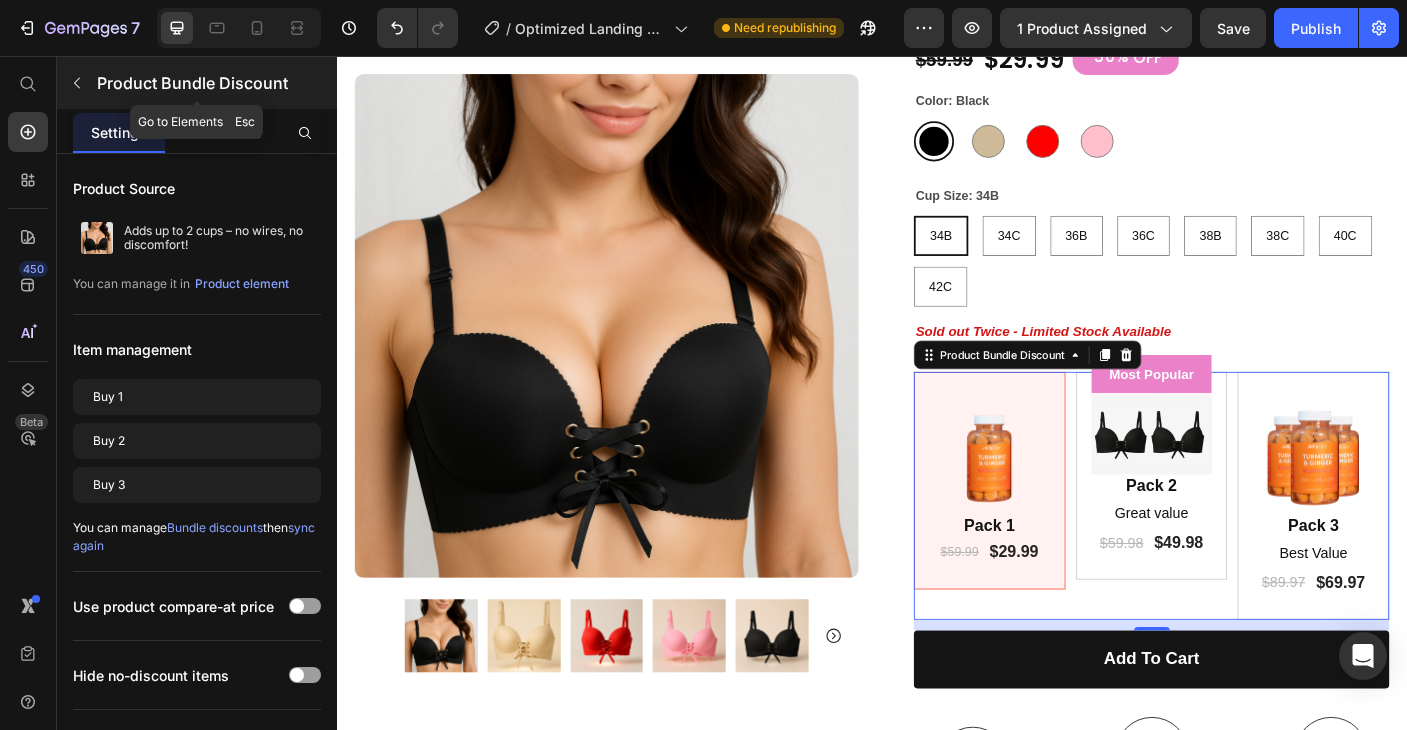 click 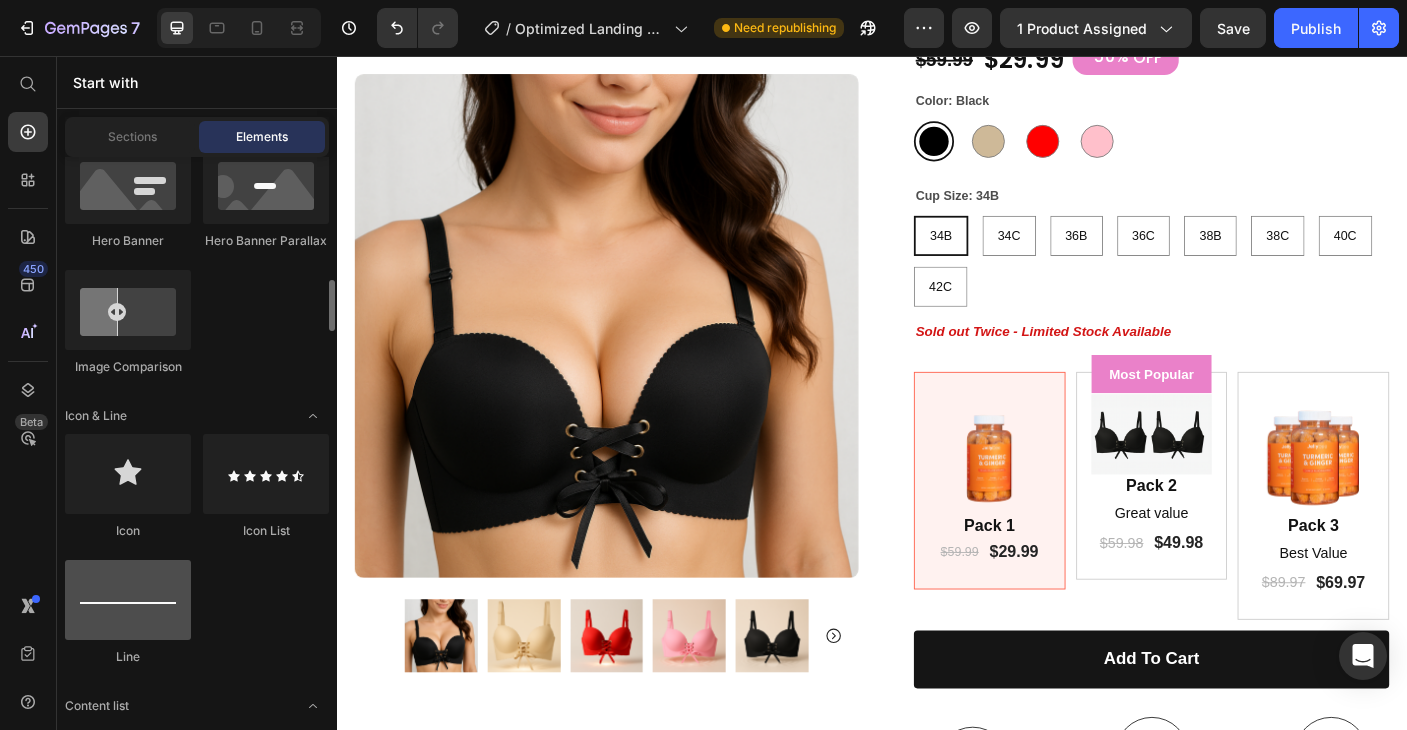 scroll, scrollTop: 1201, scrollLeft: 0, axis: vertical 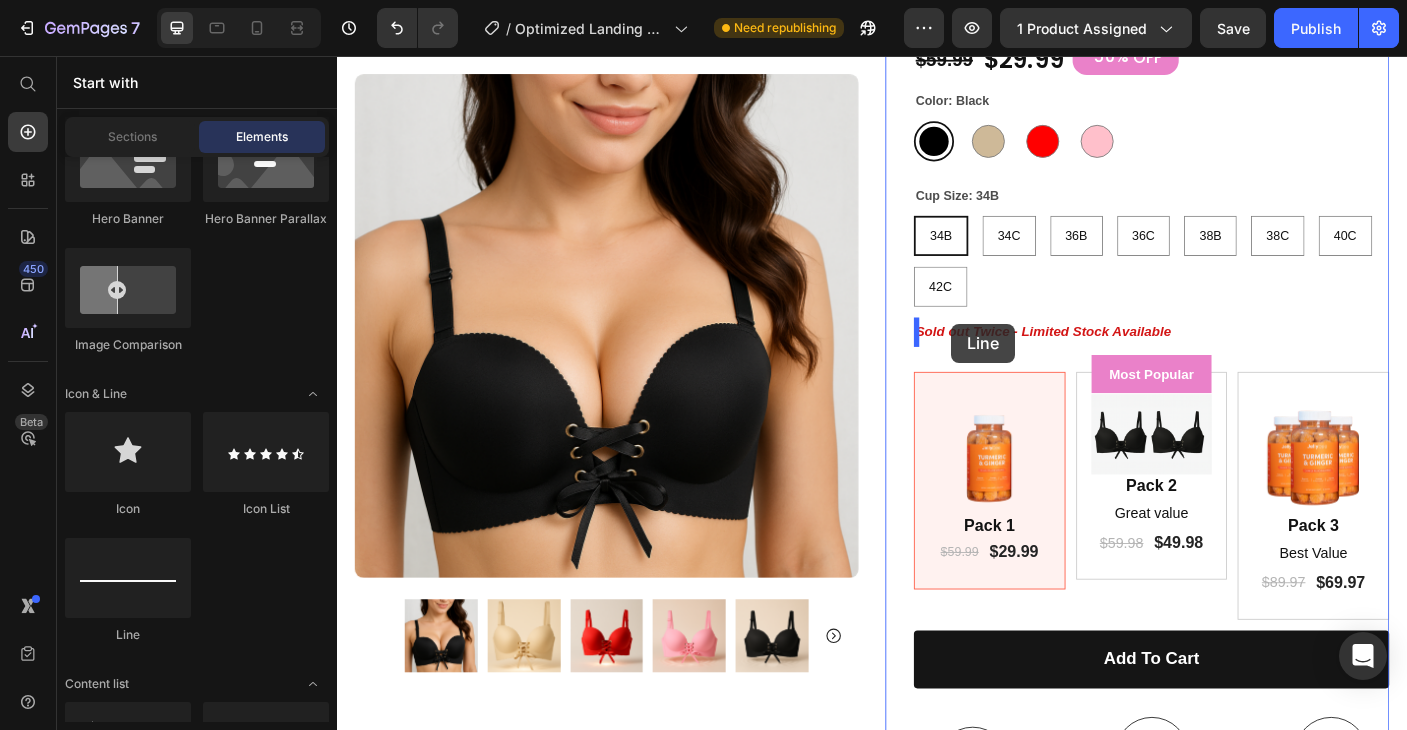 drag, startPoint x: 463, startPoint y: 660, endPoint x: 1026, endPoint y: 356, distance: 639.83203 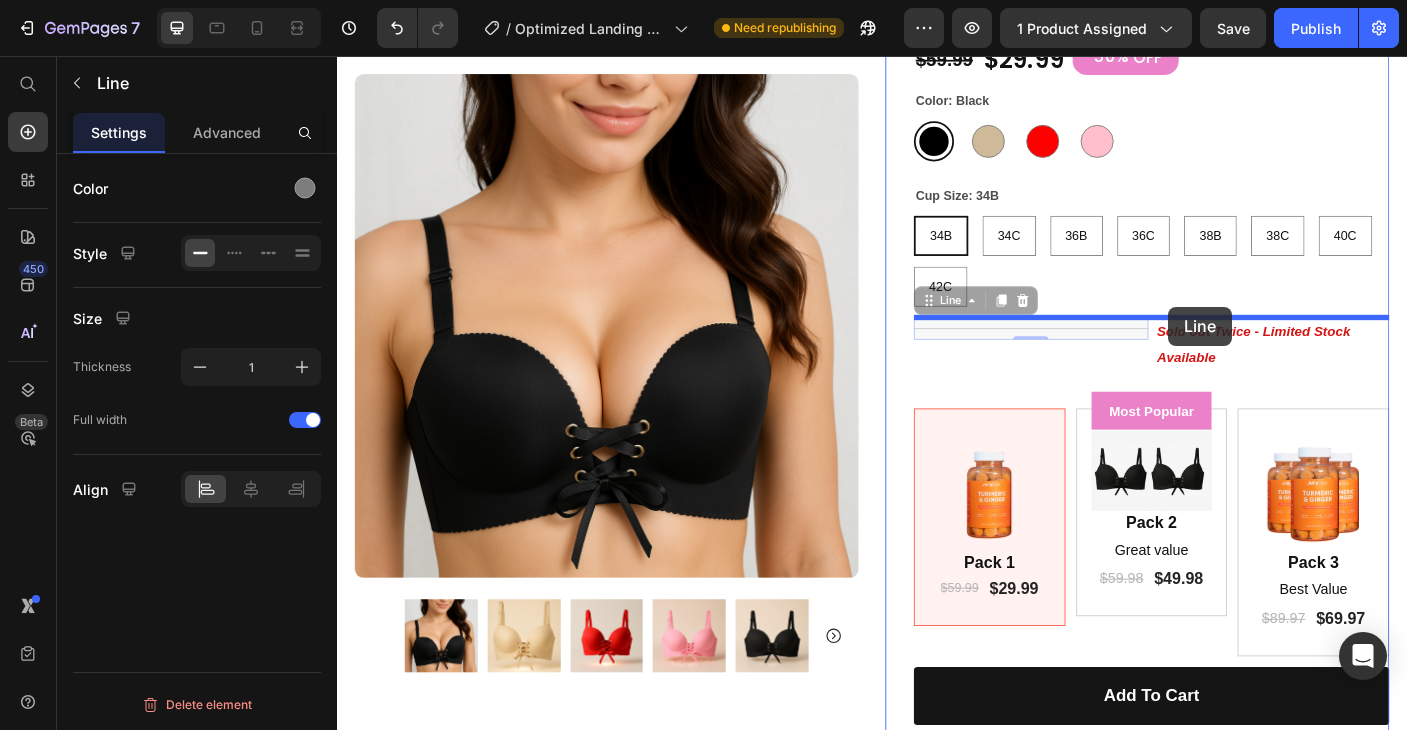 drag, startPoint x: 1152, startPoint y: 359, endPoint x: 1269, endPoint y: 337, distance: 119.05041 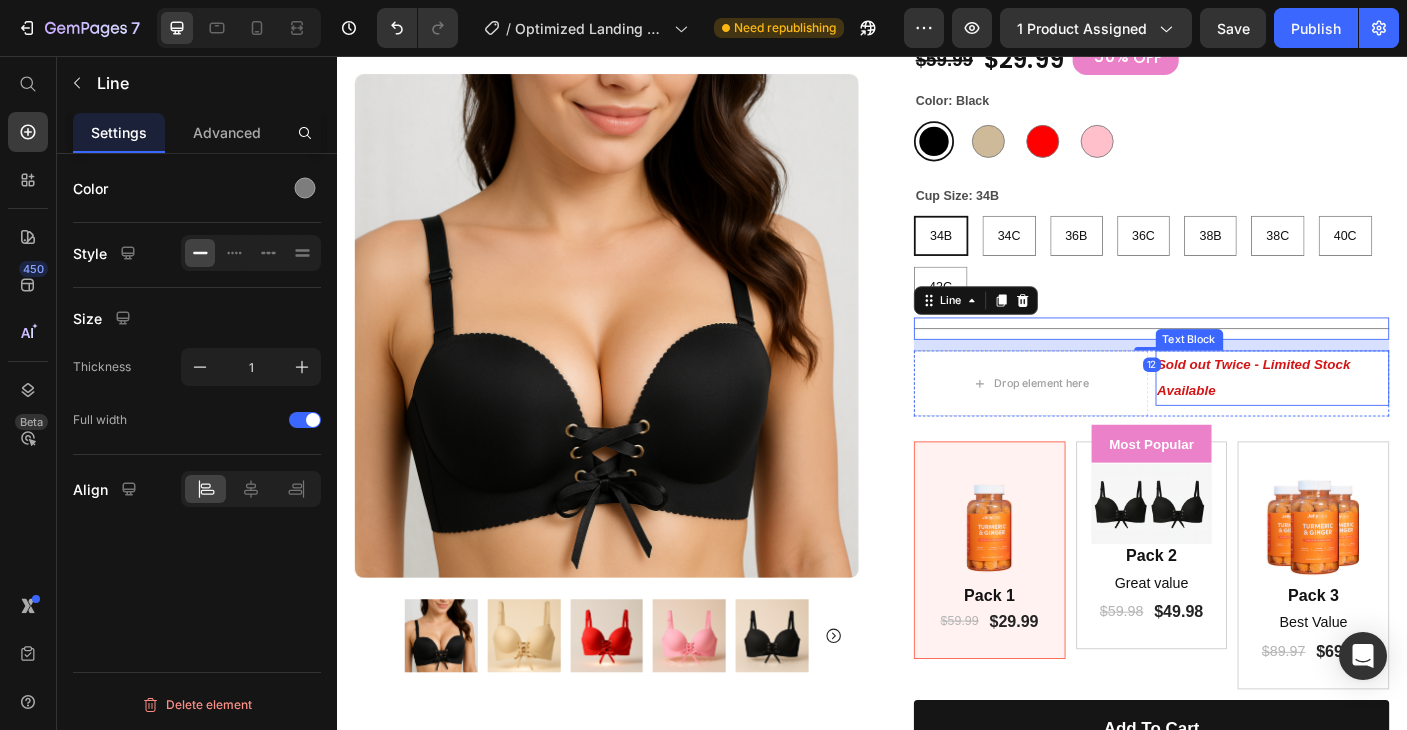 click on "Sold out Twice - Limited Stock Available" at bounding box center (1386, 417) 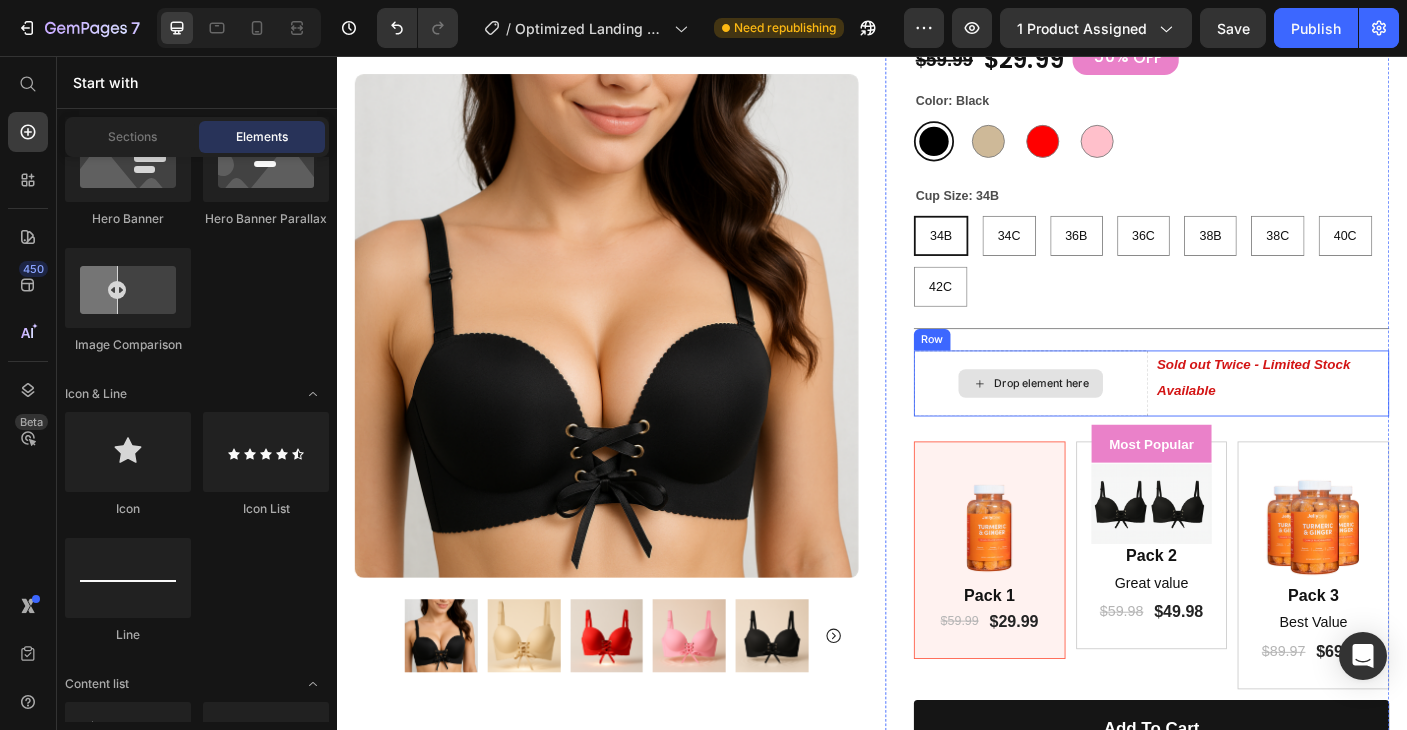 click on "Drop element here" at bounding box center [1127, 423] 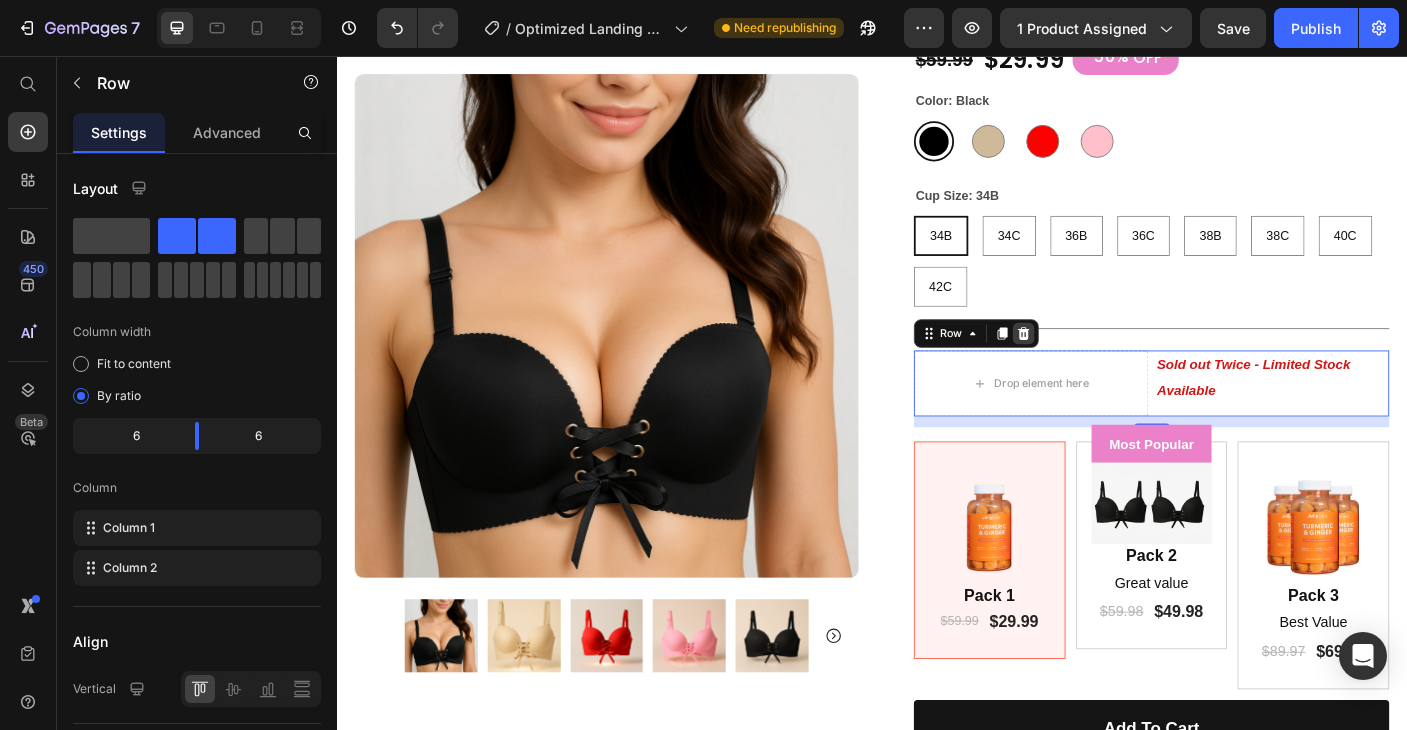click 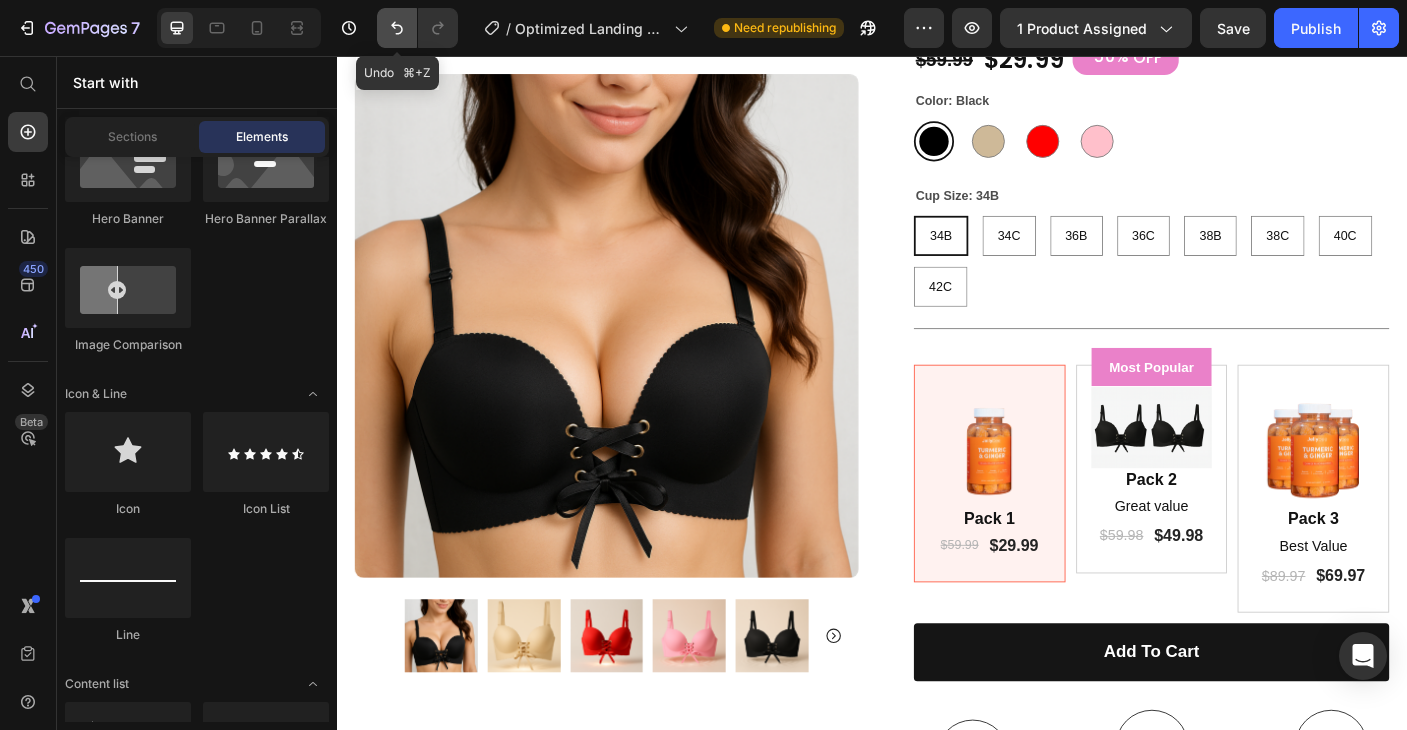 click 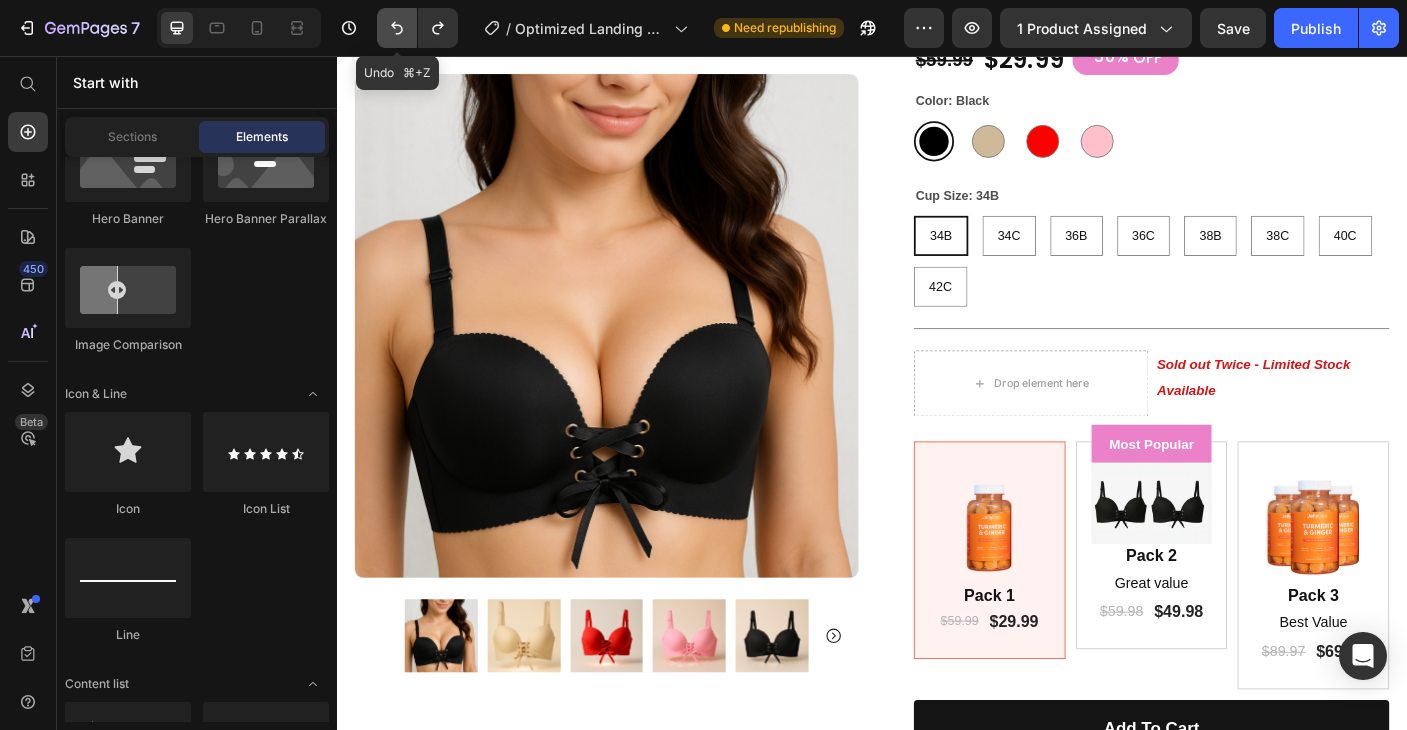 click 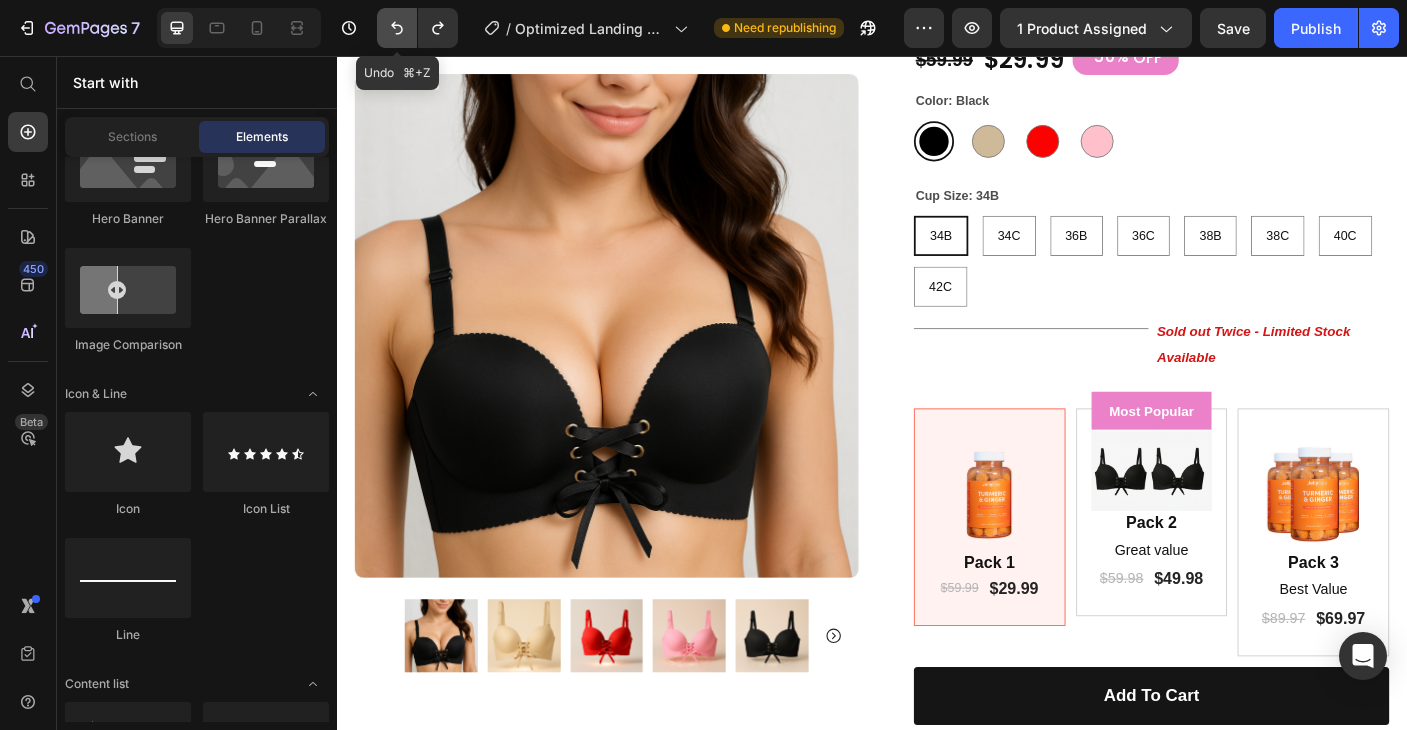 click 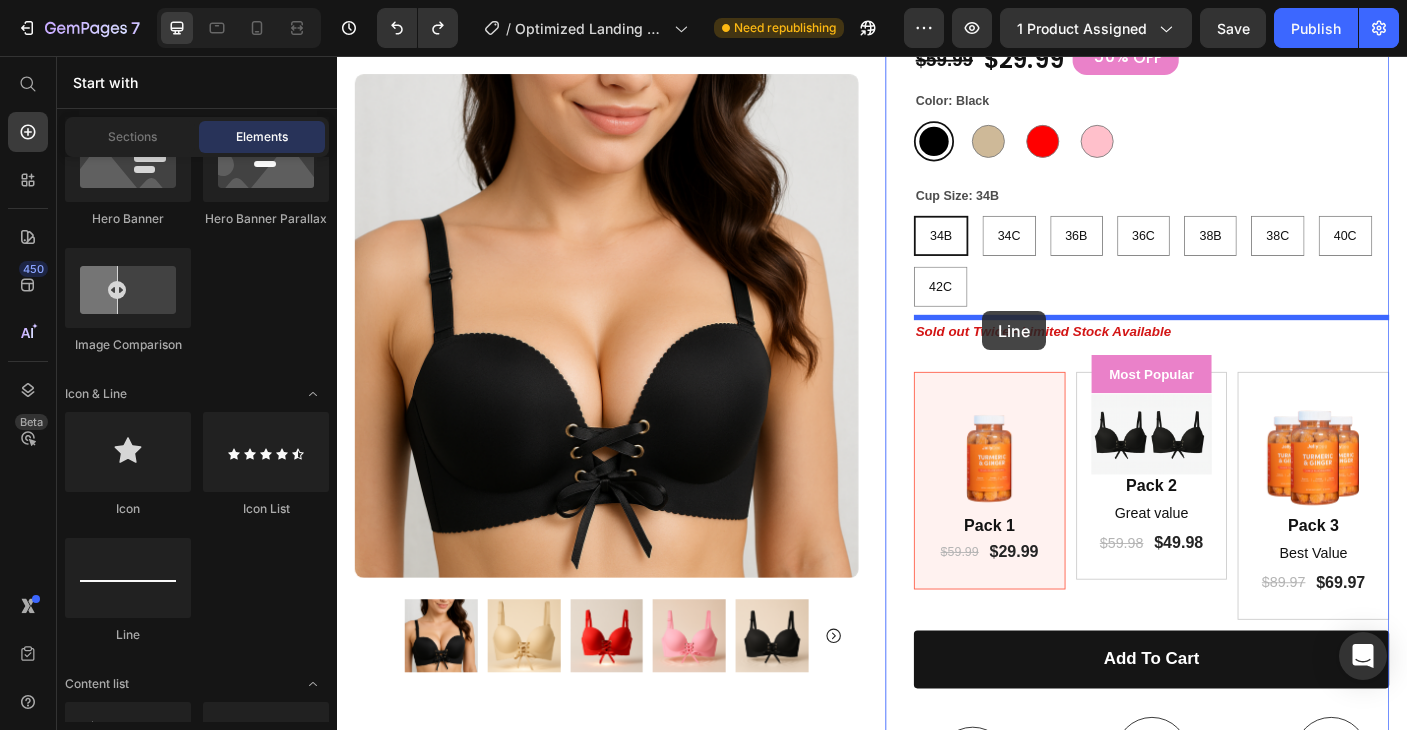 drag, startPoint x: 441, startPoint y: 629, endPoint x: 1060, endPoint y: 342, distance: 682.2976 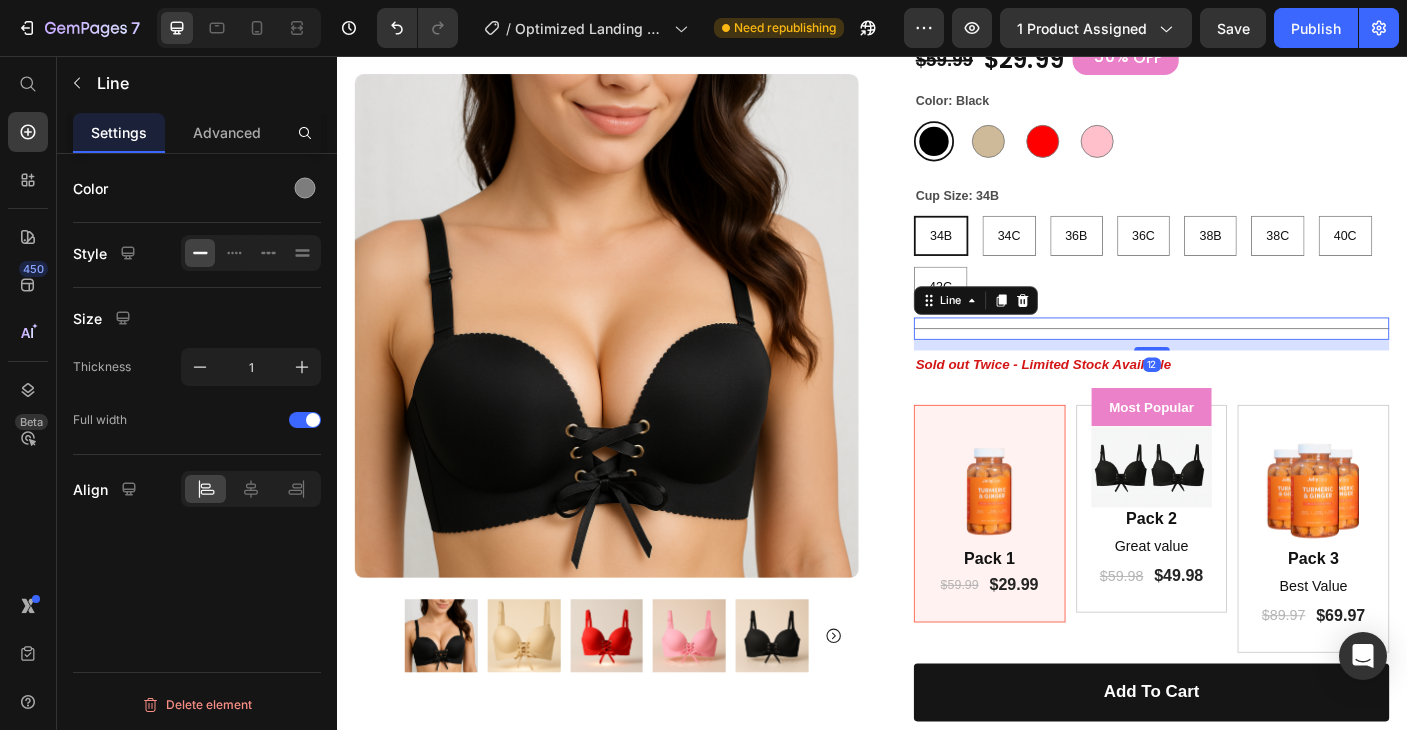 click on "Sold out Twice - Limited Stock Available" at bounding box center (1129, 401) 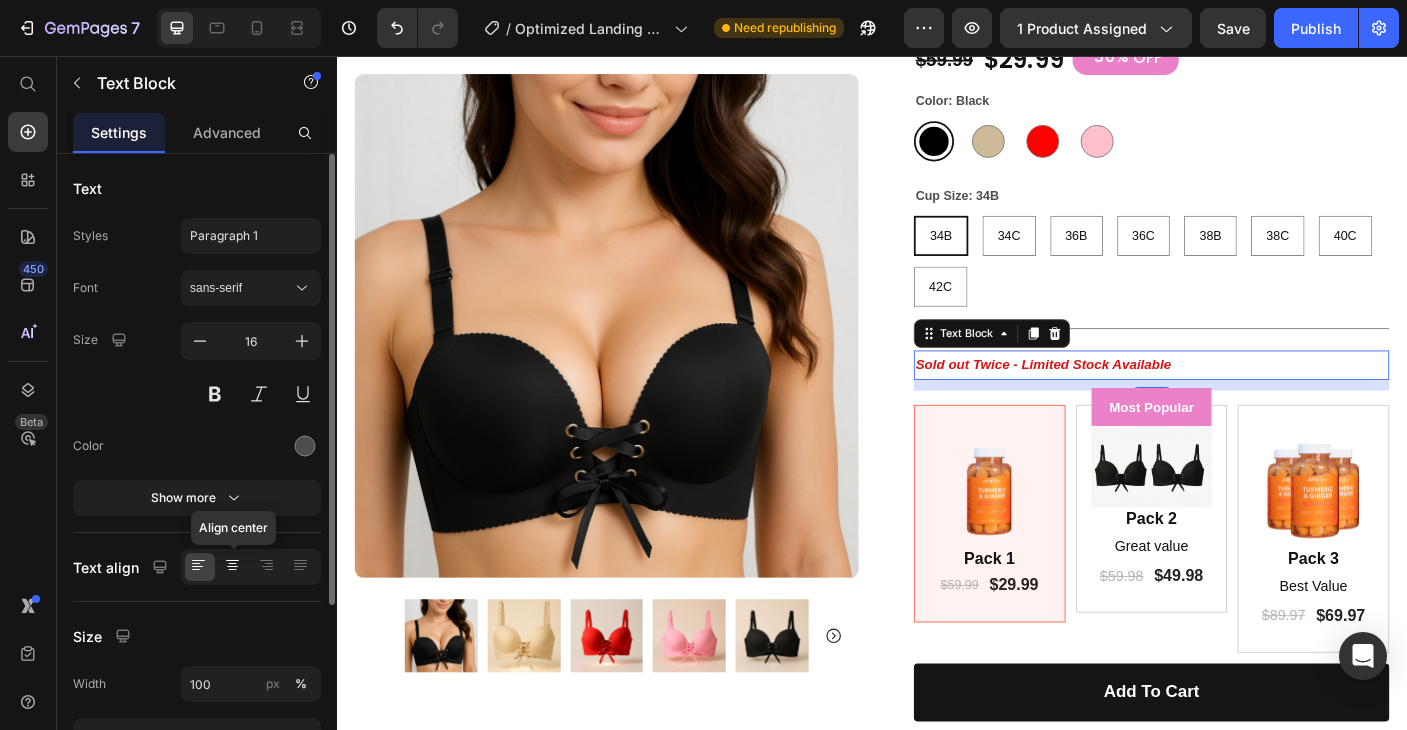 click 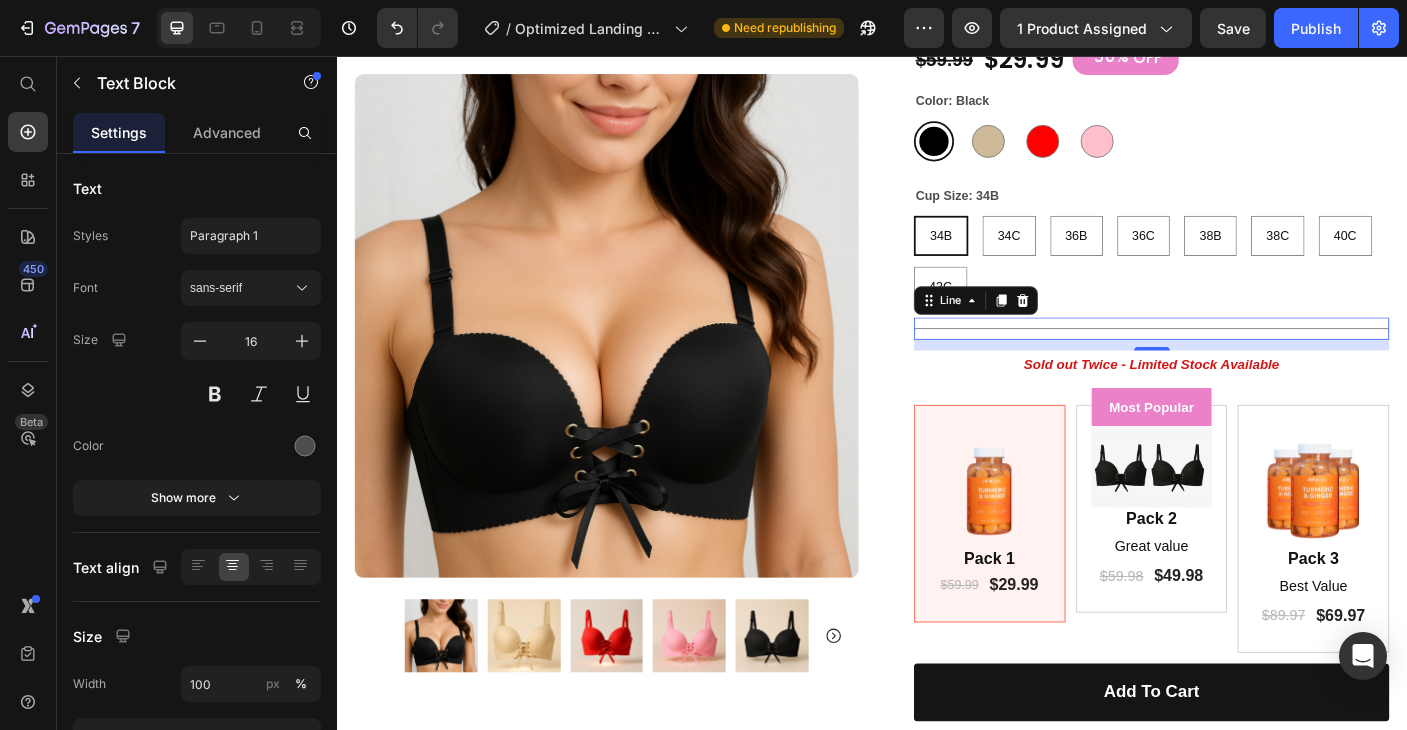 click on "Title Line   0" at bounding box center [1250, 361] 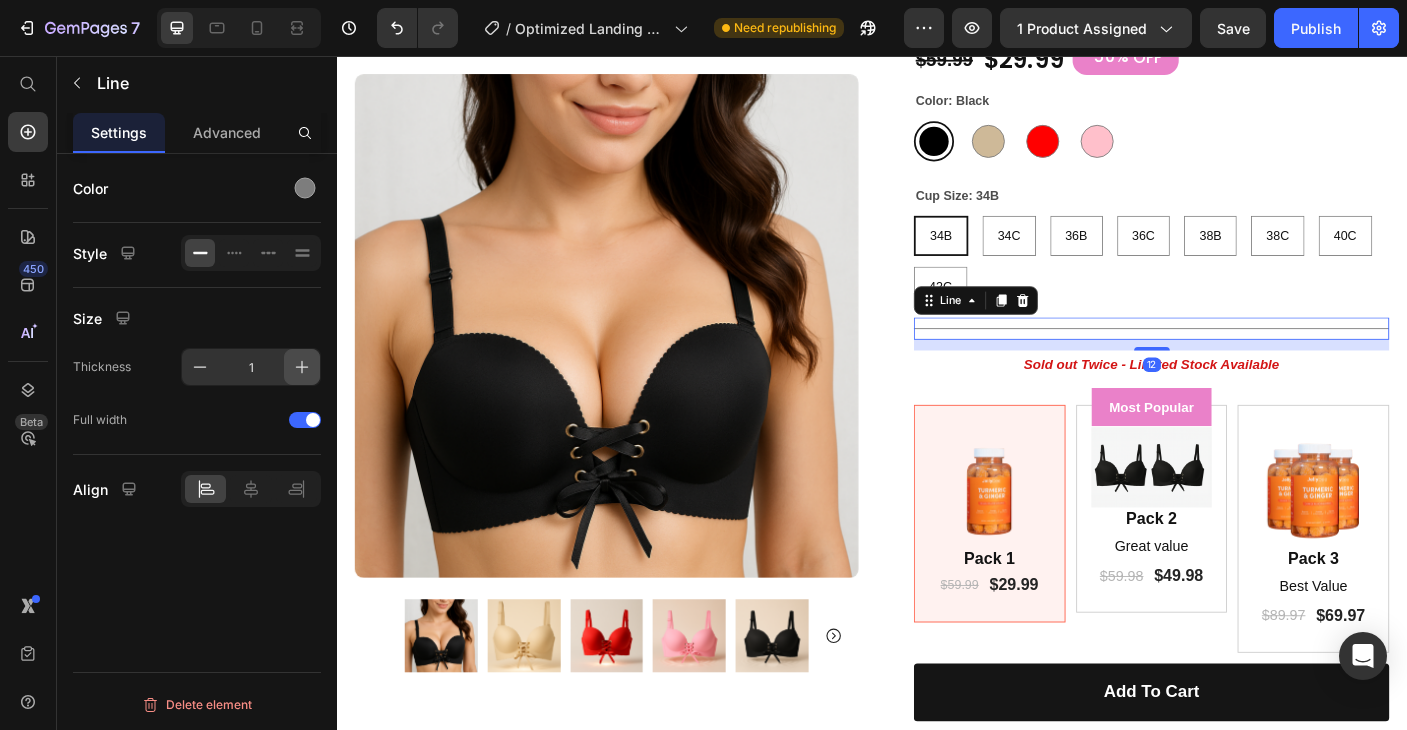 click 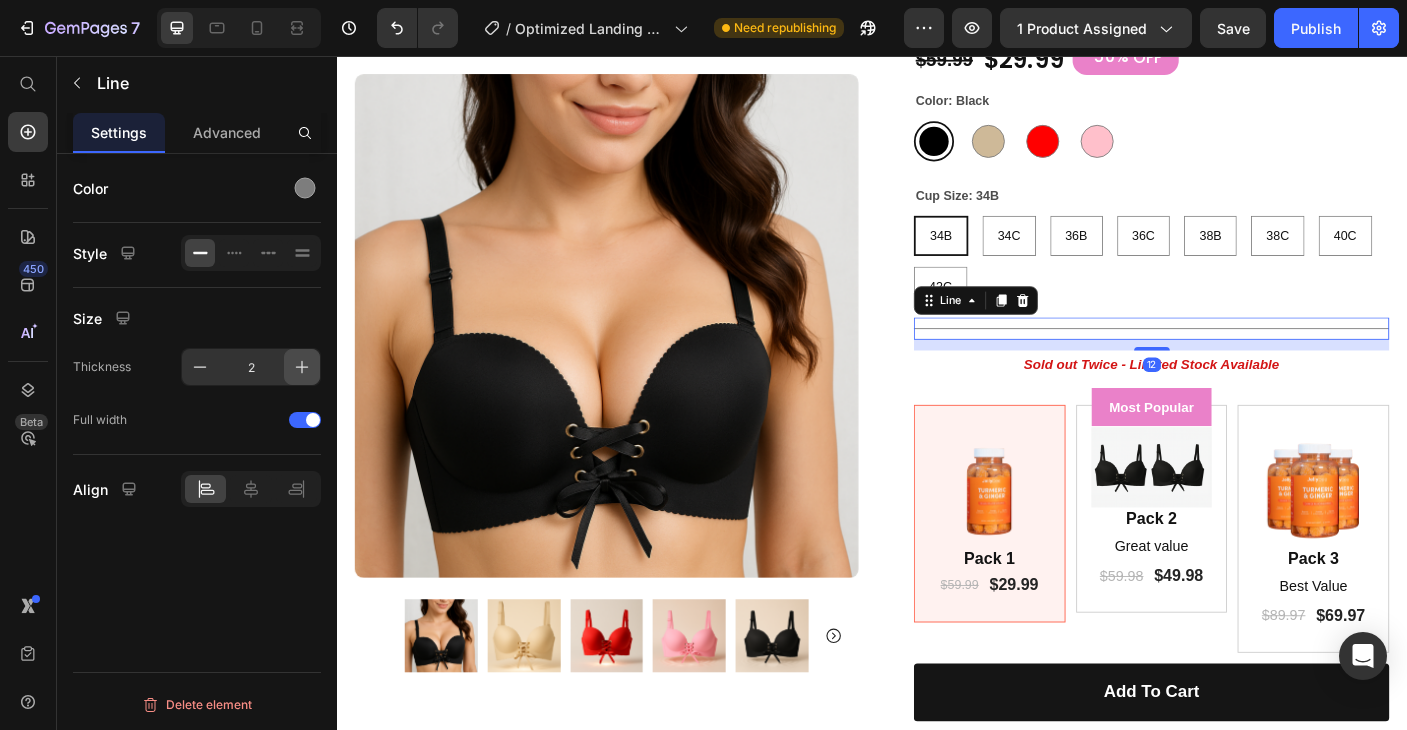 click 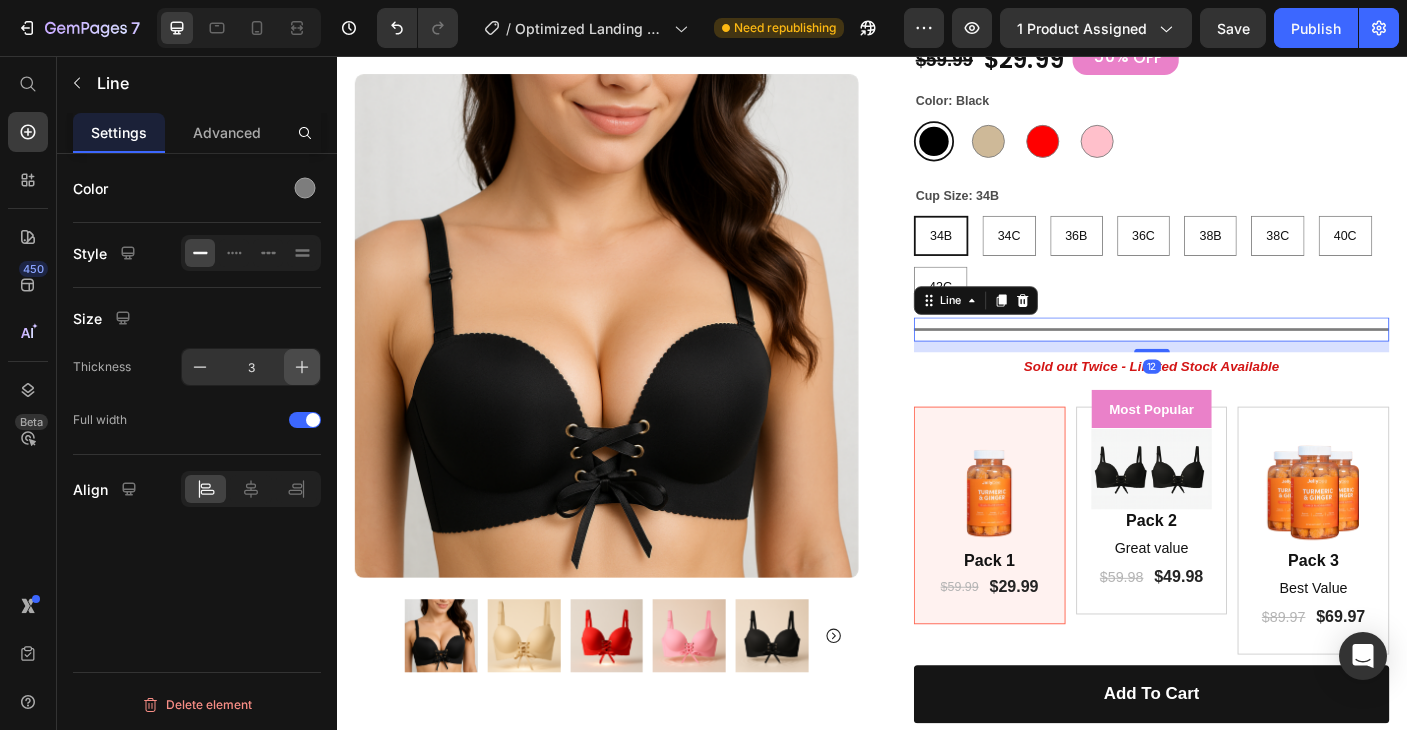 click 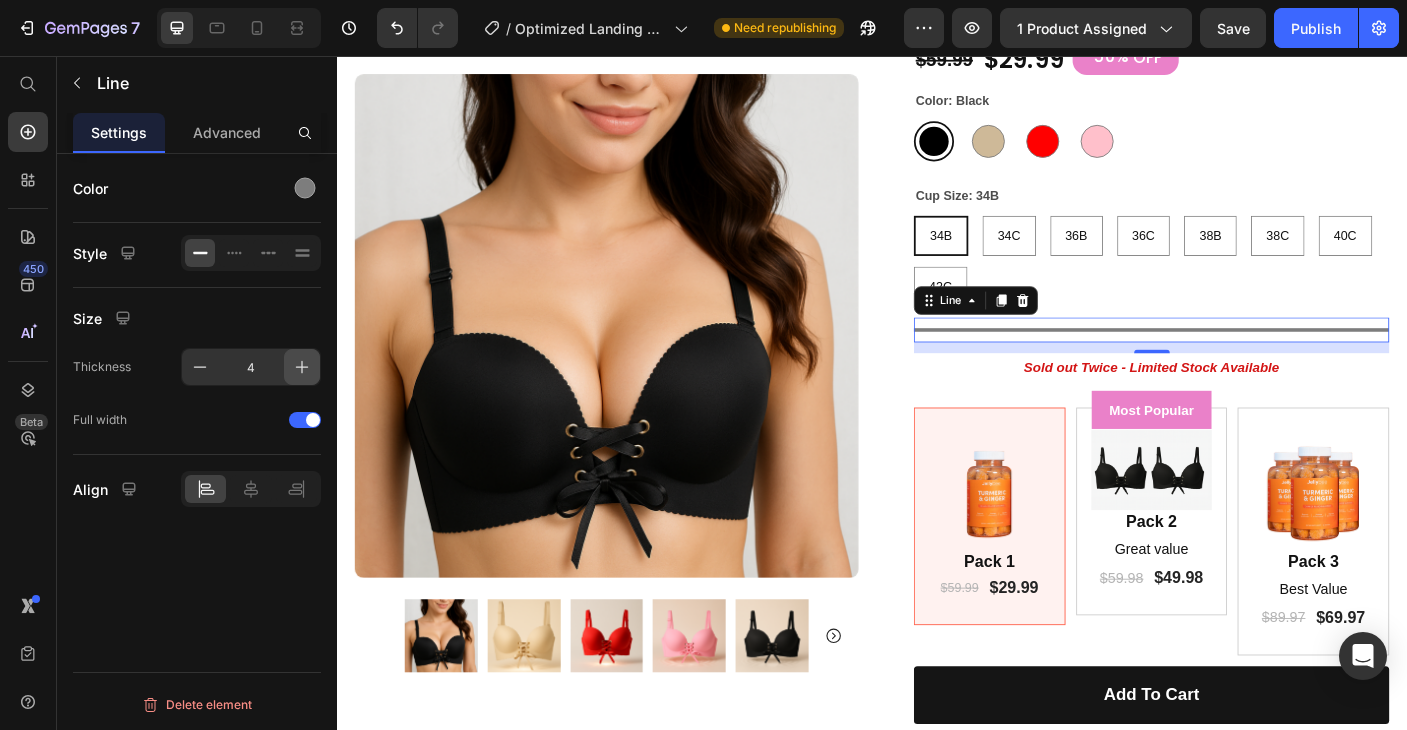 click 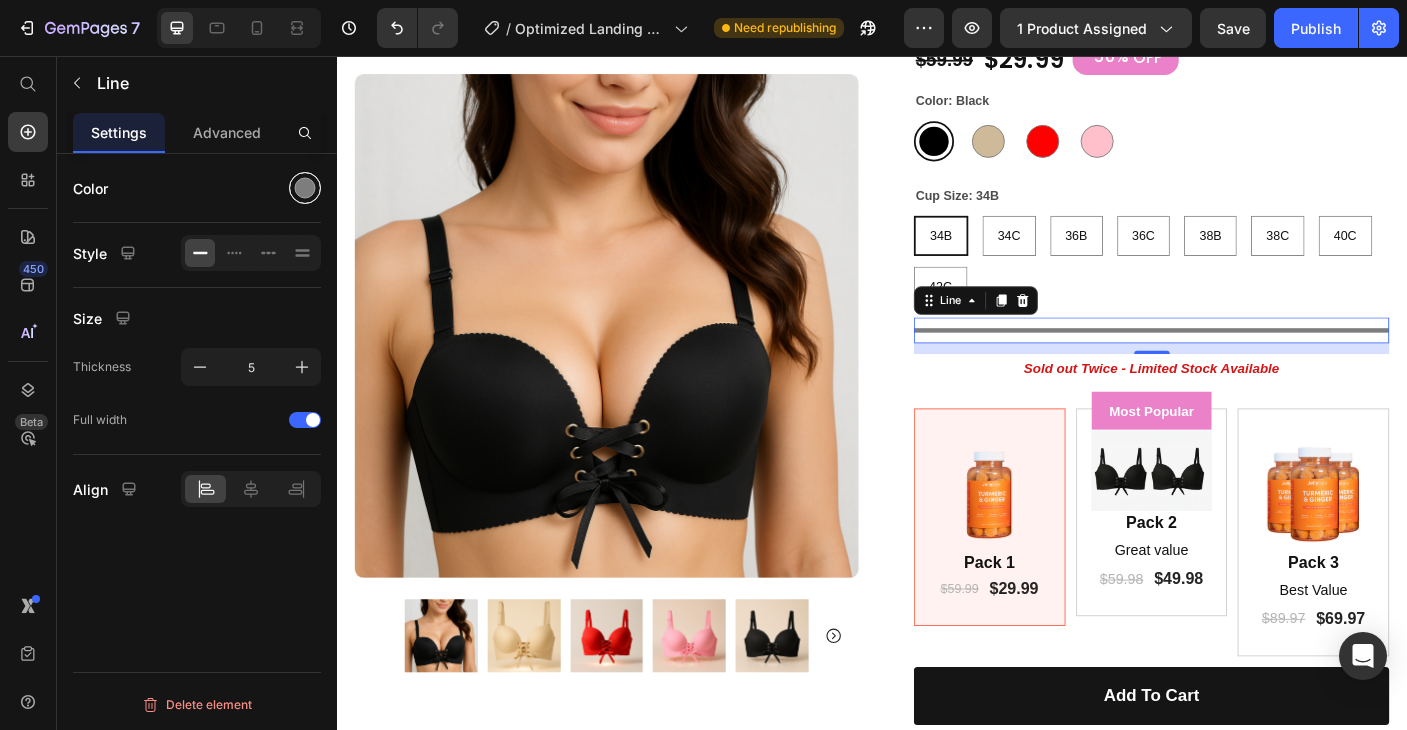 click at bounding box center [305, 188] 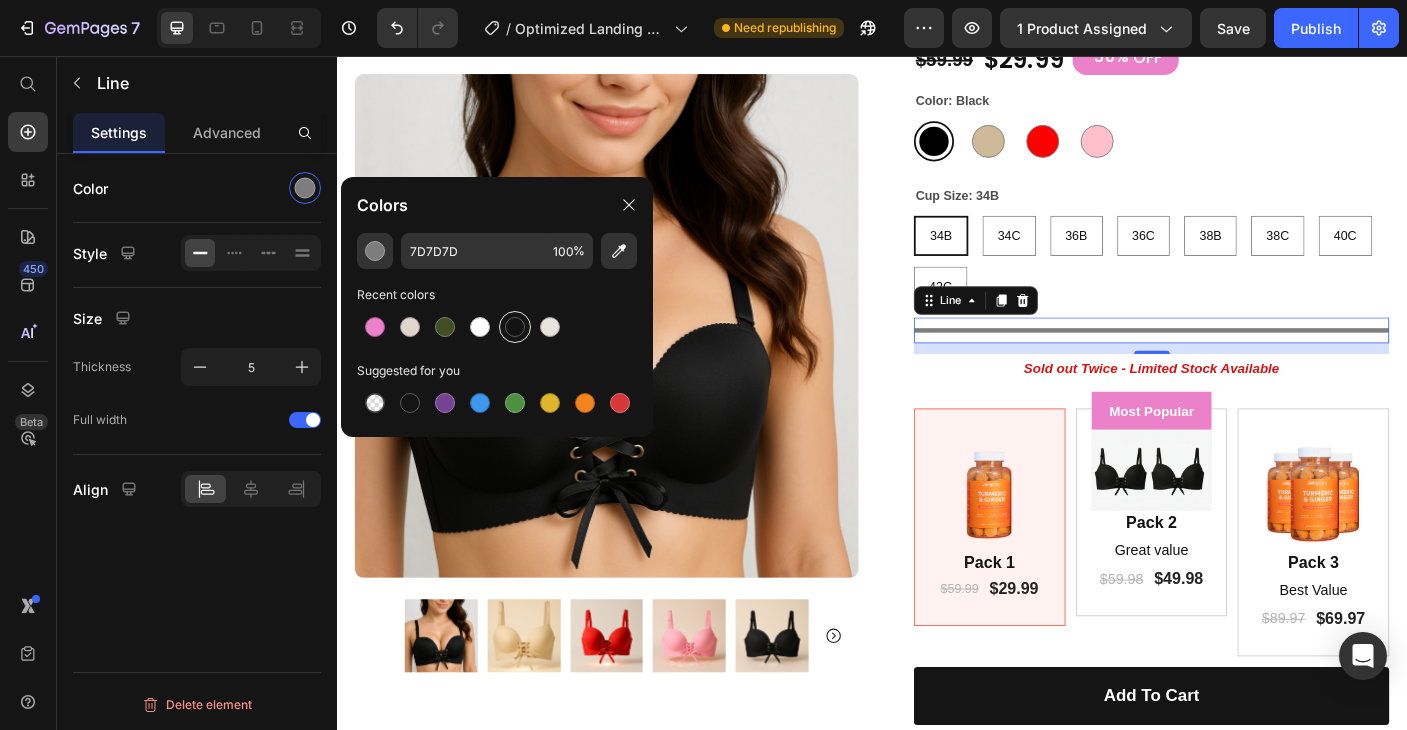 click at bounding box center [515, 327] 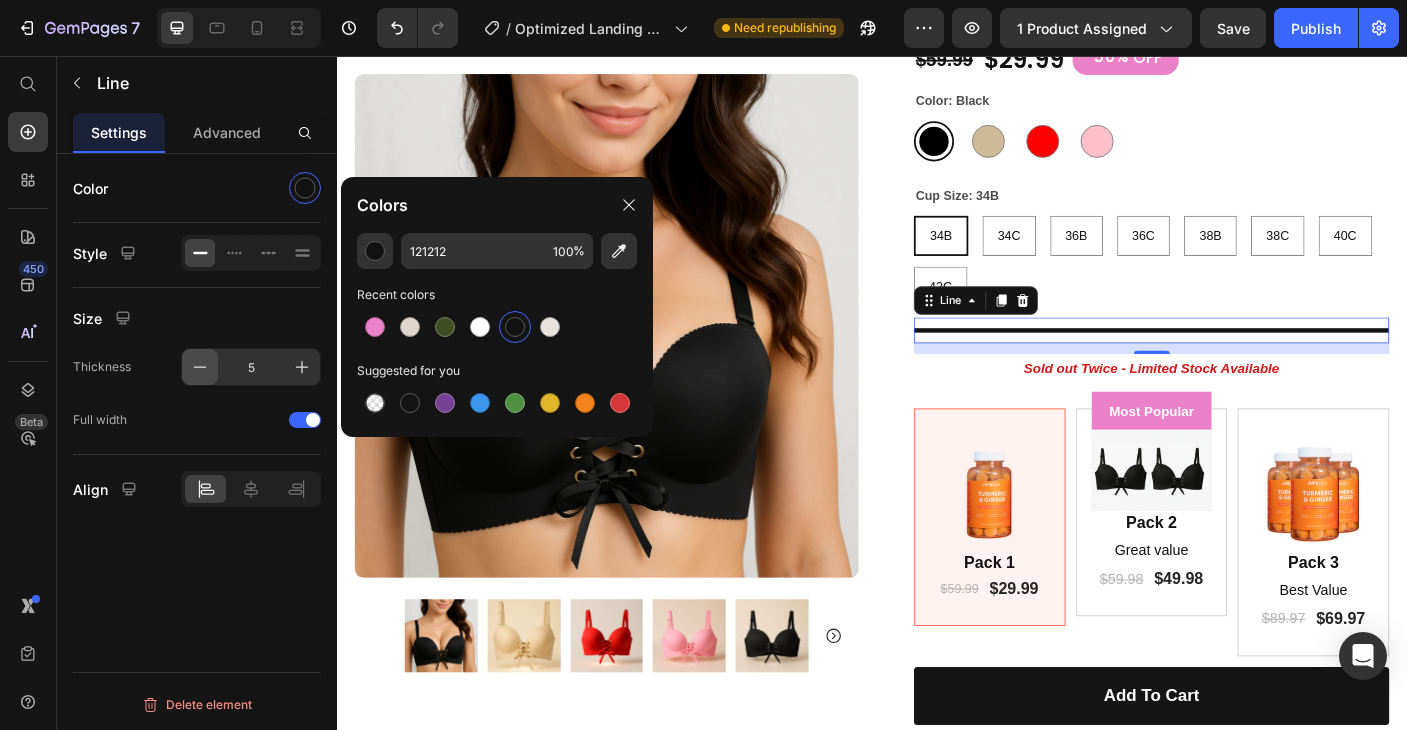 click 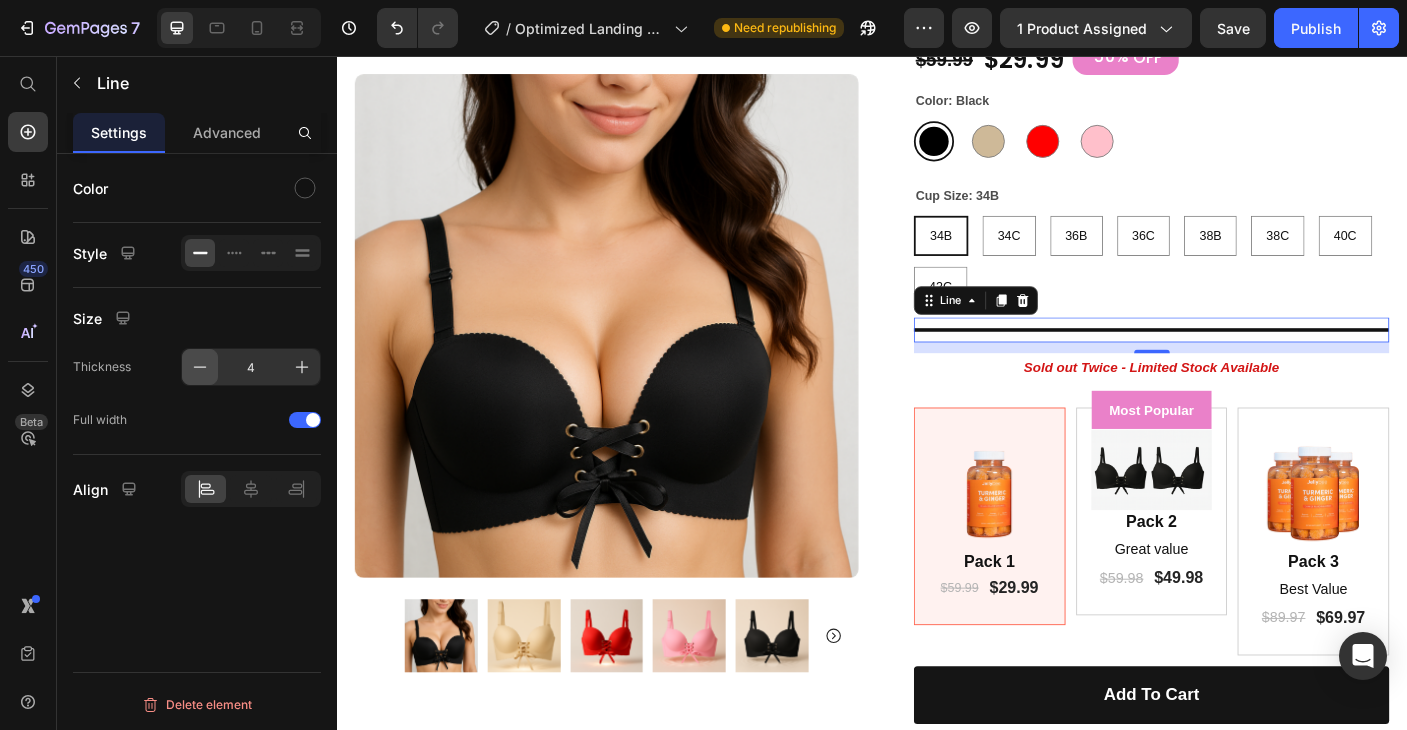 click 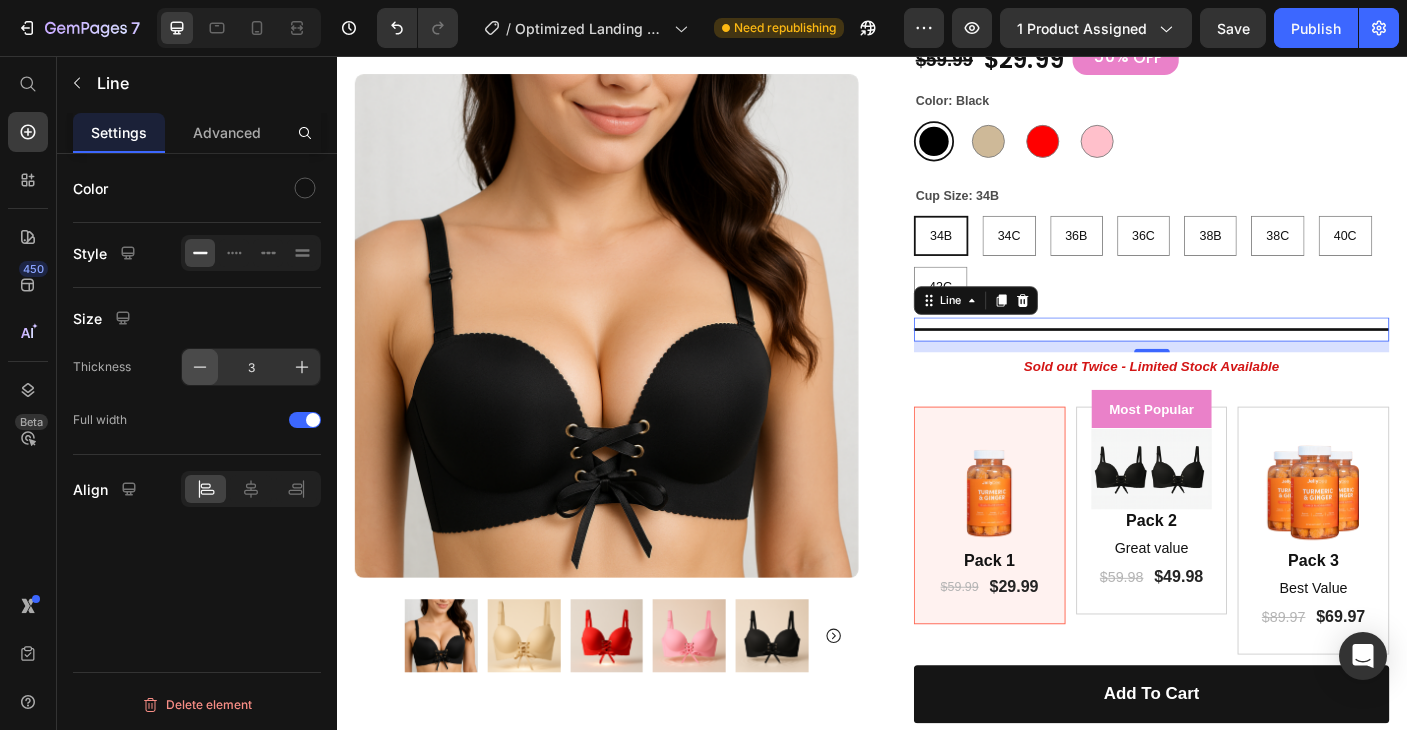click 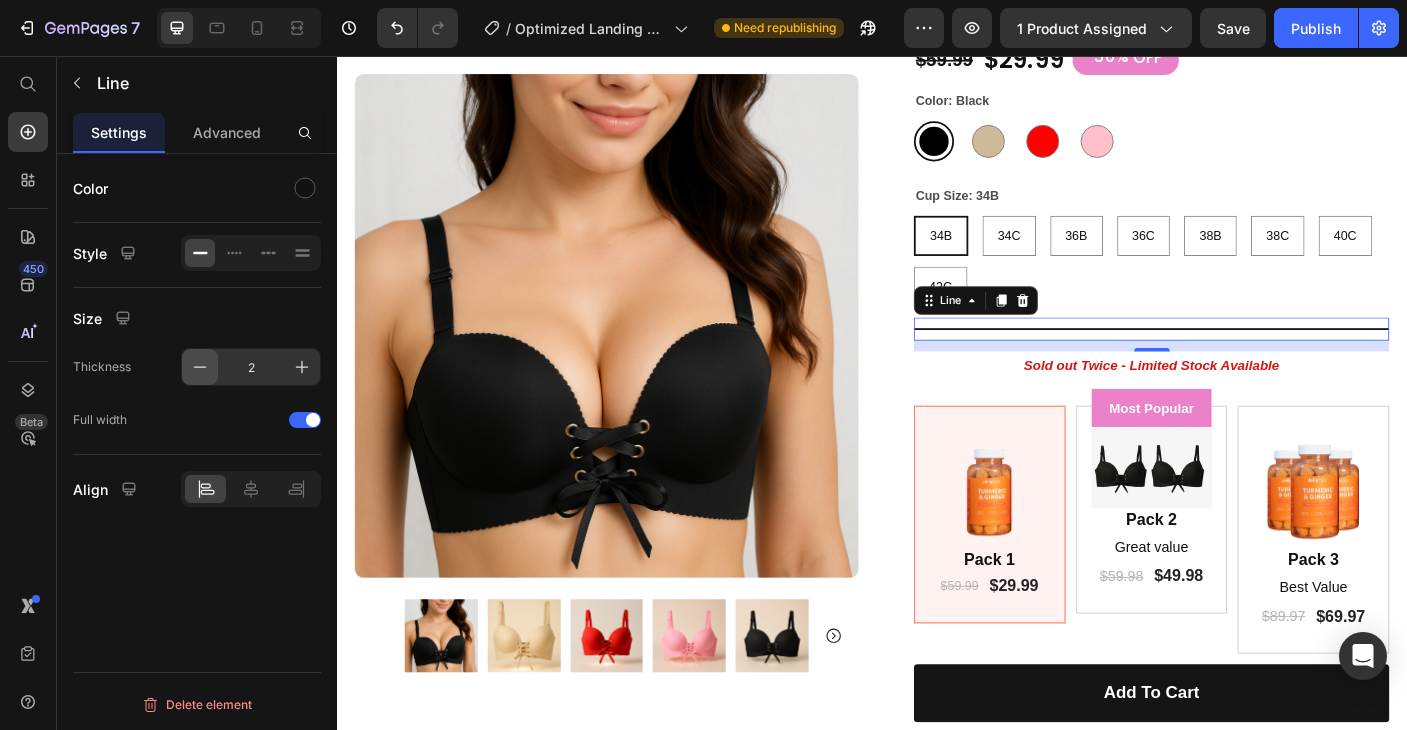 click 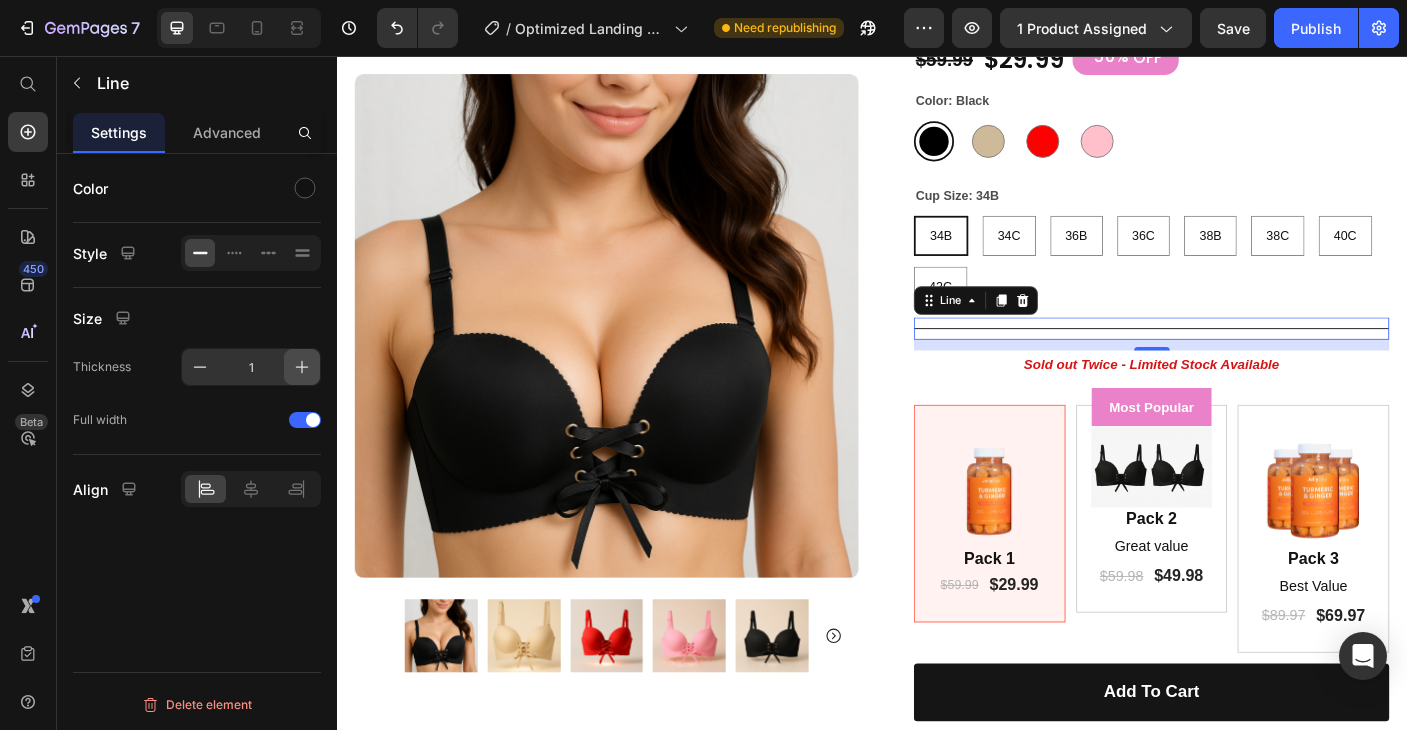 click 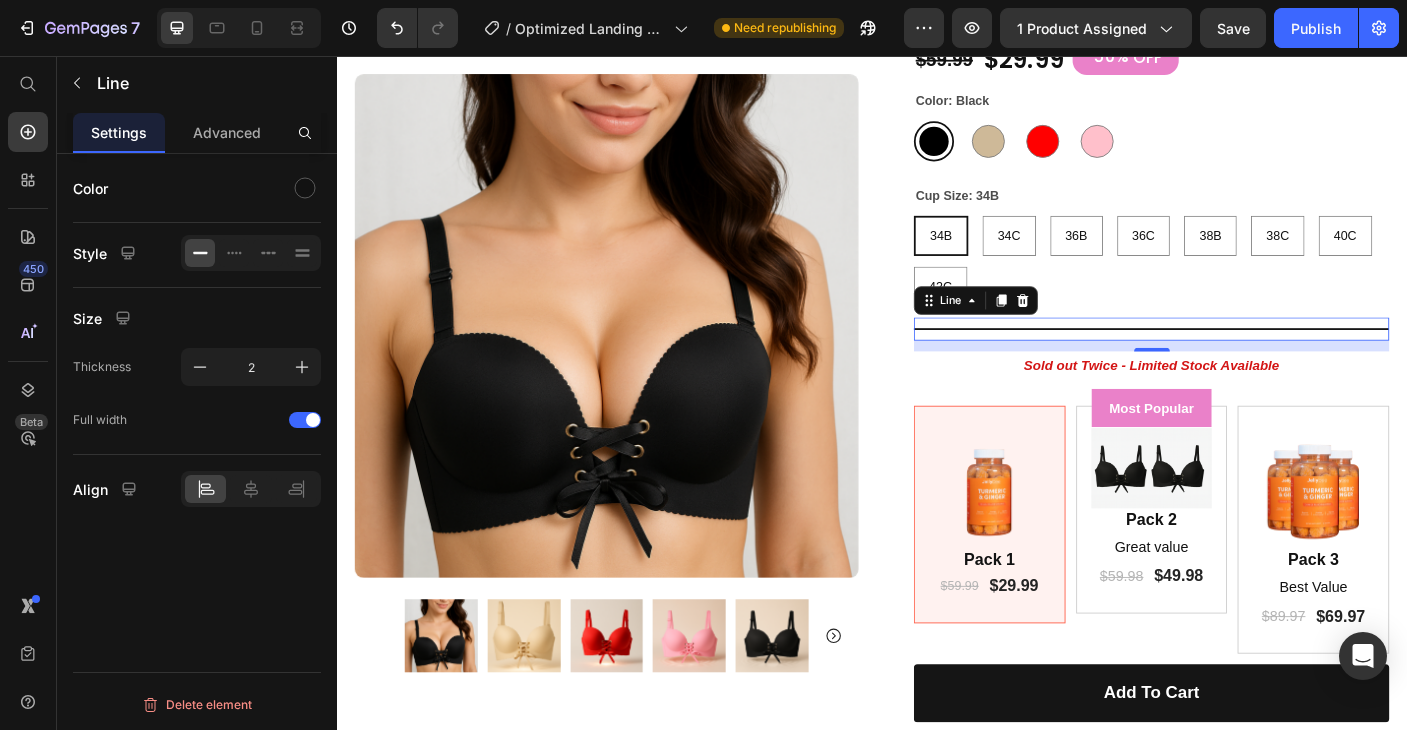 click on "34B 34B 34B 34C 34C 34C 36B 36B 36B 36C 36C 36C 38B 38B 38B 38C 38C 38C 40C 40C 40C 42C 42C 42C" at bounding box center [1250, 286] 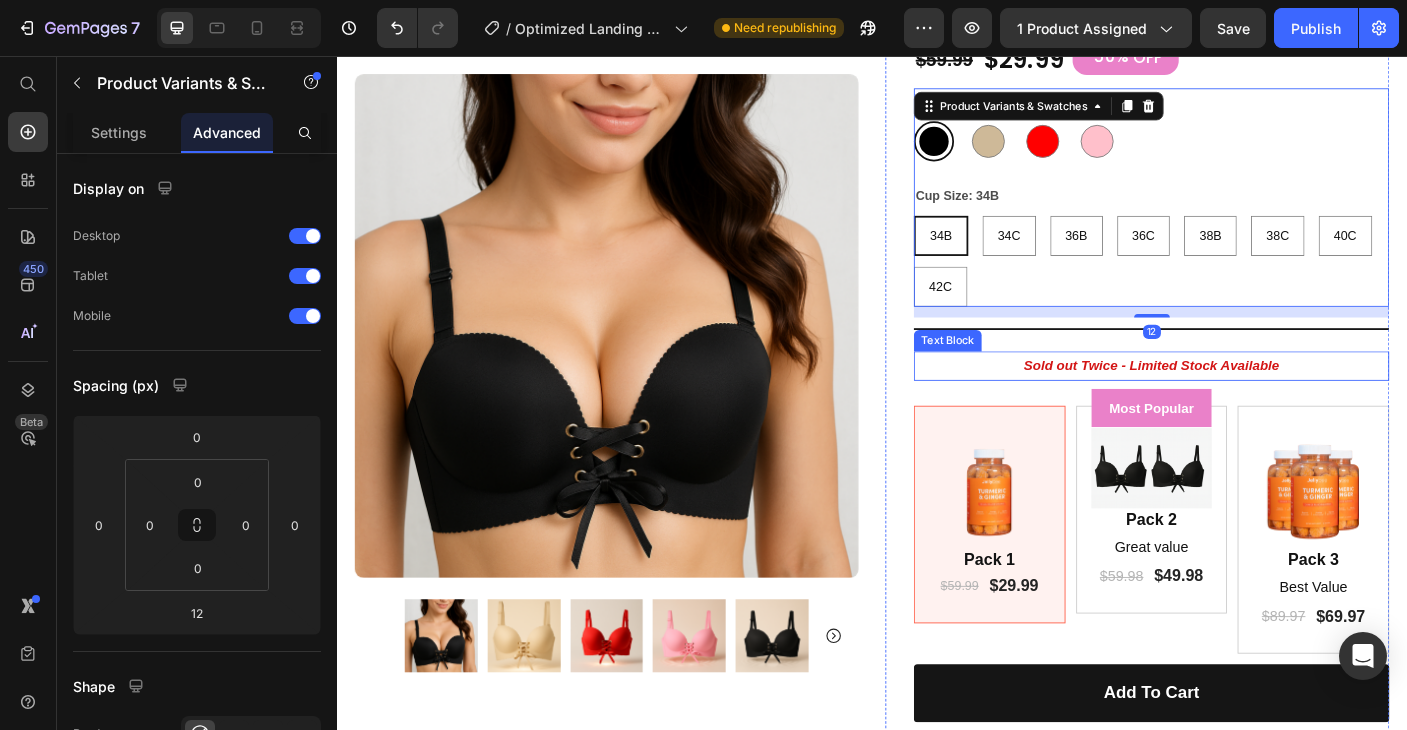 click on "Sold out Twice - Limited Stock Available" at bounding box center [1250, 403] 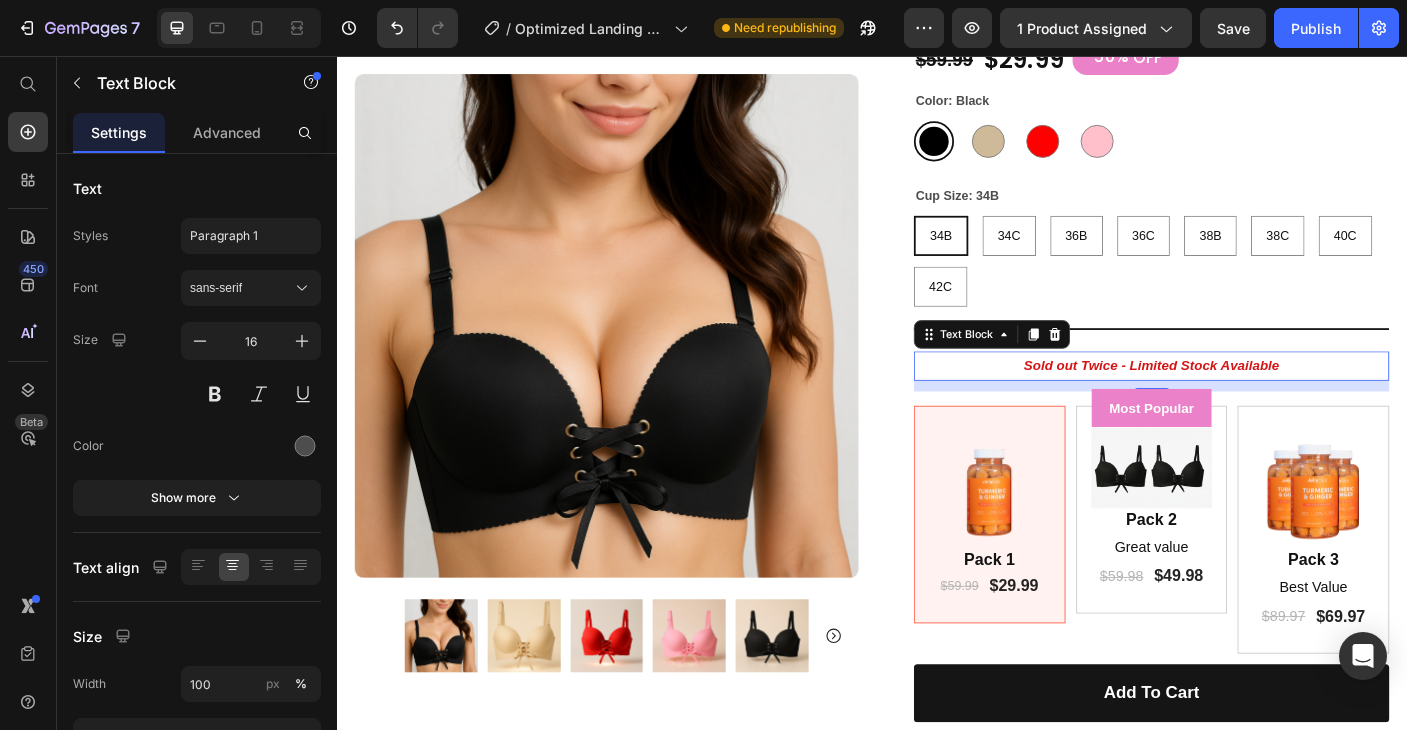 click on "Sold out Twice - Limited Stock Available" at bounding box center [1250, 403] 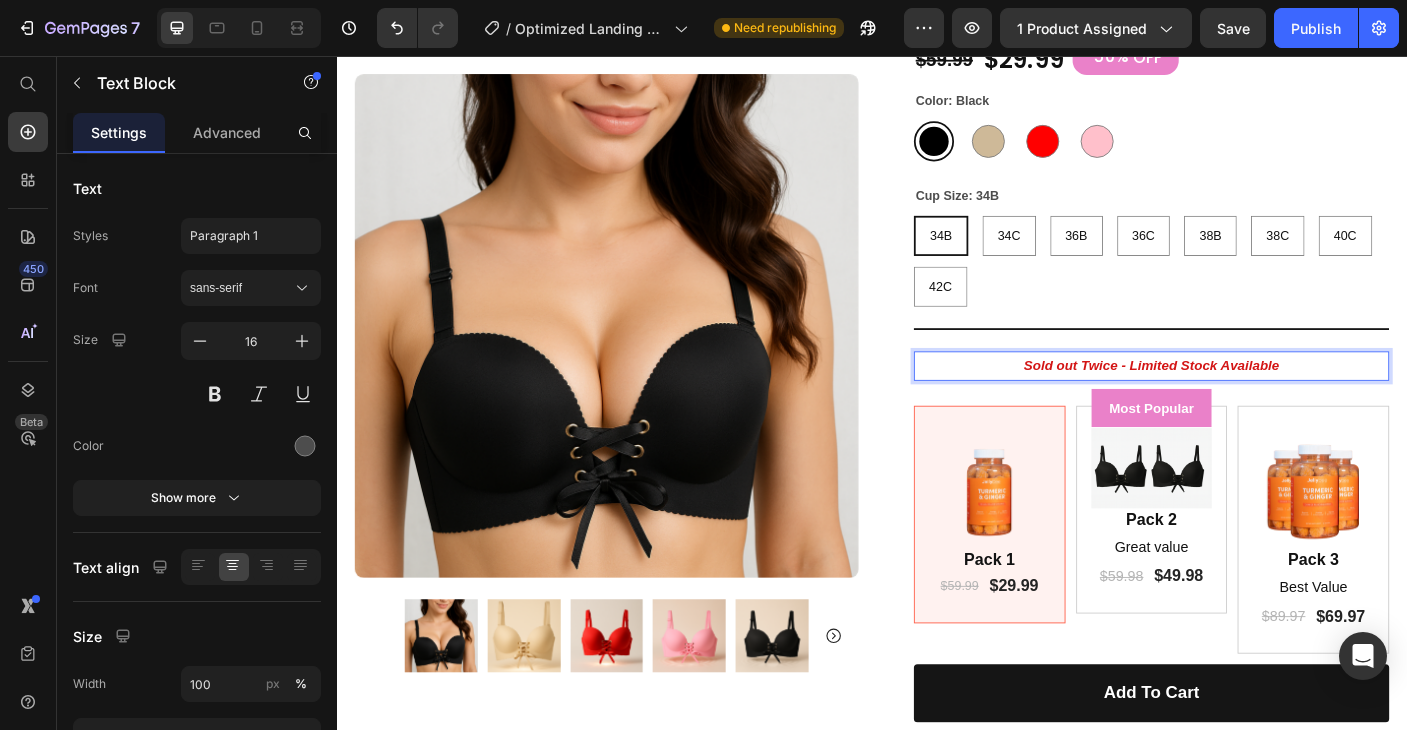 click on "Sold out Twice - Limited Stock Available" at bounding box center [1250, 403] 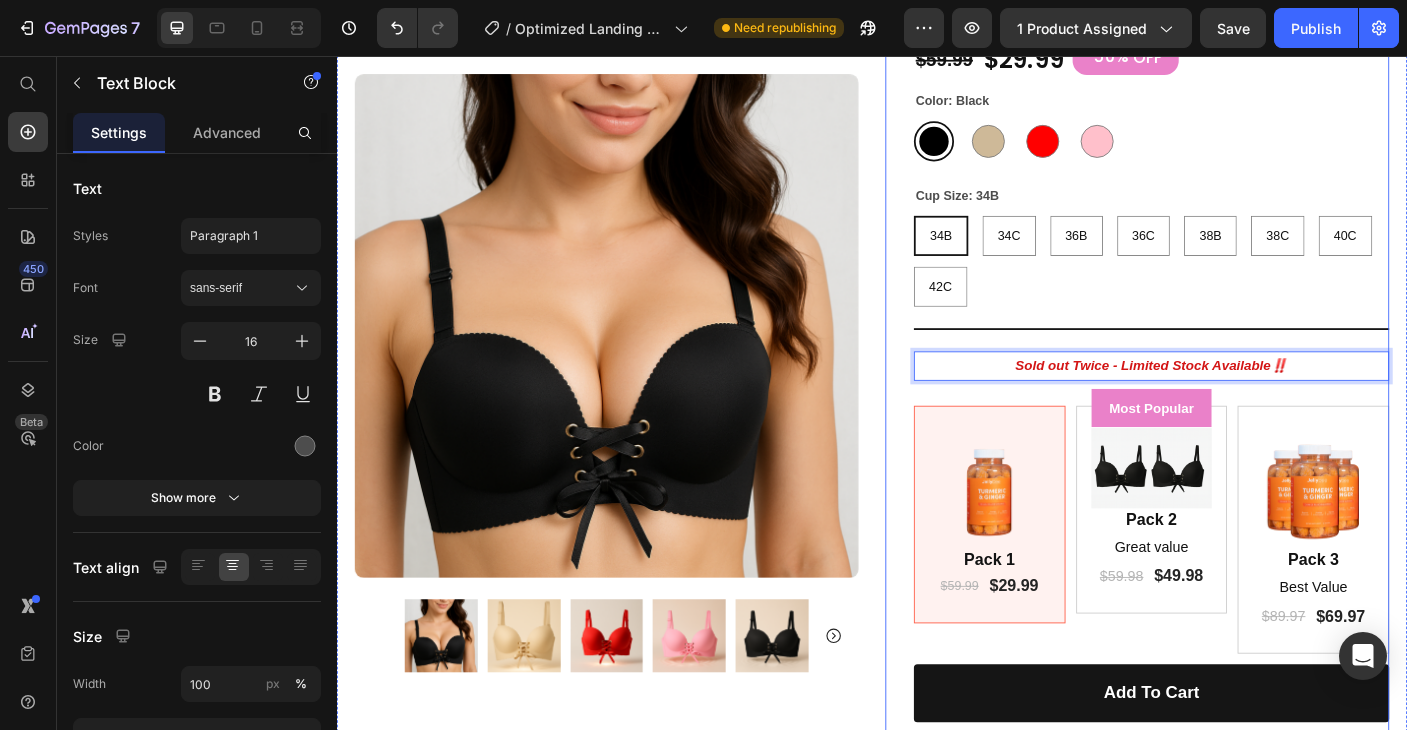 click on "34B 34B 34B 34C 34C 34C 36B 36B 36B 36C 36C 36C 38B 38B 38B 38C 38C 38C 40C 40C 40C 42C 42C 42C" at bounding box center [1250, 286] 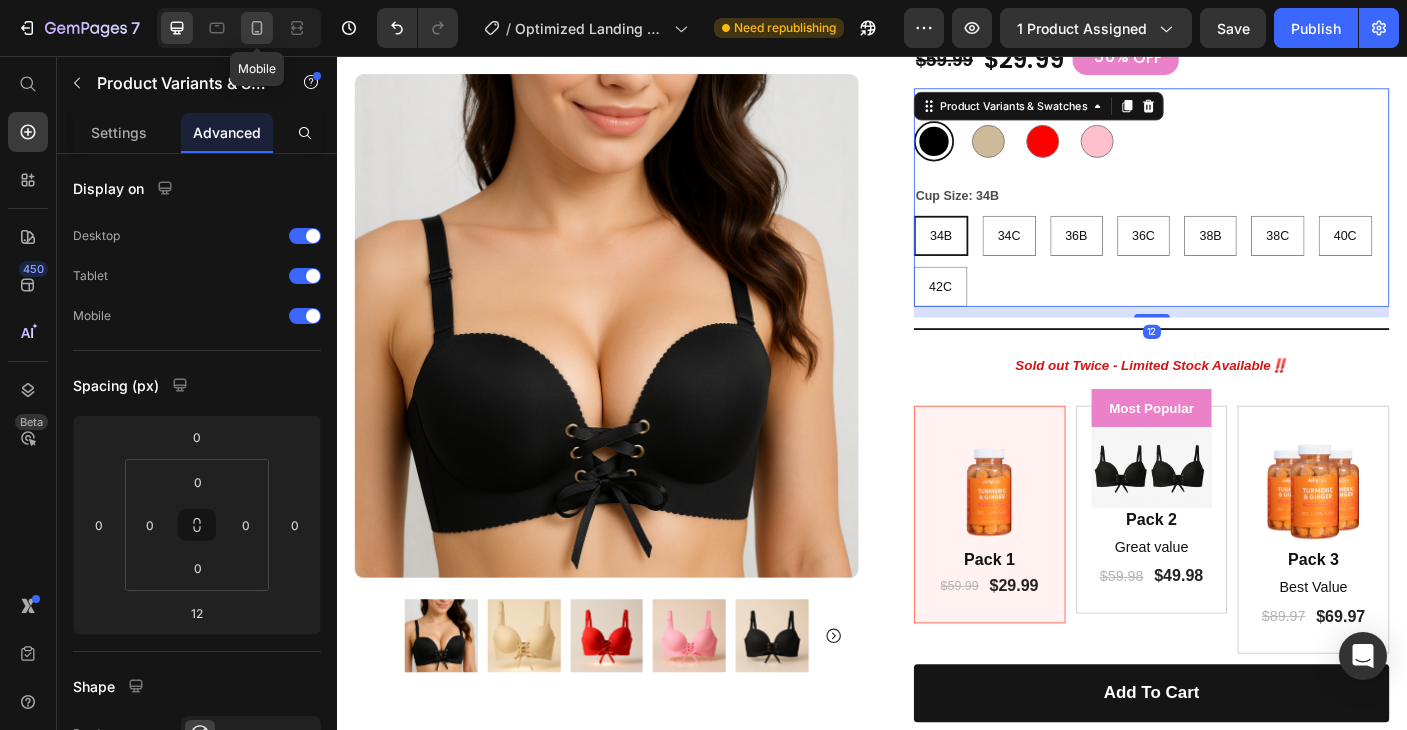 click 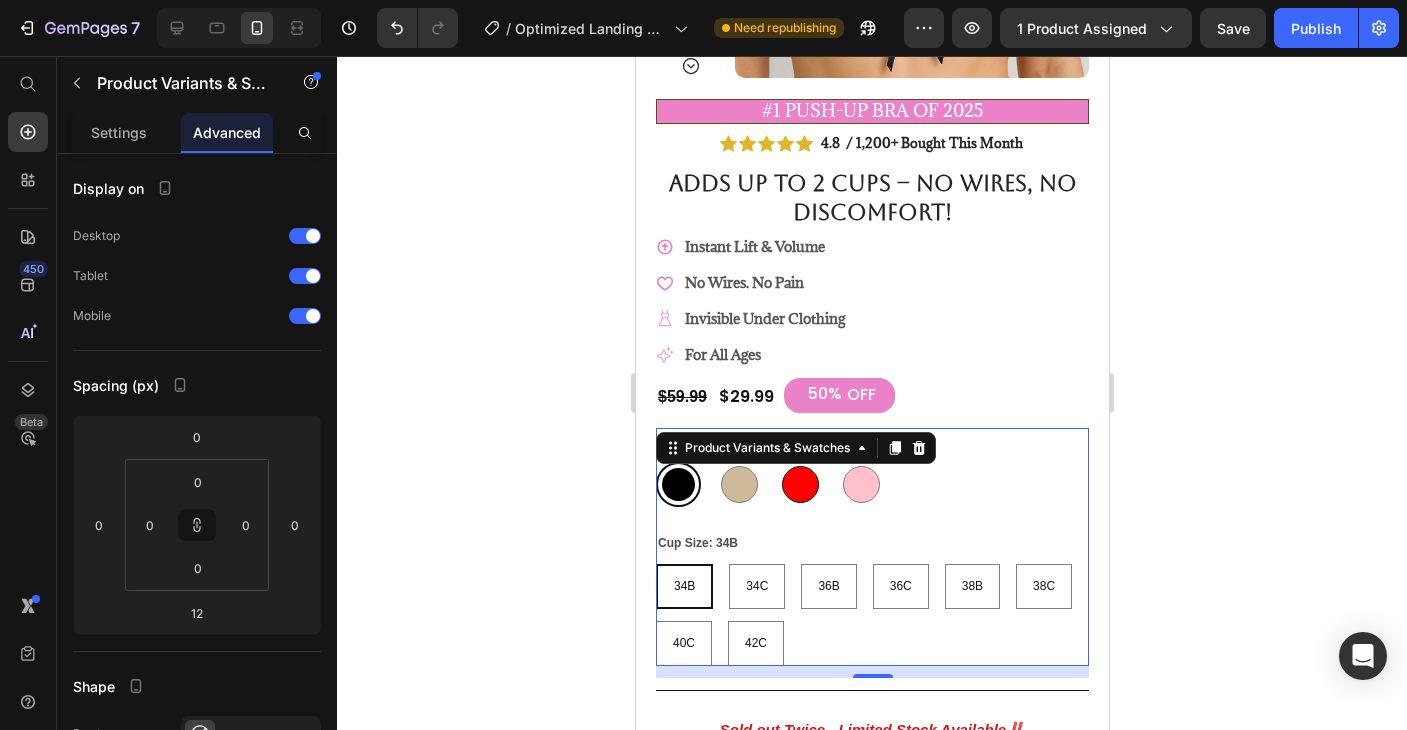 scroll, scrollTop: 731, scrollLeft: 0, axis: vertical 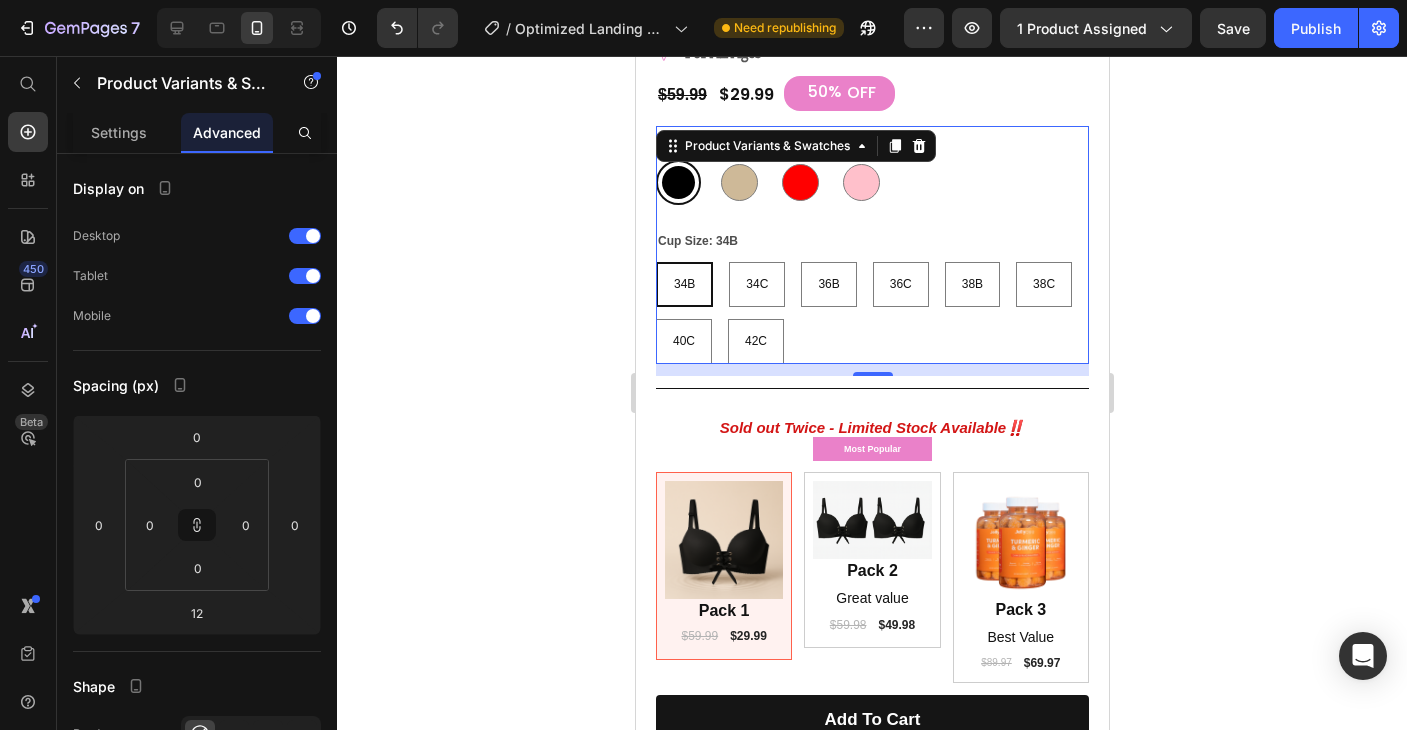 click 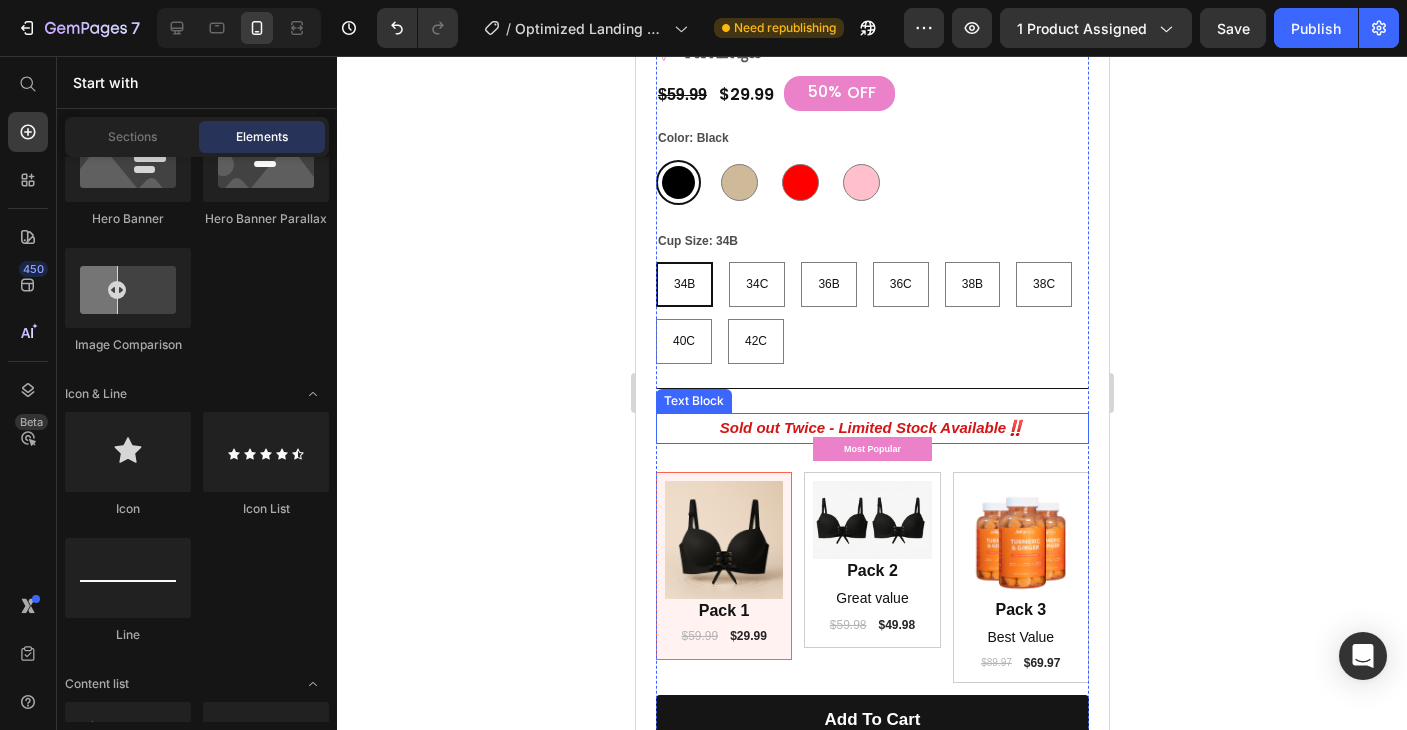 click on "Sold out Twice - Limited Stock Available‼️" at bounding box center (871, 428) 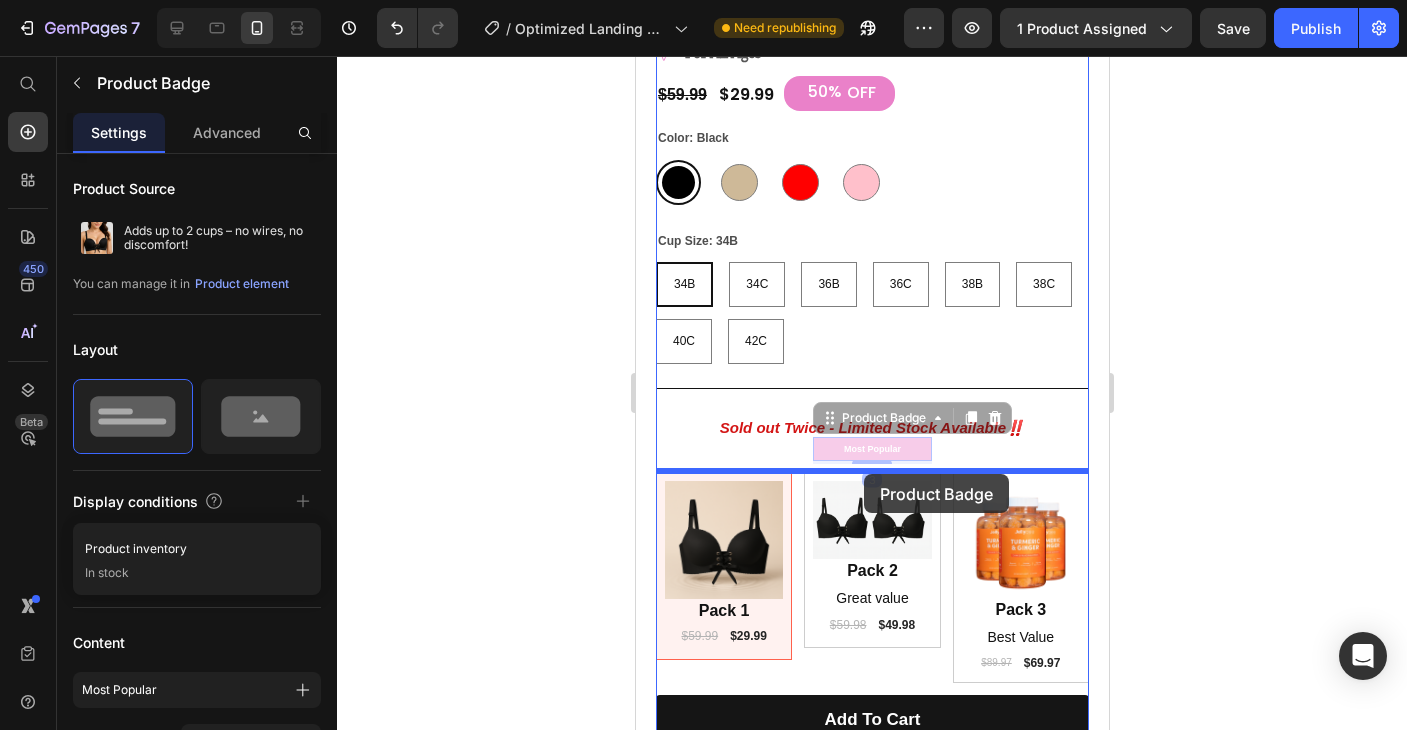 drag, startPoint x: 863, startPoint y: 450, endPoint x: 863, endPoint y: 474, distance: 24 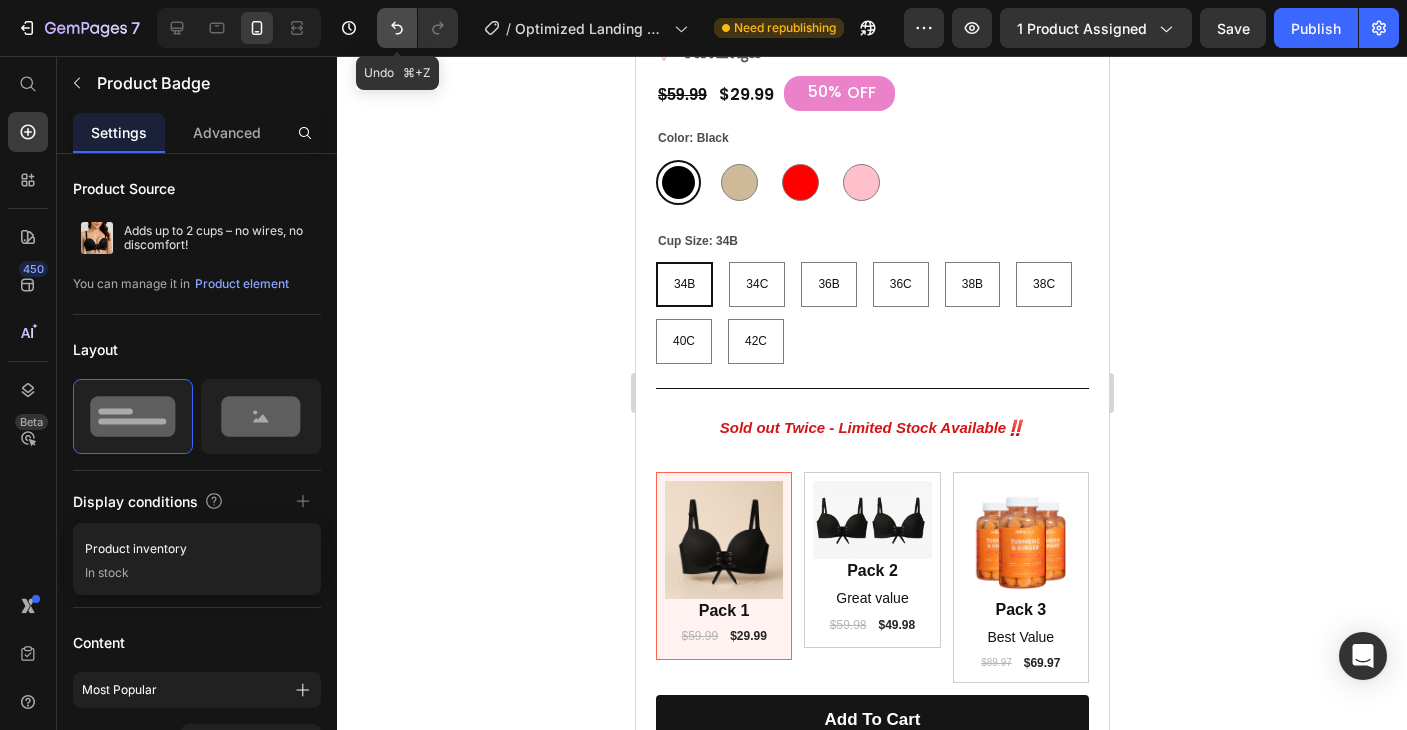click 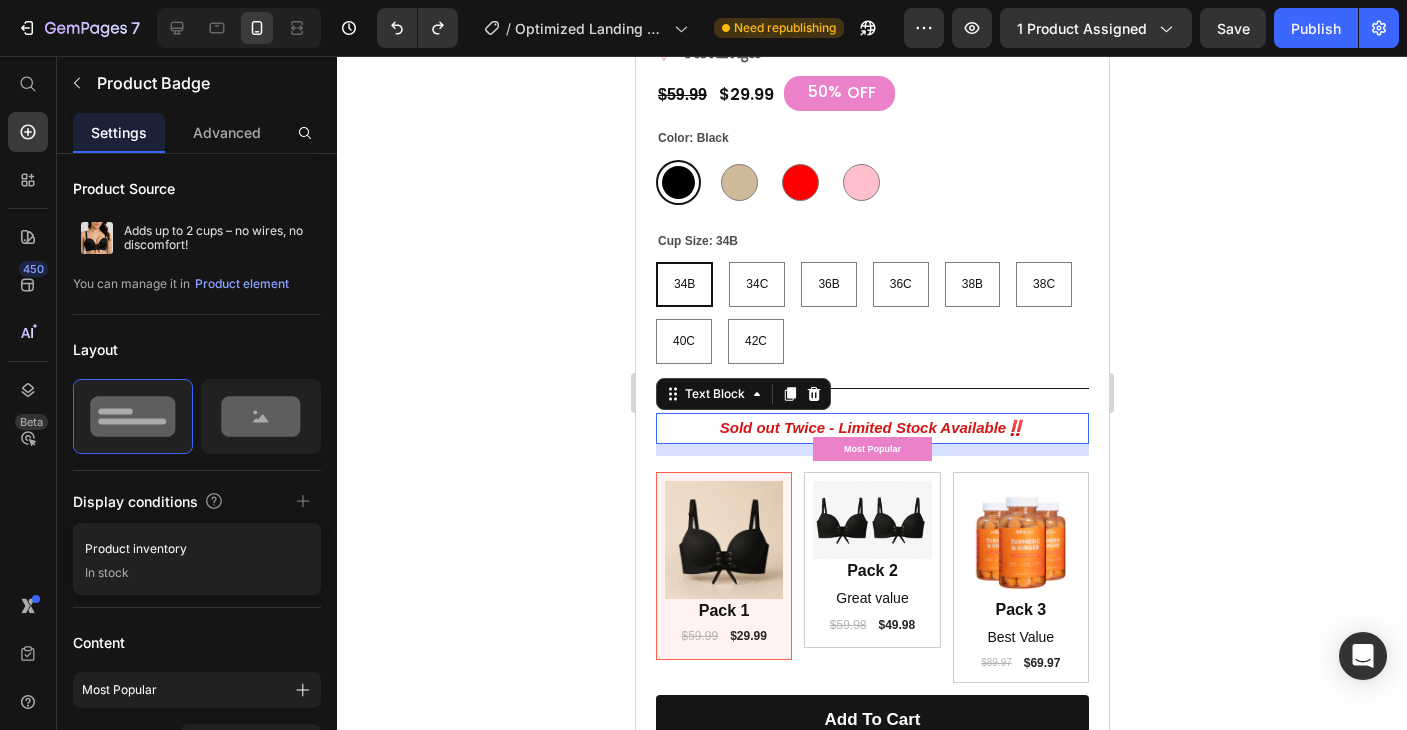 click on "Sold out Twice - Limited Stock Available‼️" at bounding box center (871, 427) 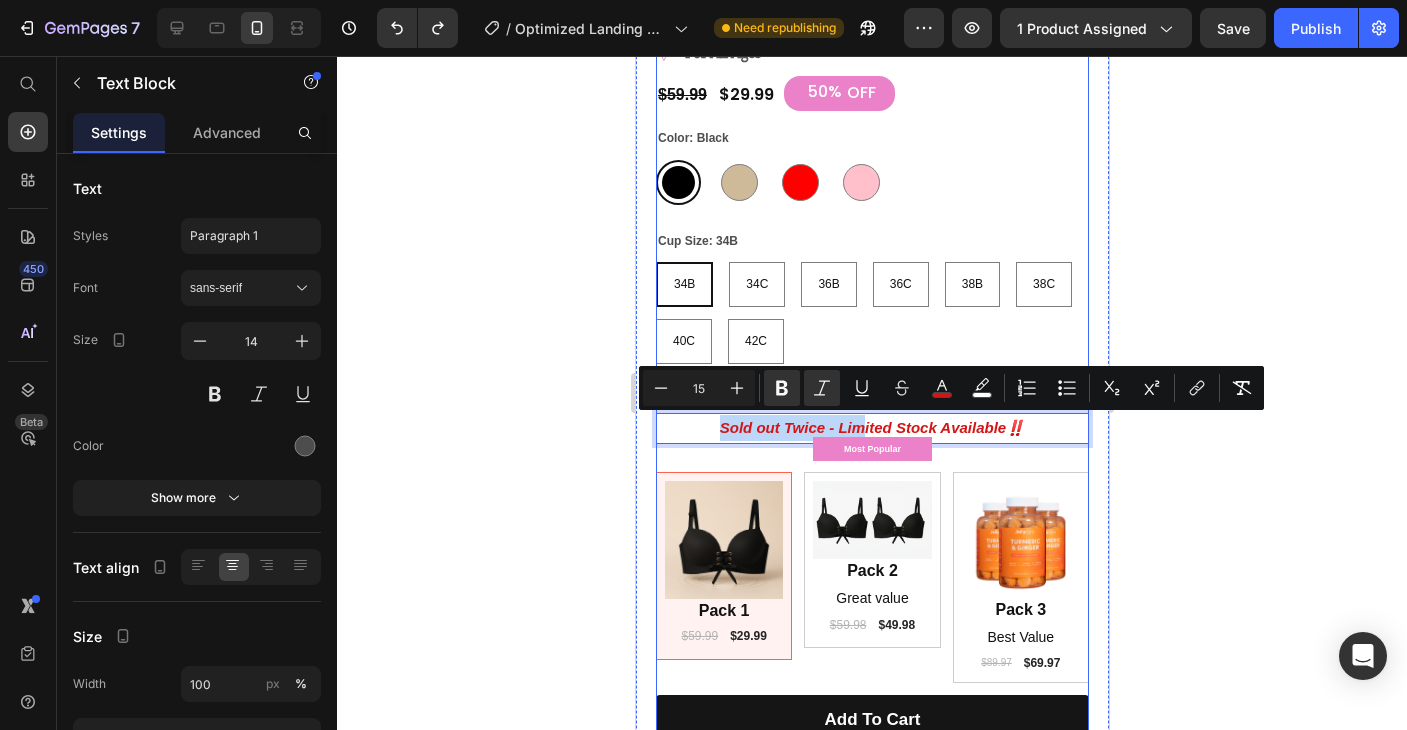 drag, startPoint x: 862, startPoint y: 422, endPoint x: 862, endPoint y: 411, distance: 11 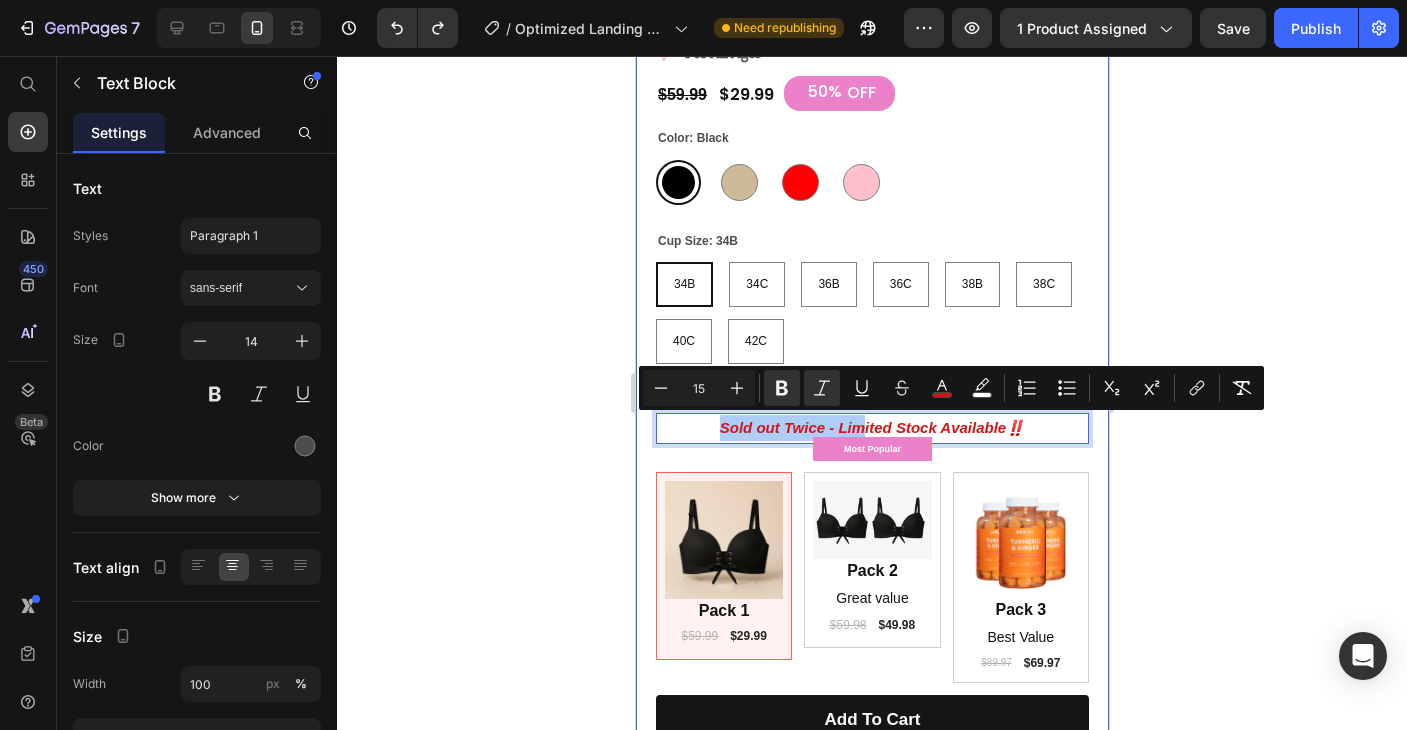click 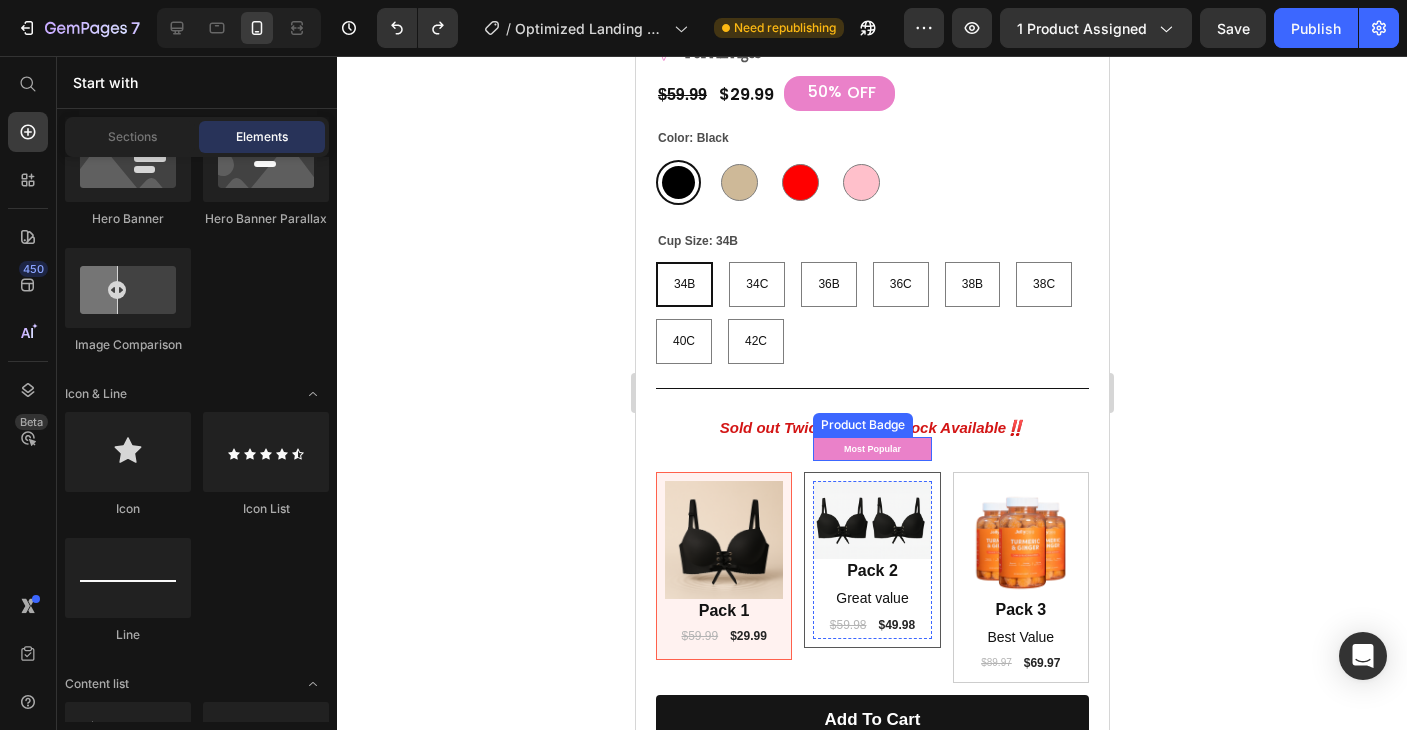 click on "Most Popular" at bounding box center (871, 449) 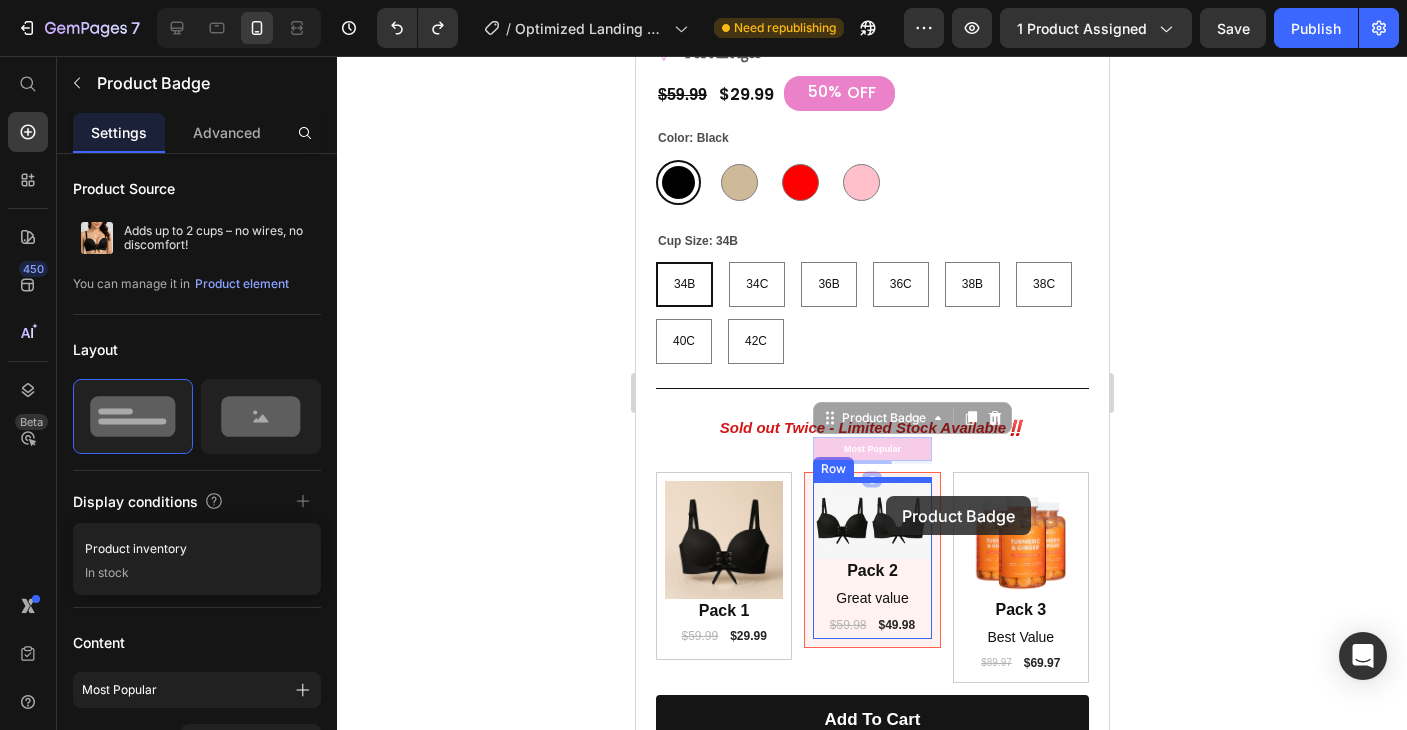 drag, startPoint x: 835, startPoint y: 451, endPoint x: 884, endPoint y: 495, distance: 65.8559 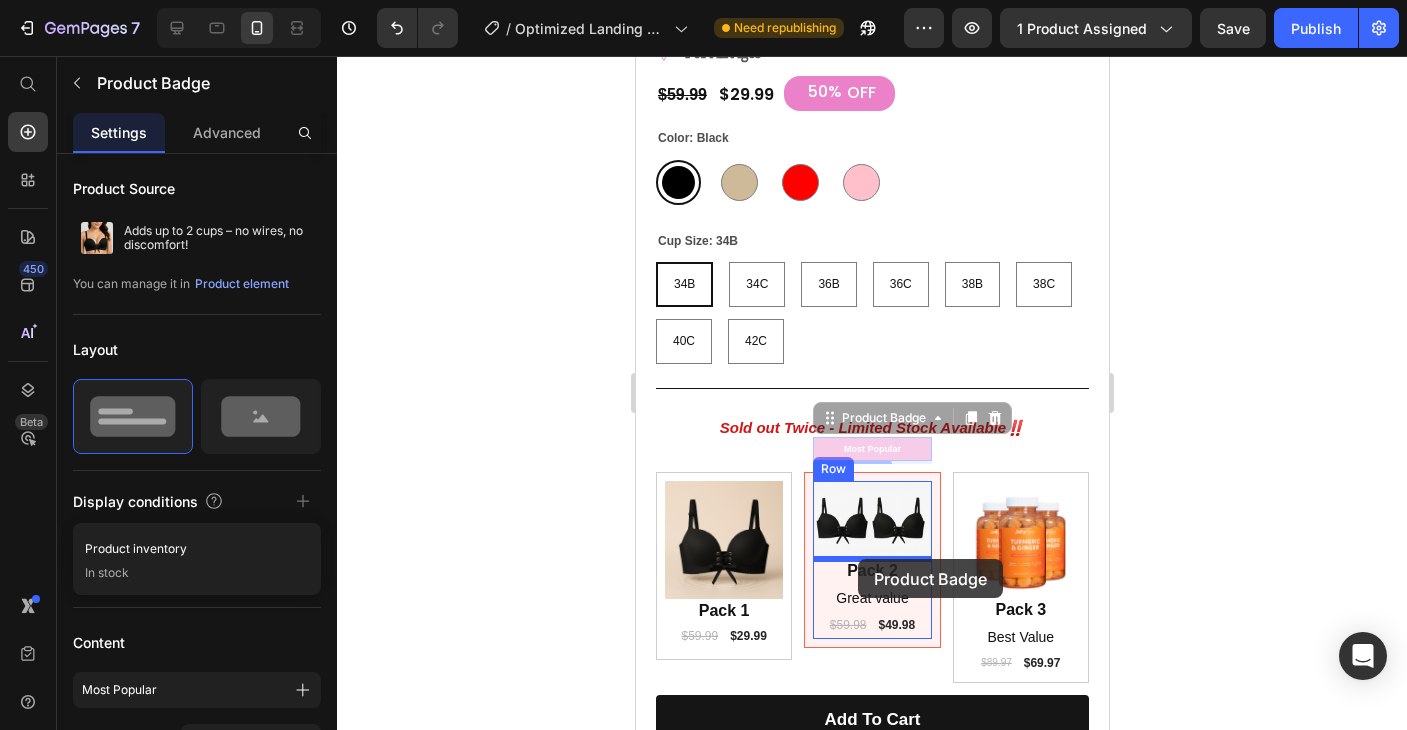drag, startPoint x: 850, startPoint y: 444, endPoint x: 856, endPoint y: 557, distance: 113.15918 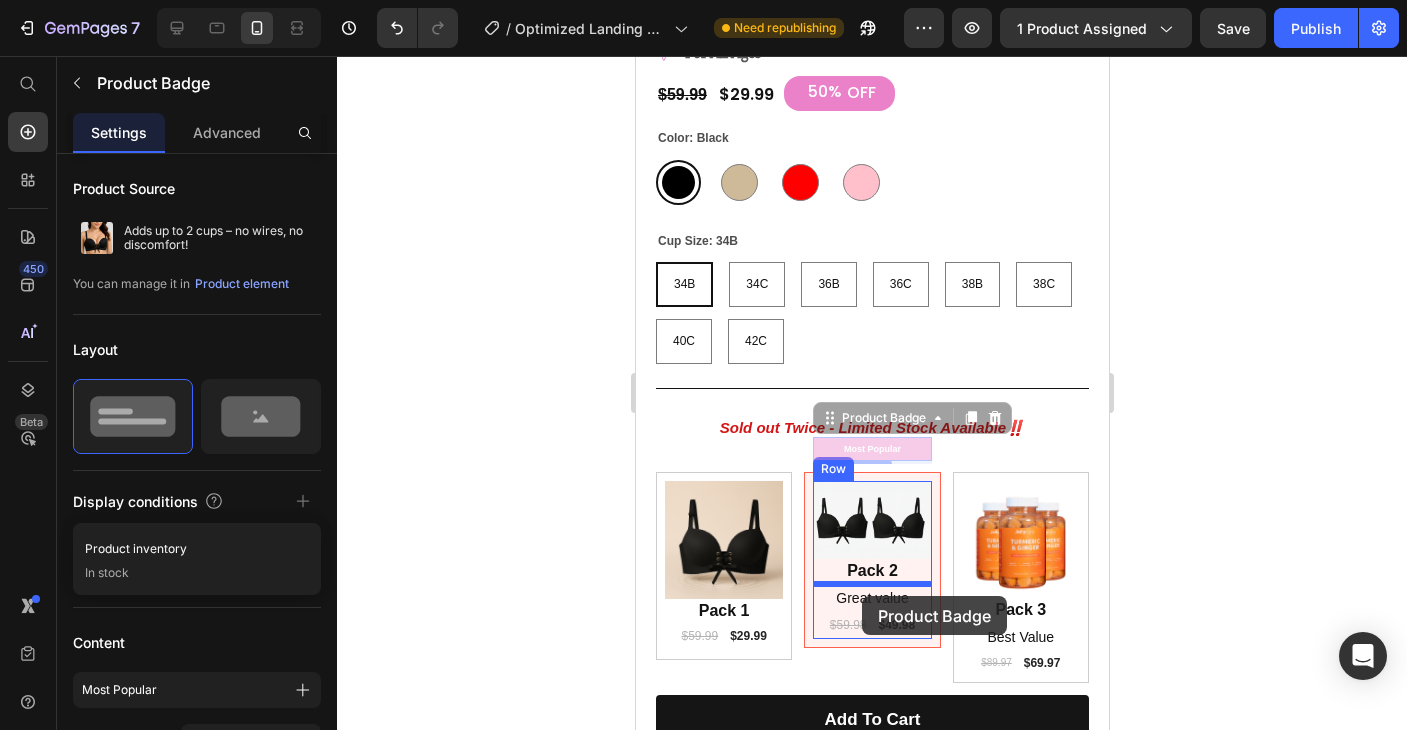 drag, startPoint x: 846, startPoint y: 626, endPoint x: 861, endPoint y: 596, distance: 33.54102 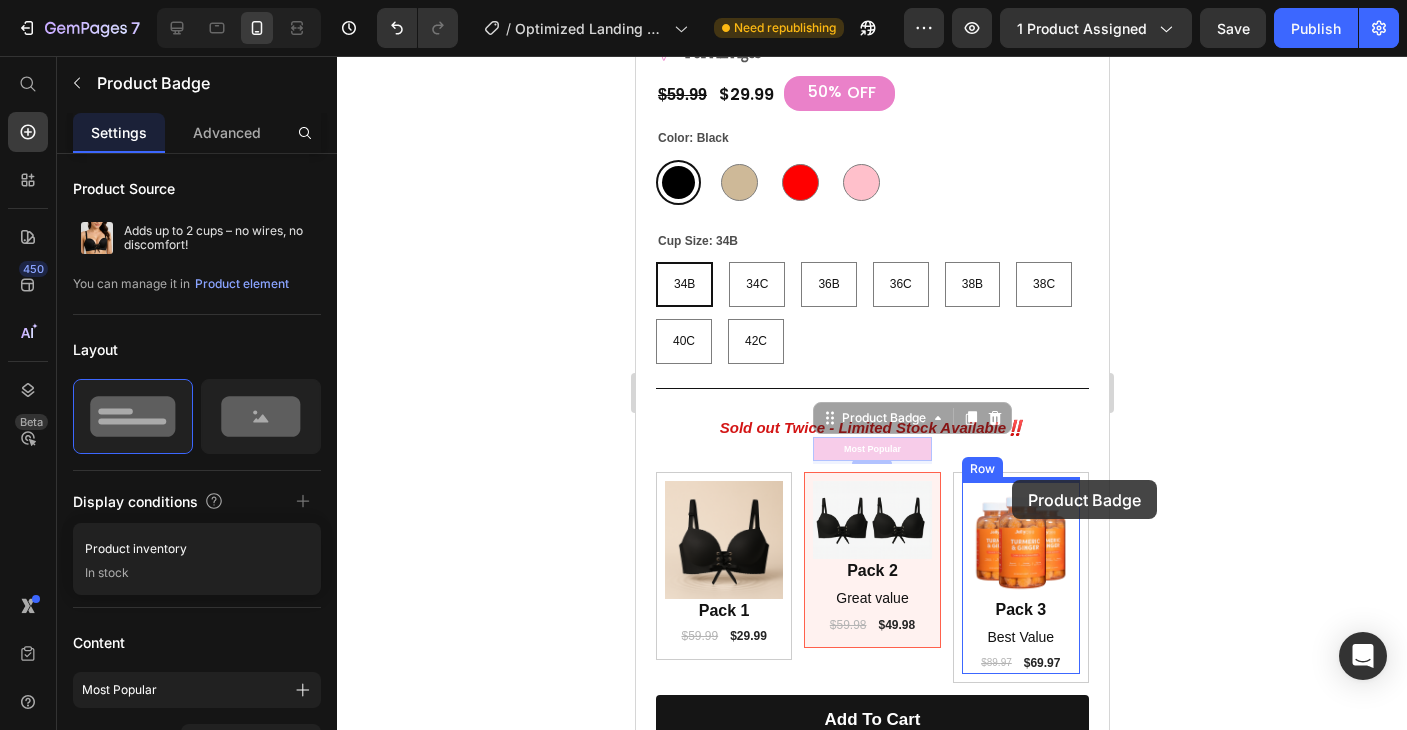 drag, startPoint x: 853, startPoint y: 448, endPoint x: 1011, endPoint y: 480, distance: 161.20795 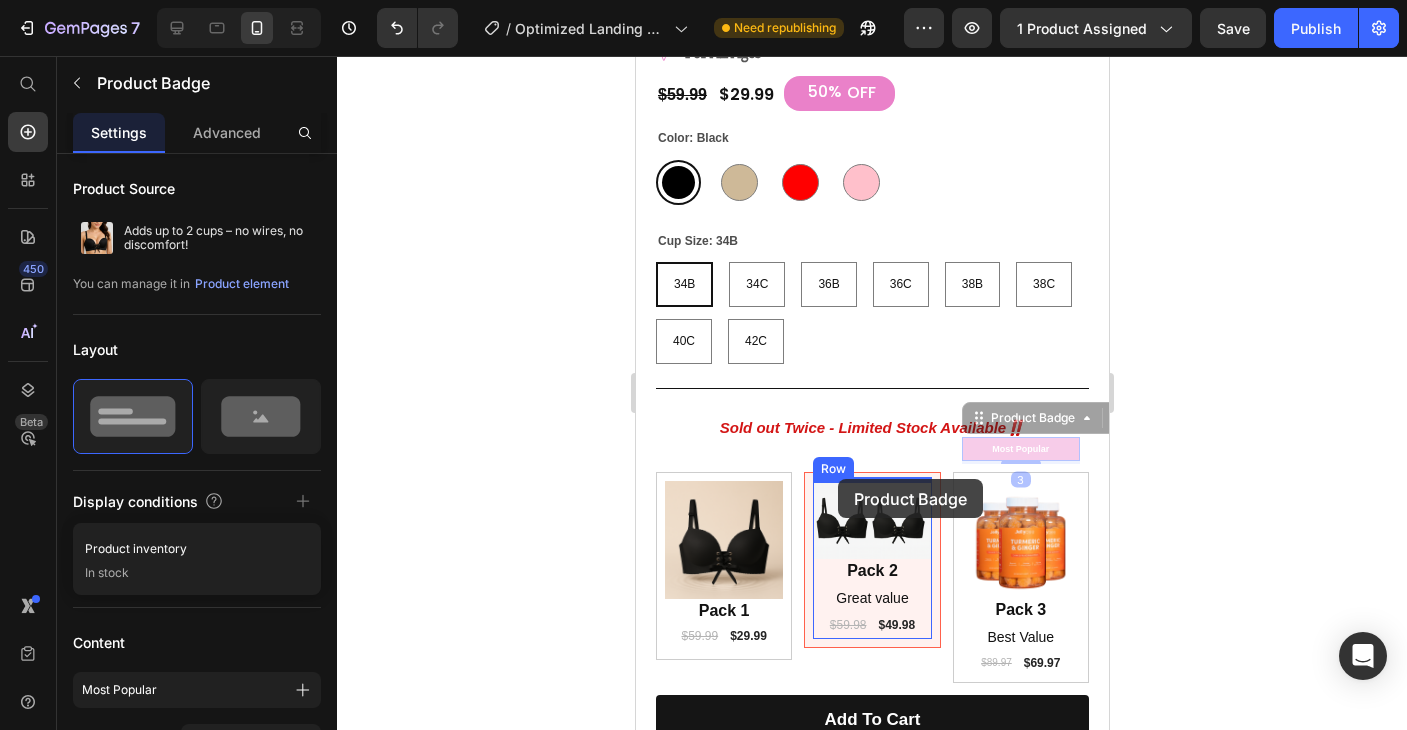 drag, startPoint x: 1010, startPoint y: 436, endPoint x: 837, endPoint y: 478, distance: 178.02528 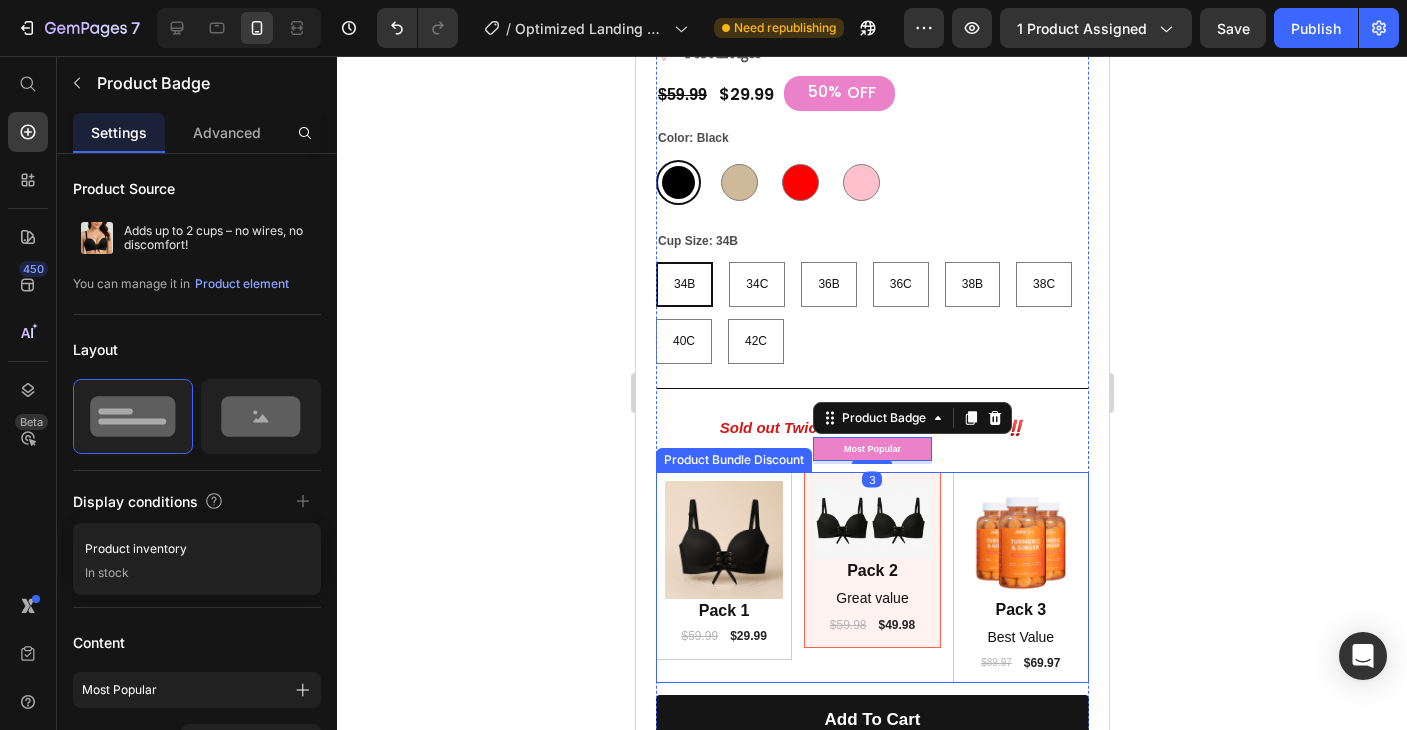 click at bounding box center (871, 520) 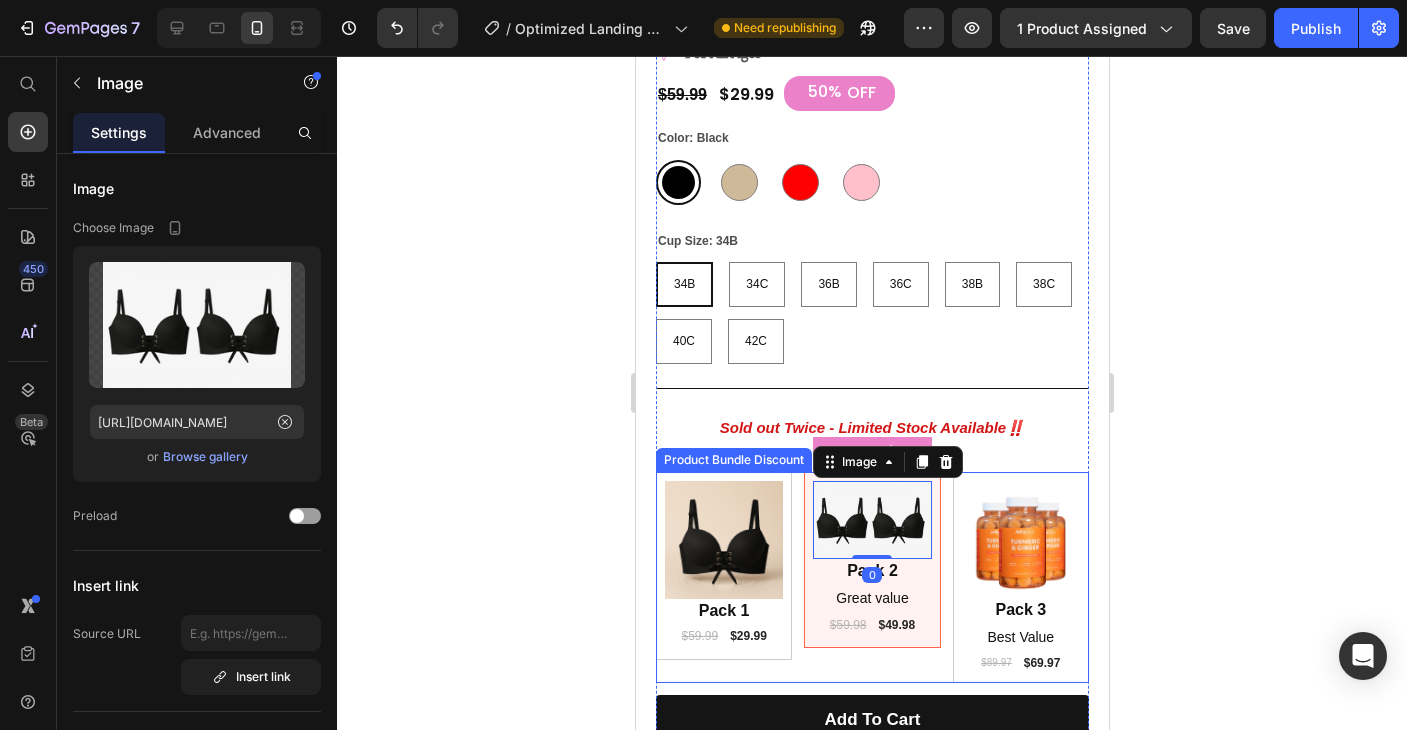 click on "Most Popular Product Badge Image   0 Pack 2 Text Block Great value Text Block $59.98 Product Price $49.98 Product Price Row Row" at bounding box center (871, 560) 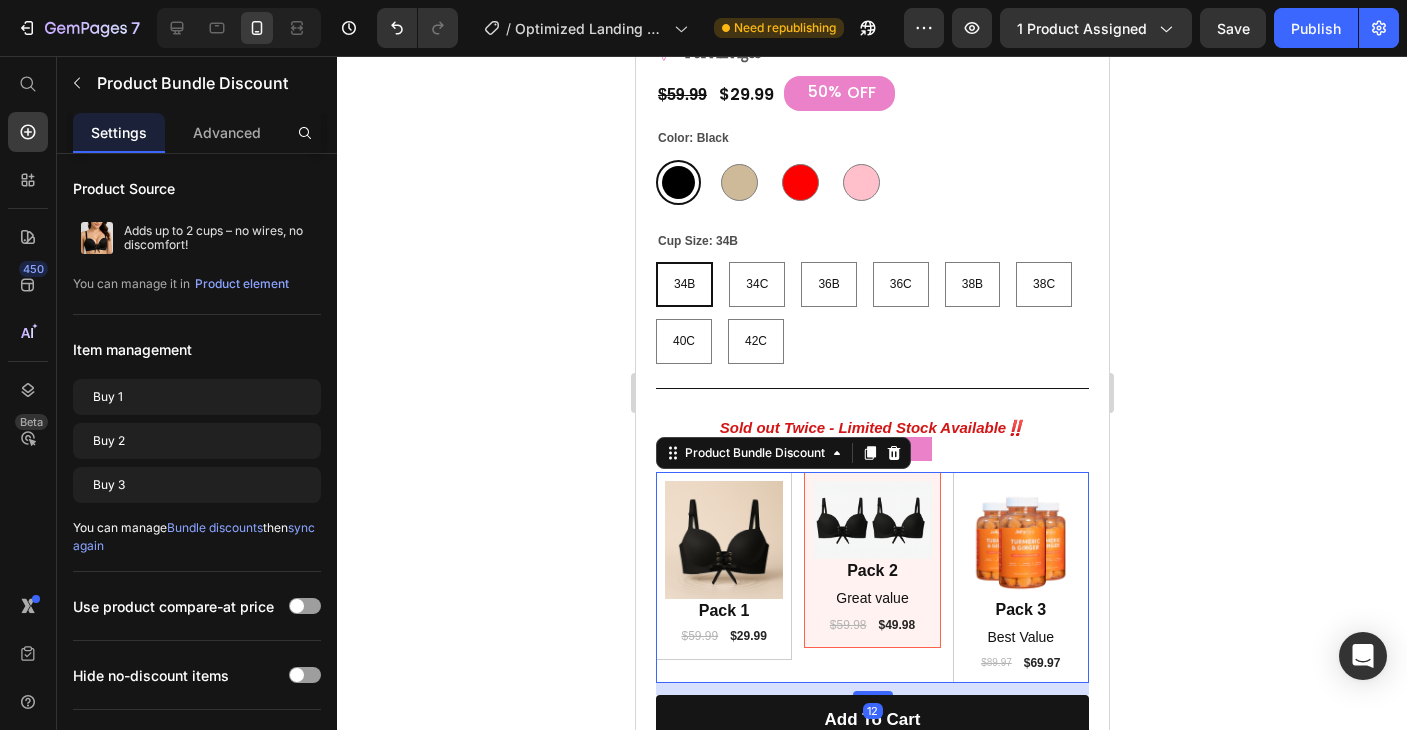 click on "Most Popular Product Badge Image Pack 2 Text Block Great value Text Block $59.98 Product Price $49.98 Product Price Row Row" at bounding box center [871, 560] 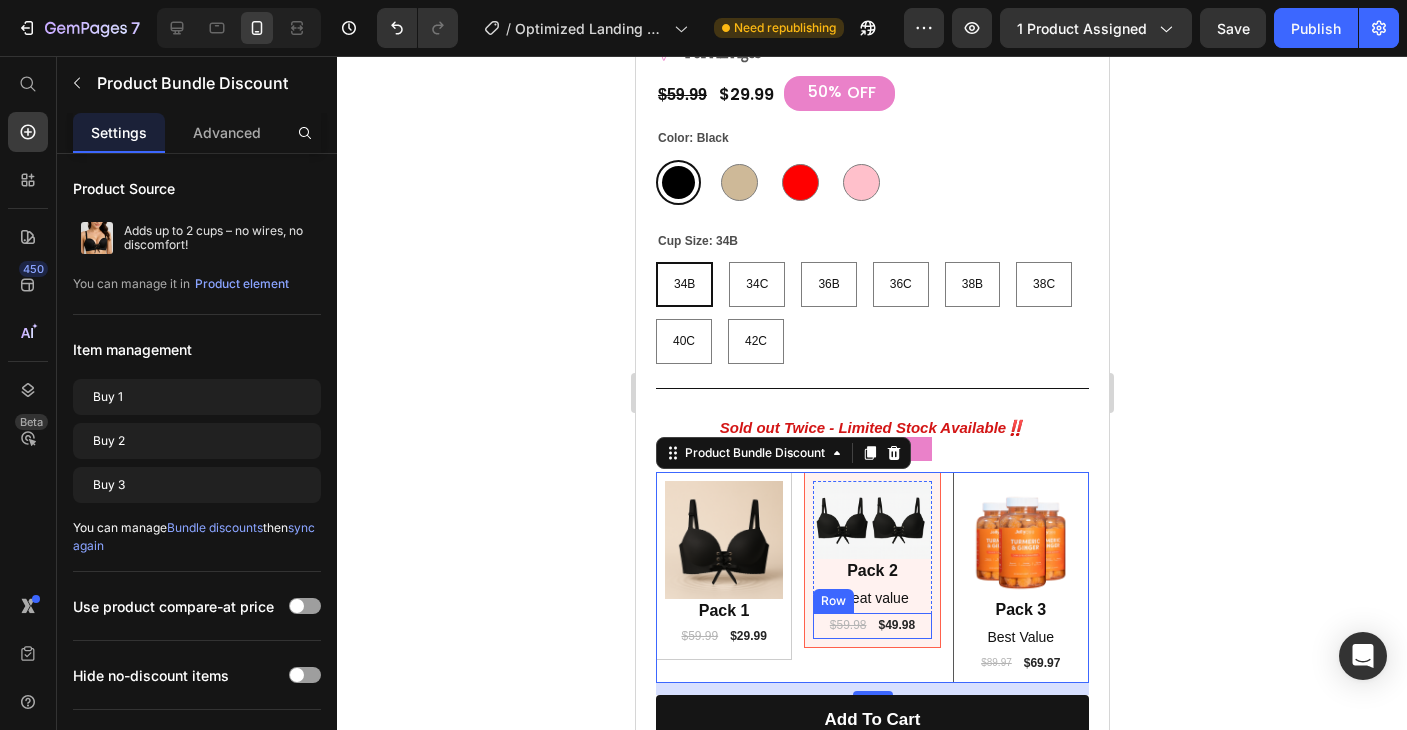 click at bounding box center (1020, 540) 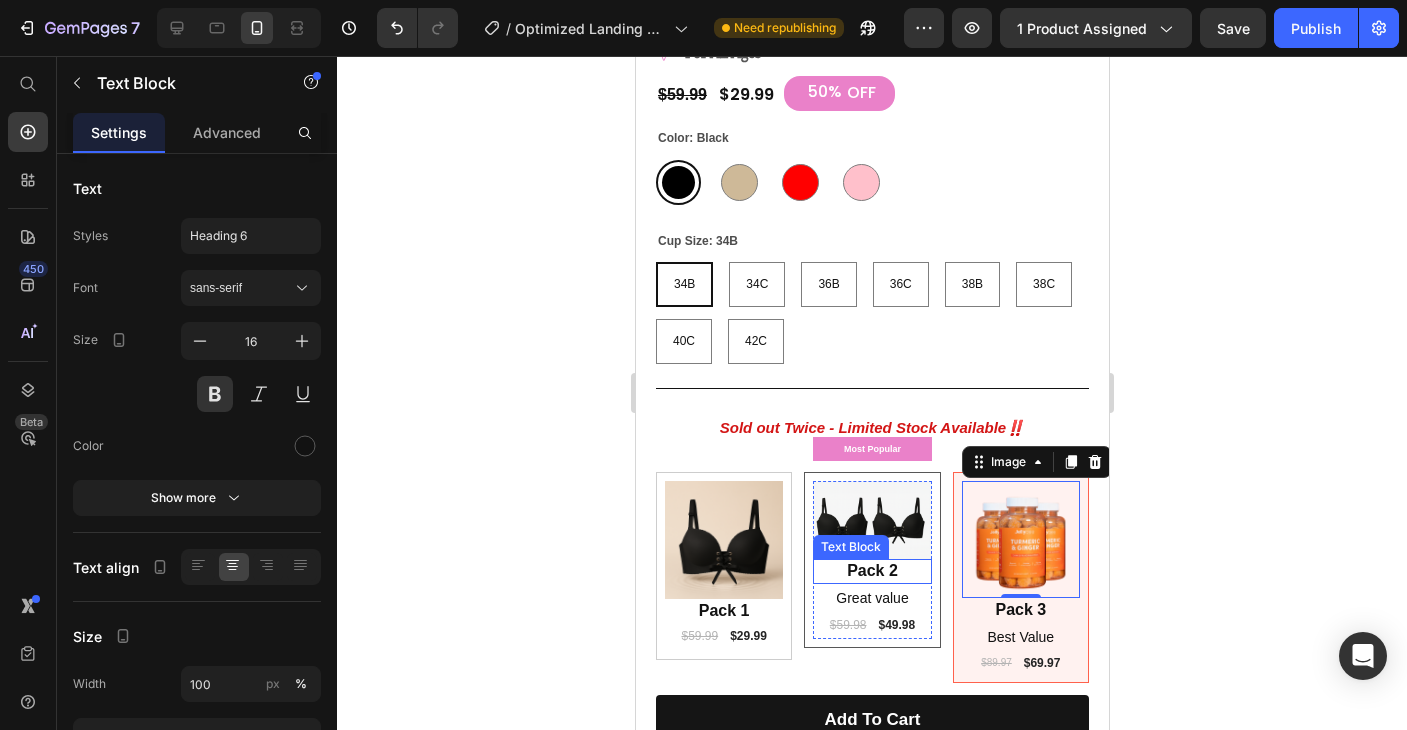 click on "Pack 2" at bounding box center [871, 571] 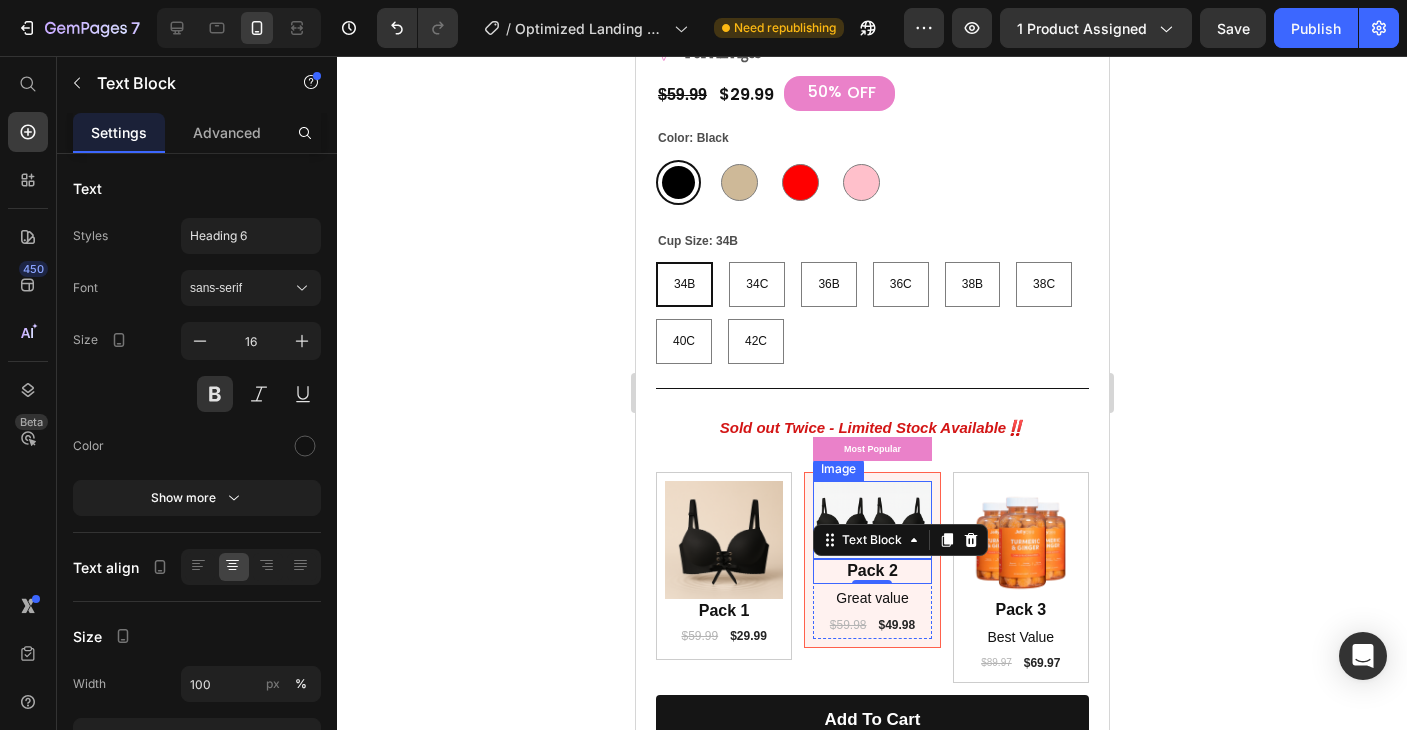 click at bounding box center [871, 520] 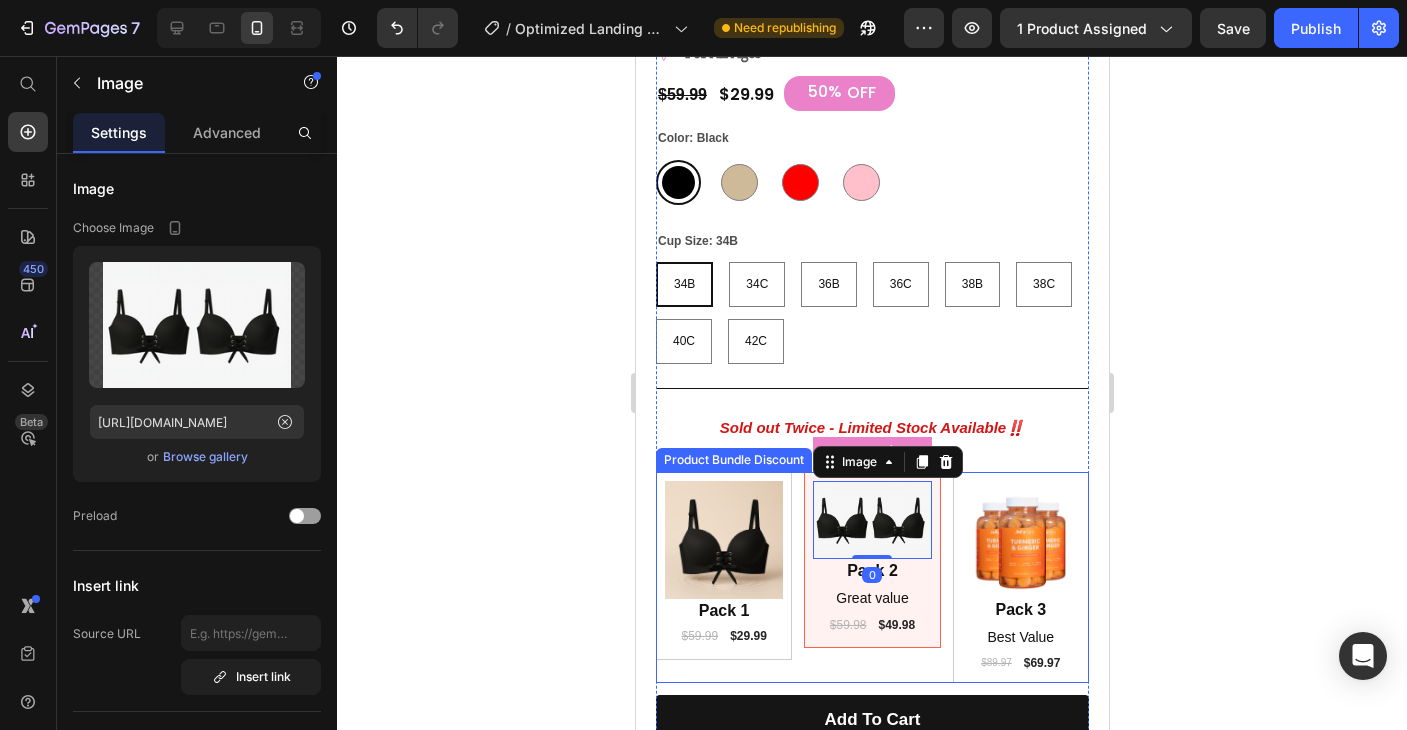 click on "Most Popular Product Badge Image   0 Pack 2 Text Block Great value Text Block $59.98 Product Price $49.98 Product Price Row Row" at bounding box center (871, 560) 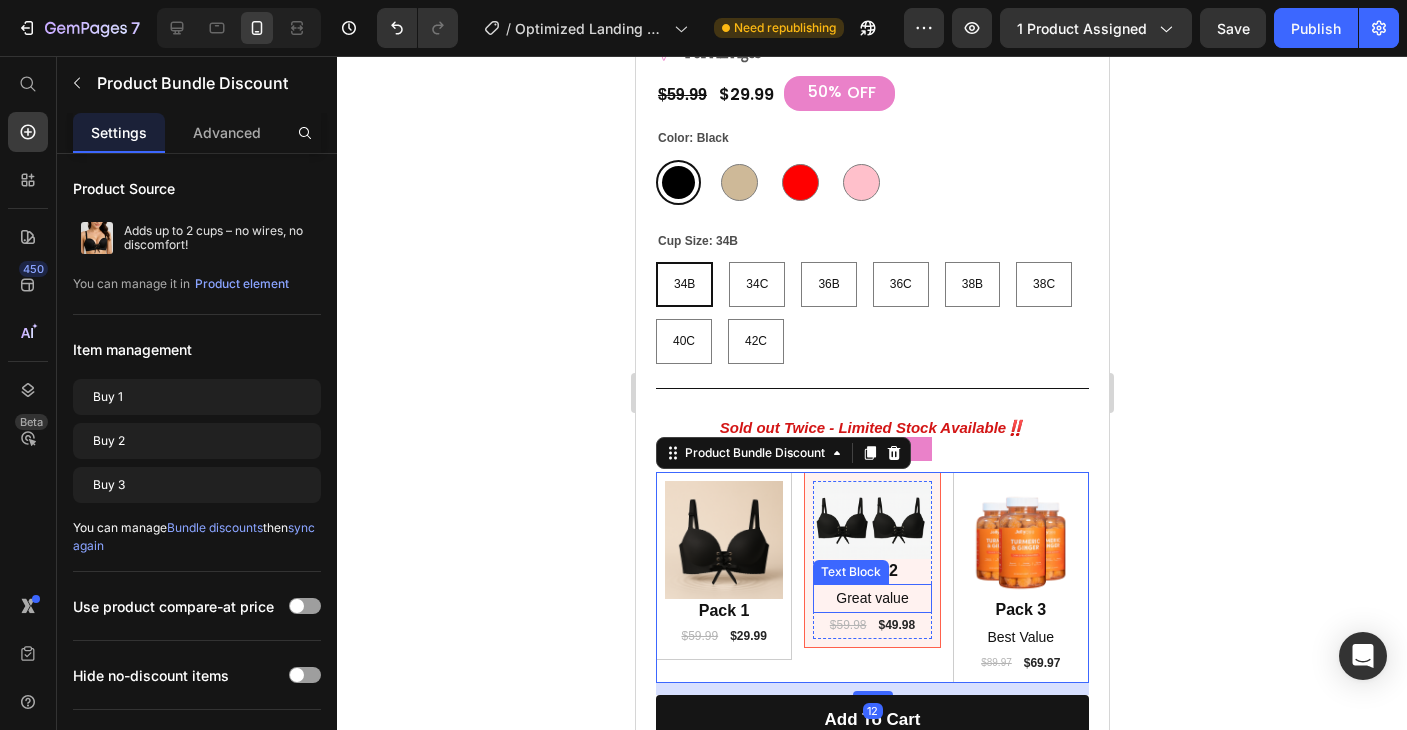 click on "Great value" at bounding box center [871, 598] 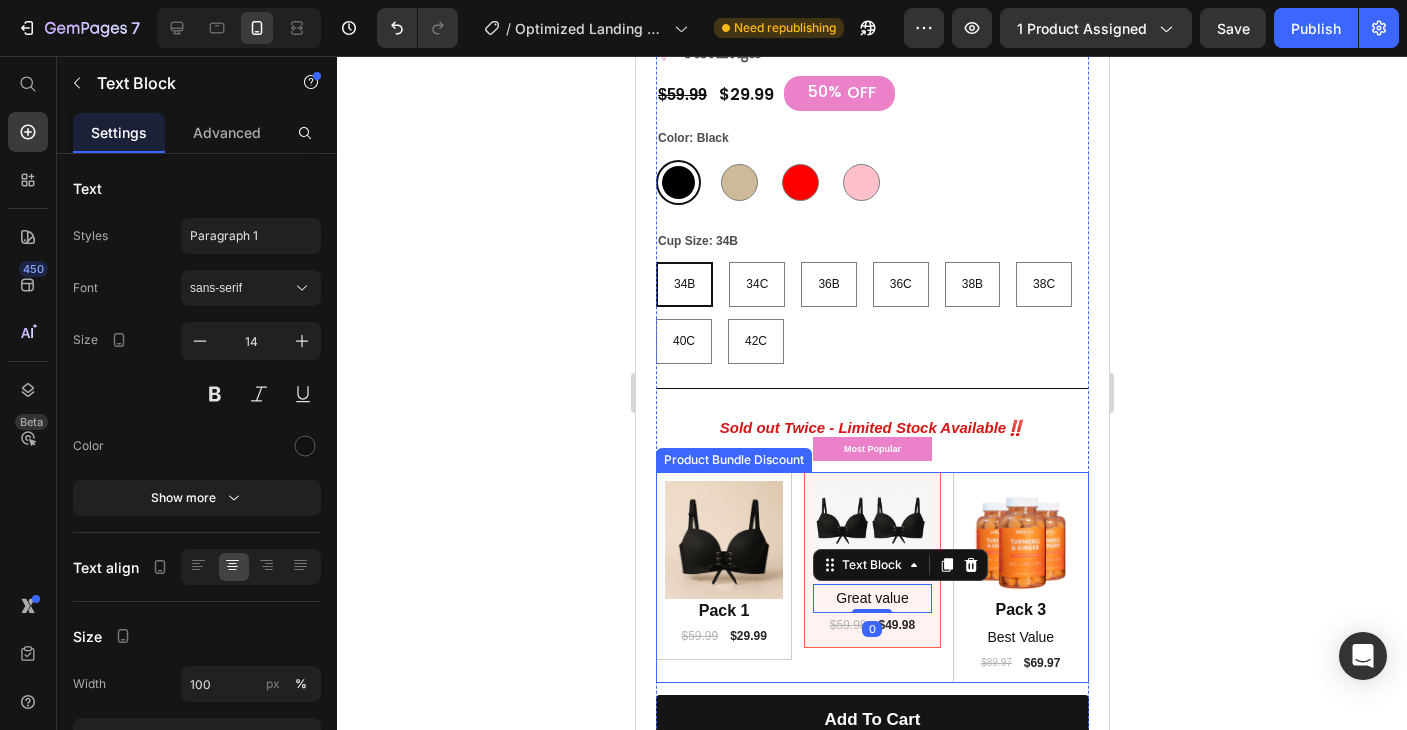 click on "Most Popular Product Badge Image Pack 2 Text Block Great value Text Block   0 $59.98 Product Price $49.98 Product Price Row Row" at bounding box center [871, 560] 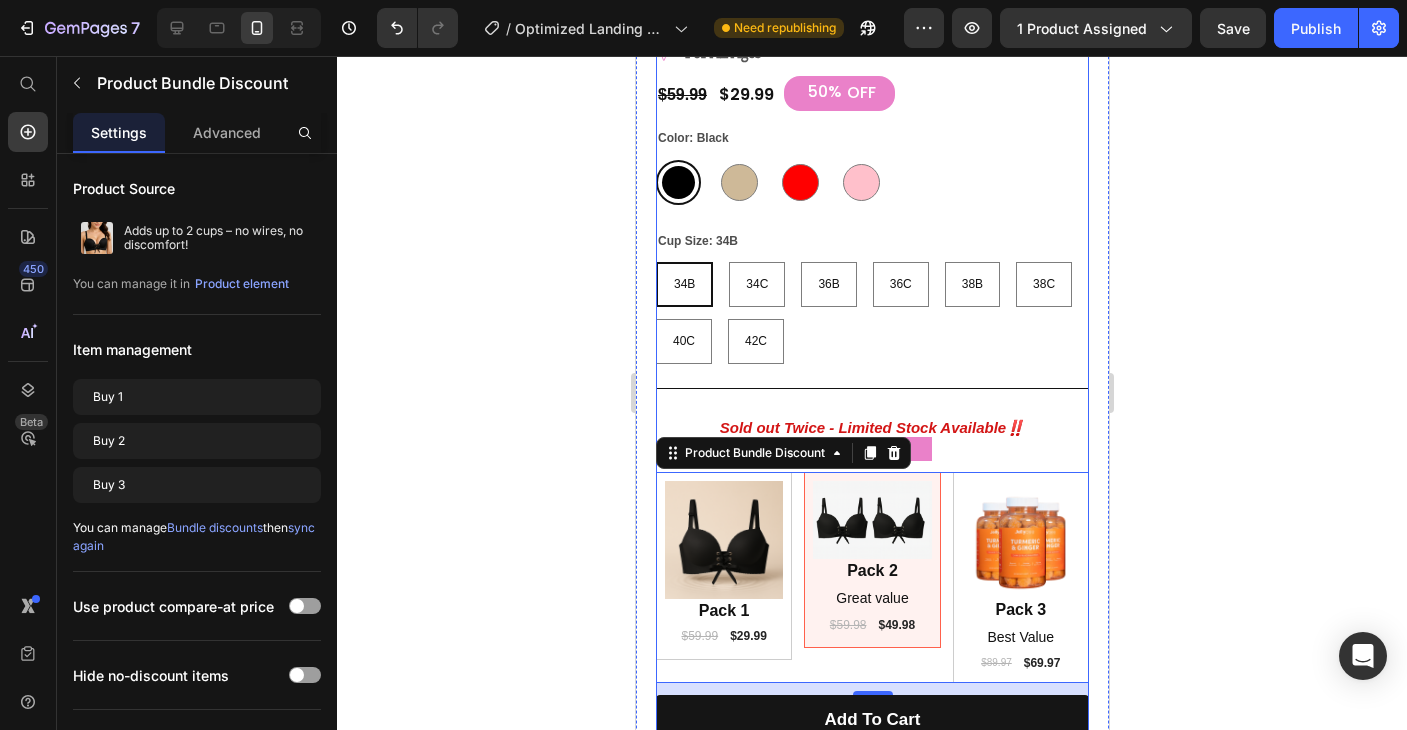 click on "Icon Icon Icon Icon Icon Icon List 4.8  / 1,200+ Bought This Month  Text Block Row Adds up to 2 cups – no wires, no discomfort! Product Title
Instant Lift & Volume
No Wires. No Pain
Invisible Under Clothing
For All Ages Item List $59.99 Product Price $29.99 Product Price 50% OFF Discount Tag Row Color: Black Black Black Khaki Khaki Red Red Pink Pink Cup Size: 34B 34B 34B 34B 34C 34C 34C 36B 36B 36B 36C 36C 36C 38B 38B 38B 38C 38C 38C 40C 40C 40C 42C 42C 42C Product Variants & Swatches                Title Line Sold out Twice - Limited Stock Available‼️ Text Block Text Block Row Image Pack 1 Text Block $59.99 Product Price $29.99 Product Price Row Row Most Popular Product Badge Image Pack 2 Text Block Great value Text Block $59.98 Product Price $49.98 Product Price Row Row Image Pack 3 Text Block Best Value Text Block $89.97 Product Price $69.97 Product Price Row Row Product Bundle Discount   12 add to cart Add to Cart
Icon" at bounding box center [871, 507] 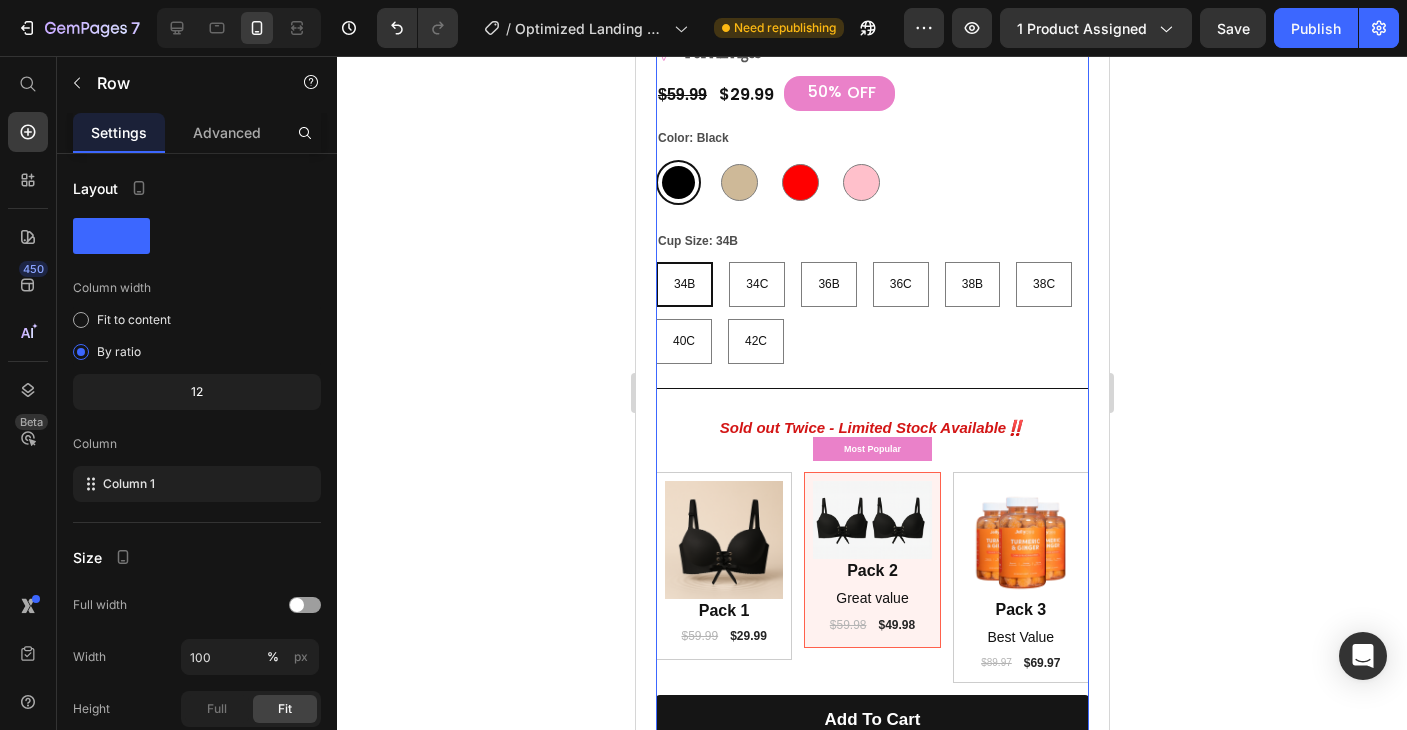 click on "Most Popular" at bounding box center [871, 449] 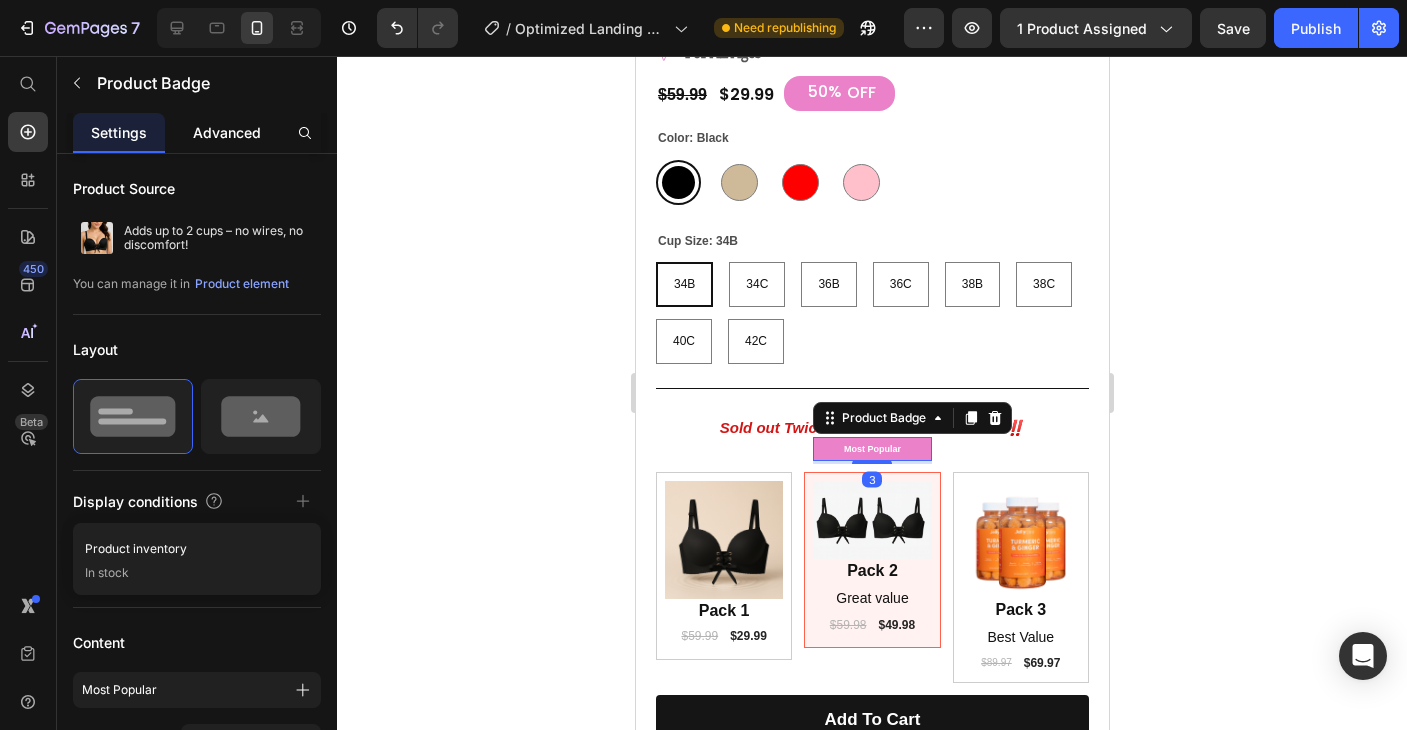 click on "Advanced" at bounding box center (227, 132) 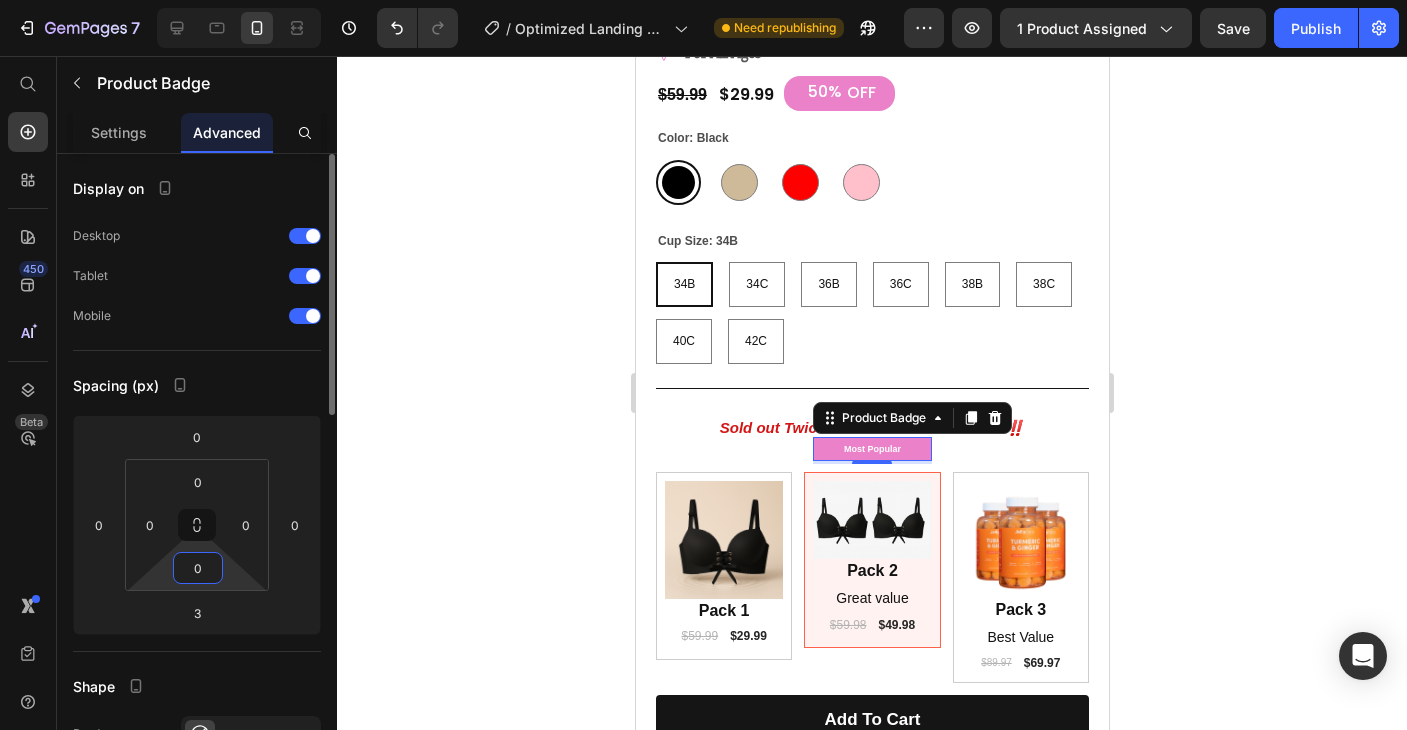 click on "0" at bounding box center (198, 568) 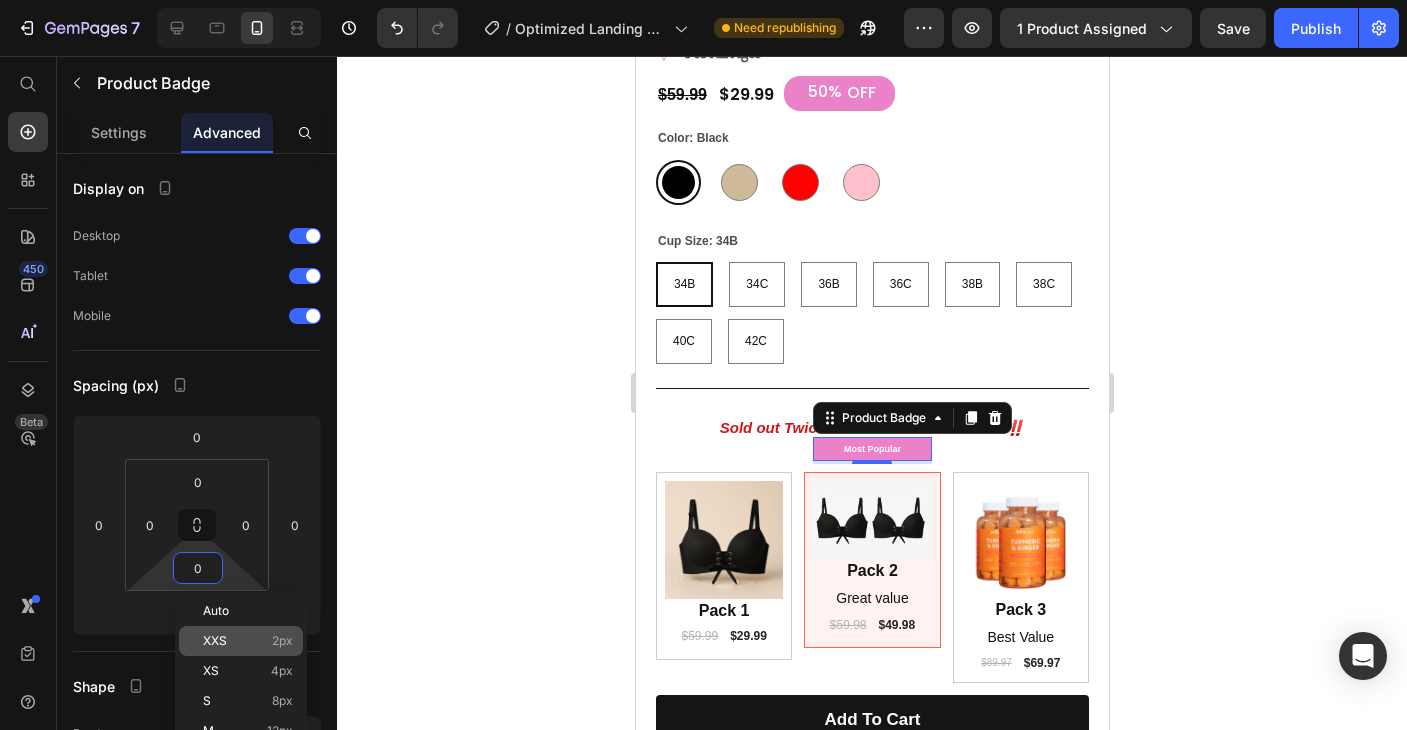 click on "XXS 2px" at bounding box center [248, 641] 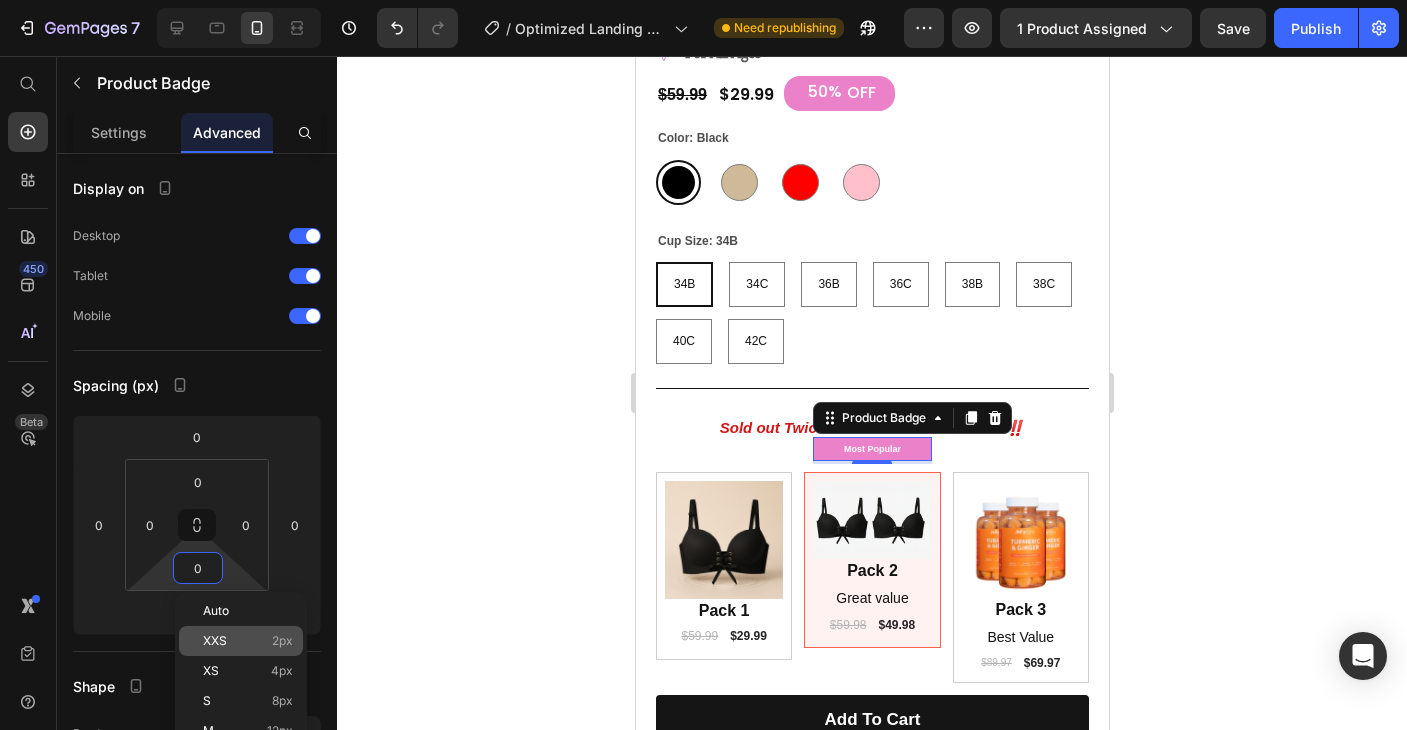 type on "2" 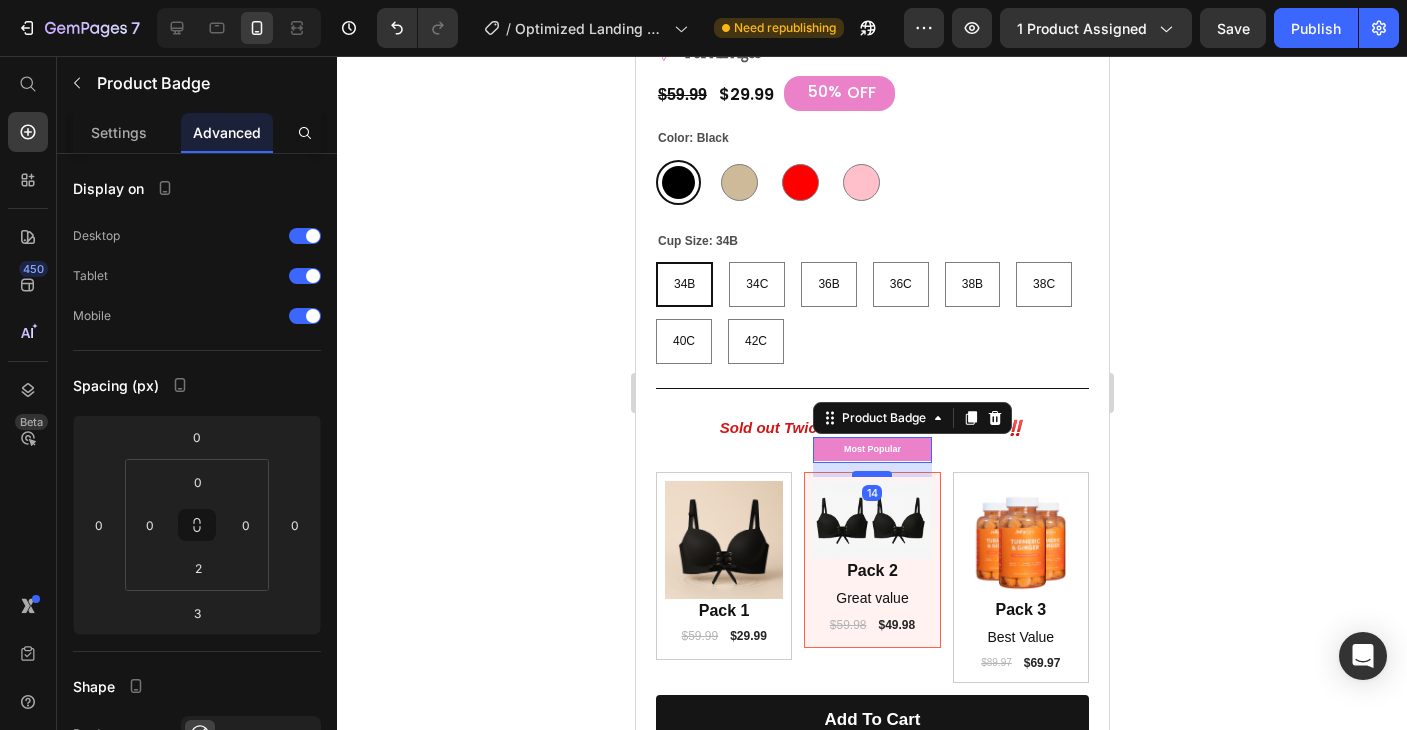 drag, startPoint x: 860, startPoint y: 460, endPoint x: 861, endPoint y: 471, distance: 11.045361 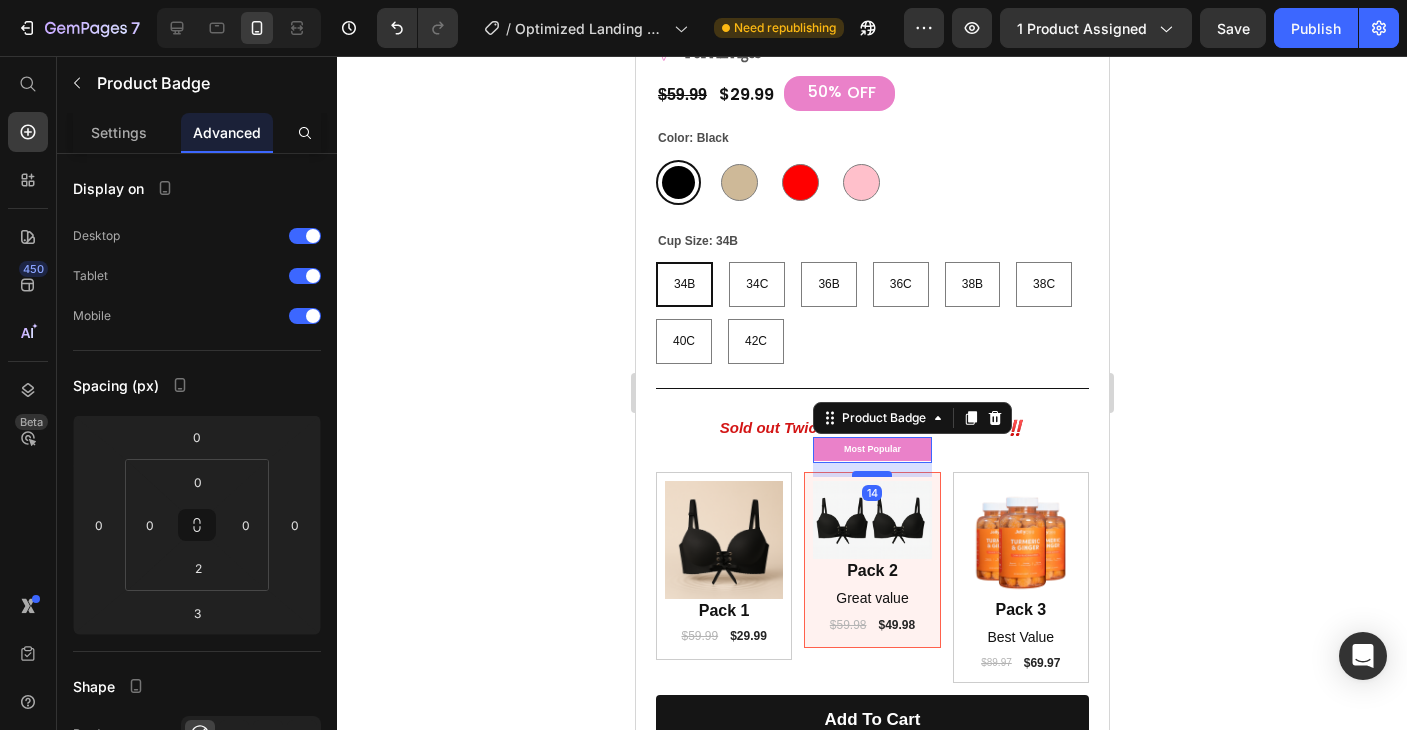 click at bounding box center (871, 474) 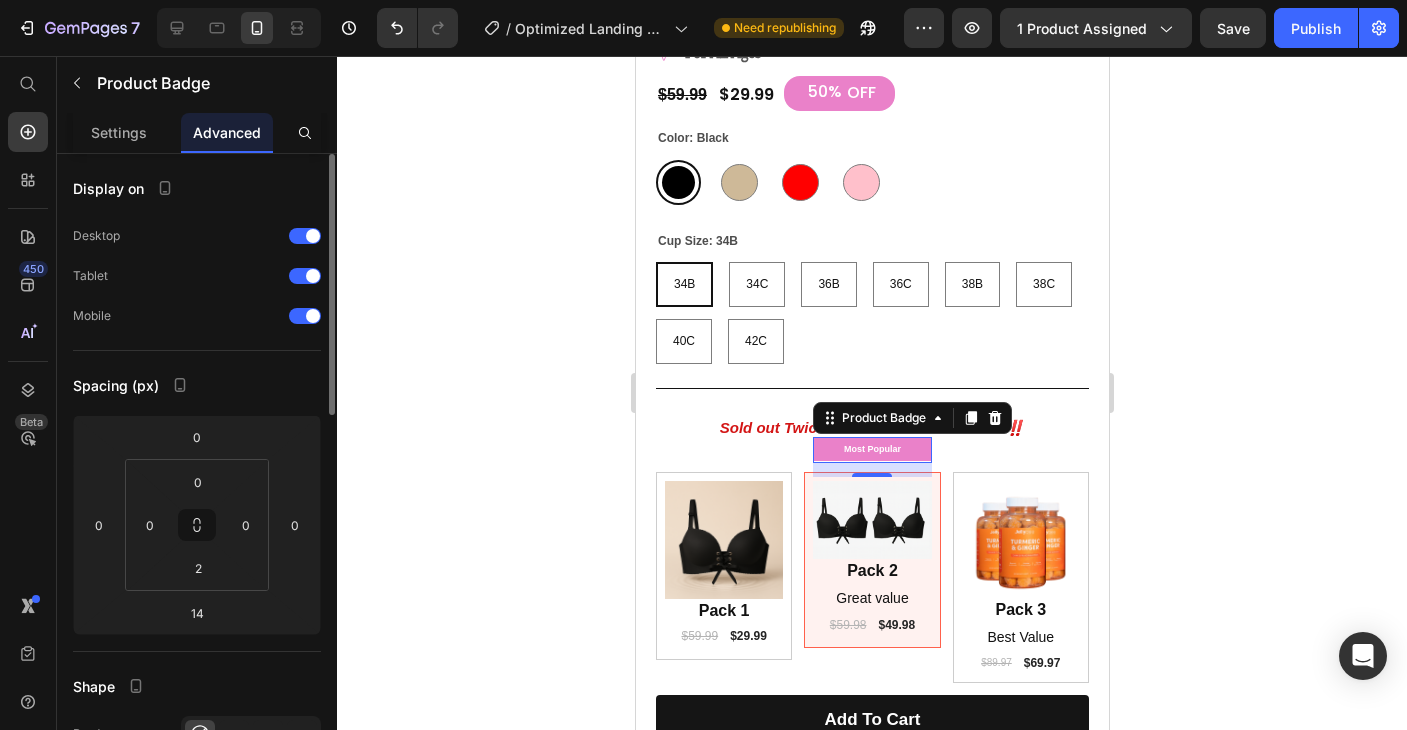 click on "Shape" at bounding box center (197, 686) 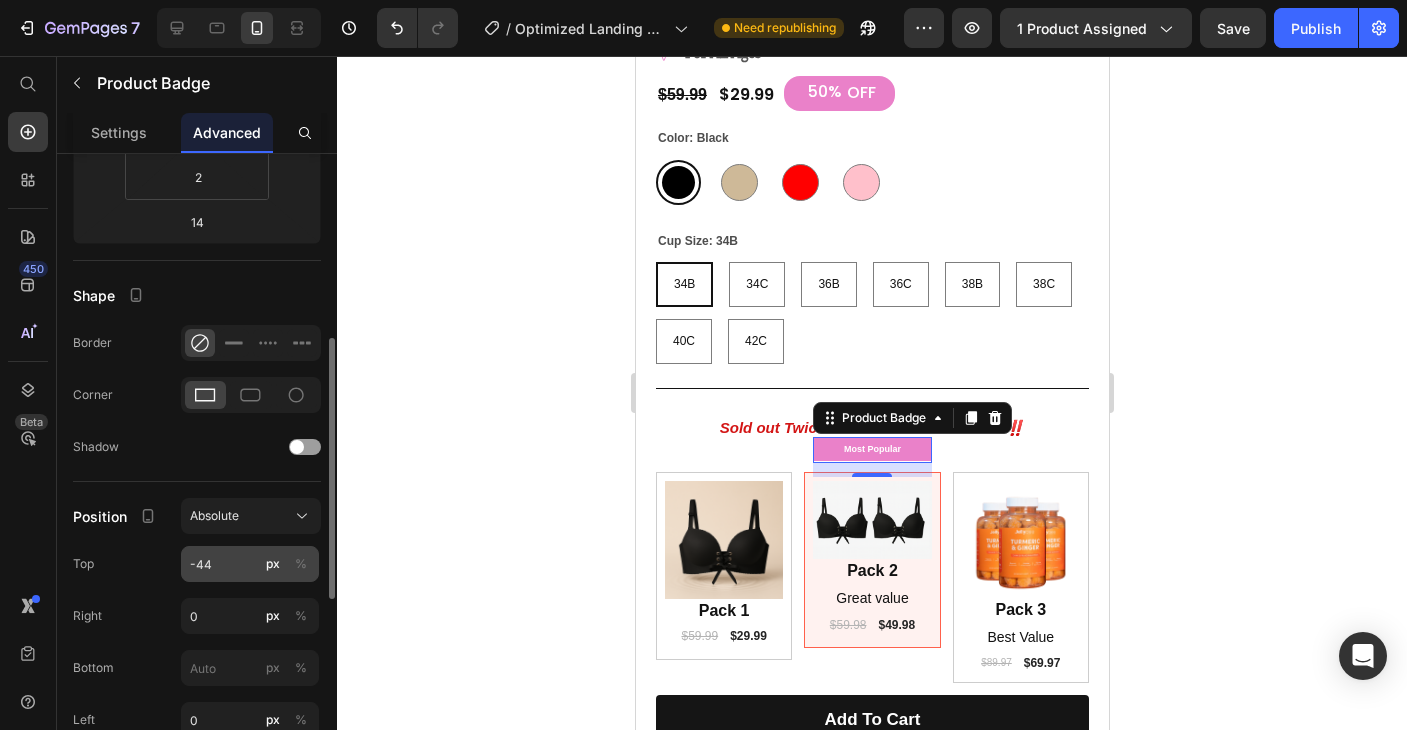 scroll, scrollTop: 409, scrollLeft: 0, axis: vertical 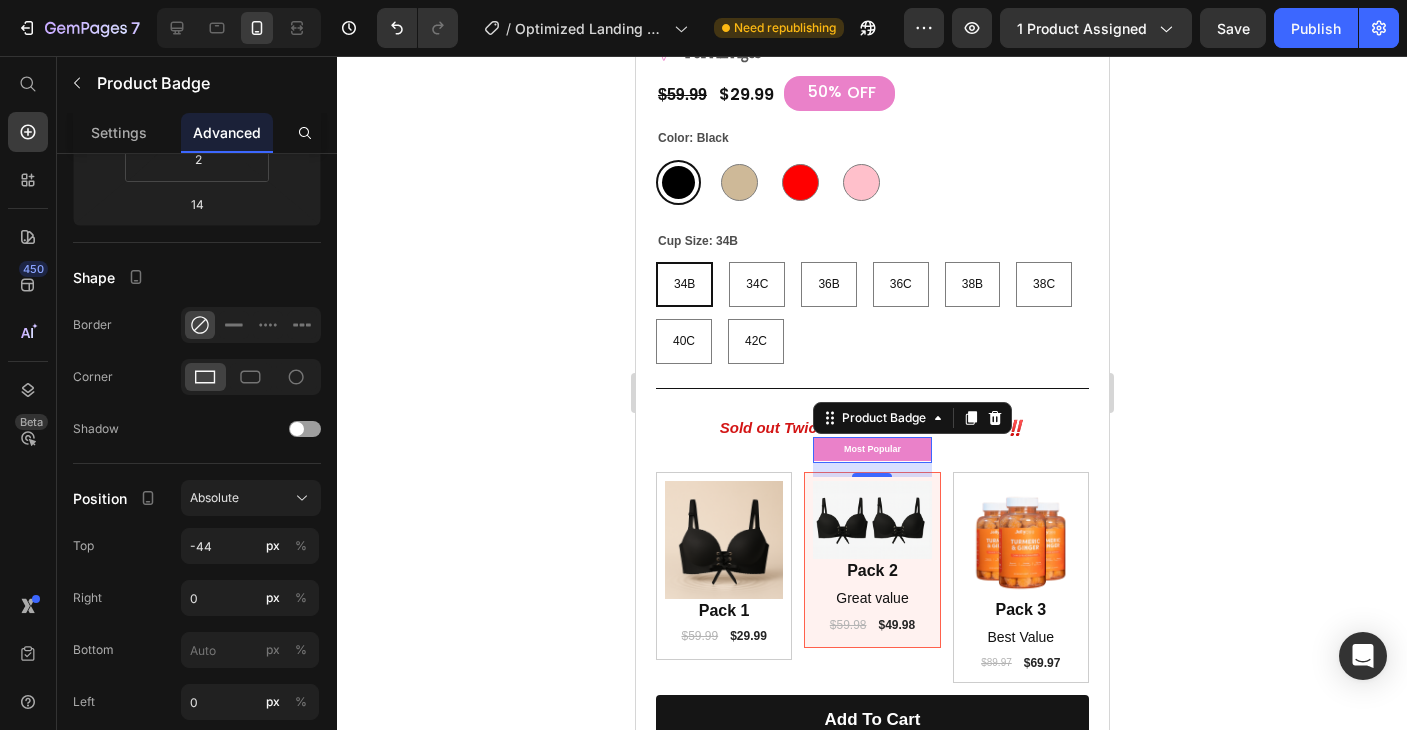 click on "Most Popular" at bounding box center [871, 449] 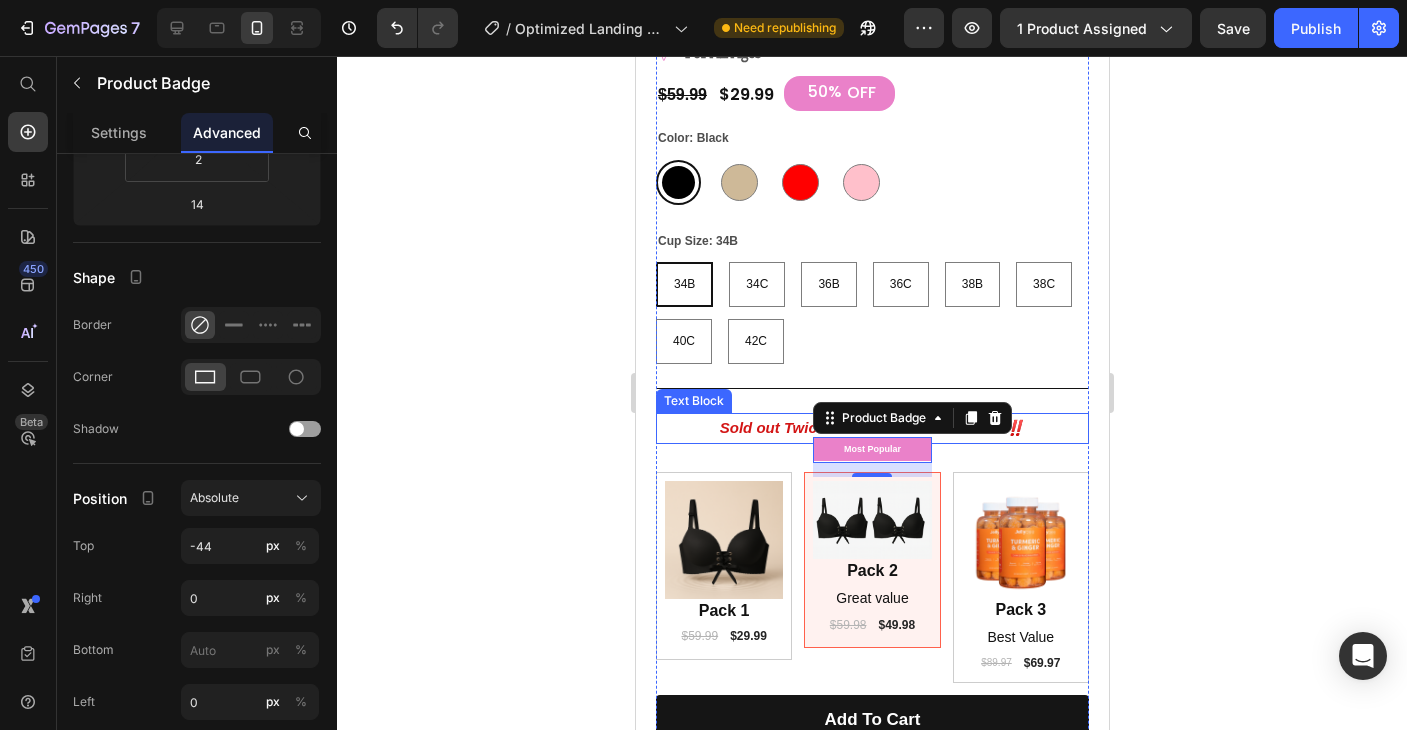 click on "Sold out Twice - Limited Stock Available‼️" at bounding box center (871, 428) 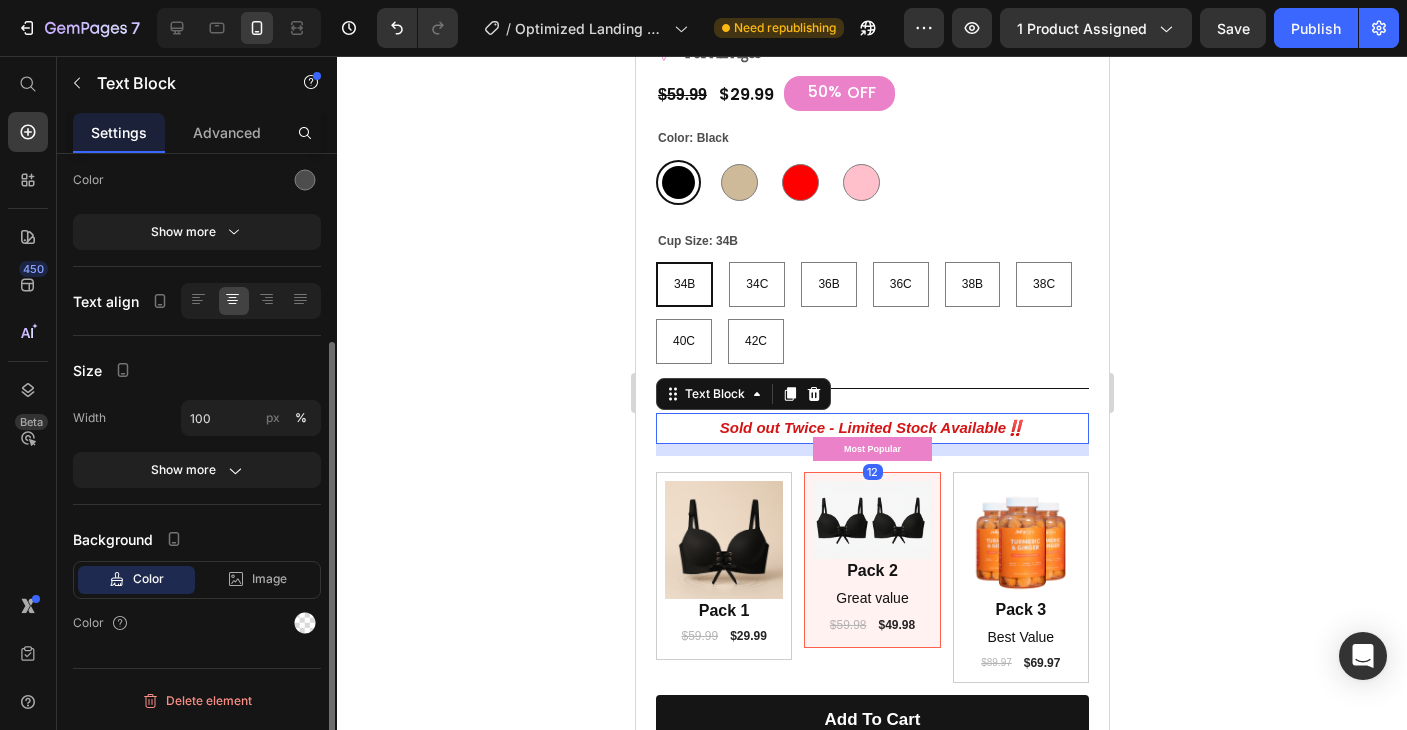 scroll, scrollTop: 0, scrollLeft: 0, axis: both 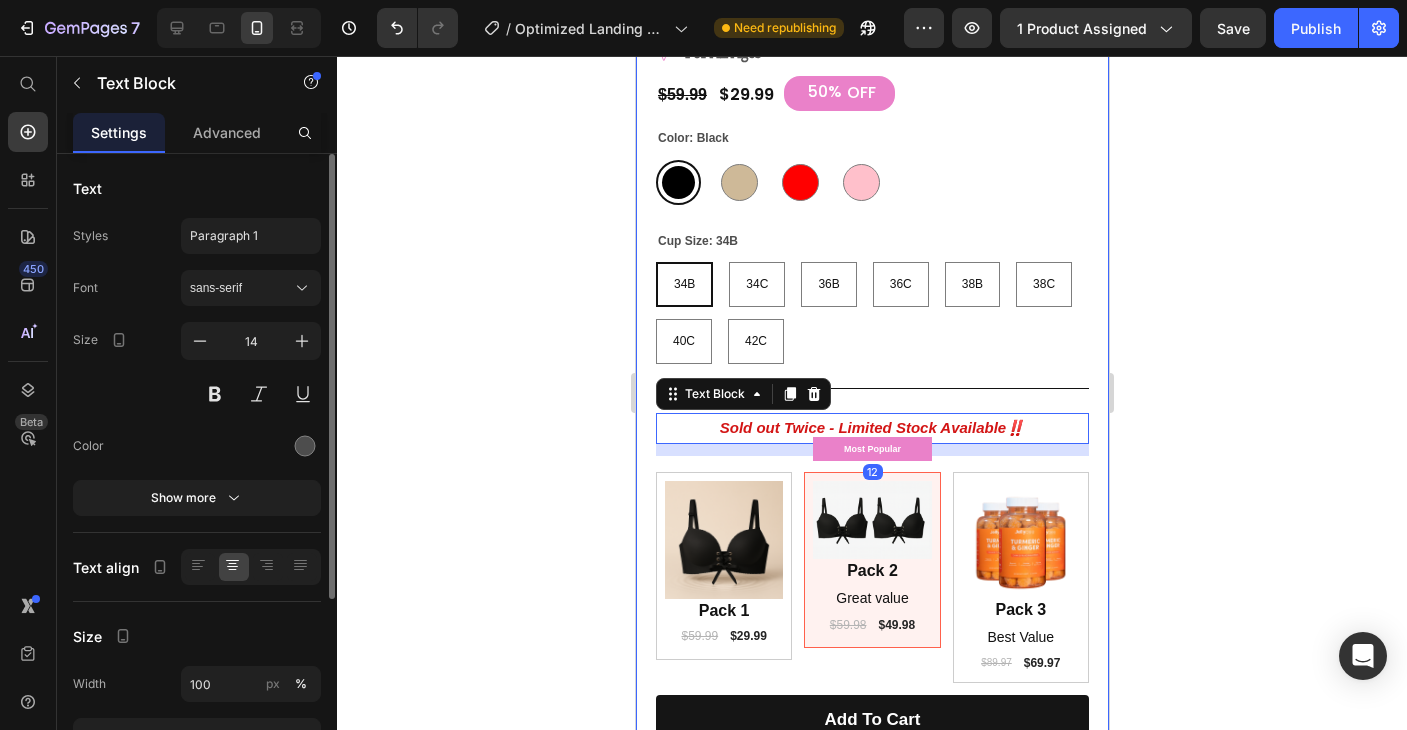 click 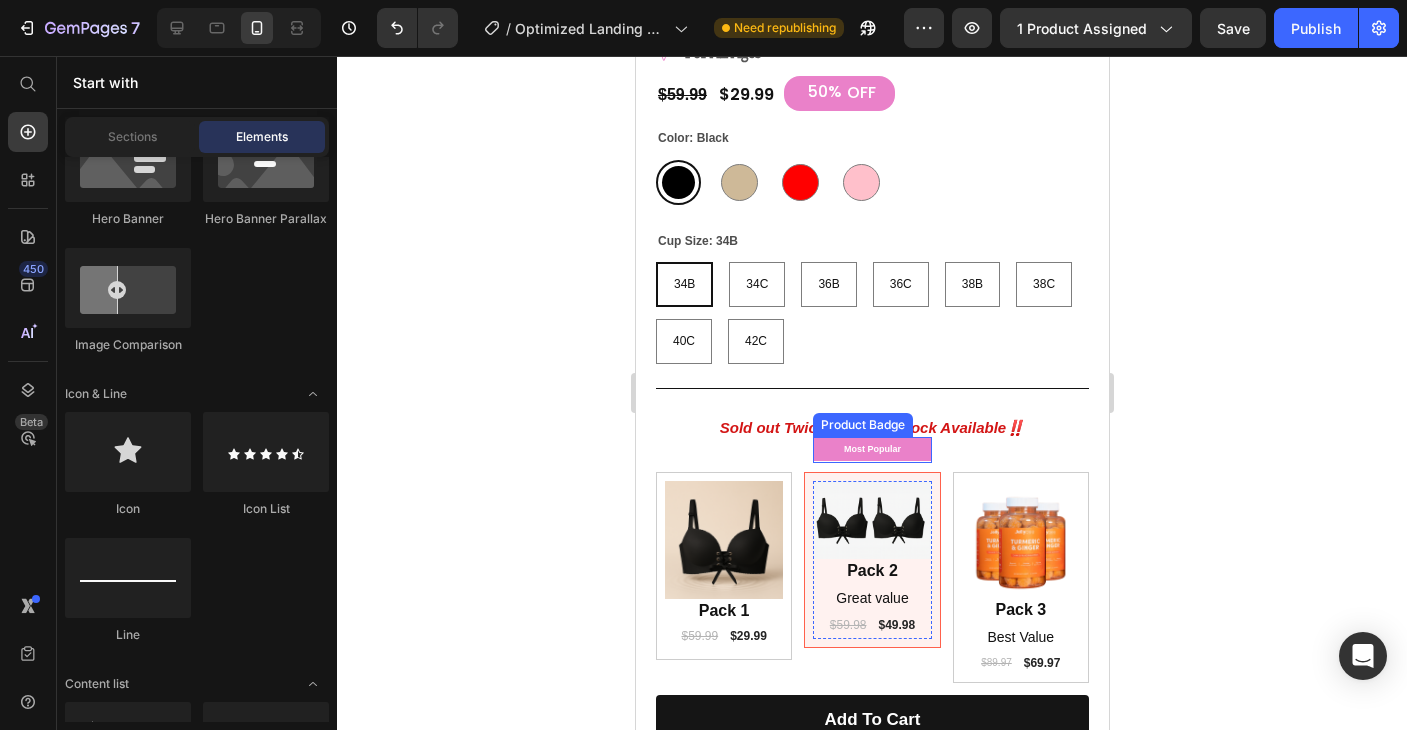 click on "Most Popular" at bounding box center (871, 449) 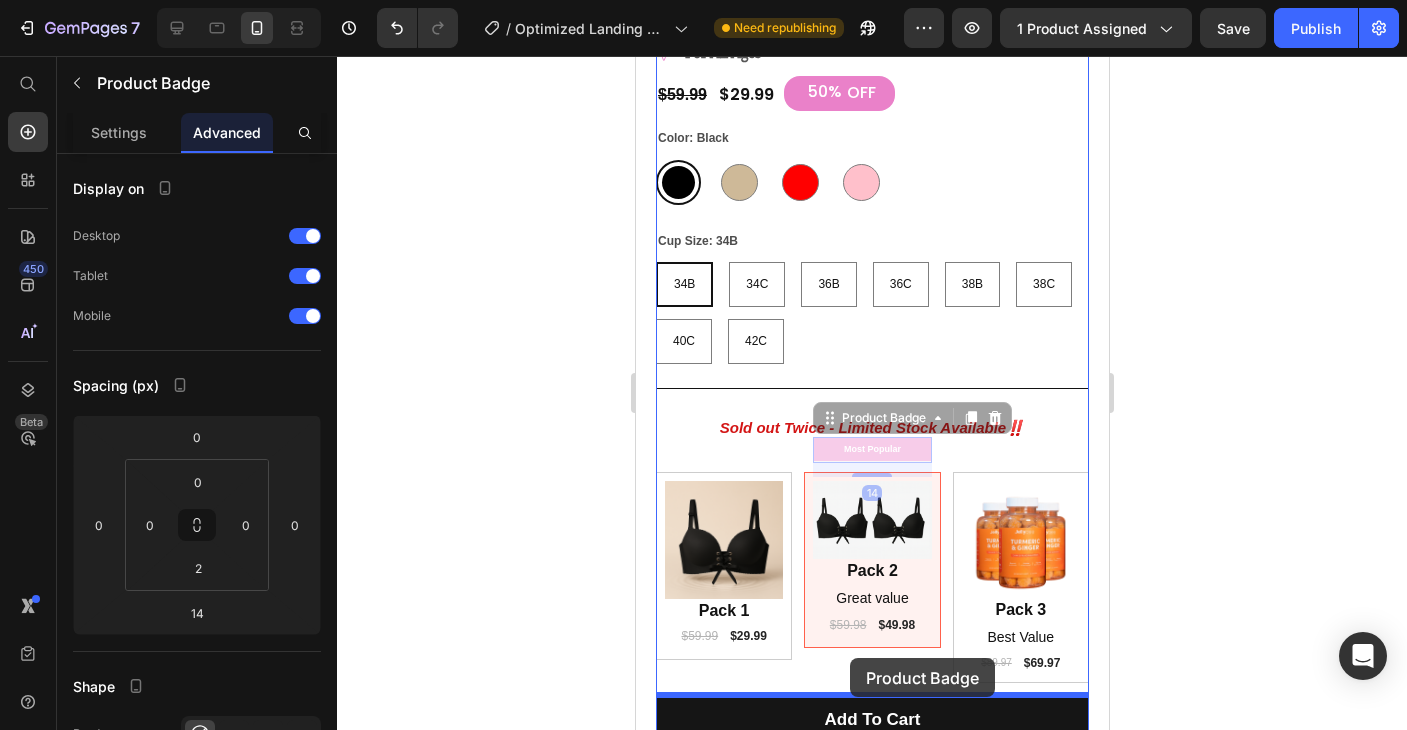 drag, startPoint x: 863, startPoint y: 449, endPoint x: 849, endPoint y: 657, distance: 208.47063 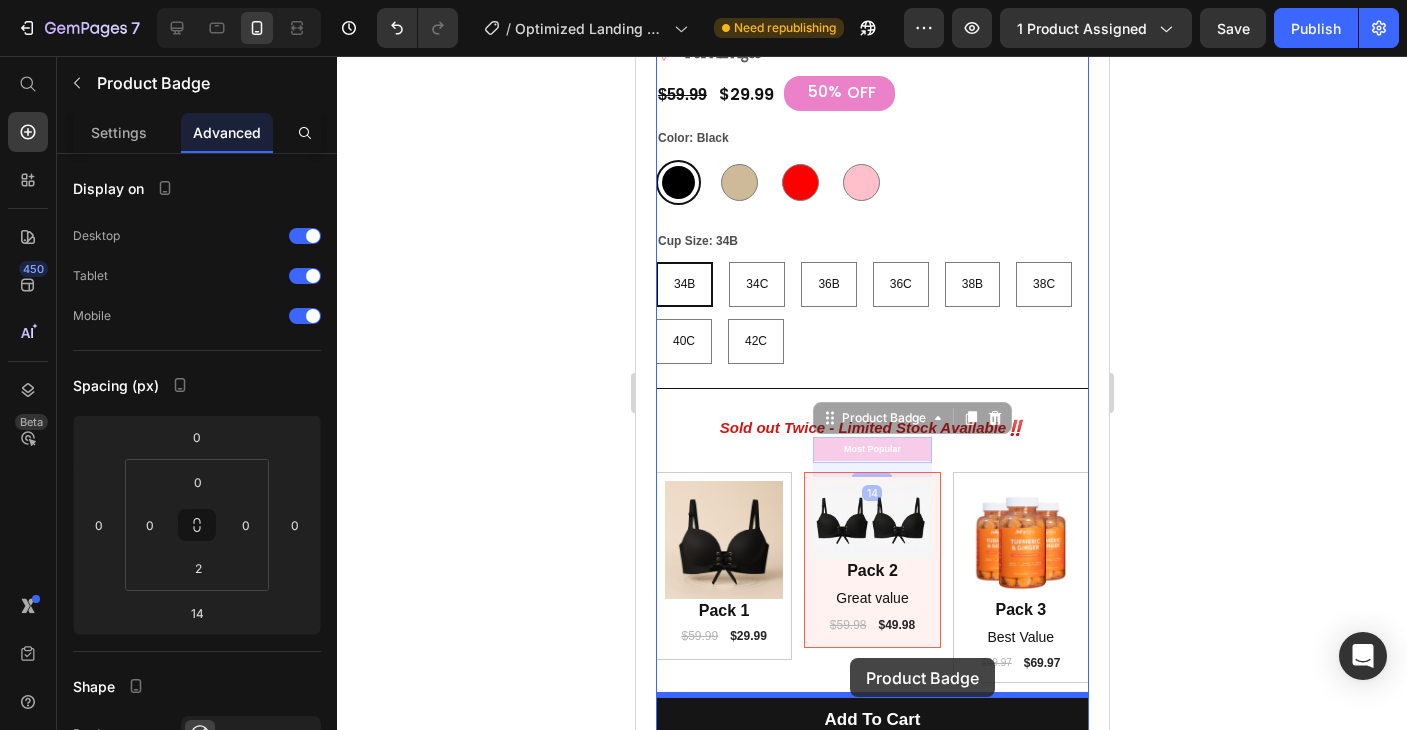 scroll, scrollTop: 756, scrollLeft: 0, axis: vertical 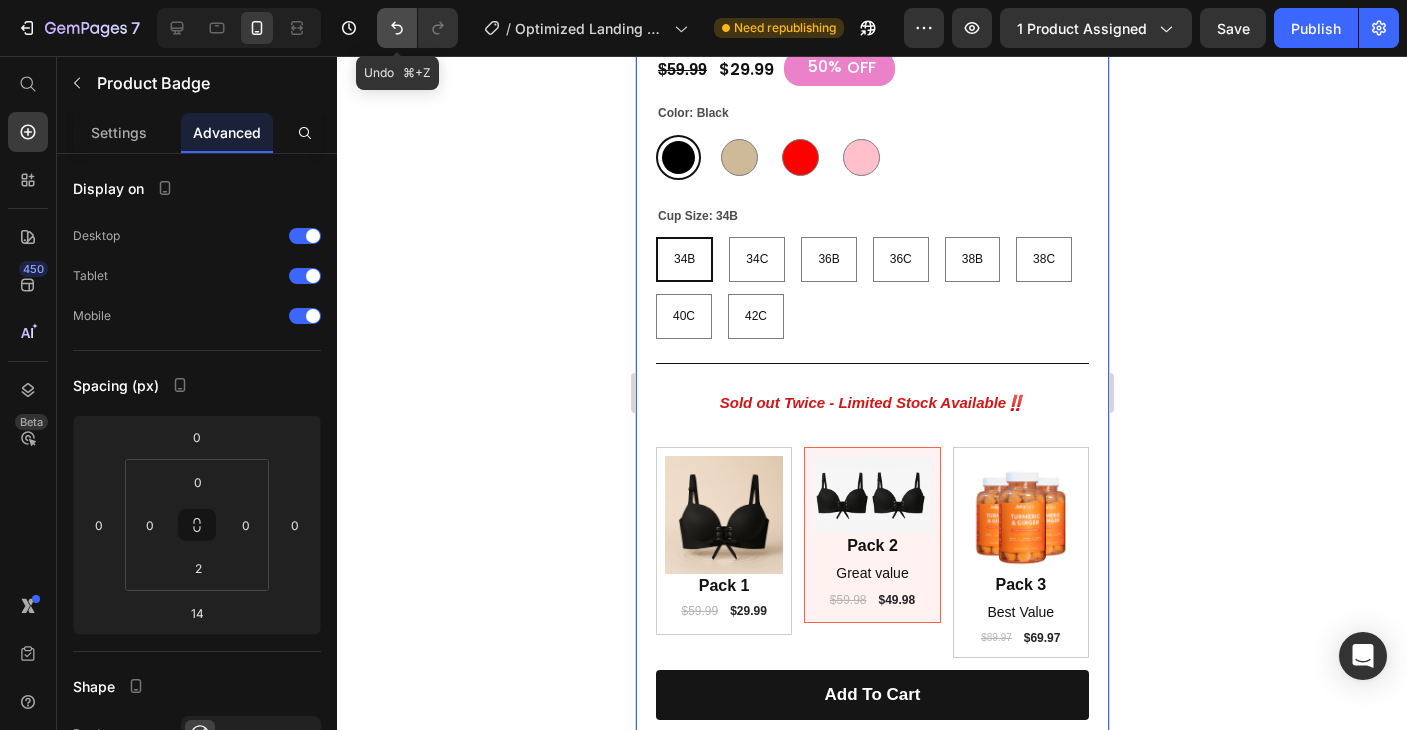 click 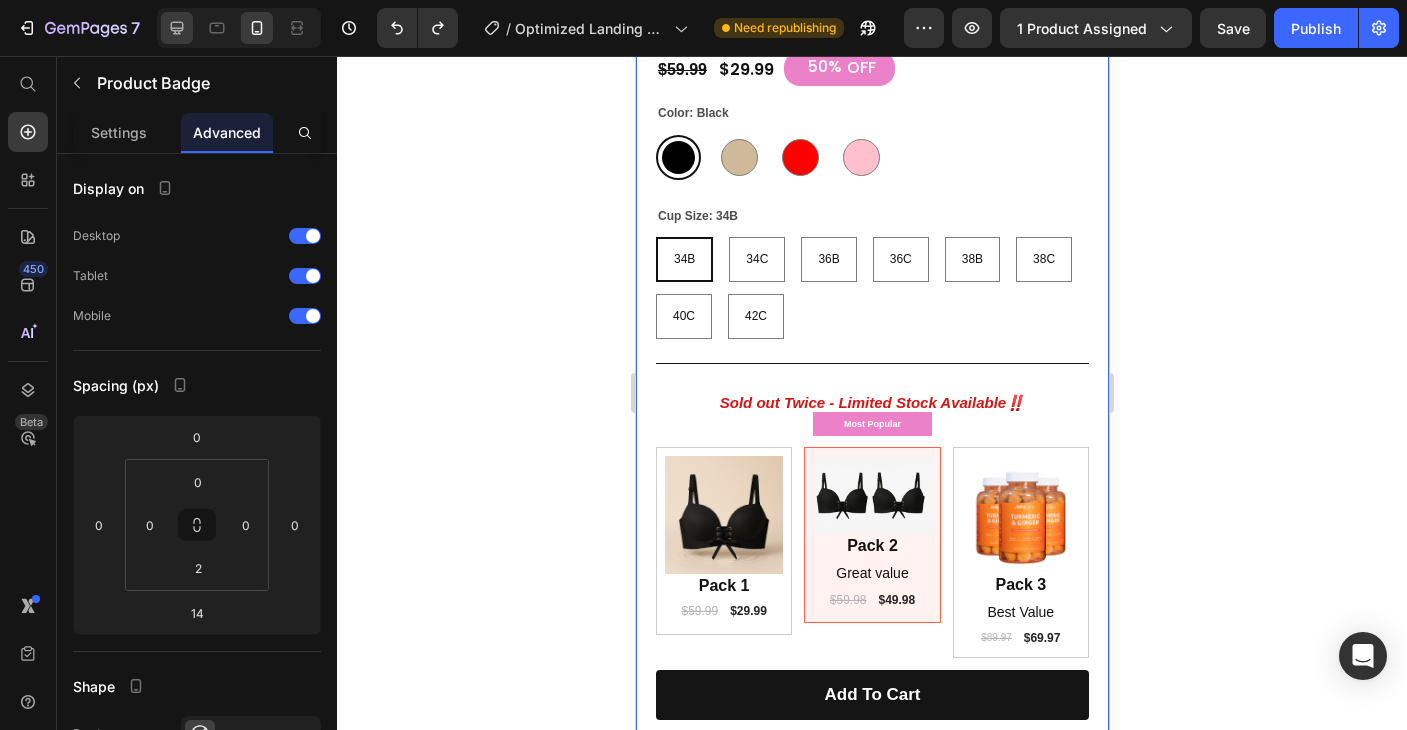 click 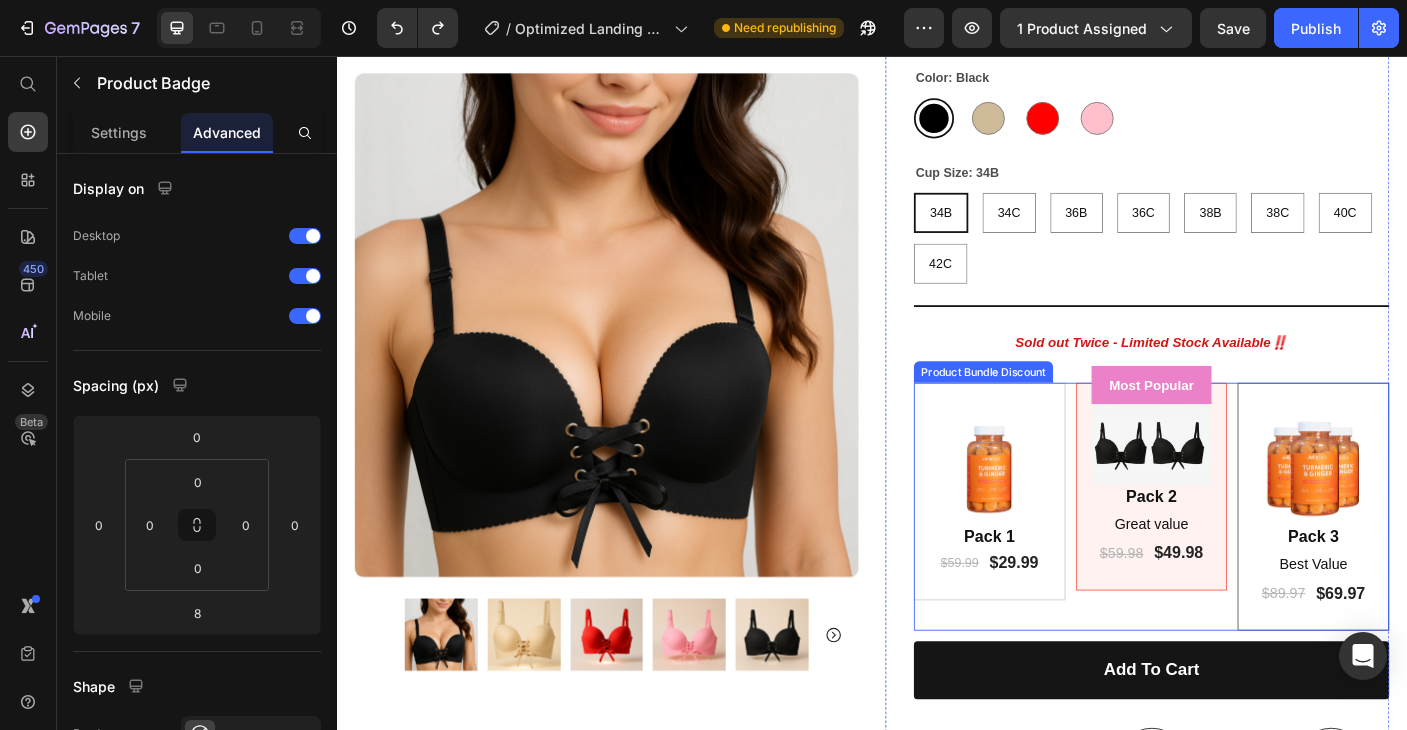 scroll, scrollTop: 416, scrollLeft: 0, axis: vertical 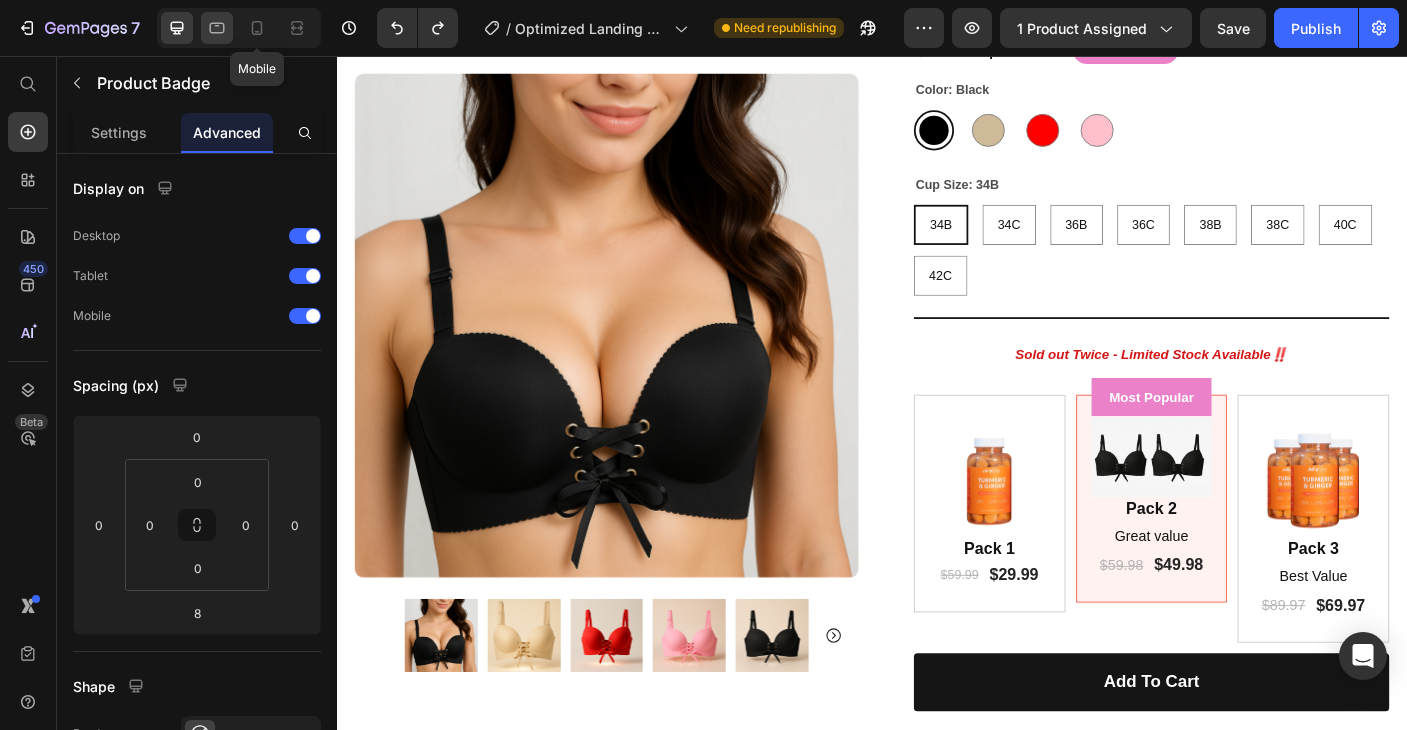 click 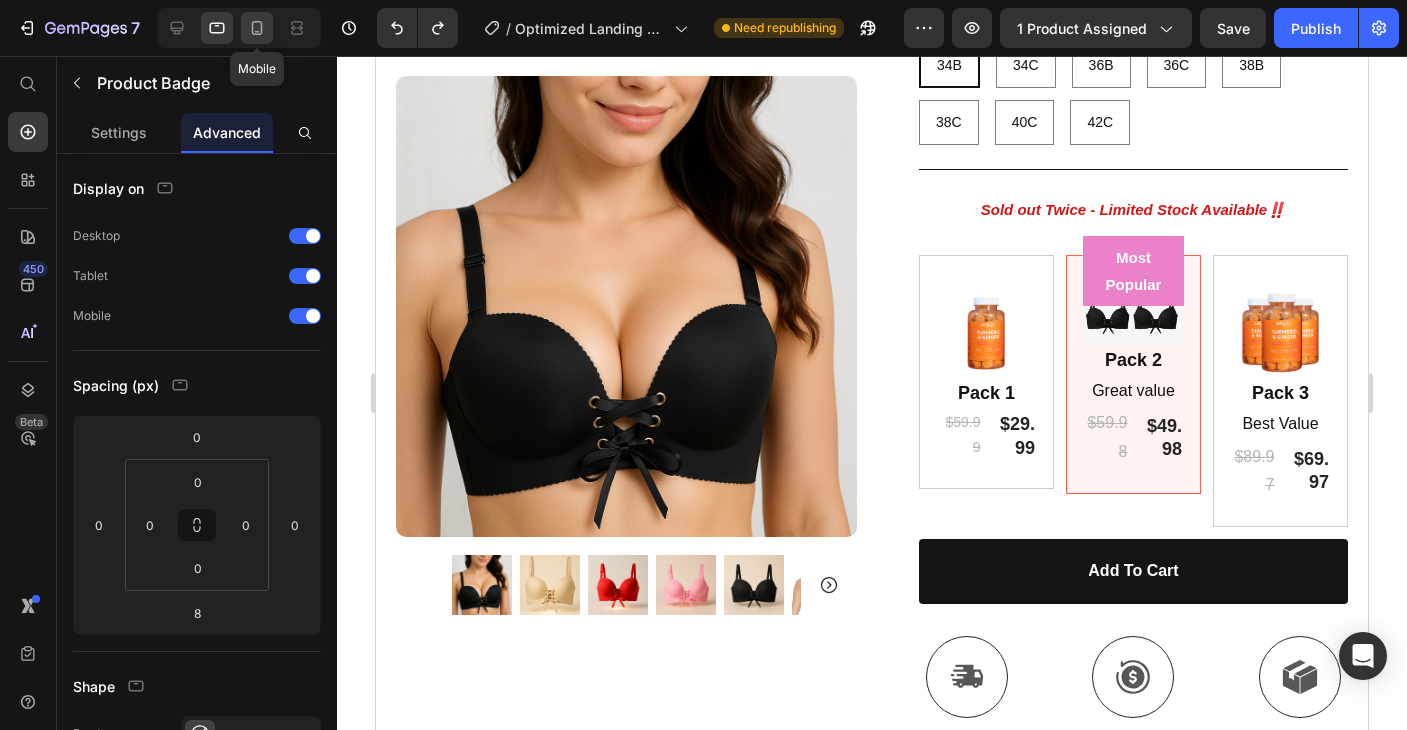 scroll, scrollTop: 688, scrollLeft: 0, axis: vertical 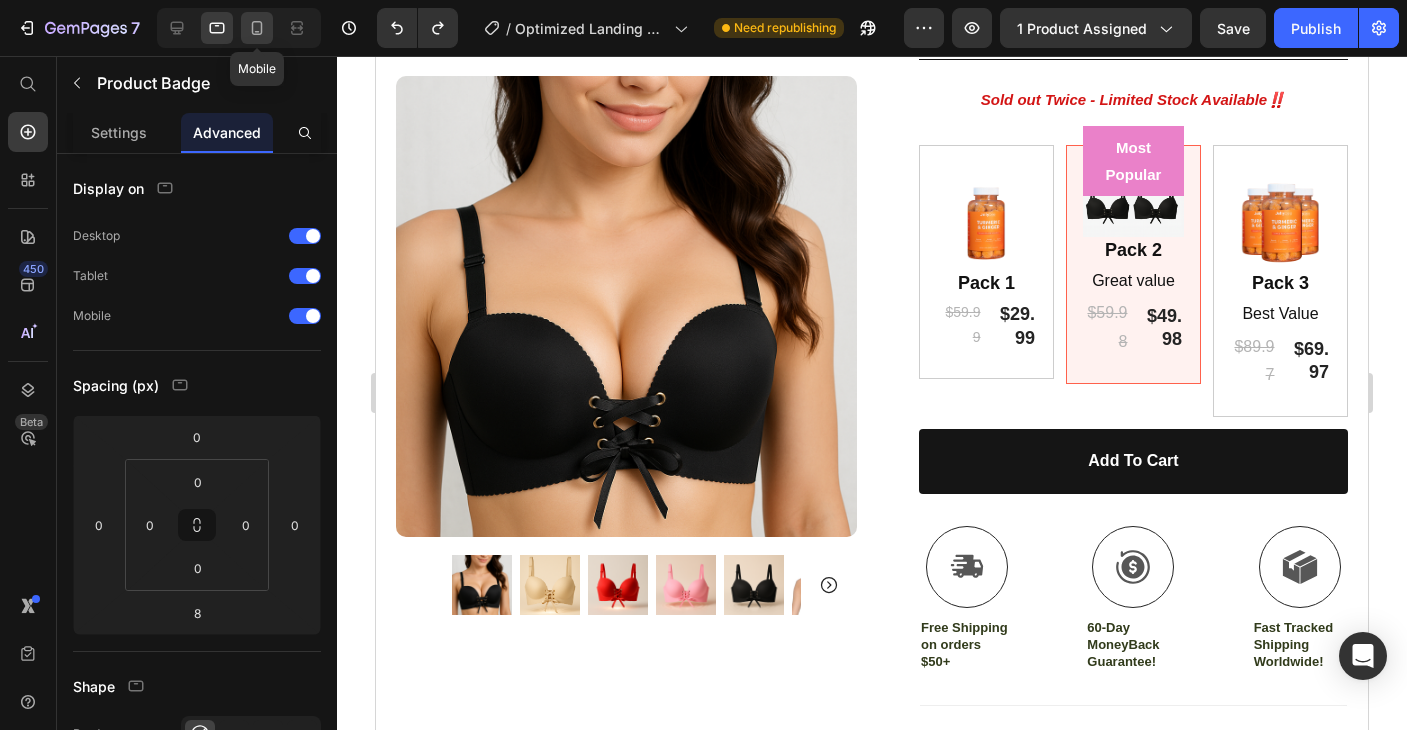 click 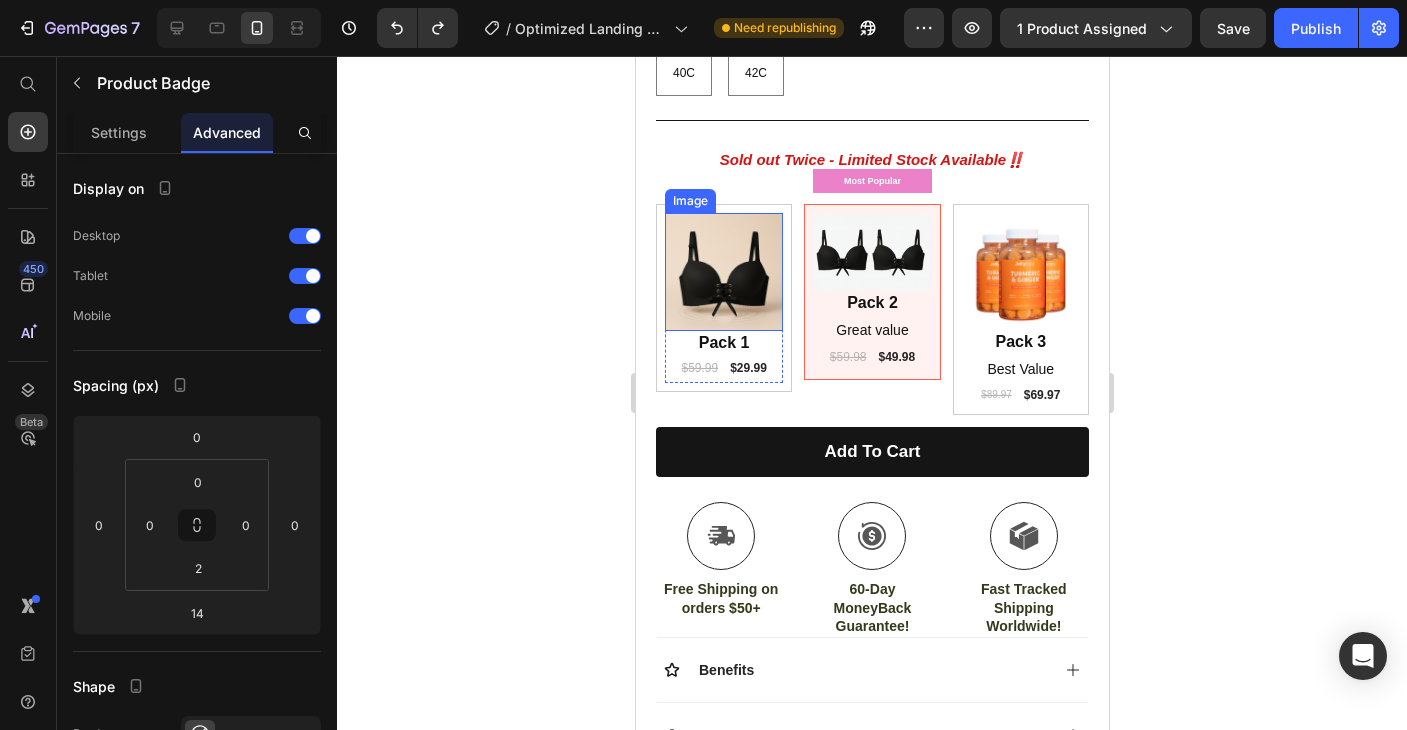 scroll, scrollTop: 1041, scrollLeft: 0, axis: vertical 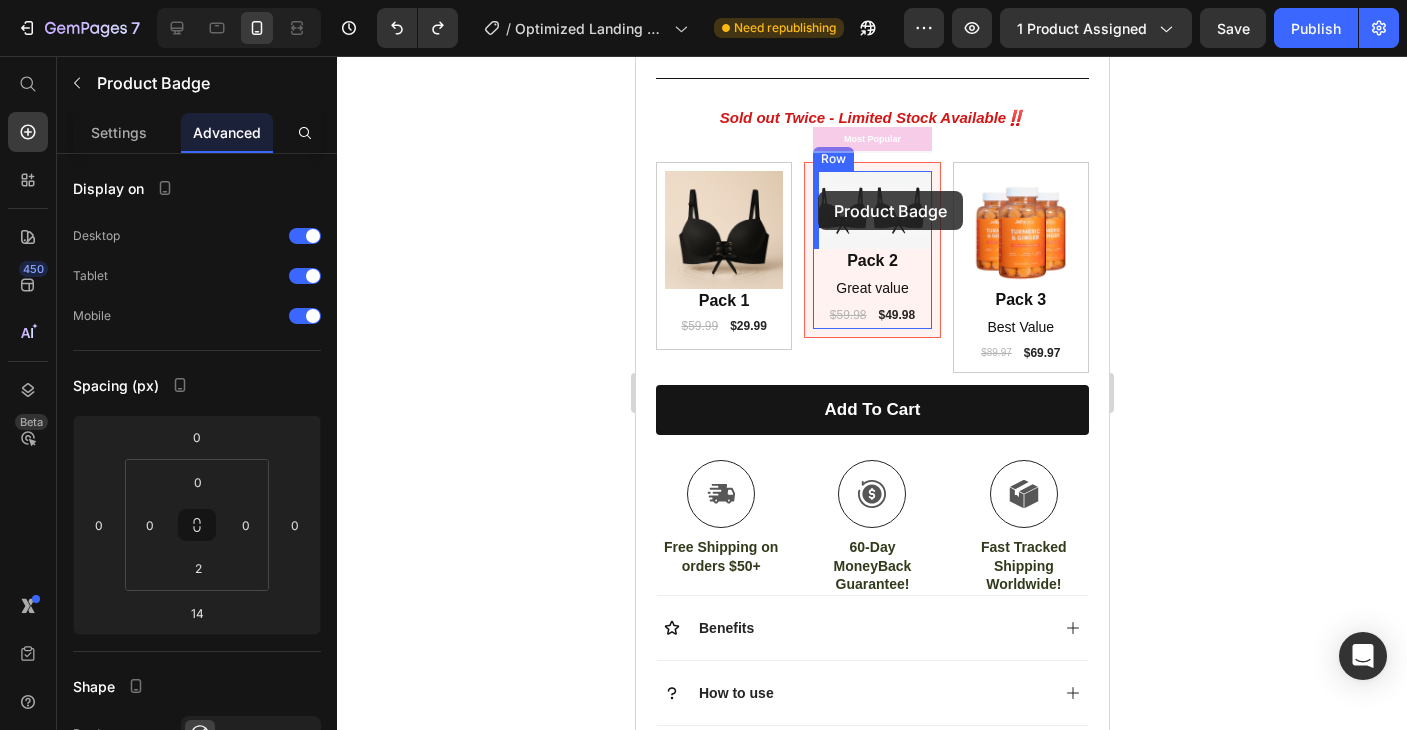 drag, startPoint x: 867, startPoint y: 142, endPoint x: 817, endPoint y: 191, distance: 70.00714 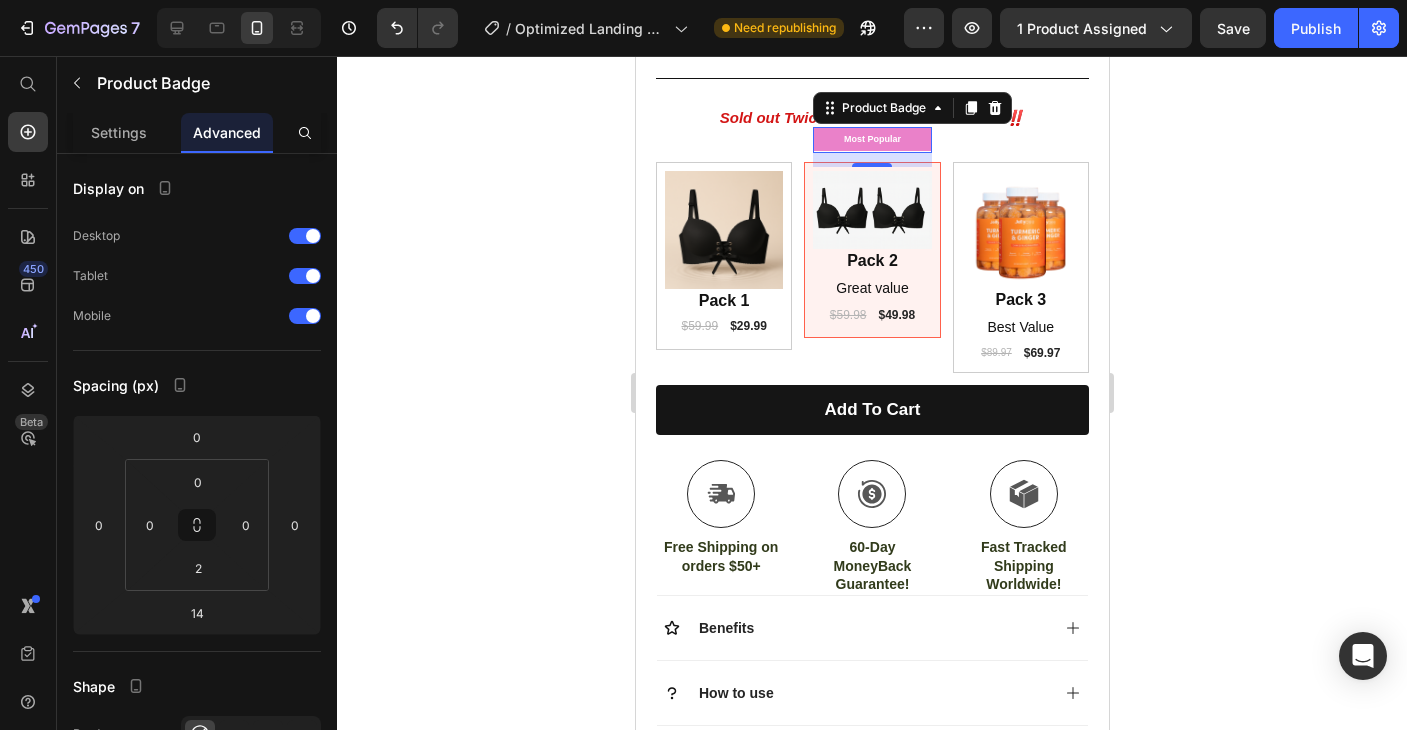 click on "Most Popular" at bounding box center (871, 139) 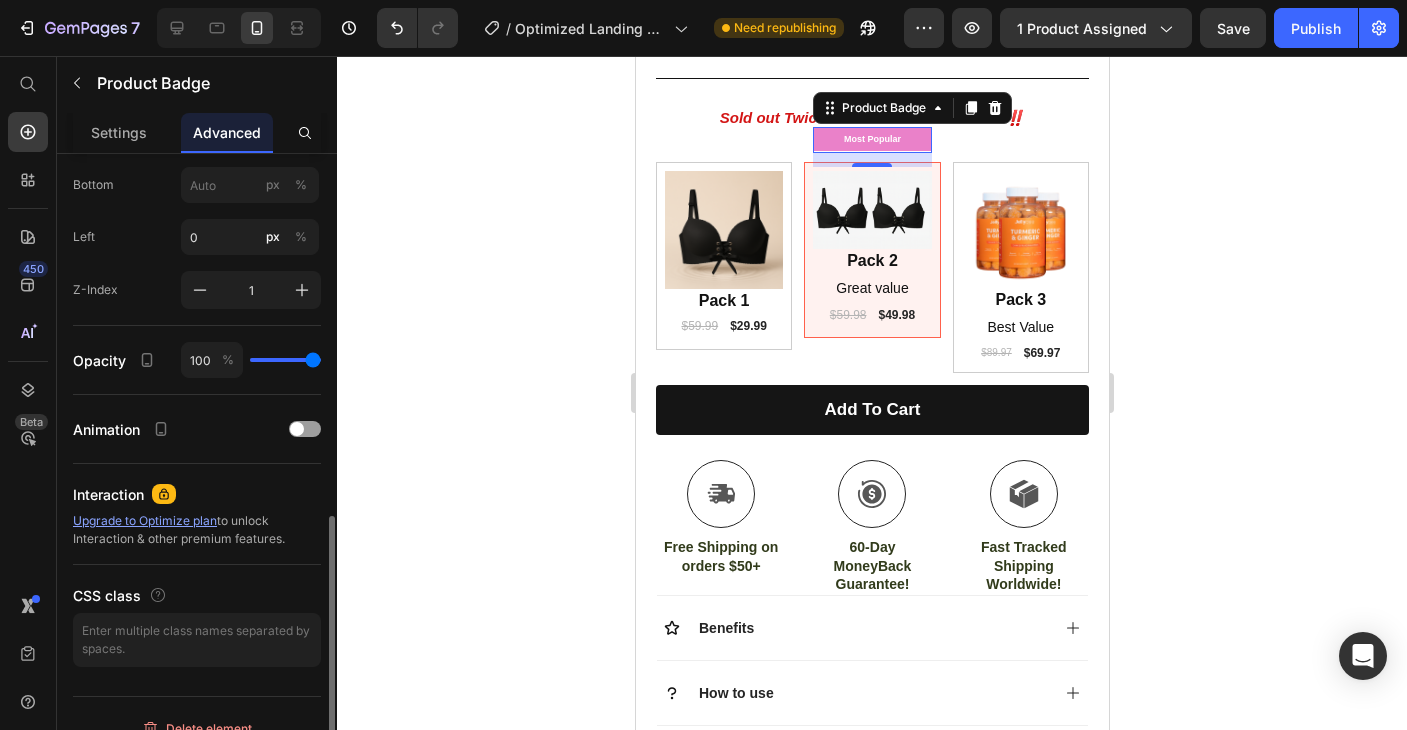 scroll, scrollTop: 898, scrollLeft: 0, axis: vertical 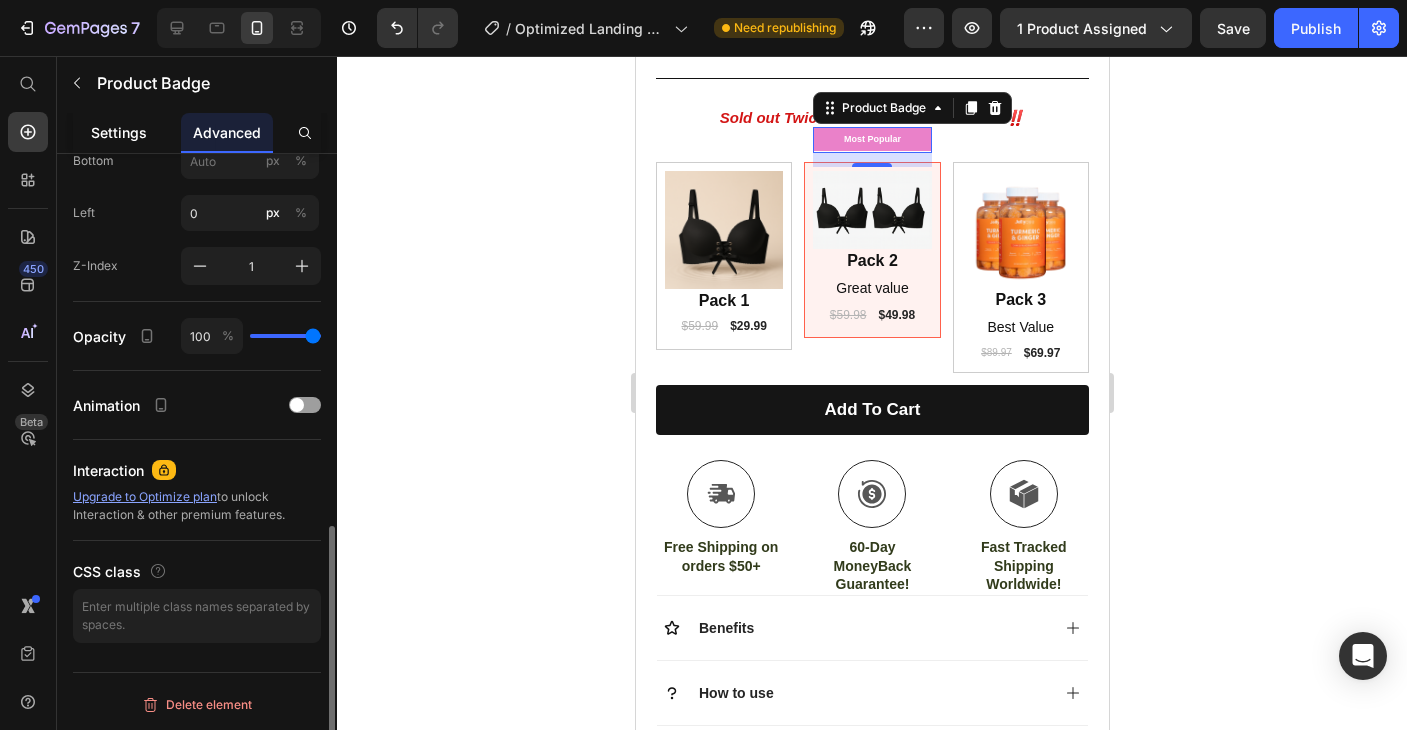 click on "Settings" at bounding box center (119, 132) 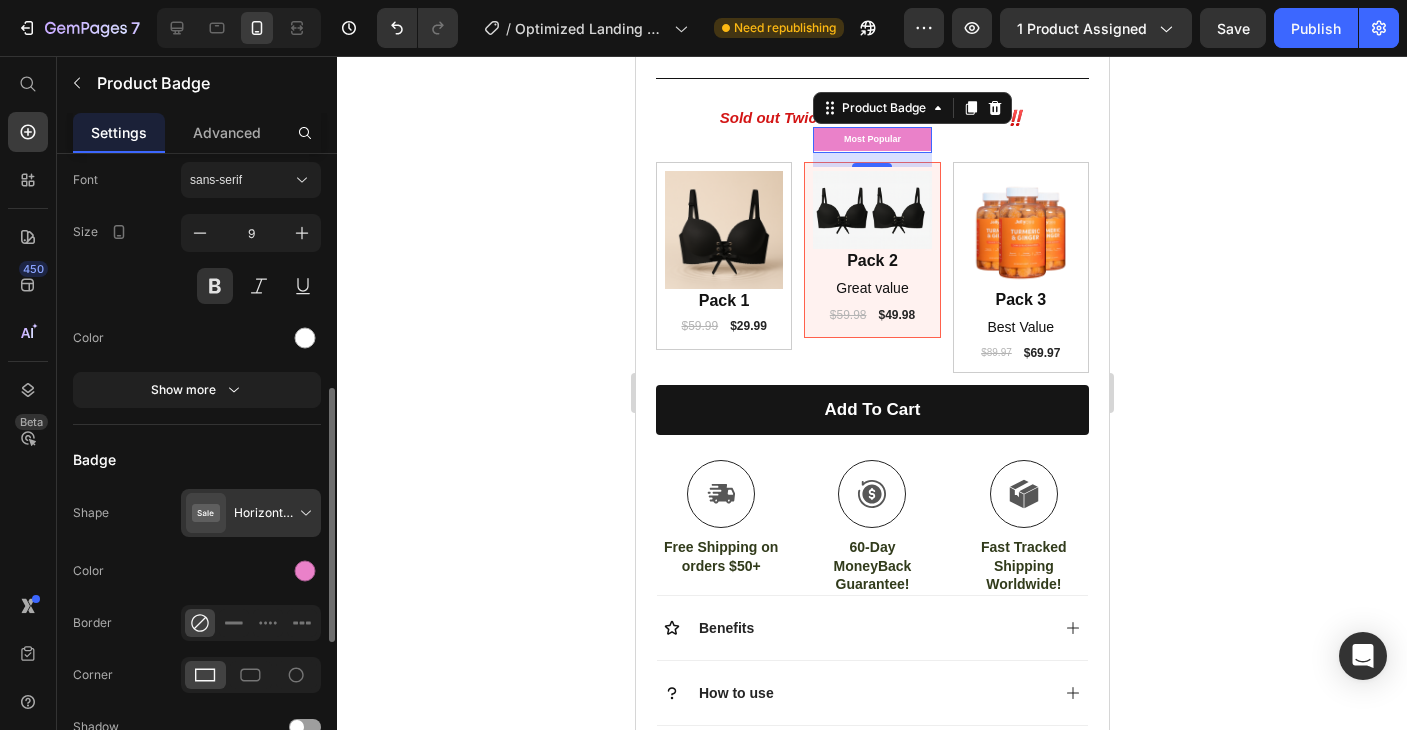 scroll, scrollTop: 616, scrollLeft: 0, axis: vertical 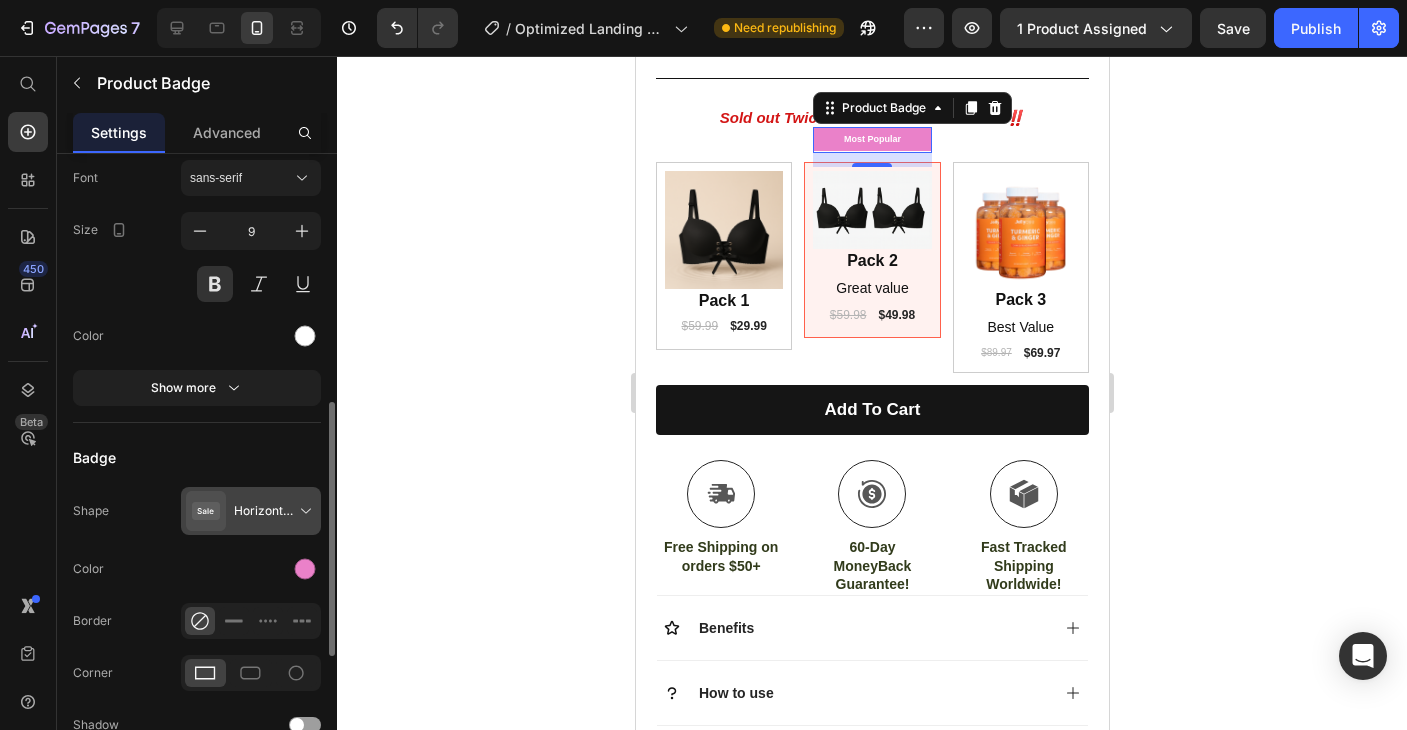 click at bounding box center (255, 511) 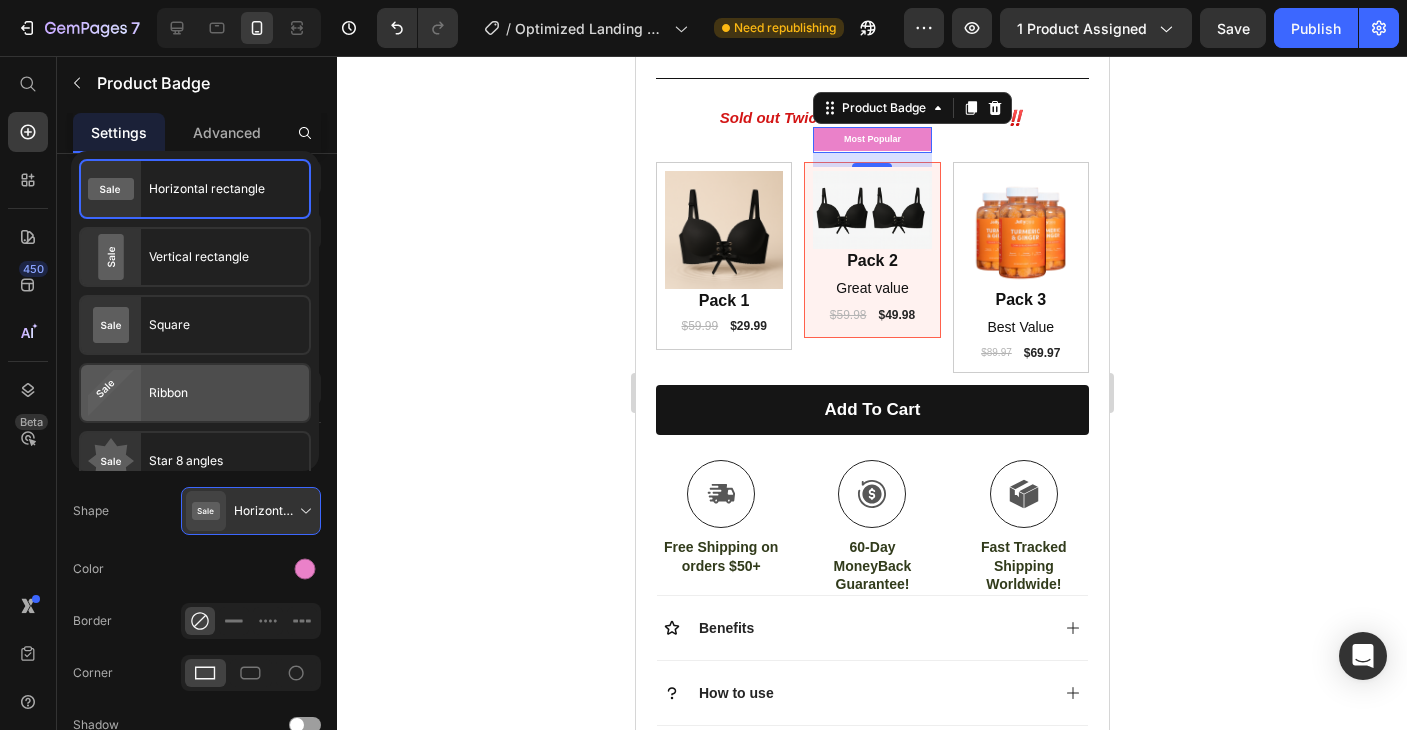 click on "Ribbon" 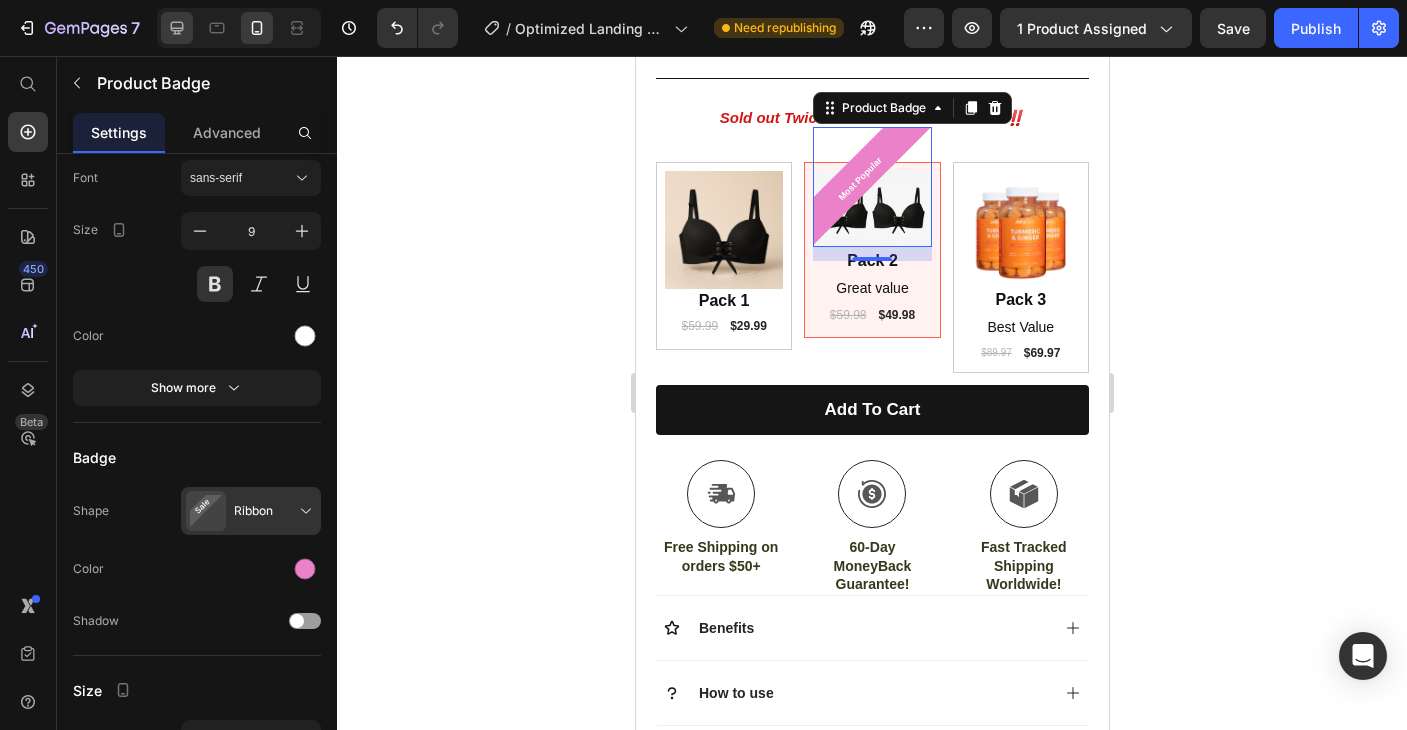 click 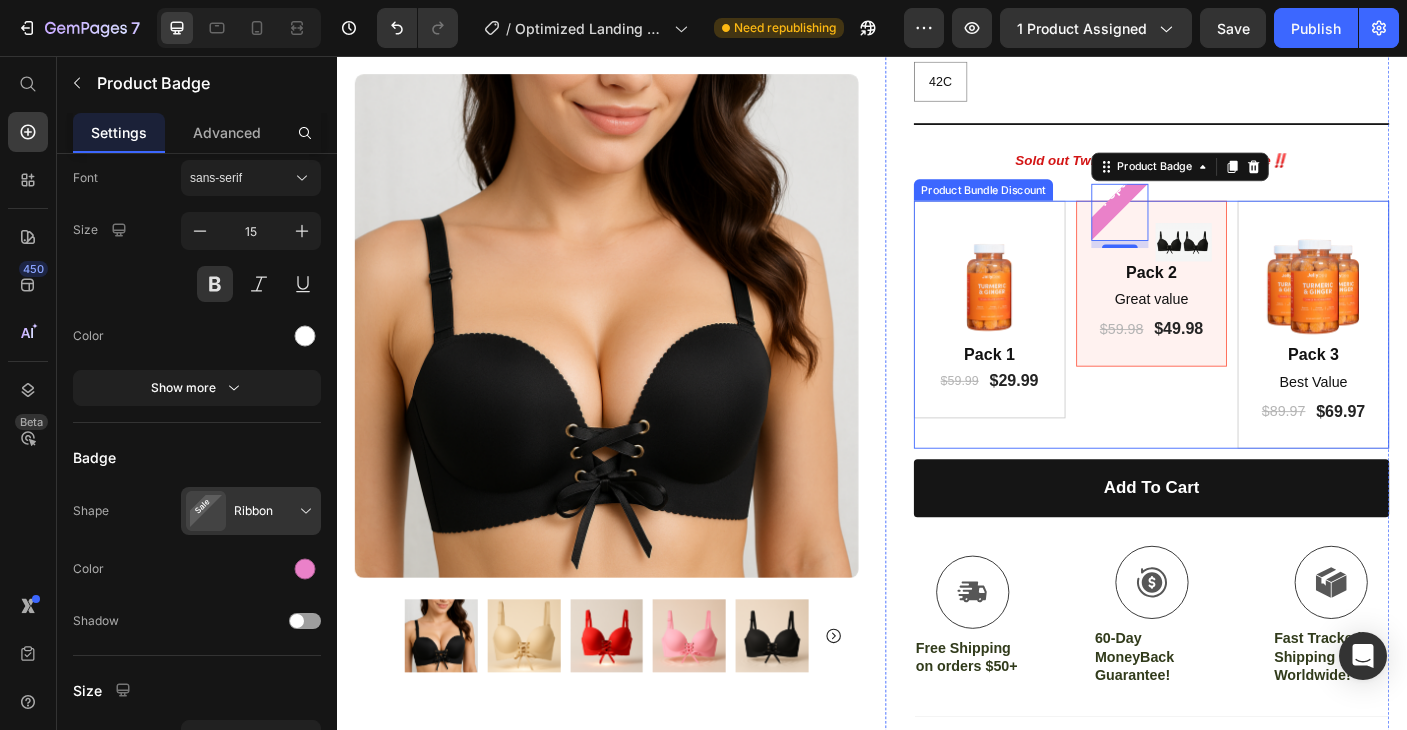 scroll, scrollTop: 632, scrollLeft: 0, axis: vertical 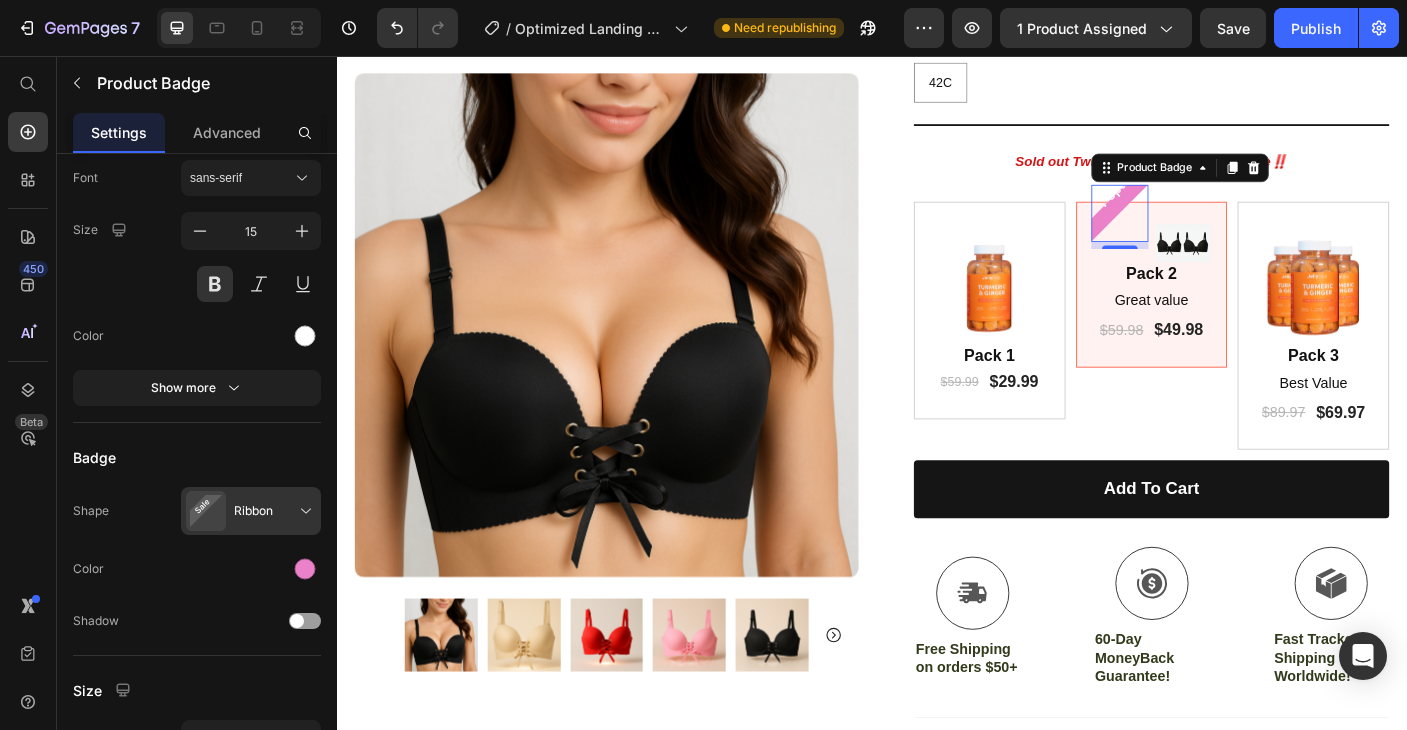 click on "Most Popular" at bounding box center [1208, 208] 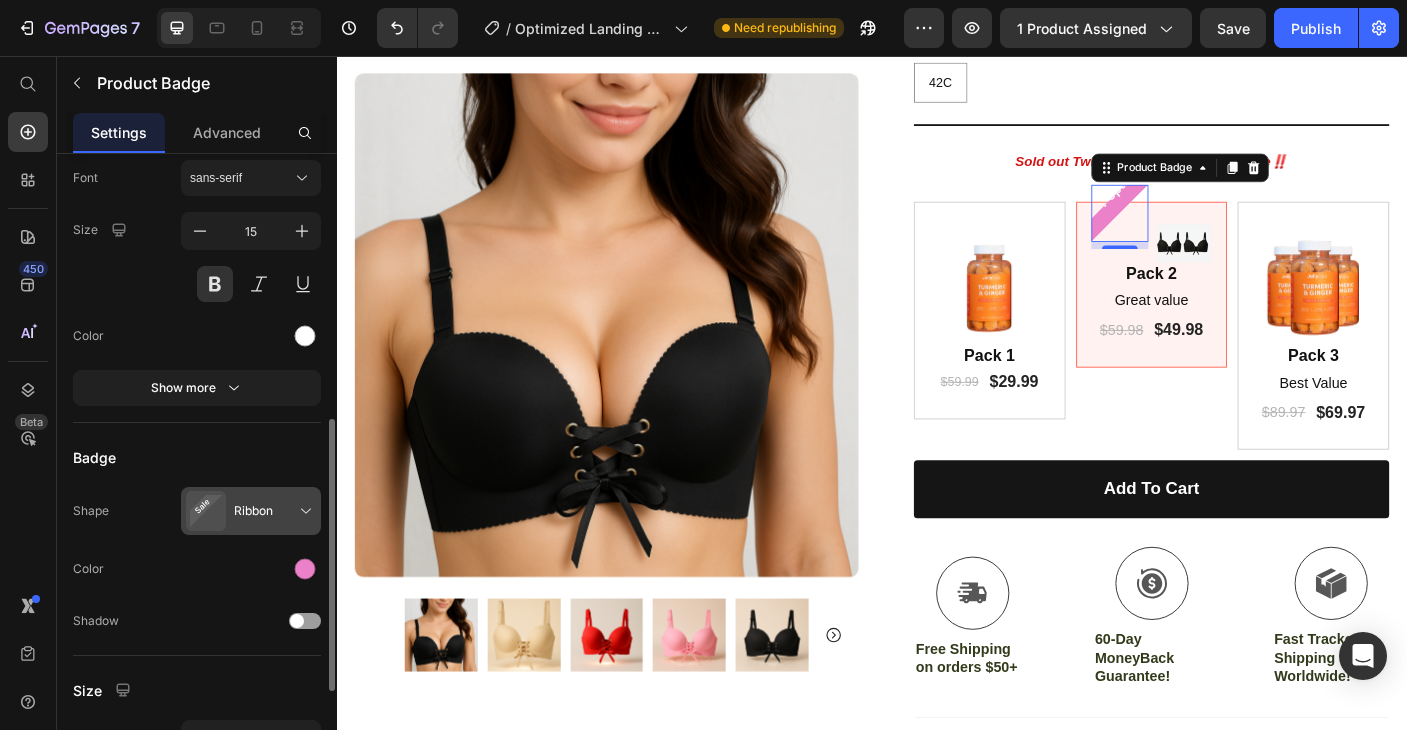 click at bounding box center (255, 511) 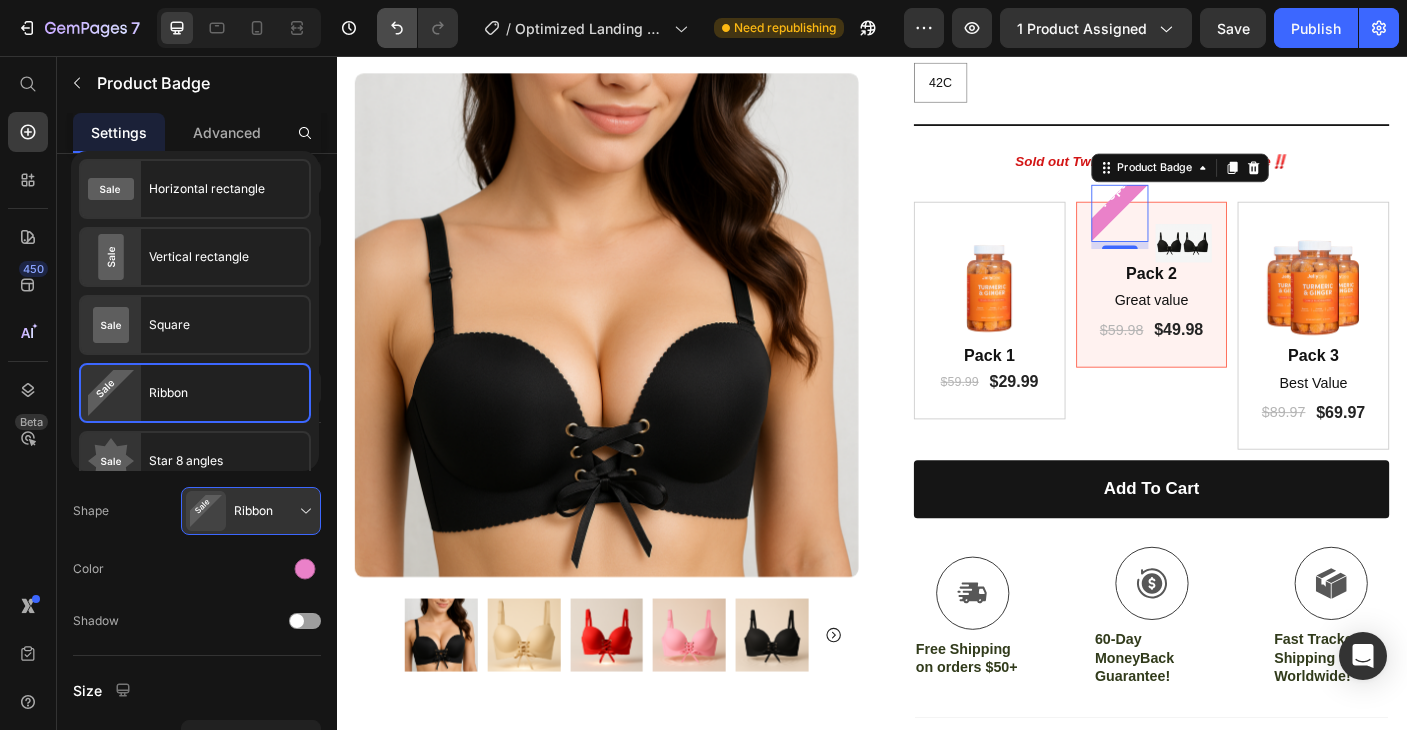 click 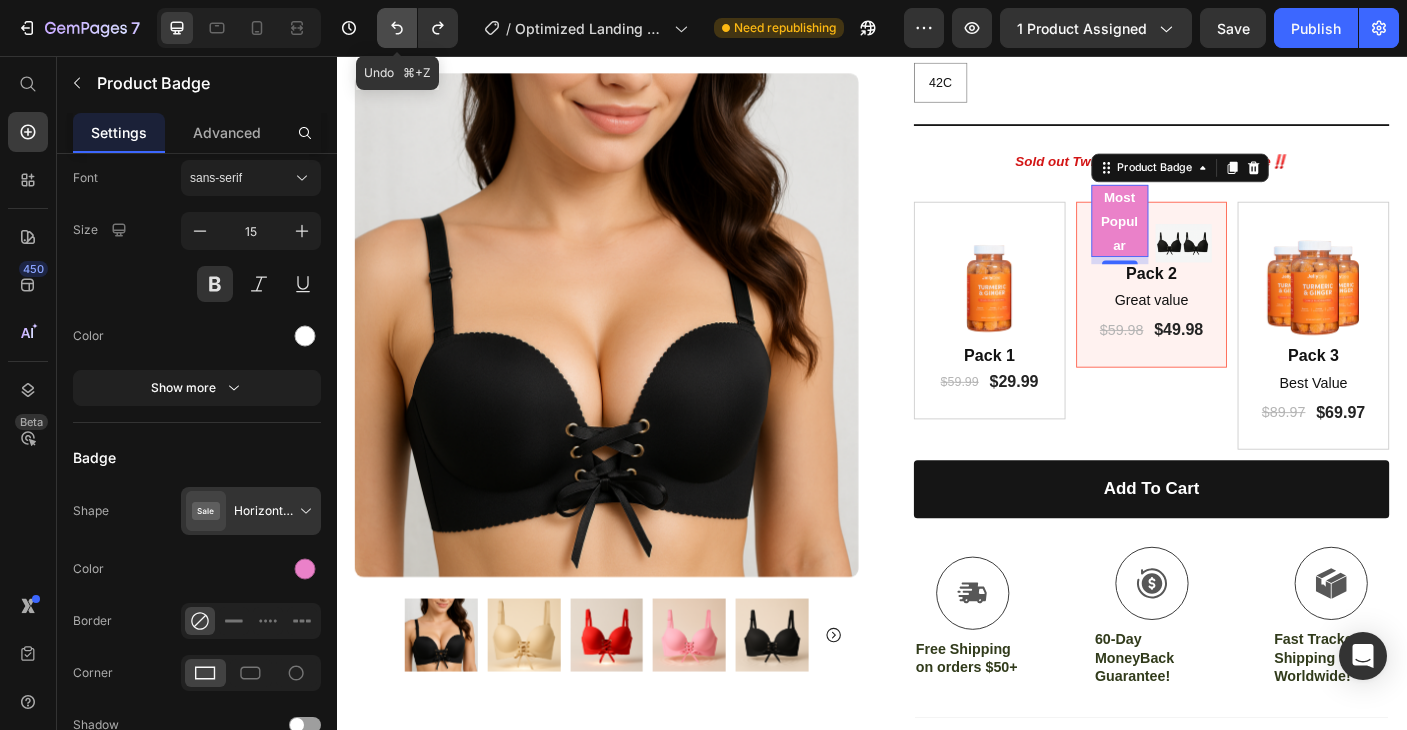 click 